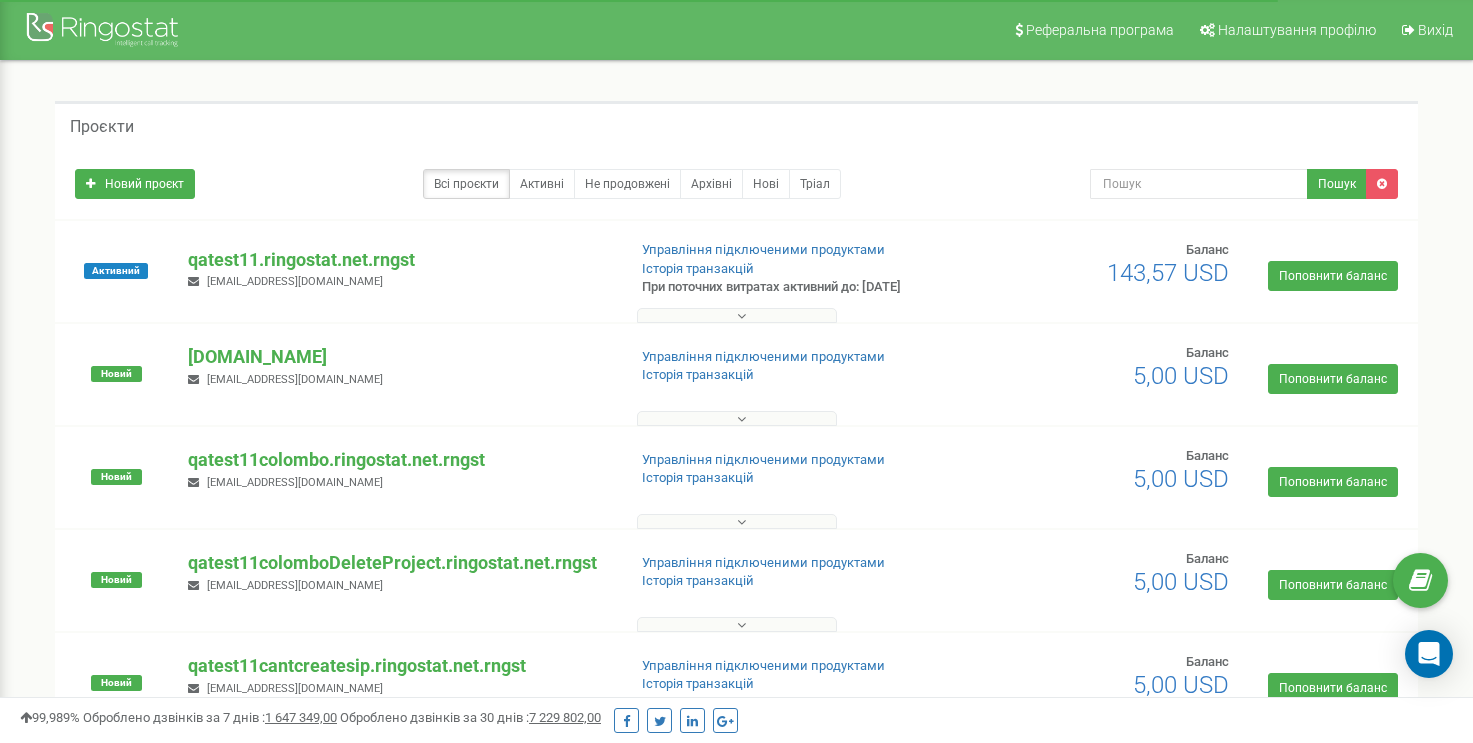 scroll, scrollTop: 0, scrollLeft: 0, axis: both 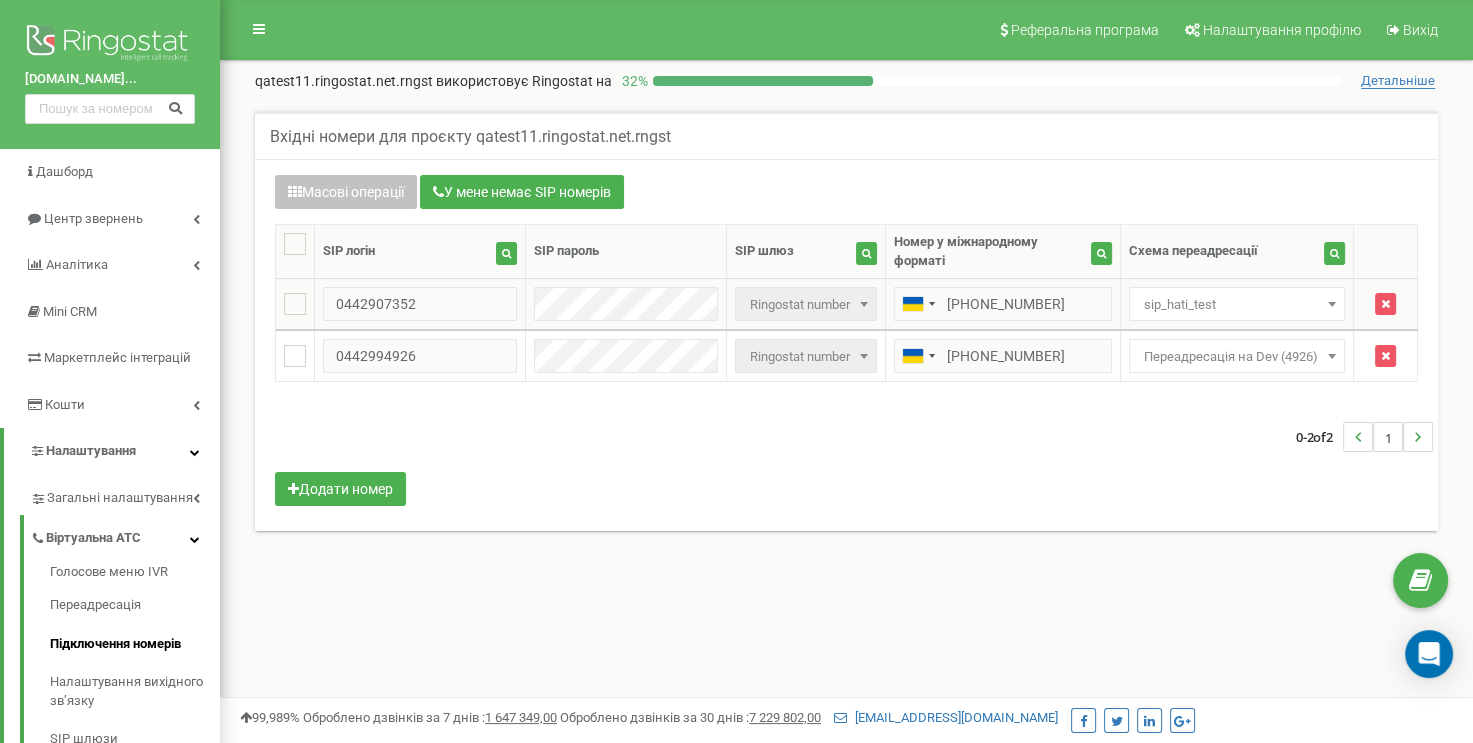 click on "sip_hati_test" at bounding box center [1237, 305] 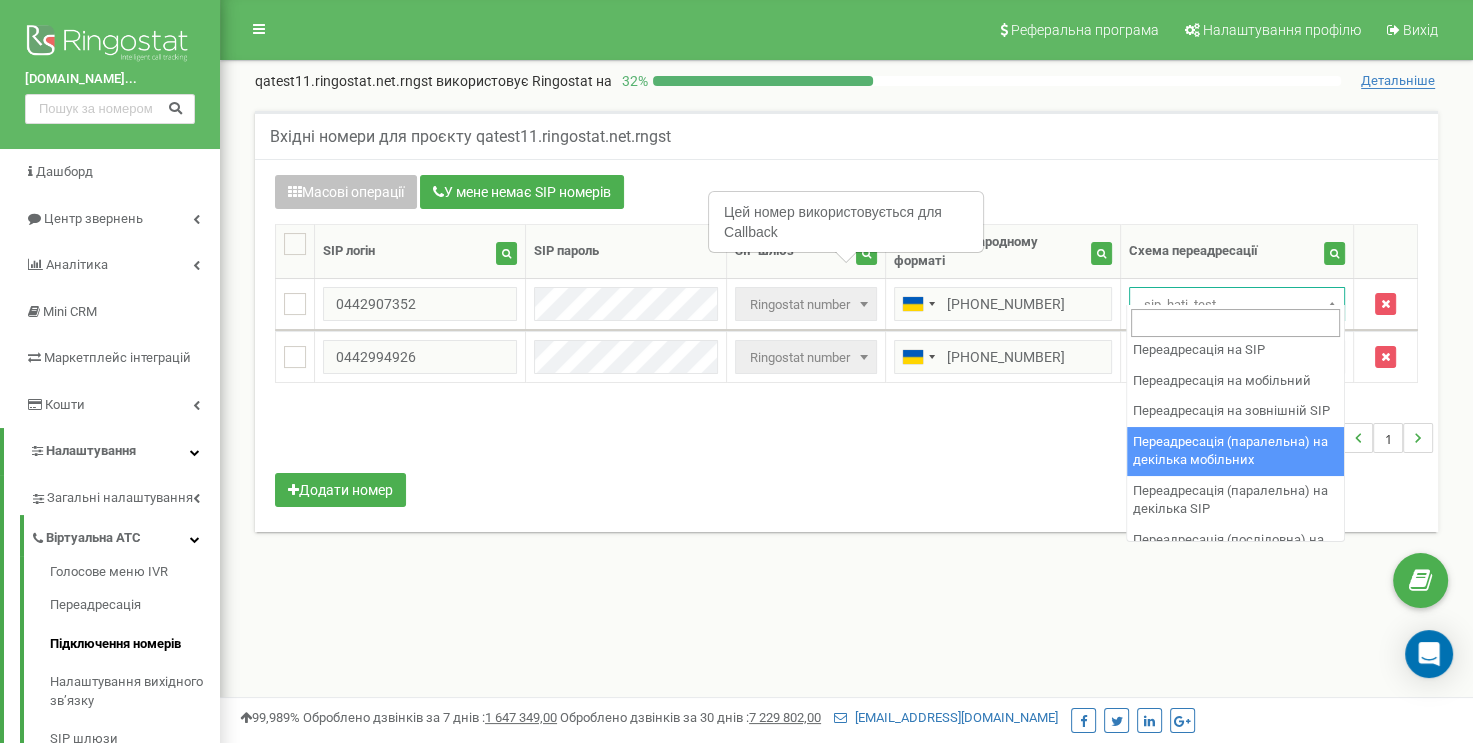 scroll, scrollTop: 500, scrollLeft: 0, axis: vertical 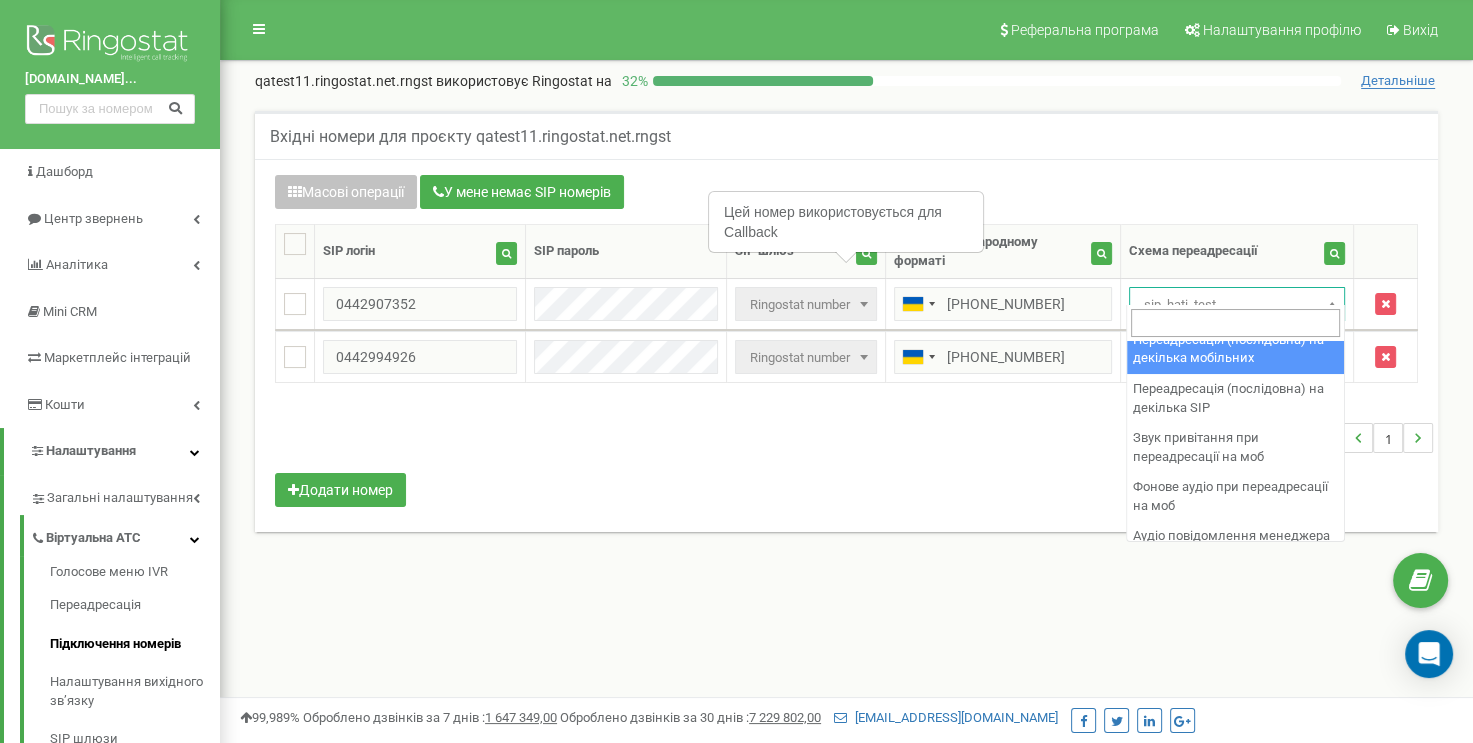 select on "252026" 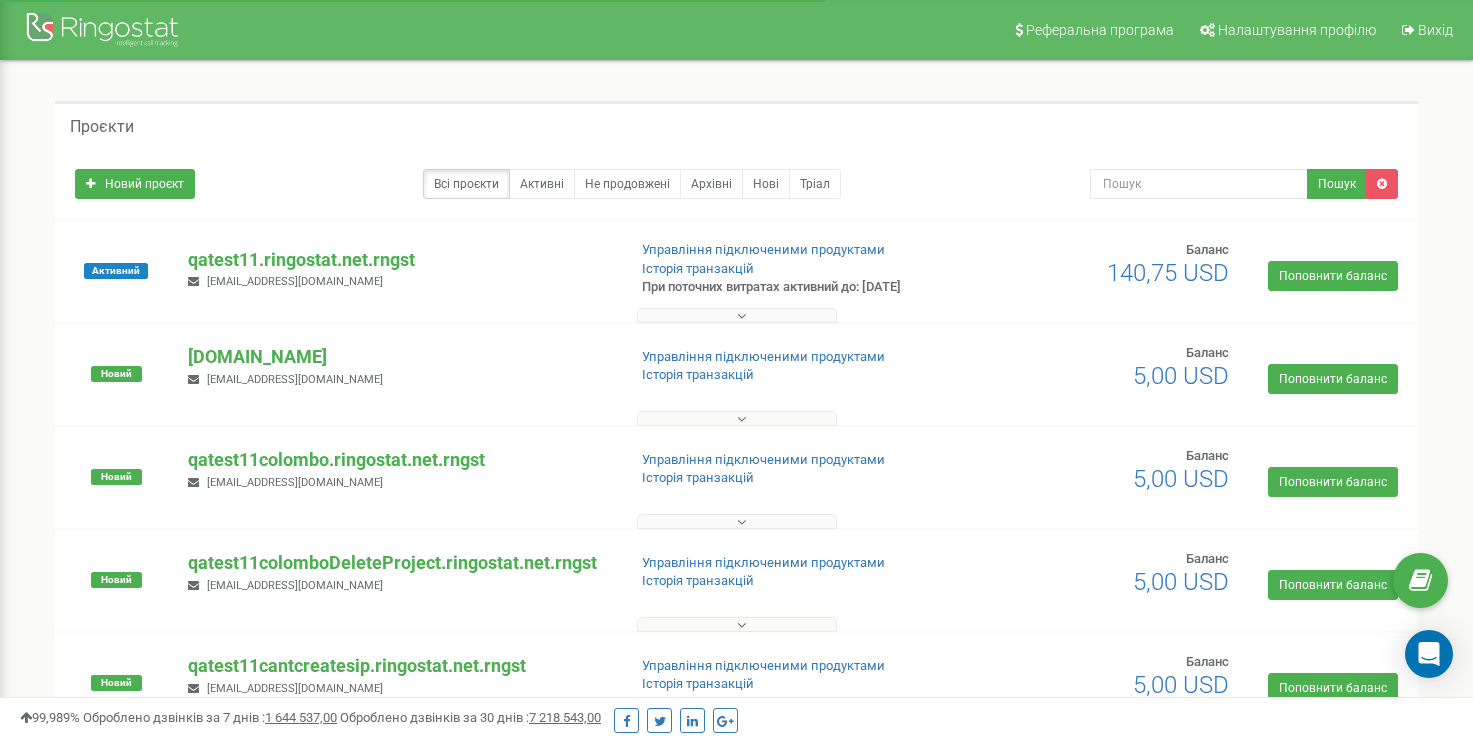 scroll, scrollTop: 0, scrollLeft: 0, axis: both 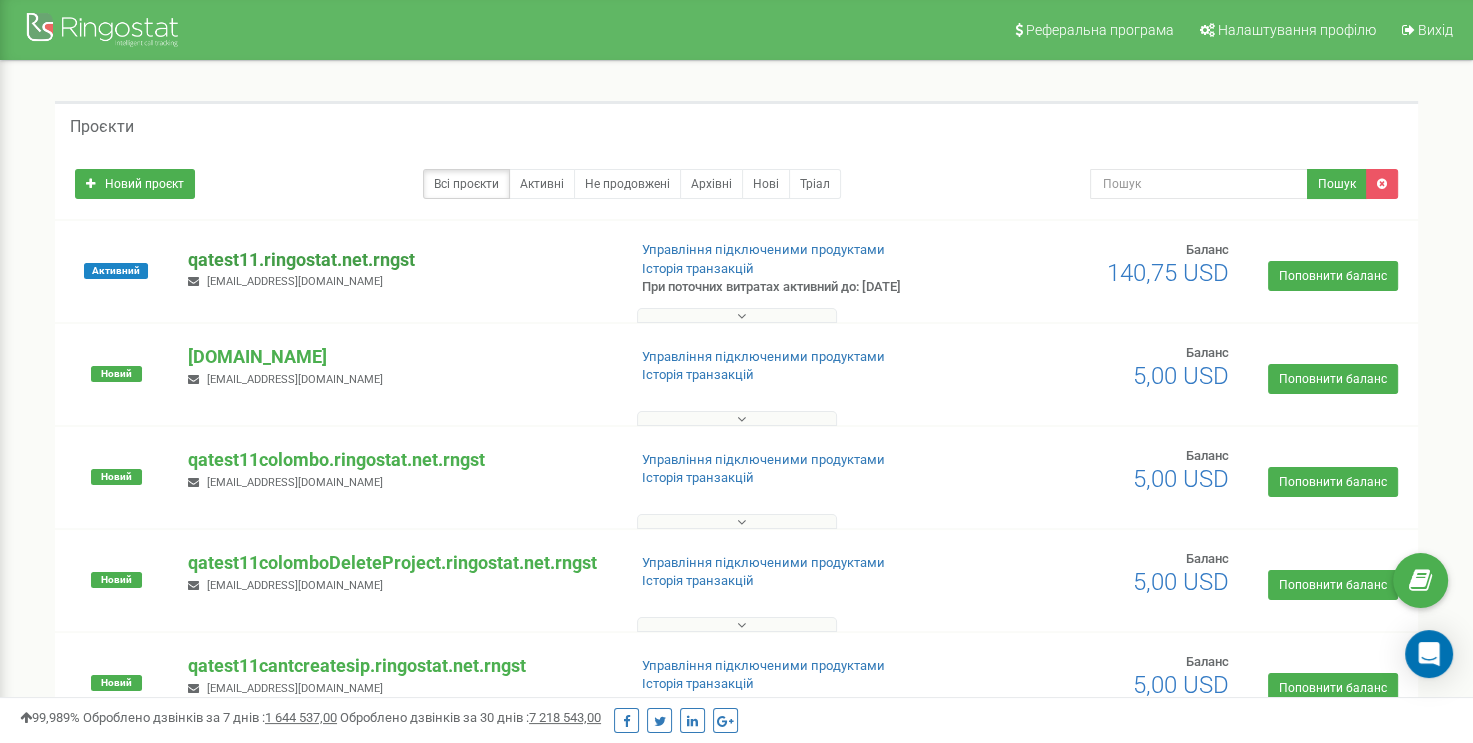 click on "qatest11.ringostat.net.rngst" at bounding box center [398, 260] 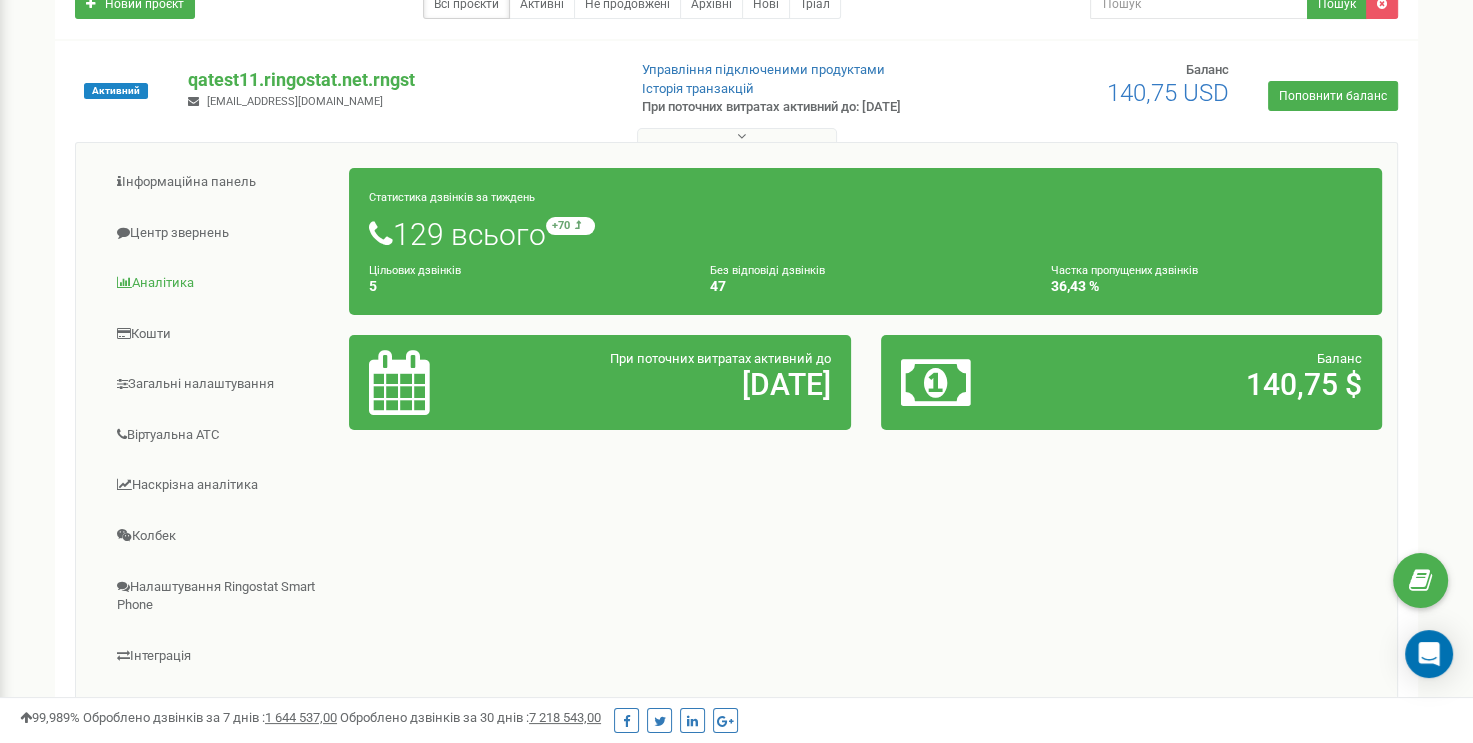 scroll, scrollTop: 400, scrollLeft: 0, axis: vertical 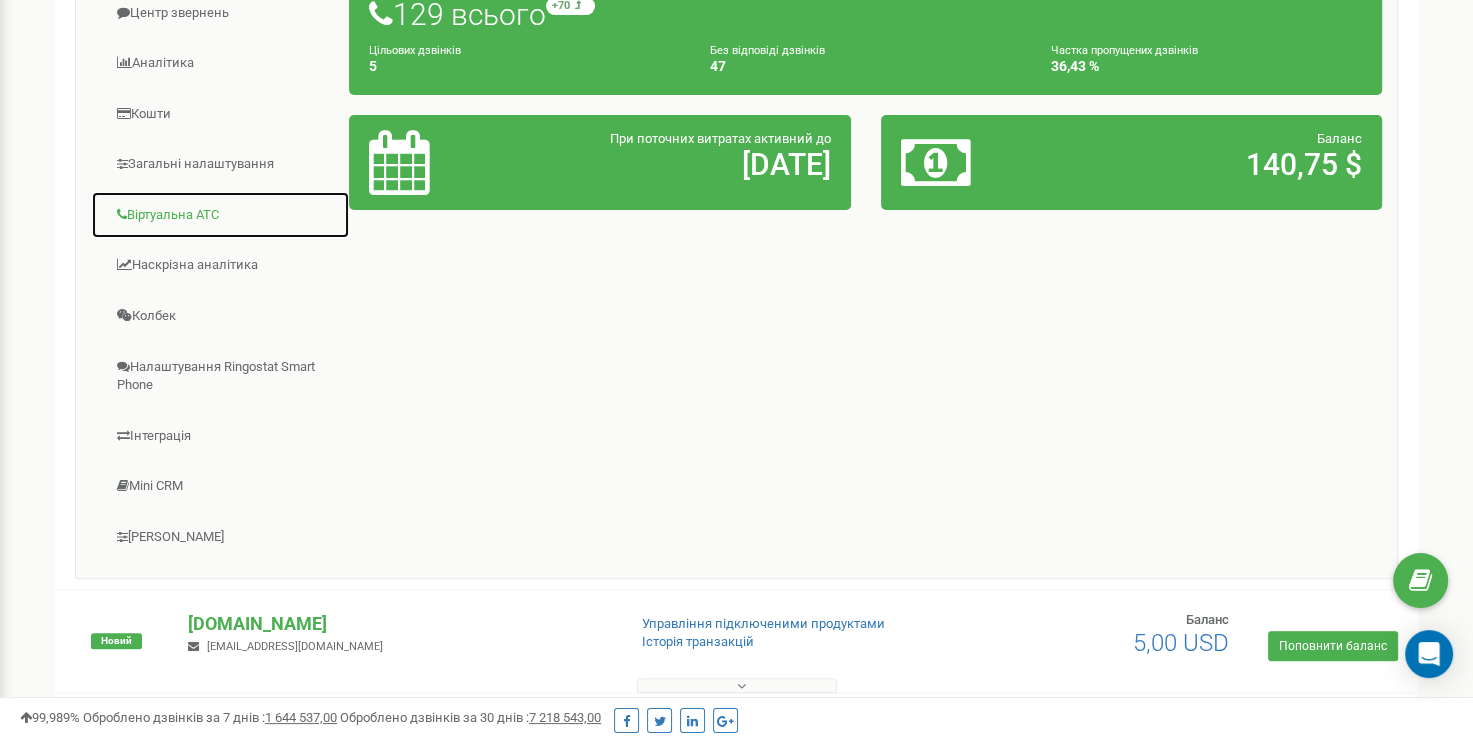 click on "Віртуальна АТС" at bounding box center [220, 215] 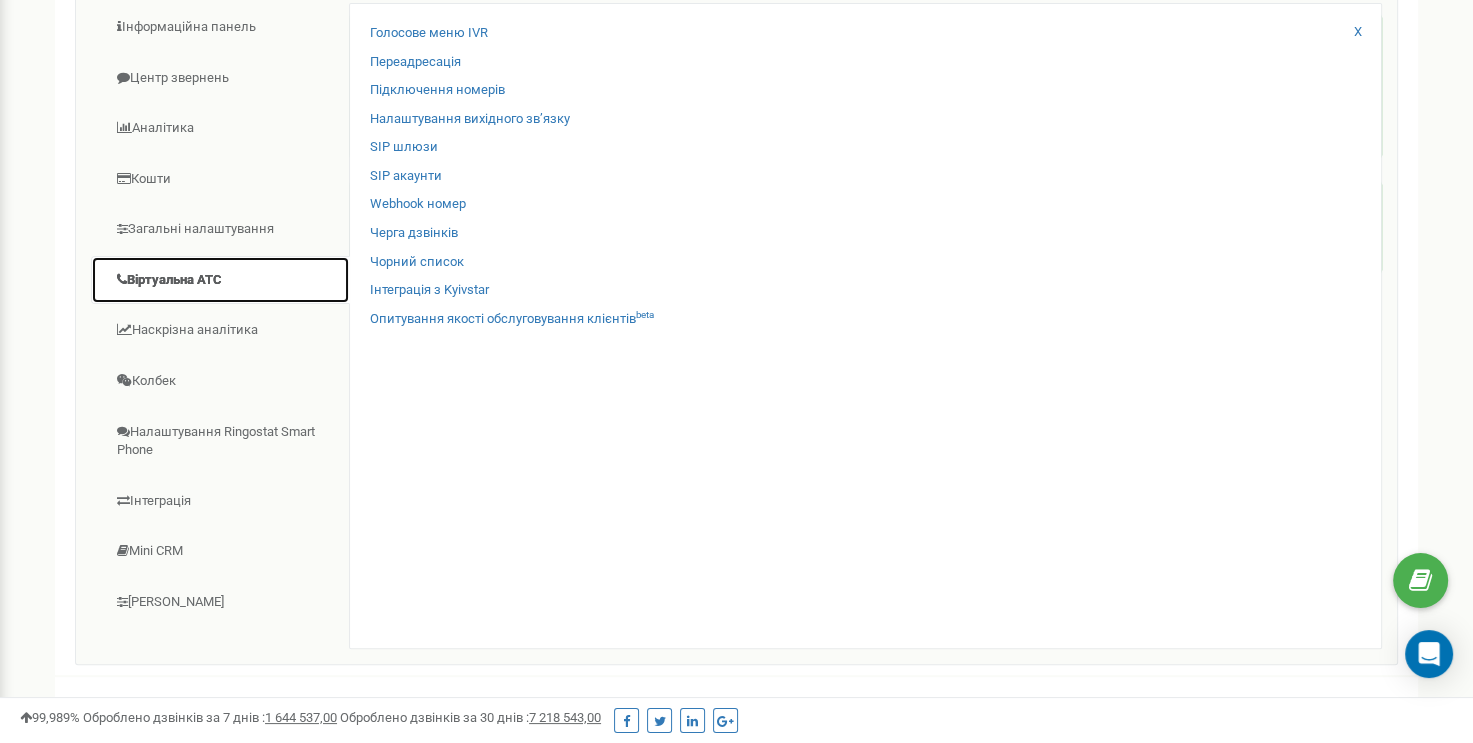 scroll, scrollTop: 300, scrollLeft: 0, axis: vertical 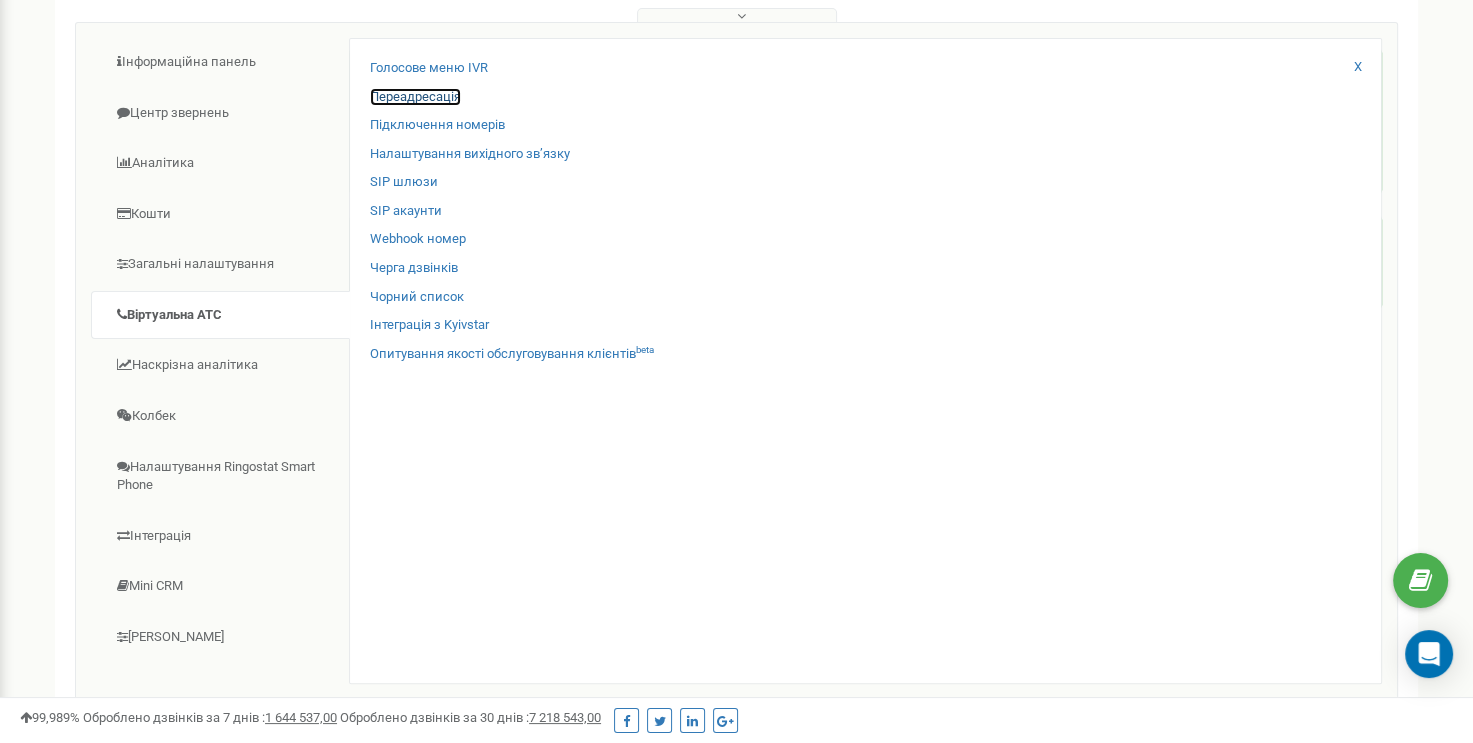 click on "Переадресація" at bounding box center (415, 97) 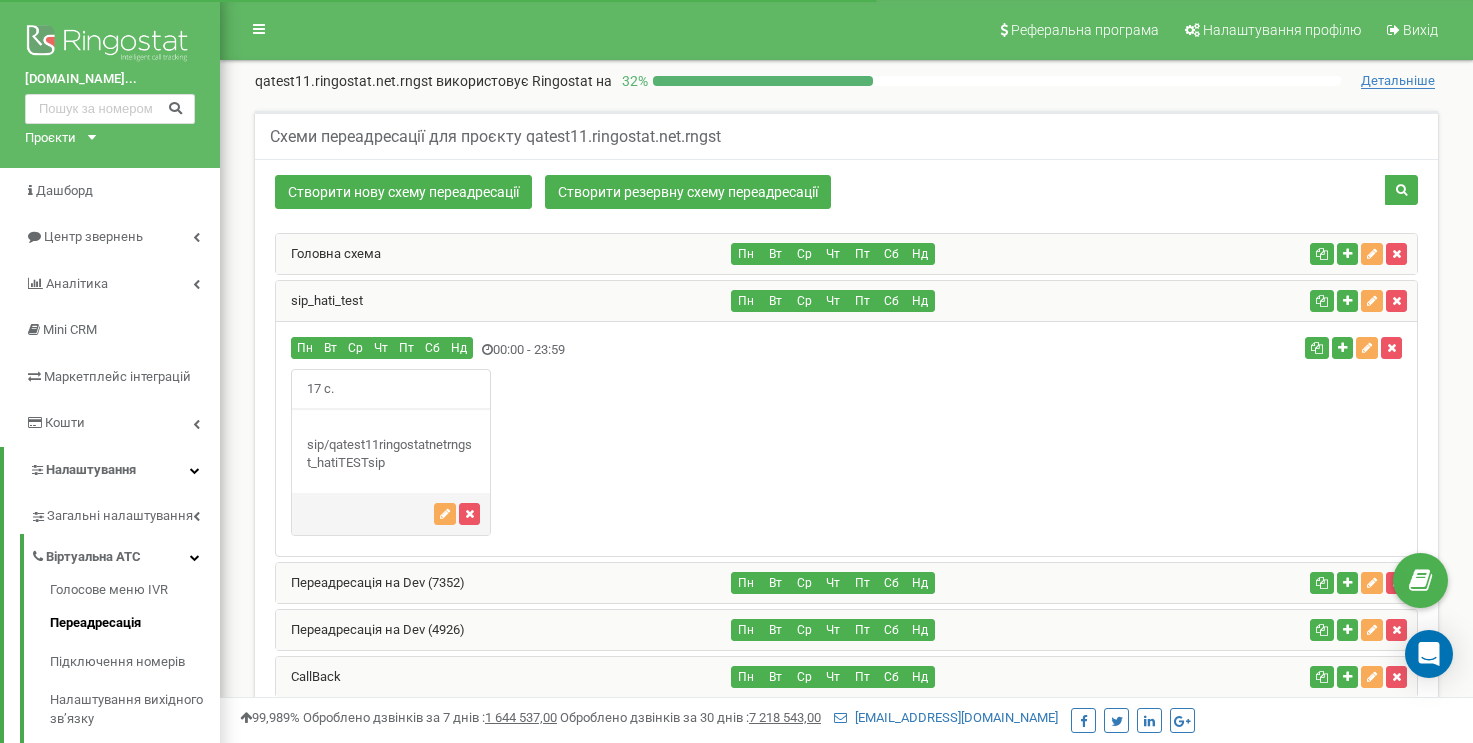 scroll, scrollTop: 319, scrollLeft: 0, axis: vertical 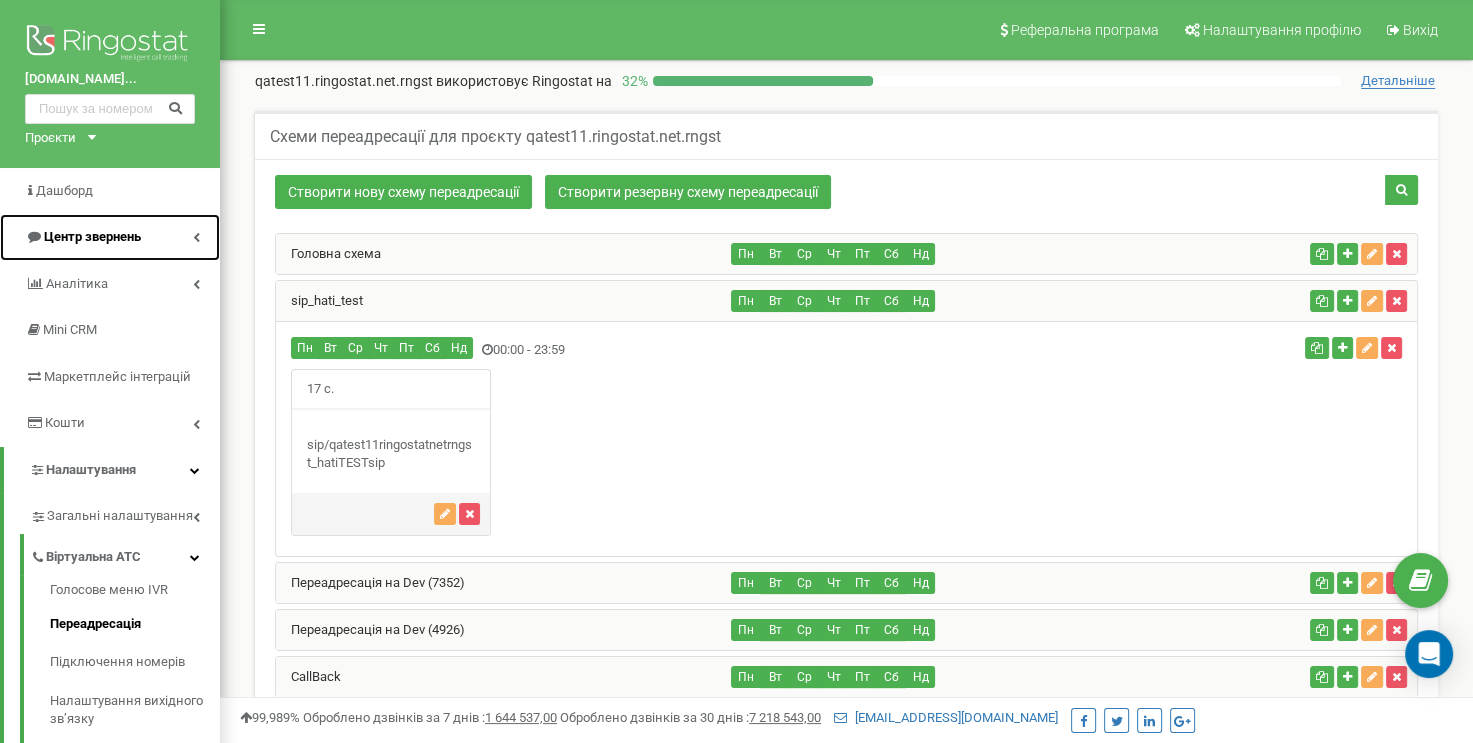 click at bounding box center [196, 237] 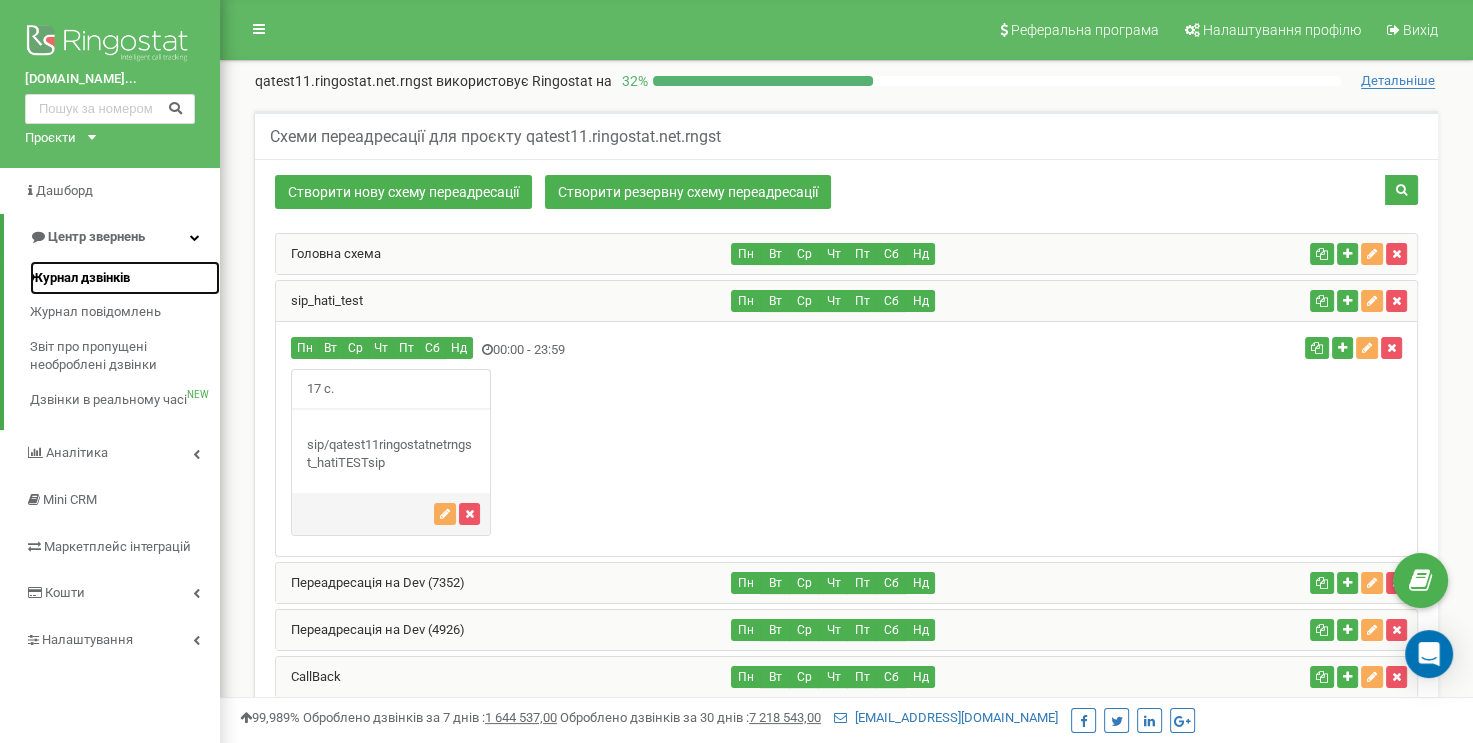 click on "Журнал дзвінків" at bounding box center (125, 278) 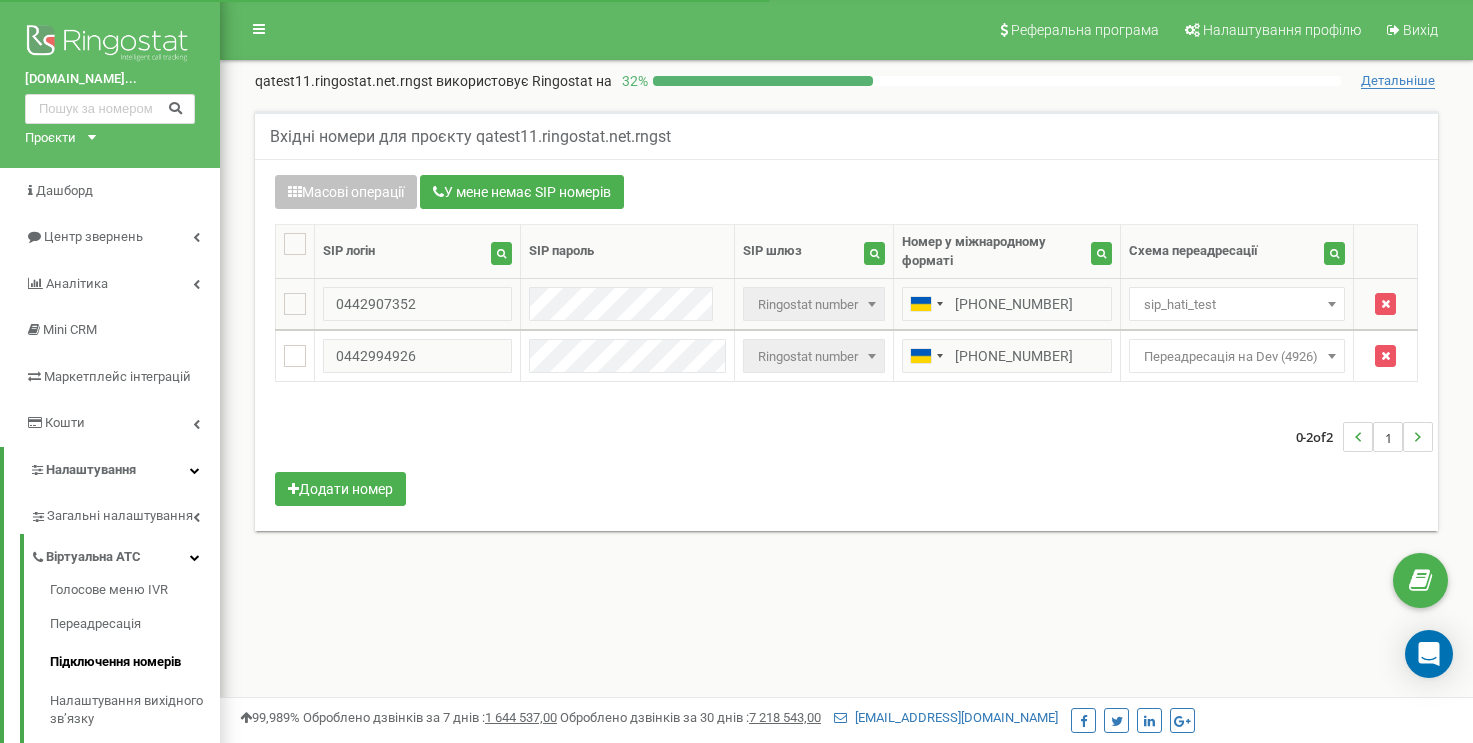 scroll, scrollTop: 0, scrollLeft: 0, axis: both 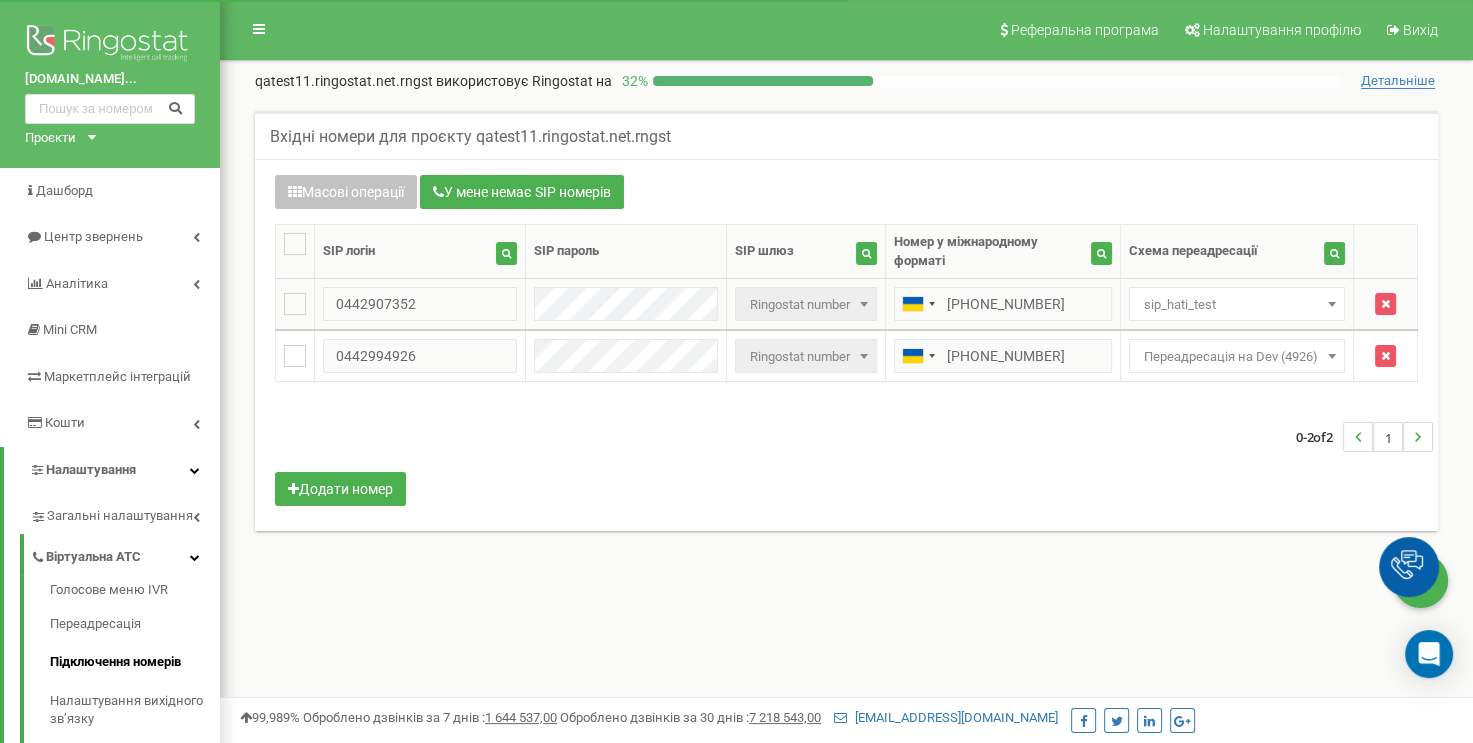 click on "sip_hati_test" at bounding box center (1237, 305) 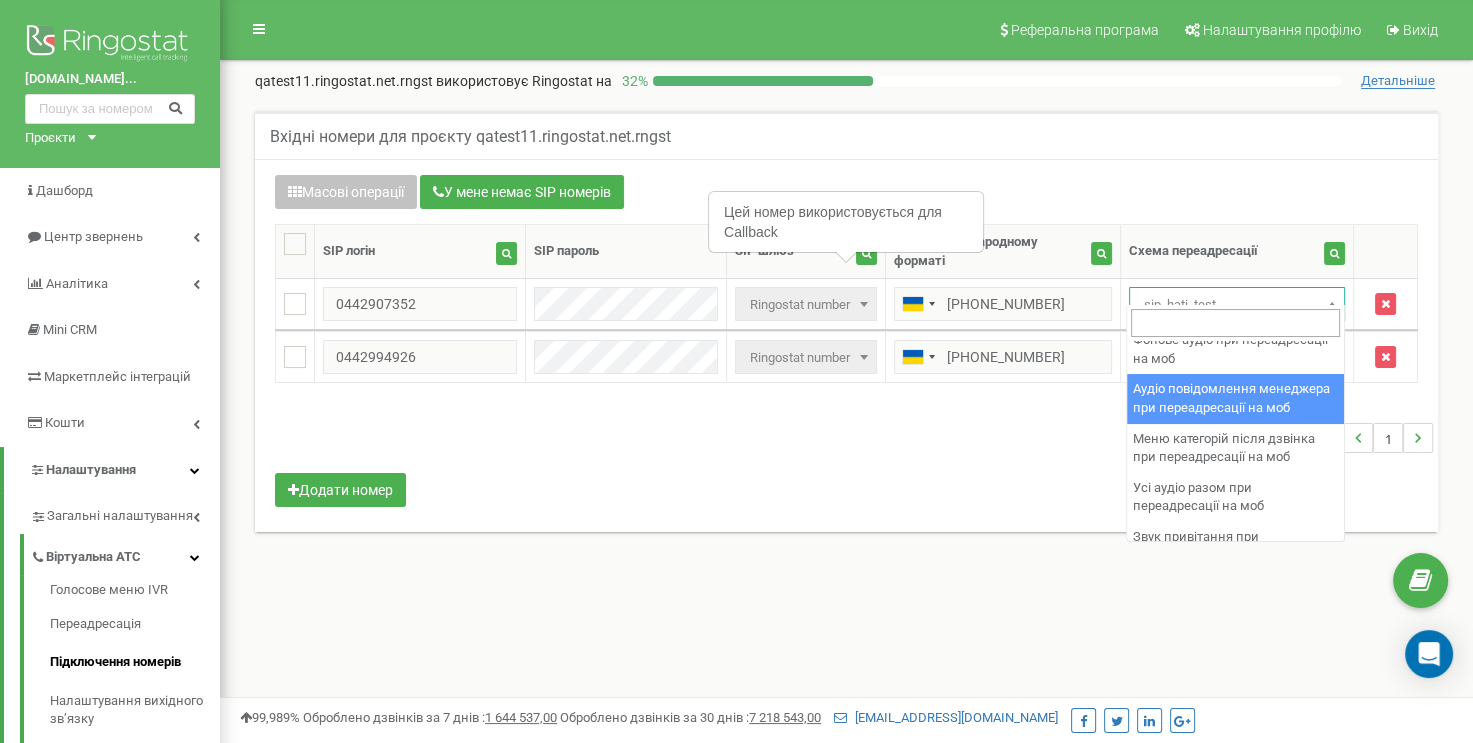 scroll, scrollTop: 447, scrollLeft: 0, axis: vertical 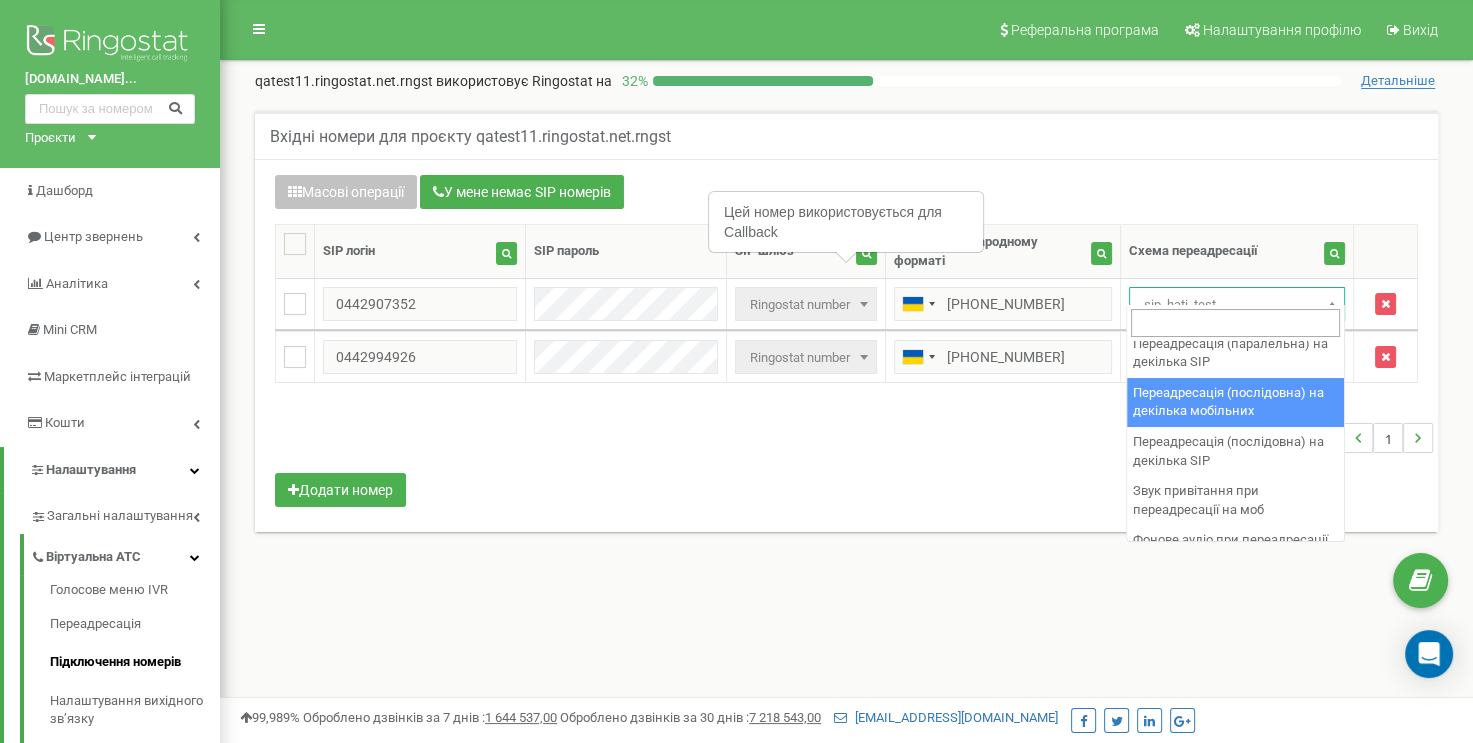 select on "252026" 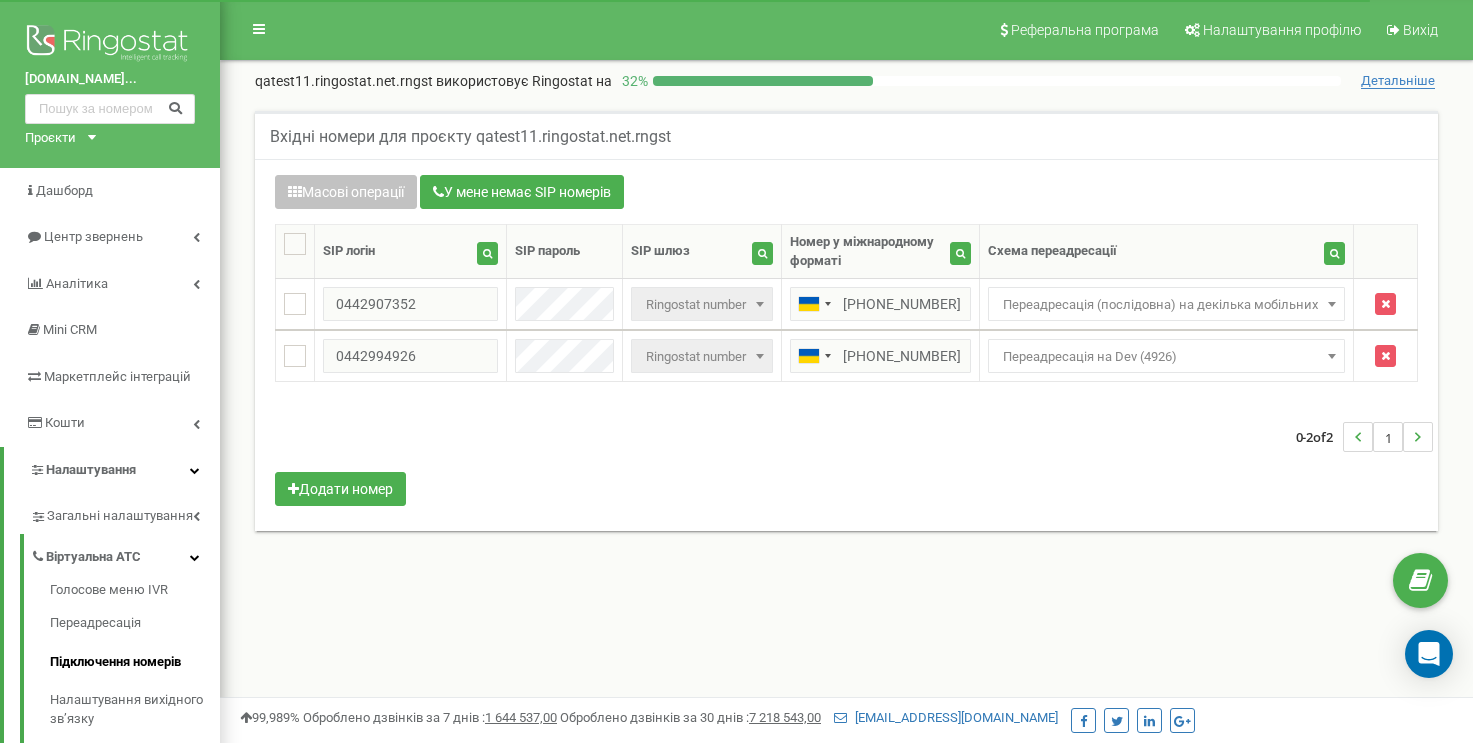 scroll, scrollTop: 0, scrollLeft: 0, axis: both 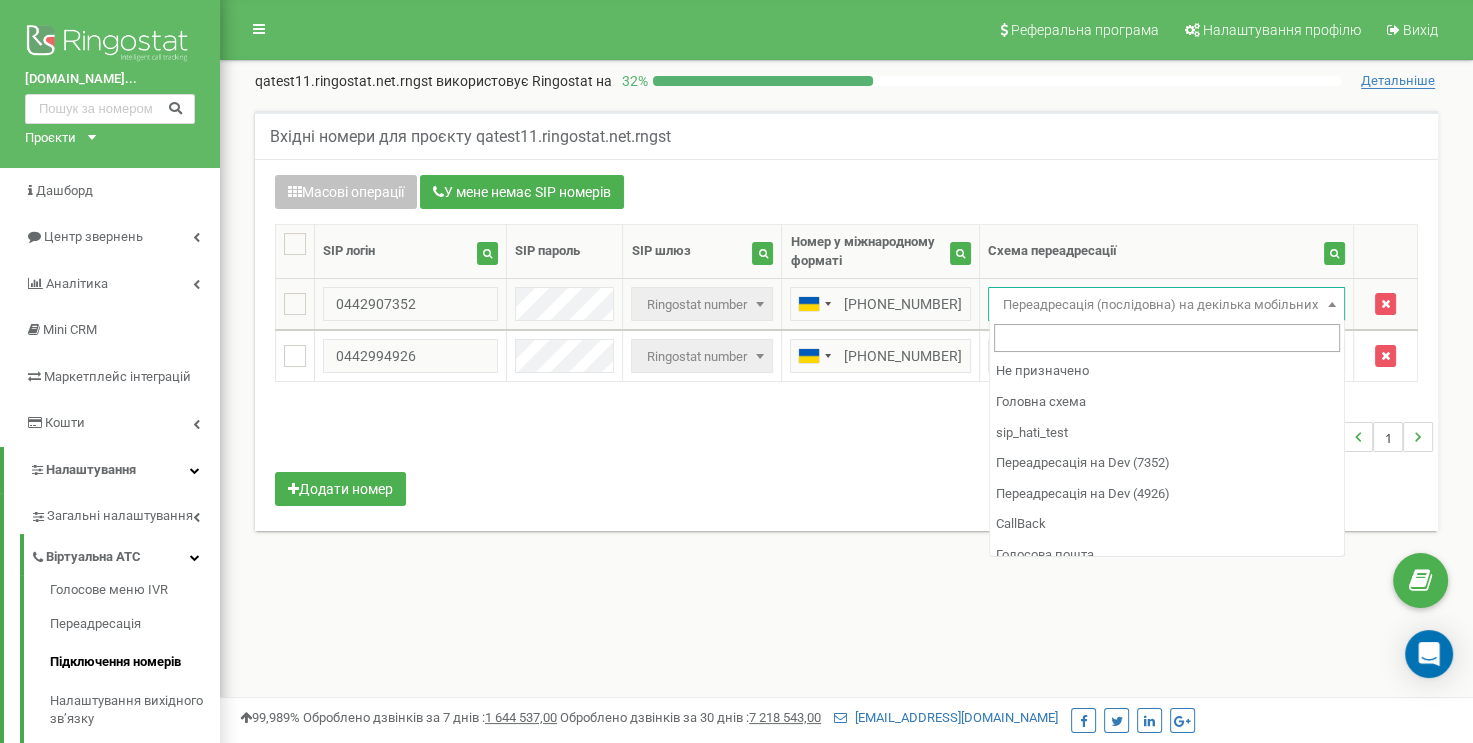 click on "Переадресація (послідовна) на декілька мобільних" at bounding box center [1166, 305] 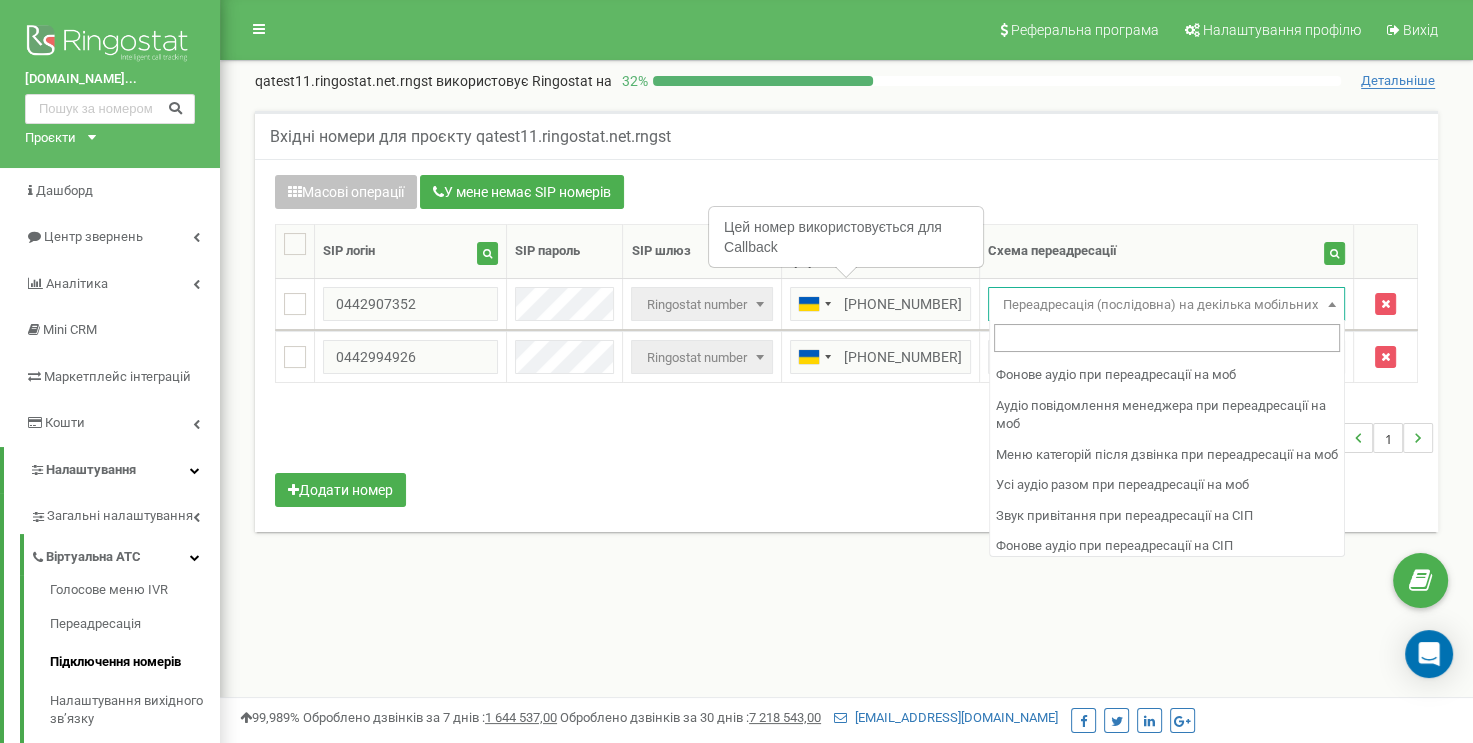 scroll, scrollTop: 468, scrollLeft: 0, axis: vertical 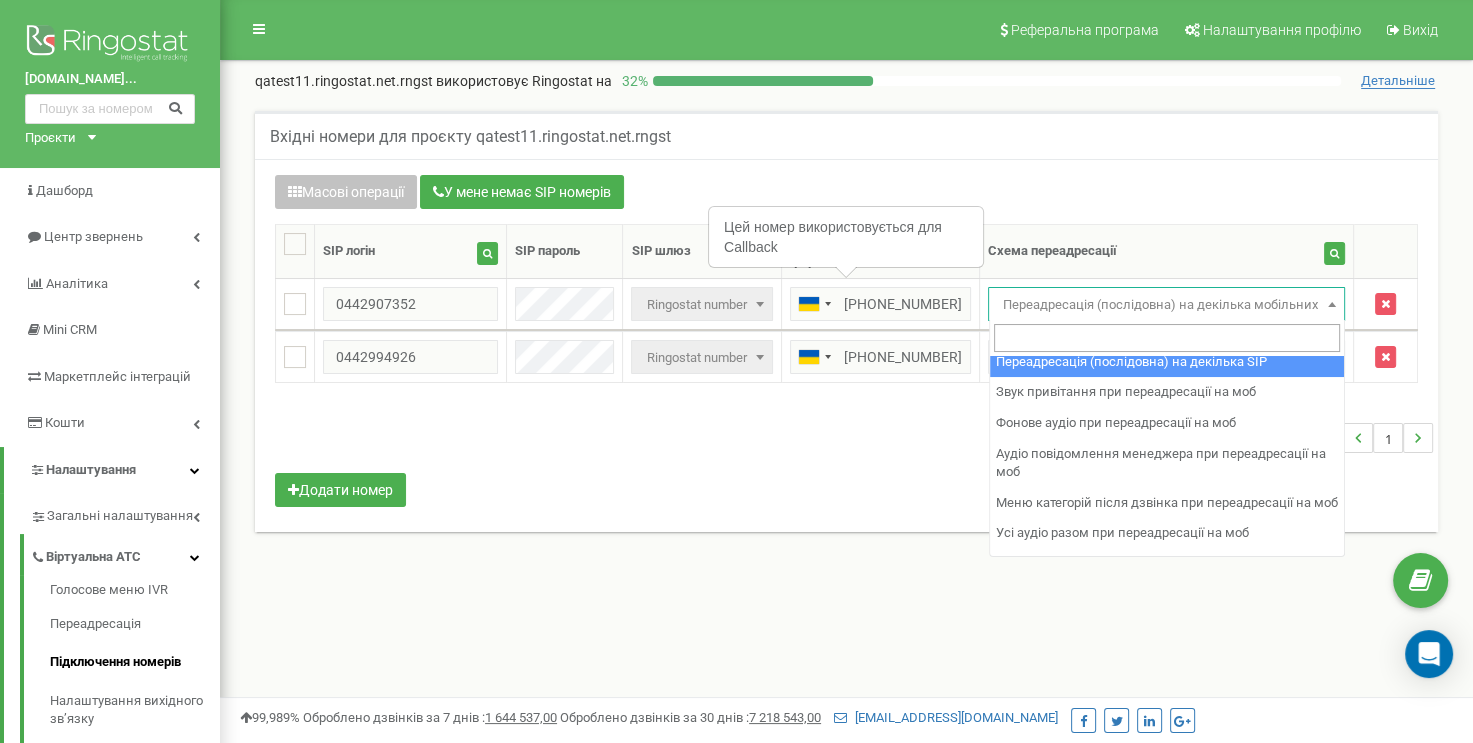 select on "252036" 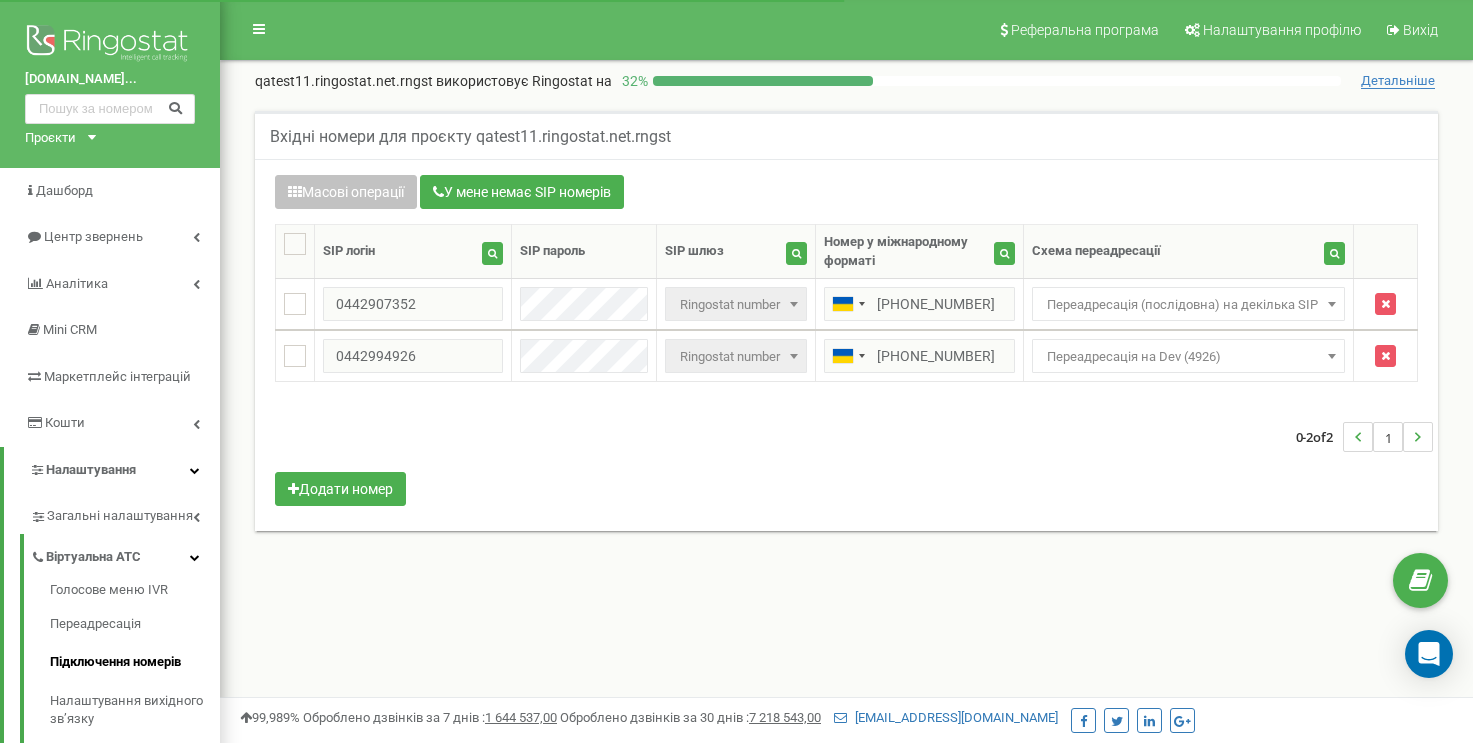 scroll, scrollTop: 0, scrollLeft: 0, axis: both 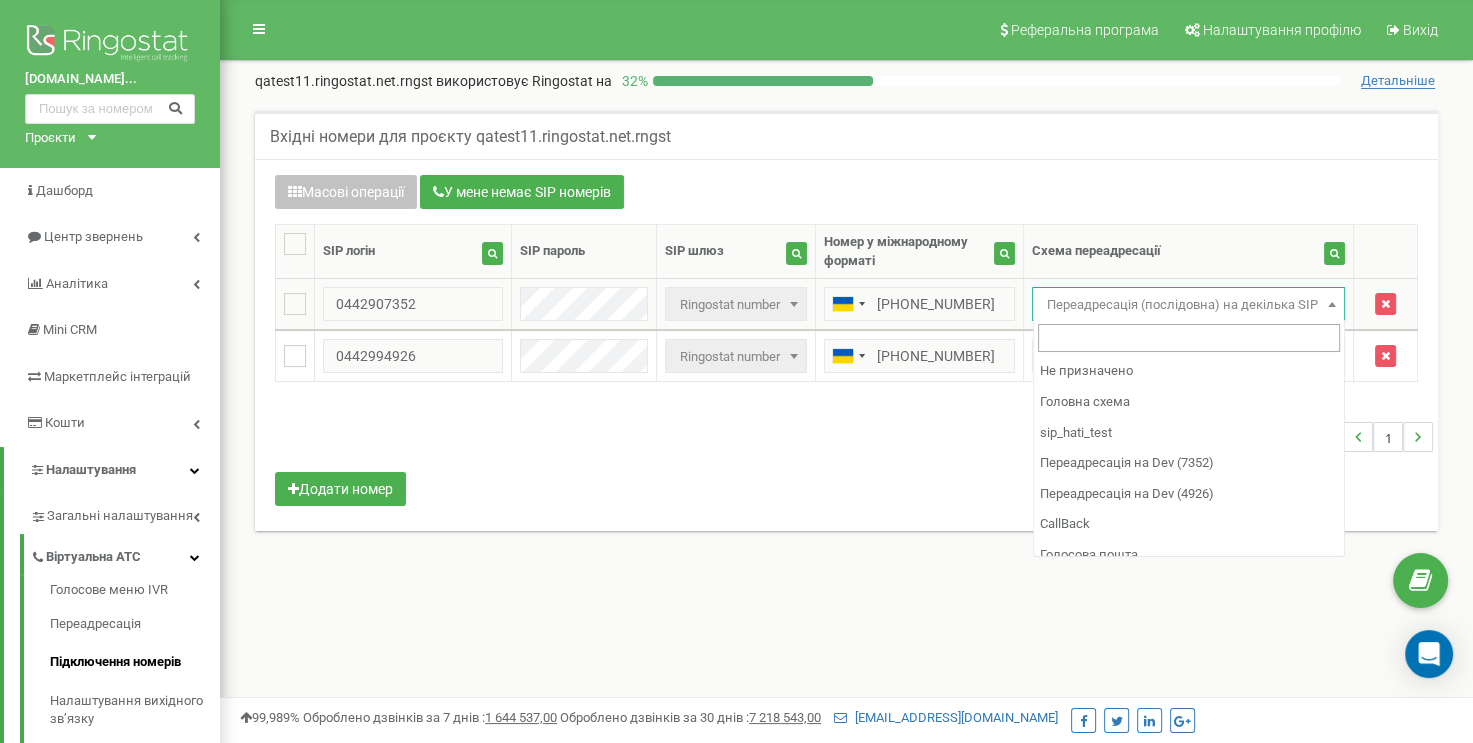 click on "Переадресація (послідовна) на декілька SIP" at bounding box center [1188, 305] 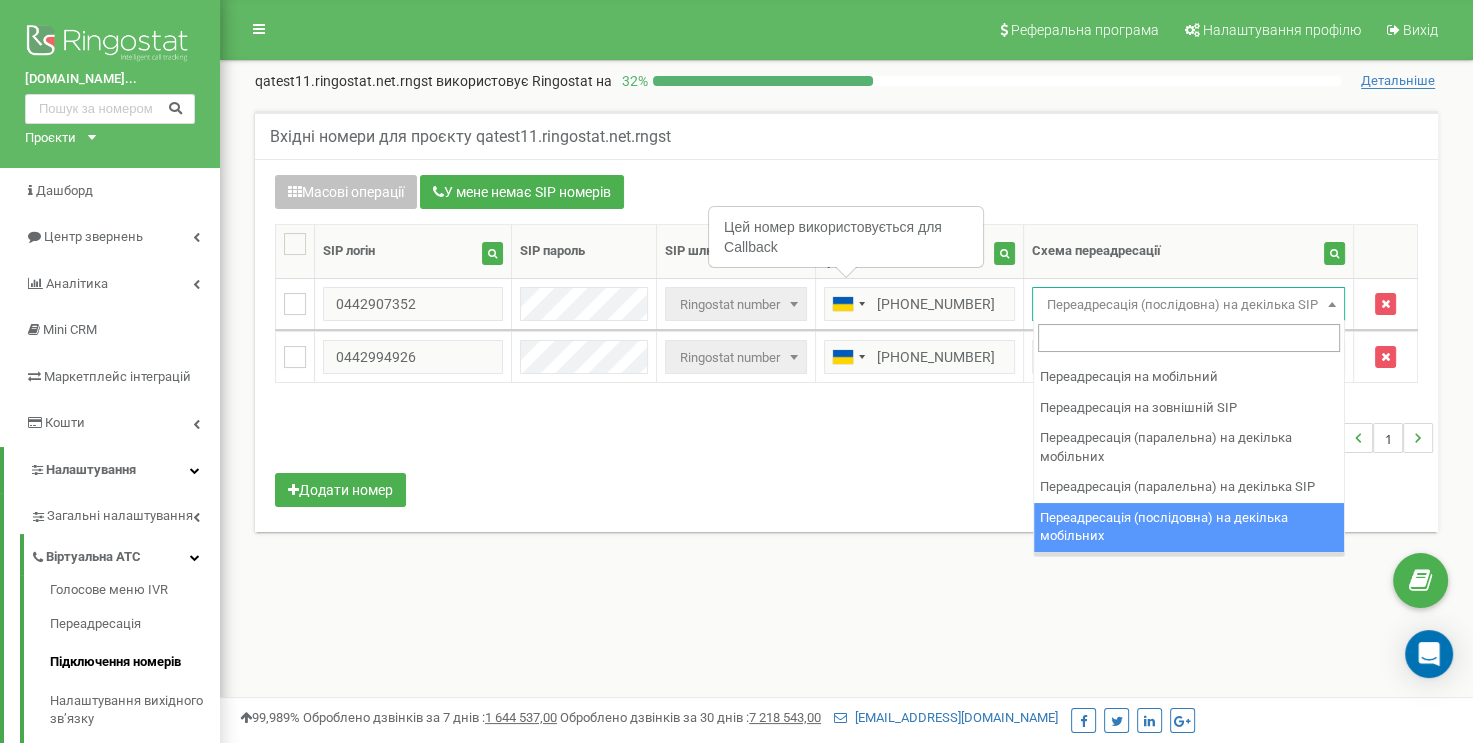 scroll, scrollTop: 400, scrollLeft: 0, axis: vertical 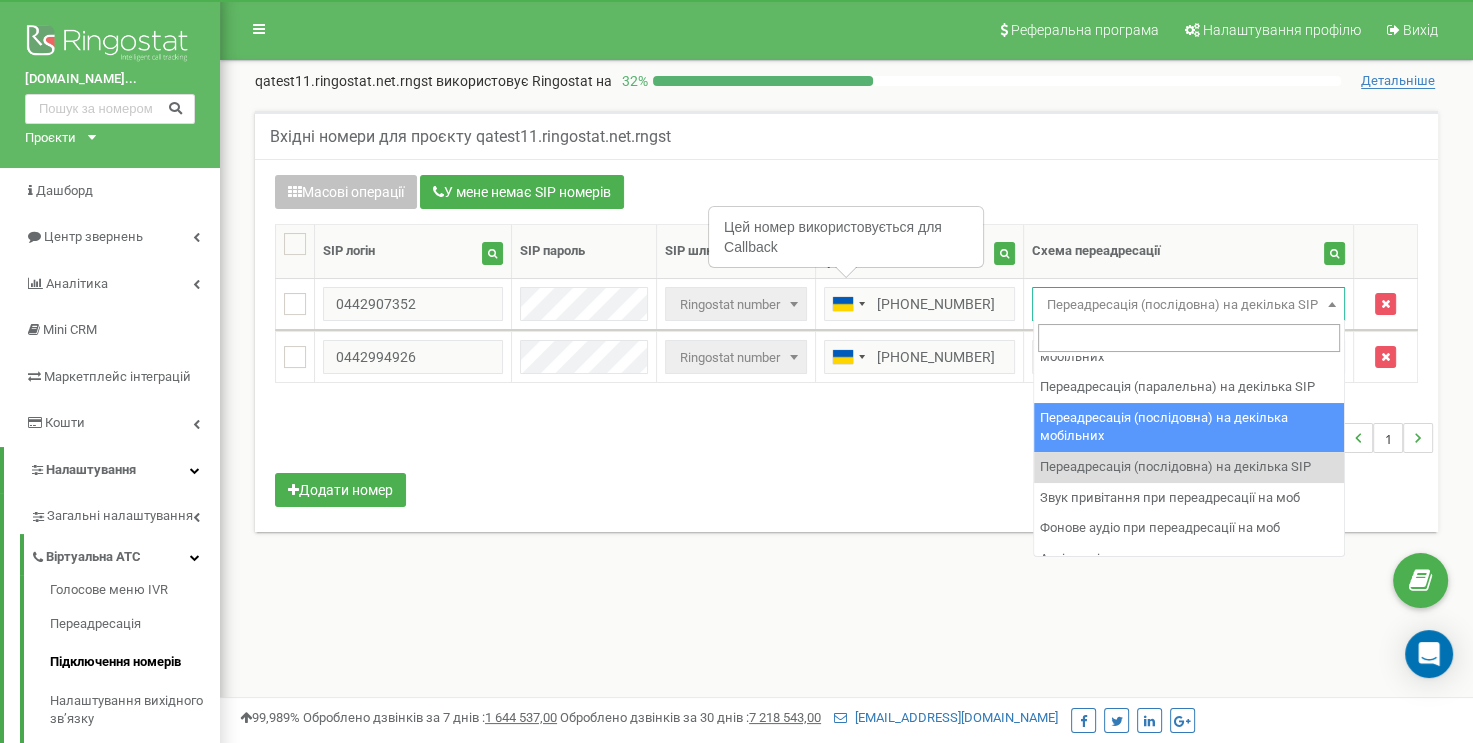 select on "252026" 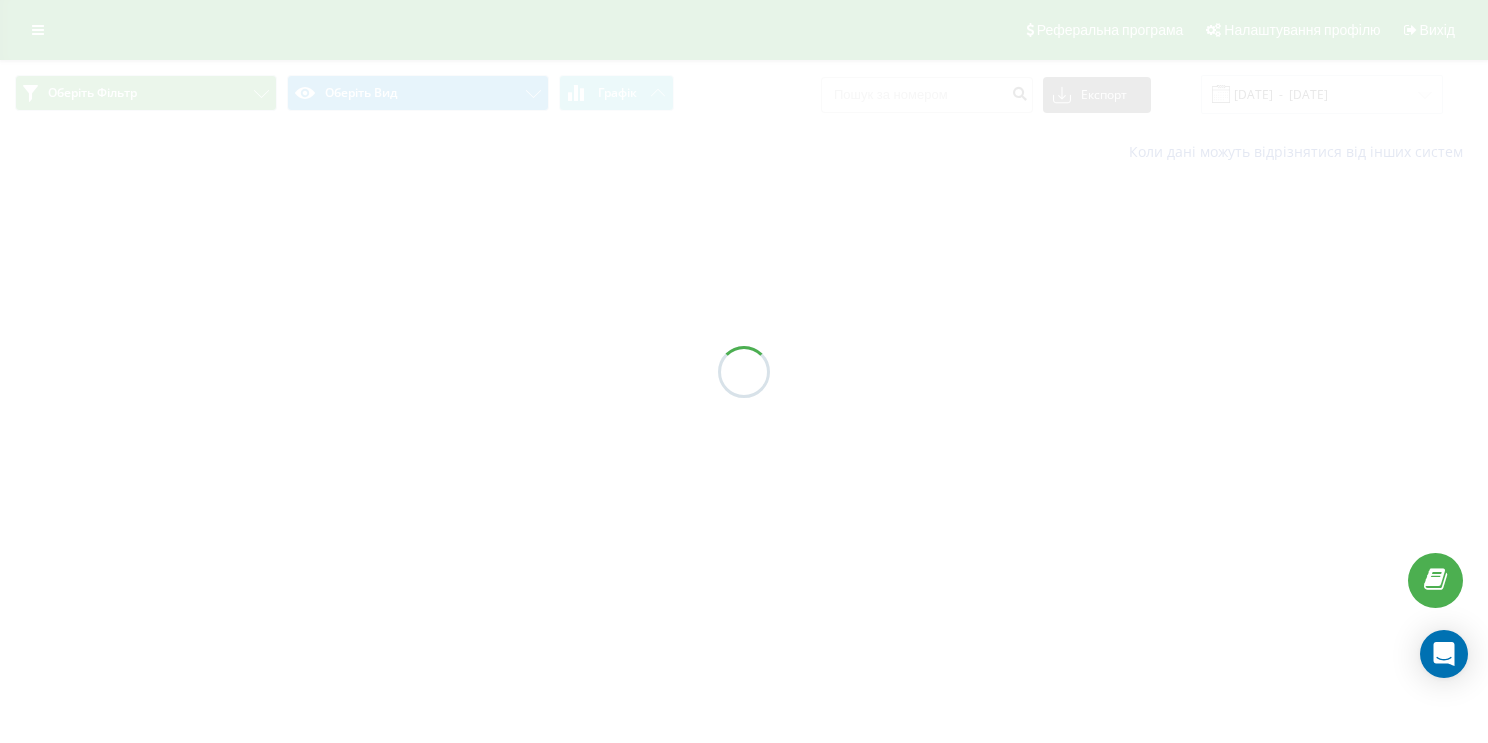 scroll, scrollTop: 0, scrollLeft: 0, axis: both 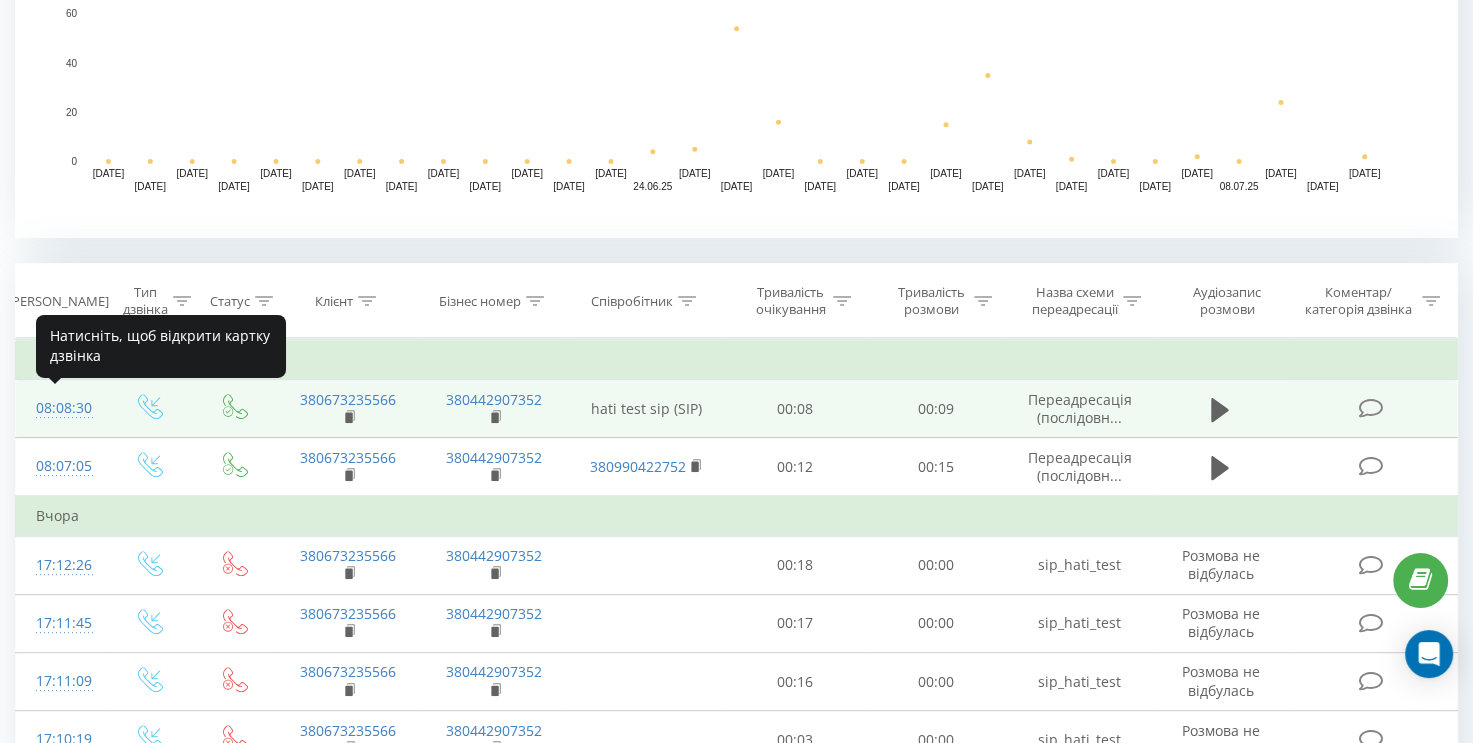 click on "08:08:30" at bounding box center (61, 408) 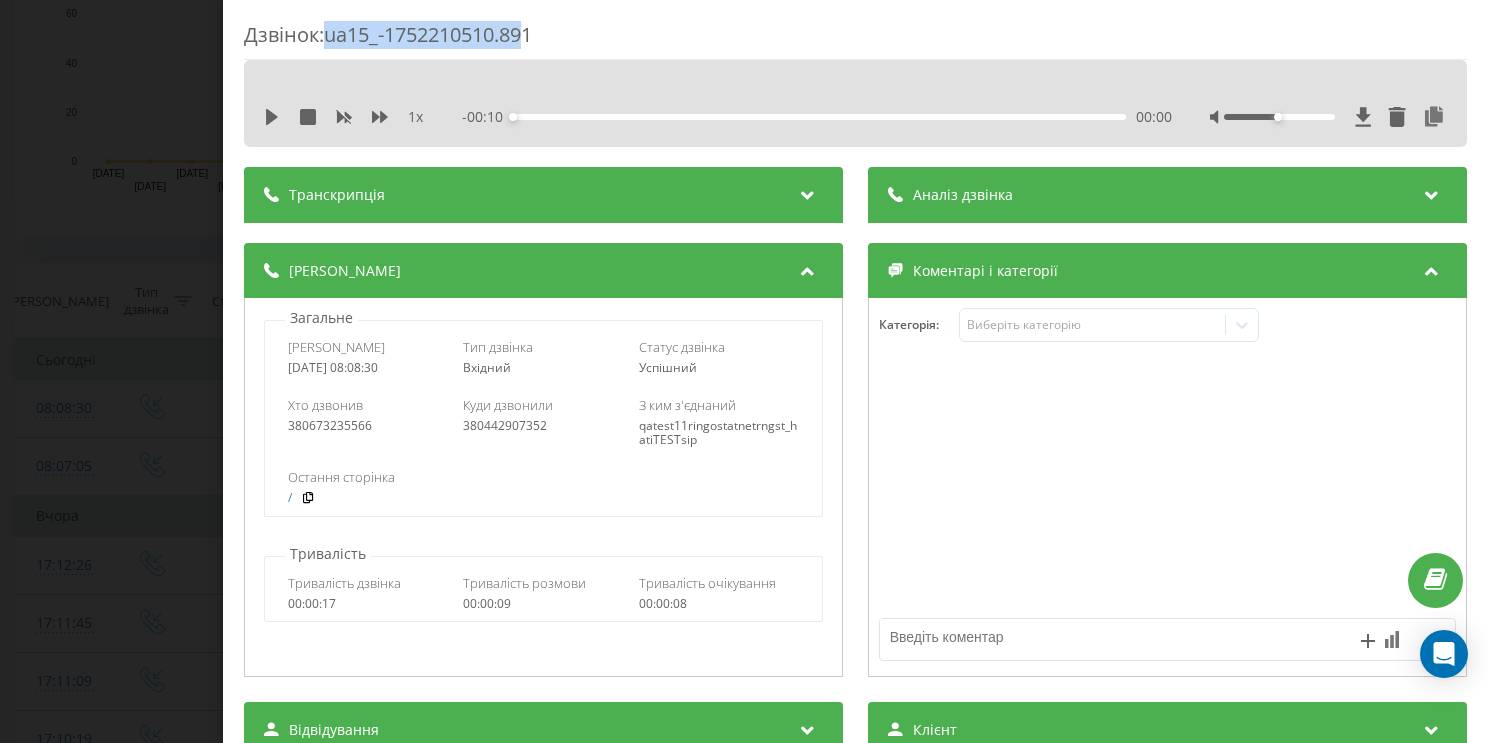 drag, startPoint x: 513, startPoint y: 35, endPoint x: 330, endPoint y: 35, distance: 183 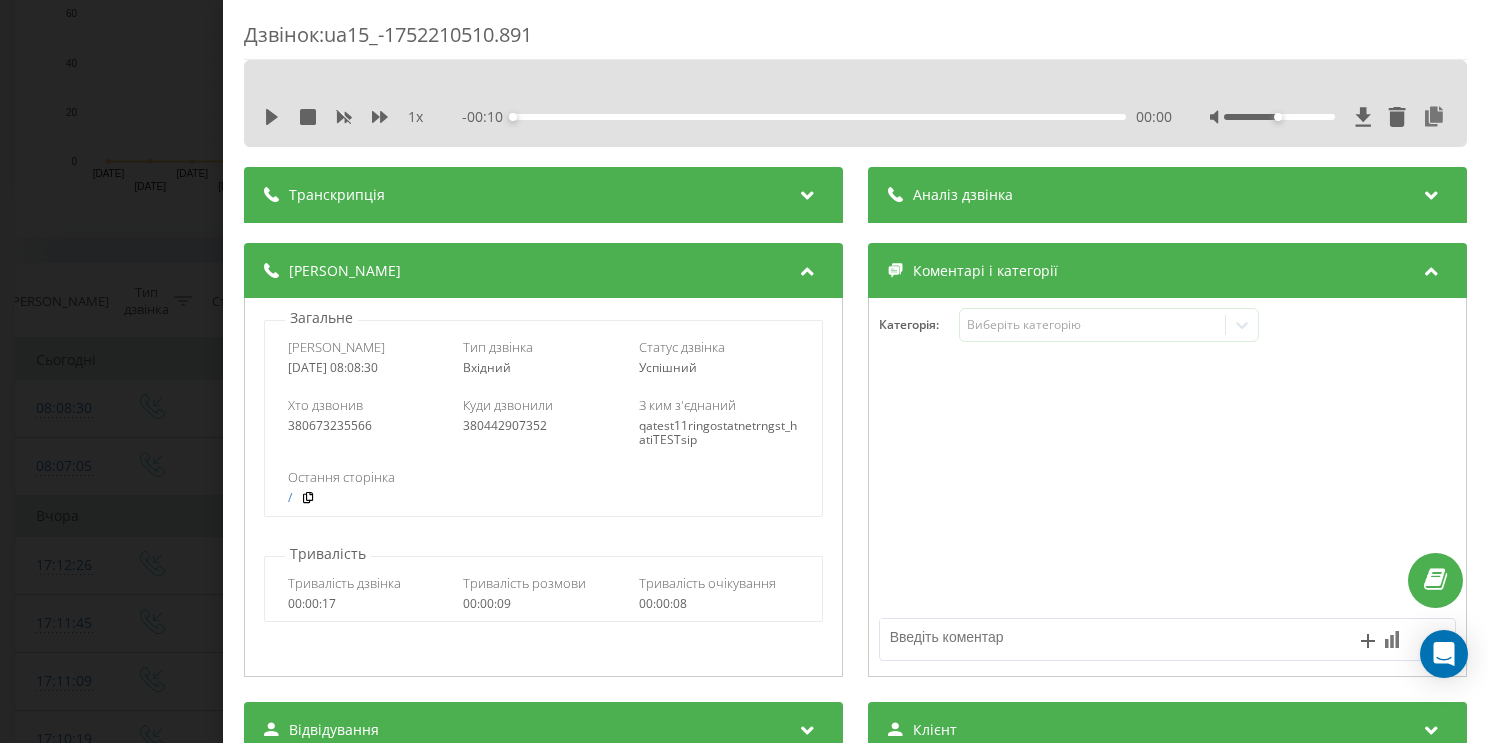 drag, startPoint x: 570, startPoint y: 29, endPoint x: 552, endPoint y: 32, distance: 18.248287 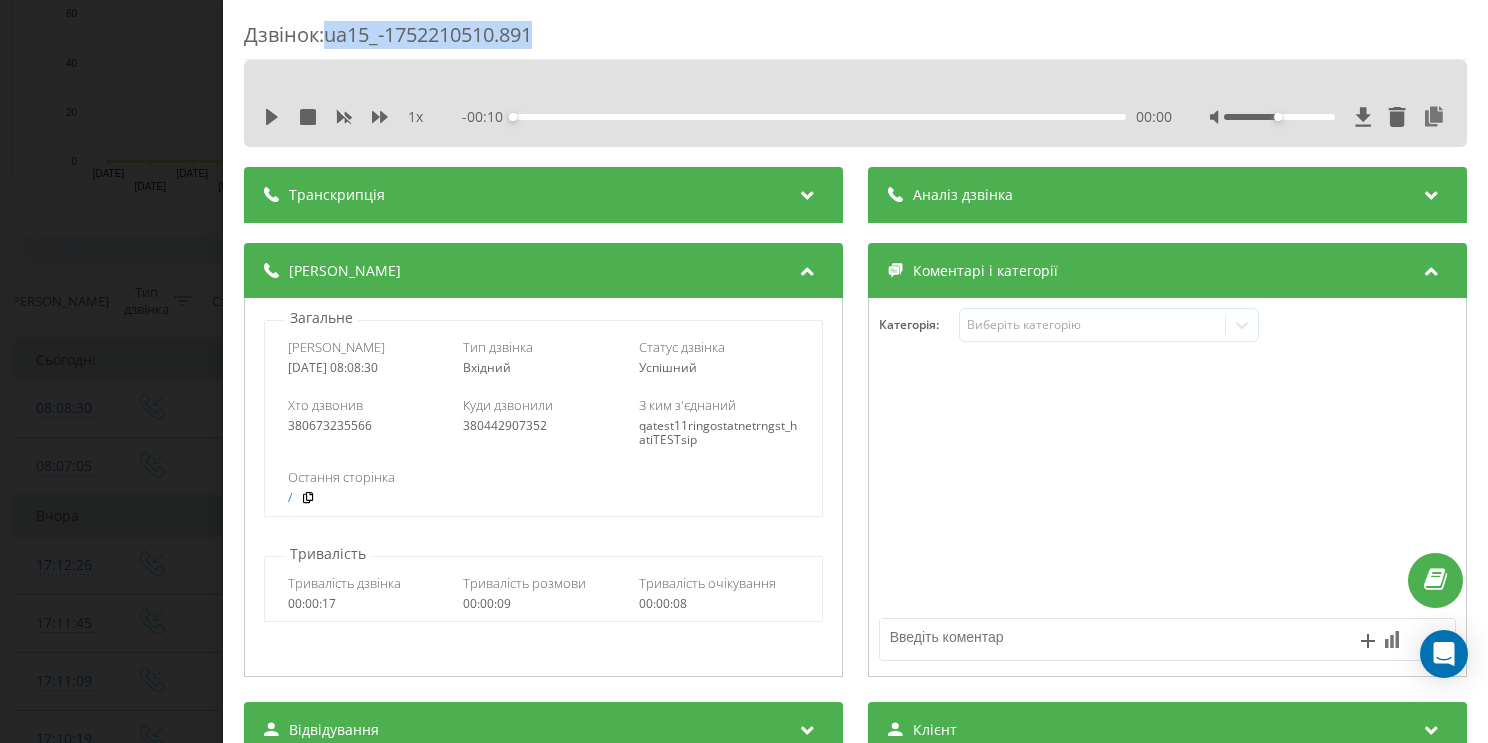 drag, startPoint x: 517, startPoint y: 35, endPoint x: 334, endPoint y: 35, distance: 183 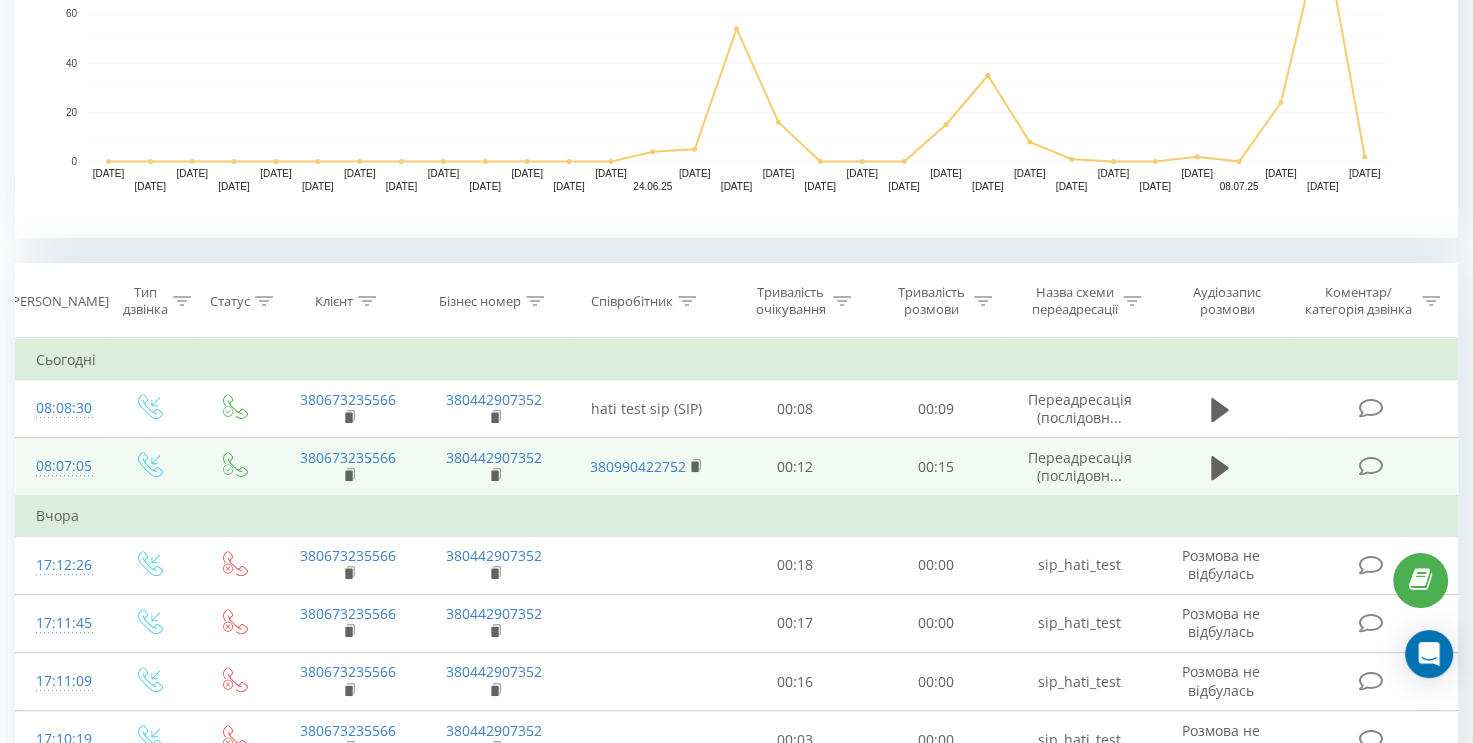 click on "08:07:05" at bounding box center [61, 466] 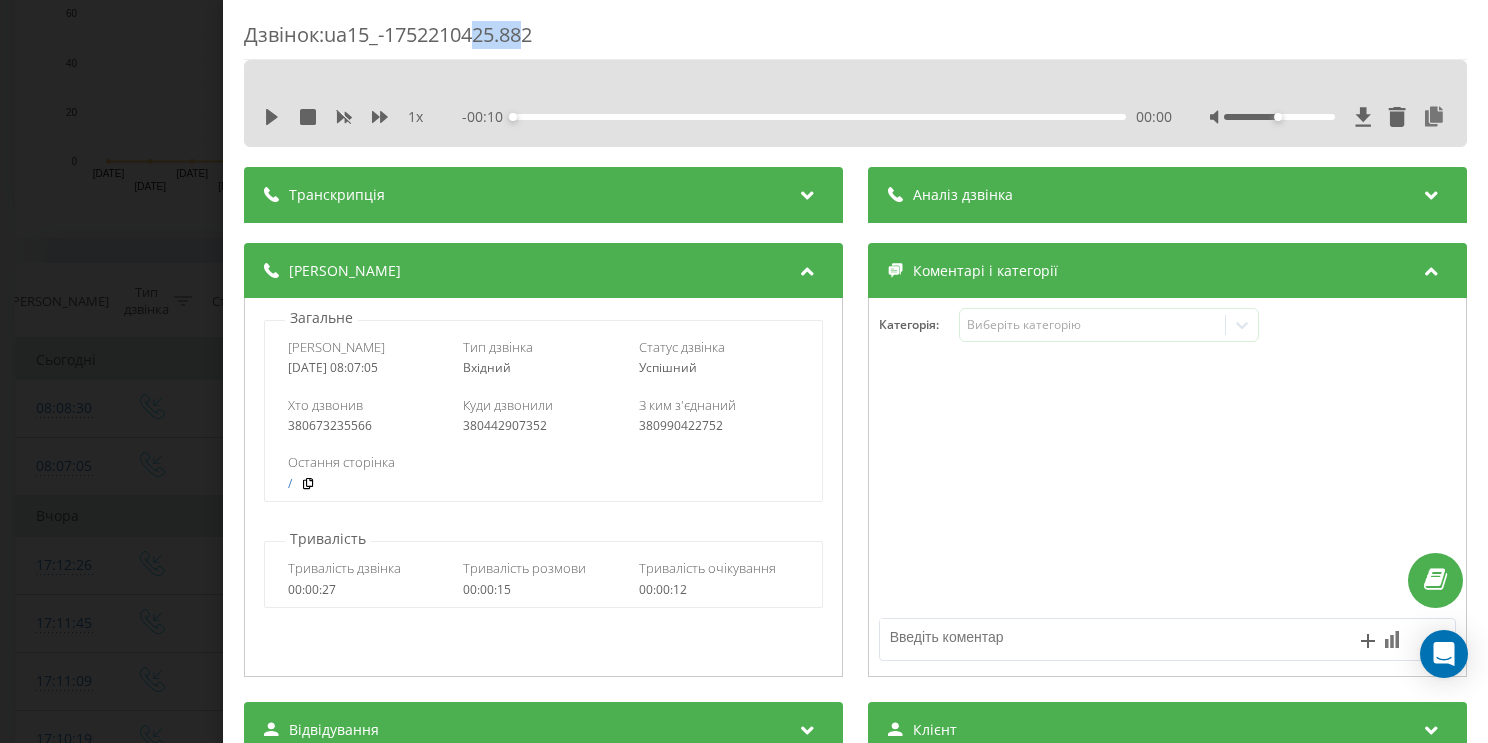 drag, startPoint x: 536, startPoint y: 35, endPoint x: 480, endPoint y: 37, distance: 56.0357 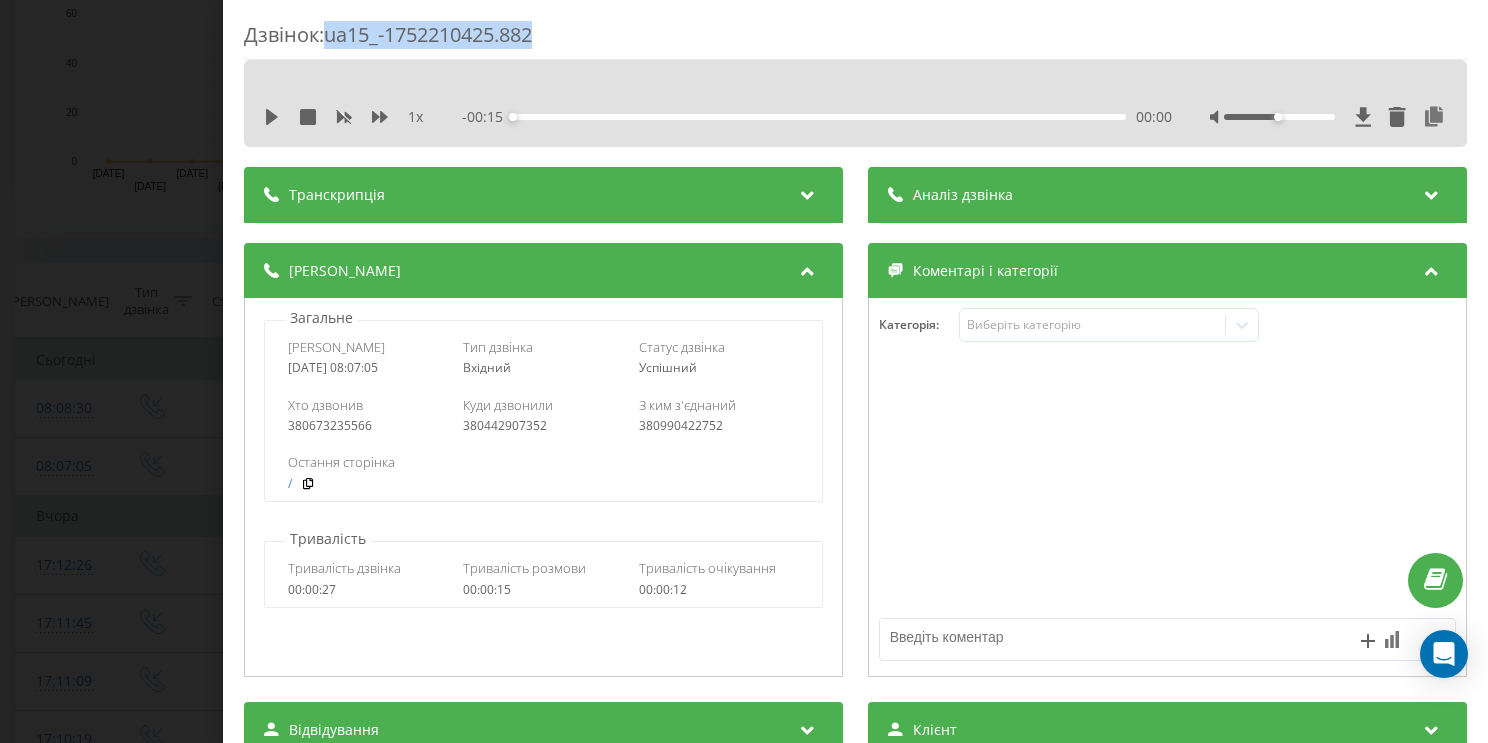 drag, startPoint x: 549, startPoint y: 37, endPoint x: 329, endPoint y: 37, distance: 220 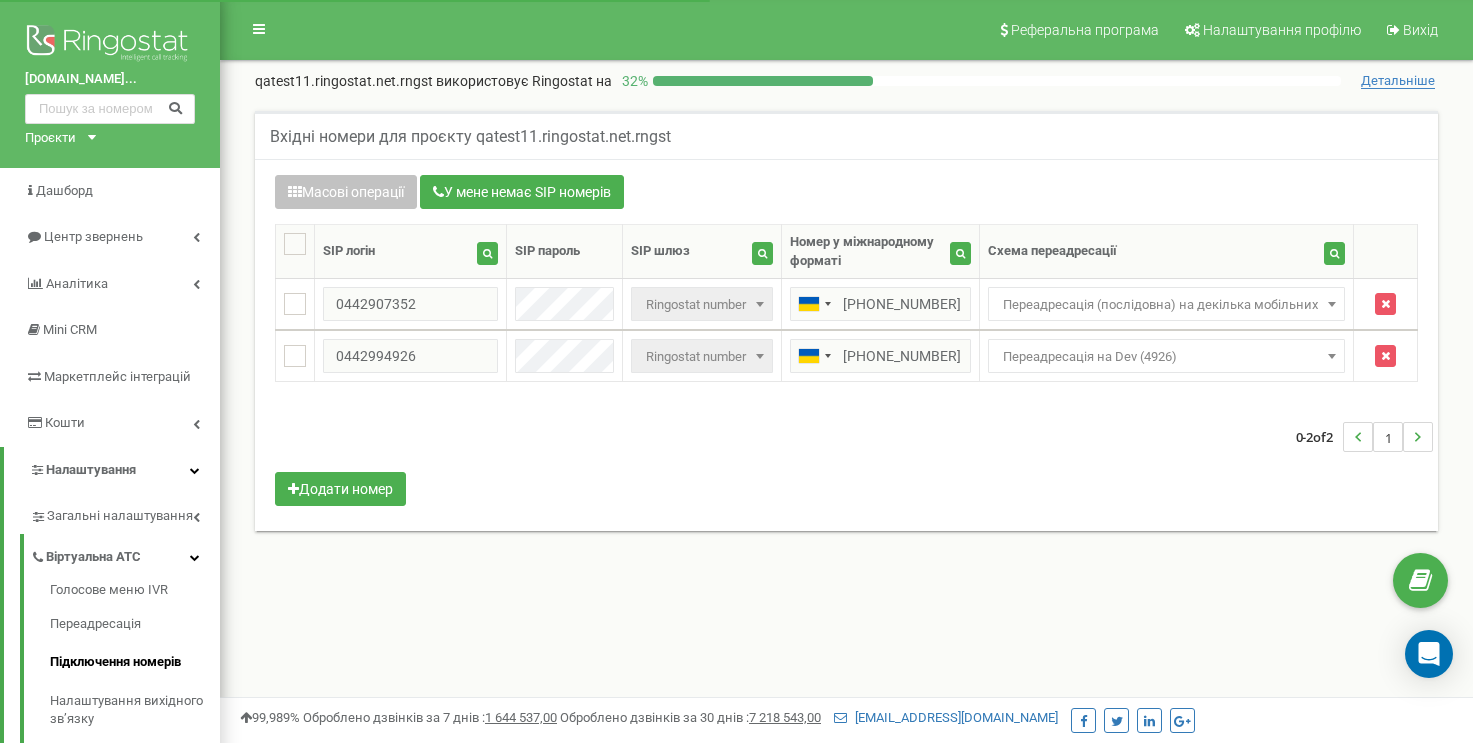 scroll, scrollTop: 0, scrollLeft: 0, axis: both 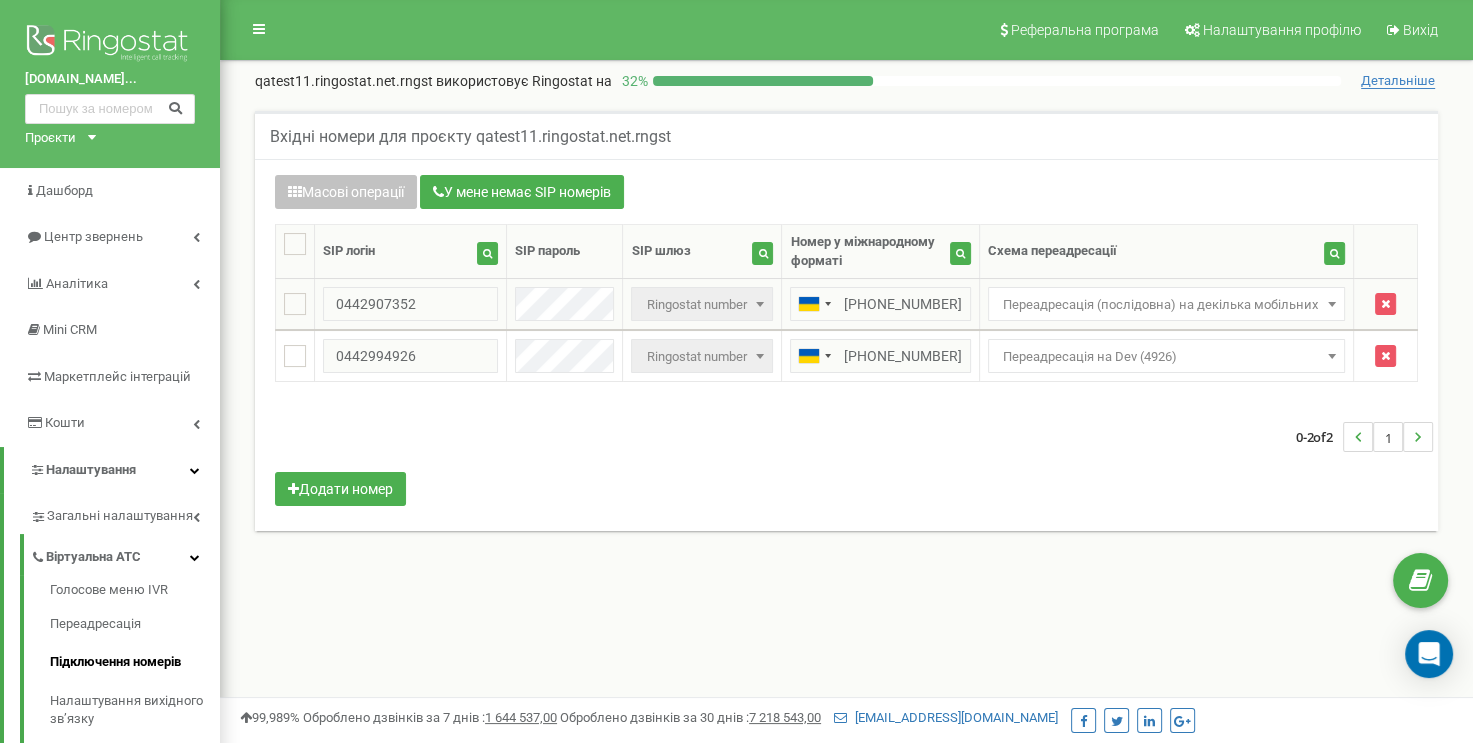 click on "Переадресація (послідовна) на декілька мобільних" at bounding box center (1166, 305) 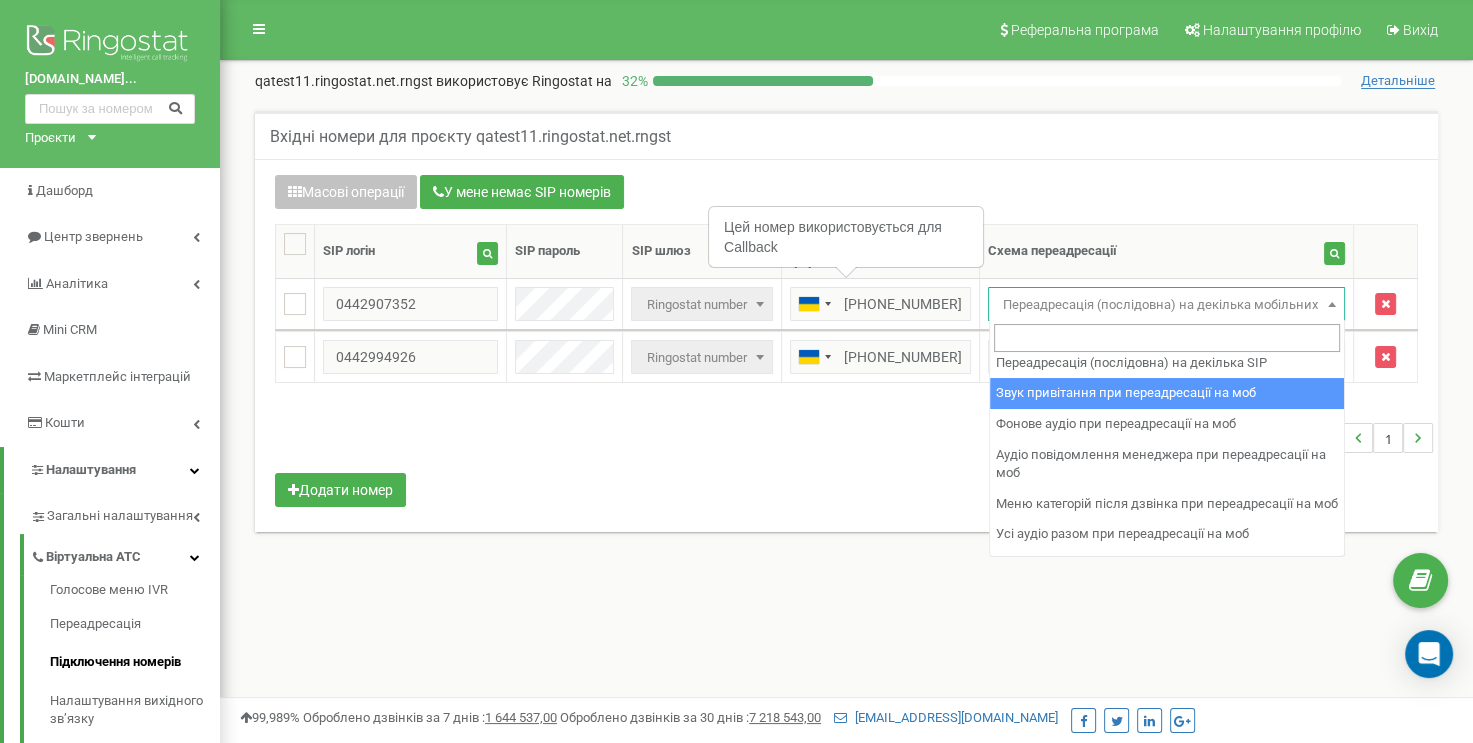 scroll, scrollTop: 500, scrollLeft: 0, axis: vertical 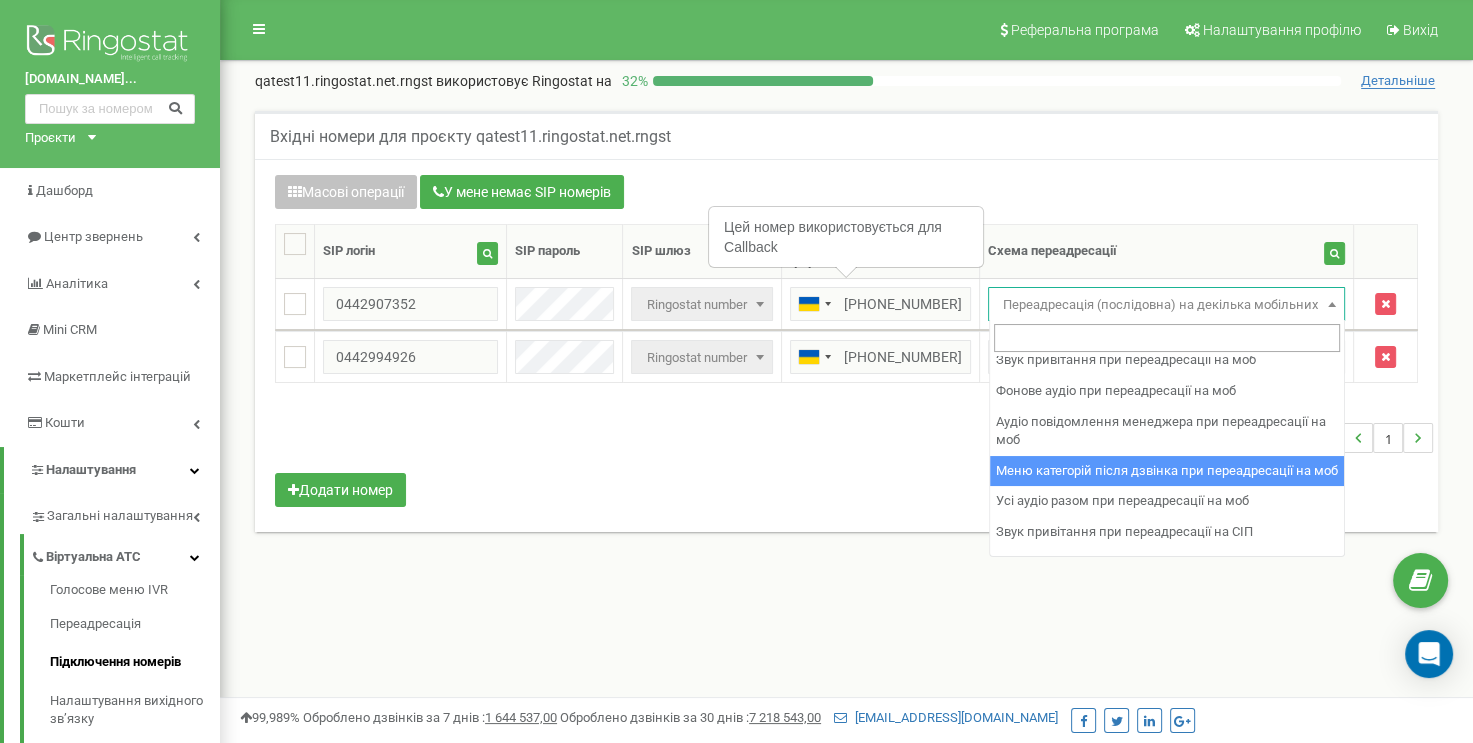 select on "252101" 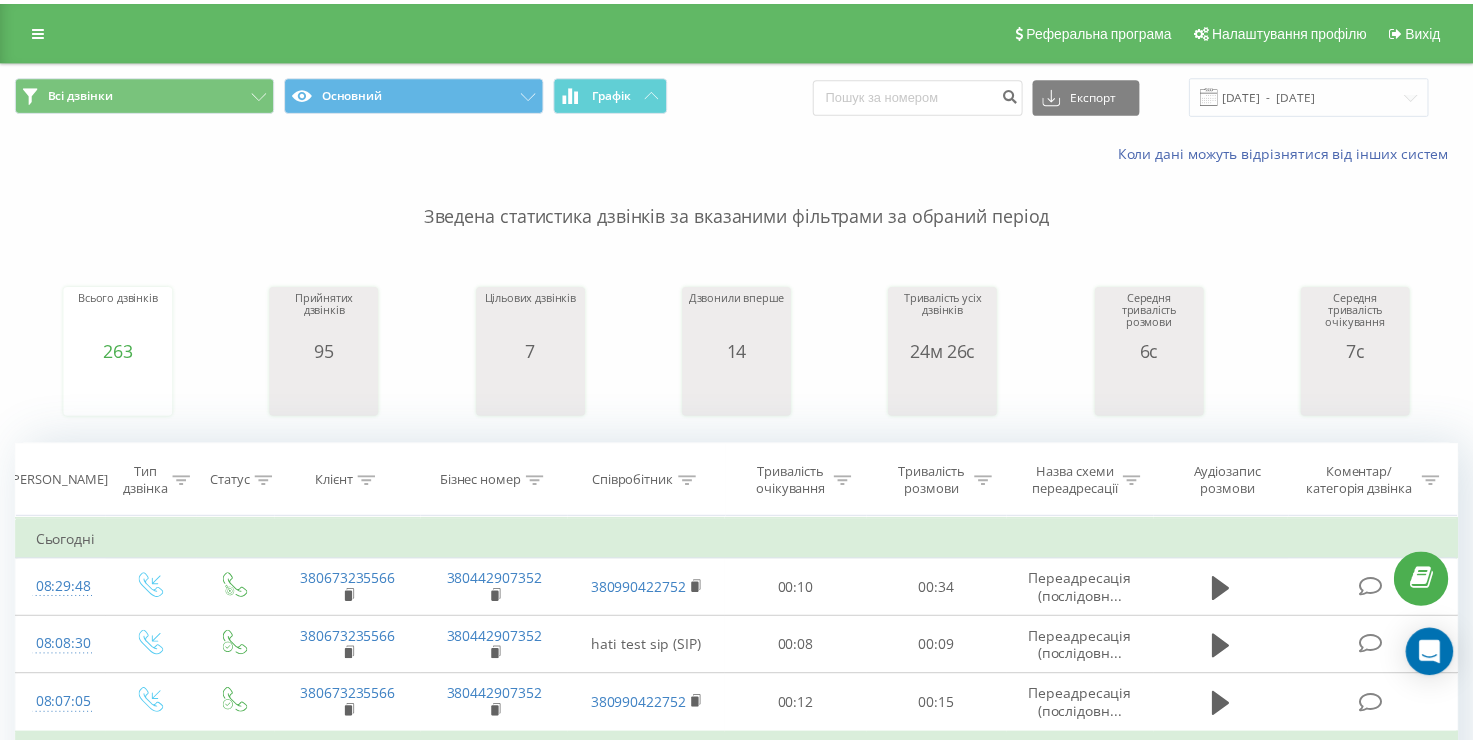 scroll, scrollTop: 0, scrollLeft: 0, axis: both 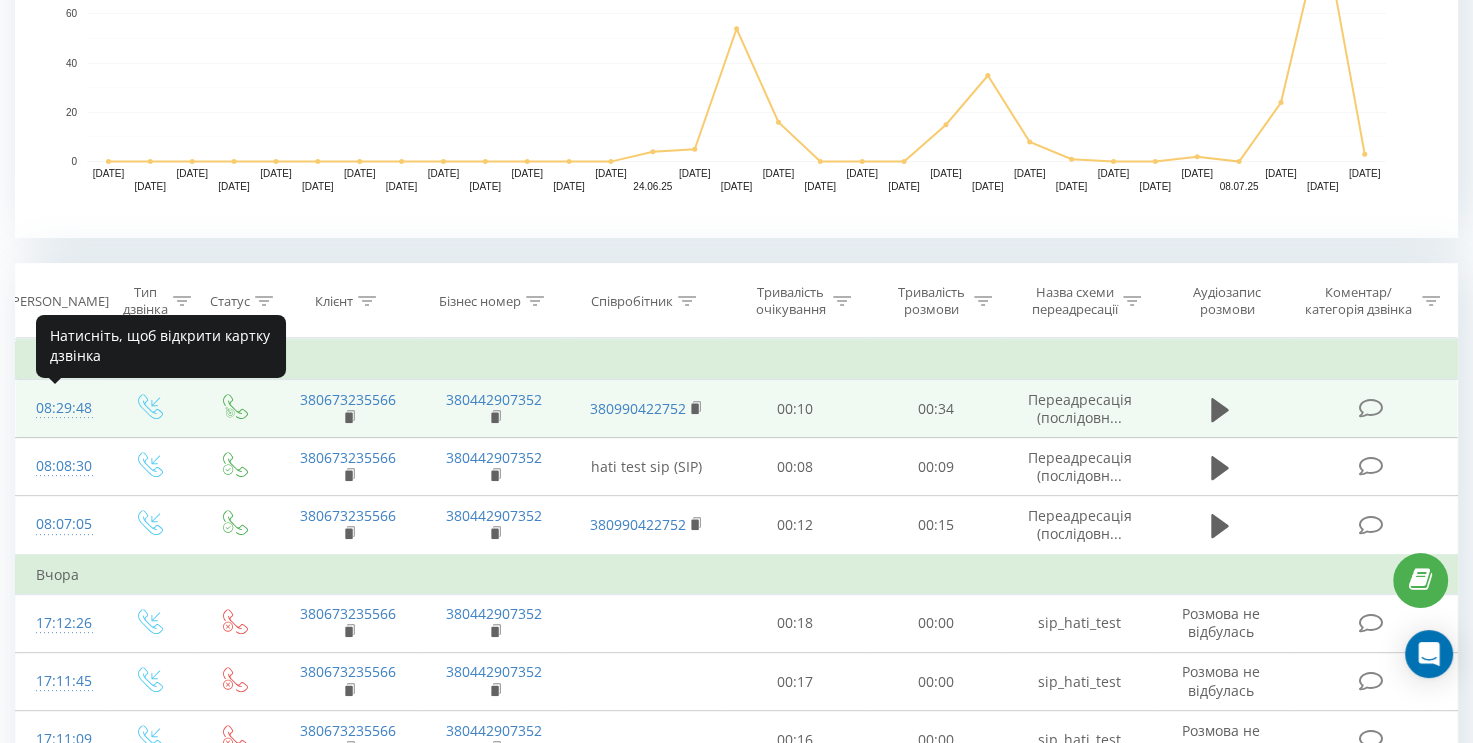 click on "08:29:48" at bounding box center [61, 408] 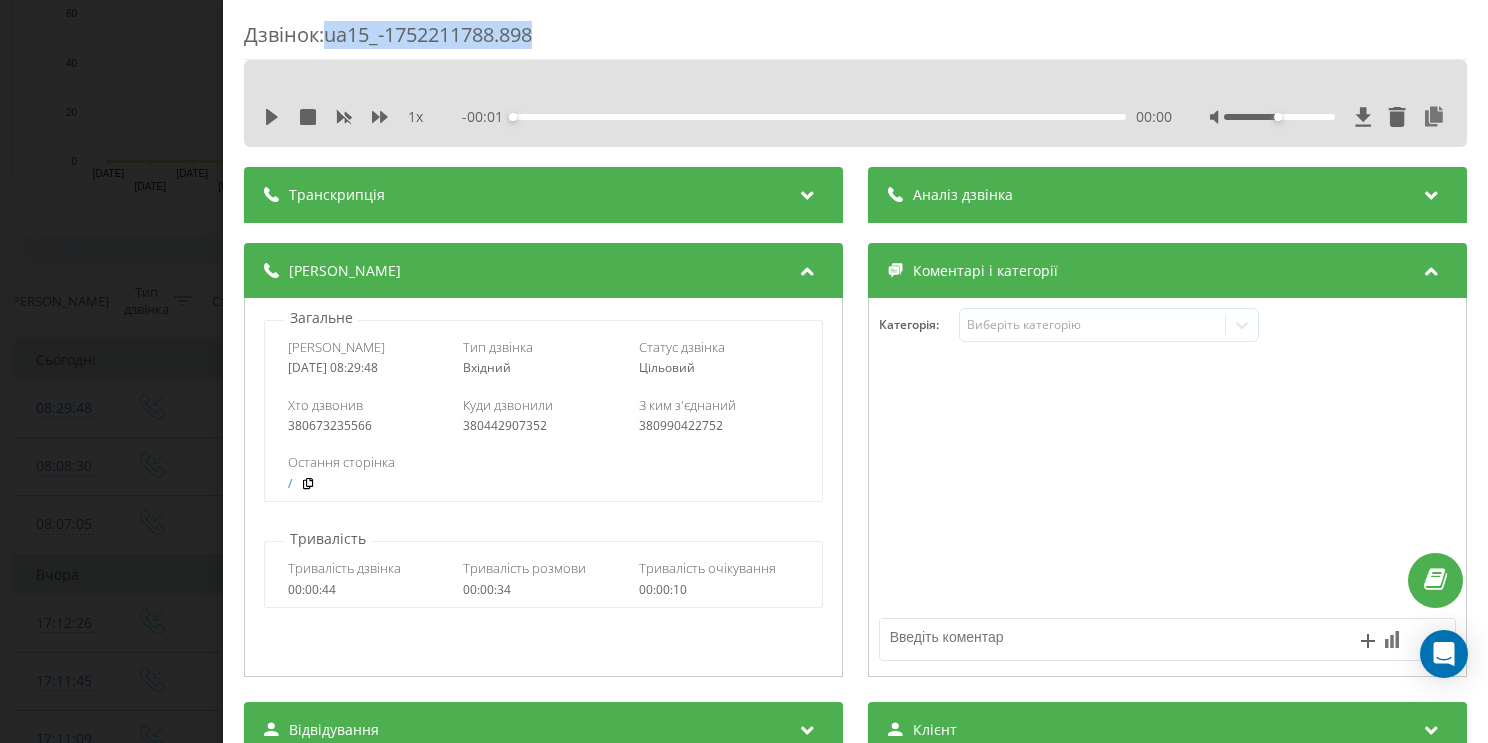 drag, startPoint x: 541, startPoint y: 35, endPoint x: 334, endPoint y: 39, distance: 207.03865 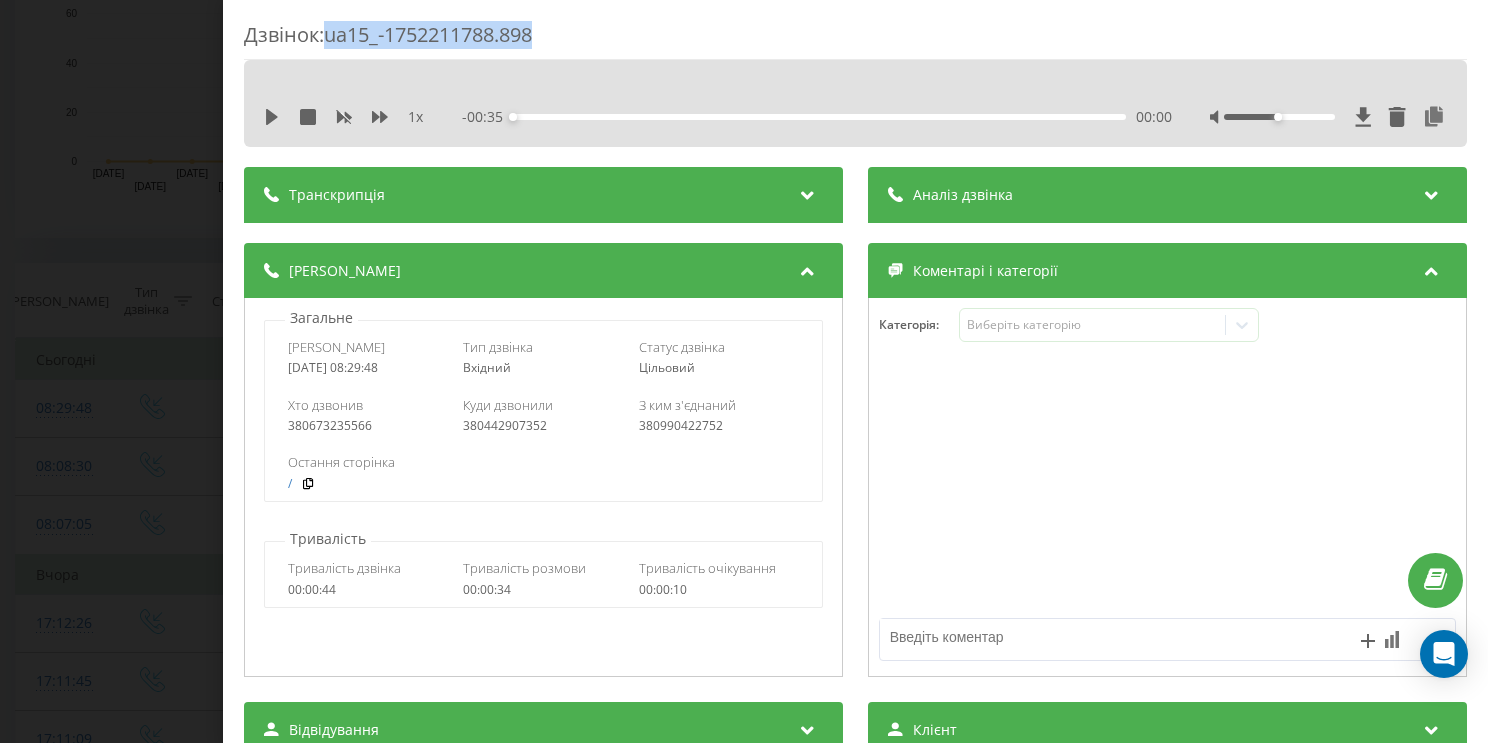 copy on "ua15_-1752211788.898" 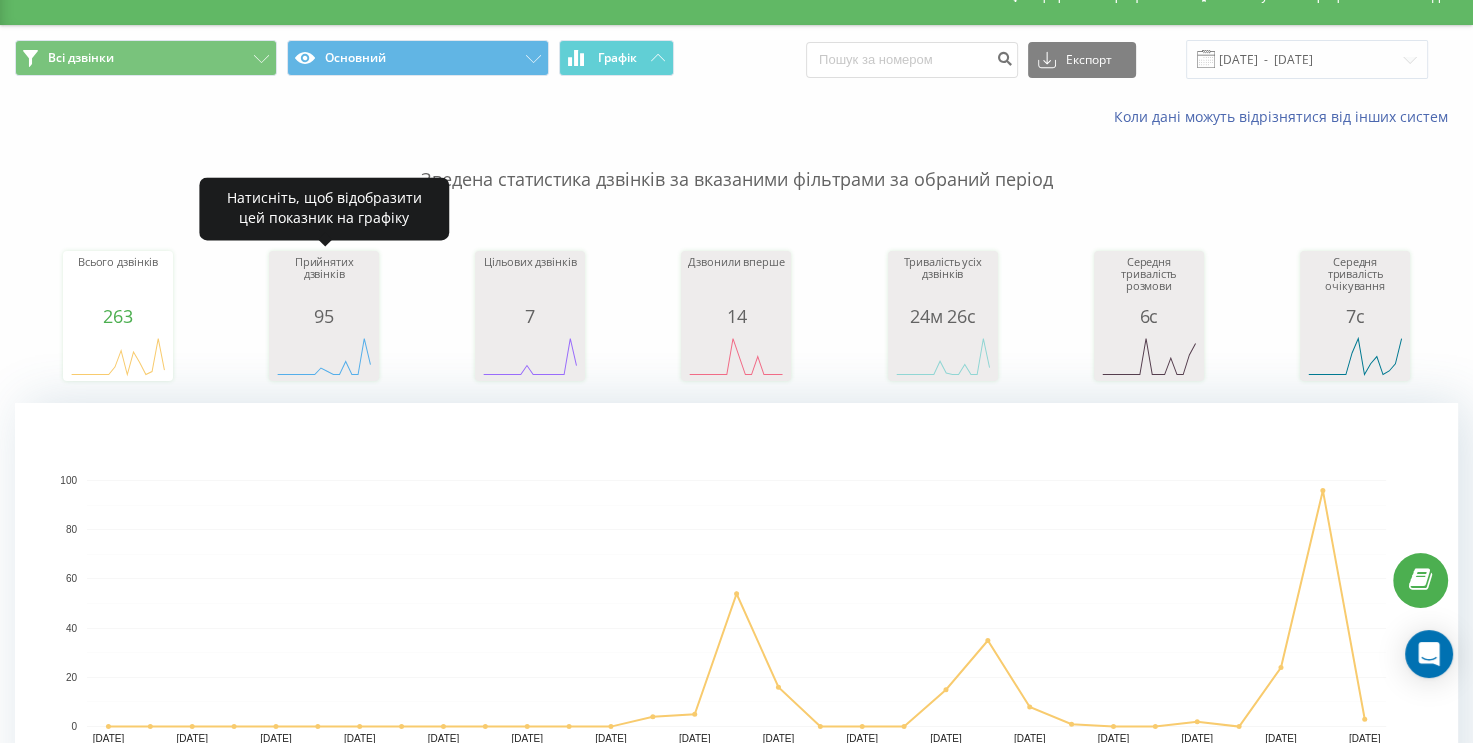 scroll, scrollTop: 0, scrollLeft: 0, axis: both 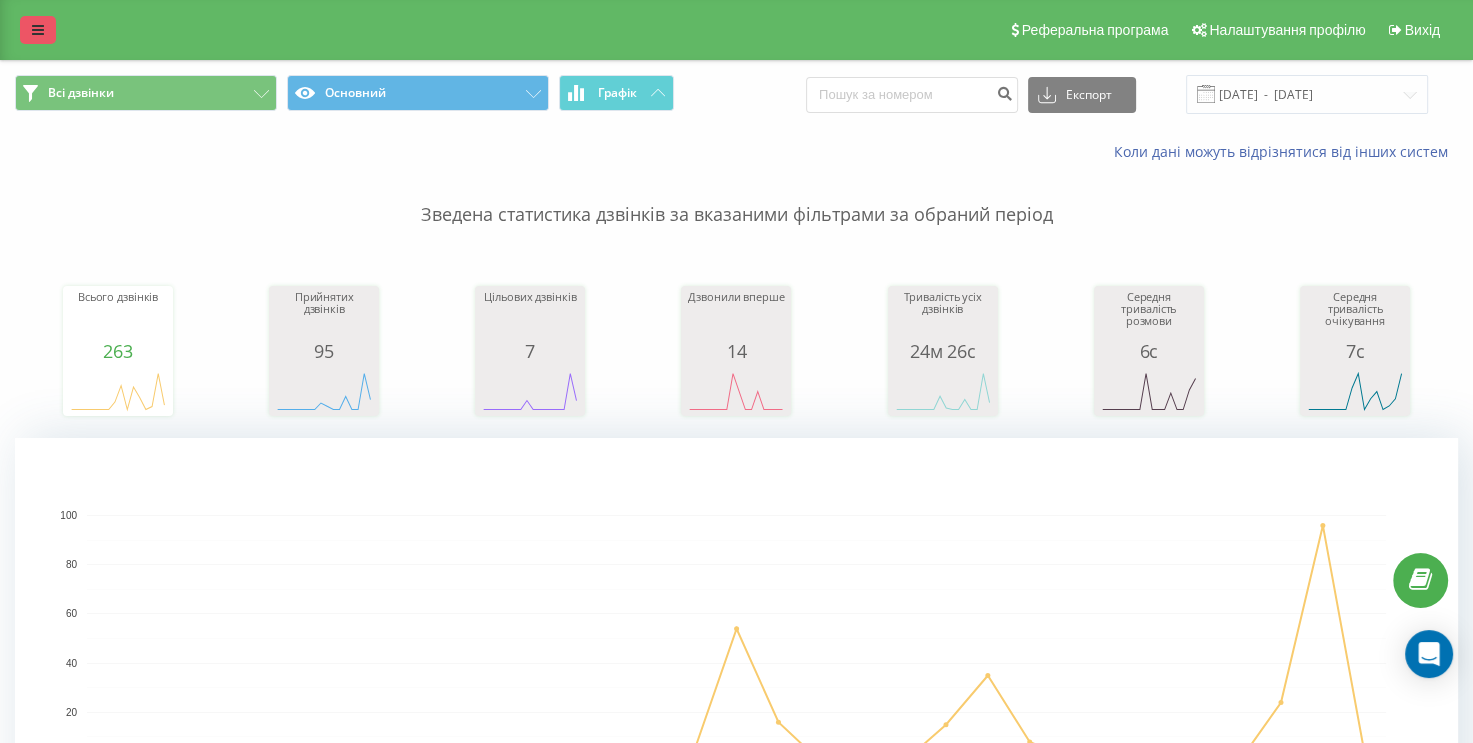 click at bounding box center [38, 30] 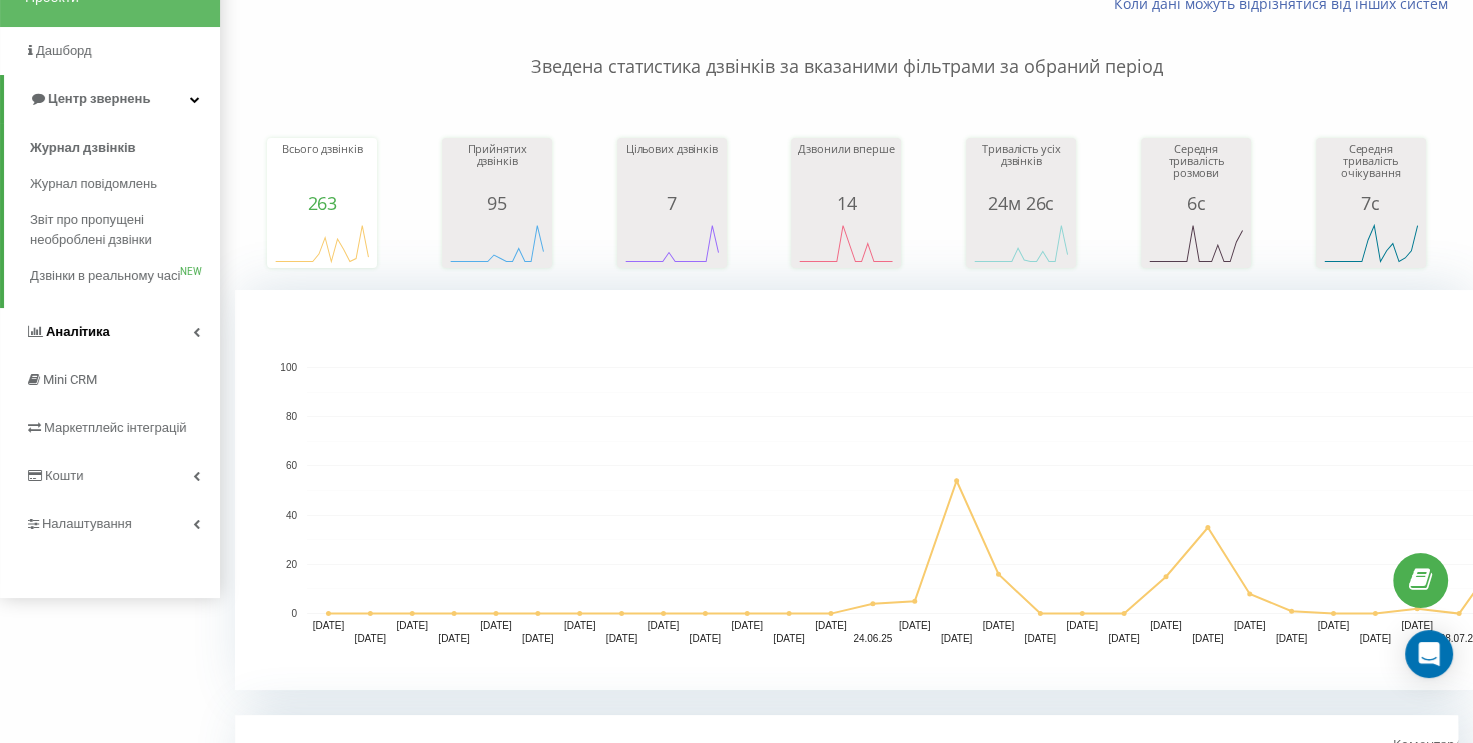 scroll, scrollTop: 100, scrollLeft: 0, axis: vertical 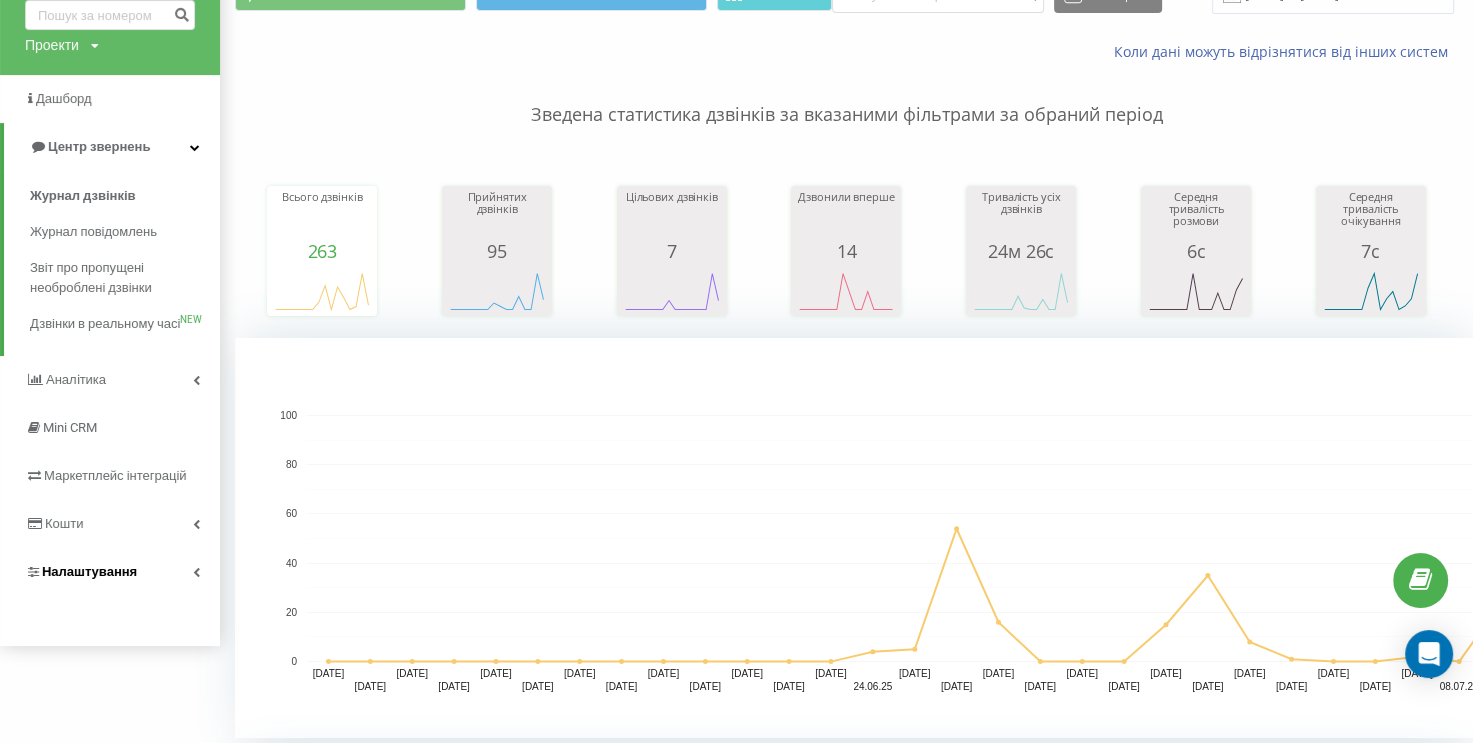 click on "Налаштування" at bounding box center (110, 572) 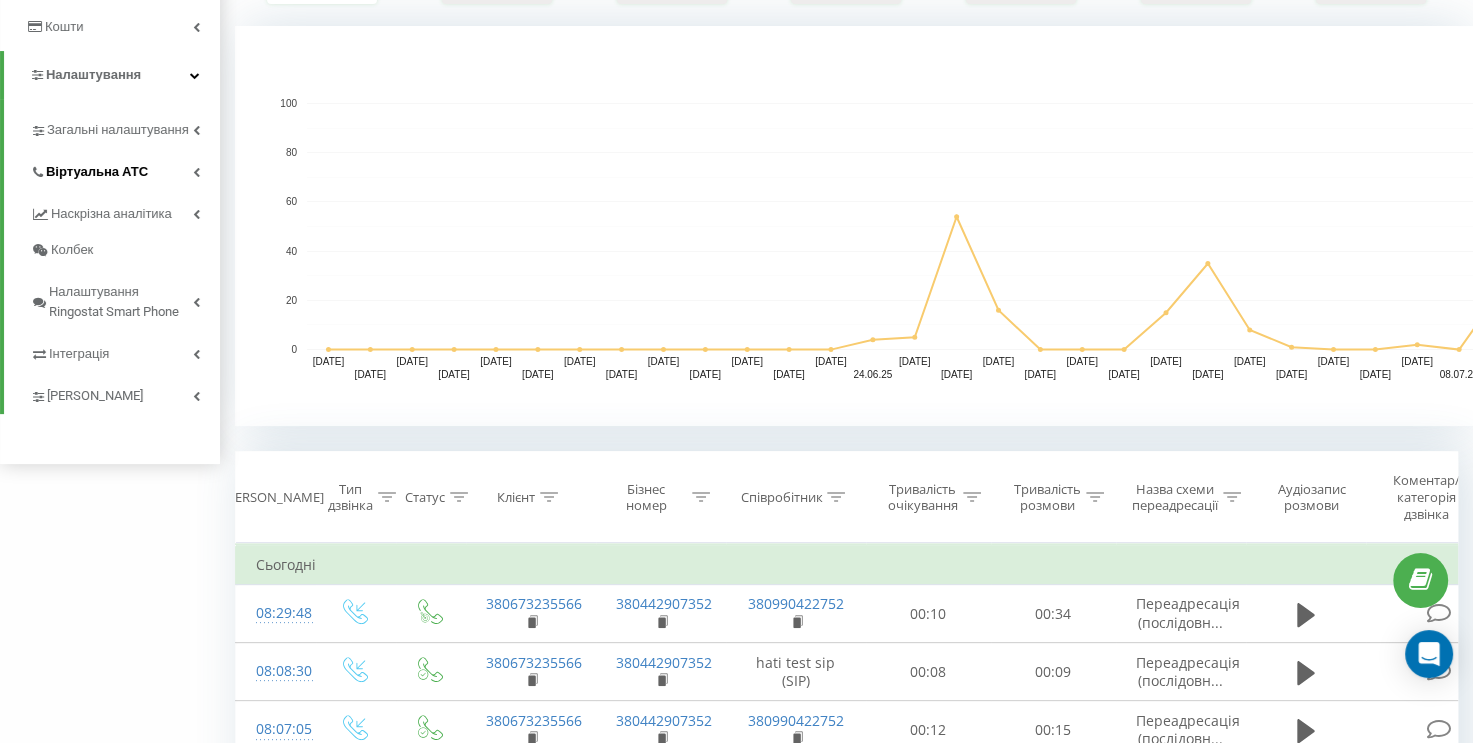scroll, scrollTop: 600, scrollLeft: 0, axis: vertical 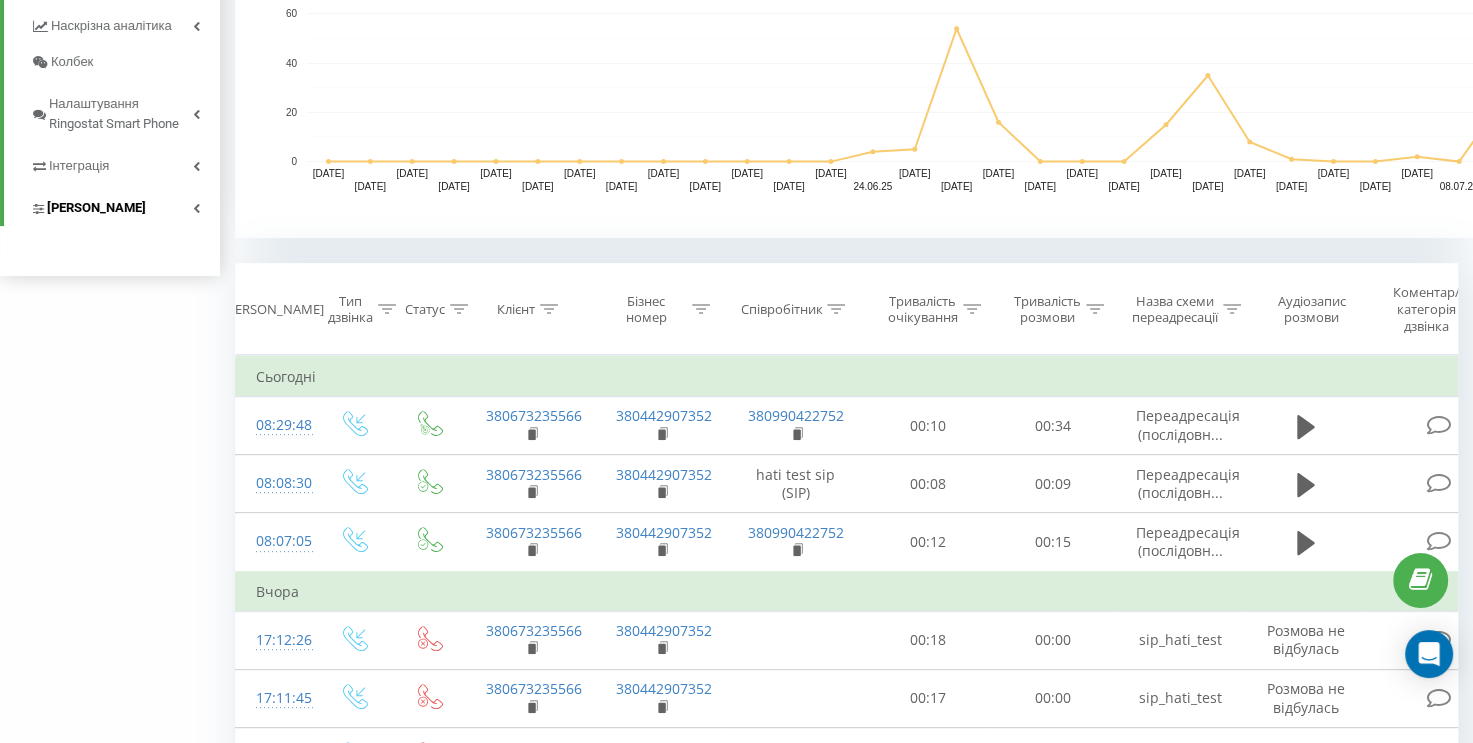 click on "Коллтрекінг" at bounding box center [125, 205] 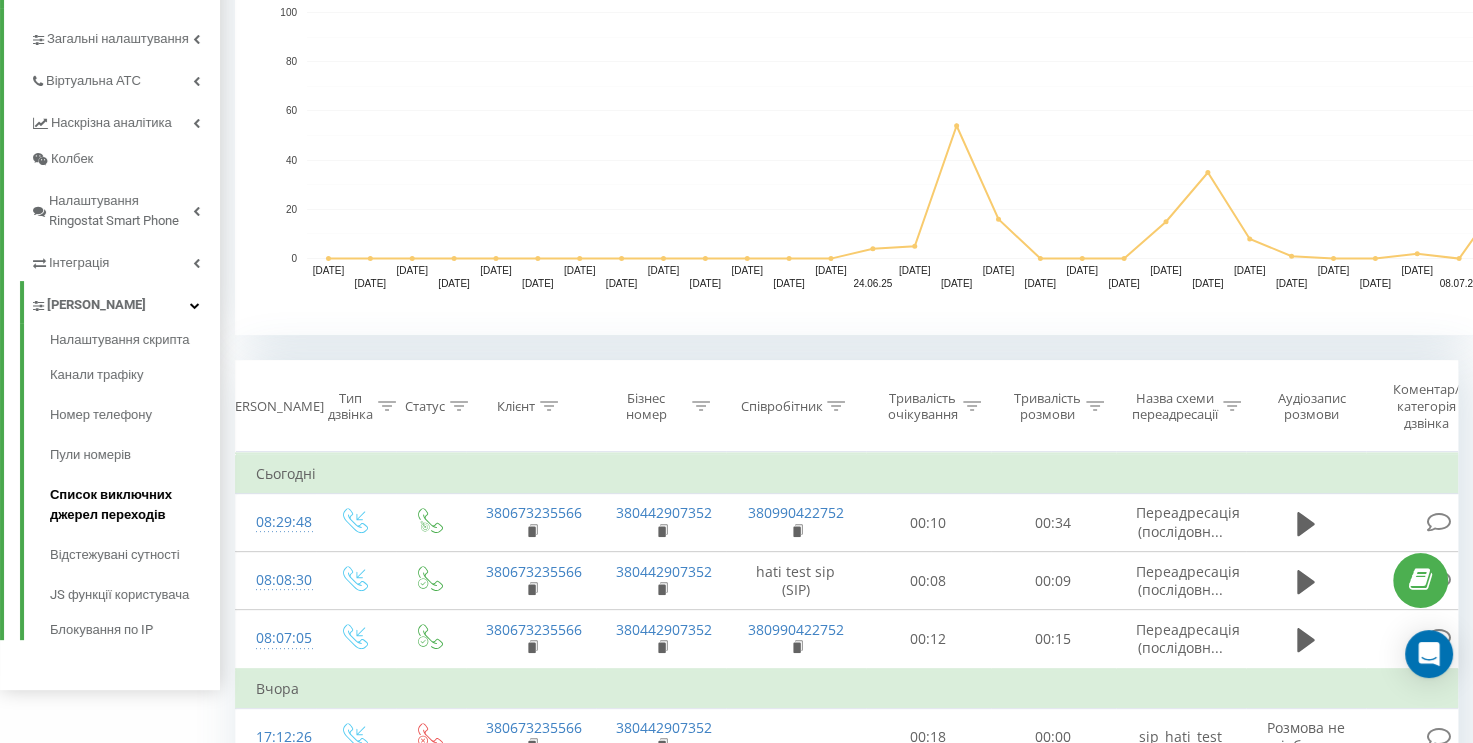 scroll, scrollTop: 500, scrollLeft: 0, axis: vertical 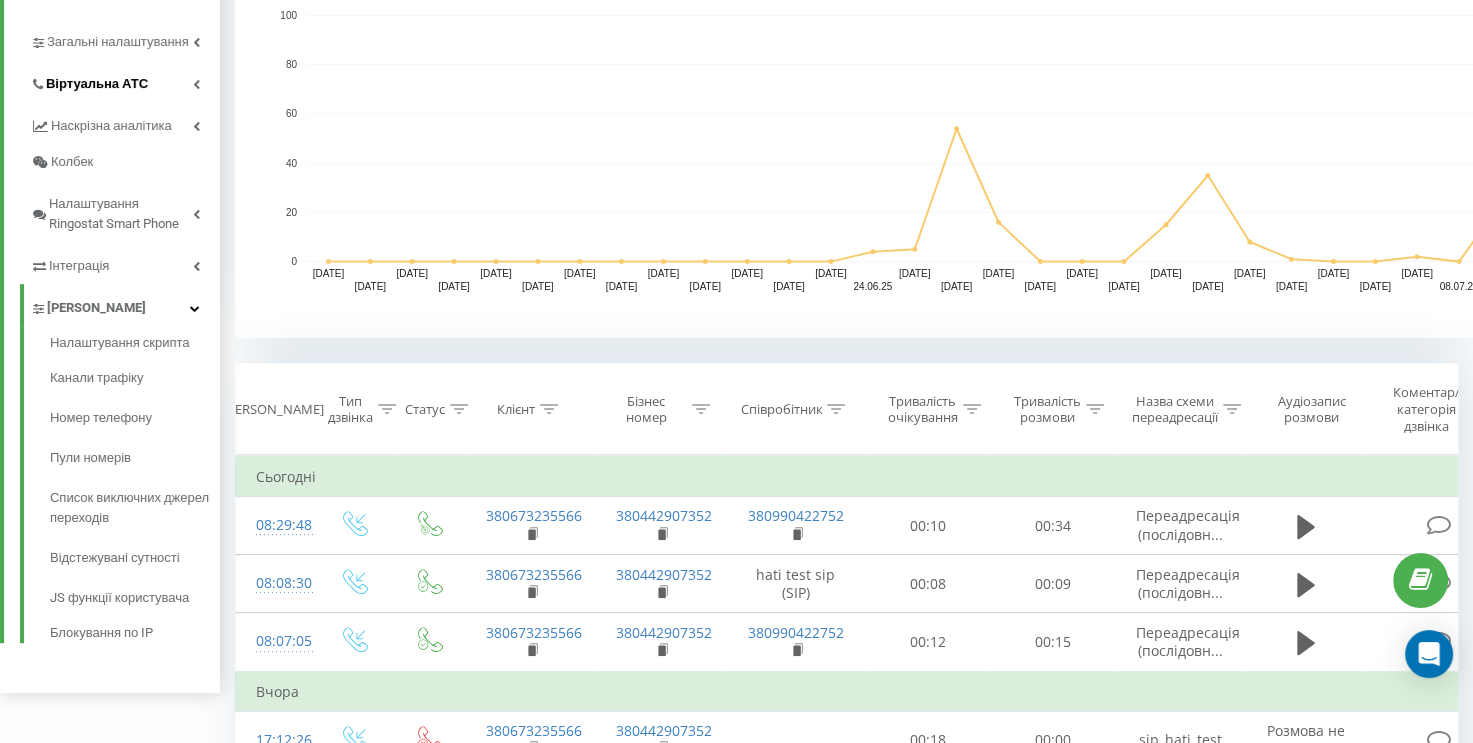 click on "Віртуальна АТС" at bounding box center (125, 81) 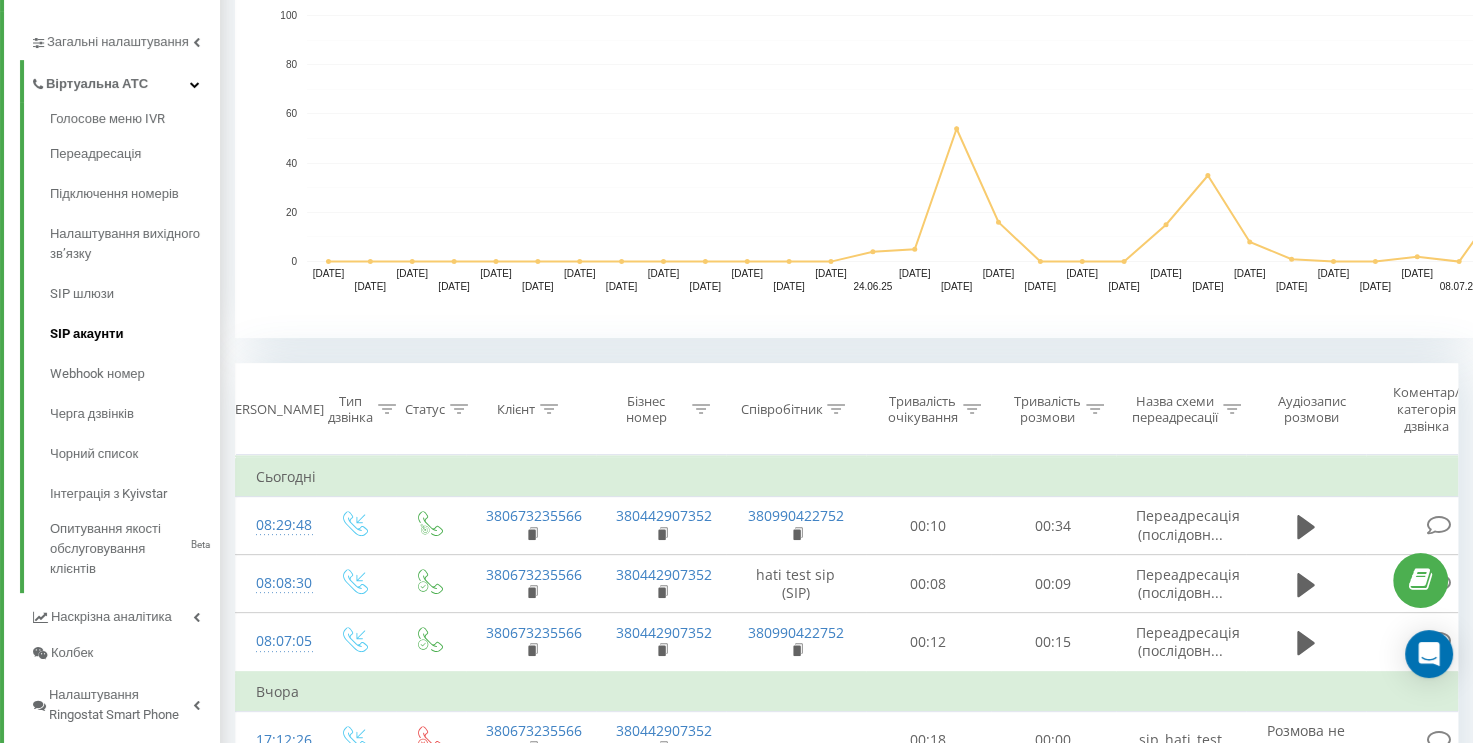 click on "SIP акаунти" at bounding box center [135, 334] 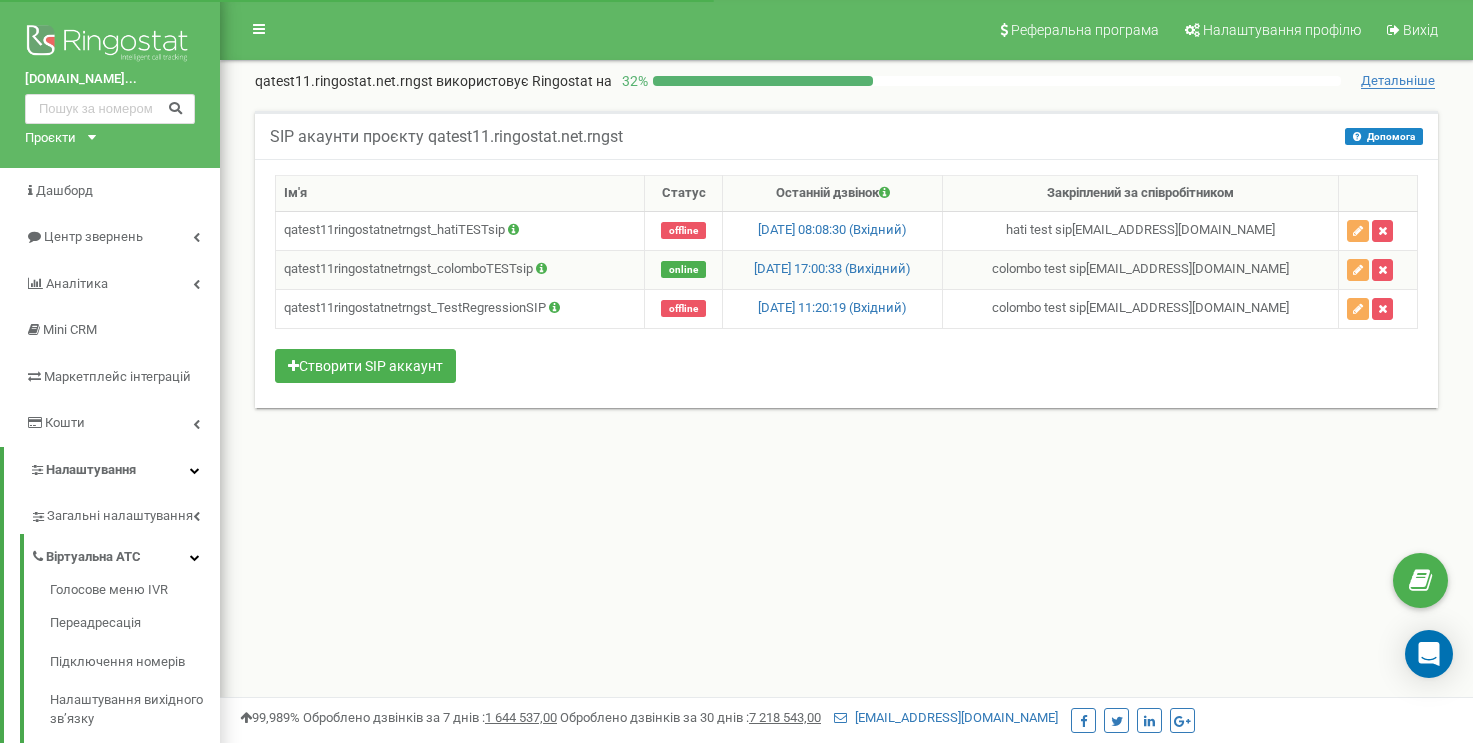scroll, scrollTop: 0, scrollLeft: 0, axis: both 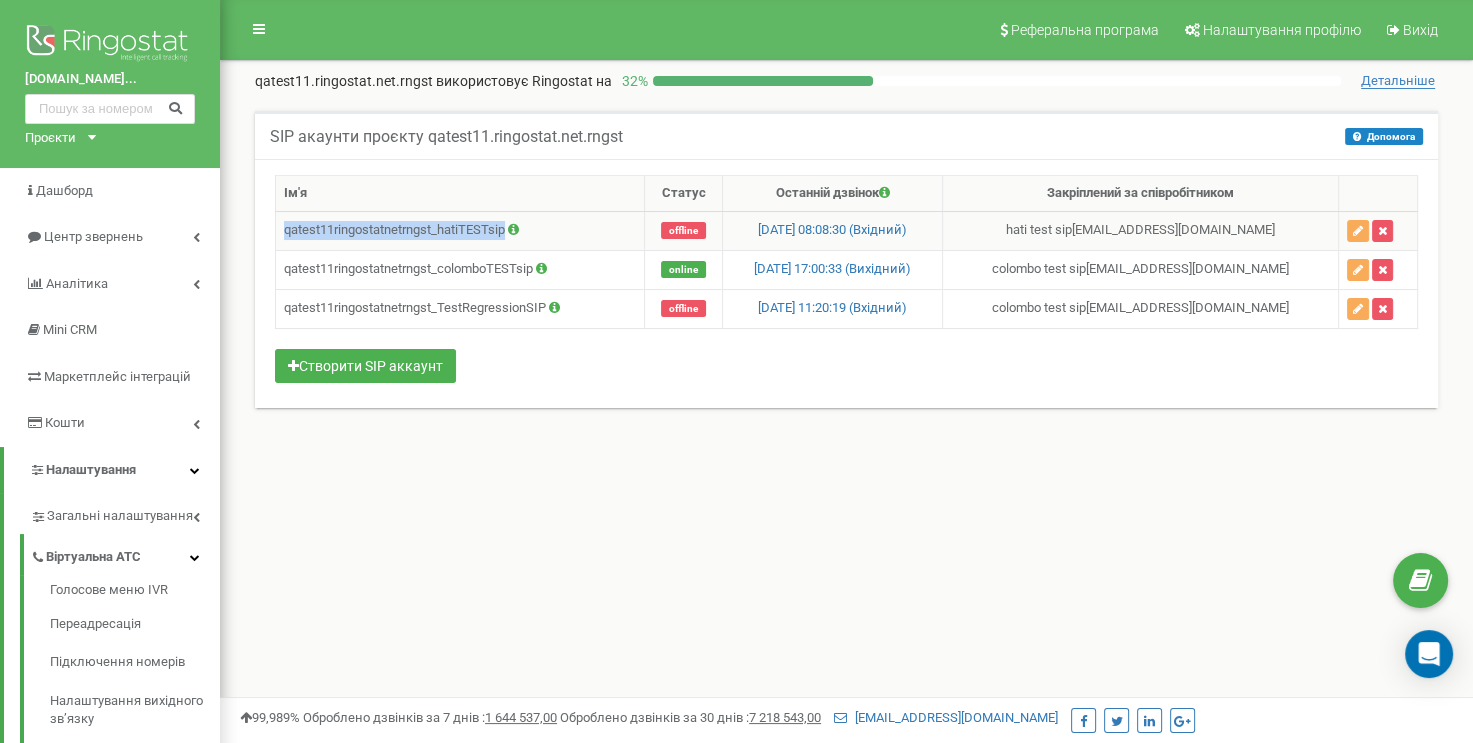 drag, startPoint x: 506, startPoint y: 229, endPoint x: 279, endPoint y: 227, distance: 227.0088 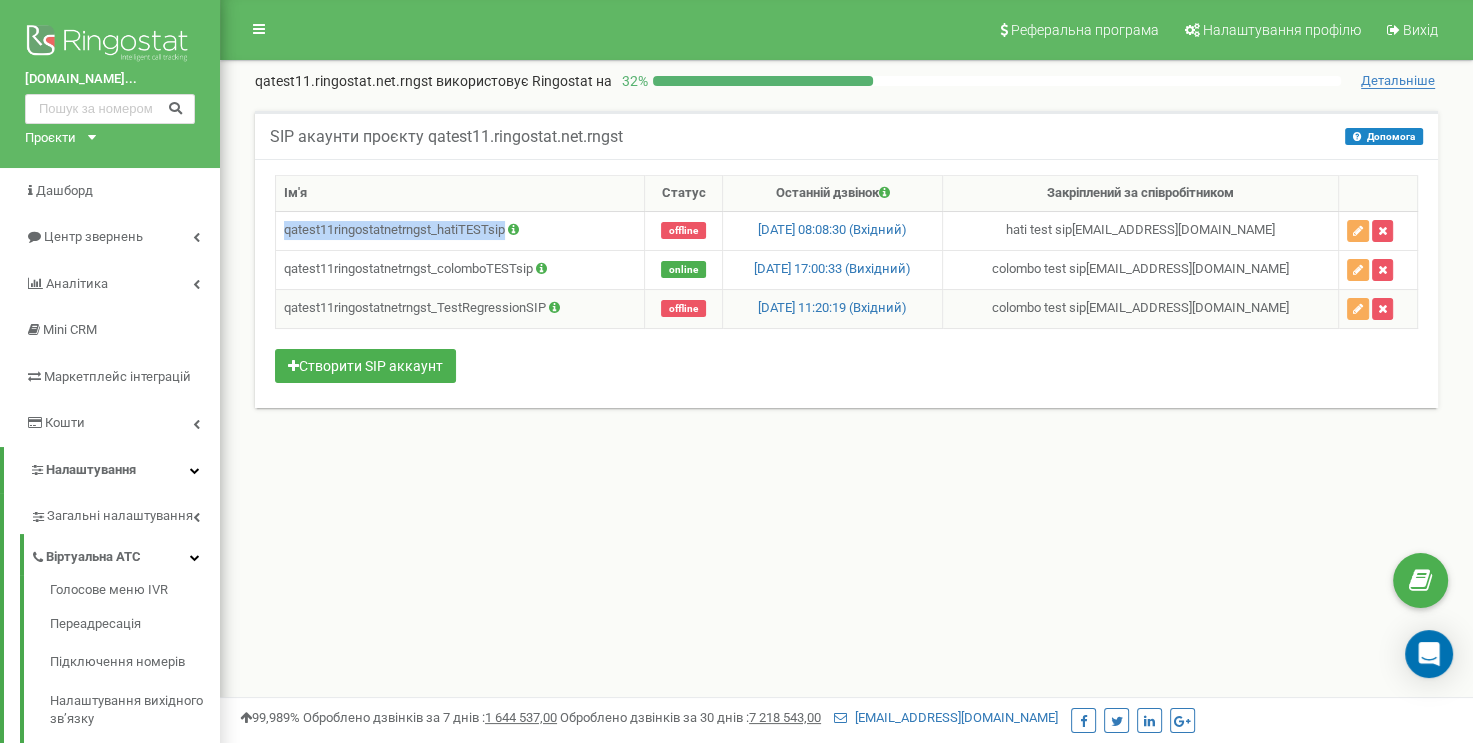 copy on "qatest11ringostatnetrngst_hatiTESTsip" 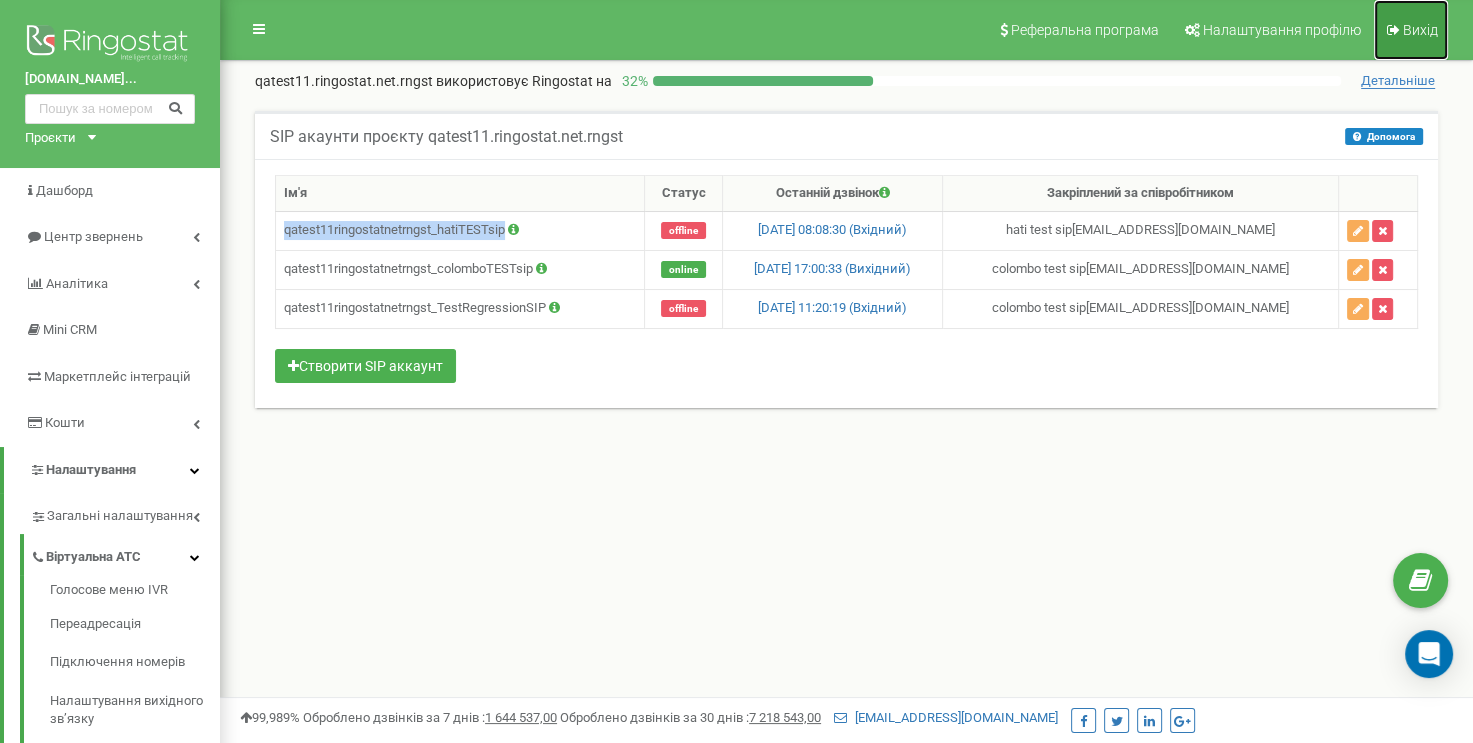 click on "Вихід" at bounding box center [1420, 30] 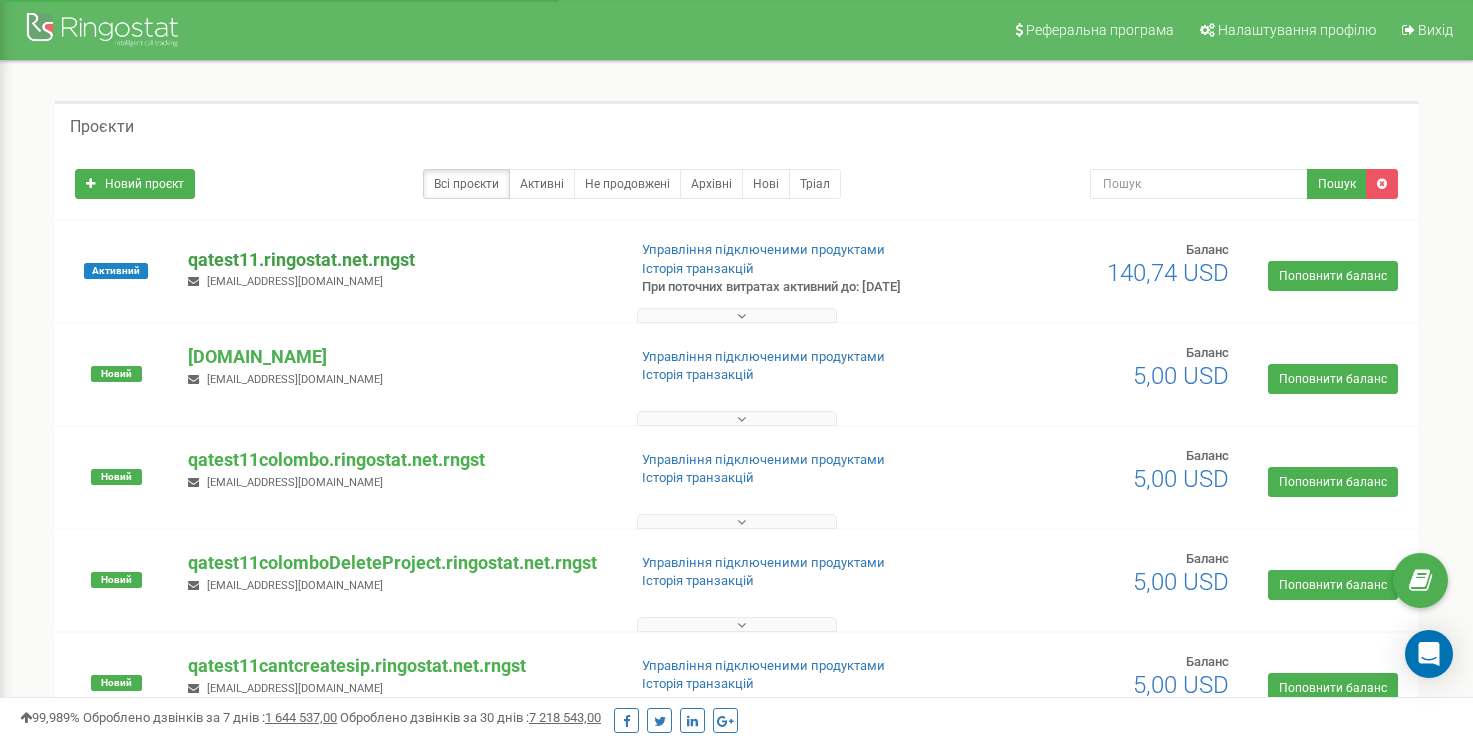 scroll, scrollTop: 0, scrollLeft: 0, axis: both 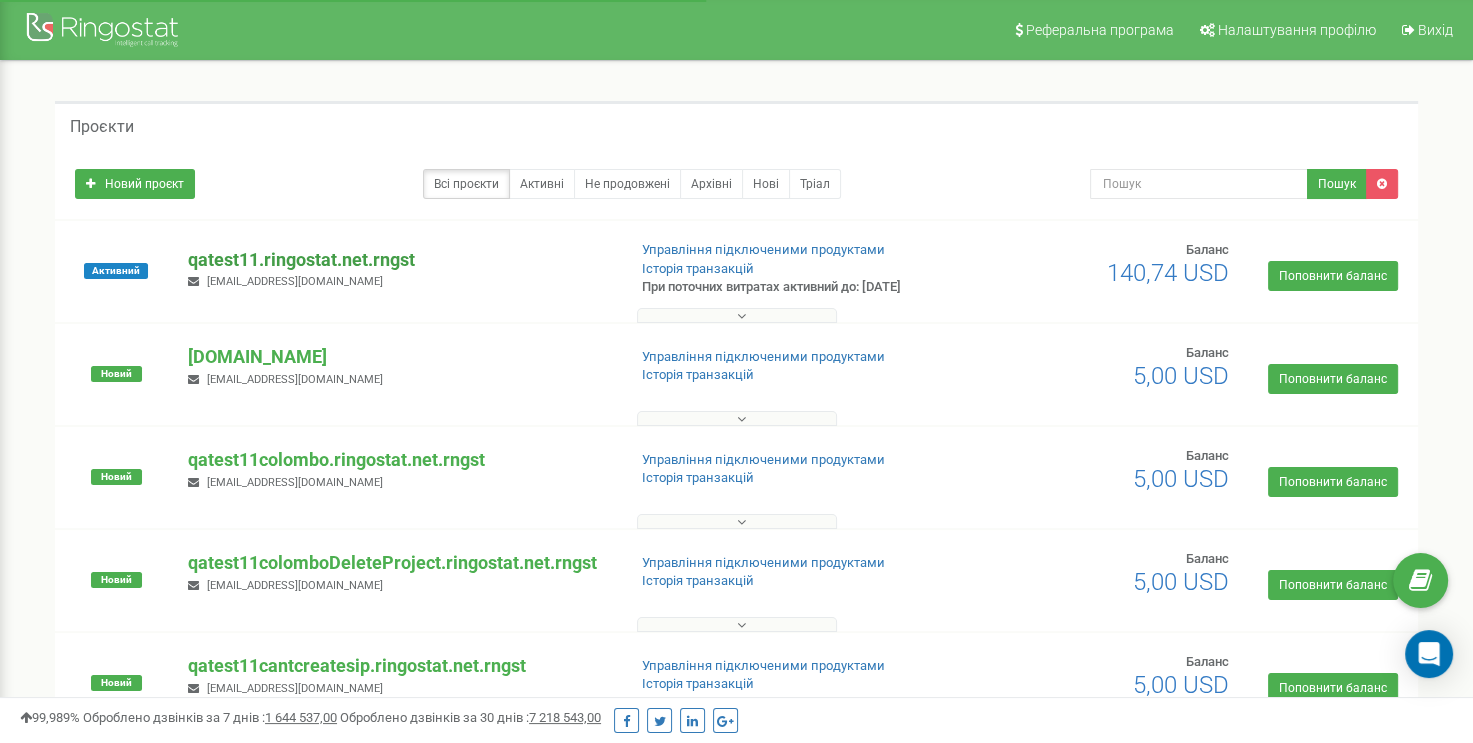 click on "qatest11.ringostat.net.rngst
i.shylov@ringostat.com" at bounding box center (398, 269) 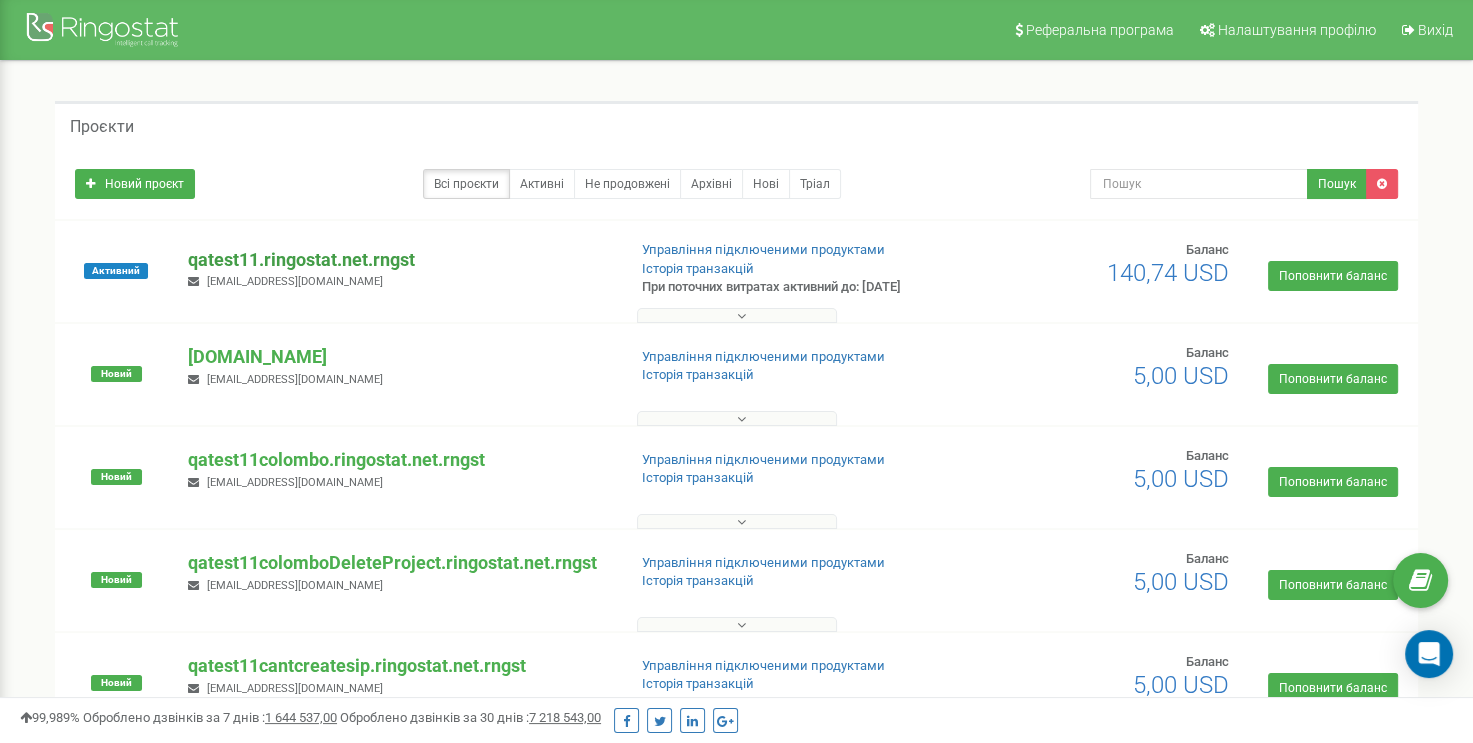 click on "qatest11.ringostat.net.rngst" at bounding box center [398, 260] 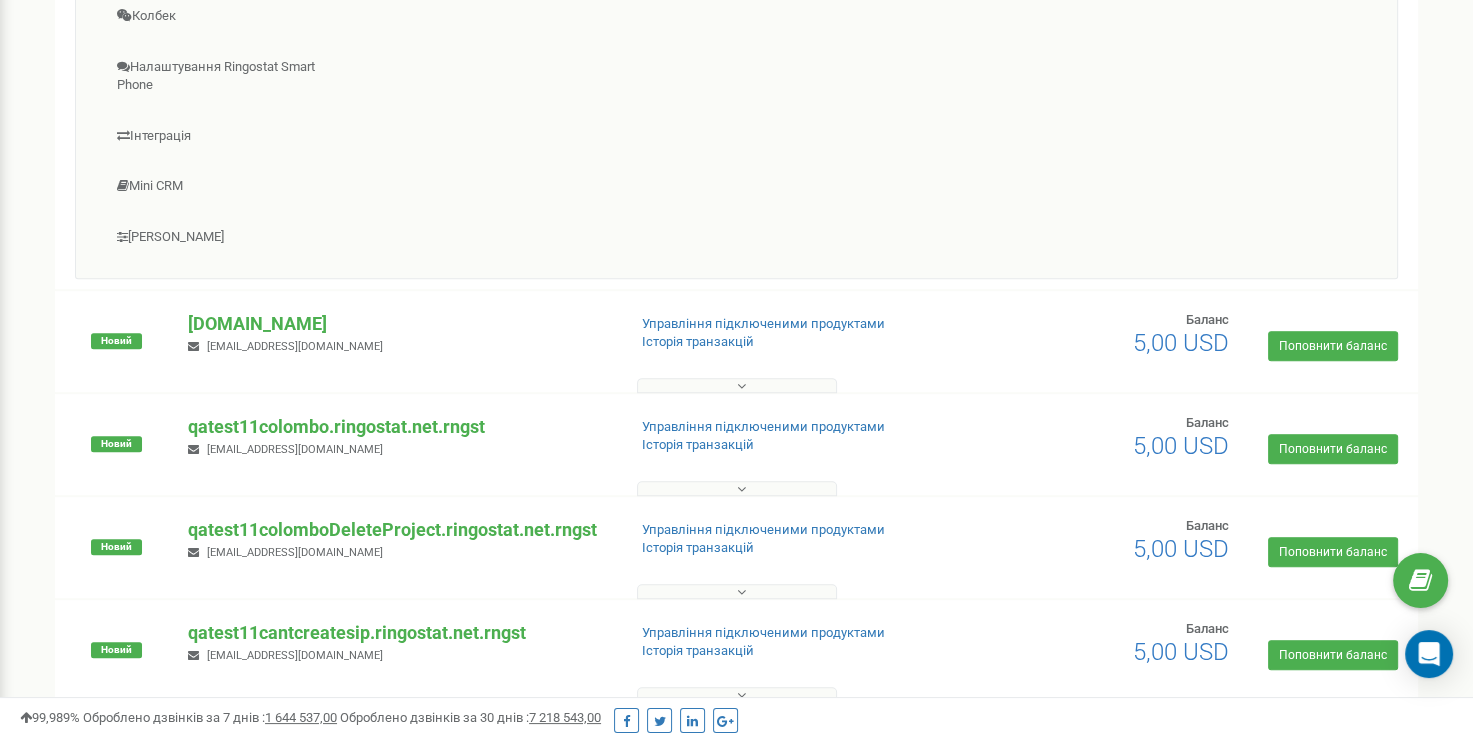 scroll, scrollTop: 300, scrollLeft: 0, axis: vertical 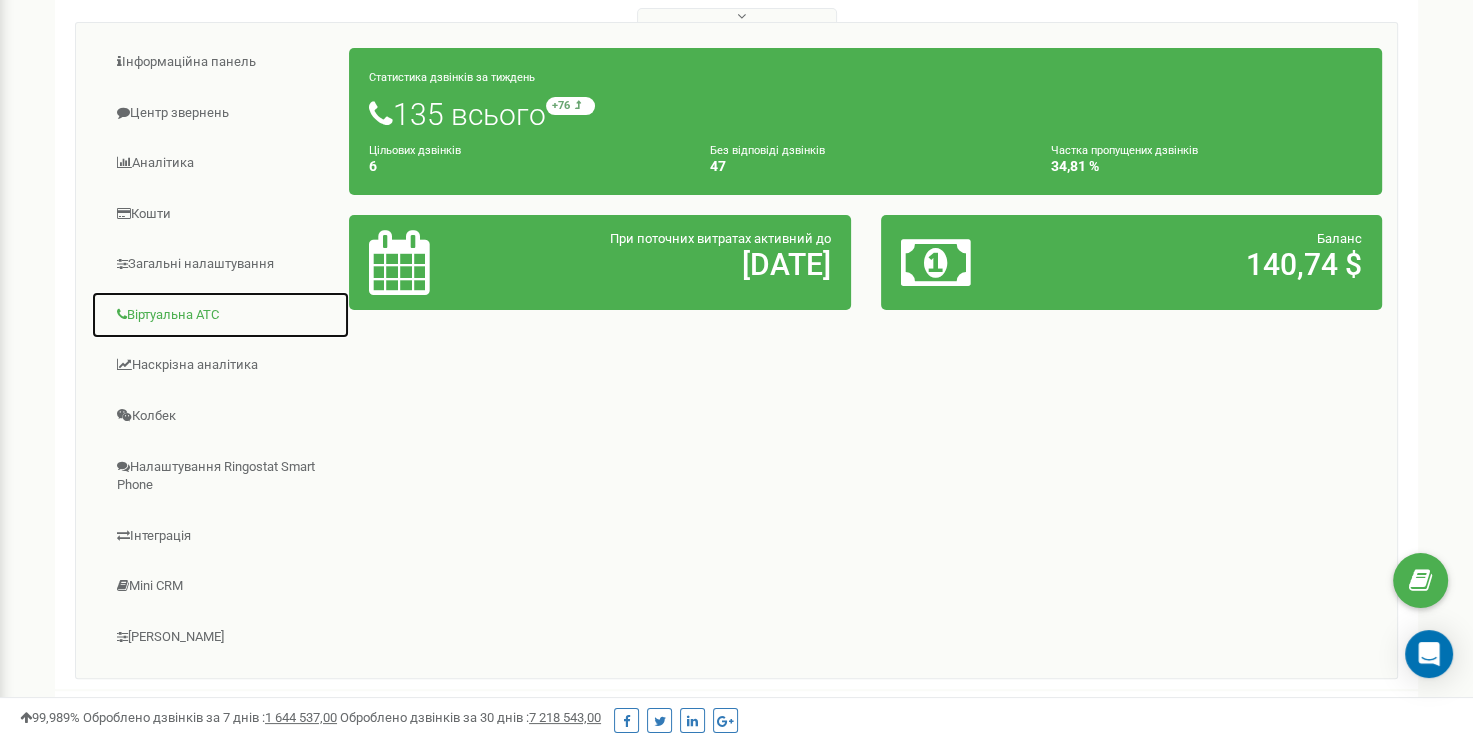 click on "Віртуальна АТС" at bounding box center (220, 315) 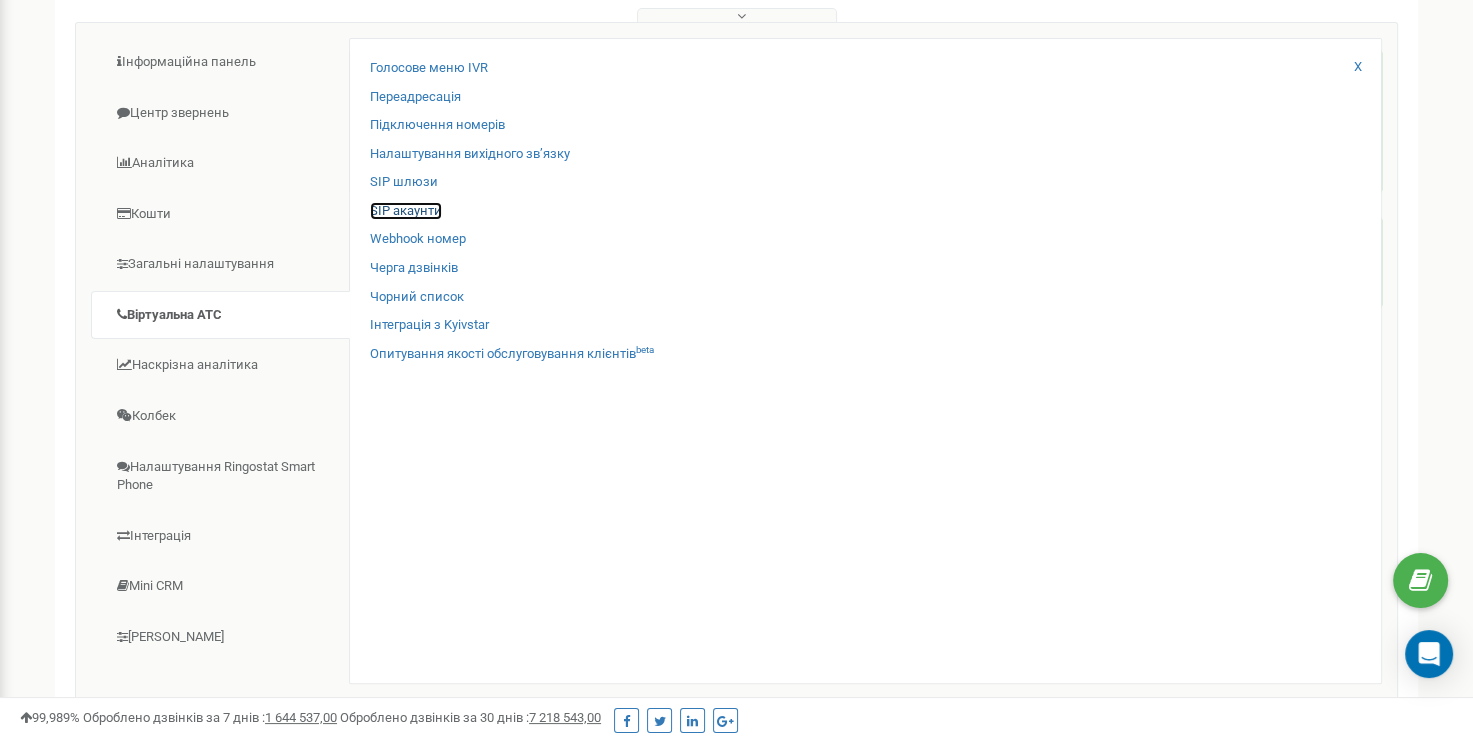 click on "SIP акаунти" at bounding box center (406, 211) 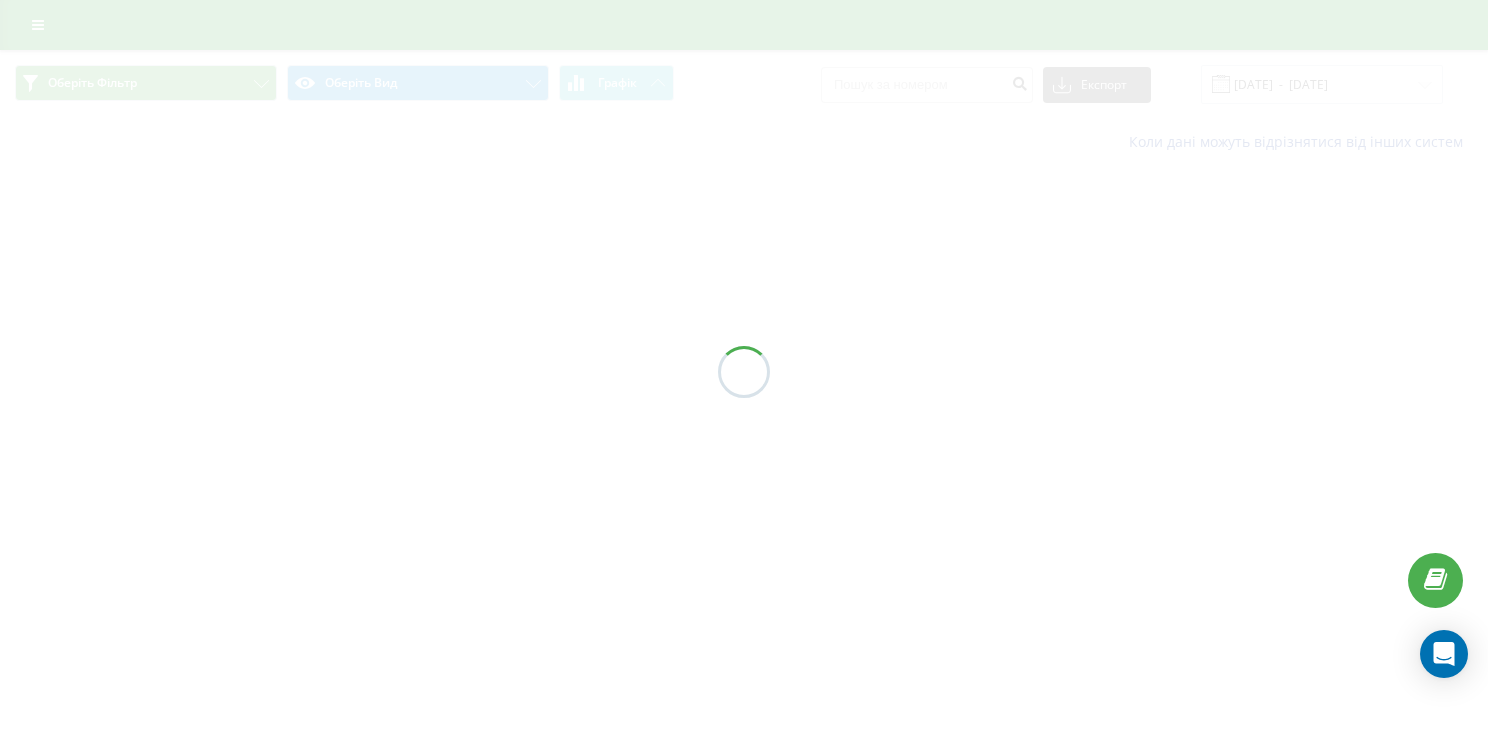 scroll, scrollTop: 0, scrollLeft: 0, axis: both 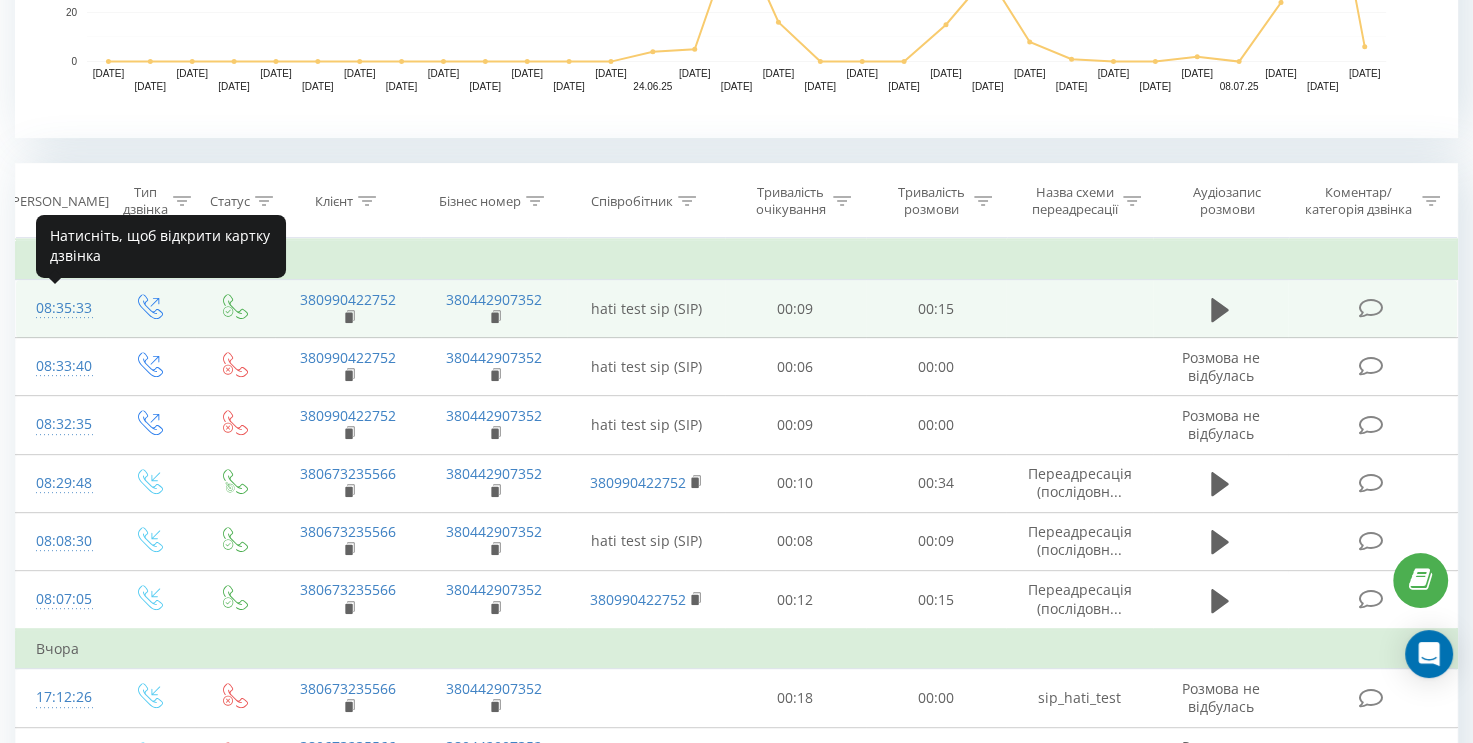 click on "08:35:33" at bounding box center (61, 308) 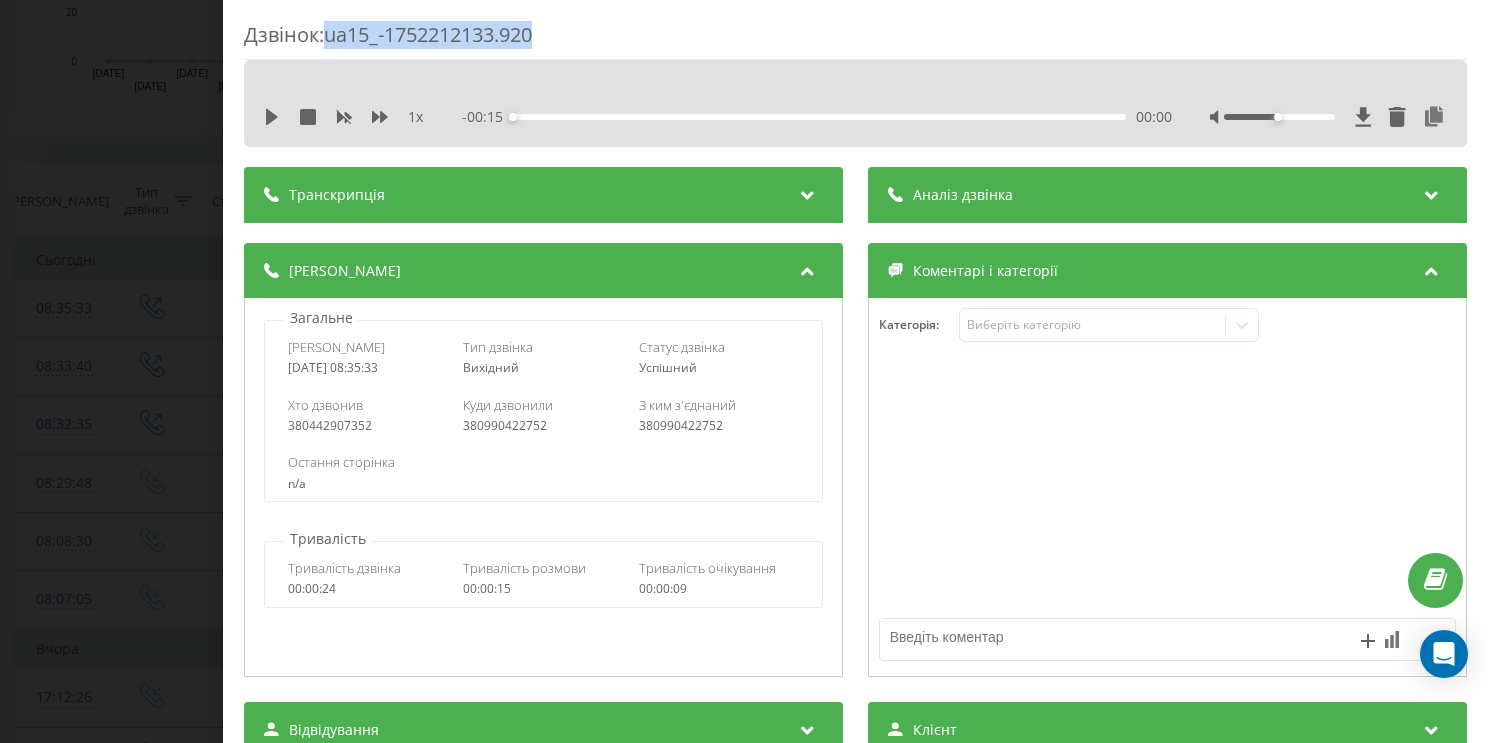 drag, startPoint x: 546, startPoint y: 31, endPoint x: 329, endPoint y: 43, distance: 217.33154 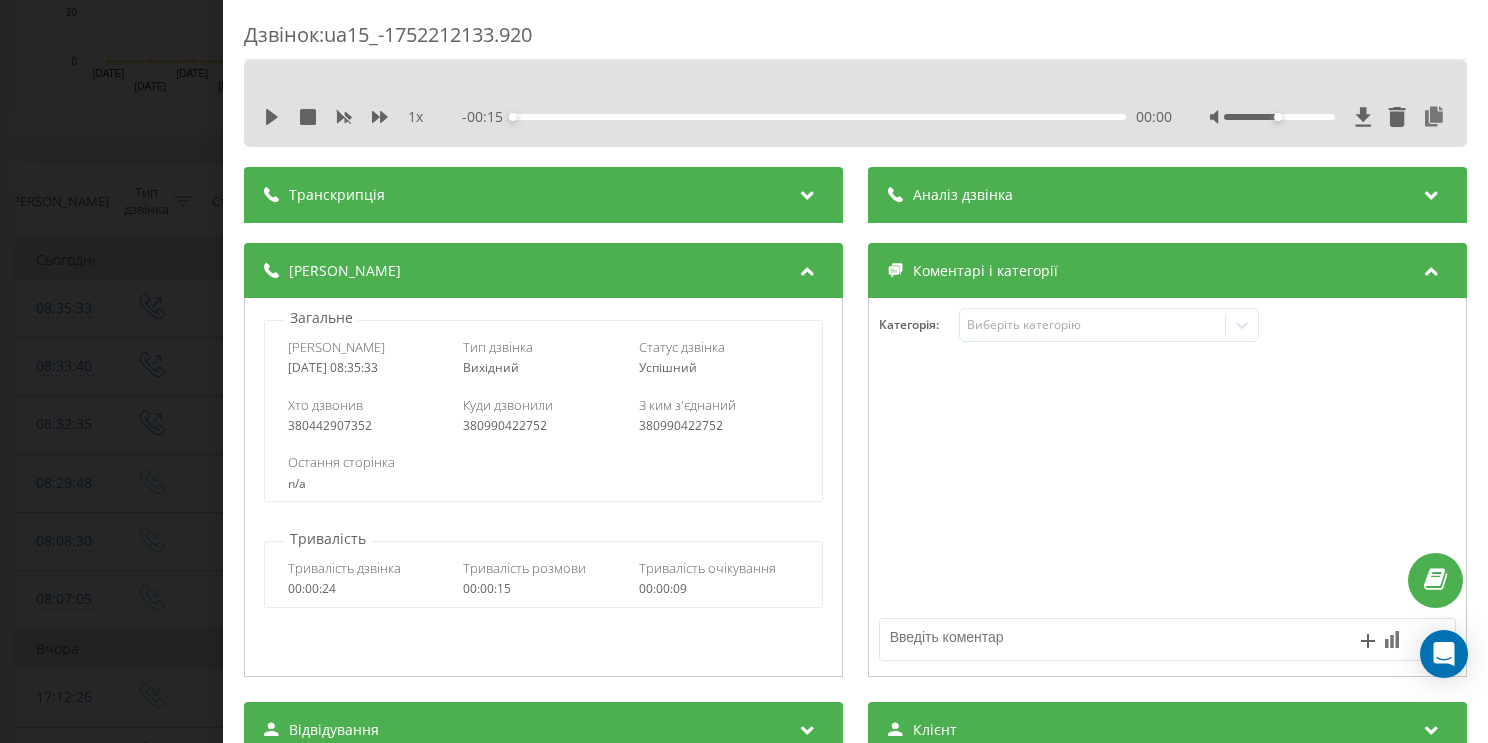 click on "Дзвінок :  ua15_-1752212133.920   1 x  - 00:15 00:00   00:00   Транскрипція Для AI-аналізу майбутніх дзвінків  налаштуйте та активуйте профіль на сторінці . Якщо профіль вже є і дзвінок відповідає його умовам, оновіть сторінку через 10 хвилин - AI аналізує поточний дзвінок. Аналіз дзвінка Для AI-аналізу майбутніх дзвінків  налаштуйте та активуйте профіль на сторінці . Якщо профіль вже є і дзвінок відповідає його умовам, оновіть сторінку через 10 хвилин - AI аналізує поточний дзвінок. Деталі дзвінка Загальне Дата дзвінка [DATE] 08:35:33 Тип дзвінка Вихідний Статус дзвінка Успішний 380442907352 n/a" at bounding box center [855, 371] 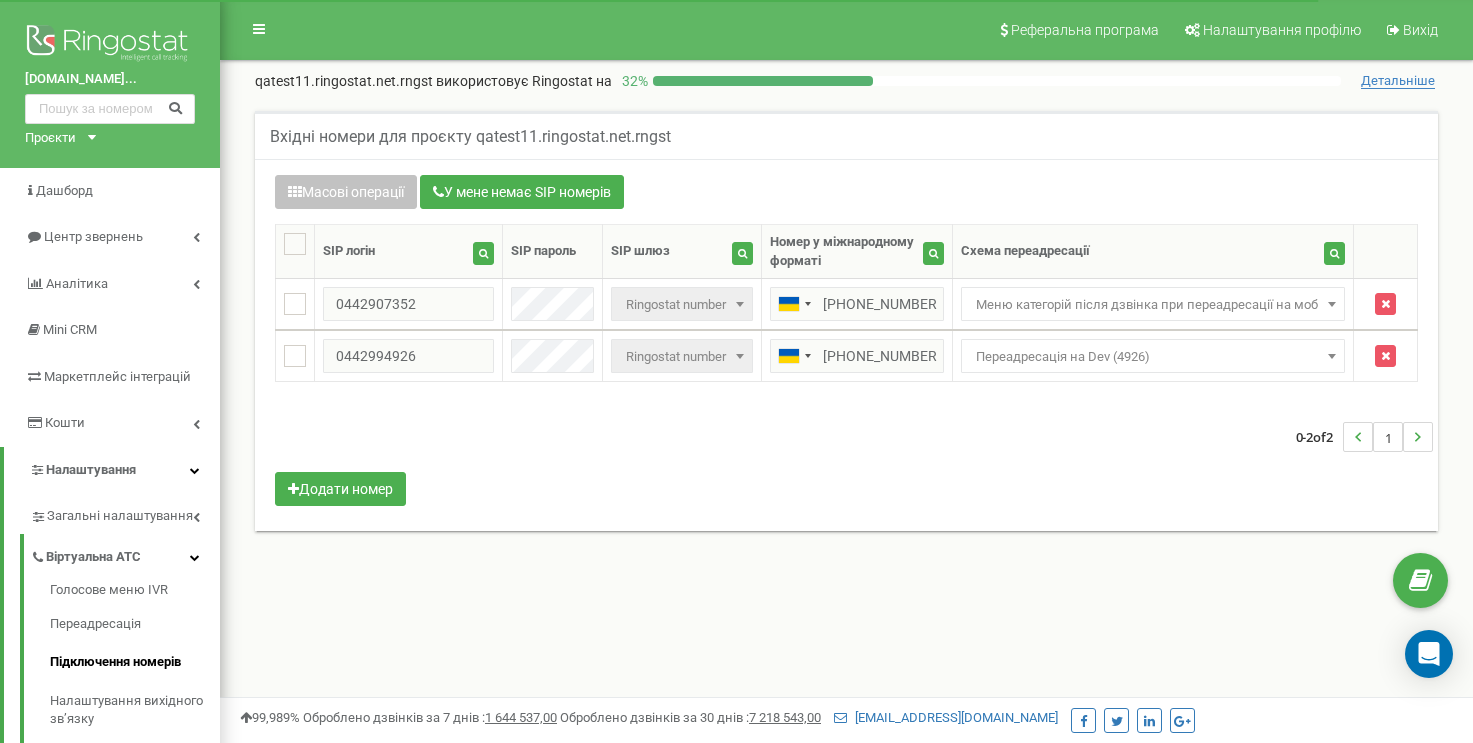 scroll, scrollTop: 0, scrollLeft: 0, axis: both 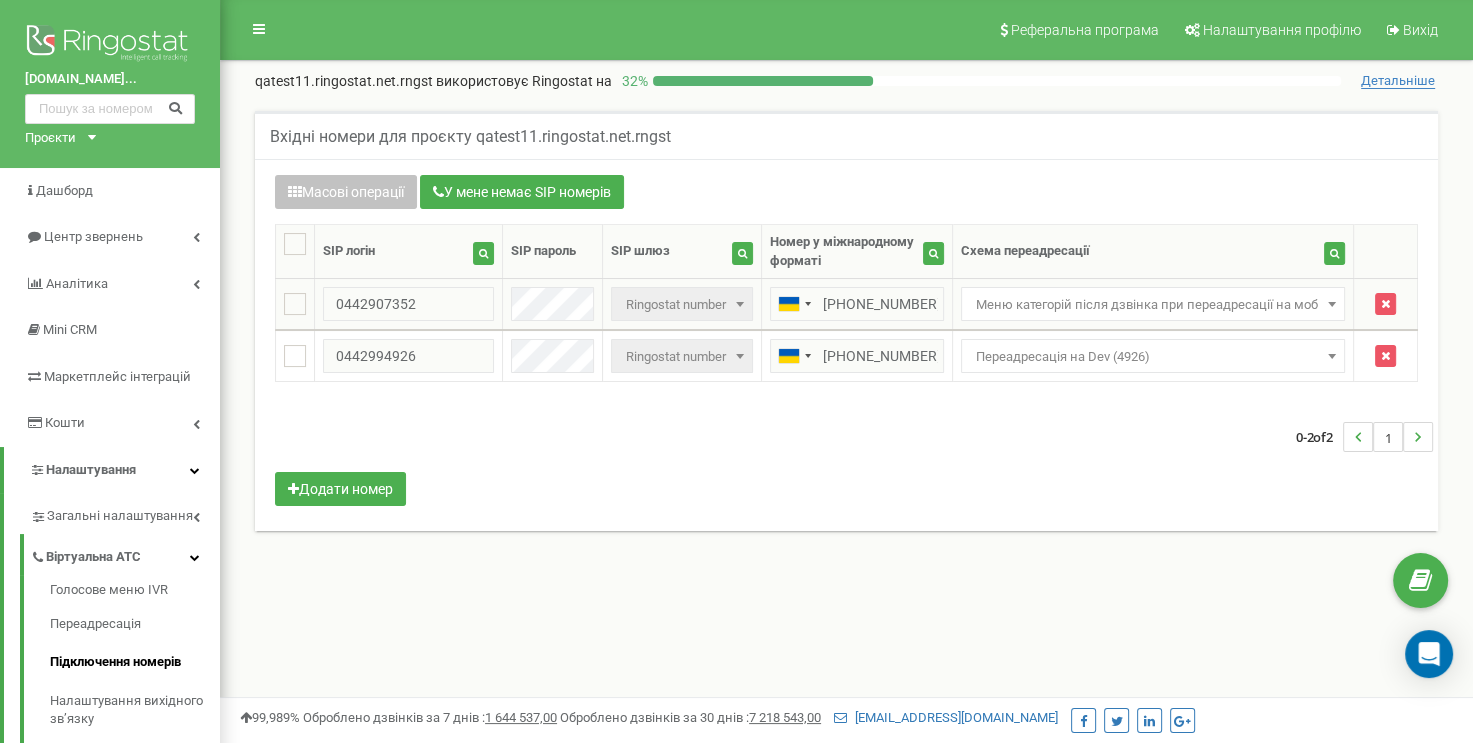 click on "Не призначено
Головна схема
sip_hati_test
Переадресація на Dev (7352)
Переадресація на Dev (4926)
CallBack
Голосова пошта
Переадресація на голосове меню IVR
Переадресація на чергу дзвінків
Переадресація на SIP
Переадресація на мобільний
Переадресація на зовнішній SIP
Переадресація (паралельна) на декілька мобільних
Переадресація (паралельна) на декілька SIP
Переадресація (послідовна) на декілька мобільних
Переадресація (послідовна) на декілька SIP
Звук привітання при переадресації на моб
Фонове аудіо при переадресації на моб" at bounding box center [1152, 305] 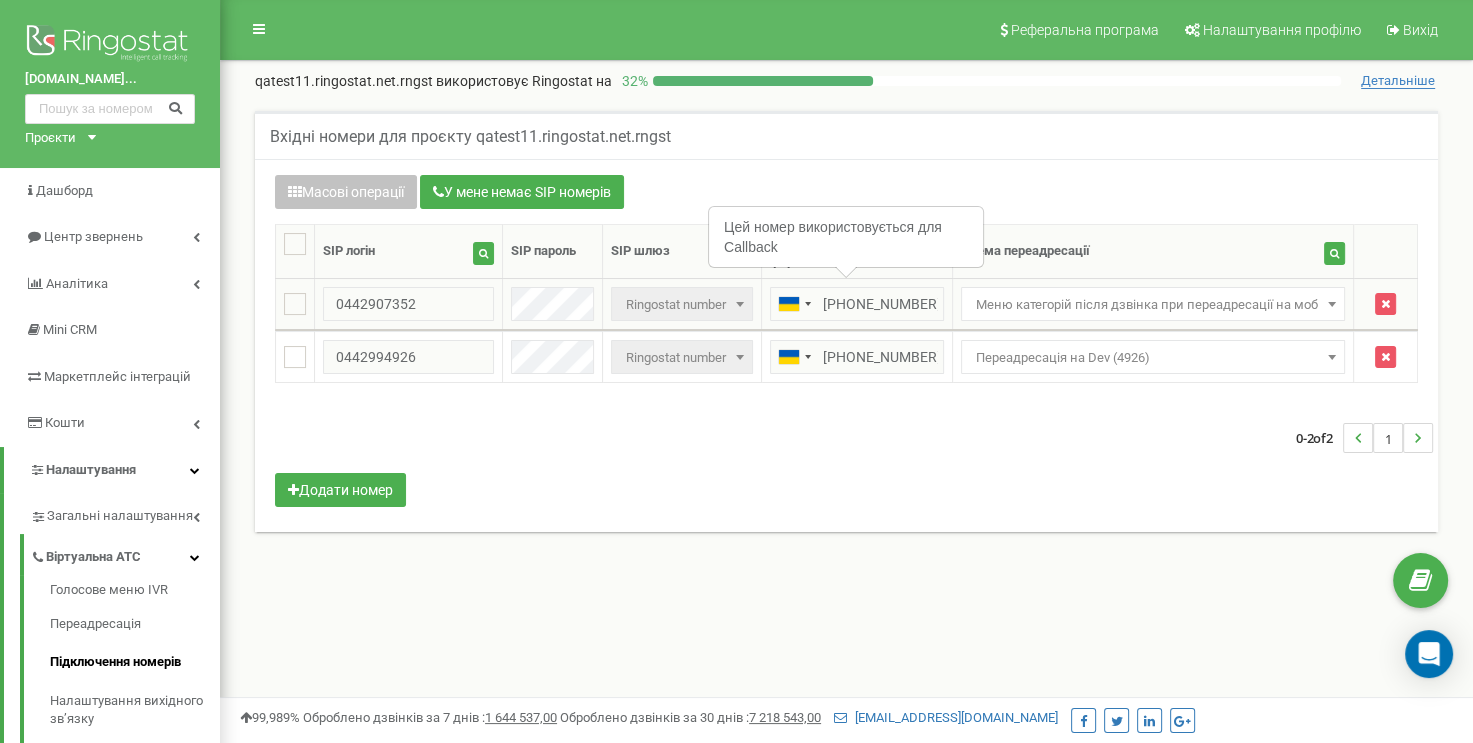 click on "Меню категорій після дзвінка  при переадресації на моб" at bounding box center (1153, 305) 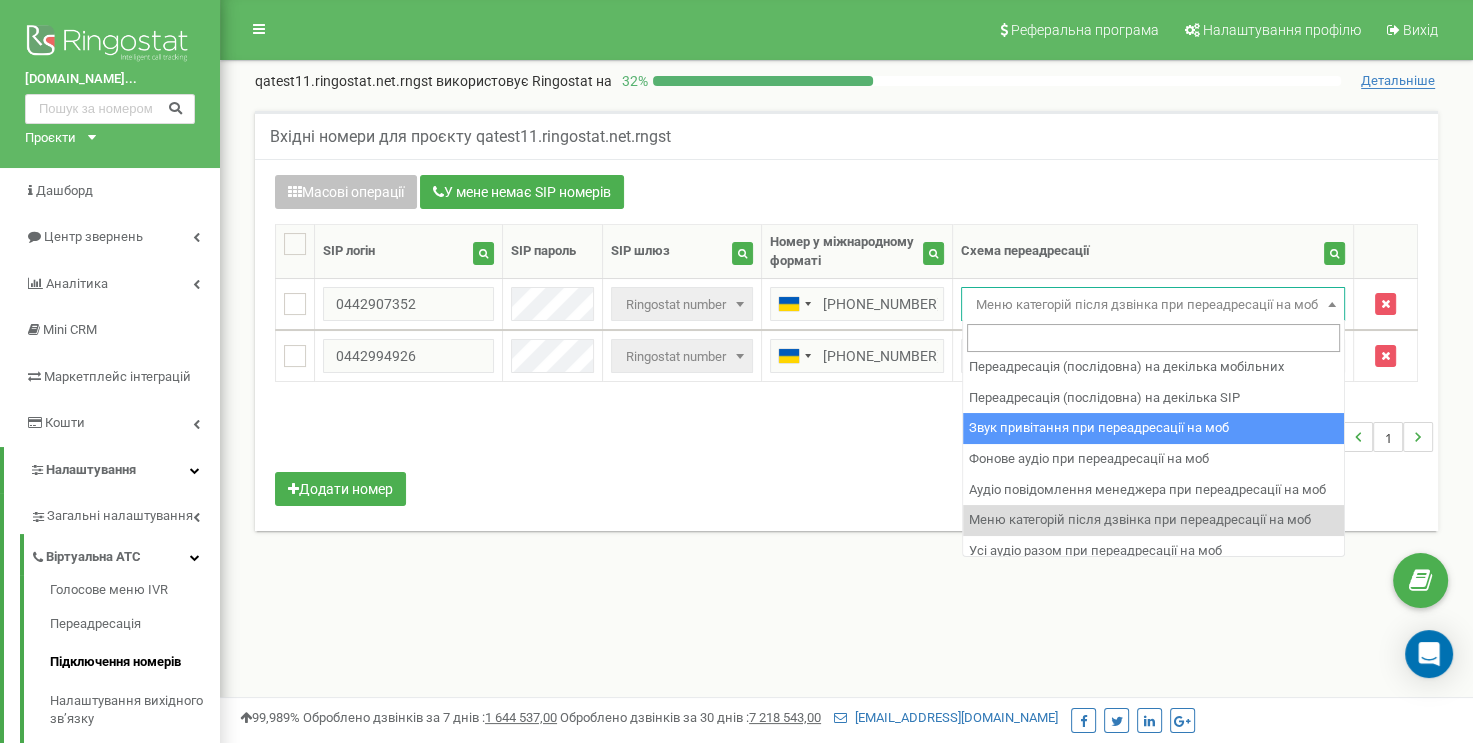 scroll, scrollTop: 332, scrollLeft: 0, axis: vertical 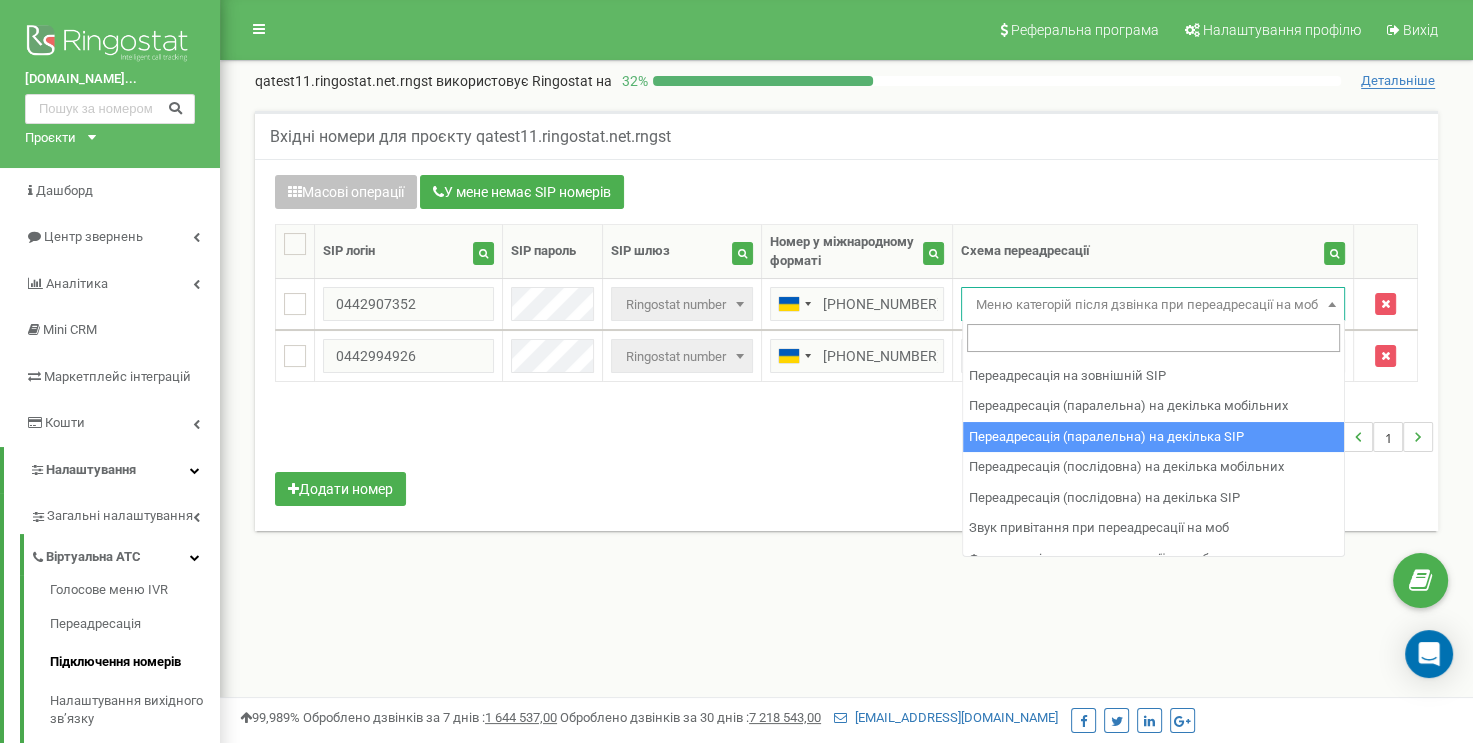 select on "252001" 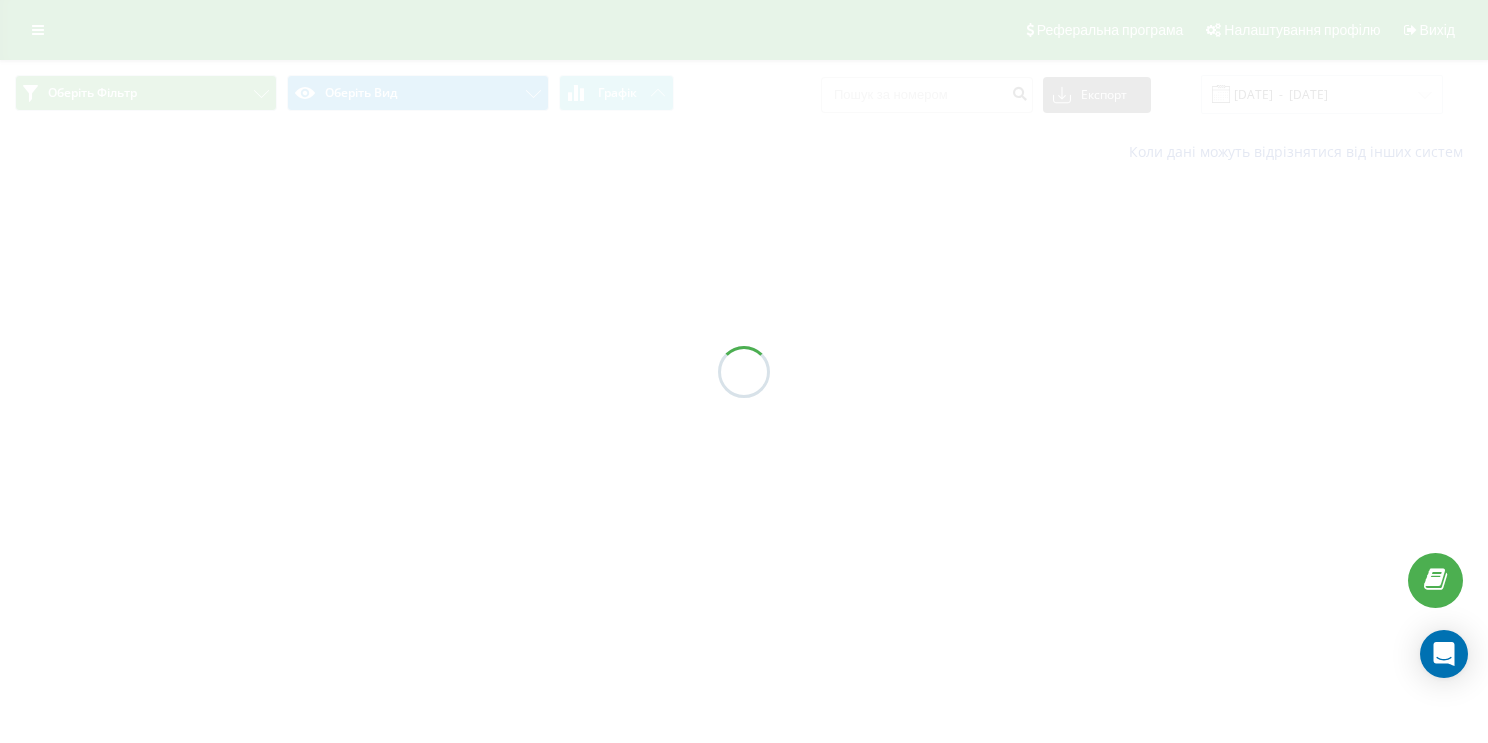 scroll, scrollTop: 0, scrollLeft: 0, axis: both 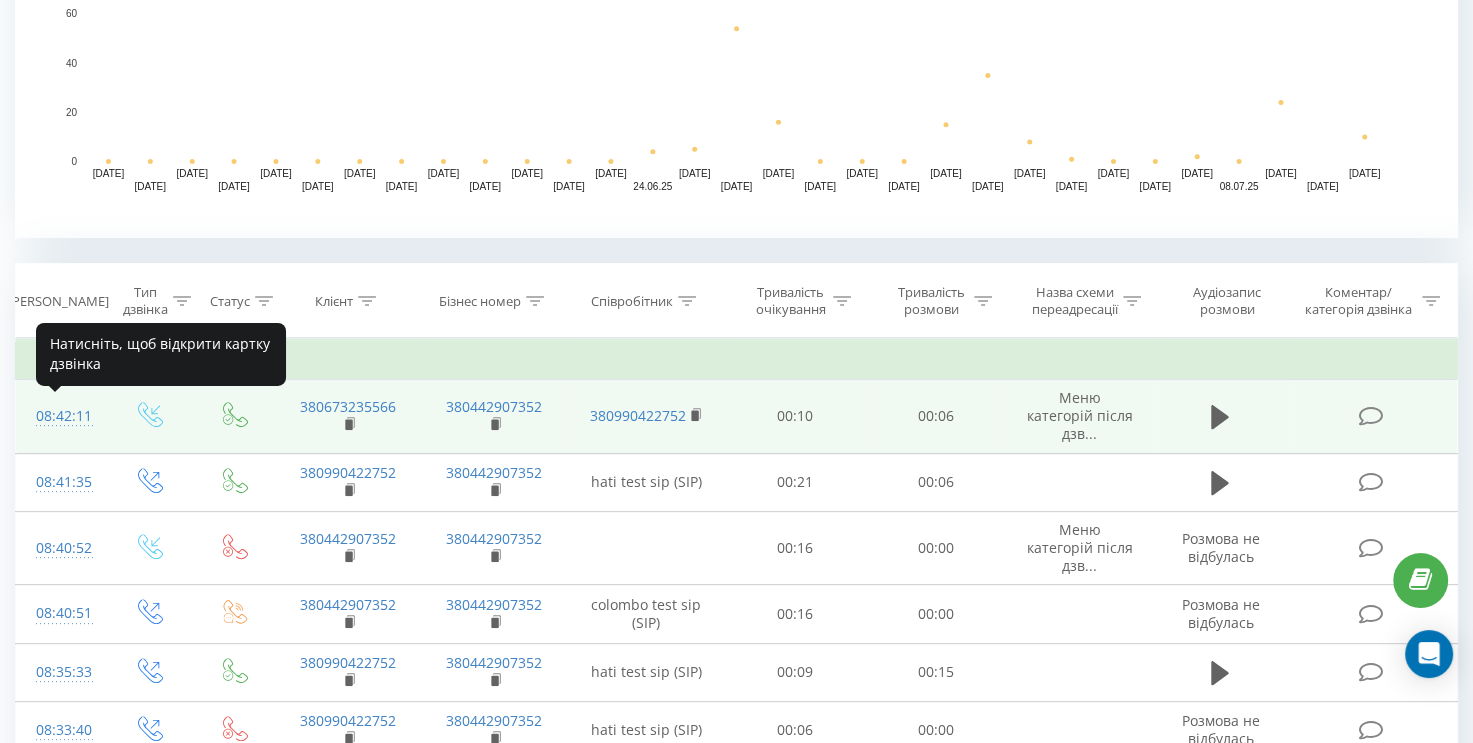 click on "08:42:11" at bounding box center [61, 416] 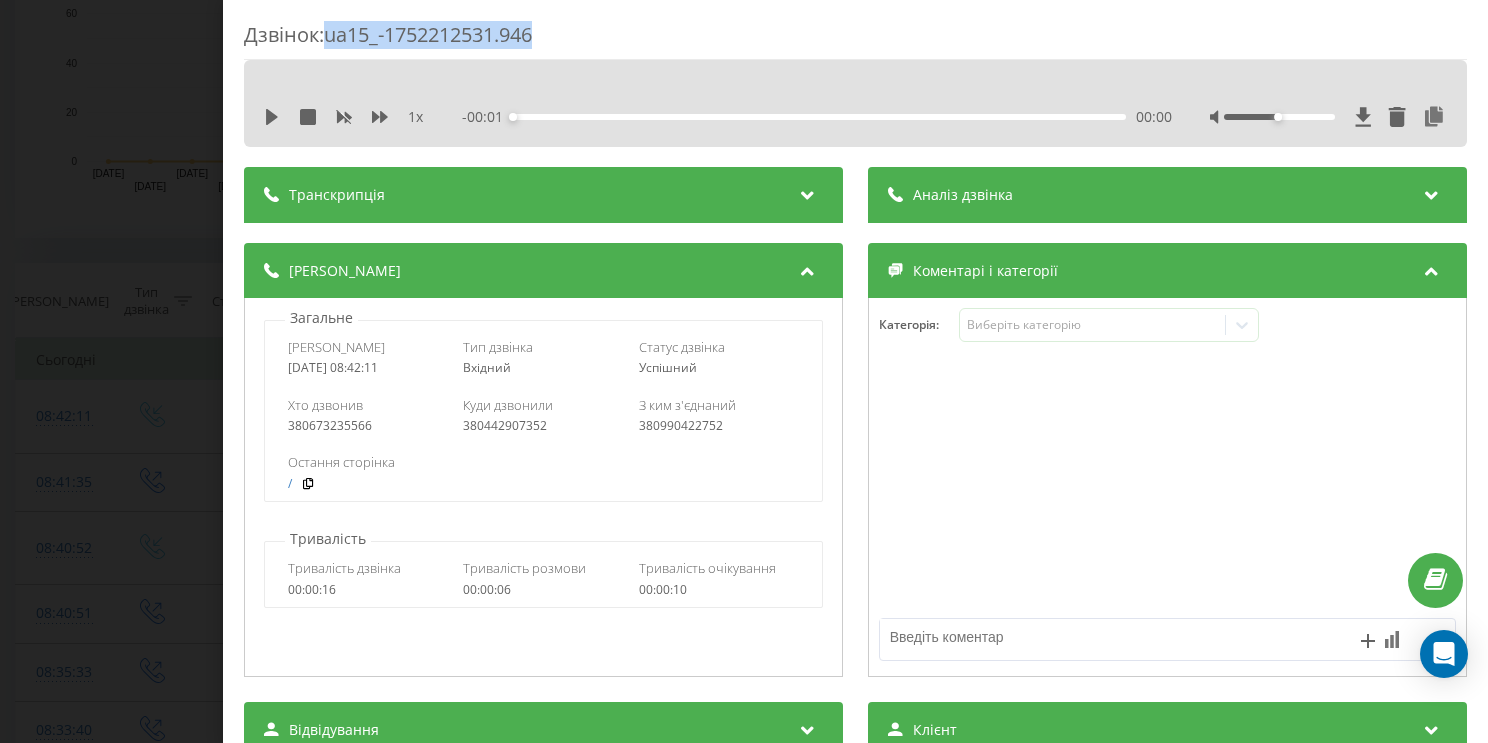 drag, startPoint x: 544, startPoint y: 41, endPoint x: 333, endPoint y: 40, distance: 211.00237 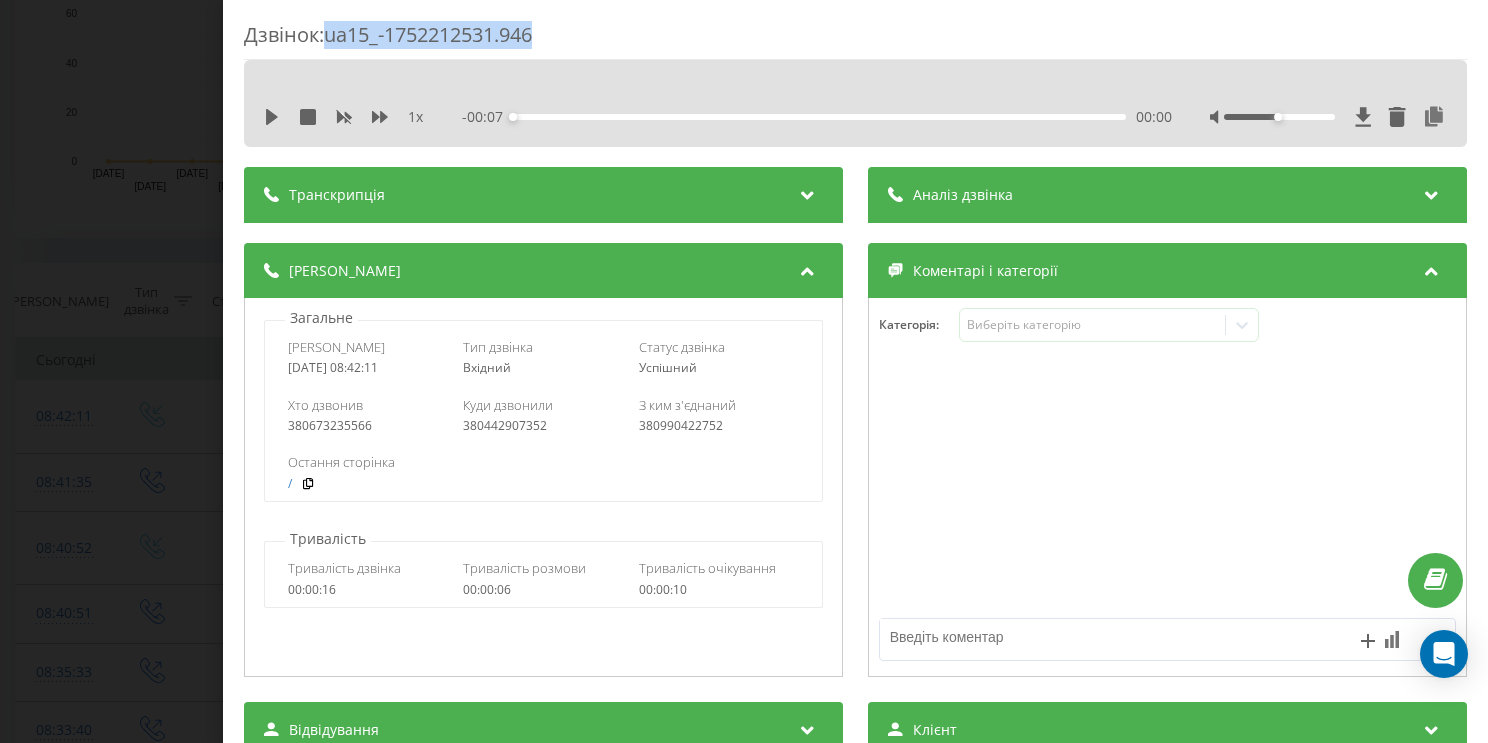 copy on "ua15_-1752212531.946" 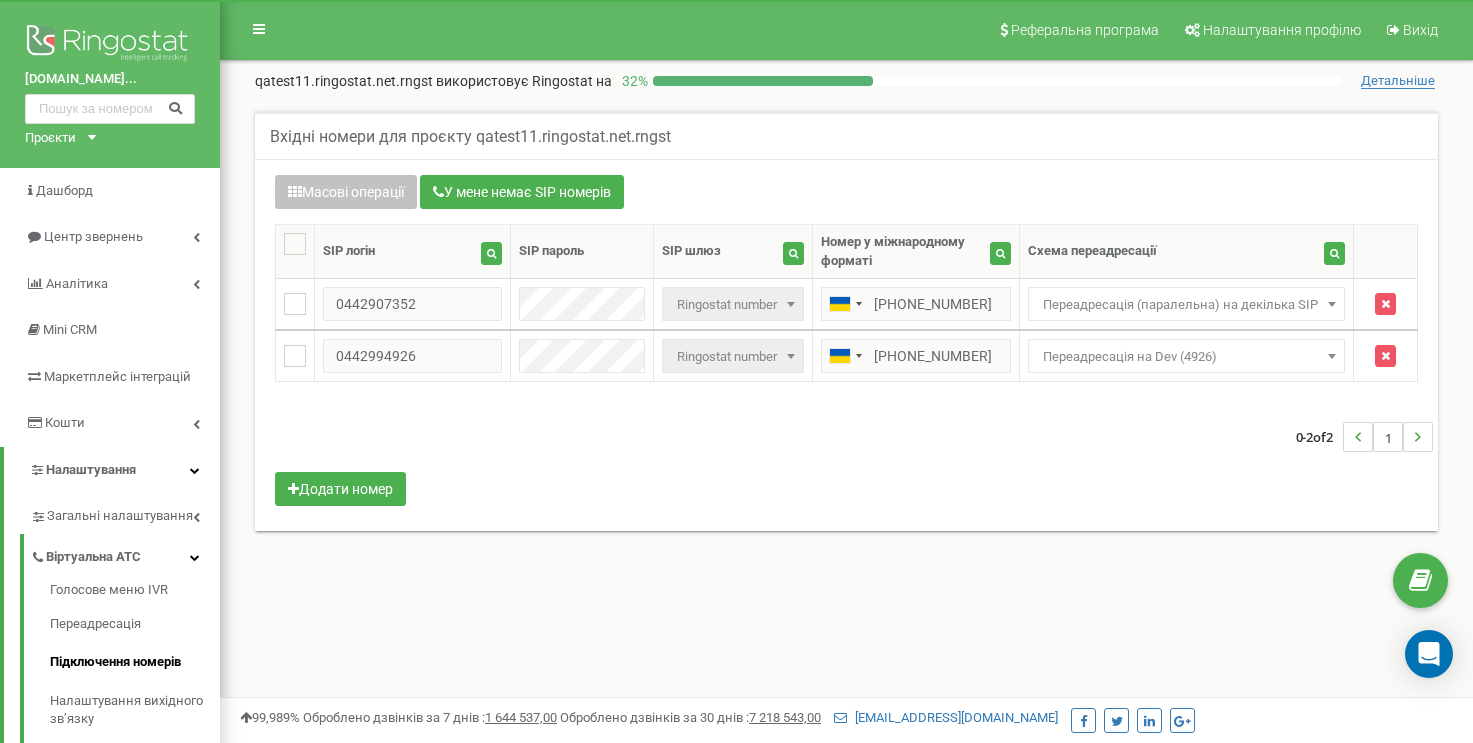 scroll, scrollTop: 0, scrollLeft: 0, axis: both 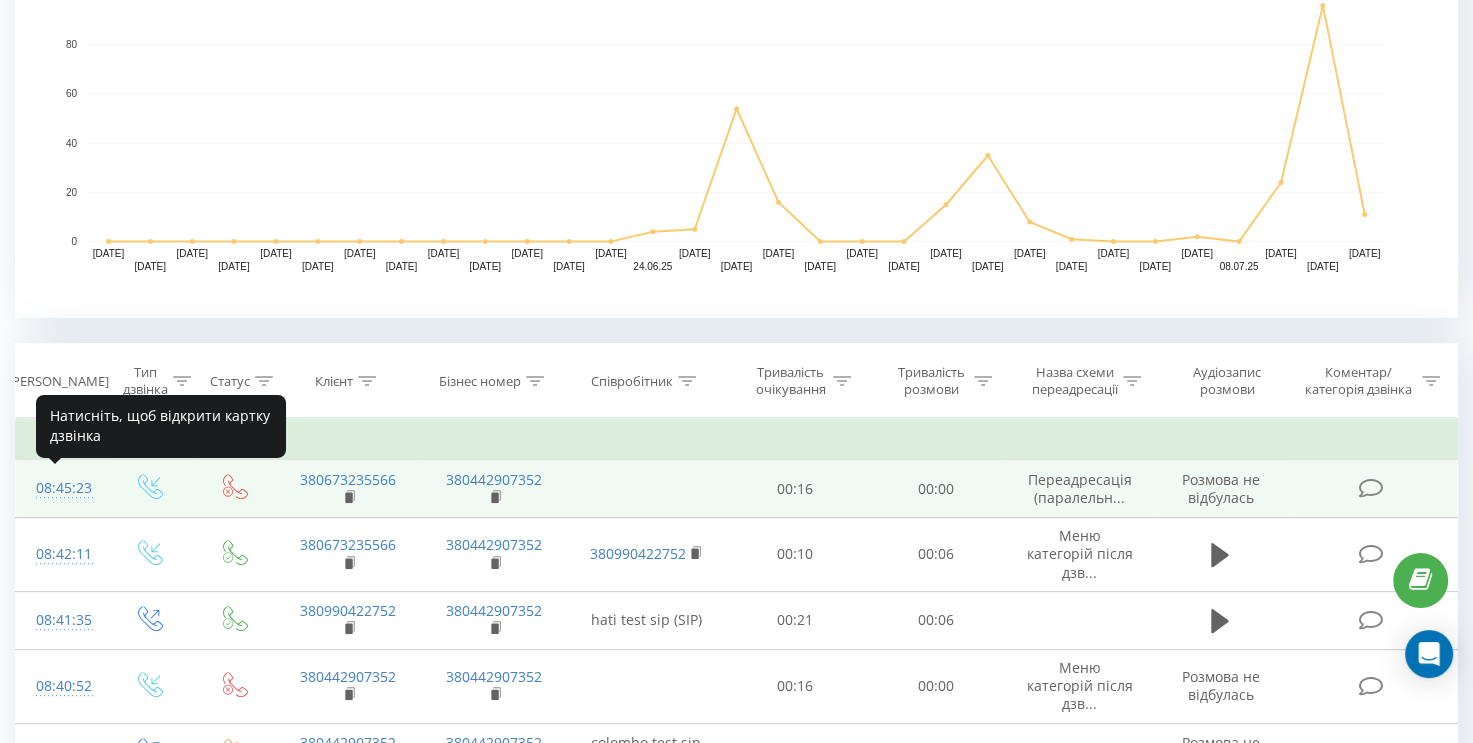 click on "08:45:23" at bounding box center (61, 488) 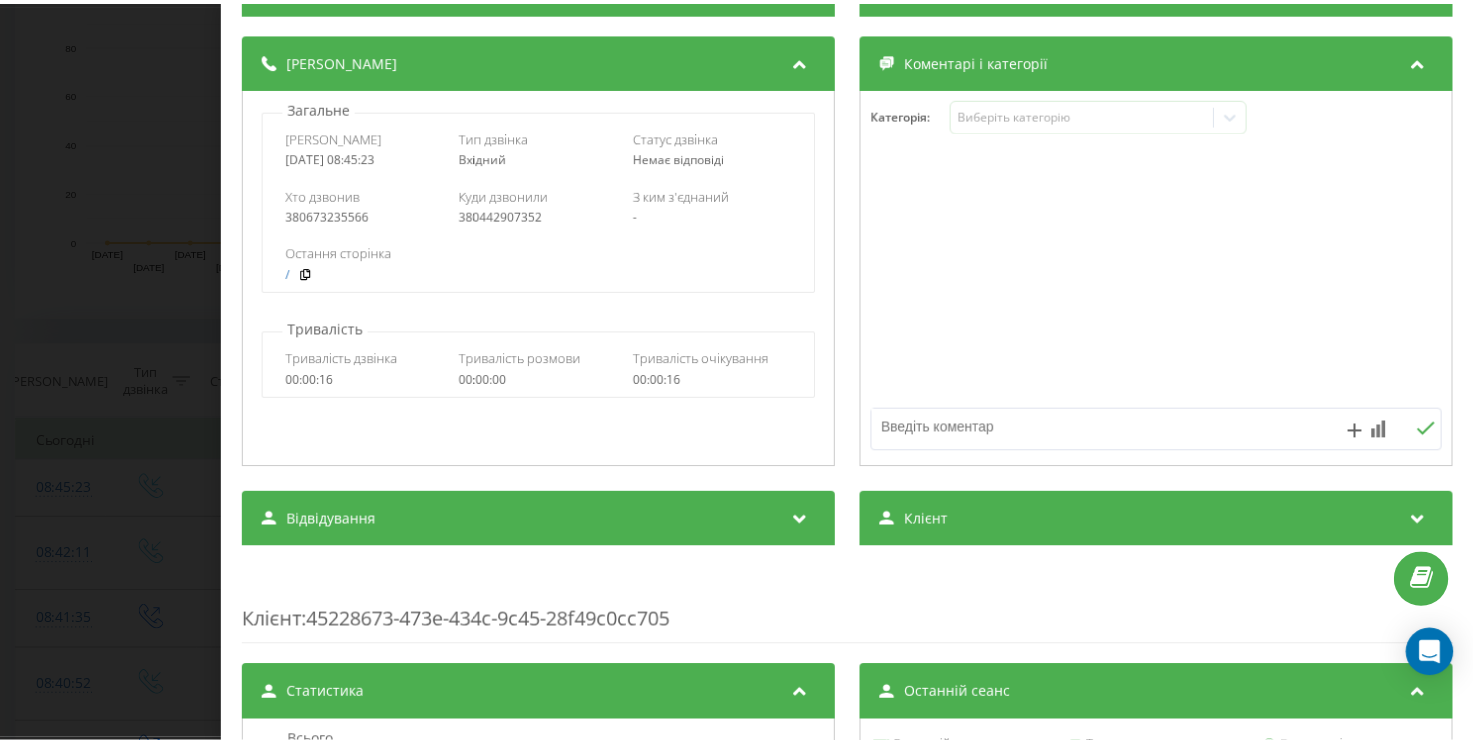 scroll, scrollTop: 0, scrollLeft: 0, axis: both 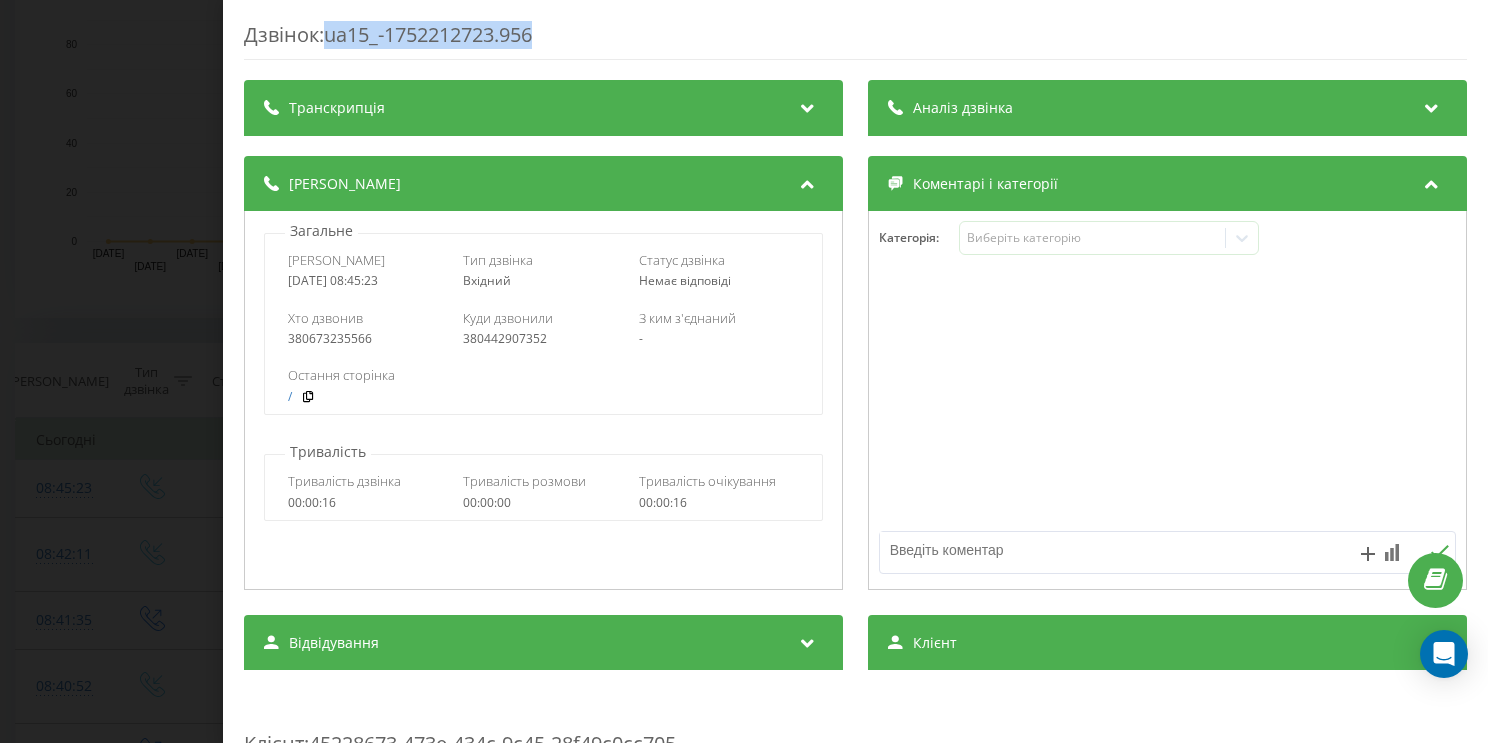 drag, startPoint x: 546, startPoint y: 38, endPoint x: 330, endPoint y: 38, distance: 216 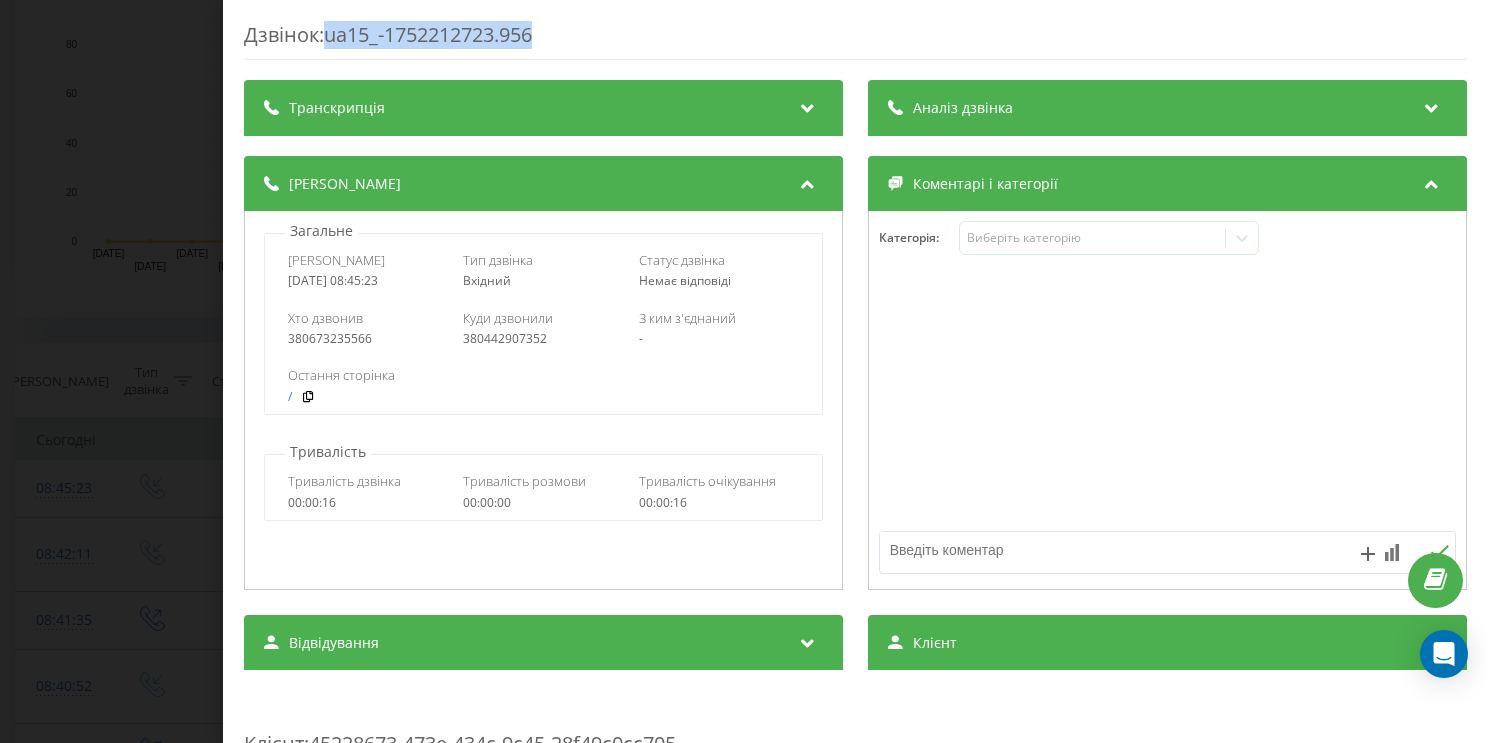 click on "Дзвінок :  ua15_-1752212723.956 Транскрипція Для AI-аналізу майбутніх дзвінків  налаштуйте та активуйте профіль на сторінці . Якщо профіль вже є і дзвінок відповідає його умовам, оновіть сторінку через 10 хвилин - AI аналізує поточний дзвінок. Аналіз дзвінка Для AI-аналізу майбутніх дзвінків  налаштуйте та активуйте профіль на сторінці . Якщо профіль вже є і дзвінок відповідає його умовам, оновіть сторінку через 10 хвилин - AI аналізує поточний дзвінок. Деталі дзвінка Загальне Дата дзвінка 2025-07-11 08:45:23 Тип дзвінка Вхідний Статус дзвінка Немає відповіді Хто дзвонив 380673235566 -" at bounding box center (744, 371) 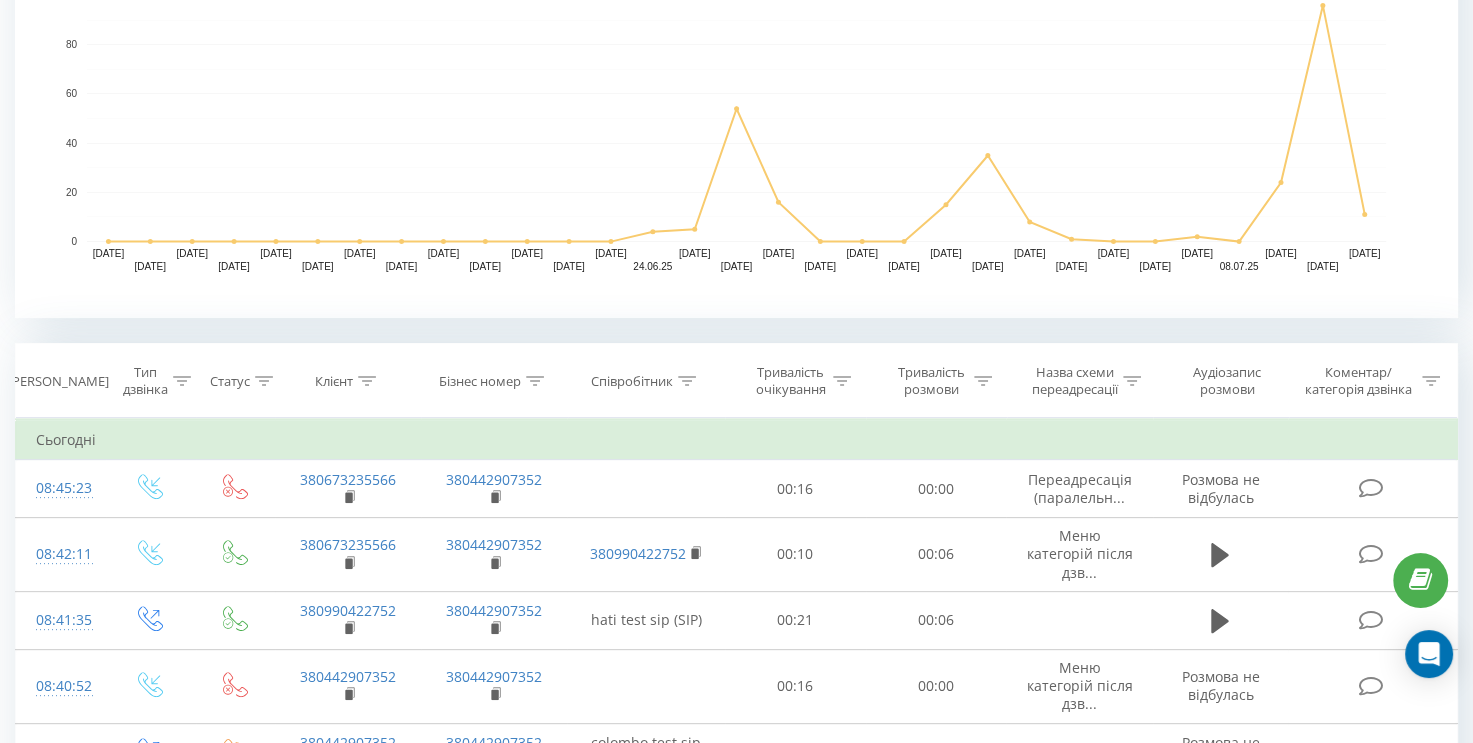 scroll, scrollTop: 0, scrollLeft: 0, axis: both 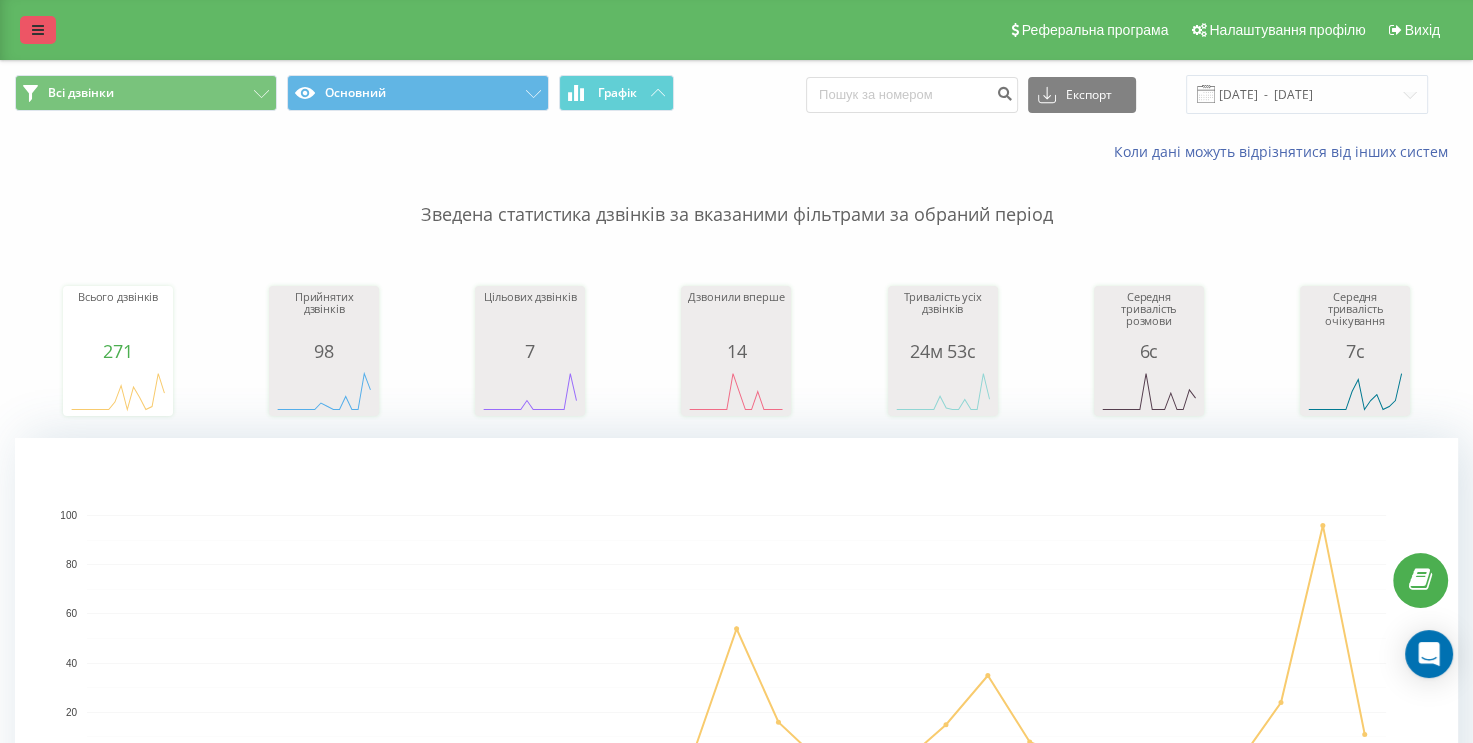 click at bounding box center (38, 30) 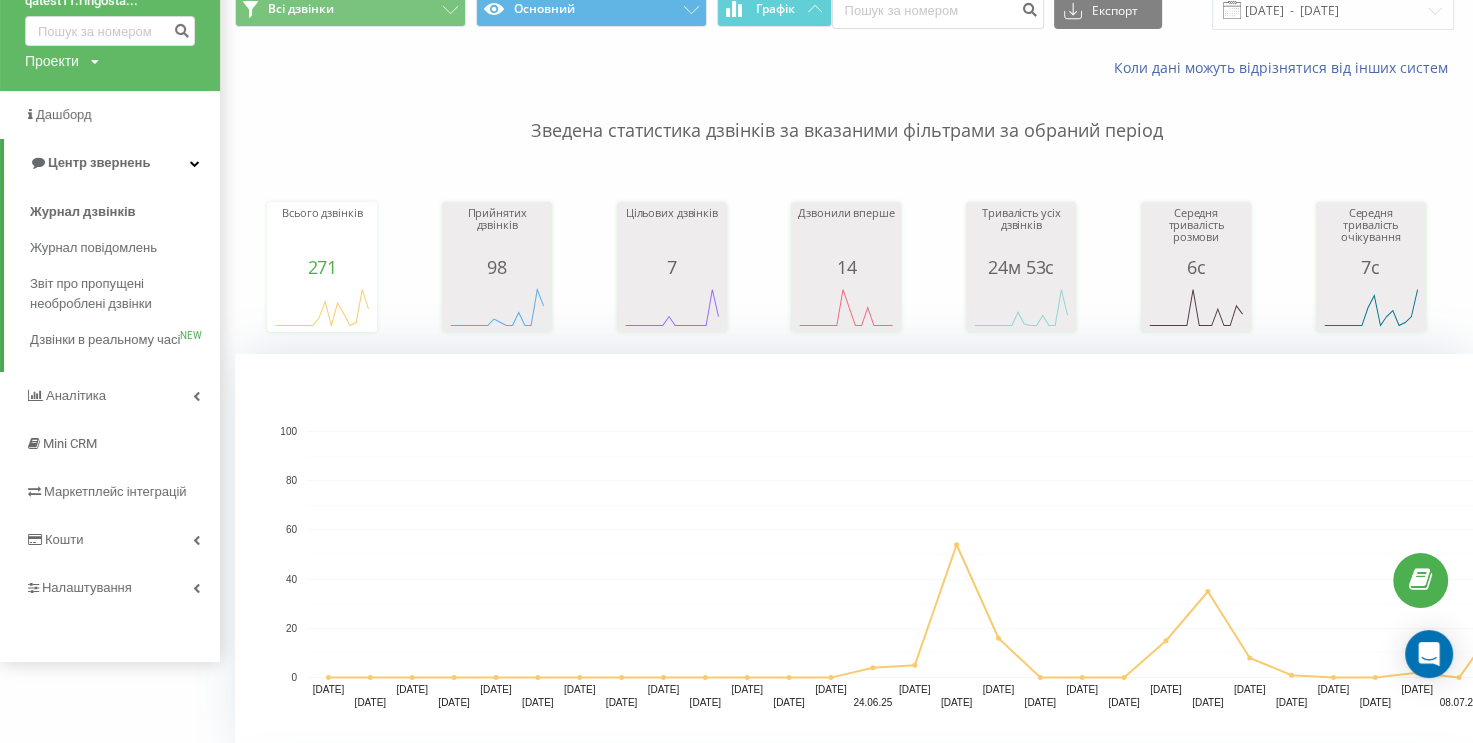 scroll, scrollTop: 400, scrollLeft: 0, axis: vertical 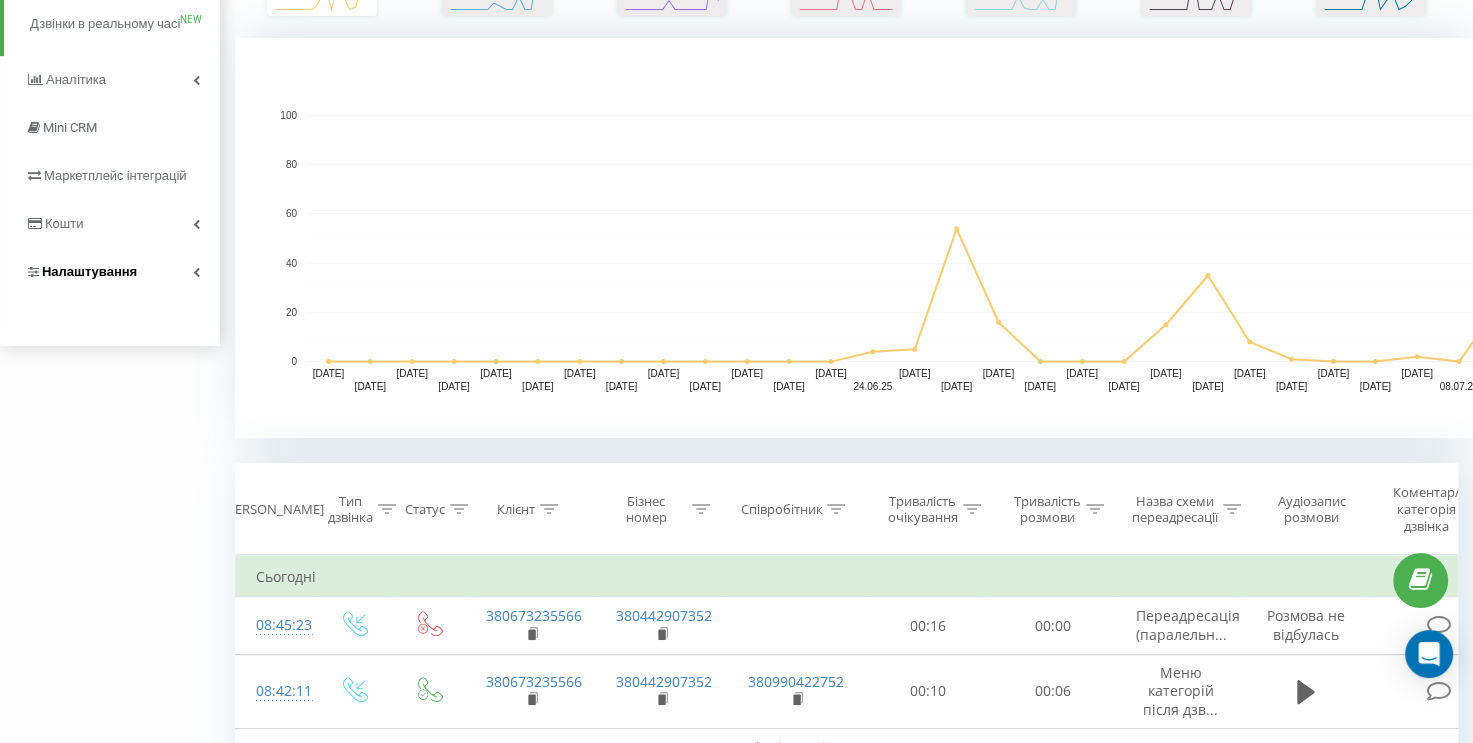 click at bounding box center (196, 272) 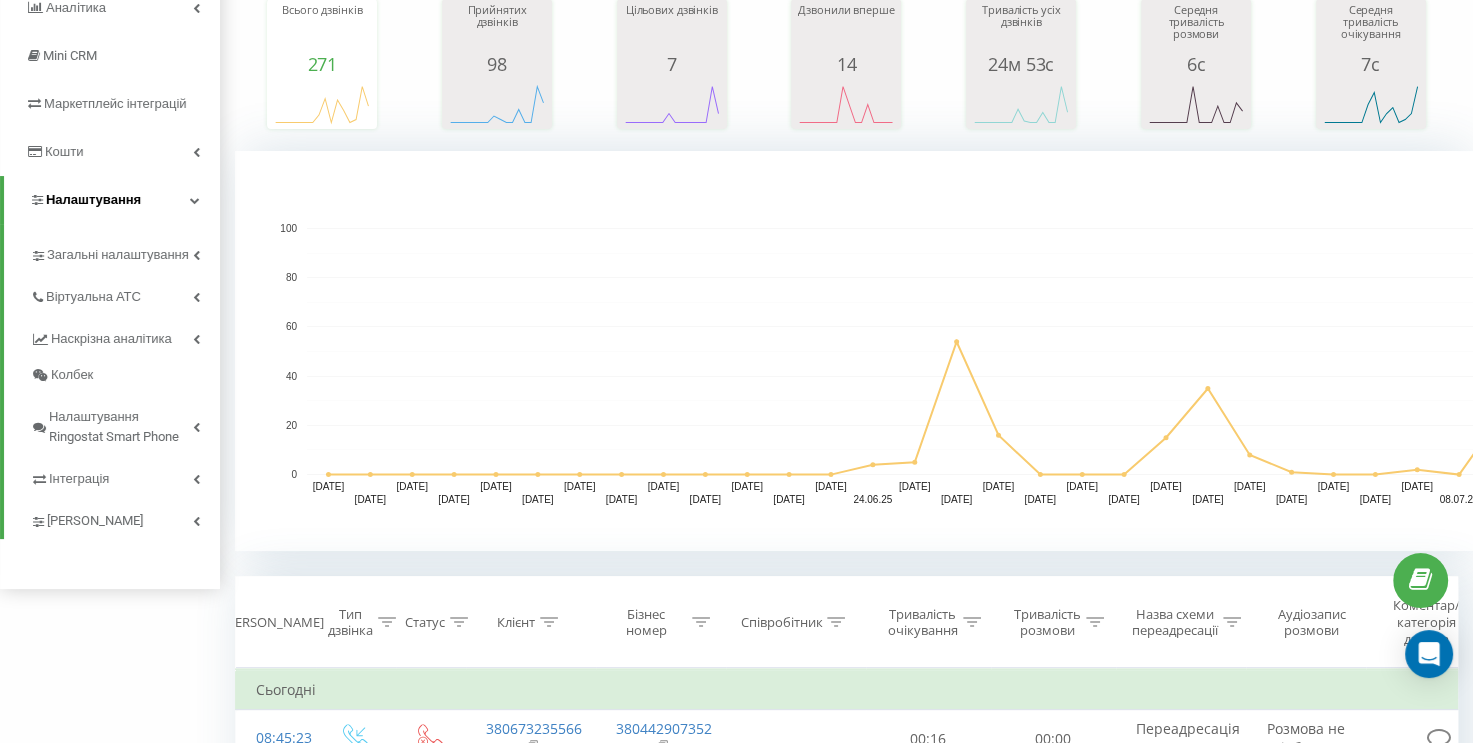 scroll, scrollTop: 315, scrollLeft: 0, axis: vertical 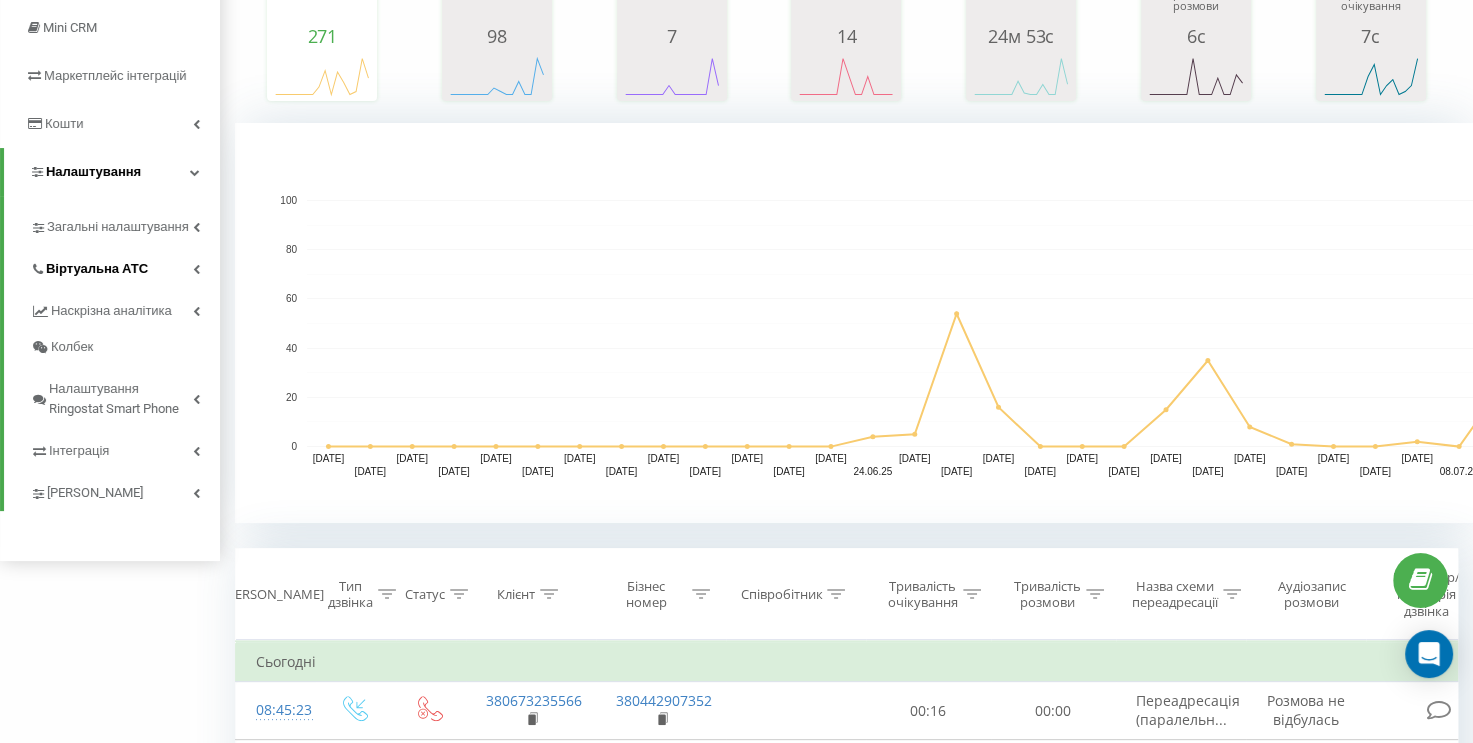 click on "Віртуальна АТС" at bounding box center [125, 266] 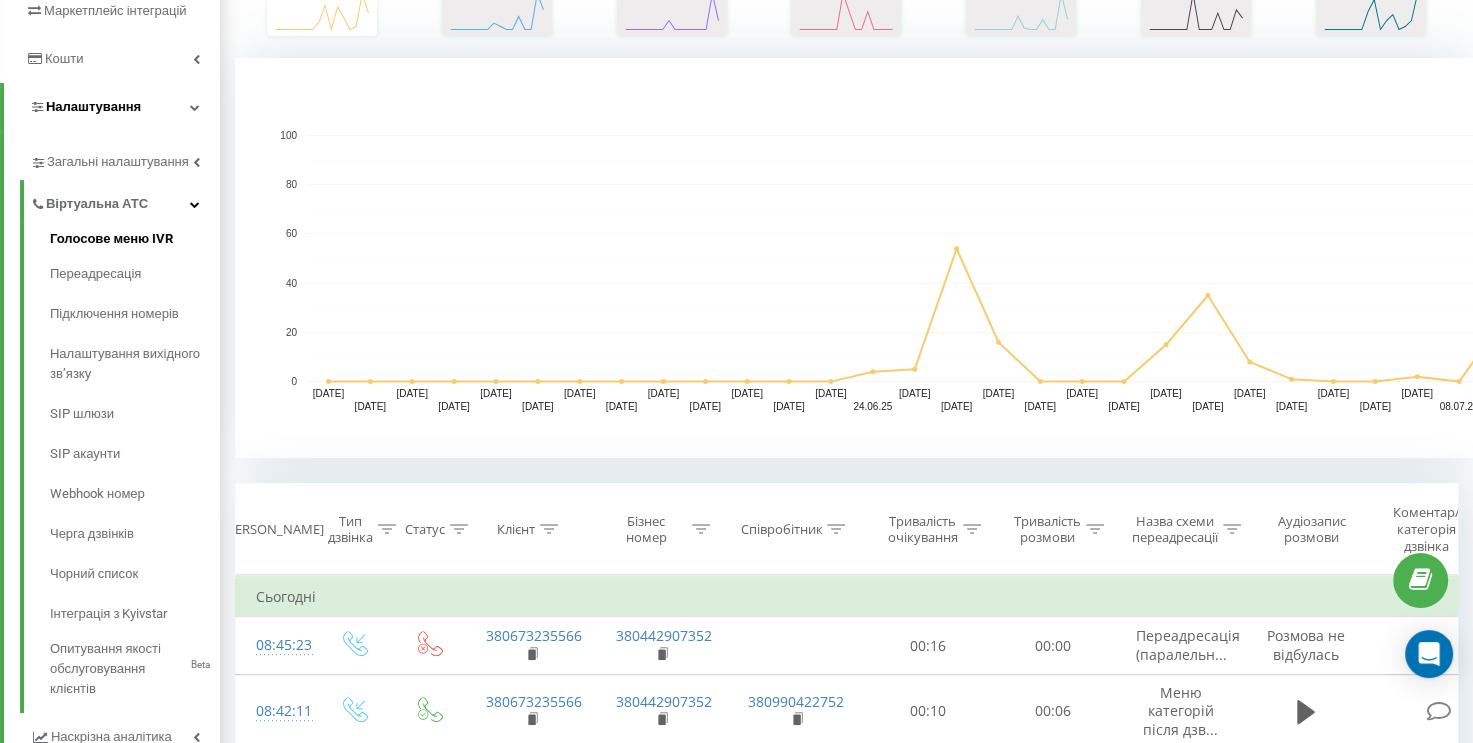 scroll, scrollTop: 415, scrollLeft: 0, axis: vertical 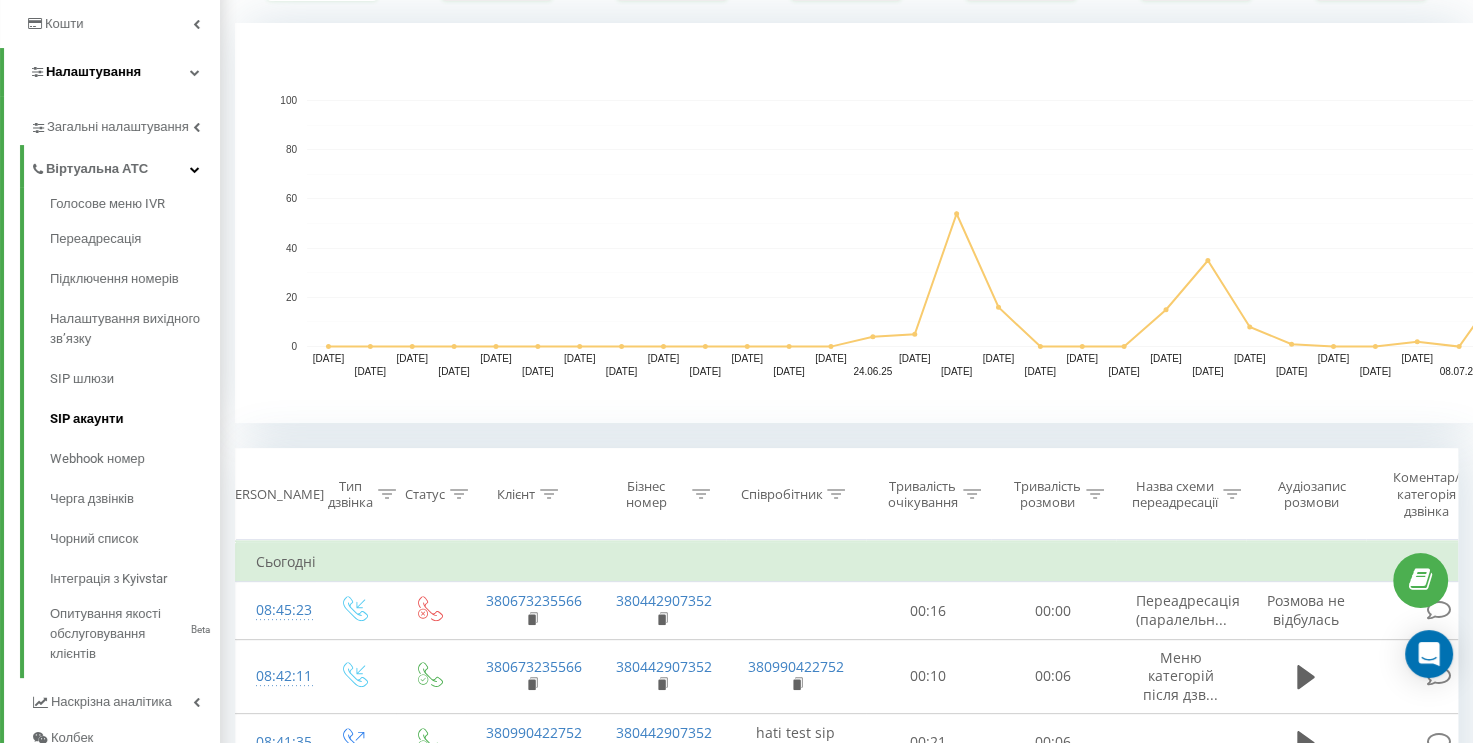 click on "SIP акаунти" at bounding box center [135, 419] 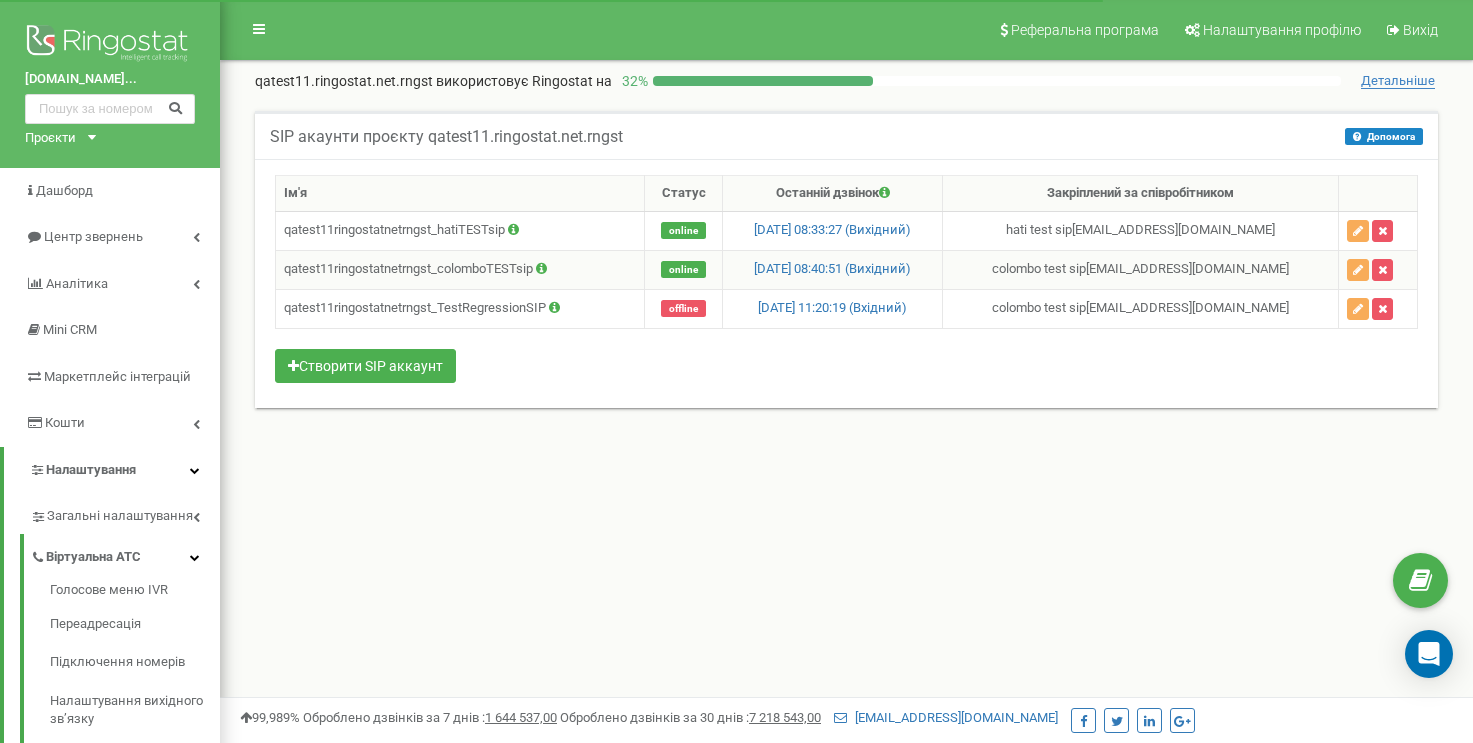 scroll, scrollTop: 0, scrollLeft: 0, axis: both 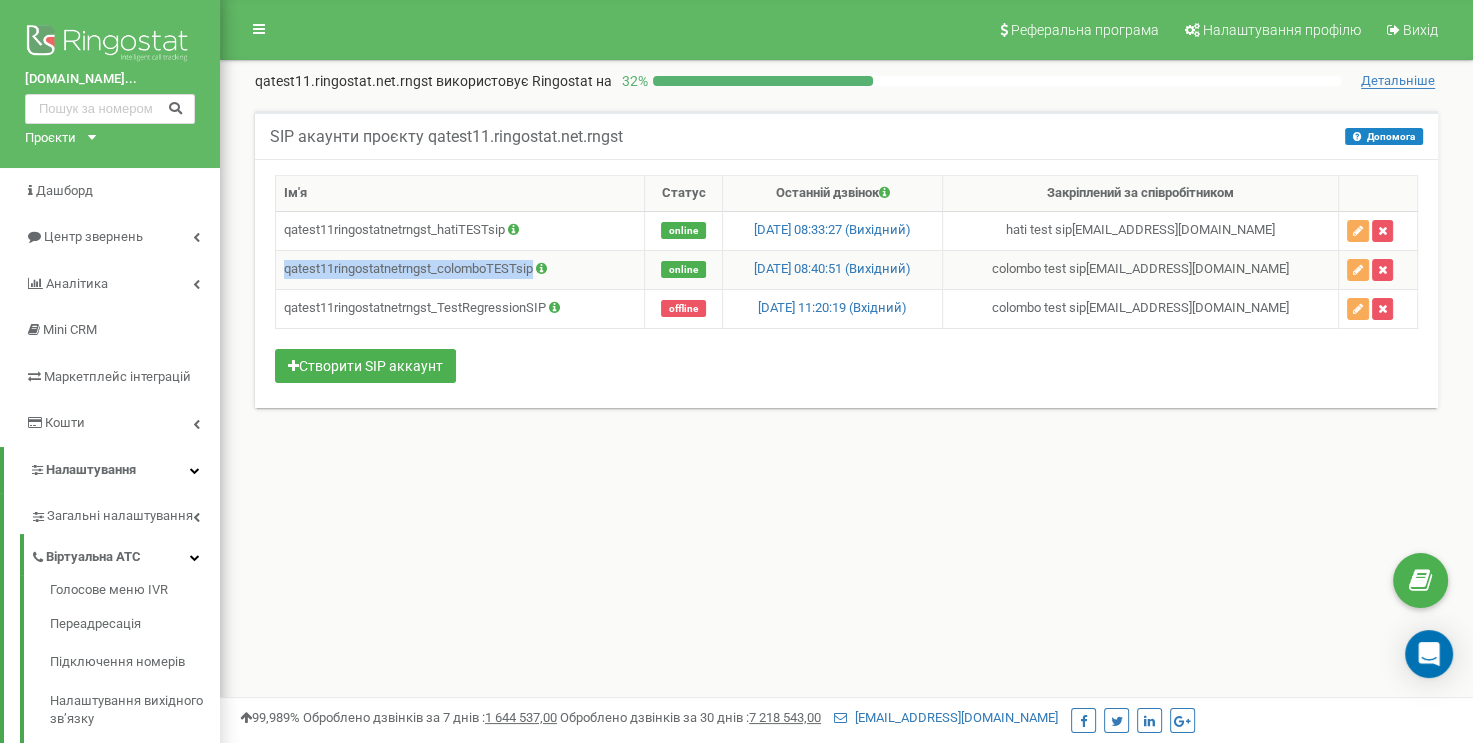 drag, startPoint x: 540, startPoint y: 269, endPoint x: 284, endPoint y: 265, distance: 256.03125 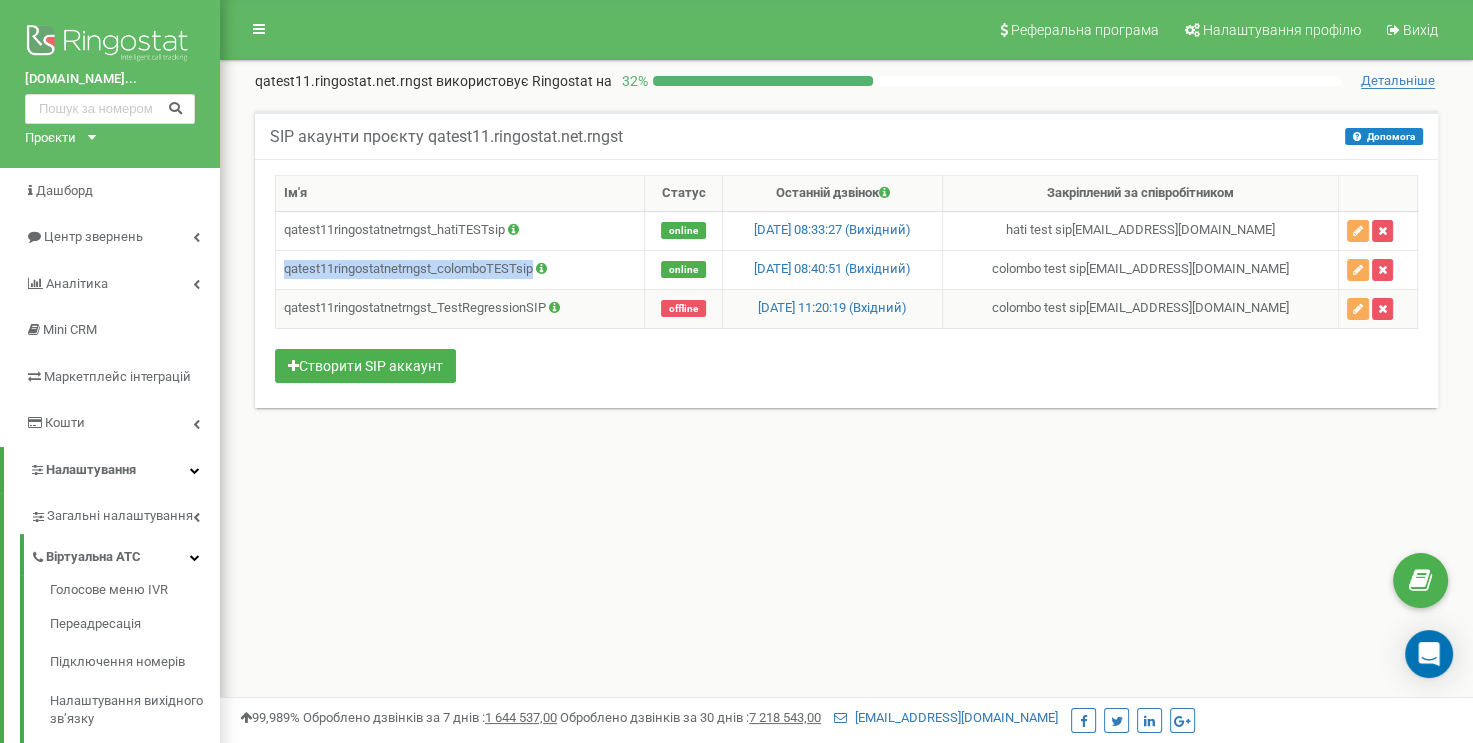 copy on "qatest11ringostatnetrngst_colomboTESTsip" 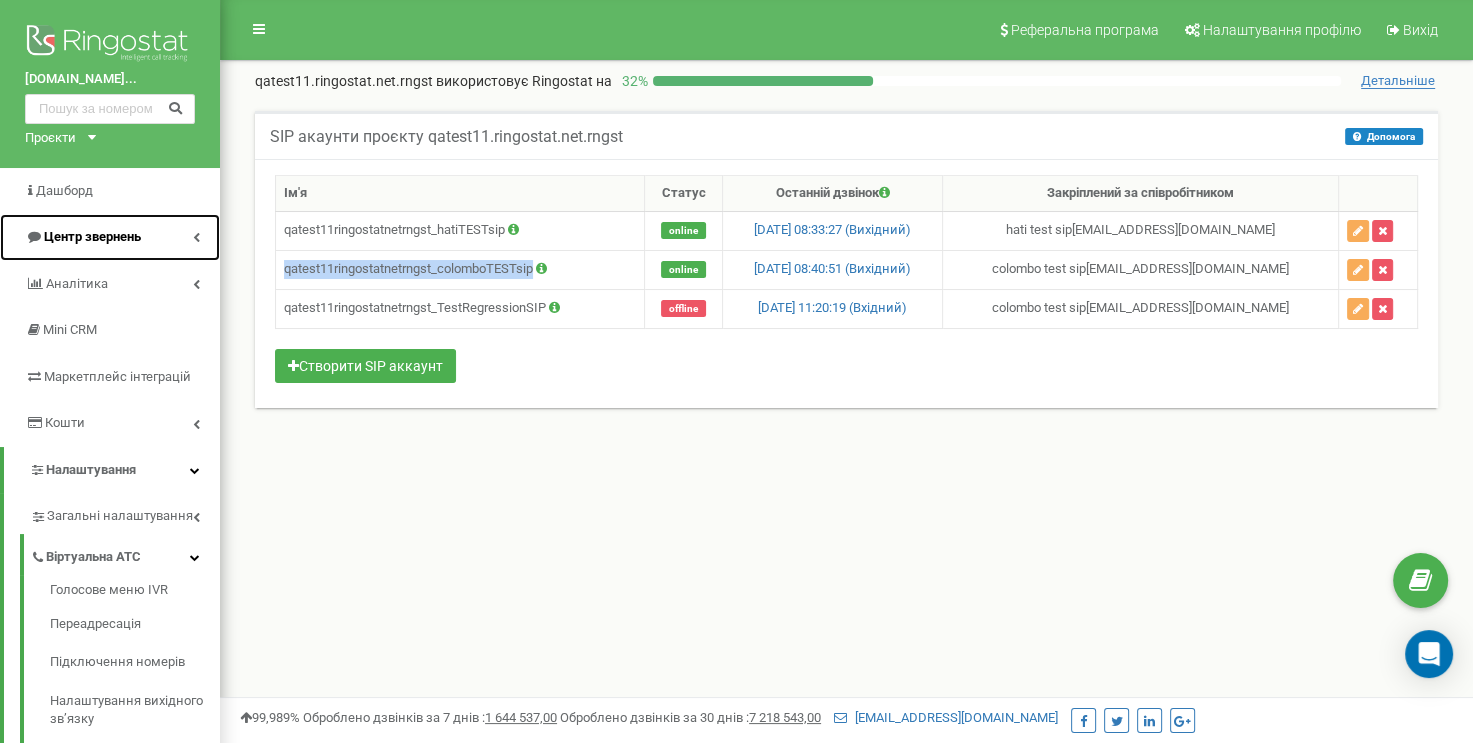 click on "Центр звернень" at bounding box center (110, 237) 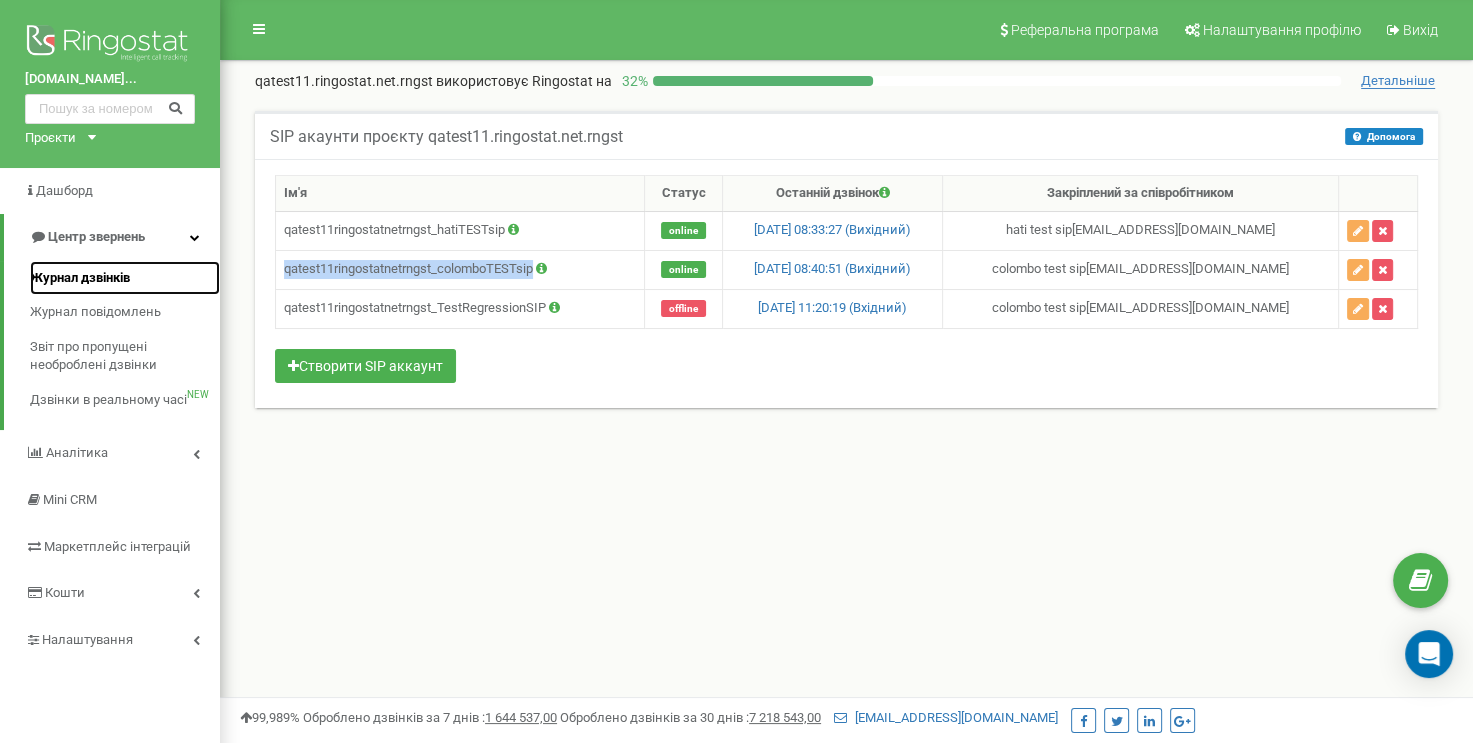click on "Журнал дзвінків" at bounding box center (80, 278) 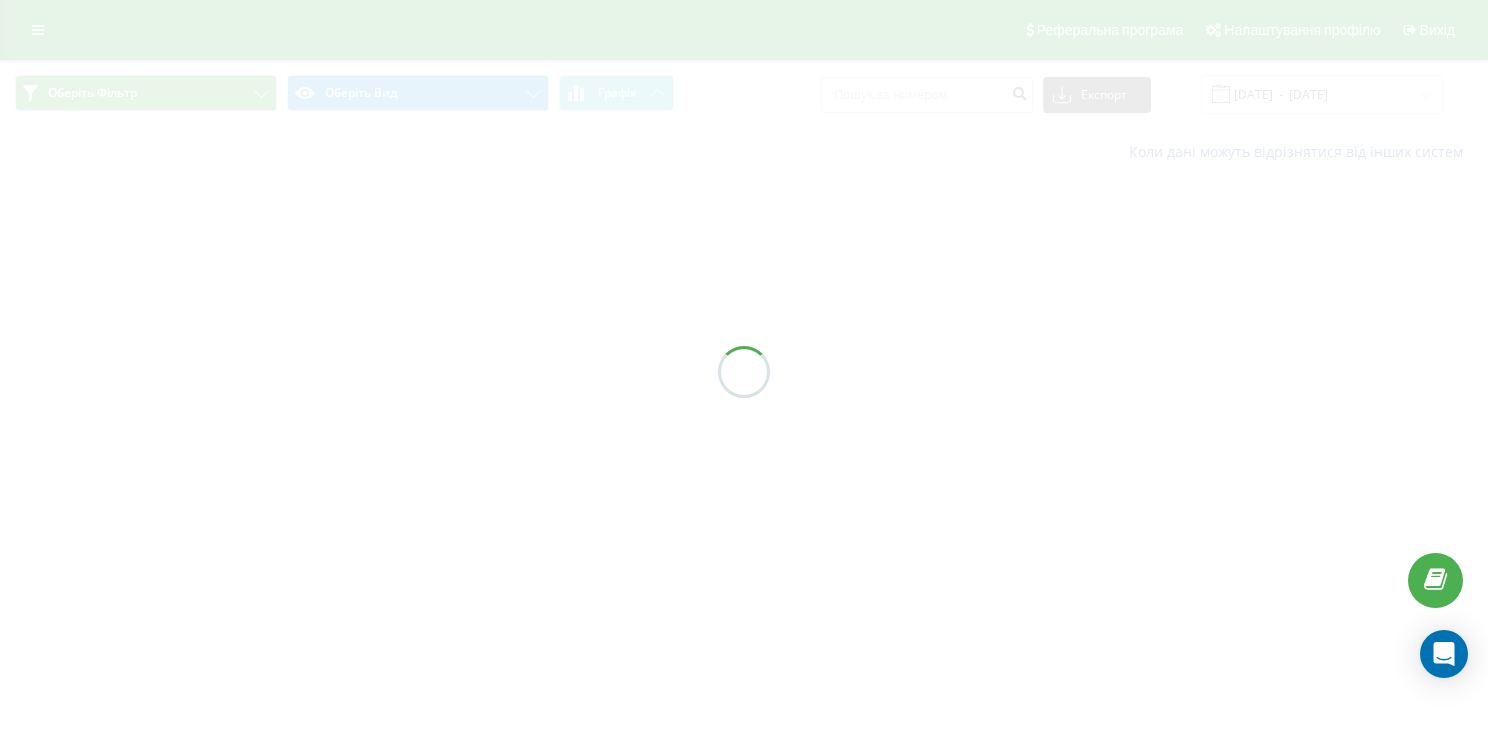 scroll, scrollTop: 0, scrollLeft: 0, axis: both 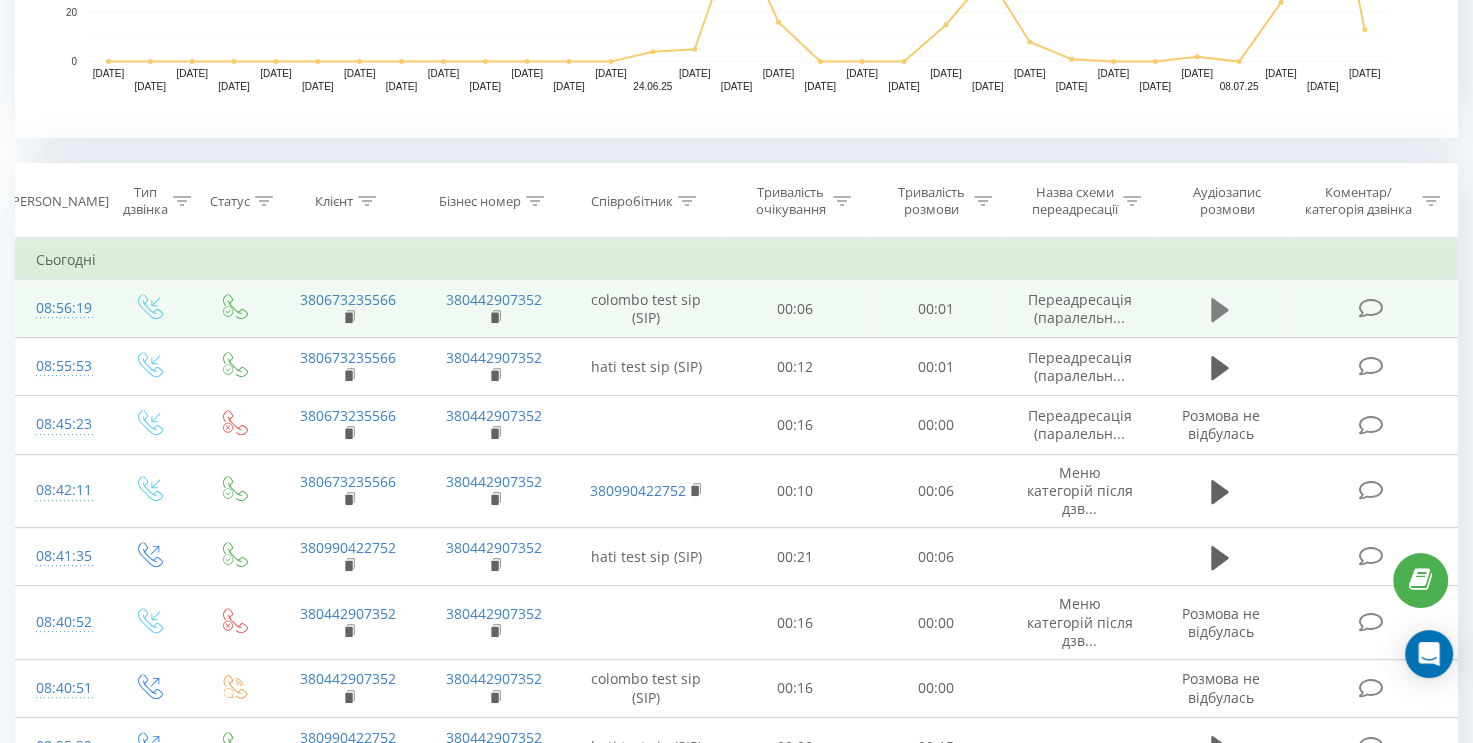 click 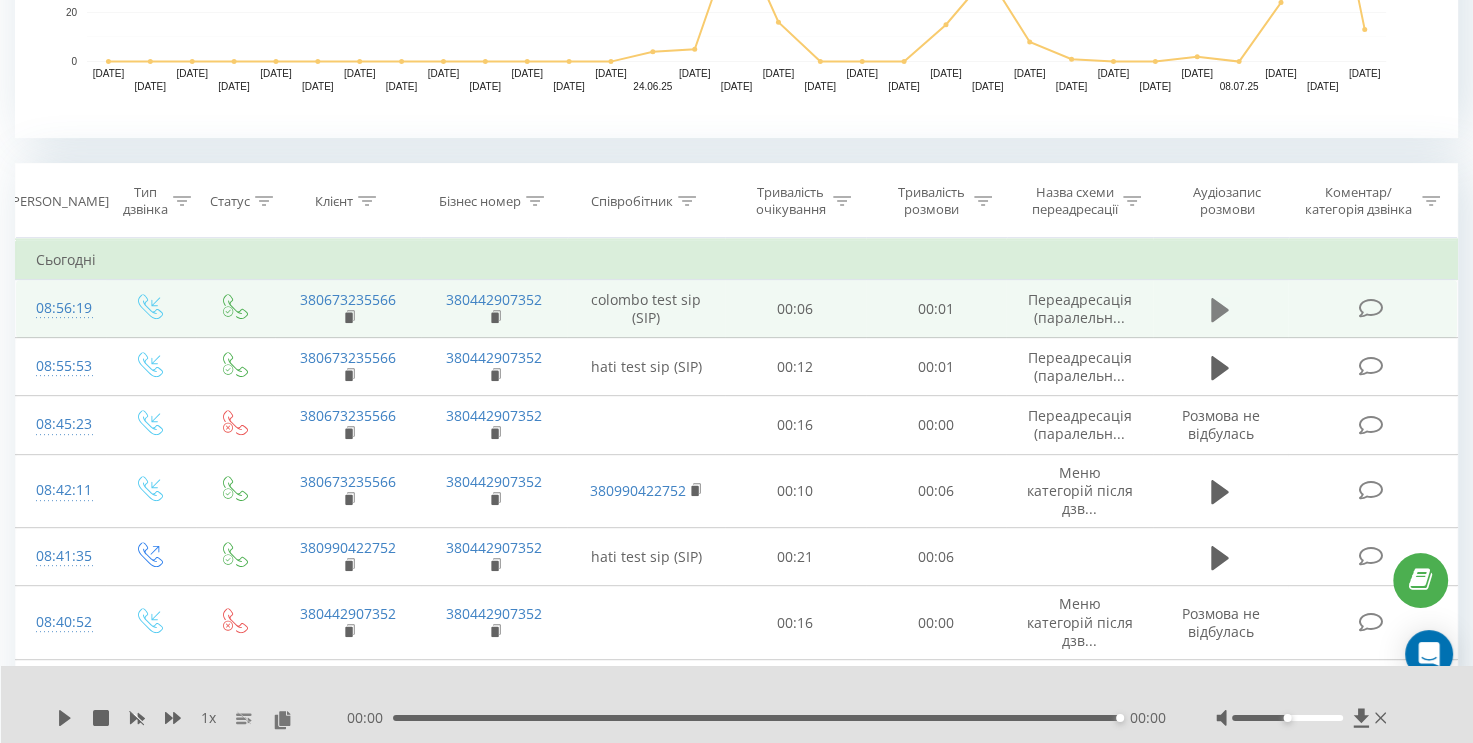 click 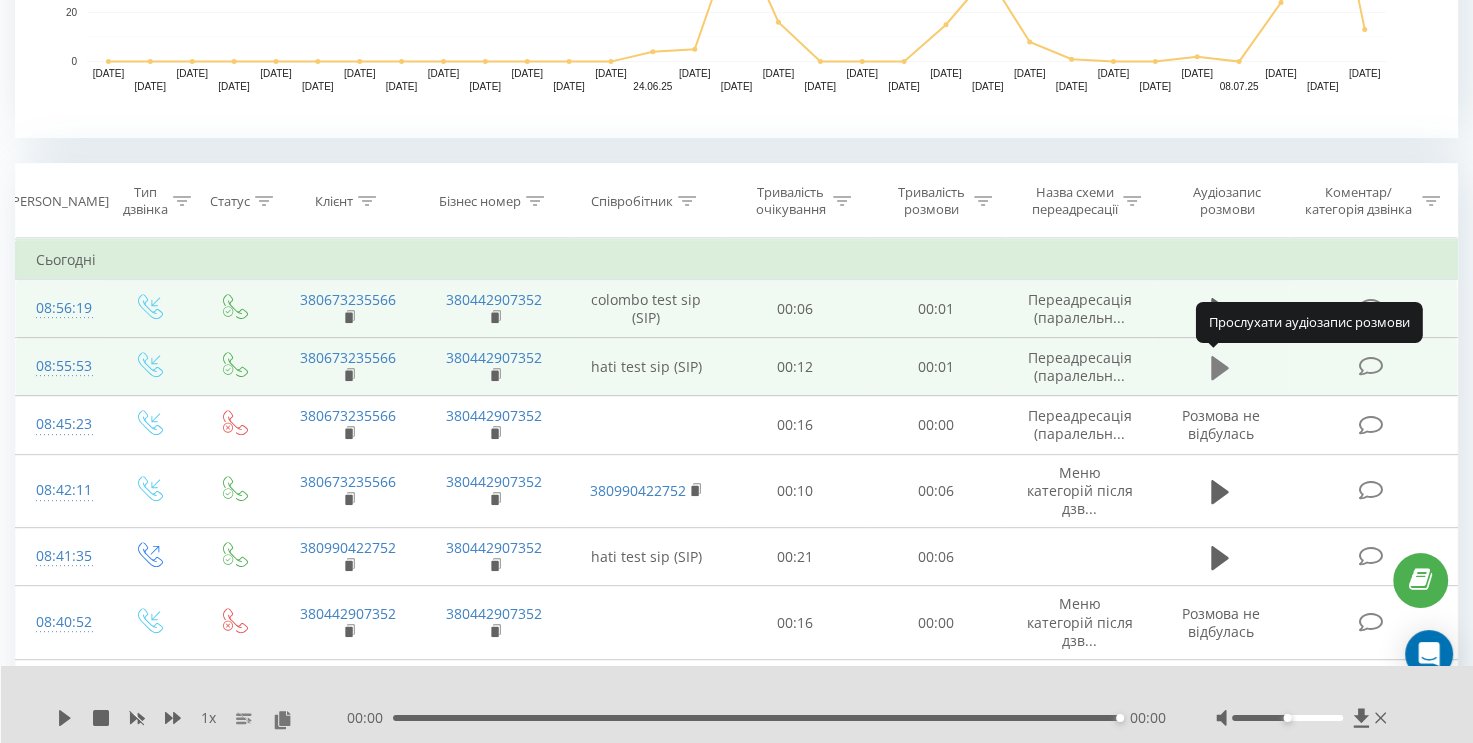 click 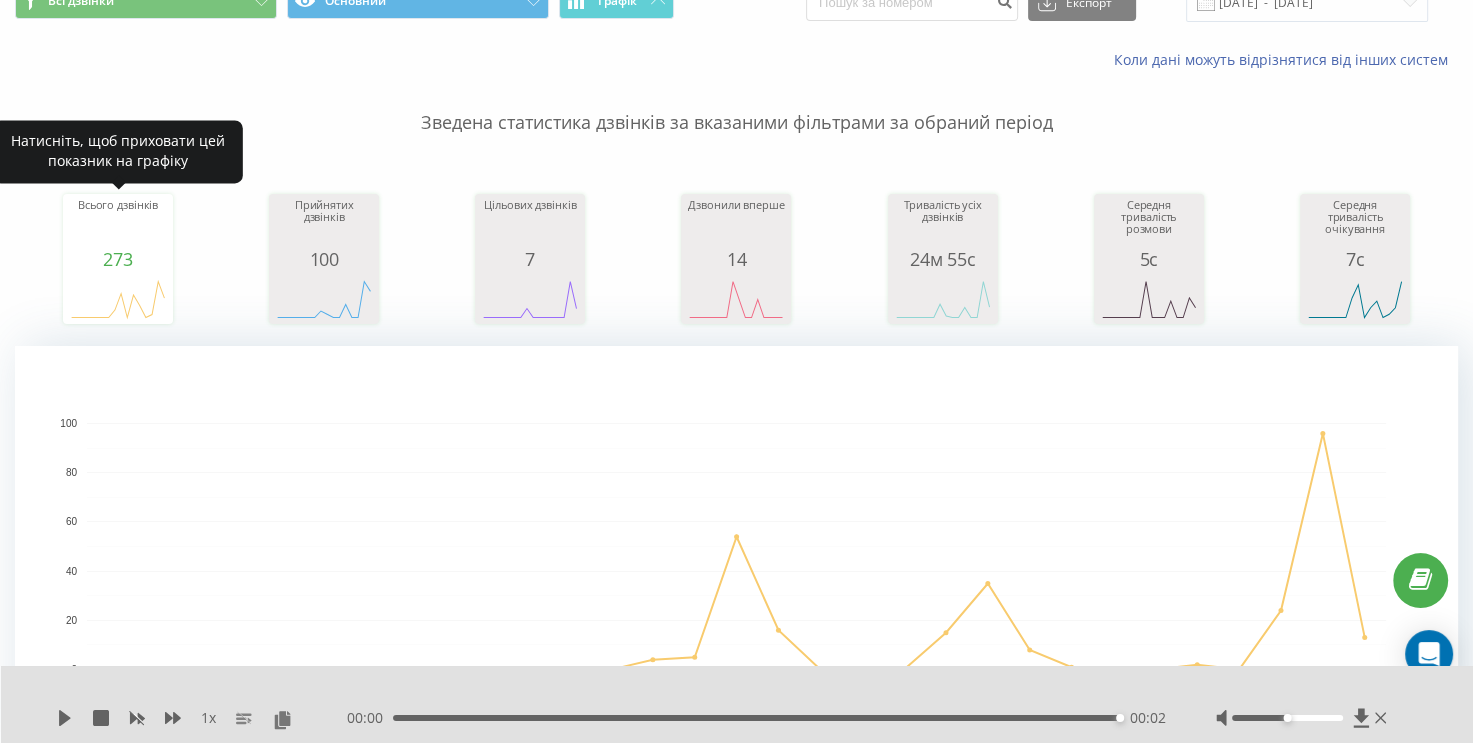scroll, scrollTop: 0, scrollLeft: 0, axis: both 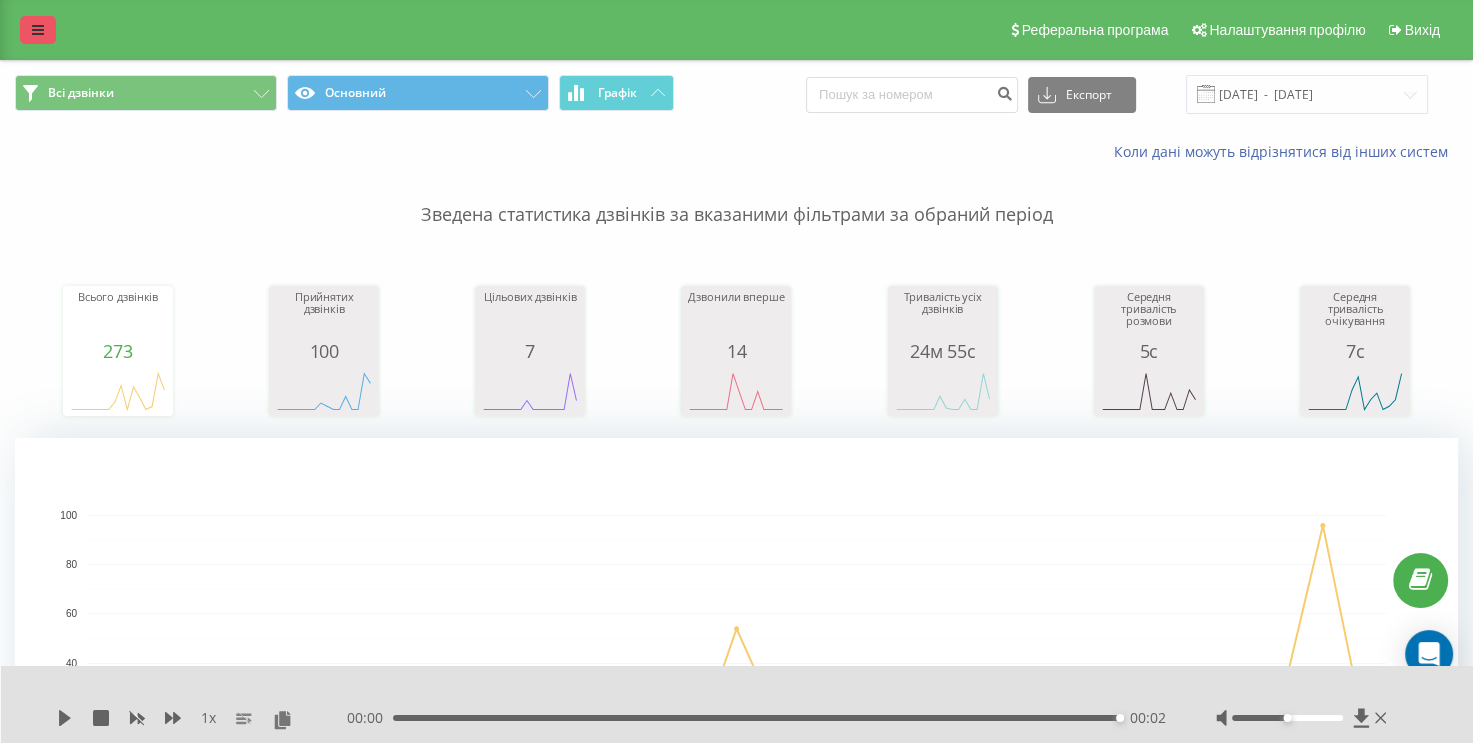 click at bounding box center [38, 30] 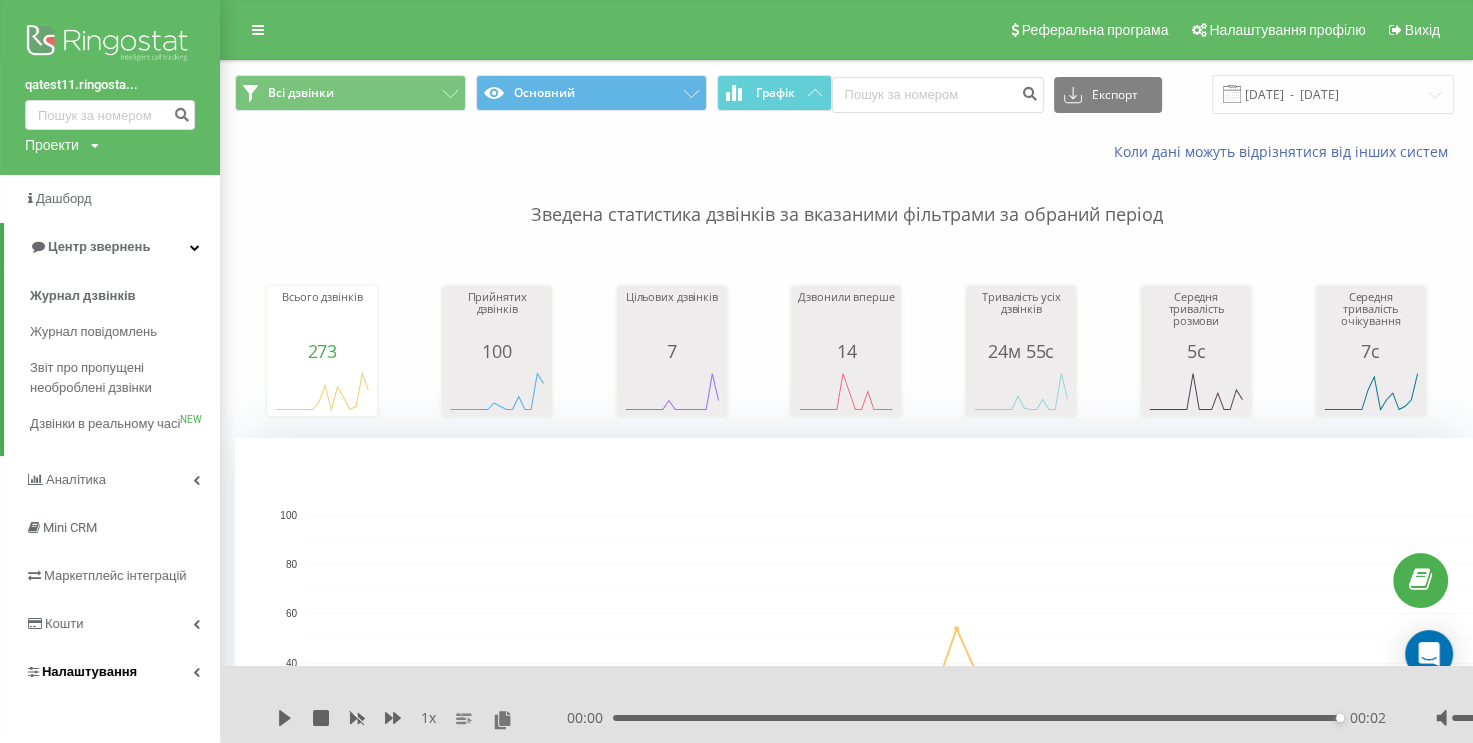 click at bounding box center (196, 672) 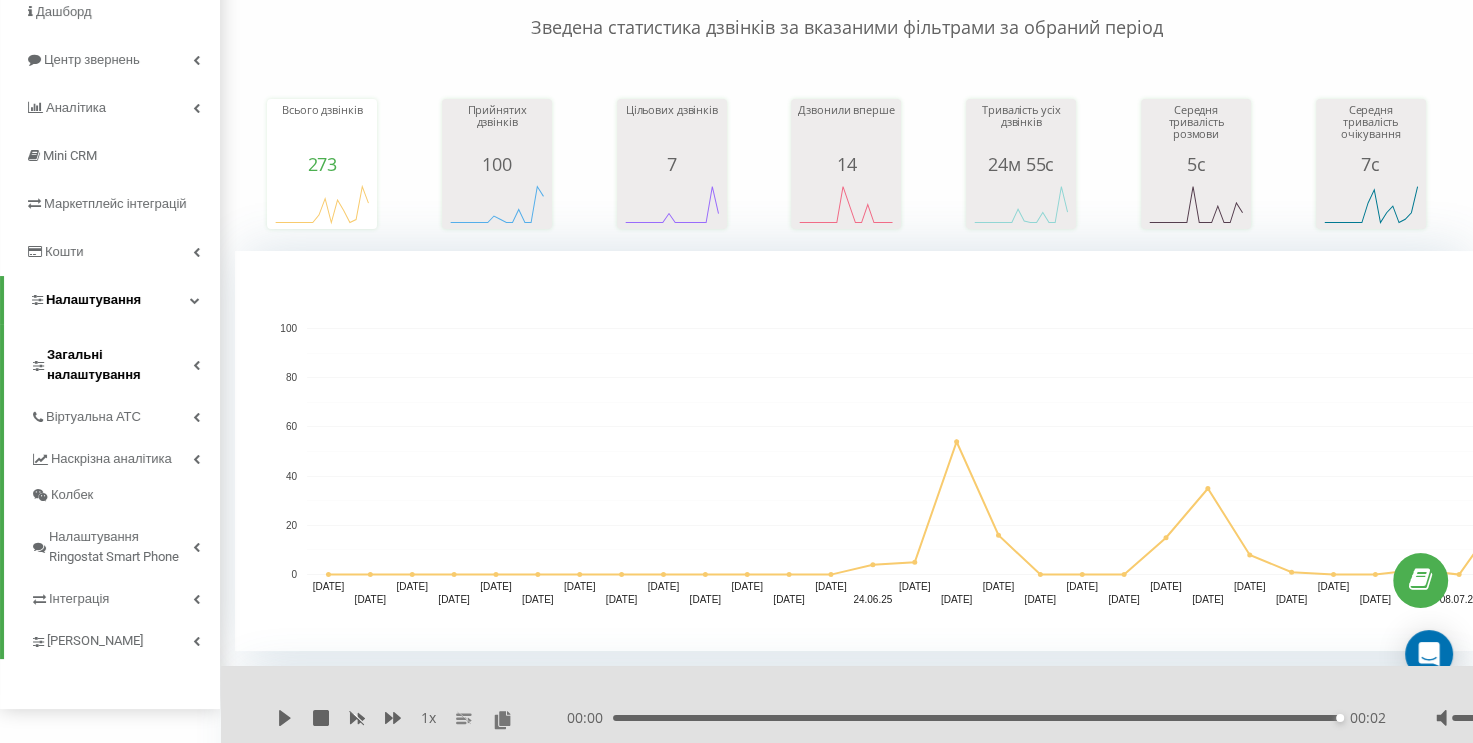 scroll, scrollTop: 200, scrollLeft: 0, axis: vertical 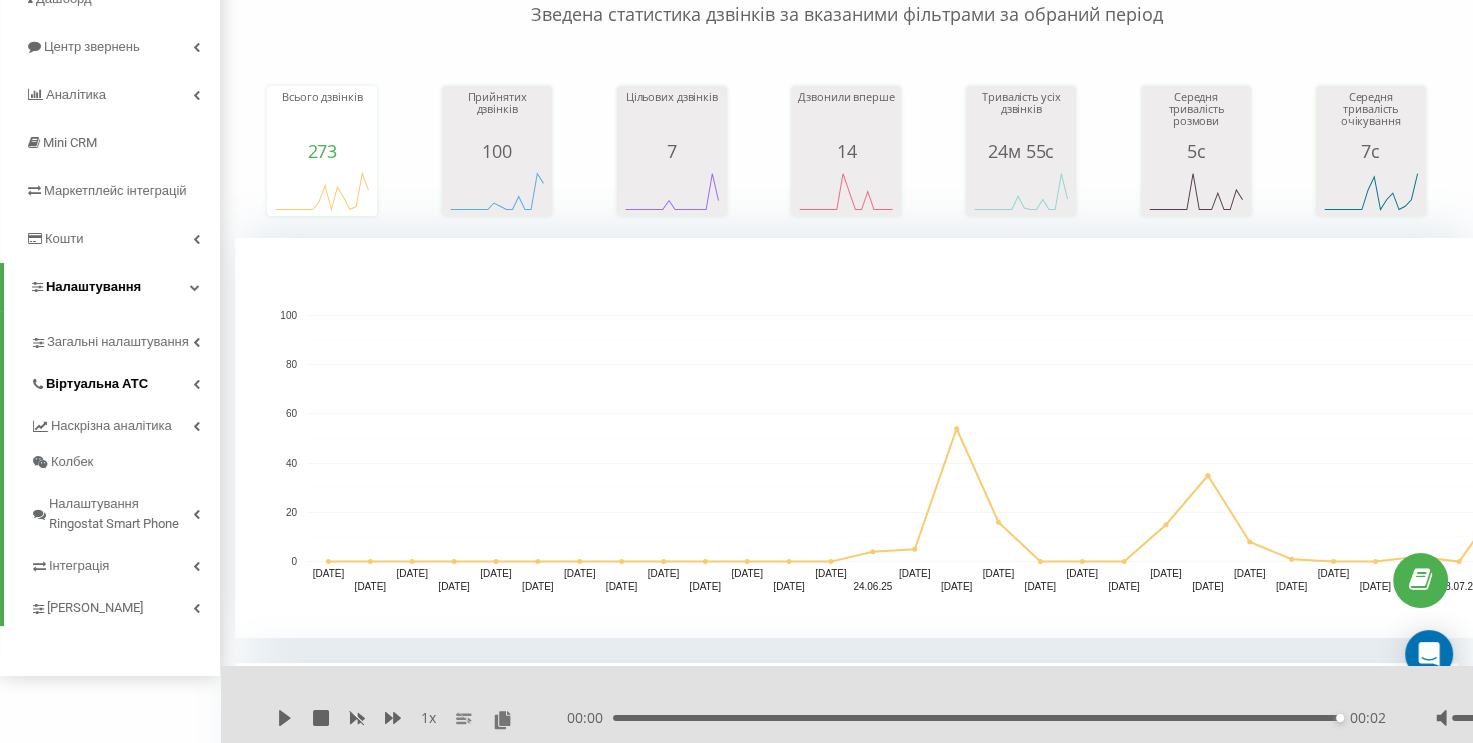 click on "Віртуальна АТС" at bounding box center [125, 381] 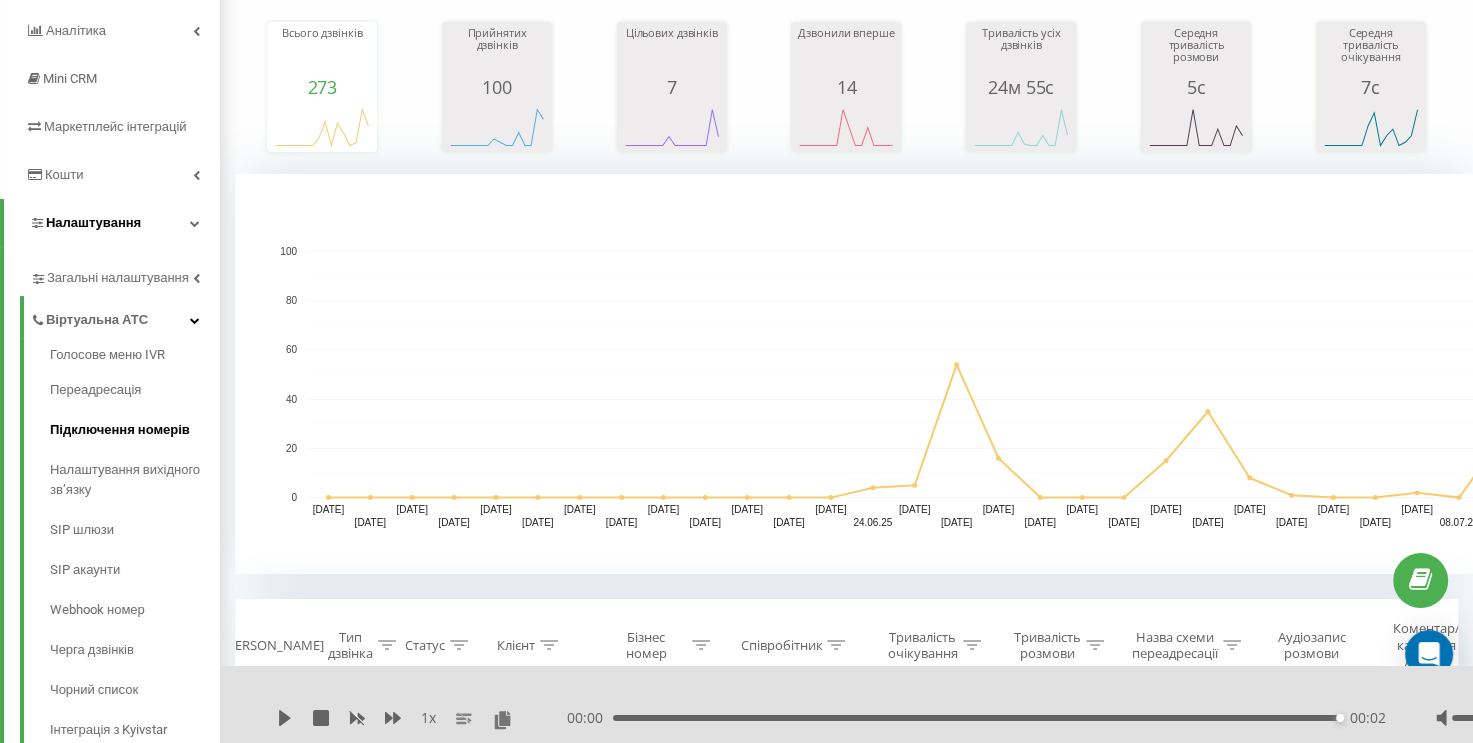 scroll, scrollTop: 300, scrollLeft: 0, axis: vertical 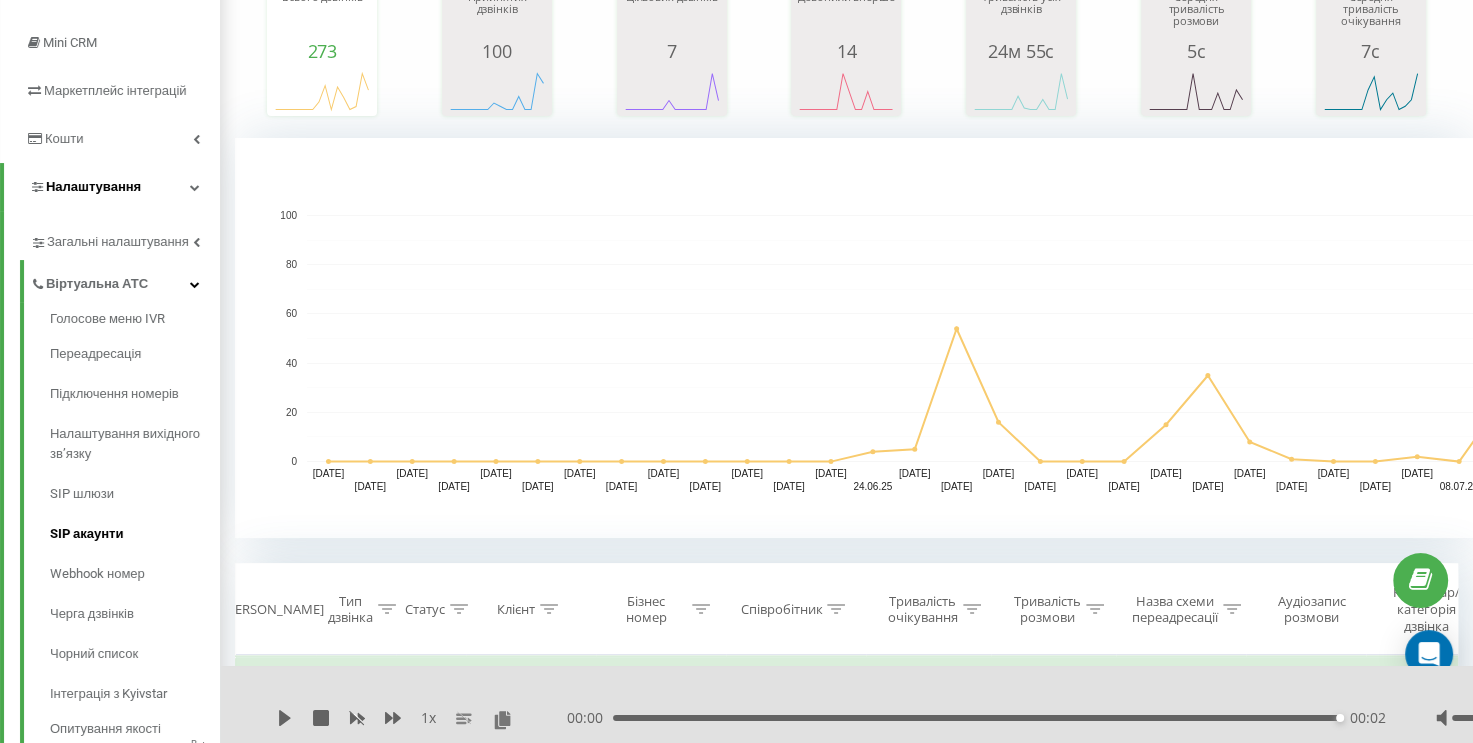 click on "SIP акаунти" at bounding box center [135, 534] 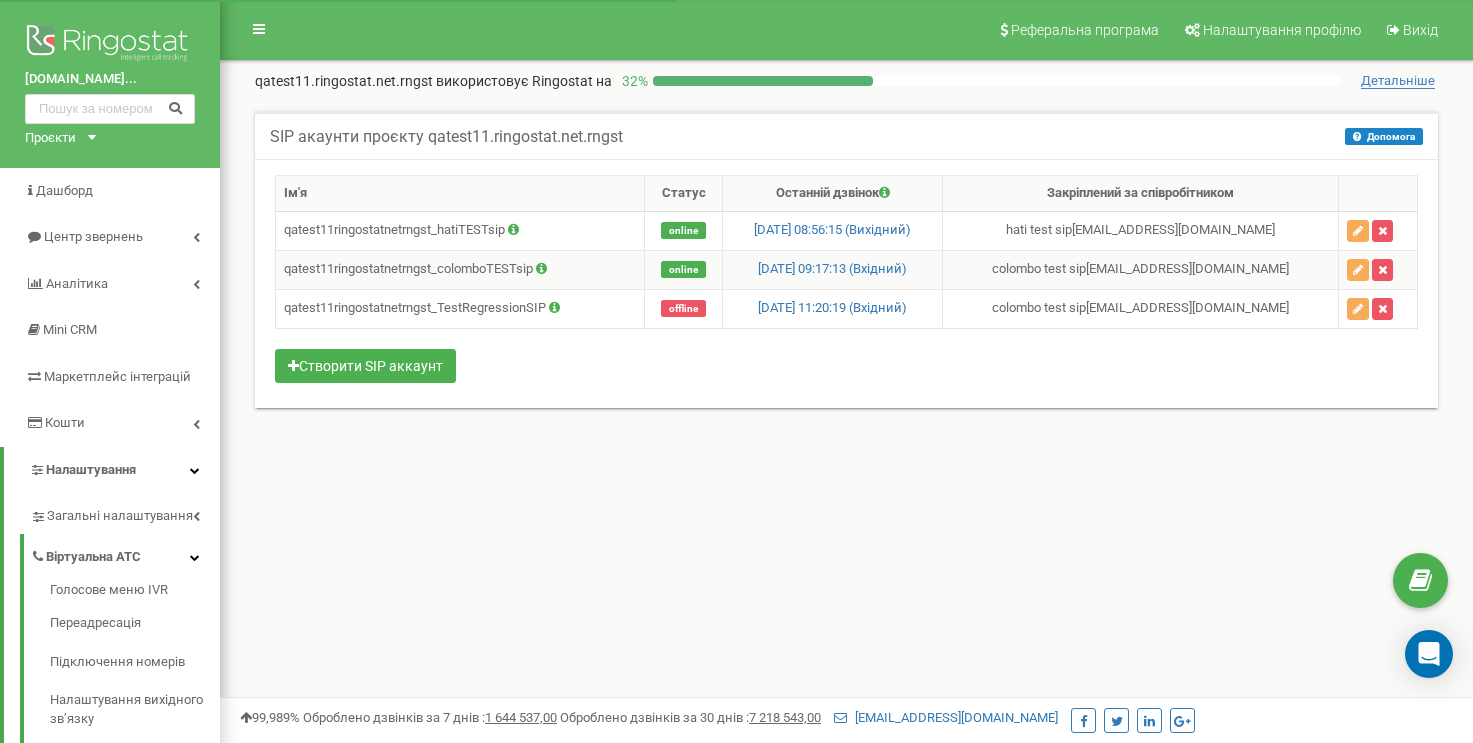 scroll, scrollTop: 0, scrollLeft: 0, axis: both 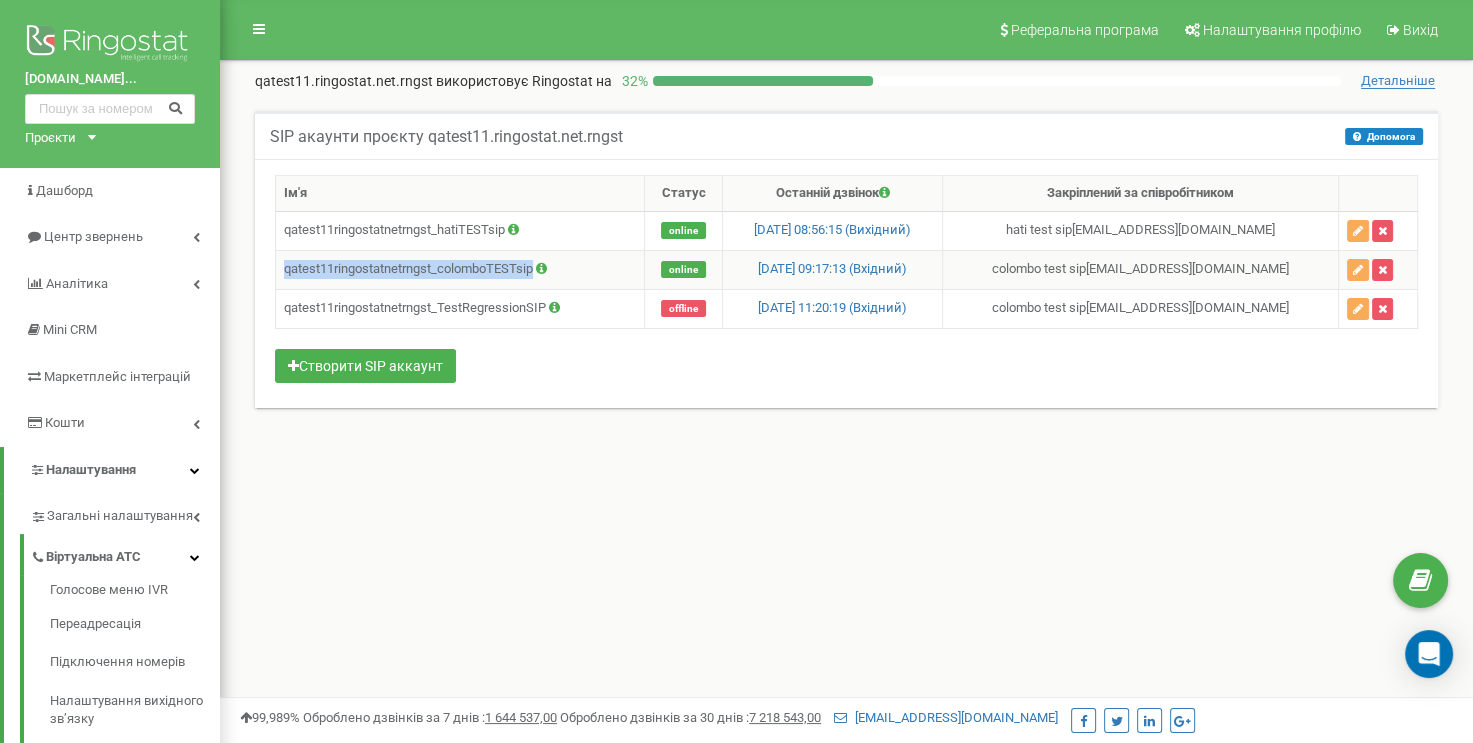 drag, startPoint x: 539, startPoint y: 267, endPoint x: 283, endPoint y: 267, distance: 256 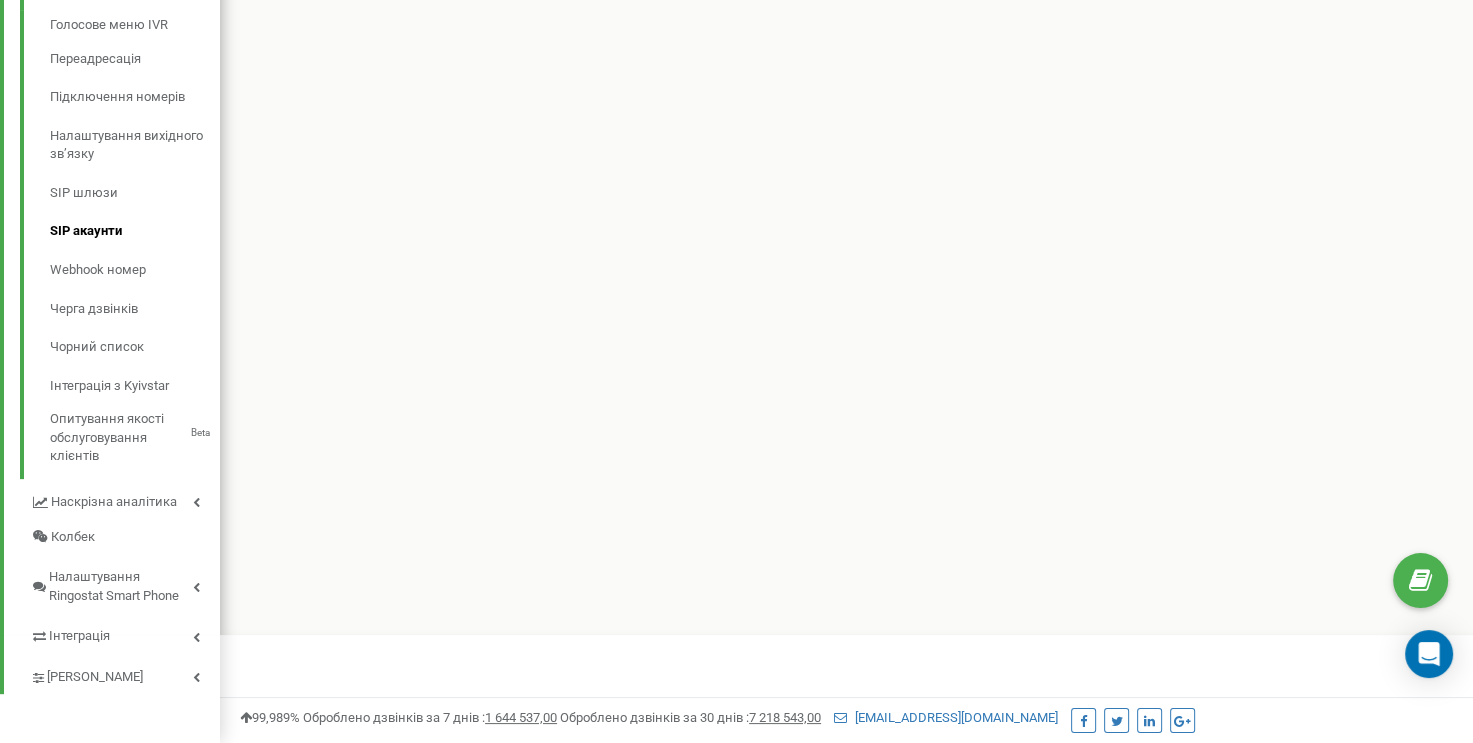 scroll, scrollTop: 566, scrollLeft: 0, axis: vertical 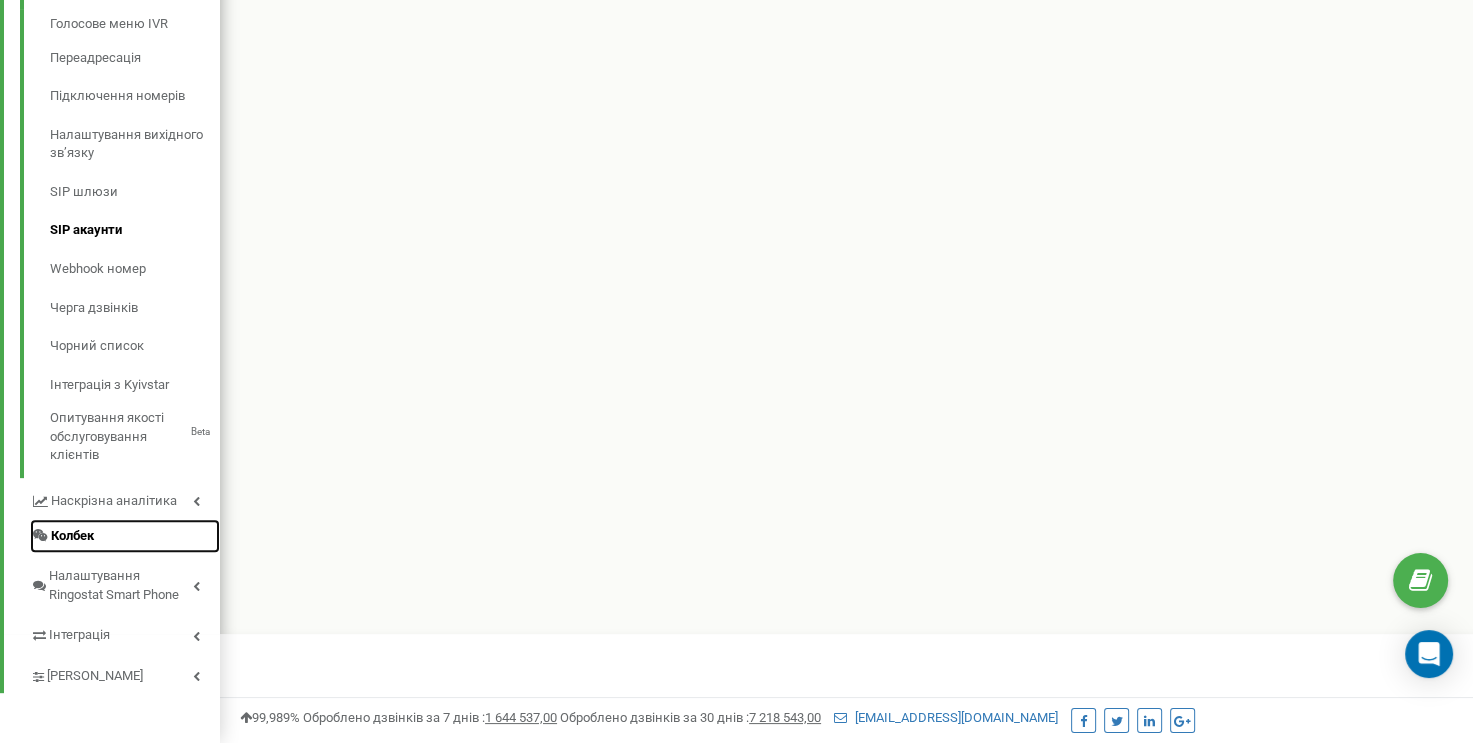 click on "Колбек" at bounding box center (72, 536) 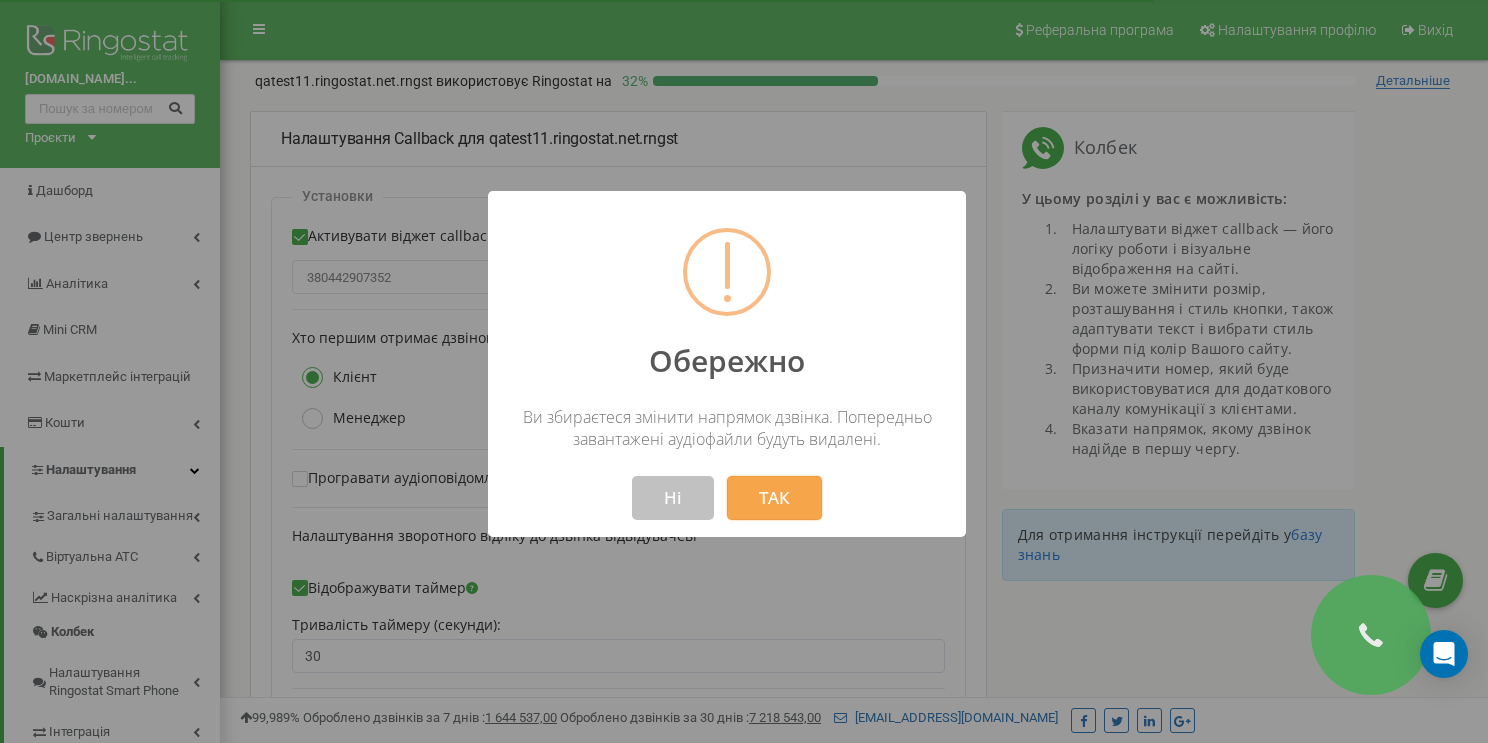 scroll, scrollTop: 0, scrollLeft: 0, axis: both 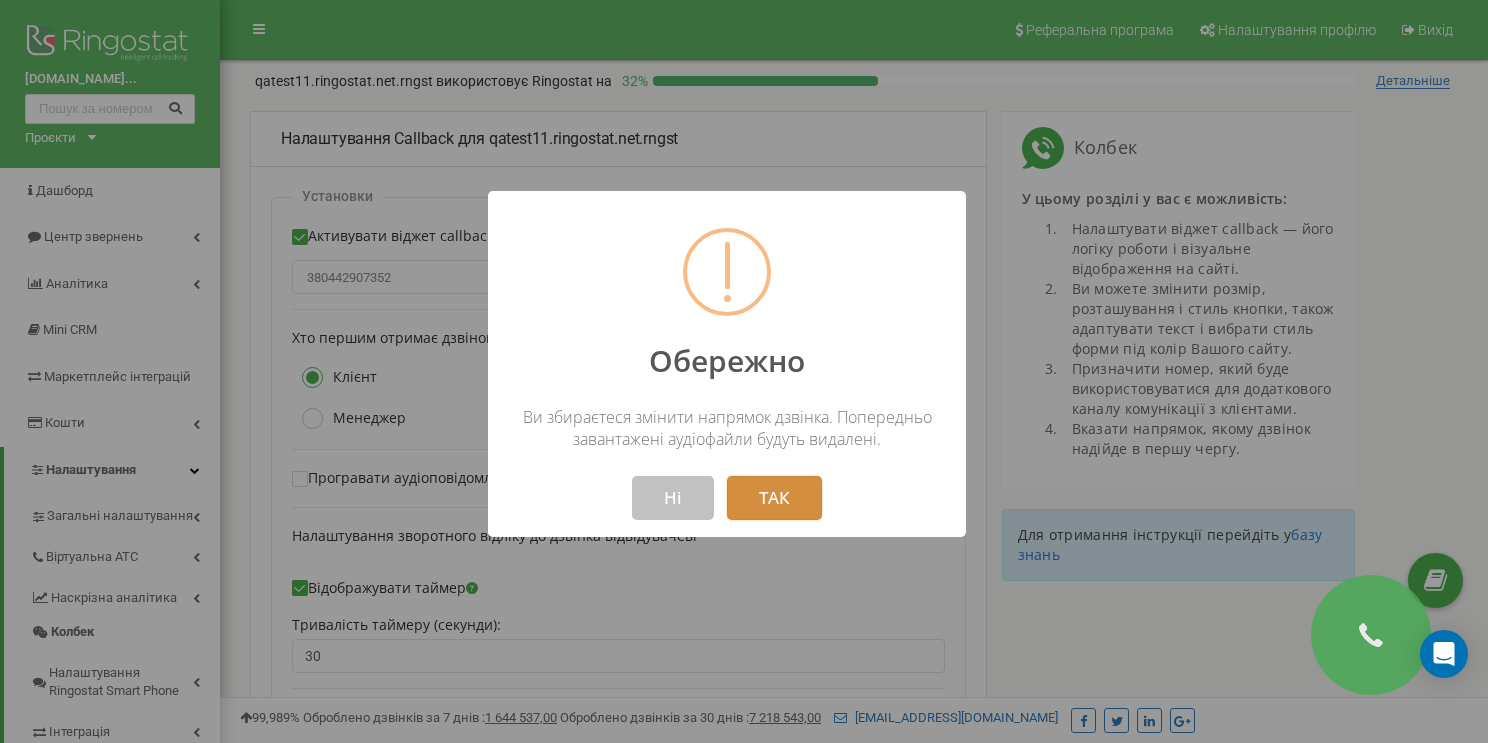 click on "ТАК" at bounding box center (774, 498) 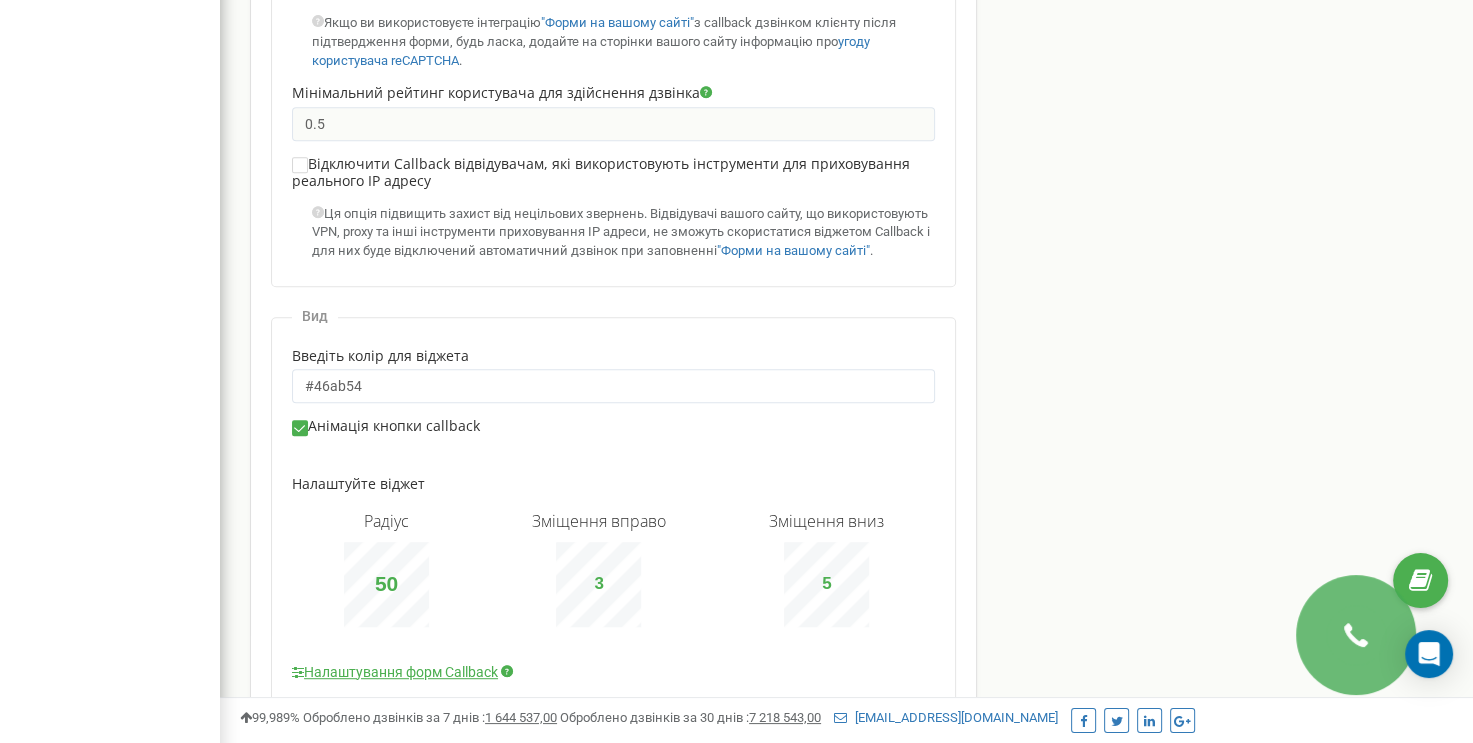 scroll, scrollTop: 1042, scrollLeft: 0, axis: vertical 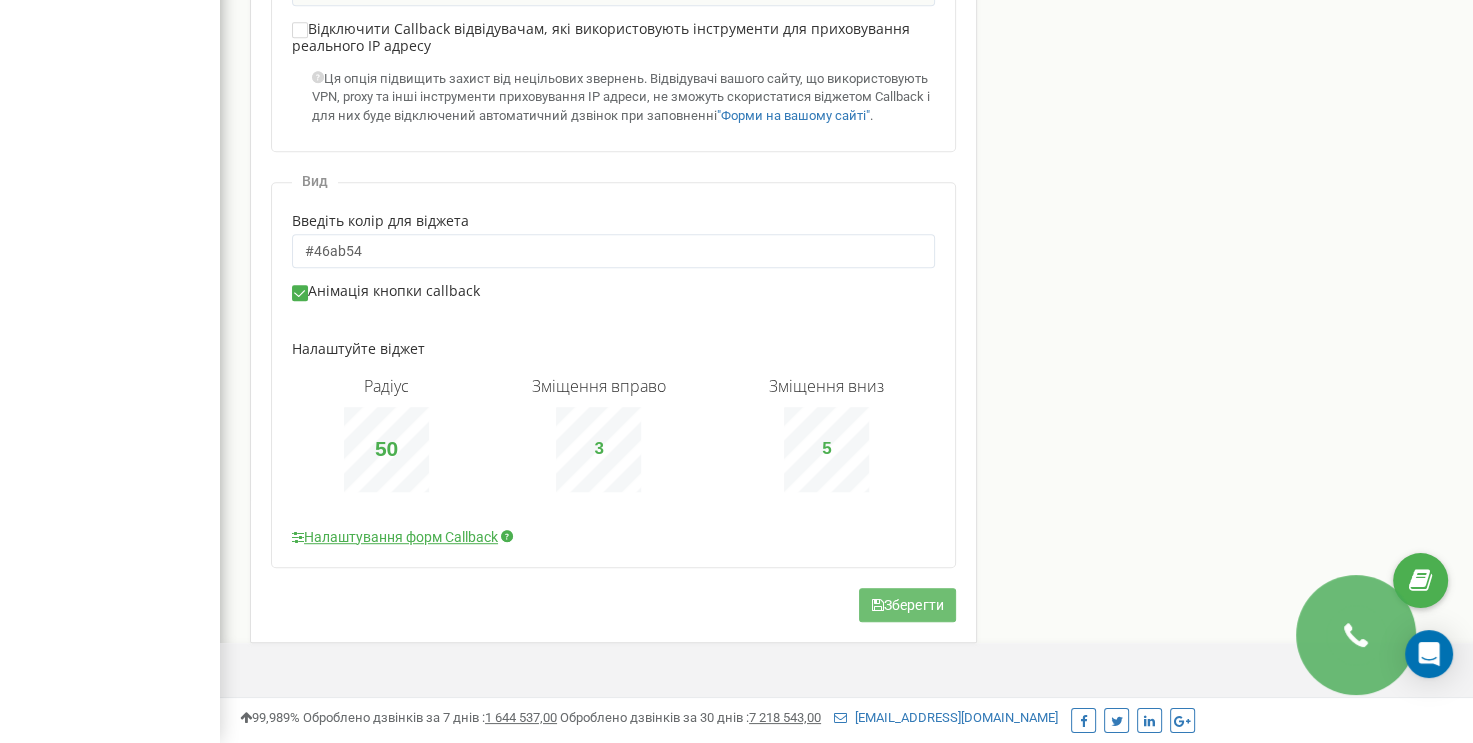 click on "Зберегти" at bounding box center (907, 605) 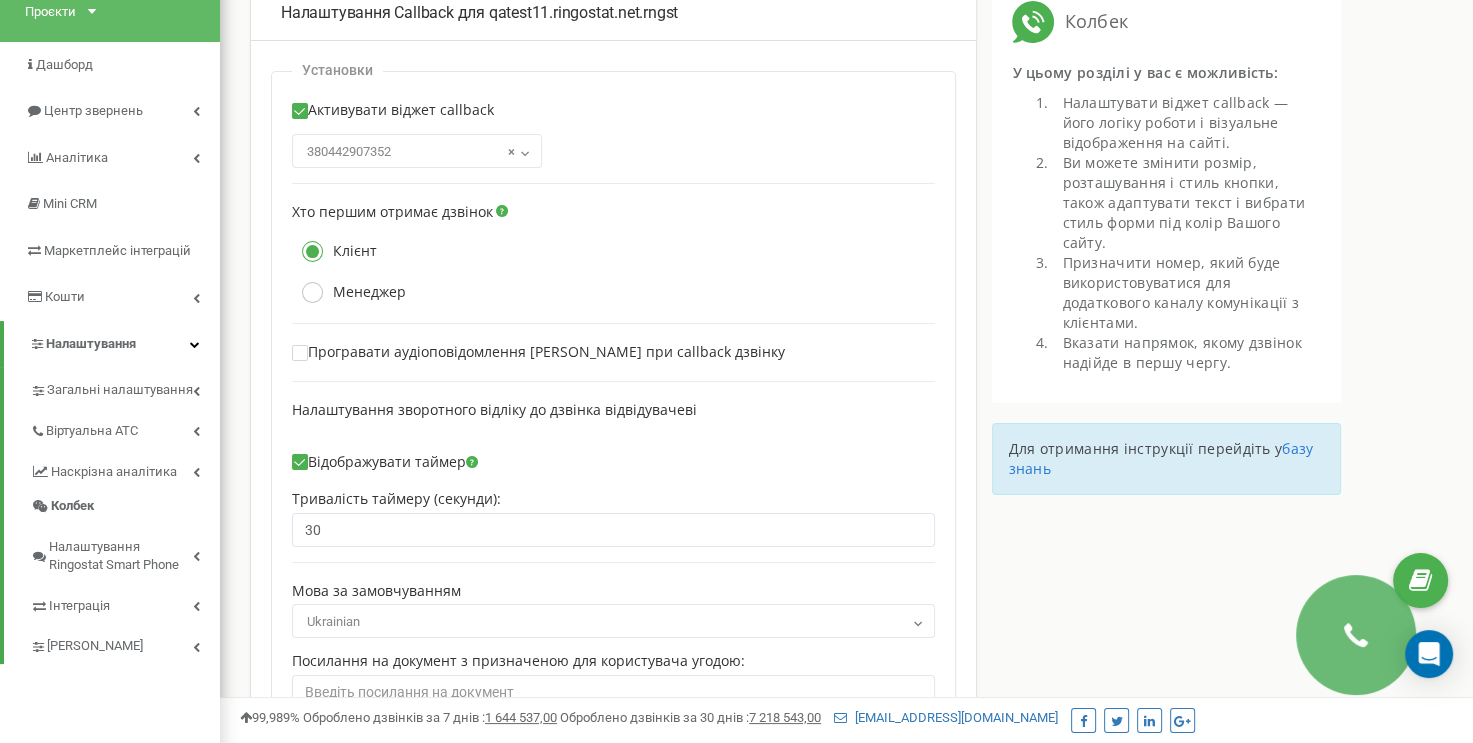scroll, scrollTop: 42, scrollLeft: 0, axis: vertical 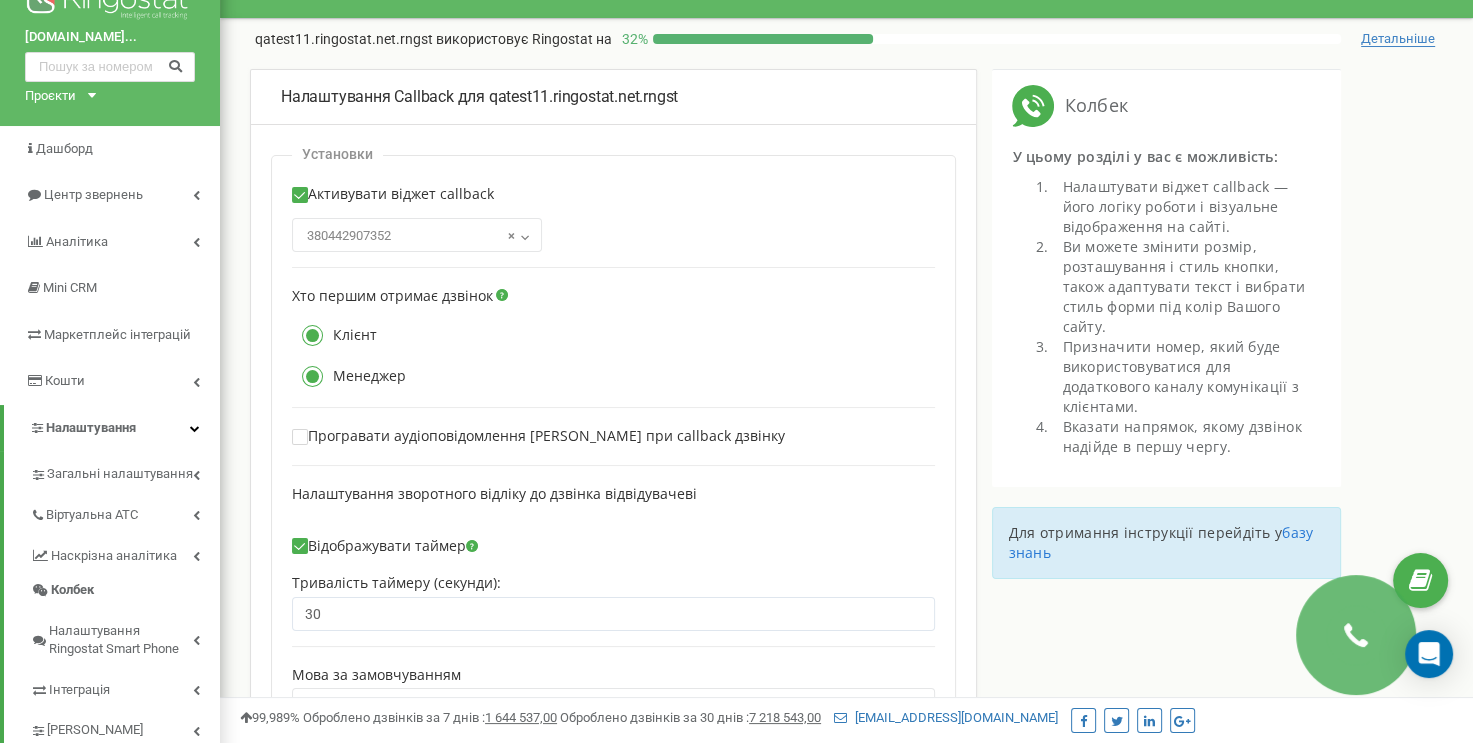 click at bounding box center (312, 376) 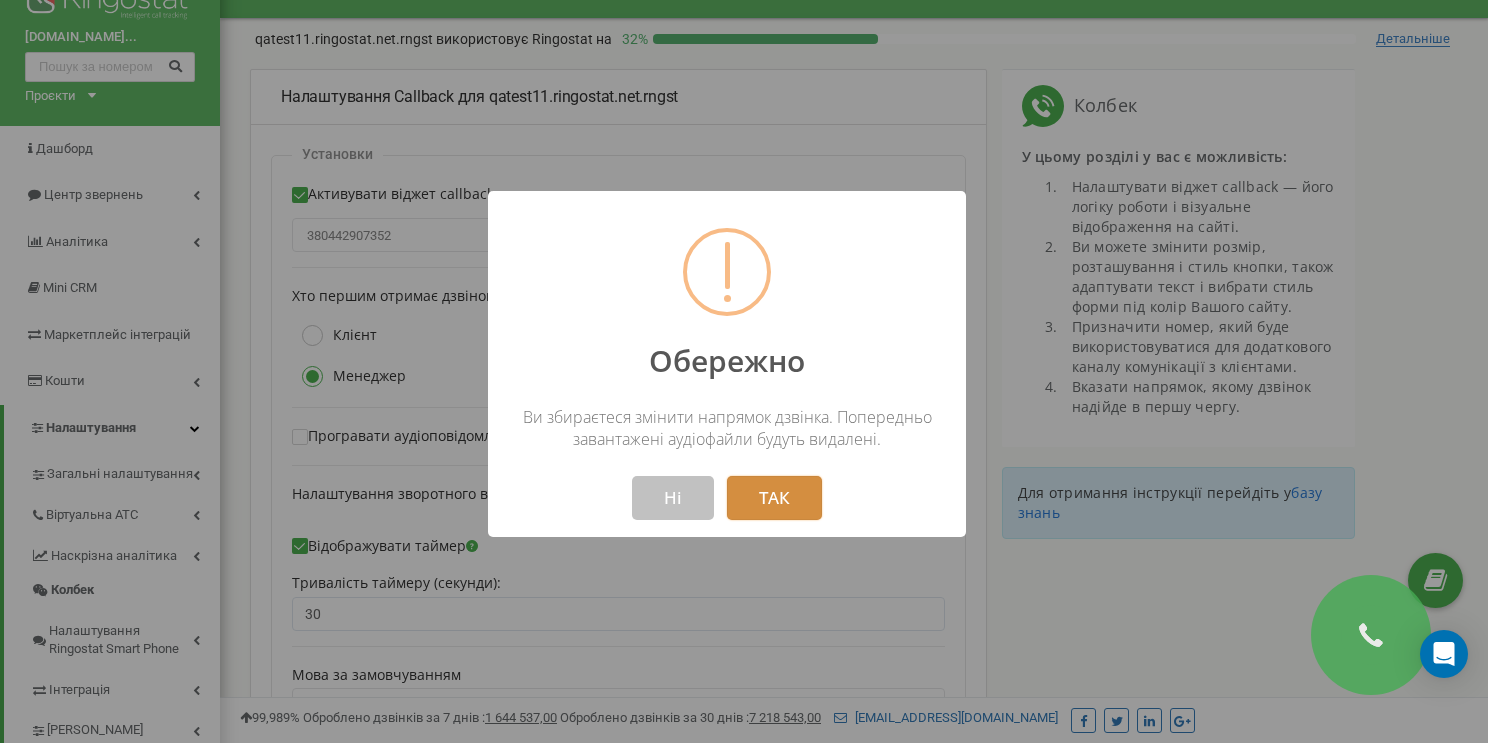 click on "ТАК" at bounding box center (774, 498) 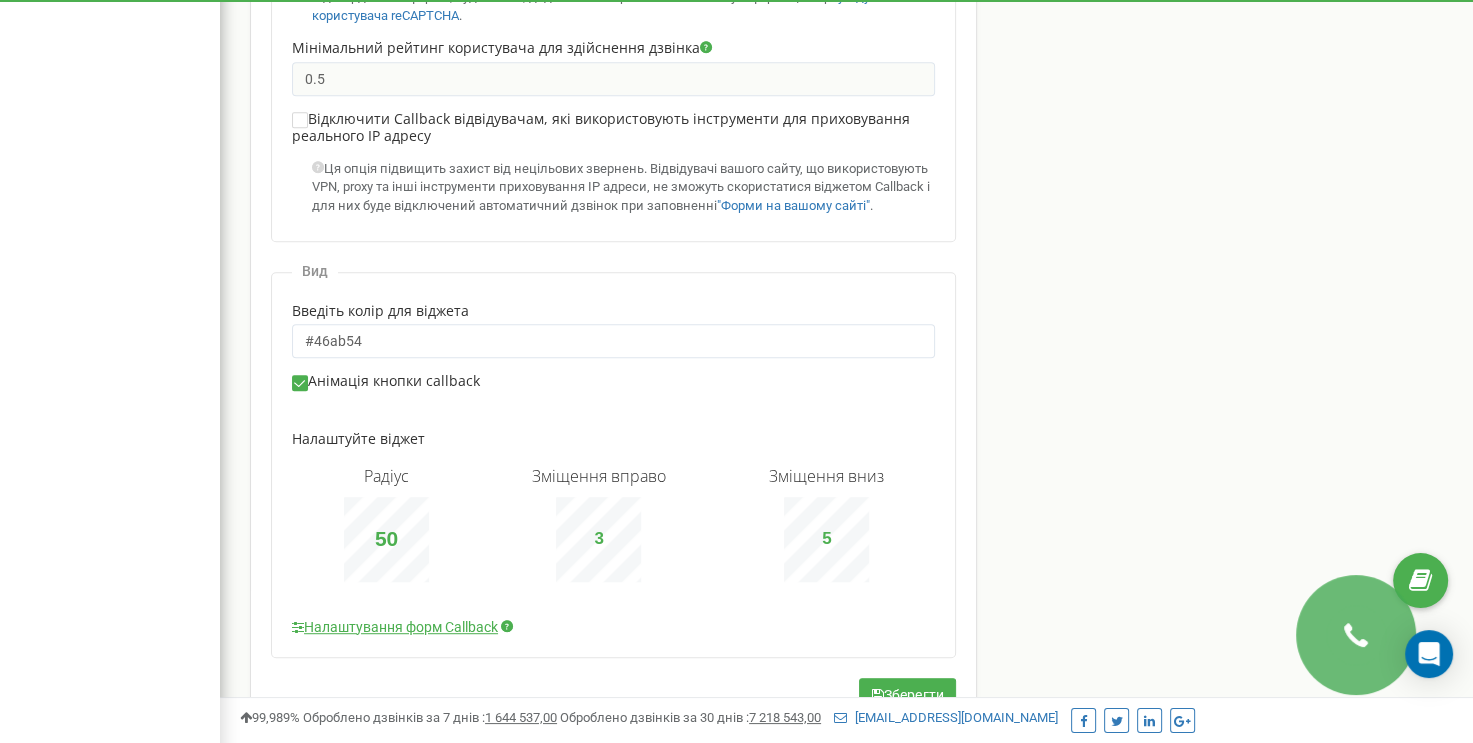 scroll, scrollTop: 1042, scrollLeft: 0, axis: vertical 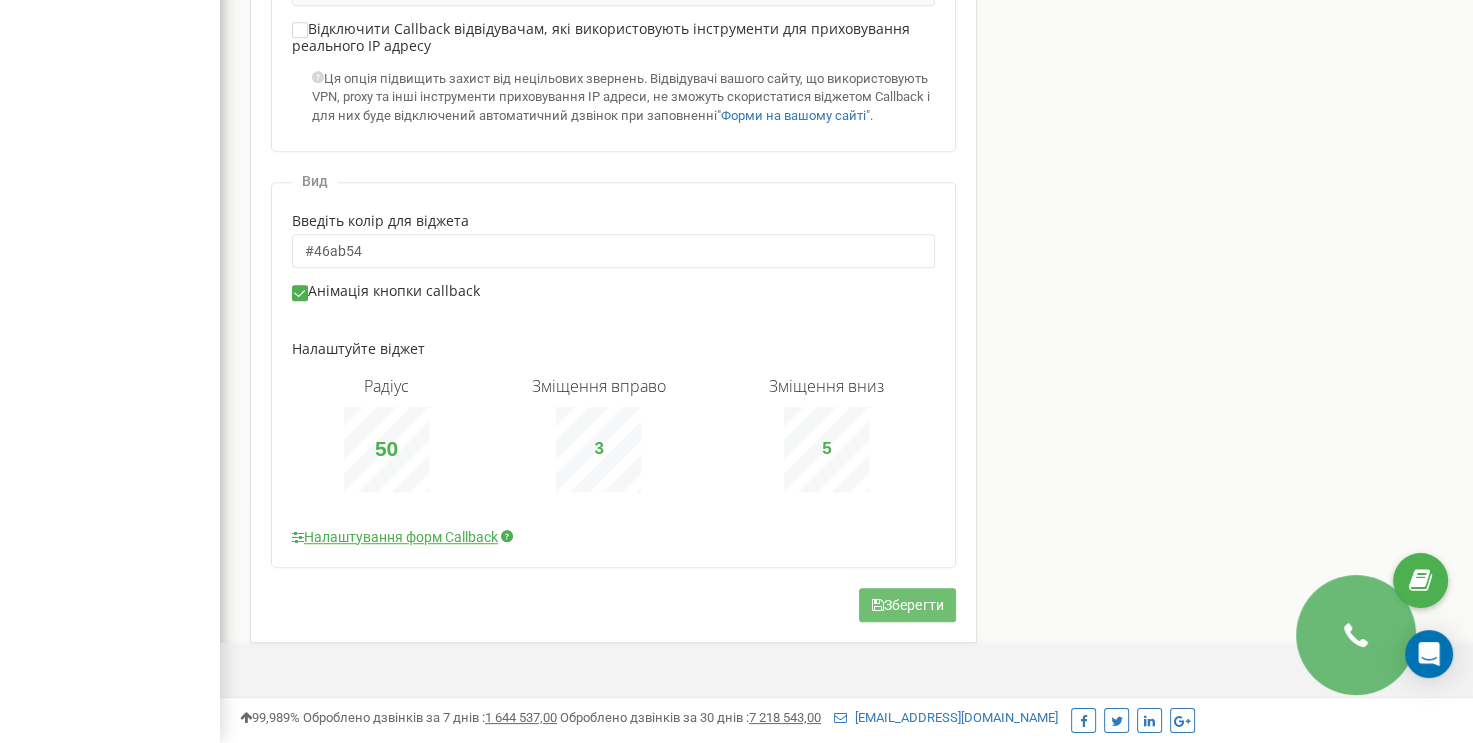 click on "Зберегти" at bounding box center (907, 605) 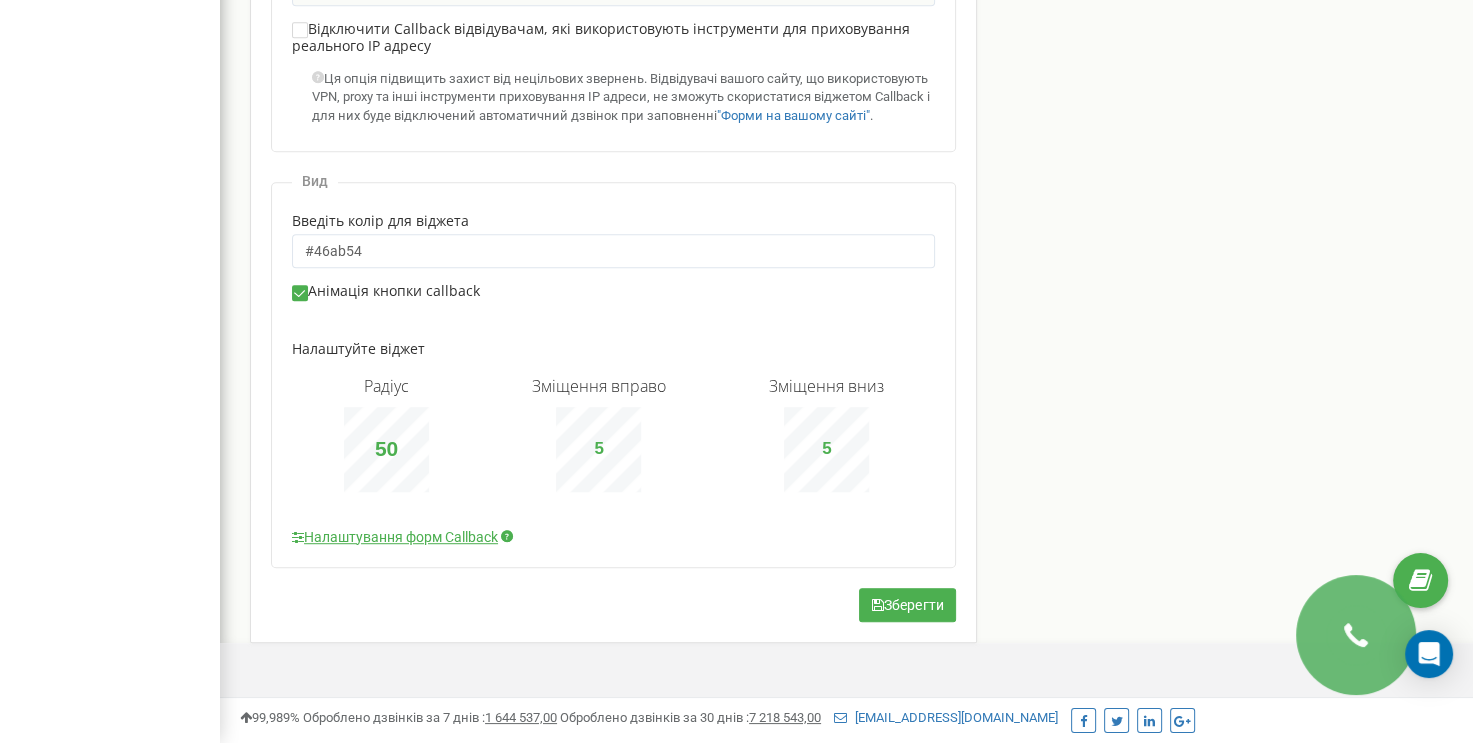 type on "6" 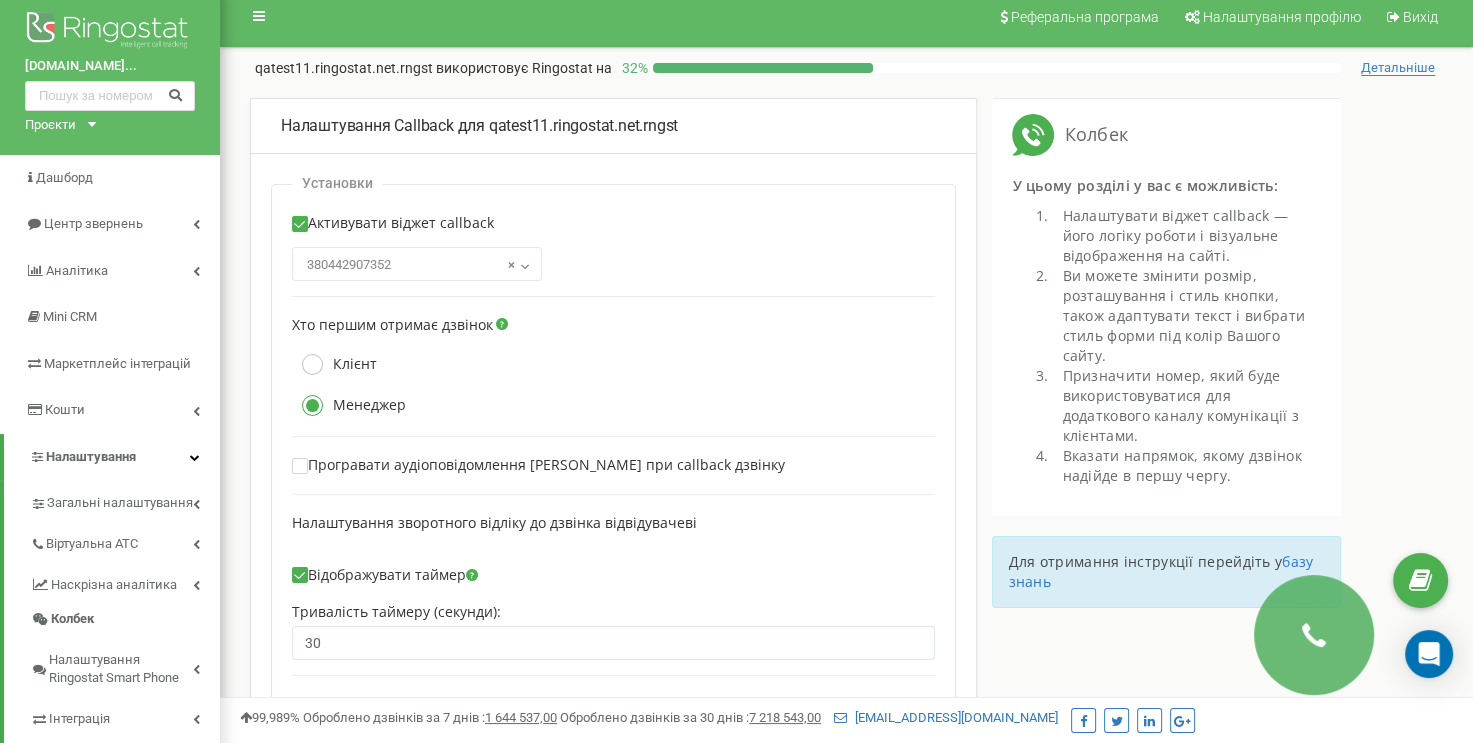 scroll, scrollTop: 0, scrollLeft: 0, axis: both 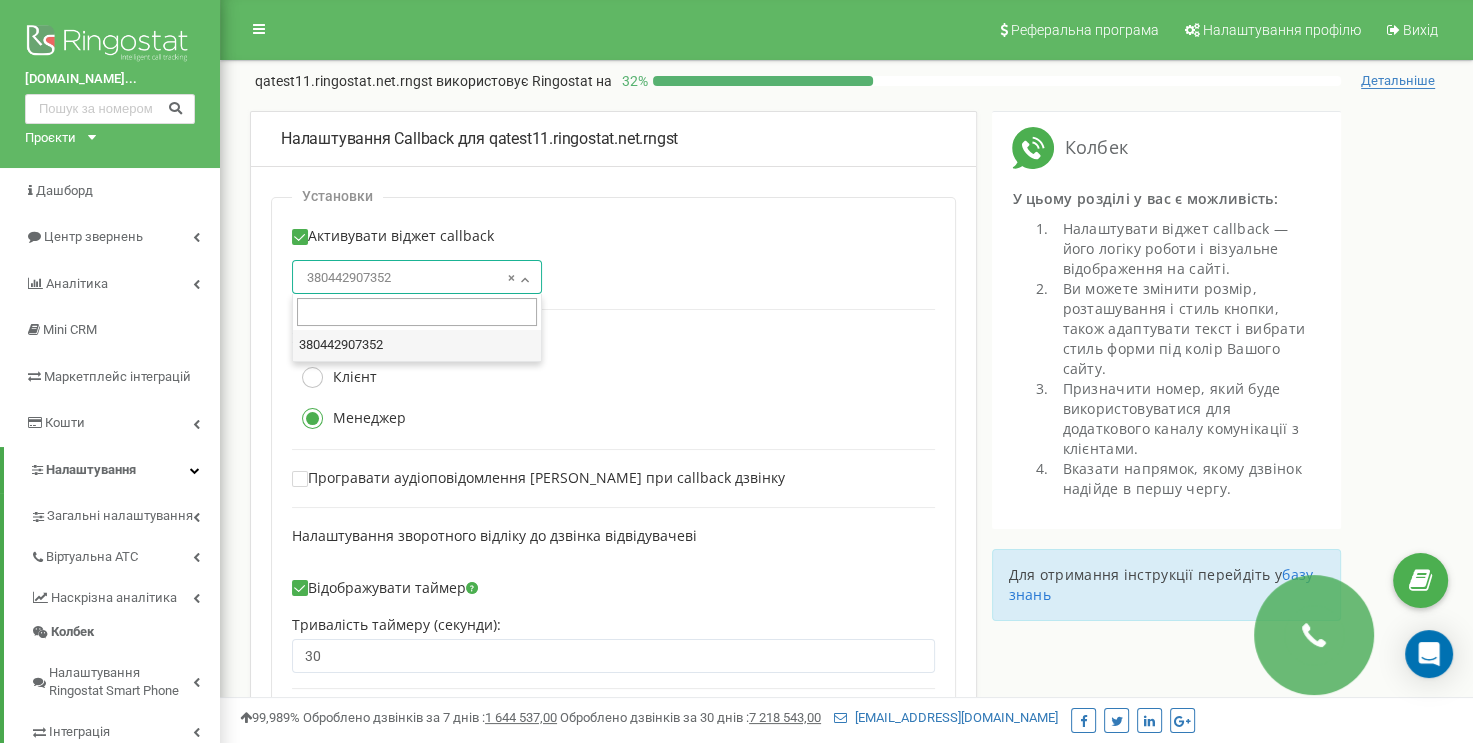 click on "× 380442907352" at bounding box center (417, 278) 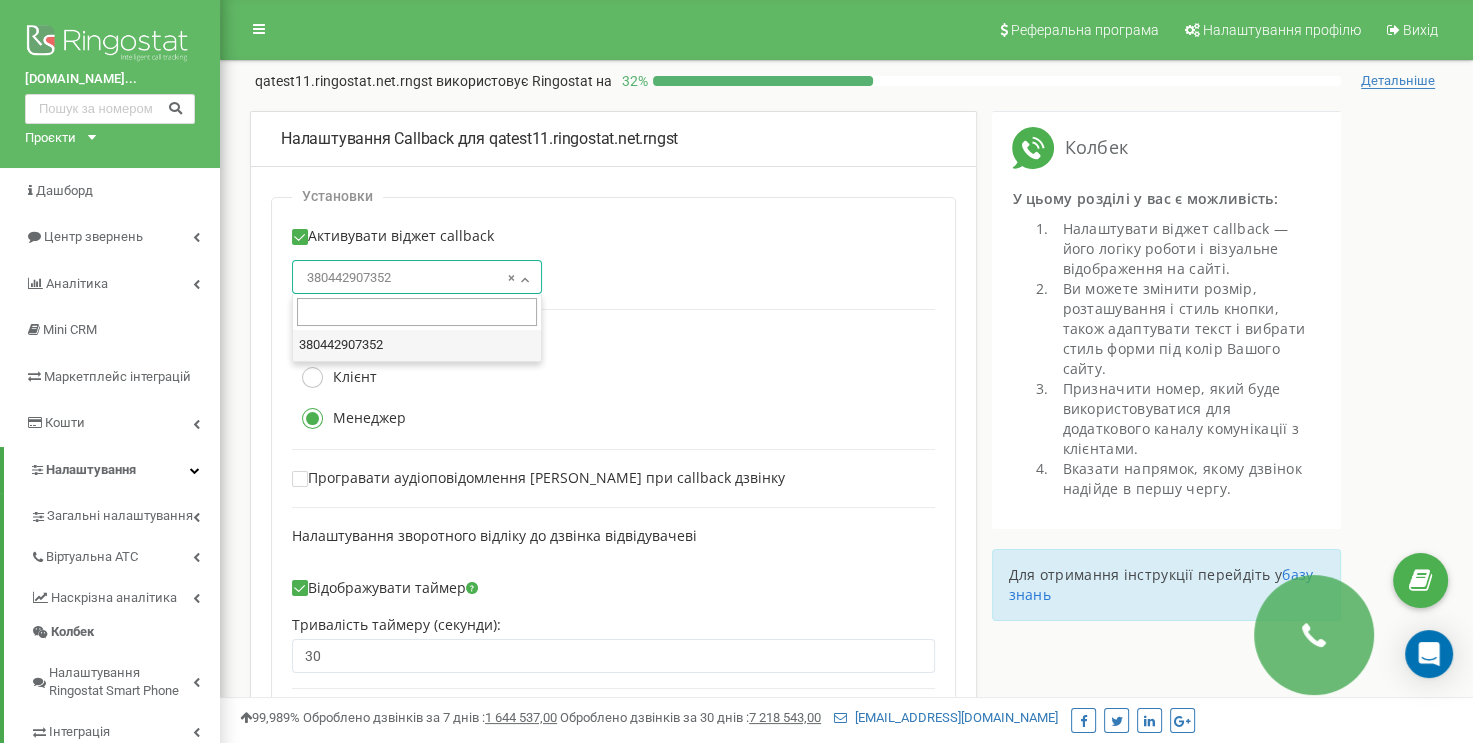 click on "× 380442907352" at bounding box center [417, 278] 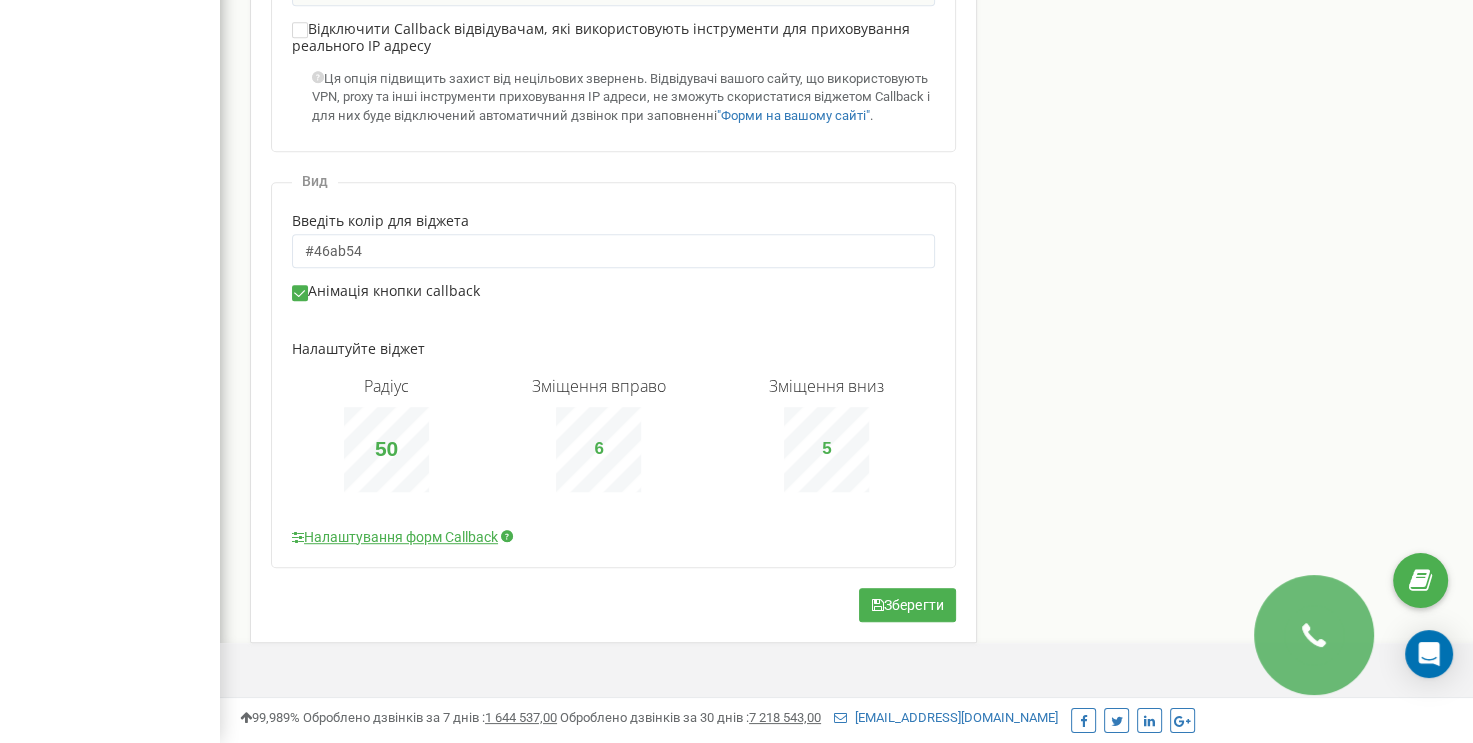 scroll, scrollTop: 942, scrollLeft: 0, axis: vertical 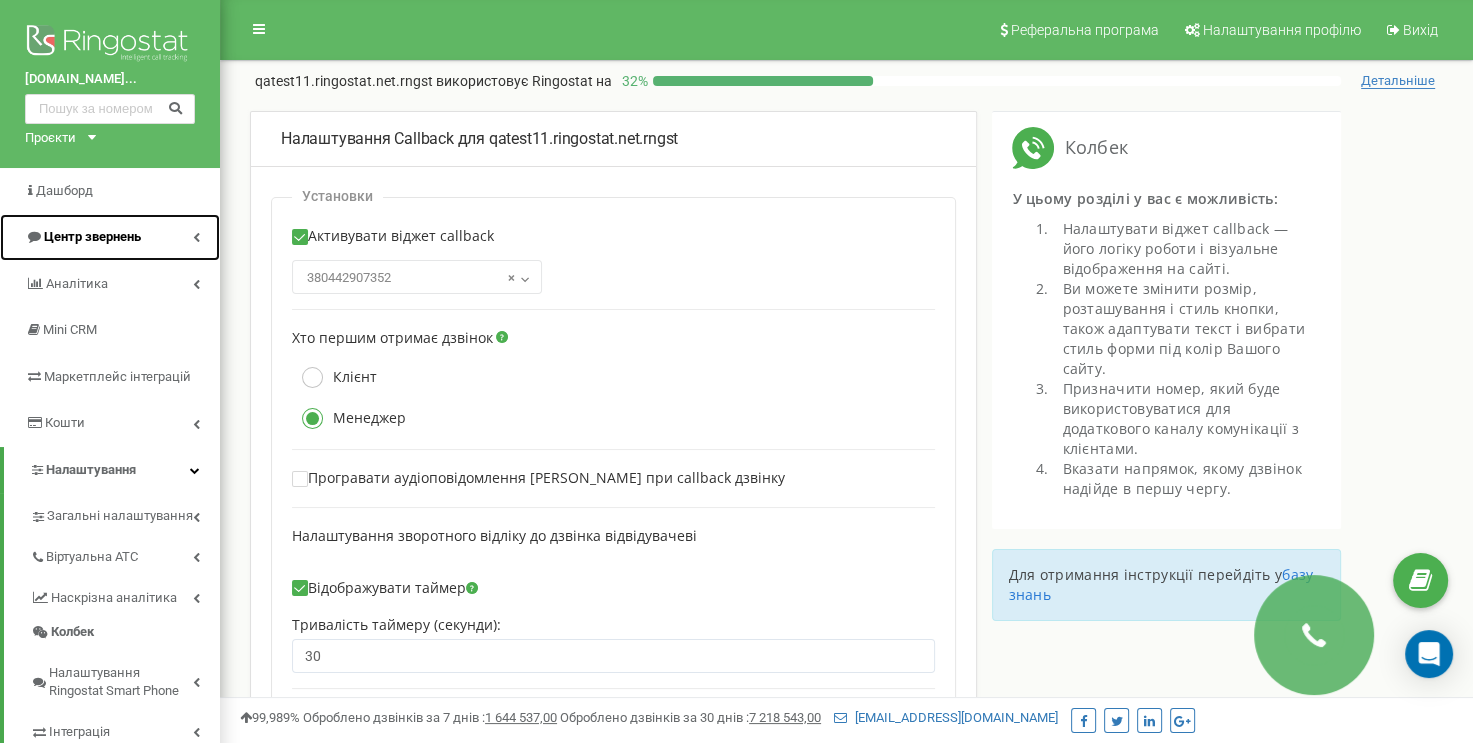 click on "Центр звернень" at bounding box center (110, 237) 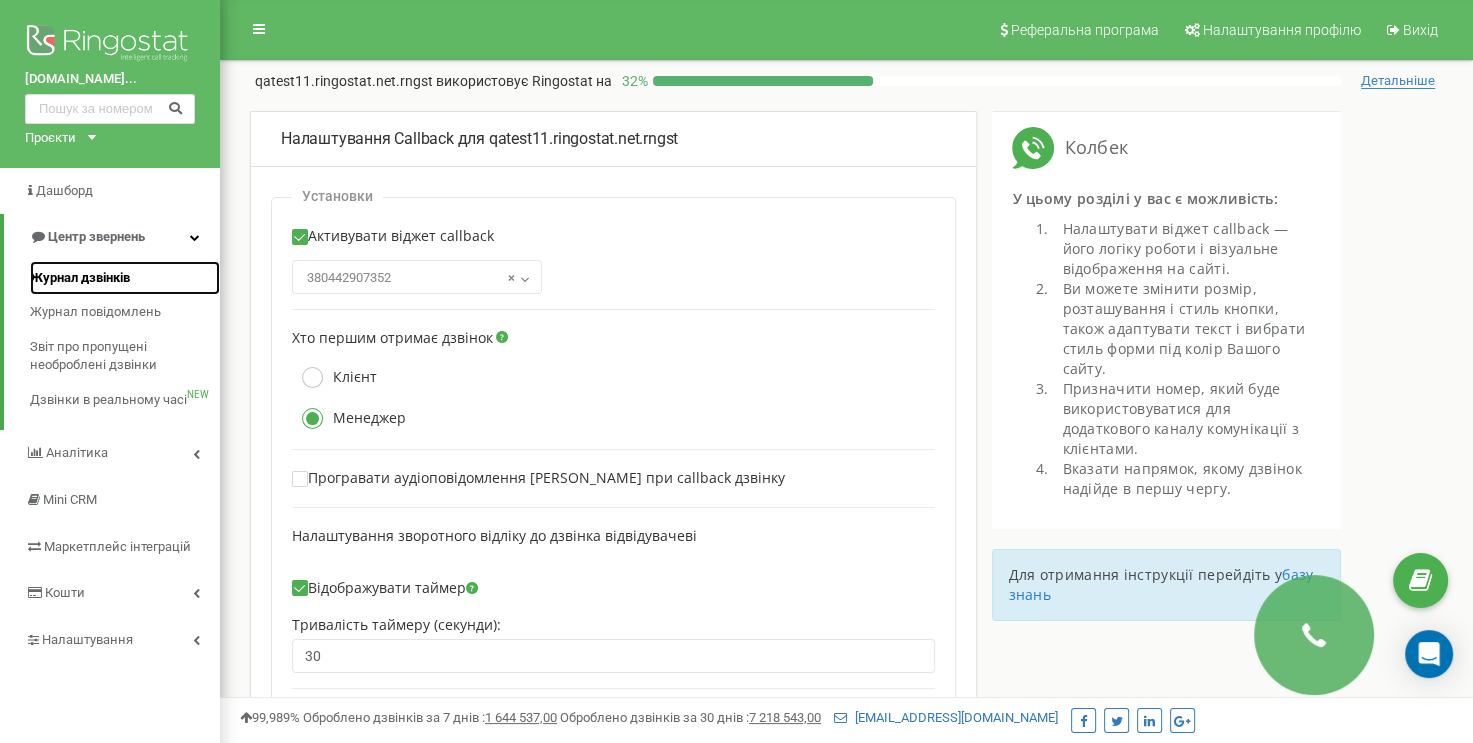 click on "Журнал дзвінків" at bounding box center [80, 278] 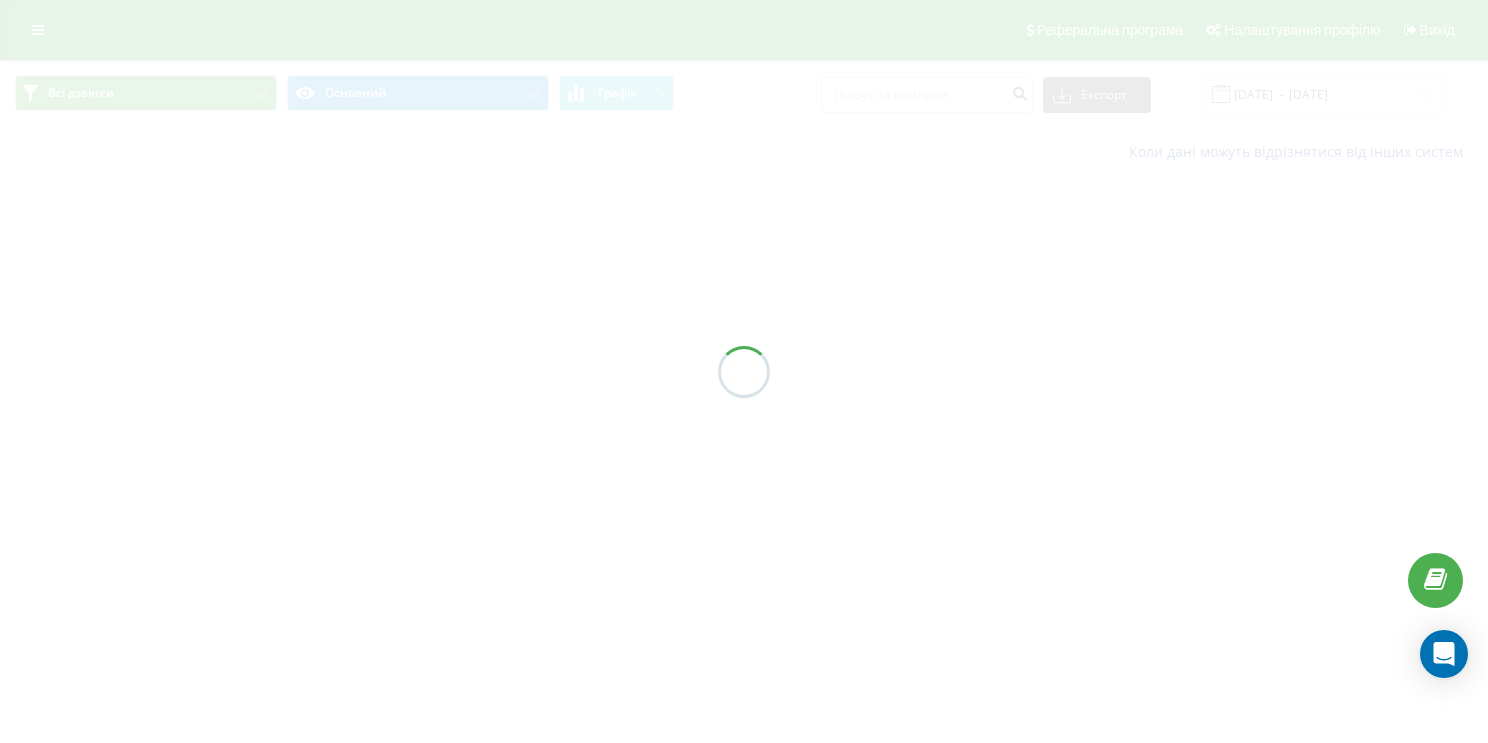 scroll, scrollTop: 0, scrollLeft: 0, axis: both 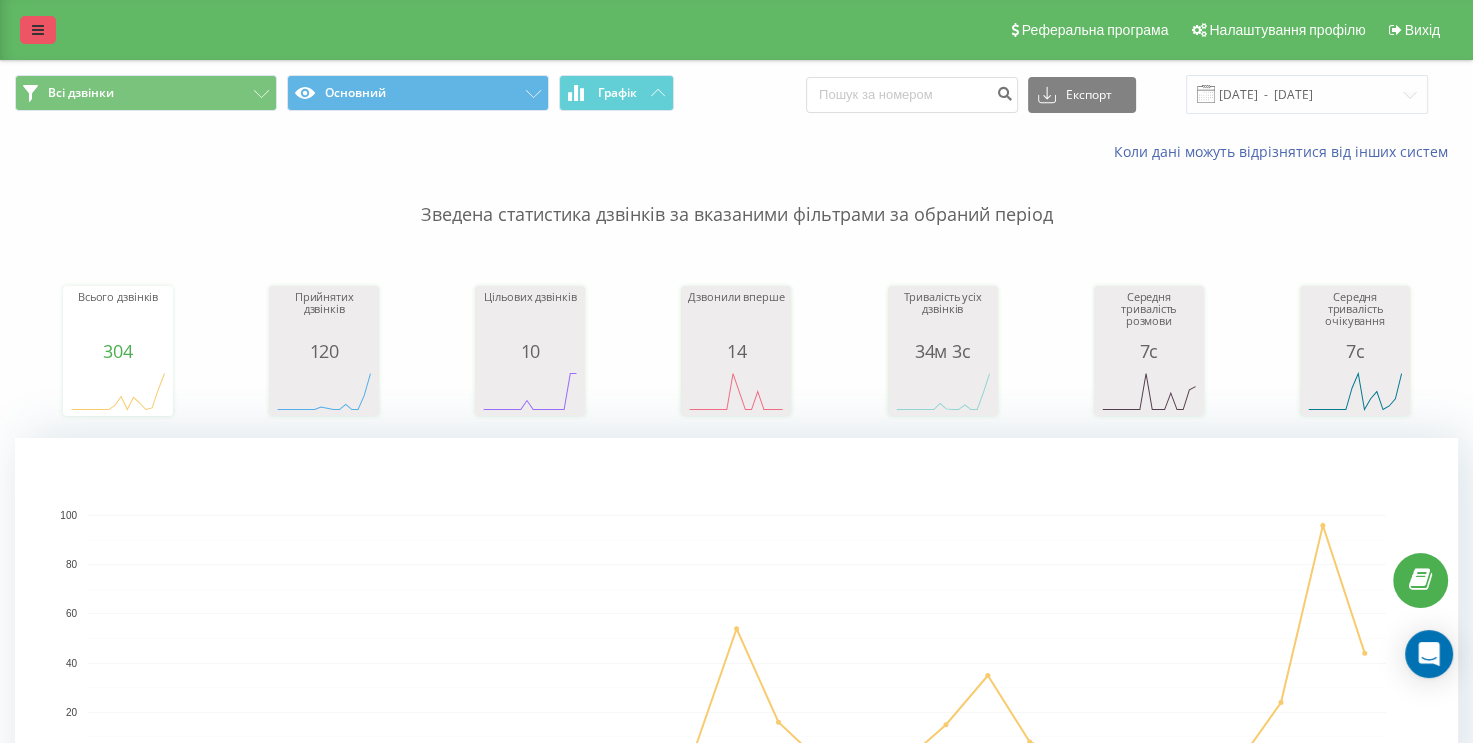 click at bounding box center [38, 30] 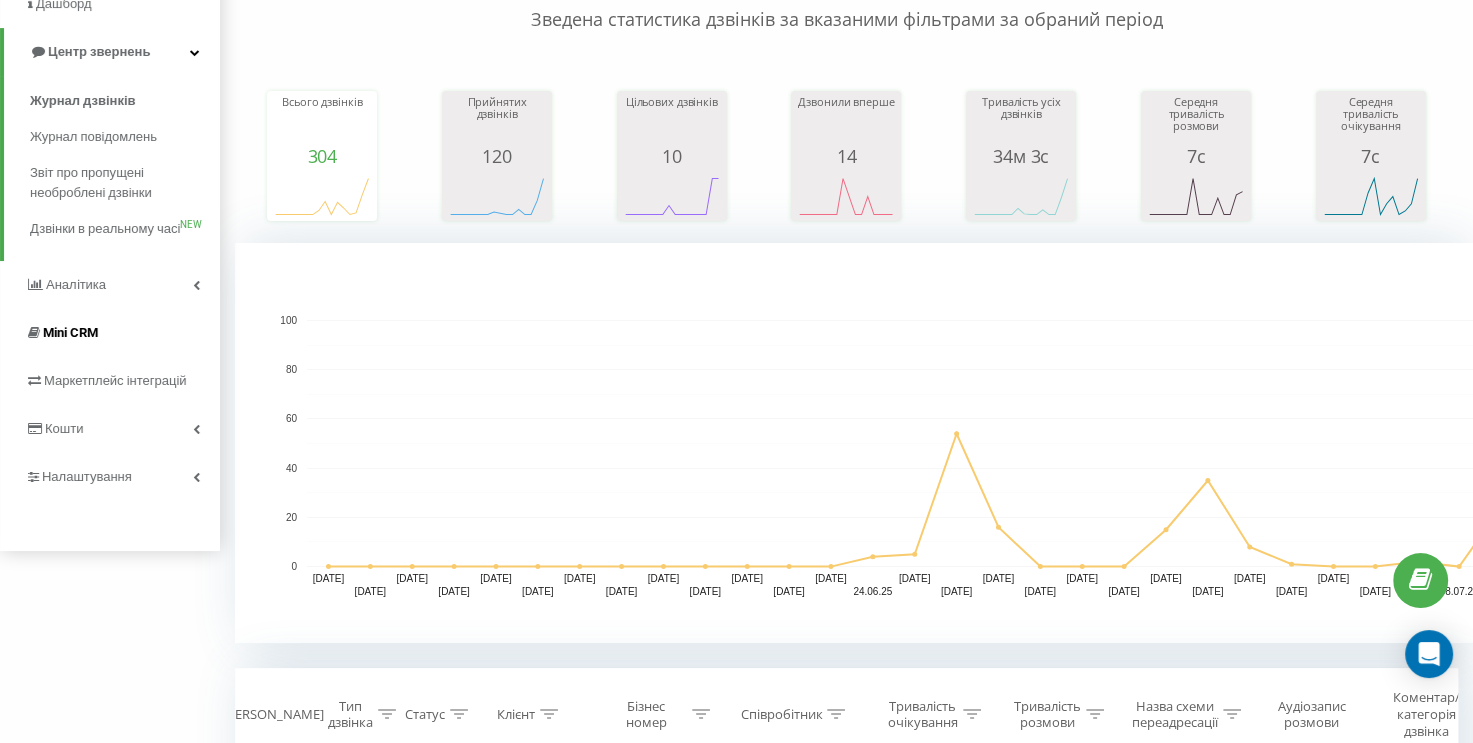 scroll, scrollTop: 200, scrollLeft: 0, axis: vertical 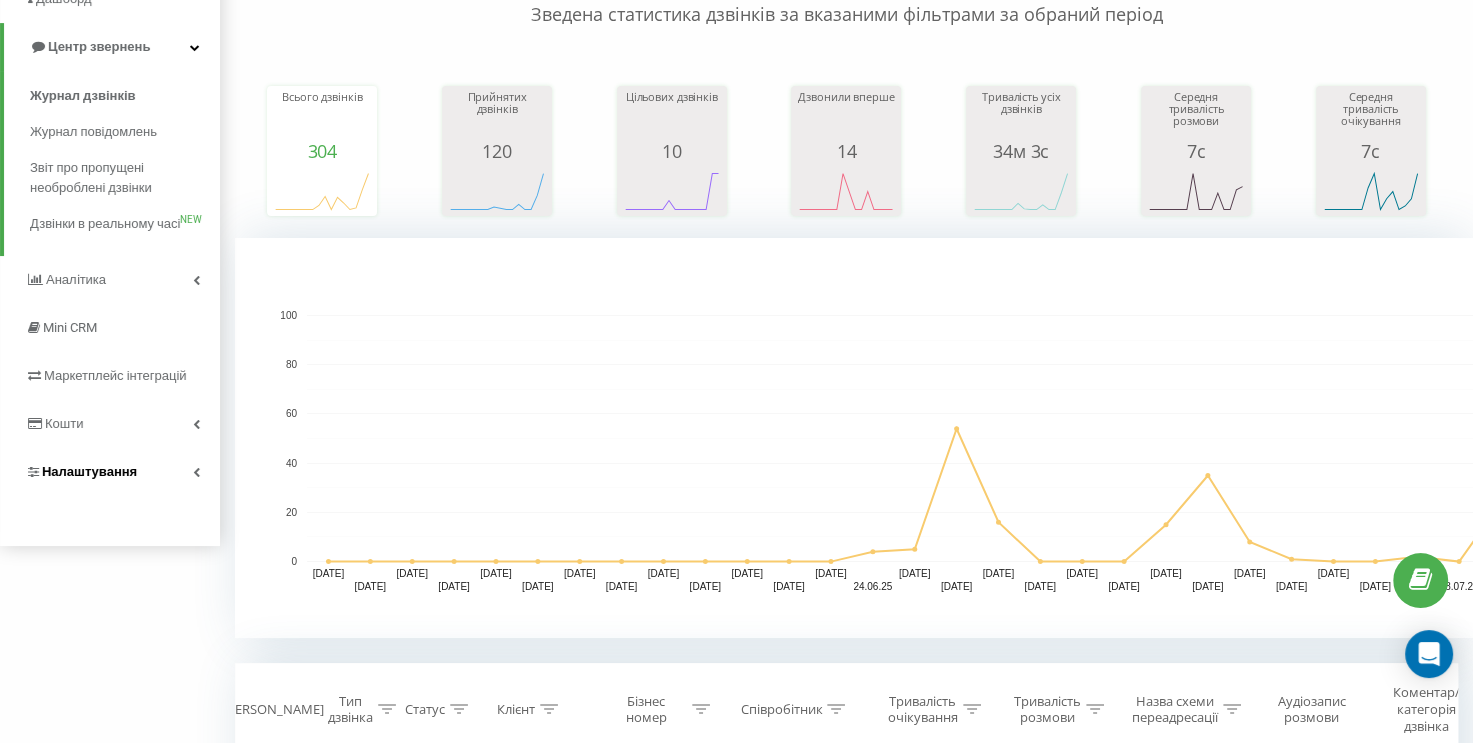 click at bounding box center (196, 472) 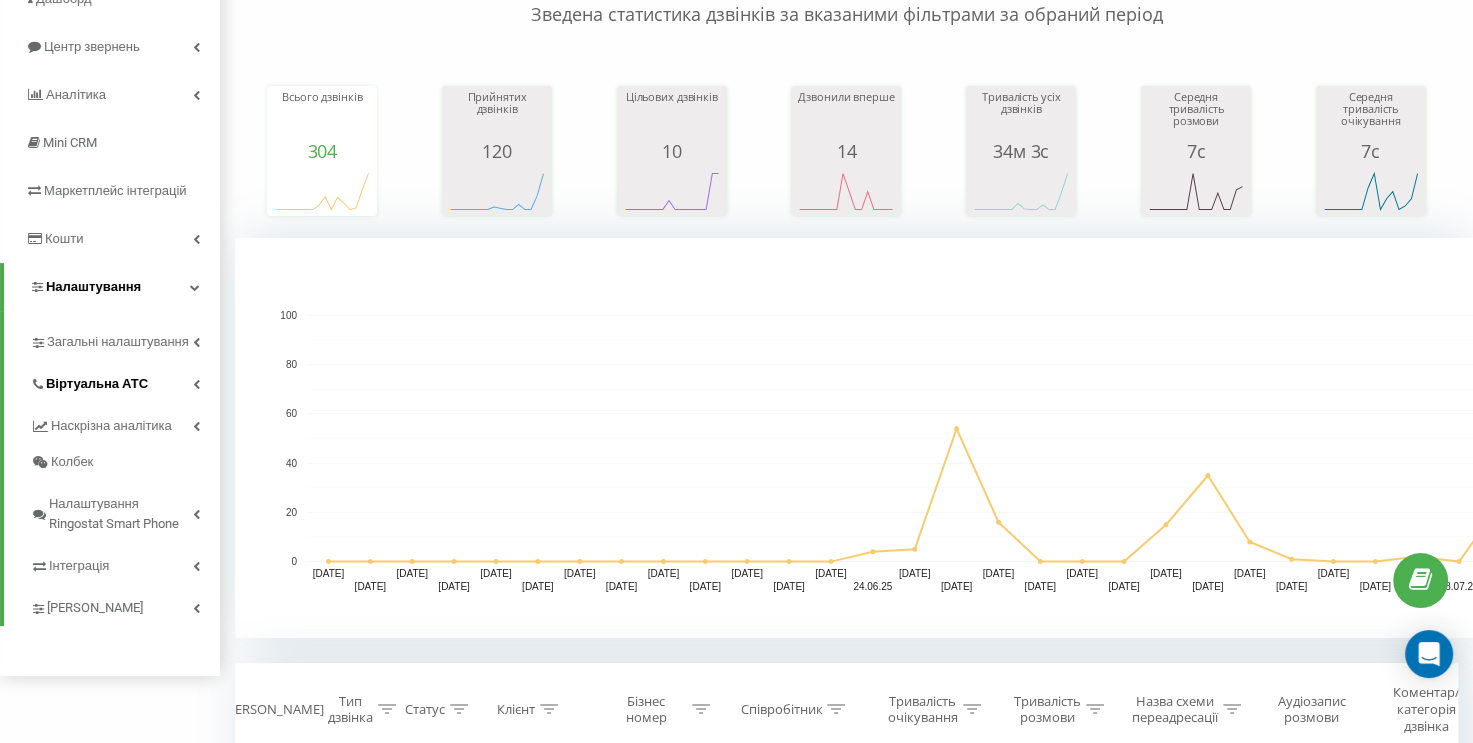 click on "Віртуальна АТС" at bounding box center (125, 381) 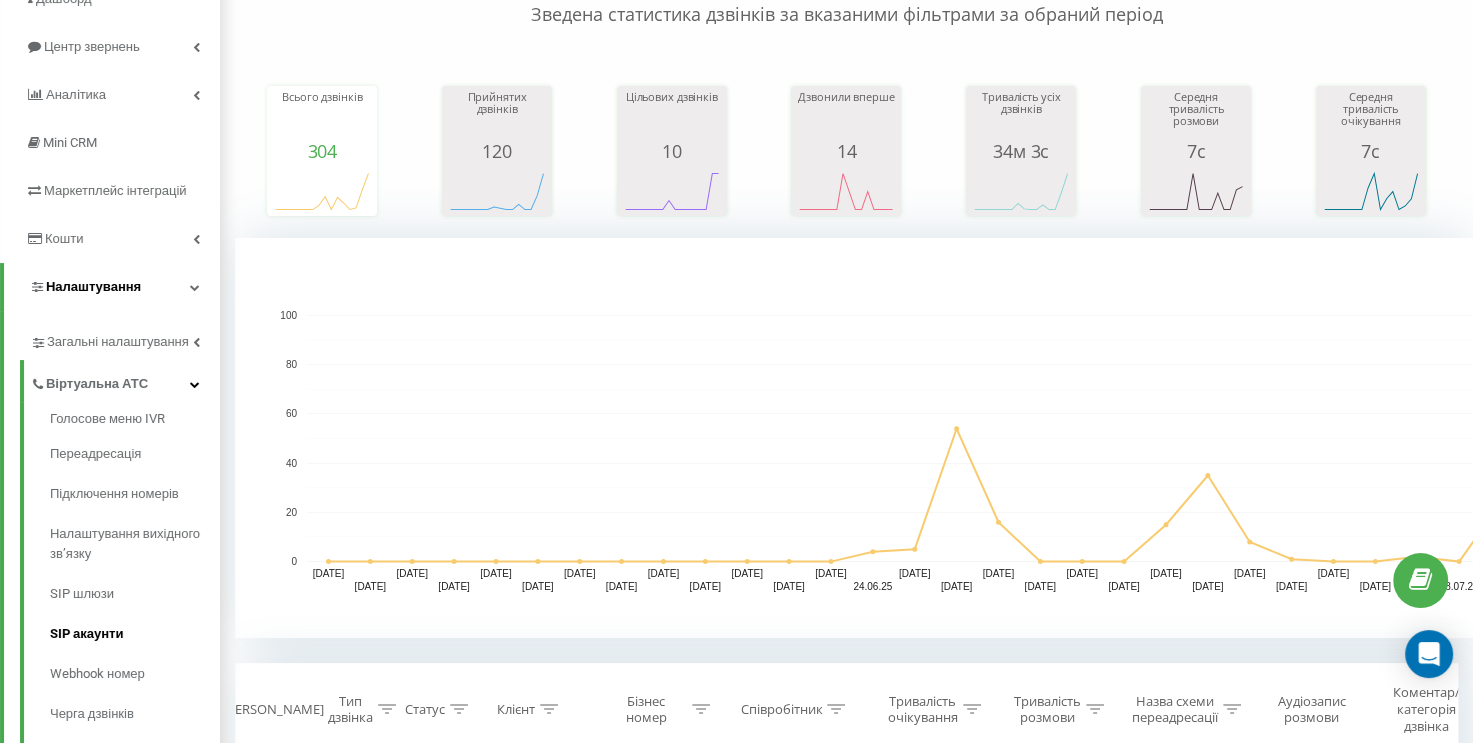 click on "SIP акаунти" at bounding box center [135, 634] 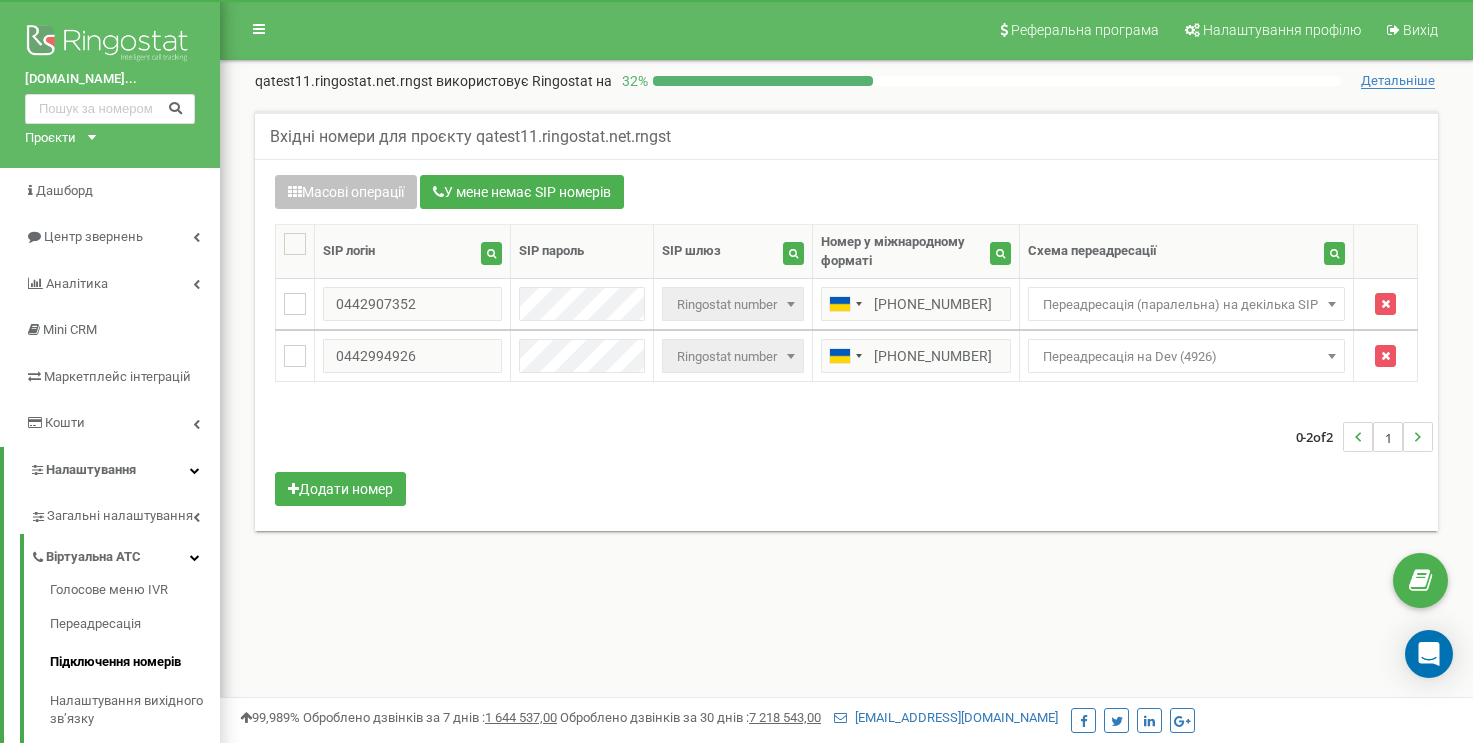 scroll, scrollTop: 0, scrollLeft: 0, axis: both 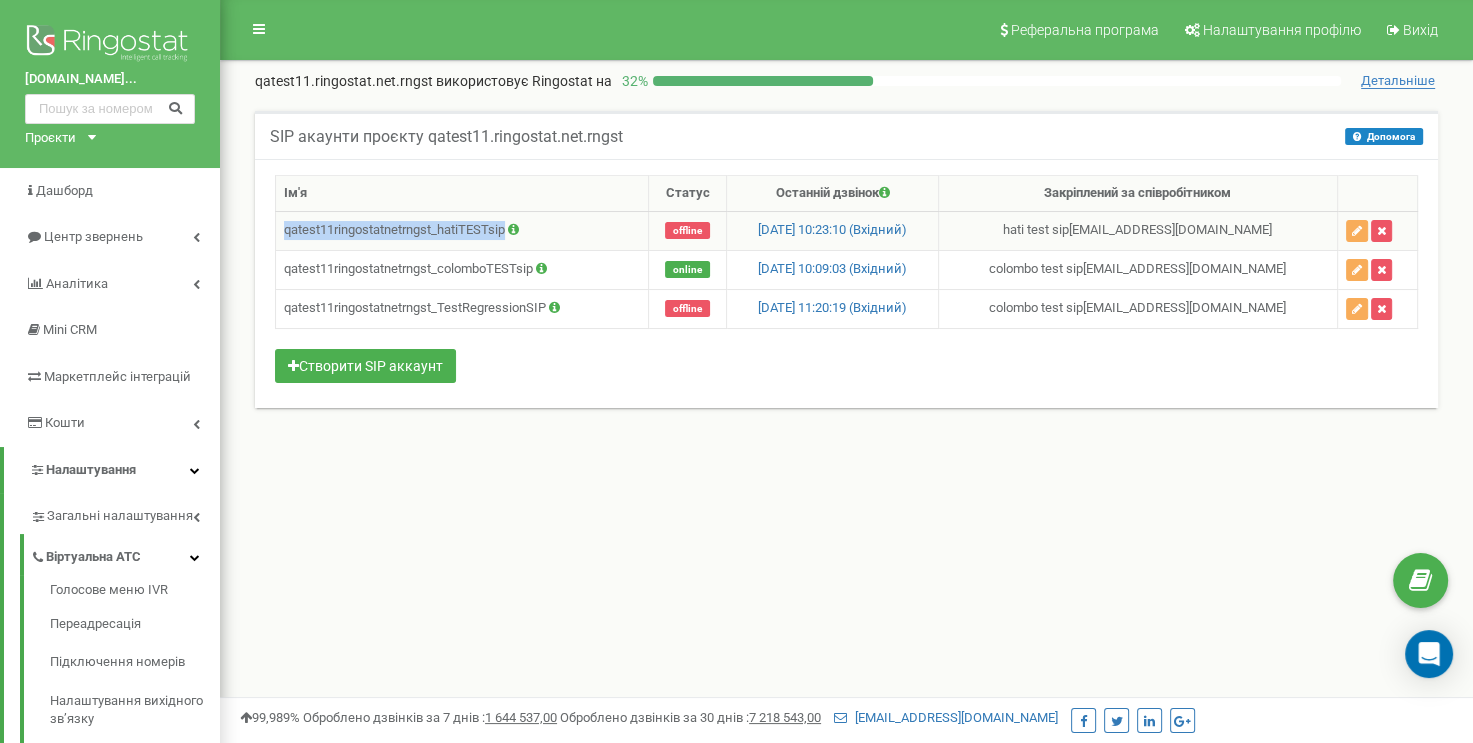 drag, startPoint x: 508, startPoint y: 231, endPoint x: 284, endPoint y: 235, distance: 224.0357 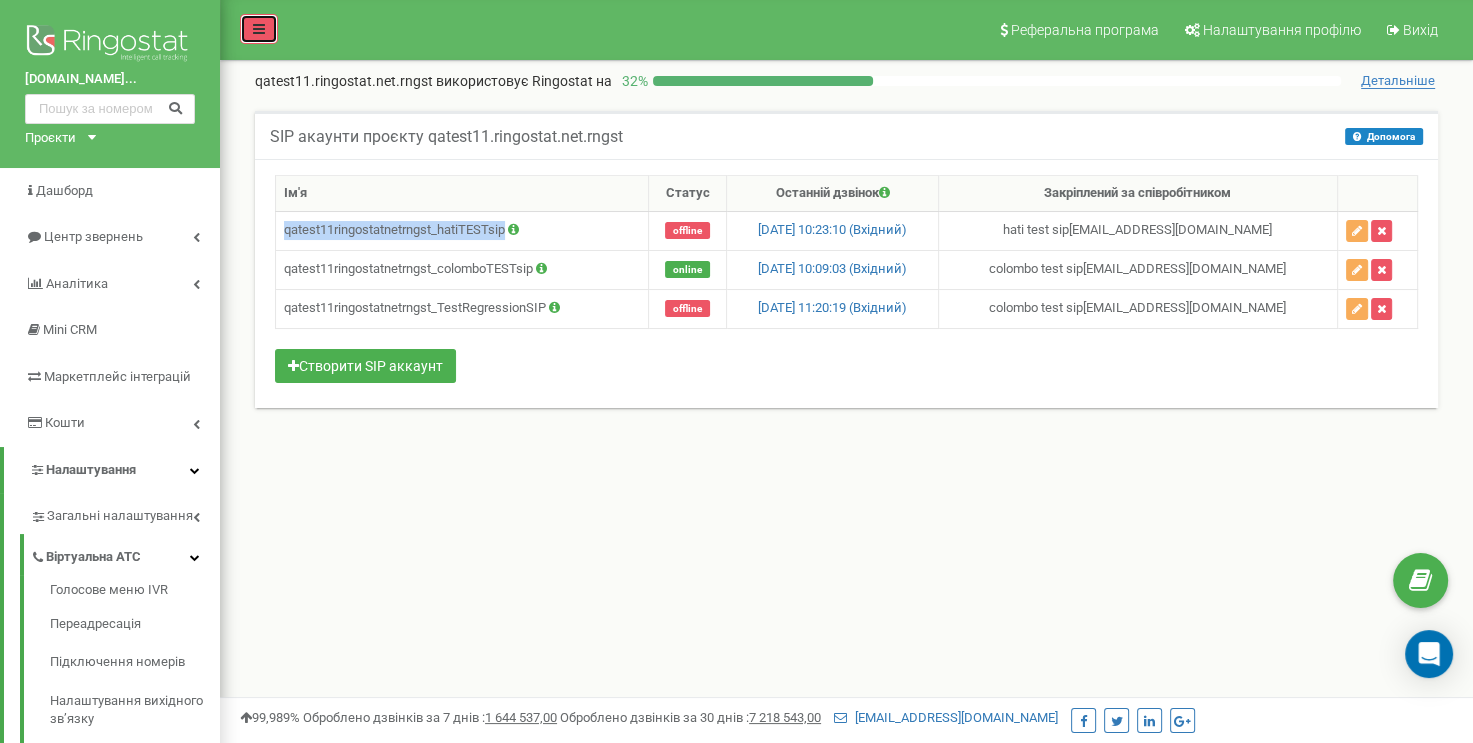 click at bounding box center (259, 29) 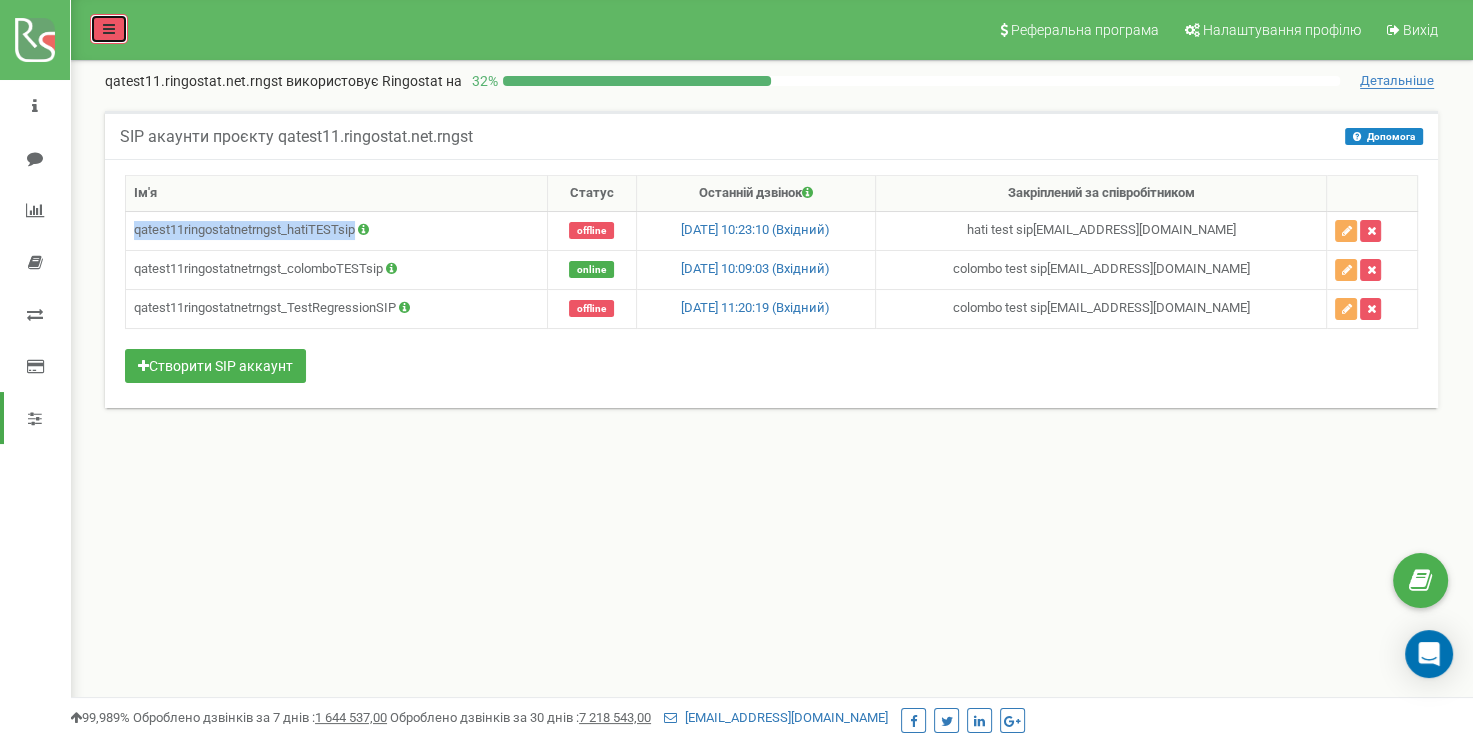 click at bounding box center [109, 29] 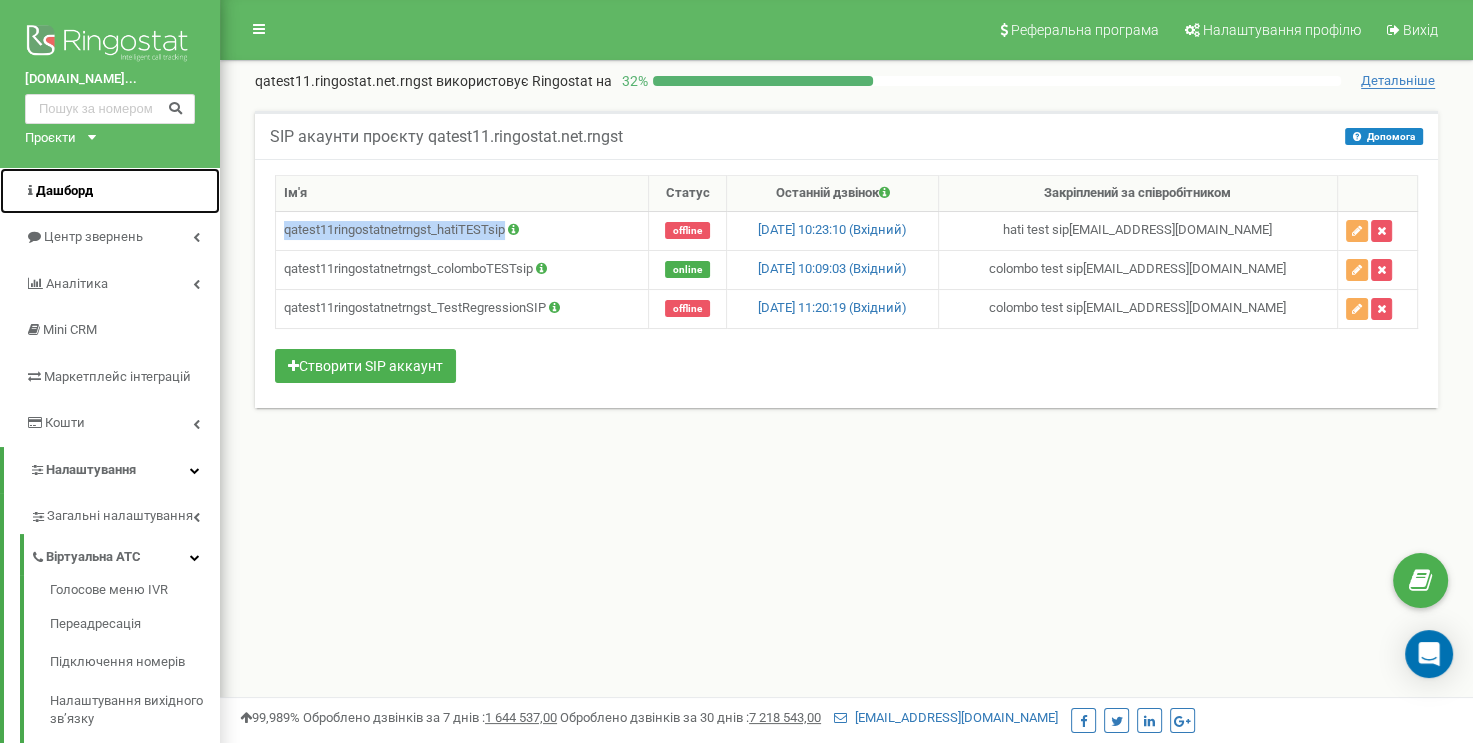 click on "Дашборд" at bounding box center [64, 190] 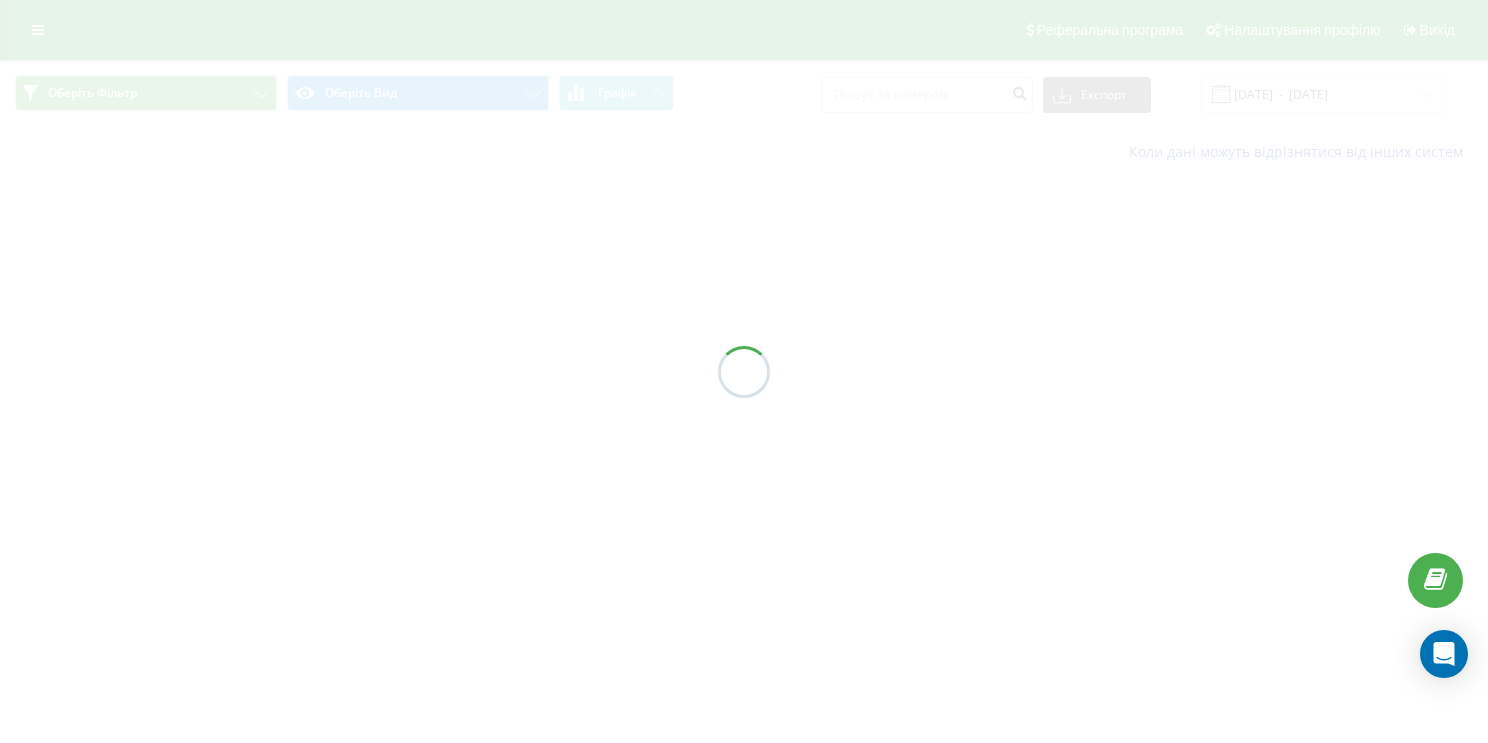 scroll, scrollTop: 0, scrollLeft: 0, axis: both 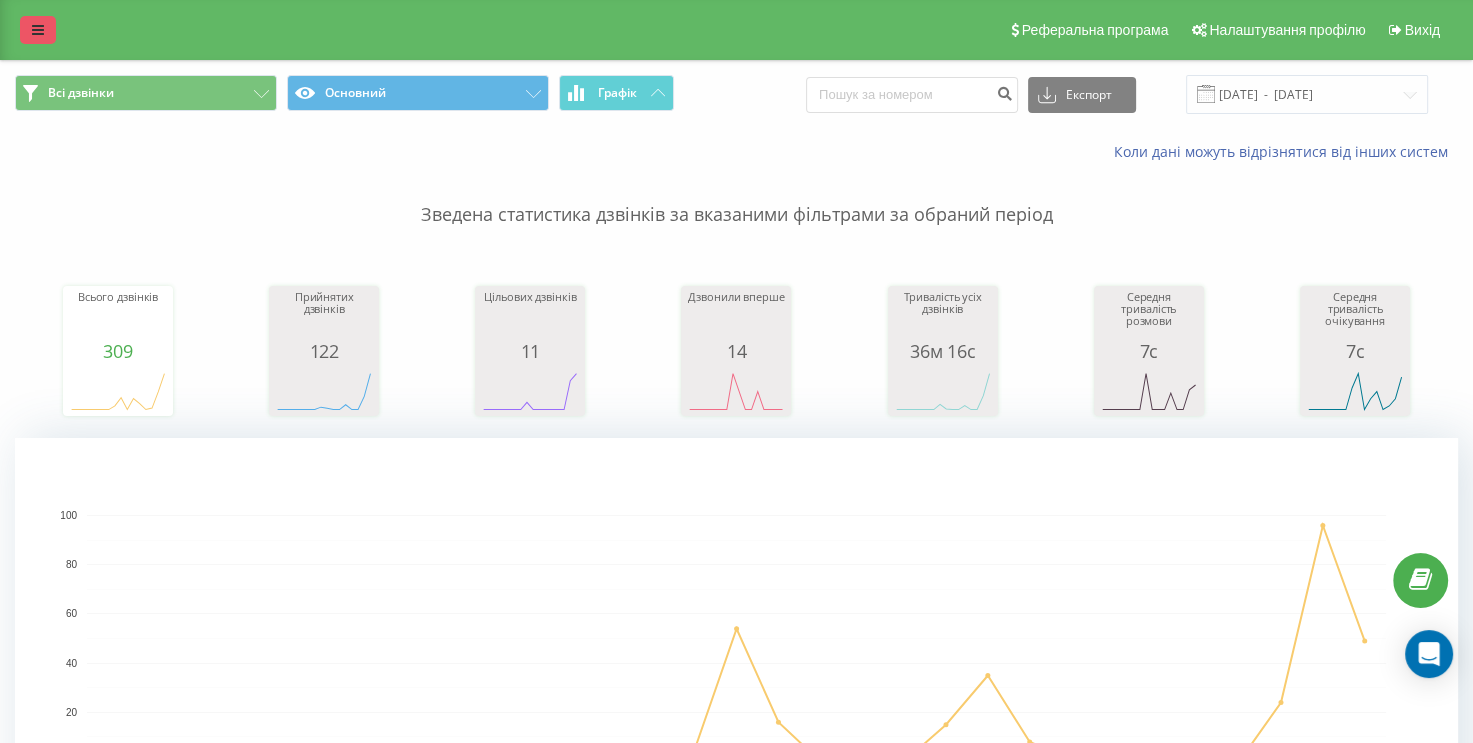 click at bounding box center (38, 30) 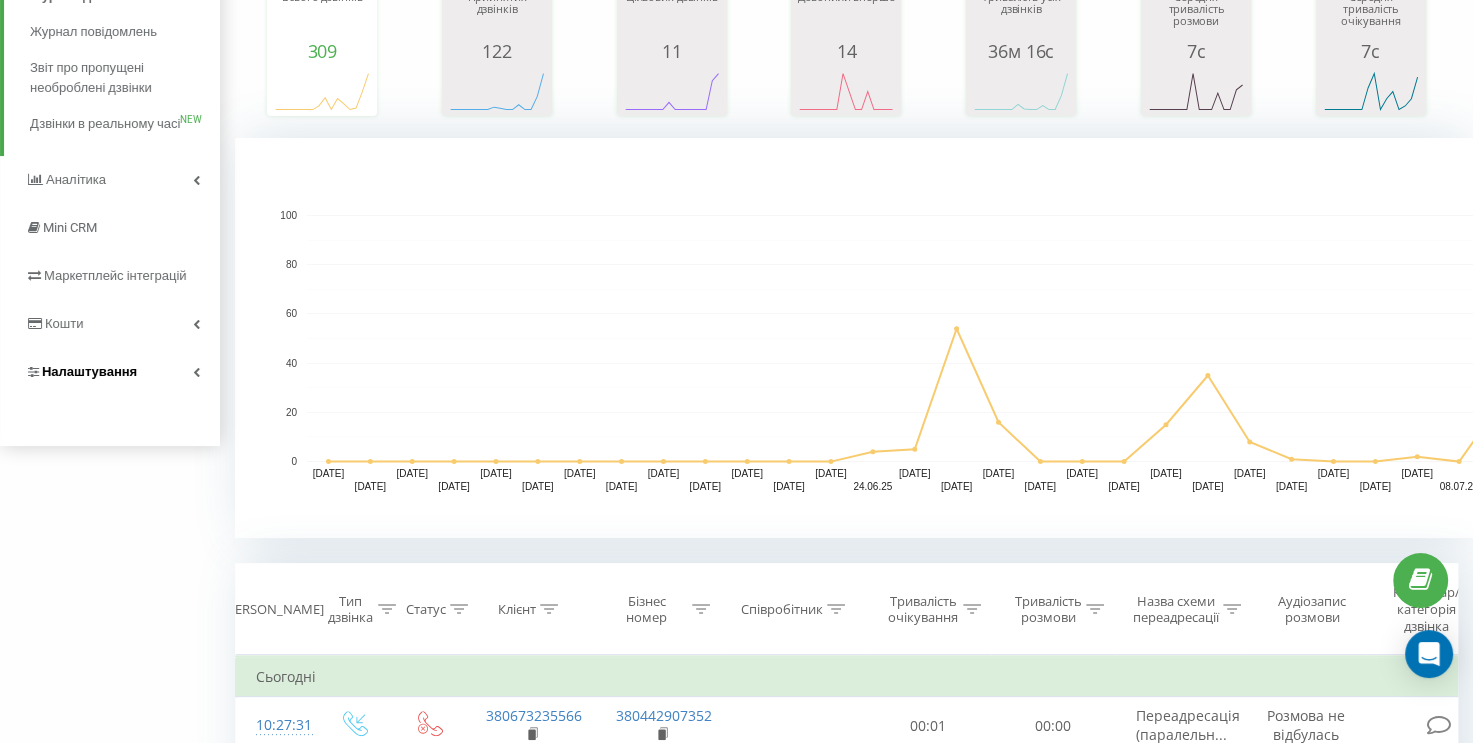 click on "Налаштування" at bounding box center (110, 372) 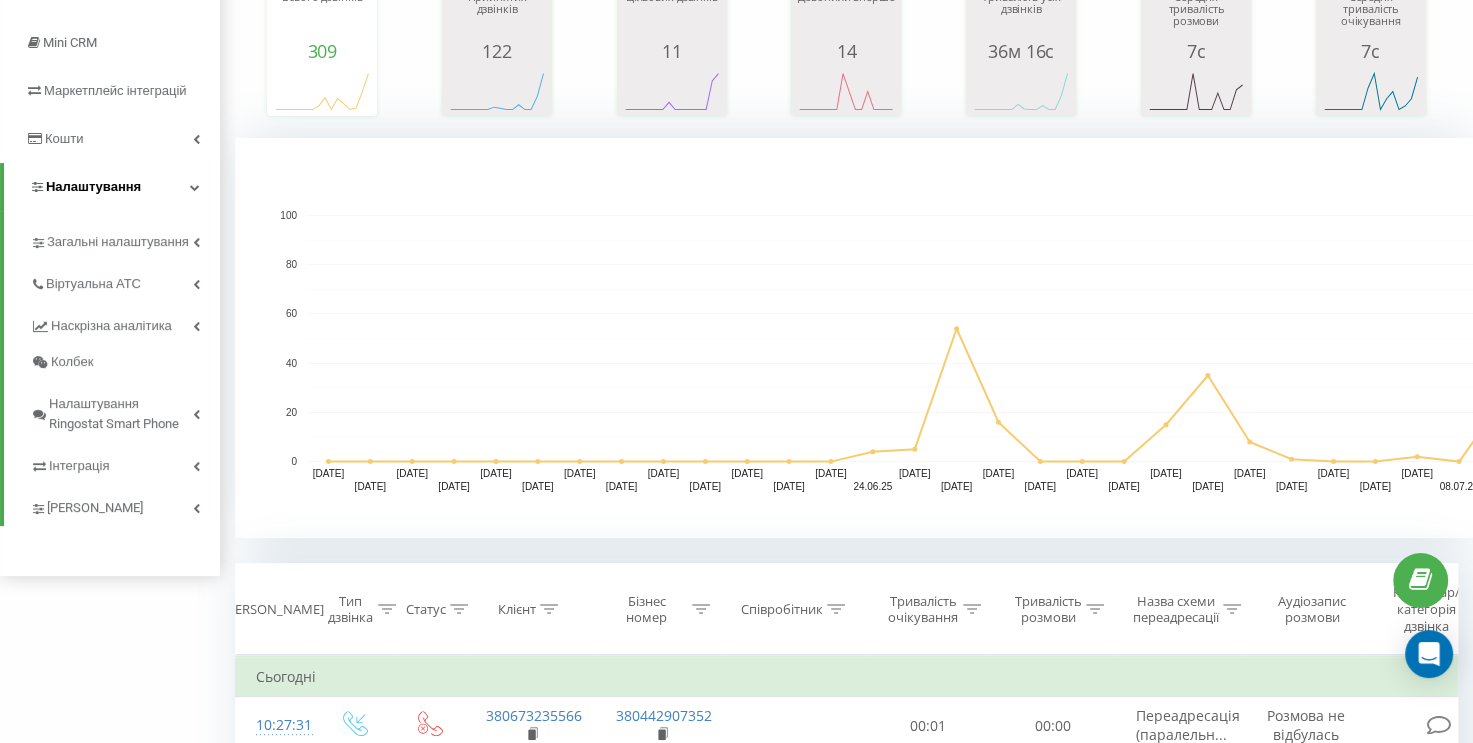scroll, scrollTop: 115, scrollLeft: 0, axis: vertical 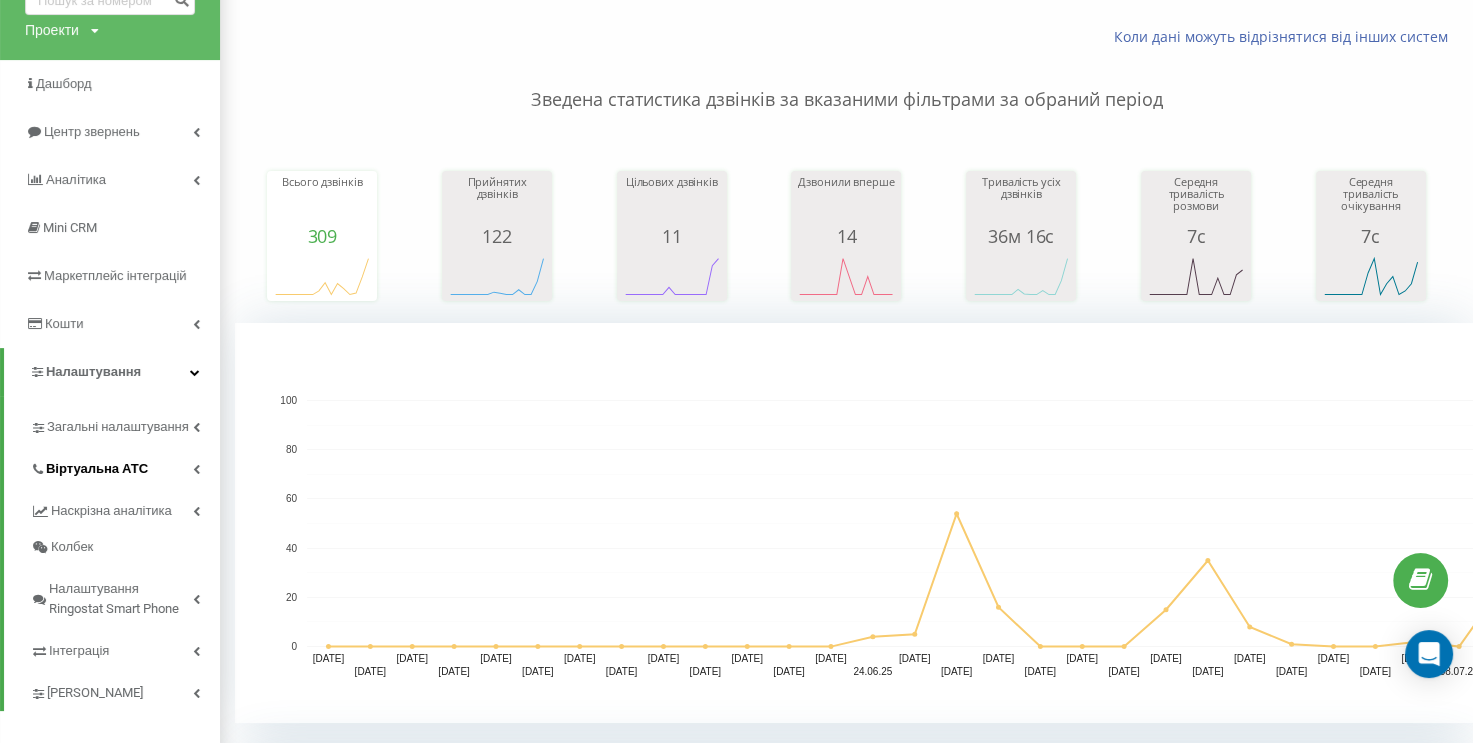 click on "Віртуальна АТС" at bounding box center [125, 466] 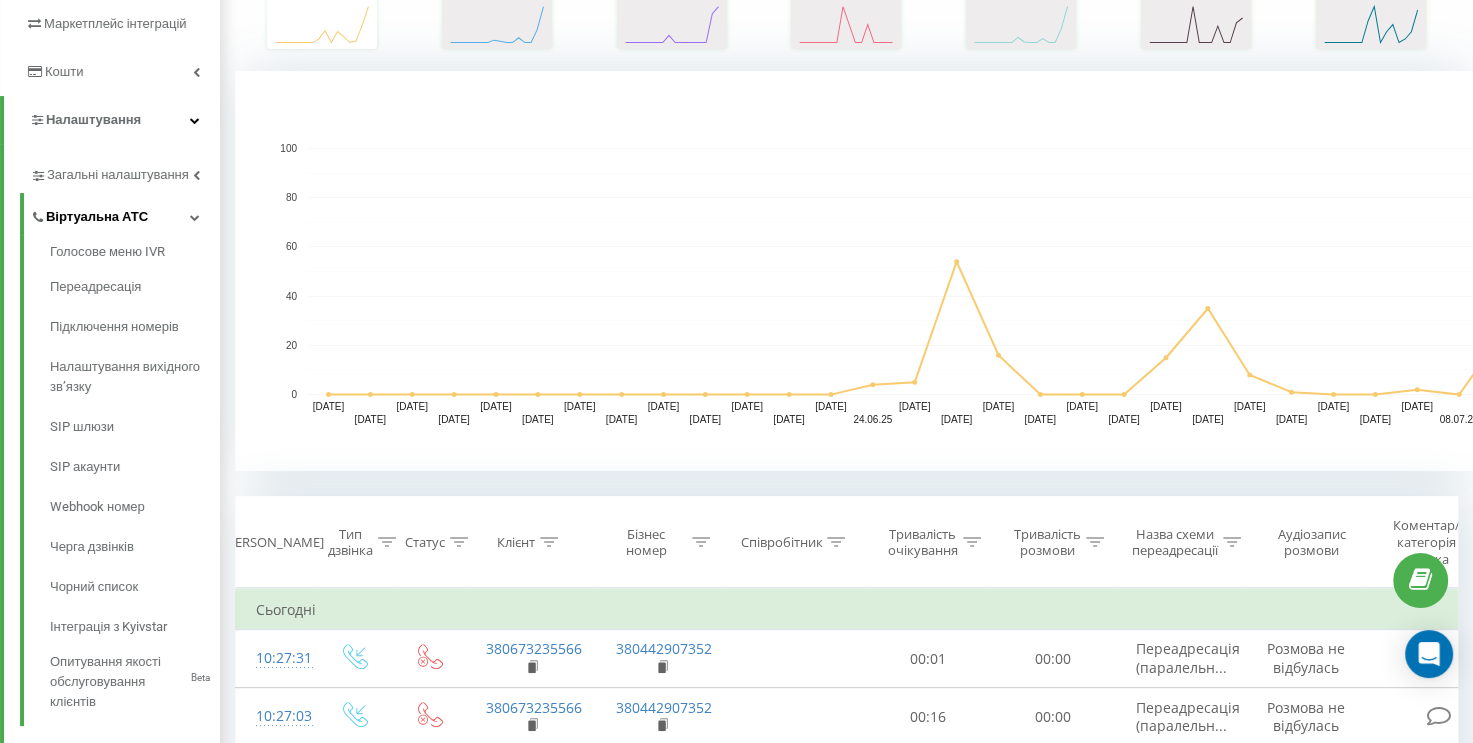 scroll, scrollTop: 415, scrollLeft: 0, axis: vertical 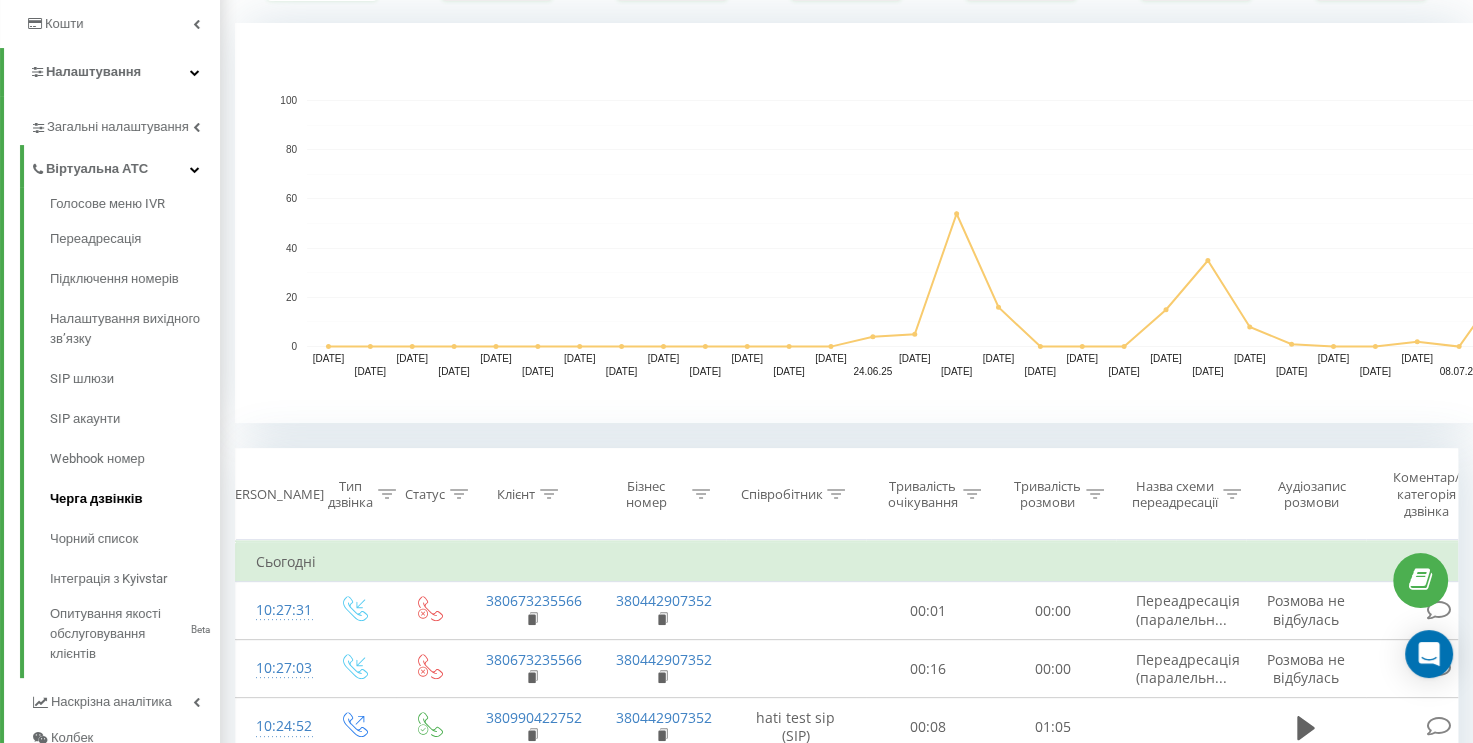 click on "Черга дзвінків" at bounding box center [135, 499] 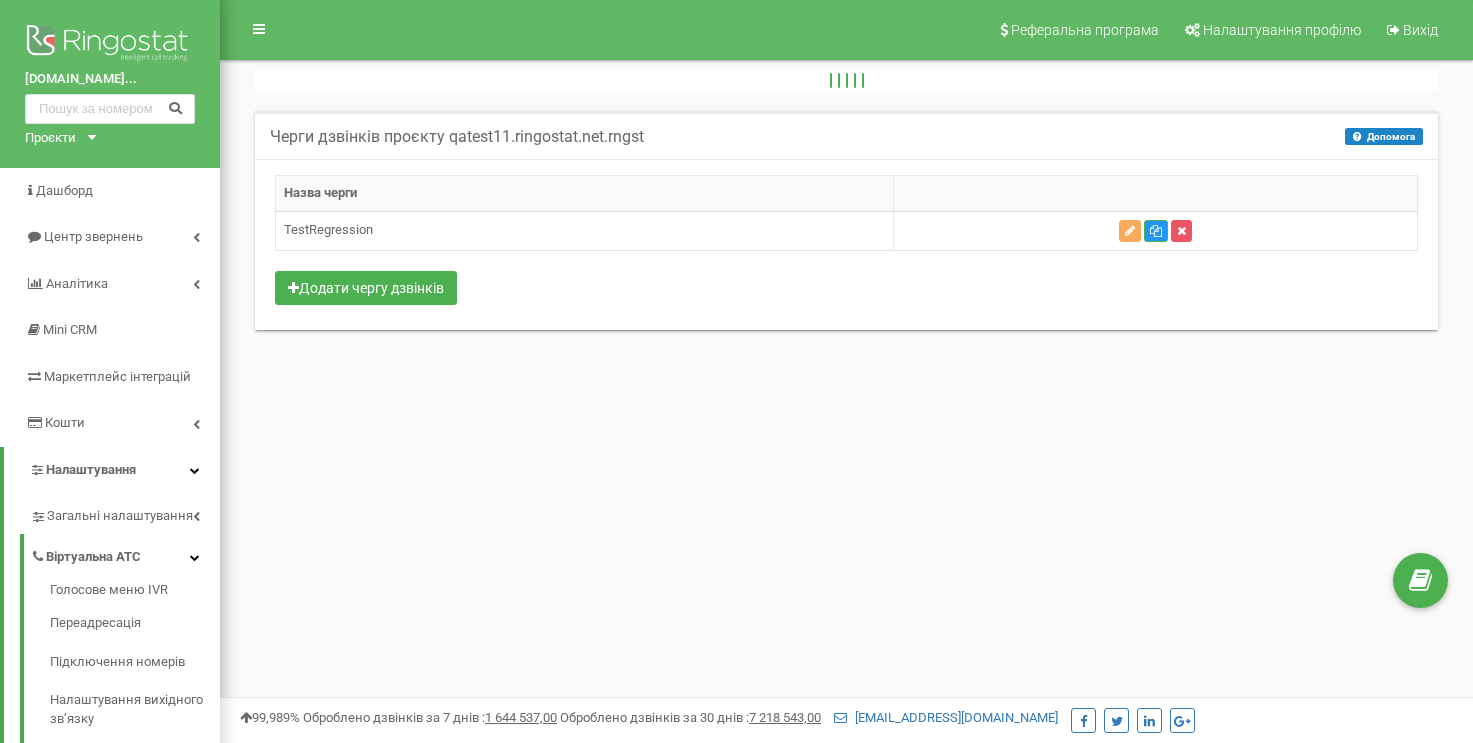 scroll, scrollTop: 0, scrollLeft: 0, axis: both 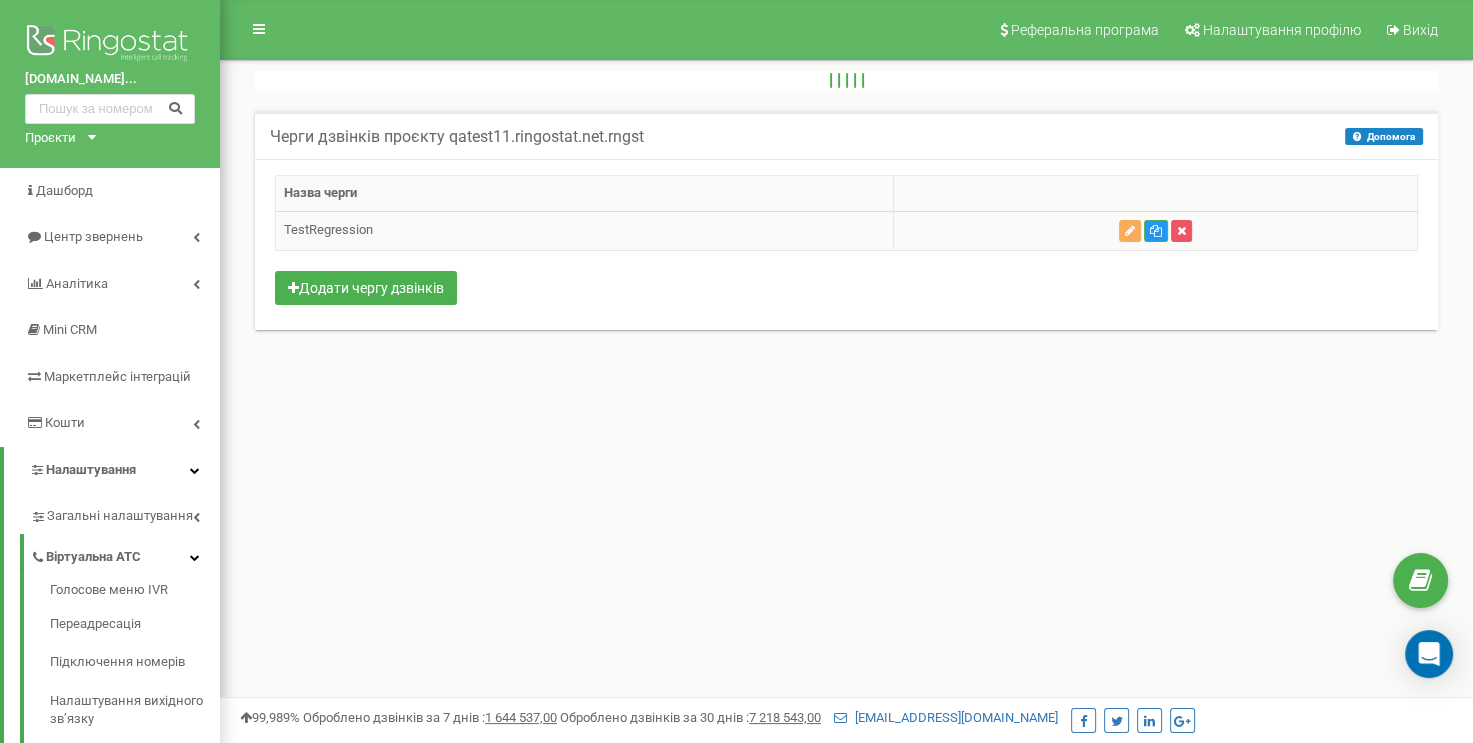 click on "TestRegression" at bounding box center (585, 230) 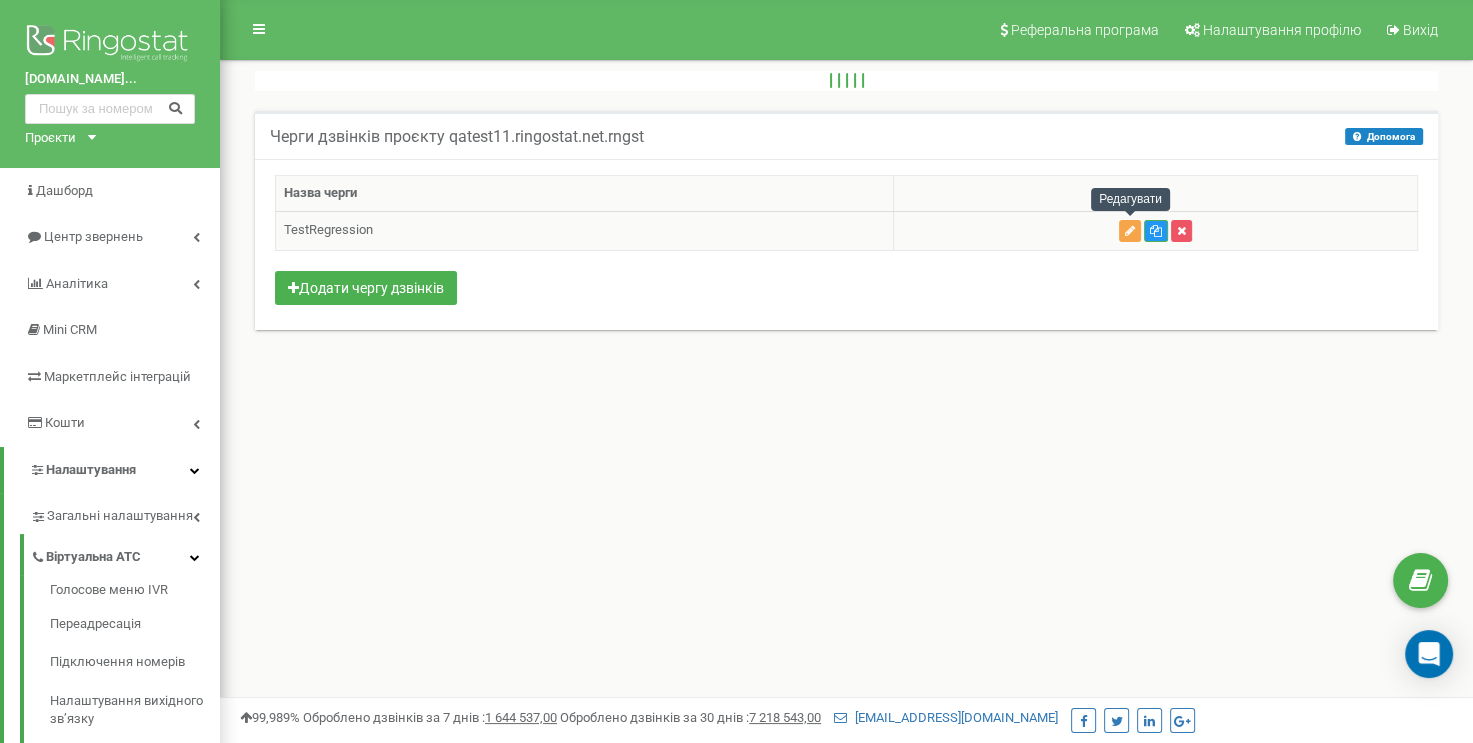 click at bounding box center (1130, 231) 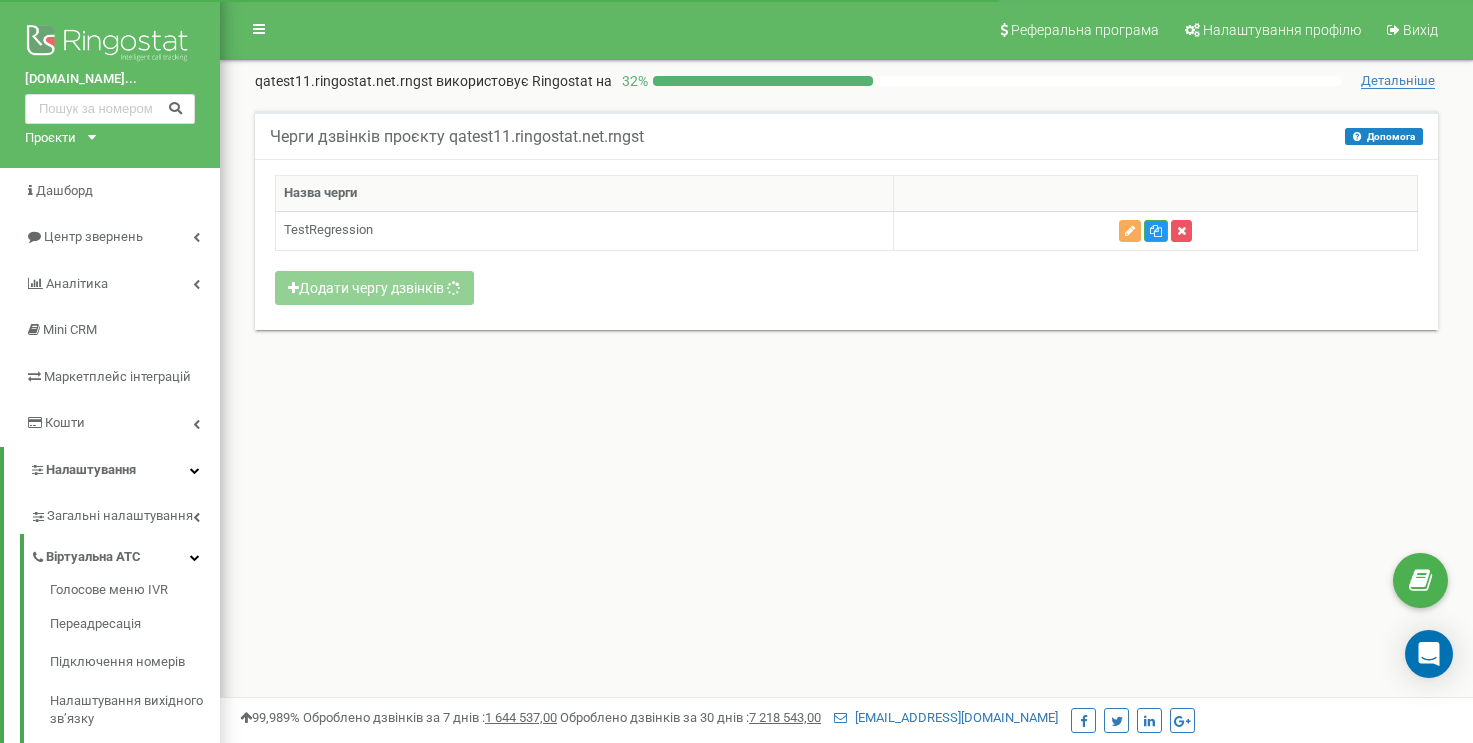 scroll, scrollTop: 0, scrollLeft: 0, axis: both 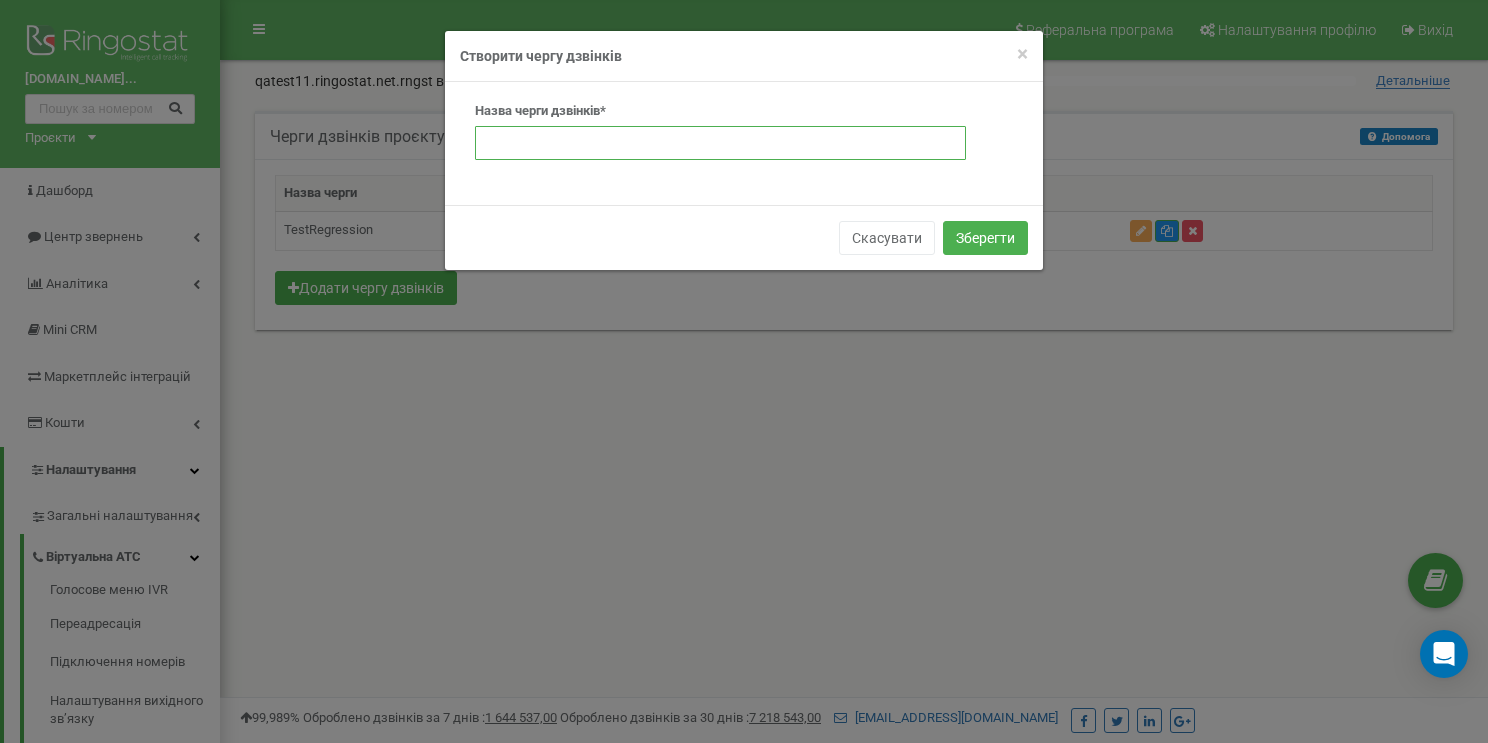 drag, startPoint x: 533, startPoint y: 147, endPoint x: 514, endPoint y: 128, distance: 26.870058 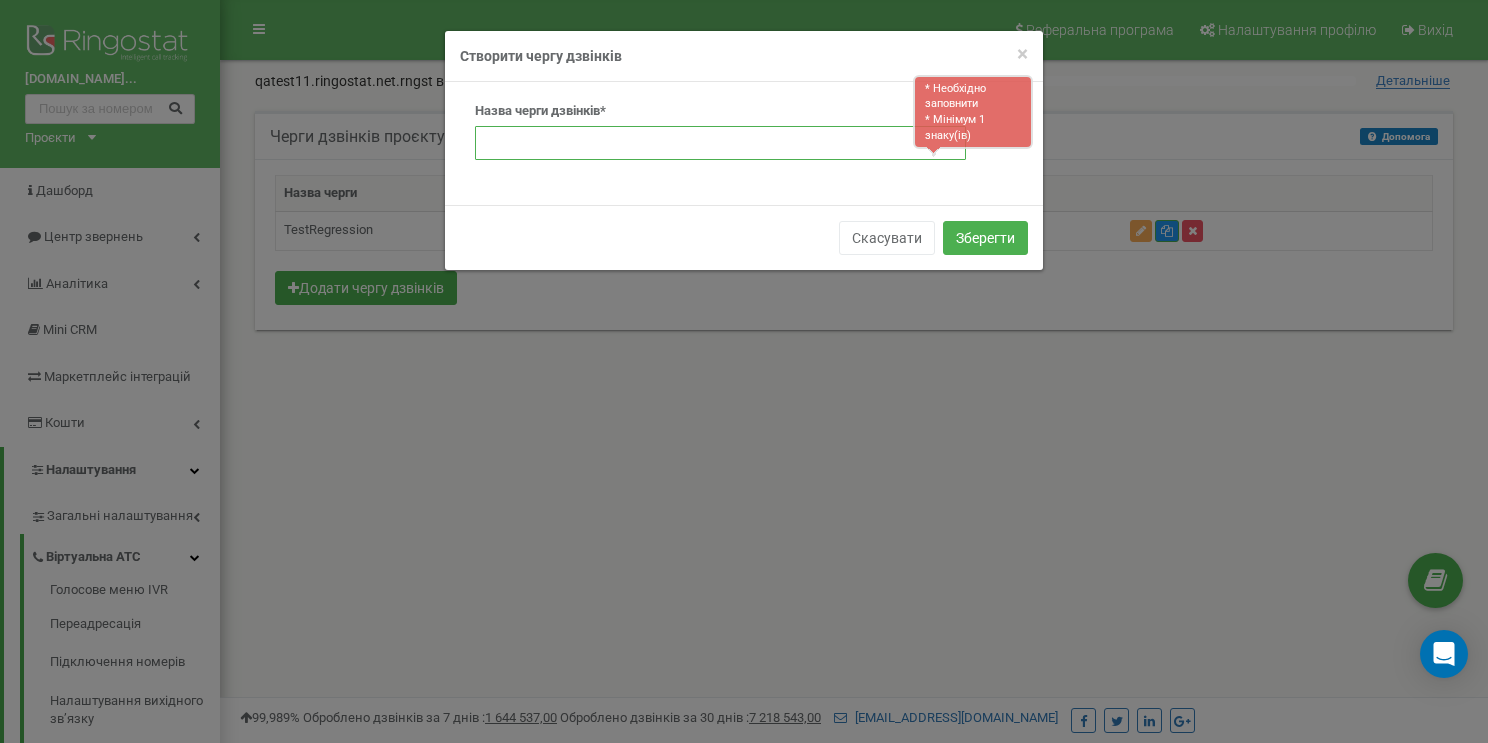 paste on "Один оператор в черзі (мобільний)" 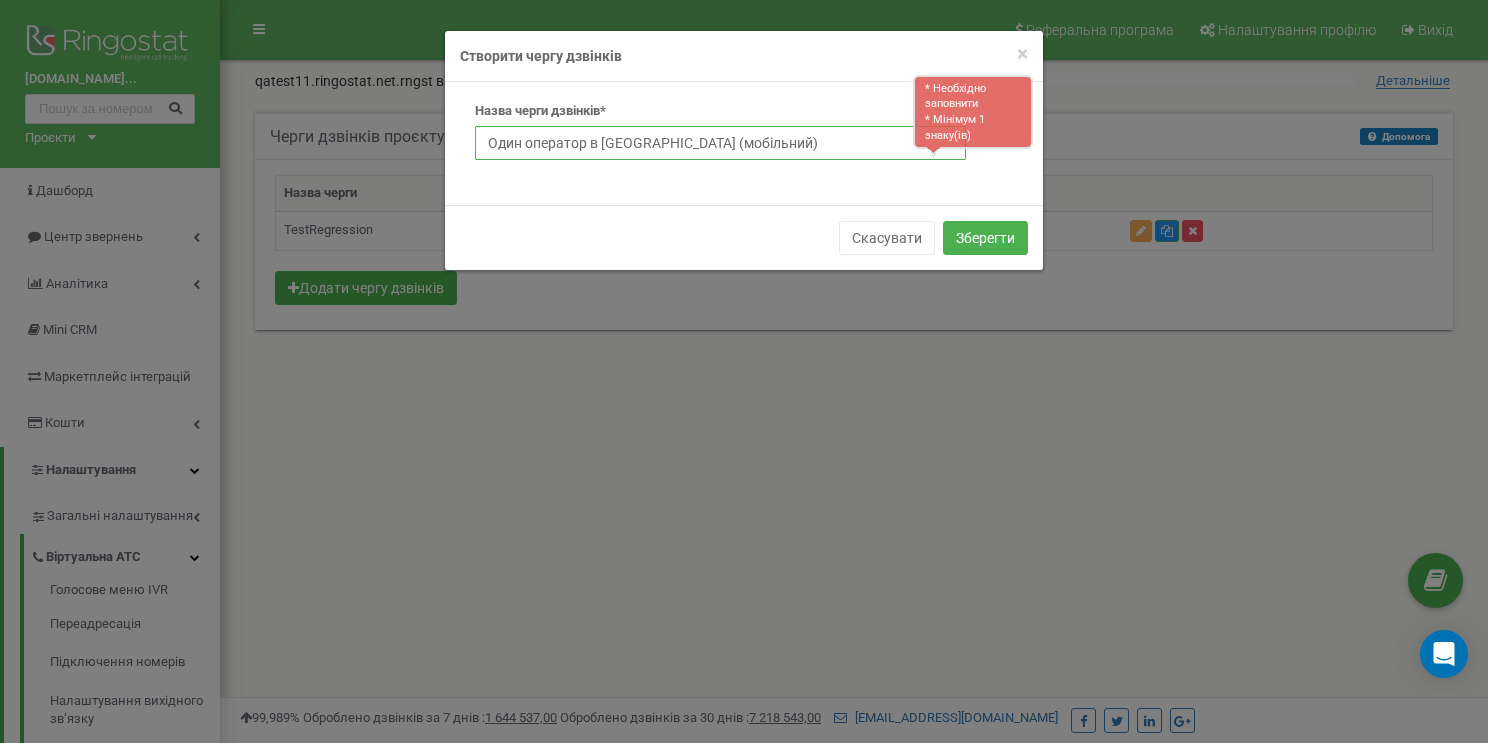 type on "Один оператор в черзі (мобільний)" 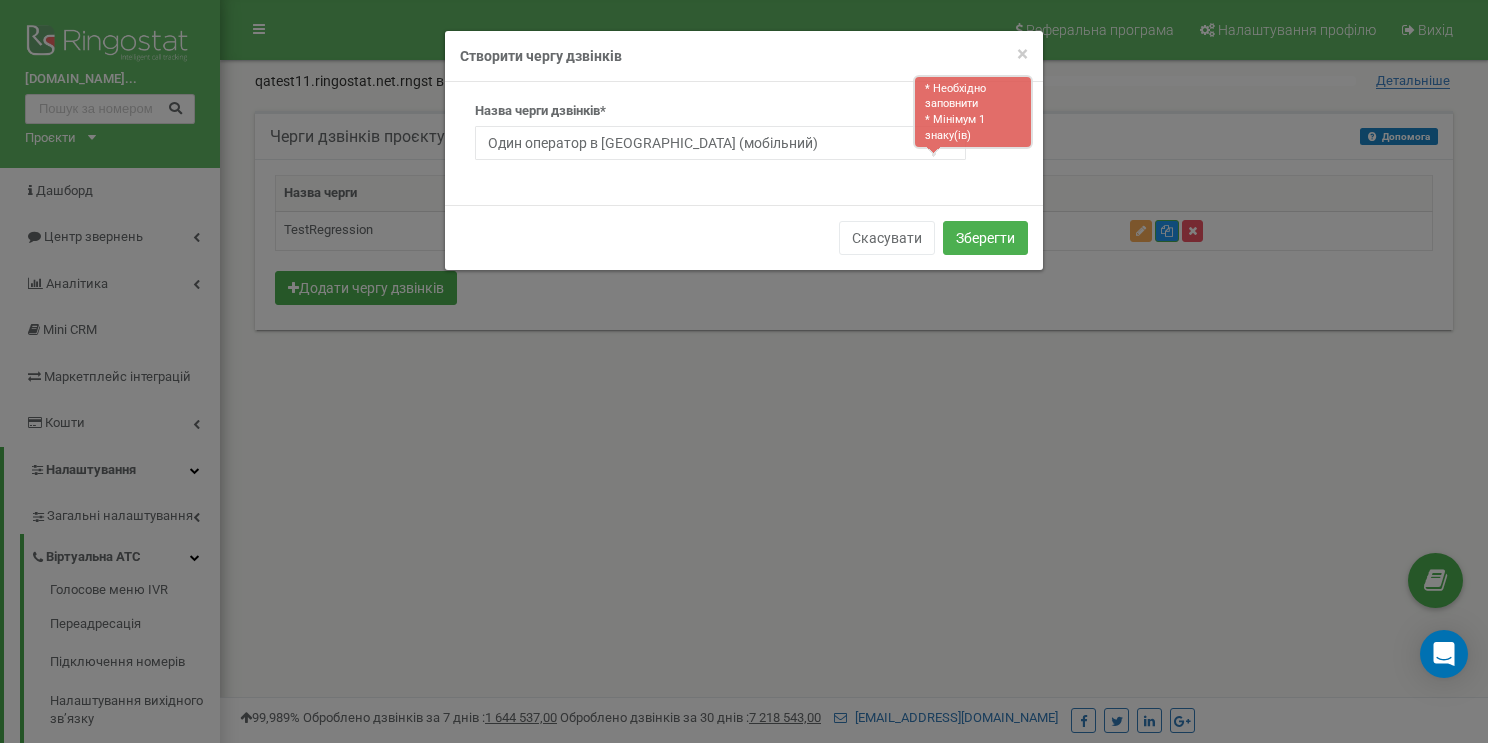 click on "Назва черги дзвінків*
* Необхідно заповнити * Мінімум 1 знаку(ів) Один оператор в черзі (мобільний)" at bounding box center (744, 143) 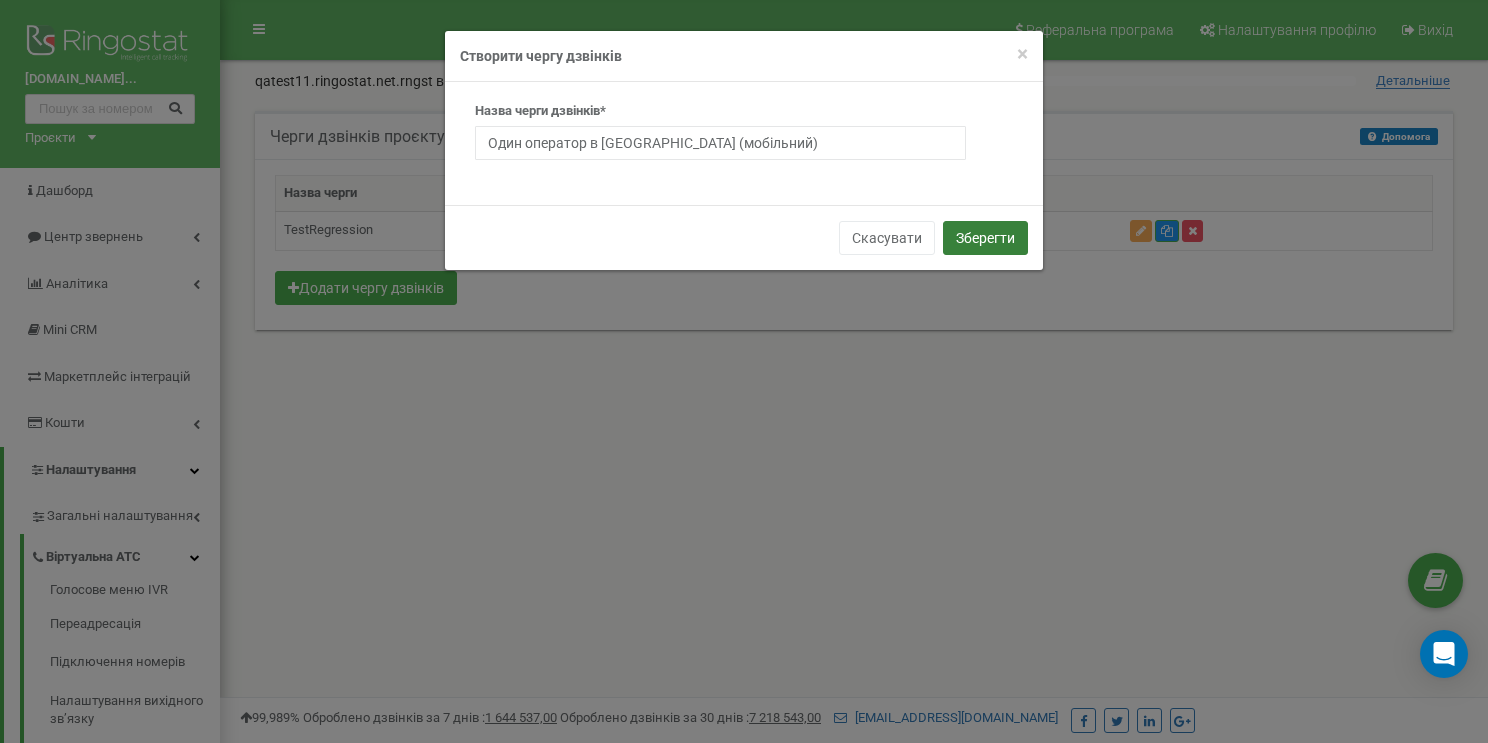 click on "Зберегти" at bounding box center (985, 238) 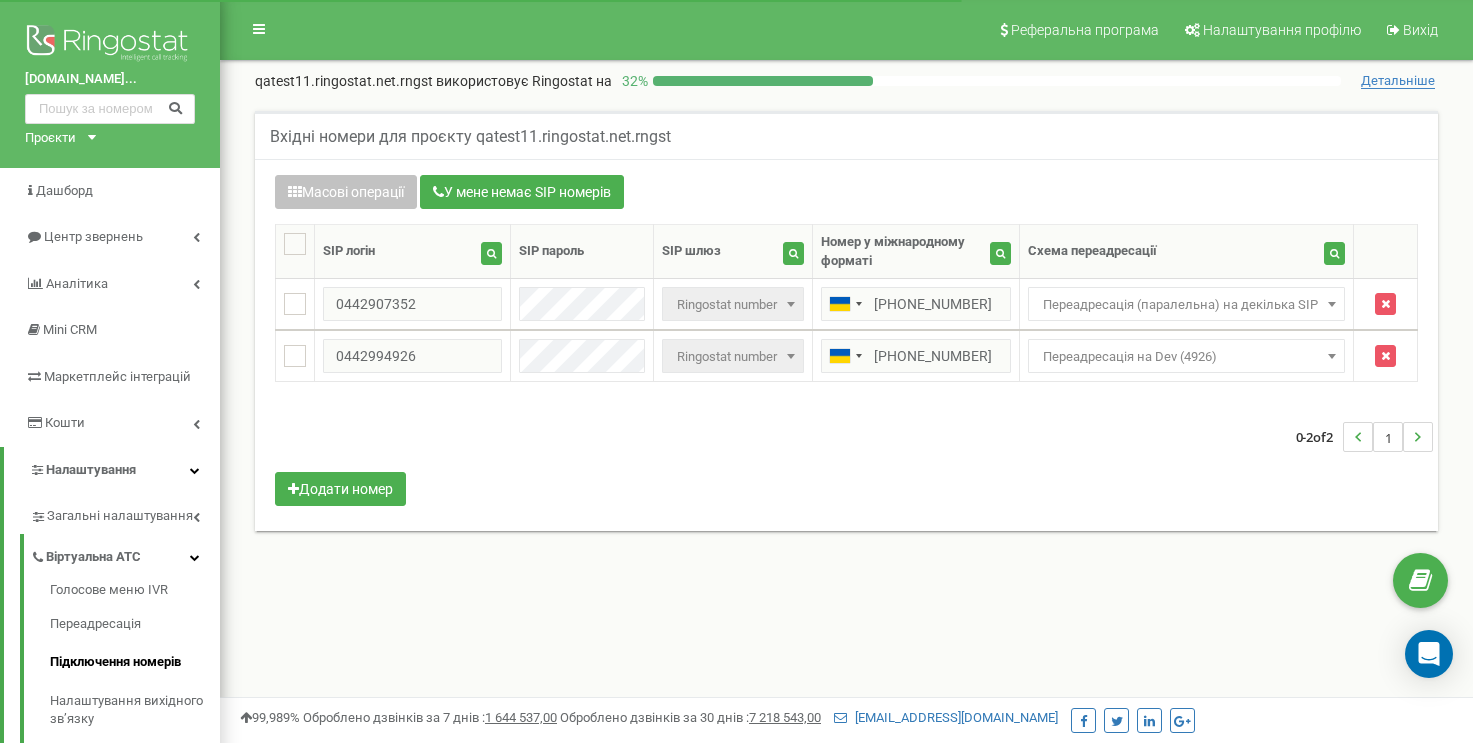 scroll, scrollTop: 0, scrollLeft: 0, axis: both 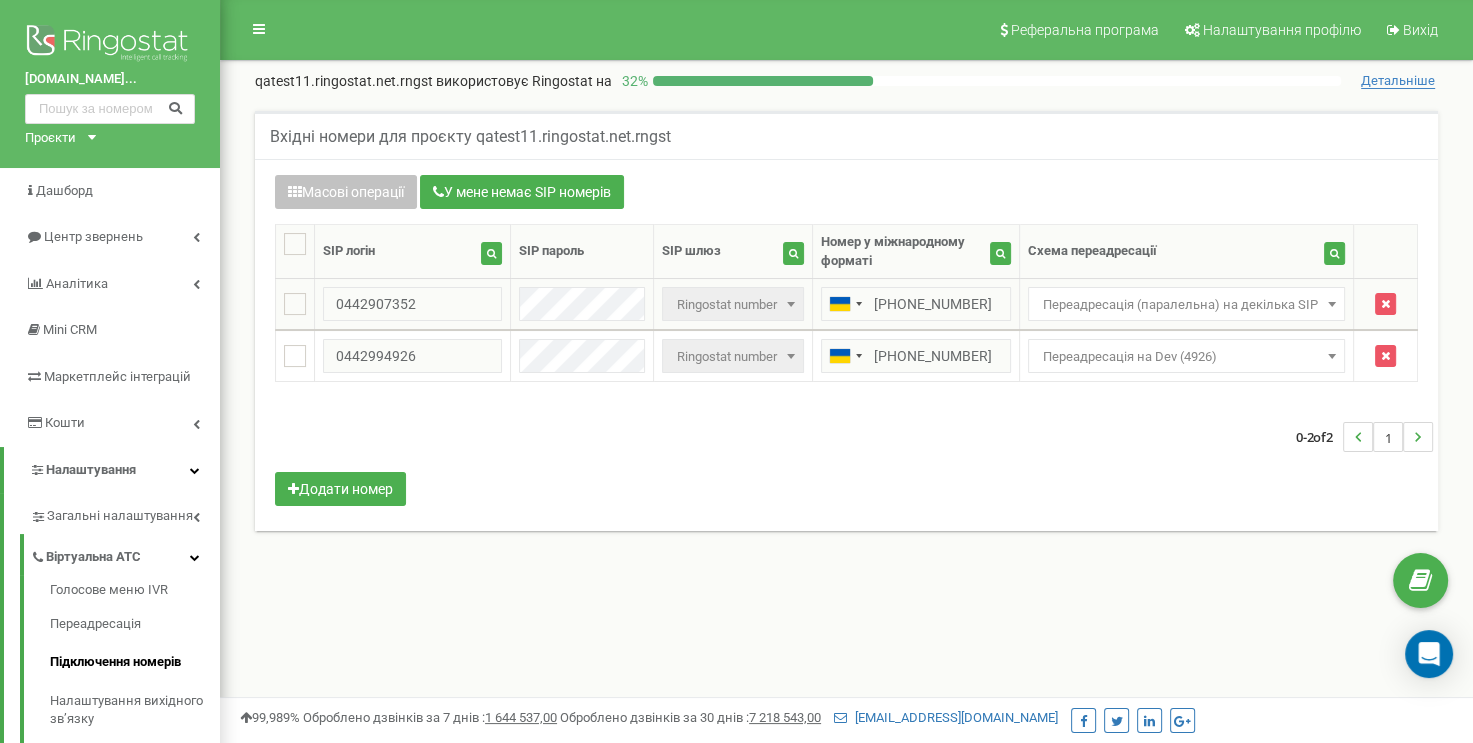 click on "Переадресація (паралельна) на декілька SIP" at bounding box center (1186, 305) 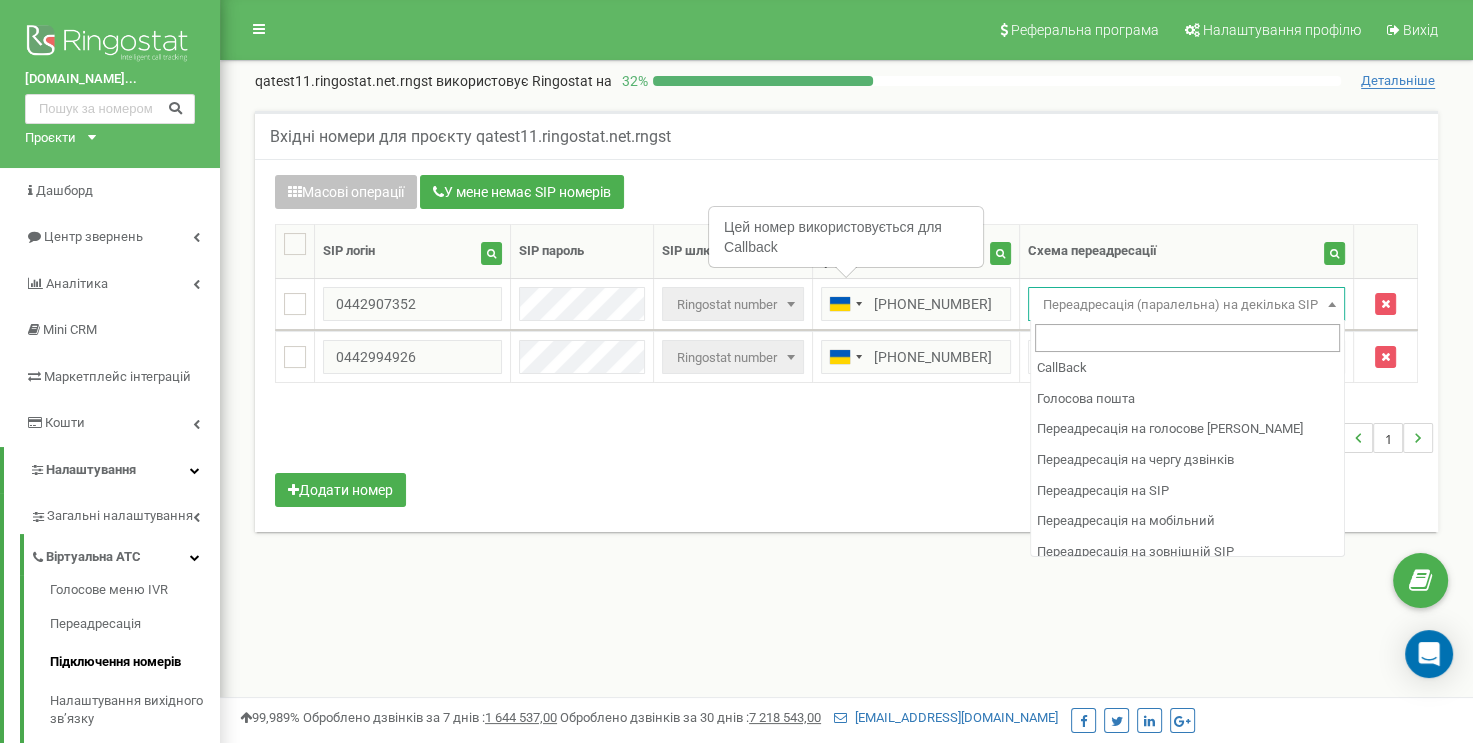 scroll, scrollTop: 106, scrollLeft: 0, axis: vertical 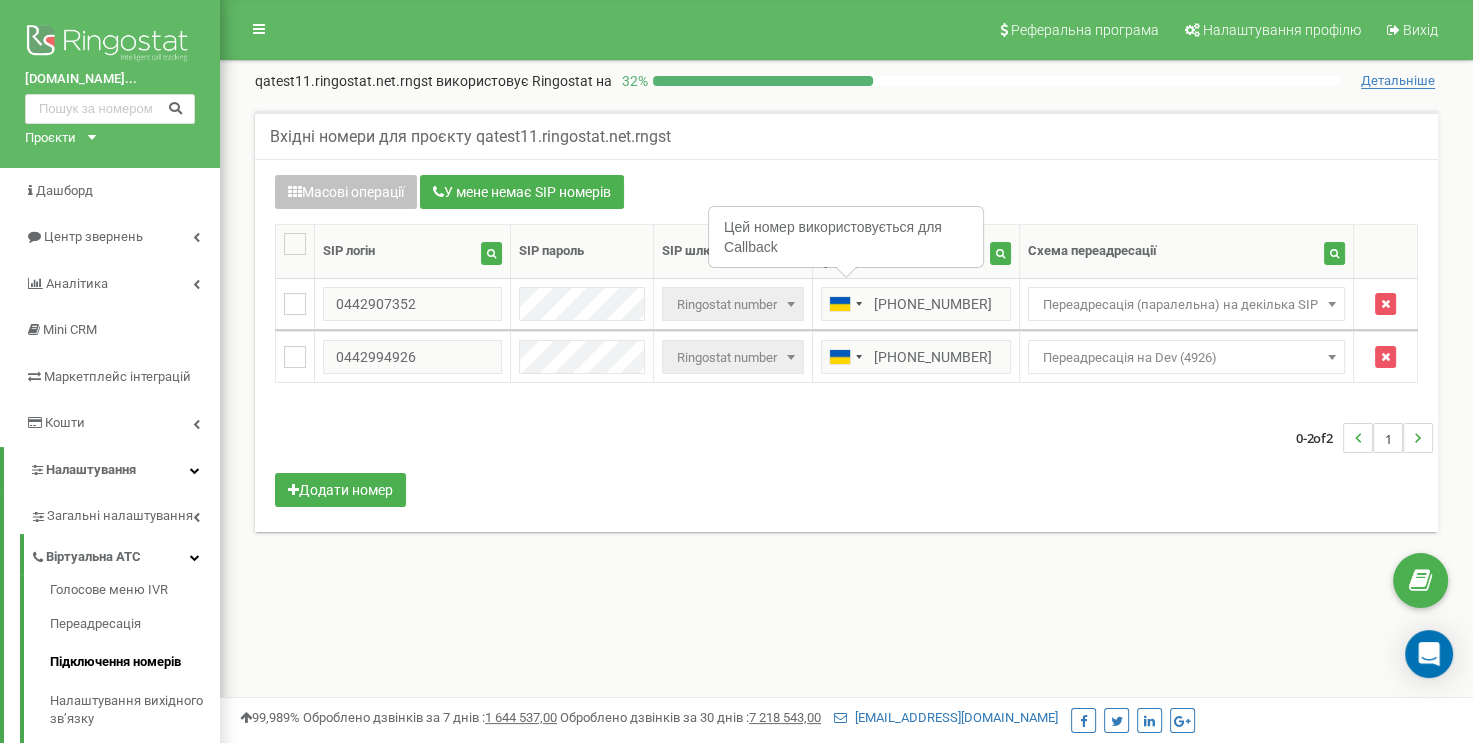 click on "0-2  of  2
1" at bounding box center [846, 438] 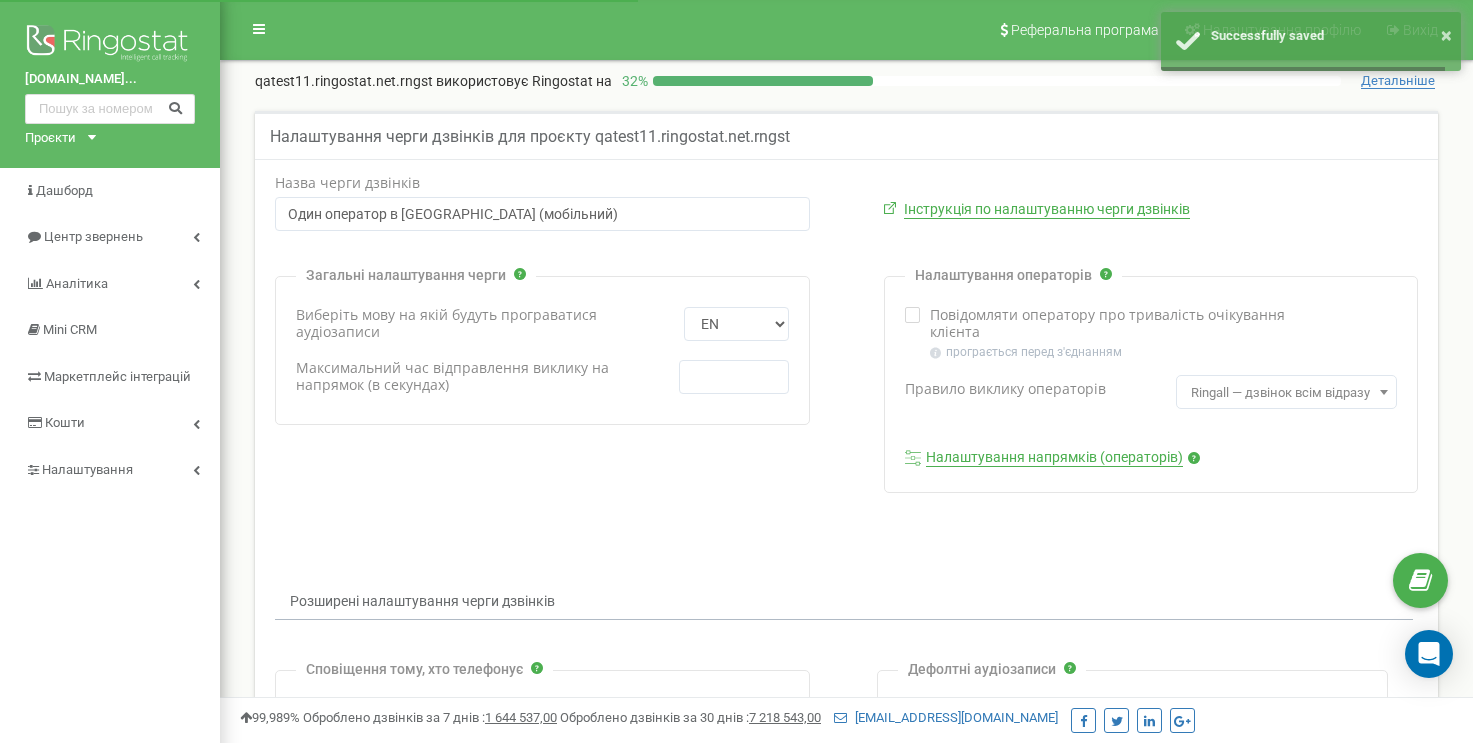 scroll, scrollTop: 0, scrollLeft: 0, axis: both 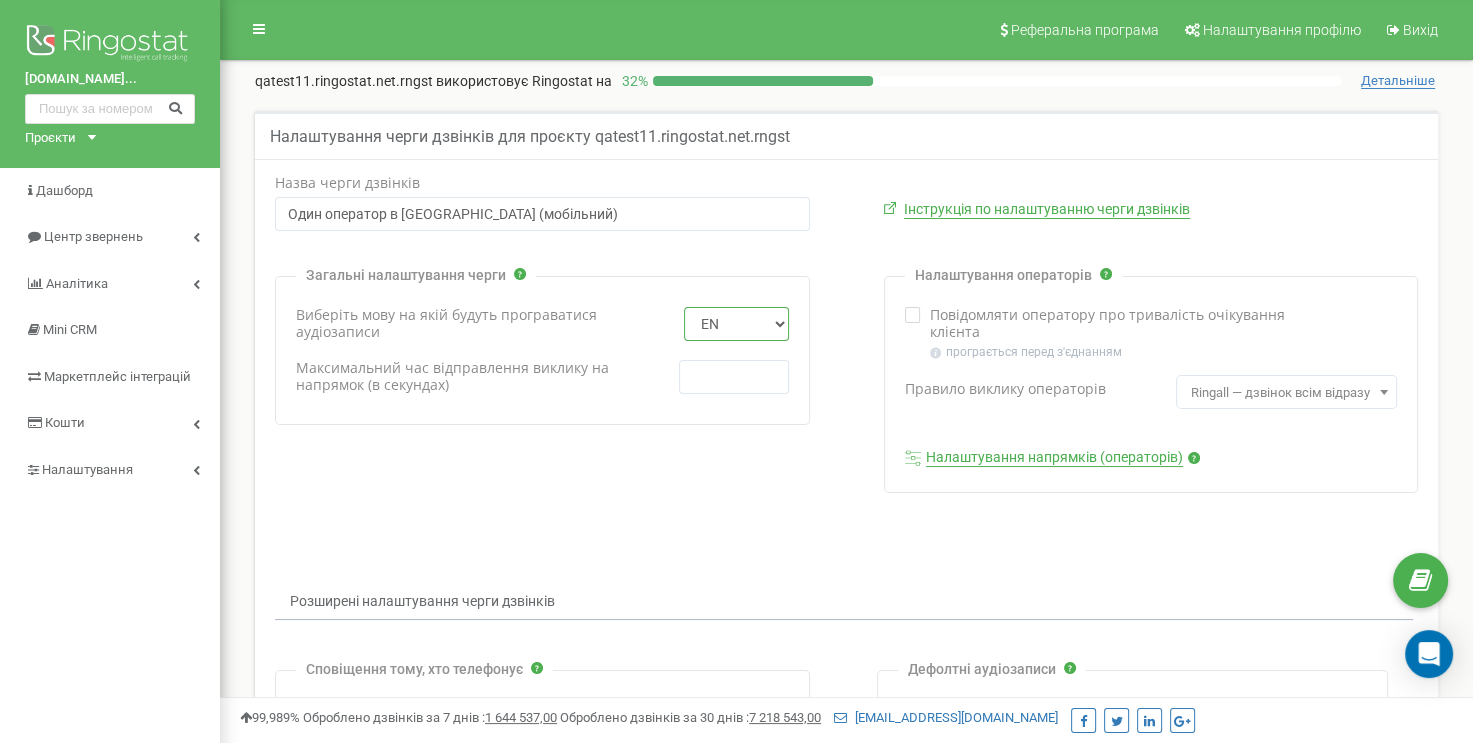drag, startPoint x: 760, startPoint y: 323, endPoint x: 761, endPoint y: 335, distance: 12.0415945 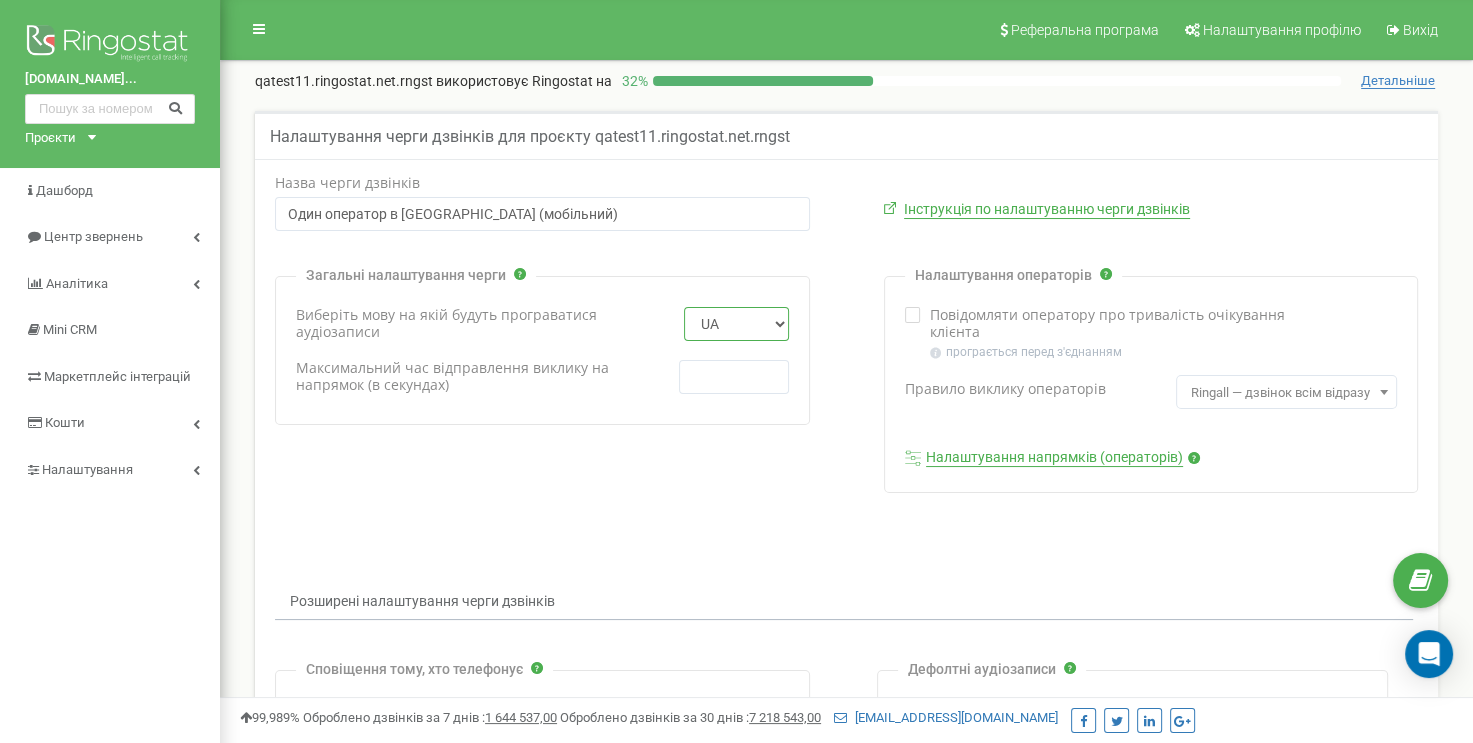 click on "EN
RU
UA
PL" at bounding box center [736, 324] 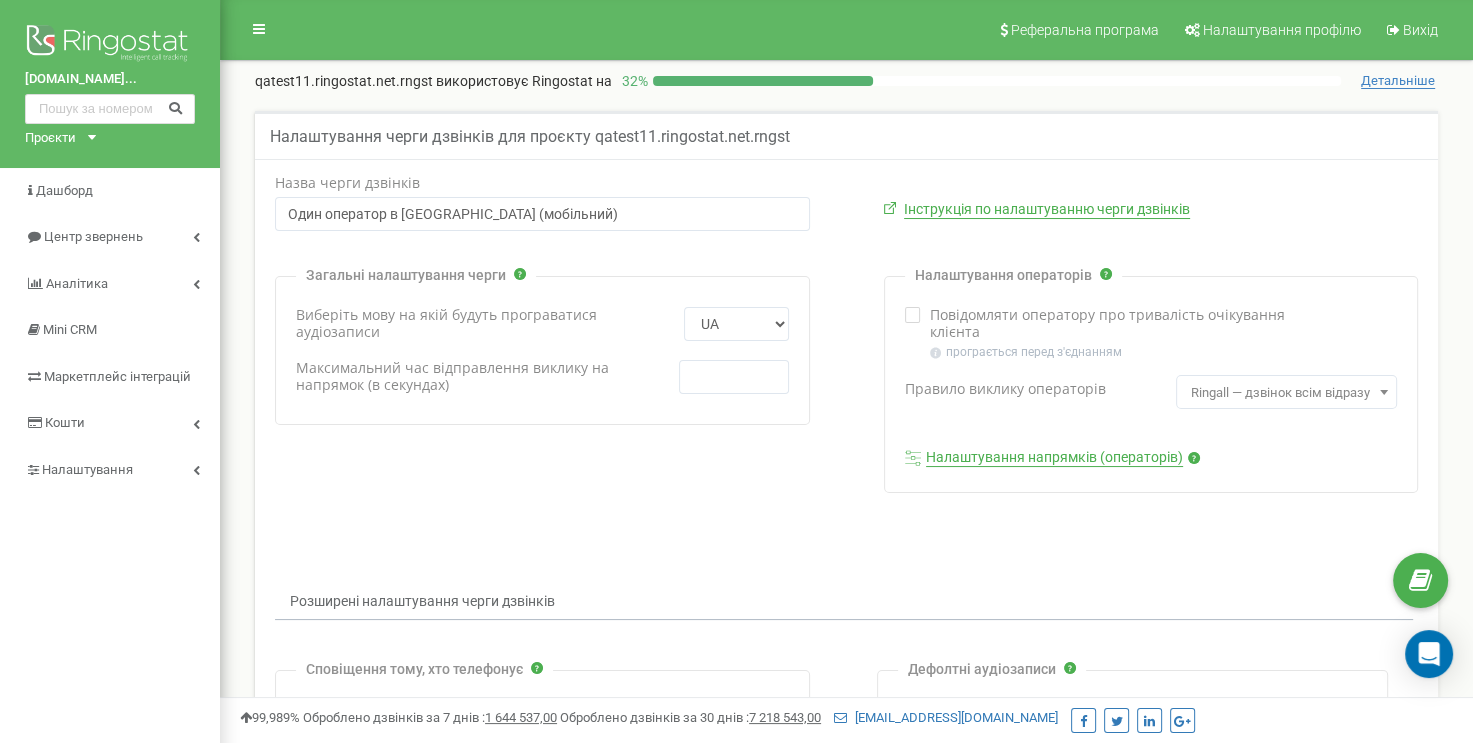 click at bounding box center (734, 377) 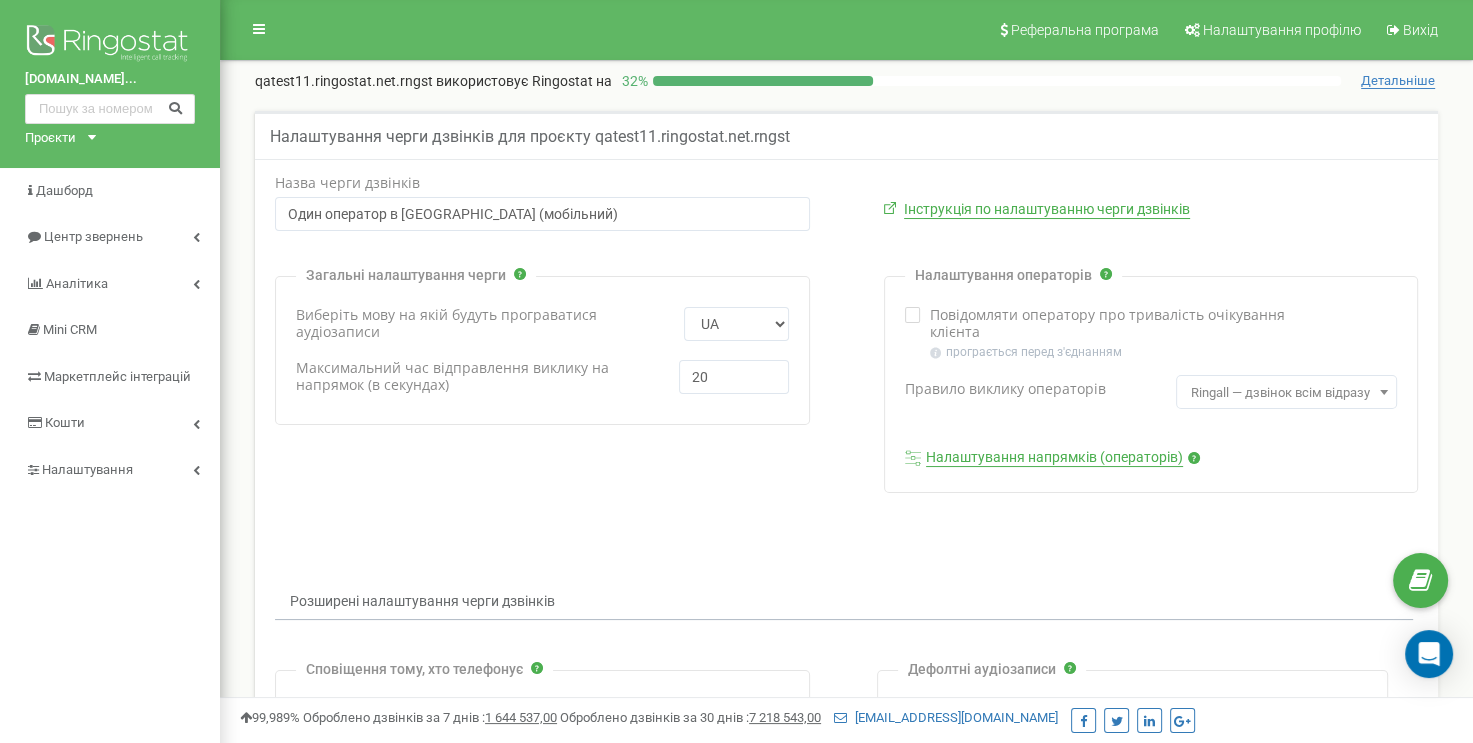 type on "20" 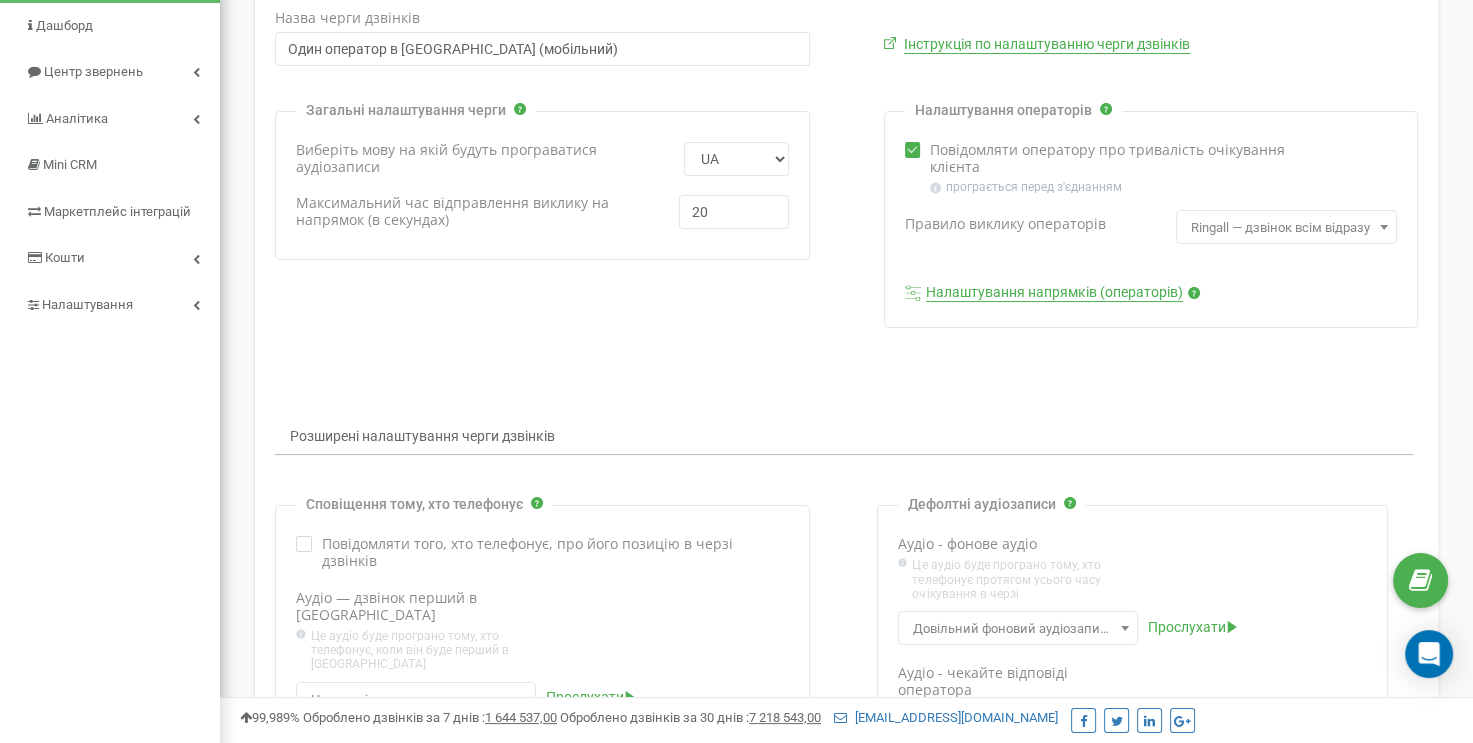 scroll, scrollTop: 200, scrollLeft: 0, axis: vertical 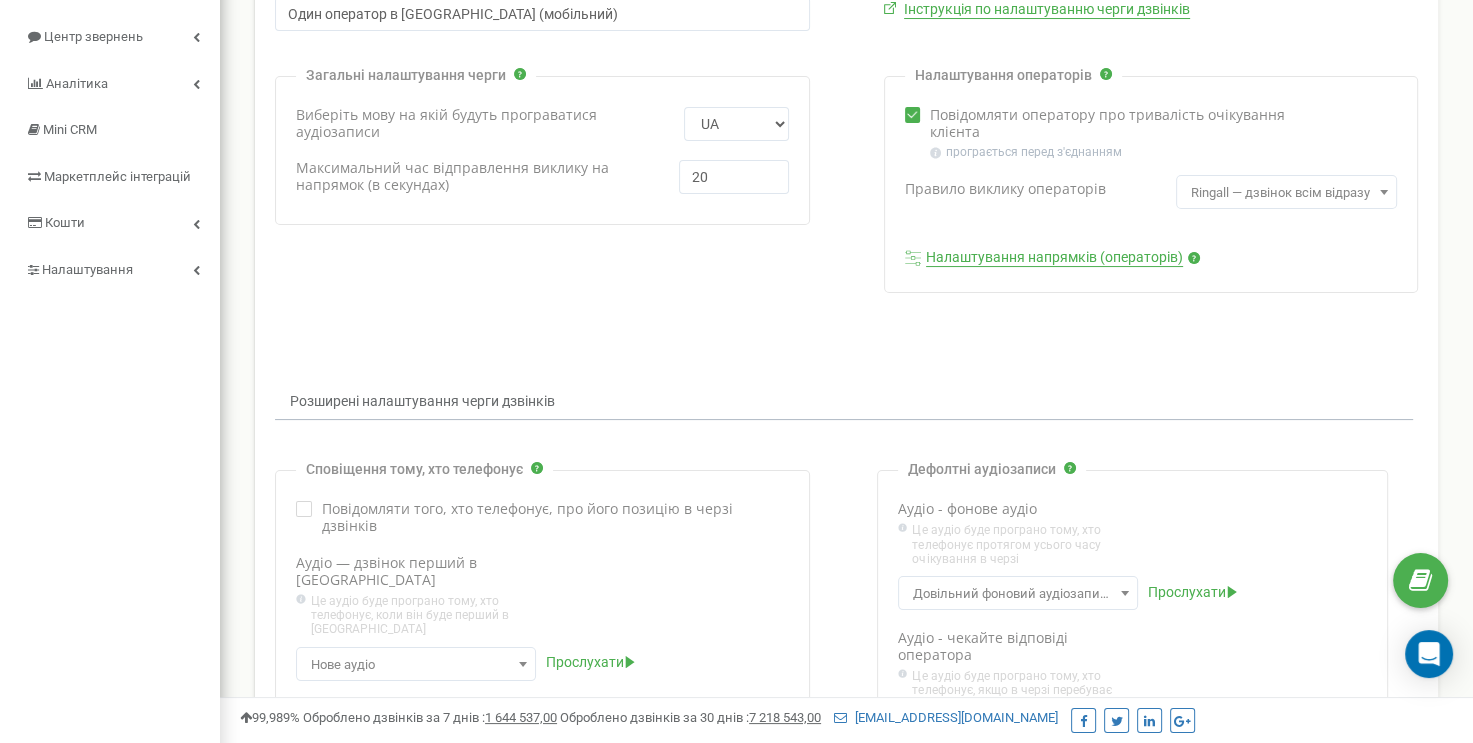 click on "Налаштування напрямків (операторів)" at bounding box center [1054, 258] 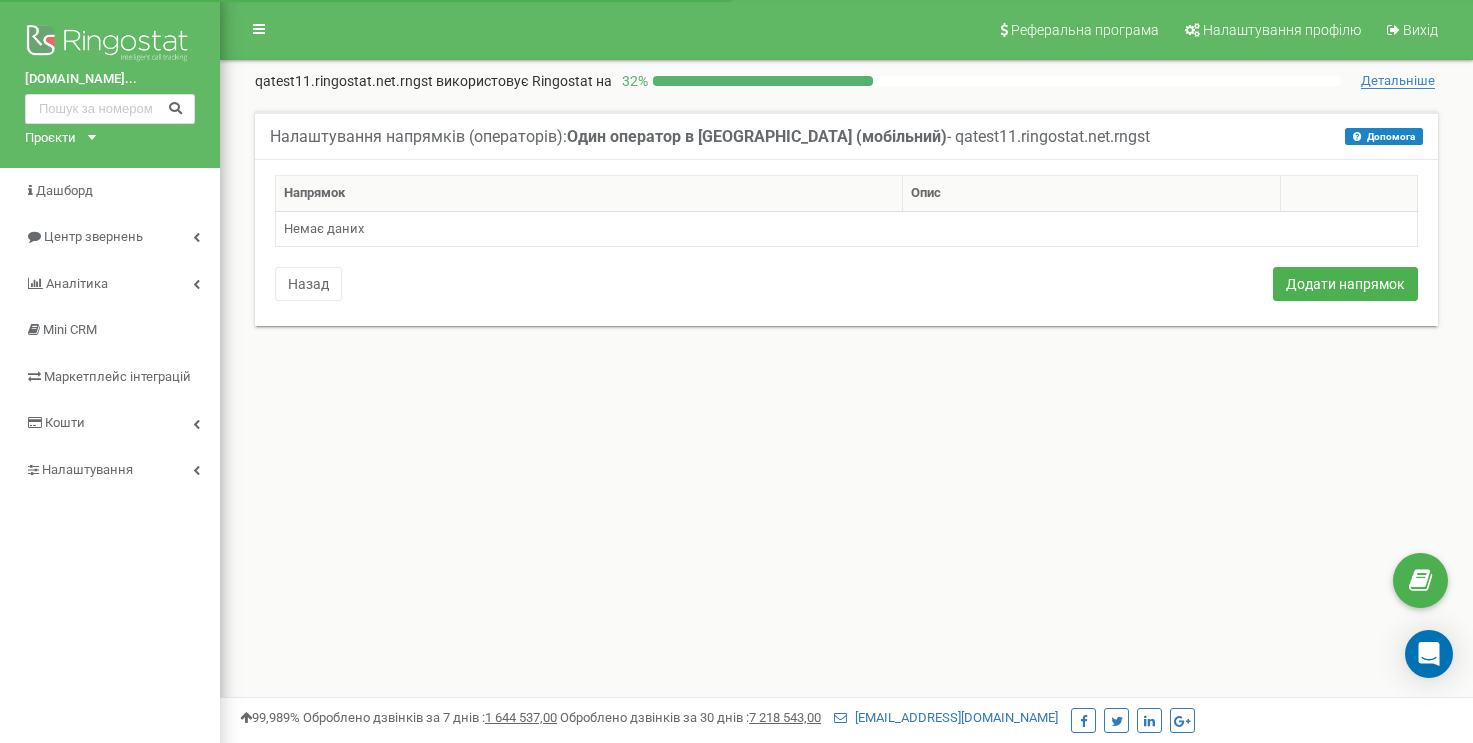 scroll, scrollTop: 0, scrollLeft: 0, axis: both 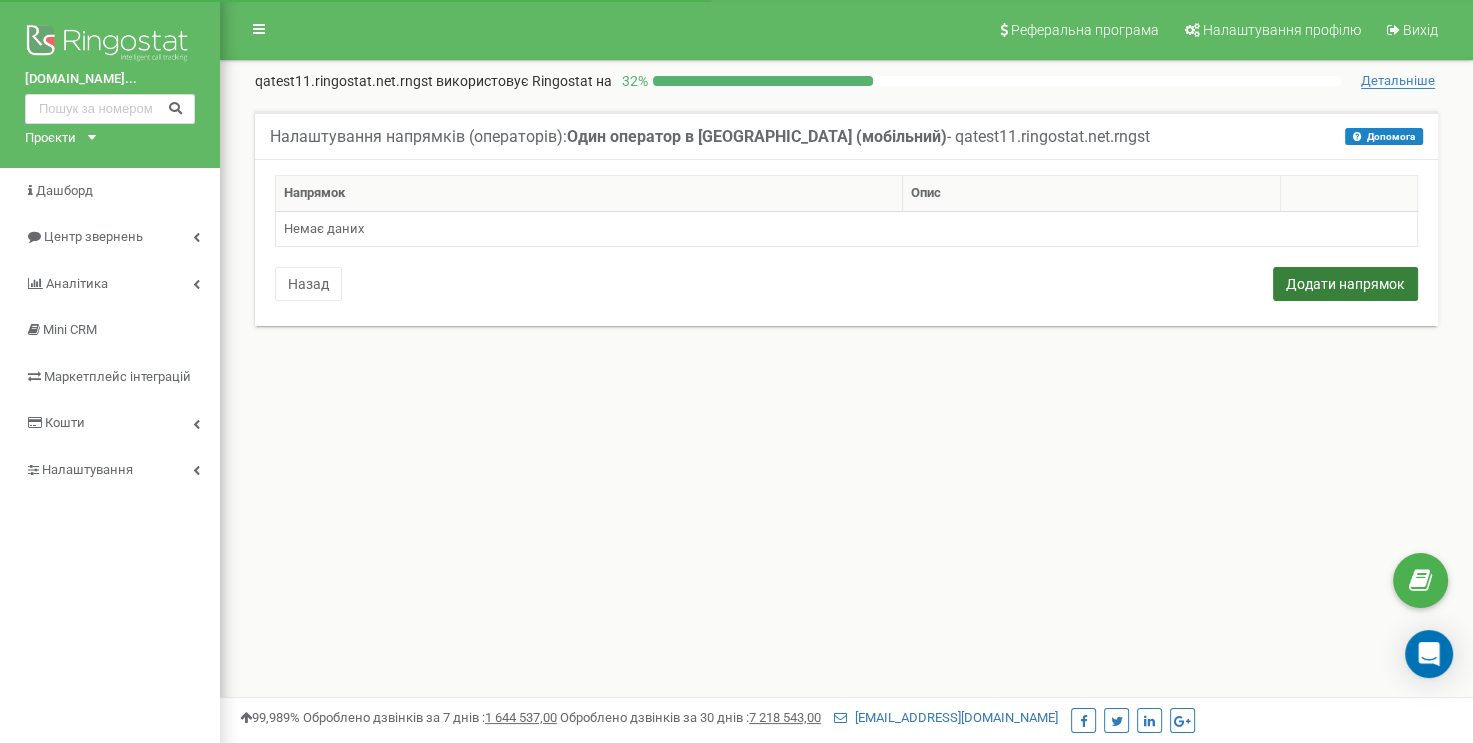 click on "Додати напрямок" at bounding box center [1345, 284] 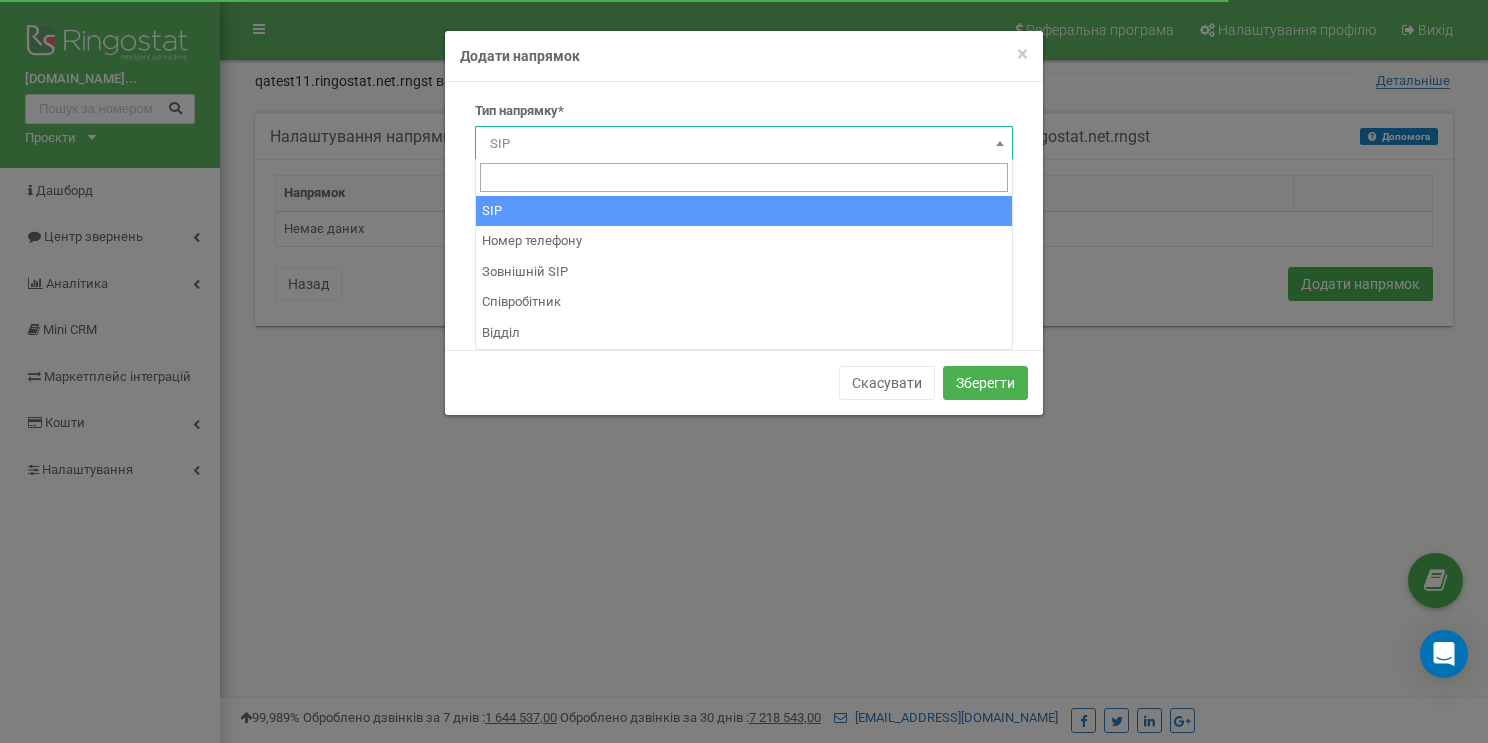 click on "SIP" at bounding box center (744, 144) 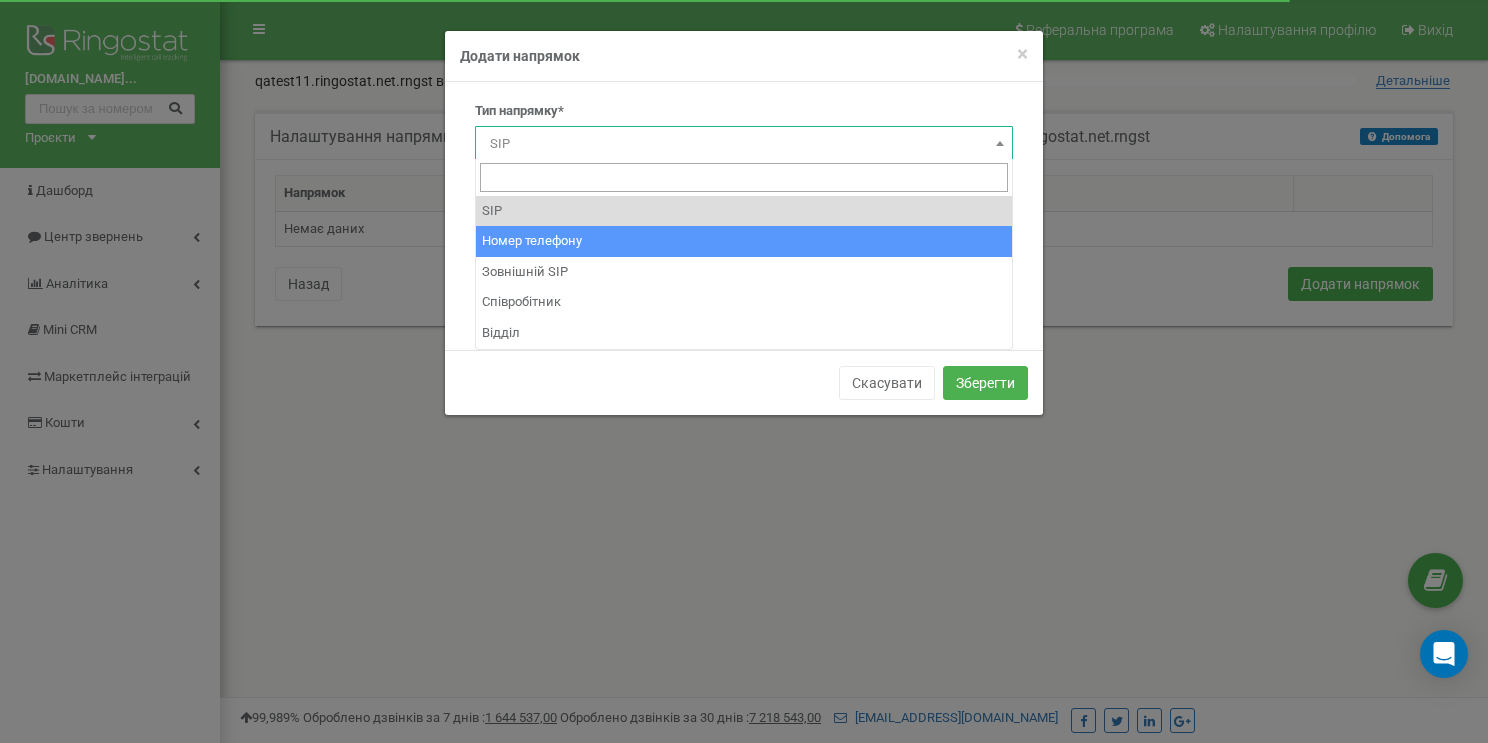 select on "Phone" 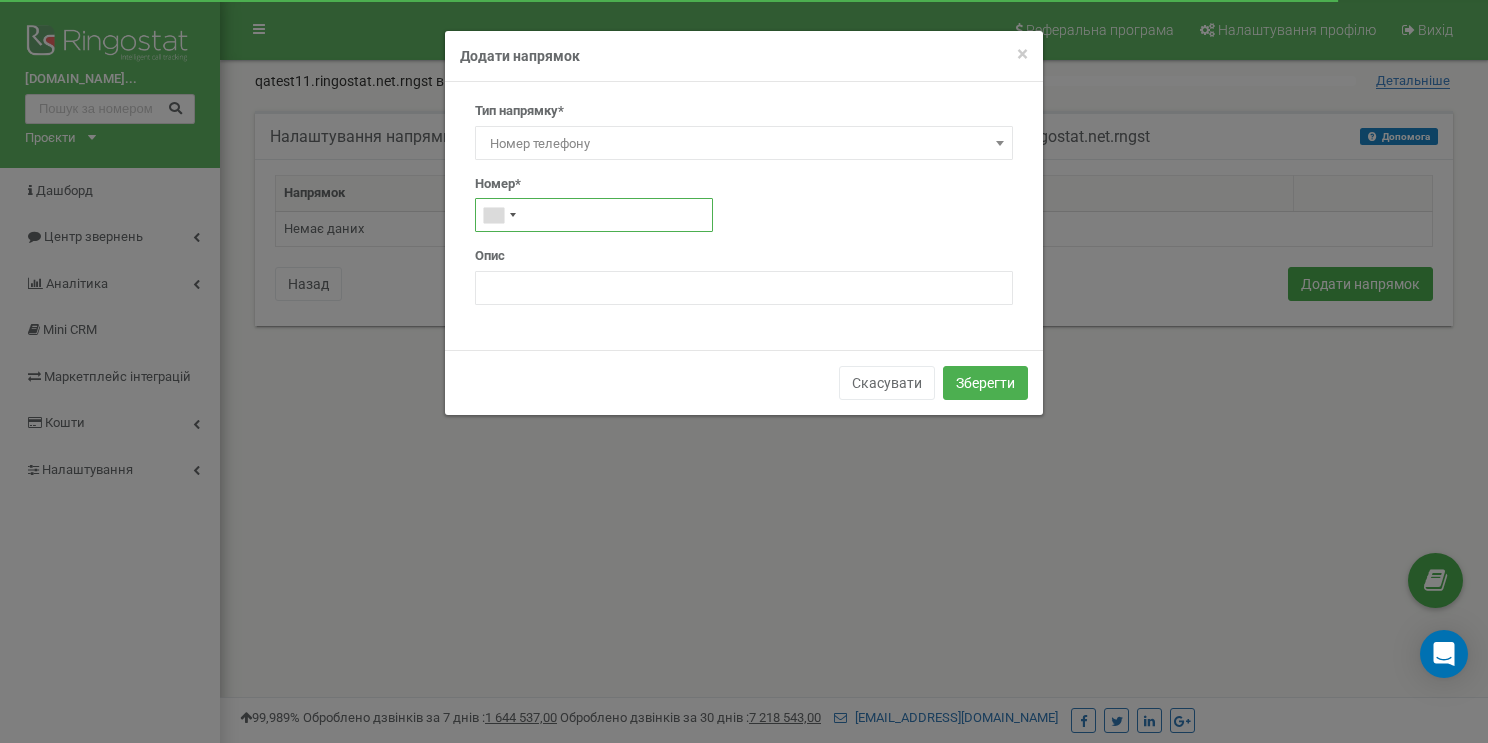 click at bounding box center [594, 215] 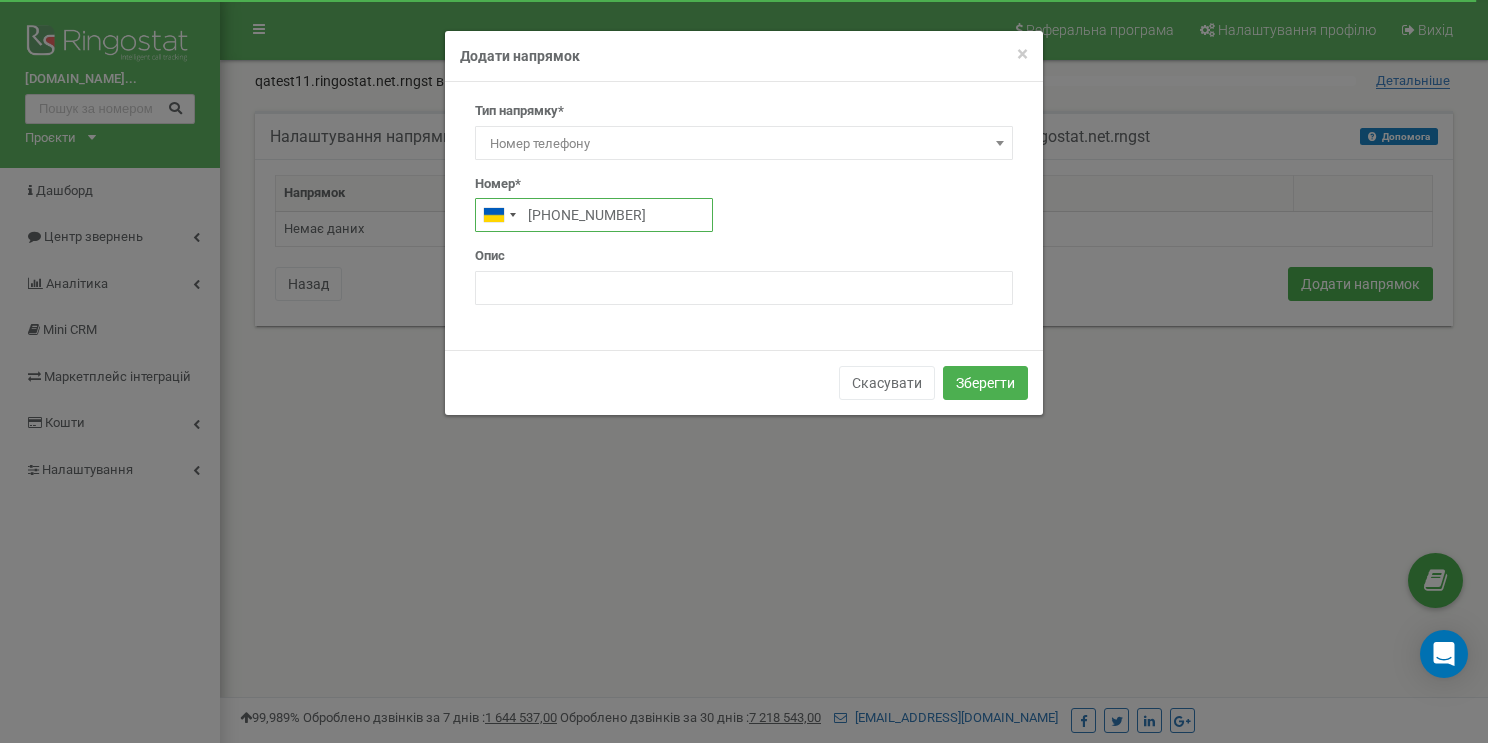 type on "[PHONE_NUMBER]" 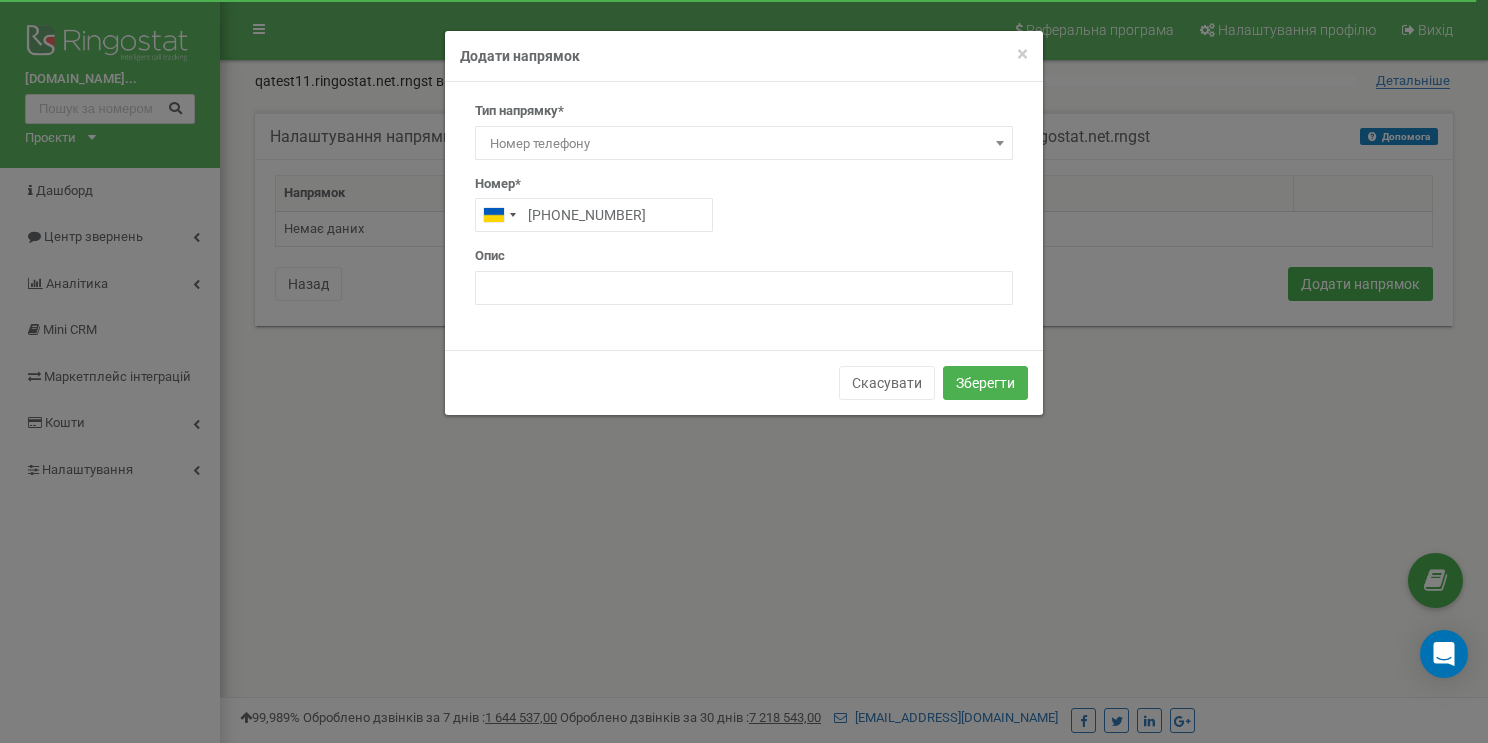 click on "Опис" at bounding box center [744, 276] 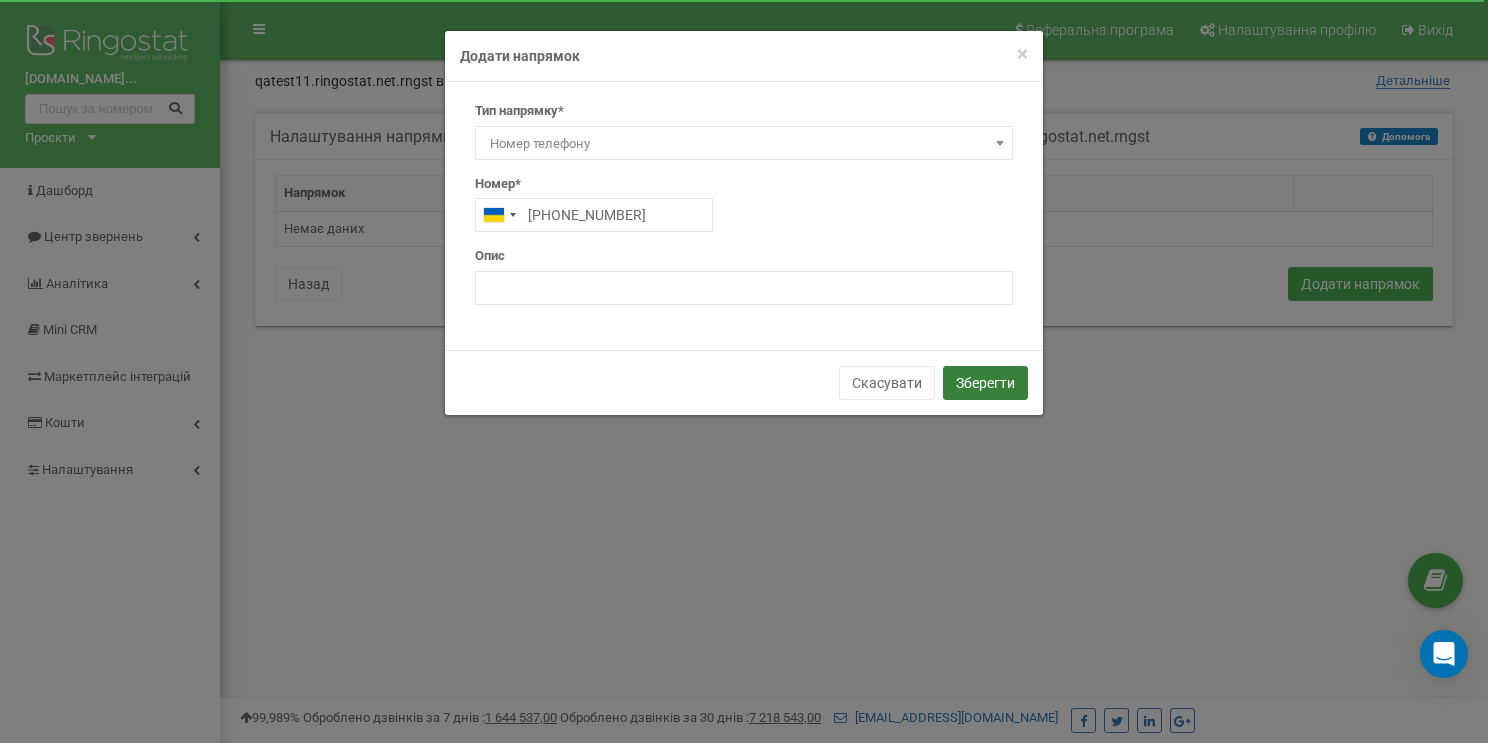 click on "Зберегти" at bounding box center (985, 383) 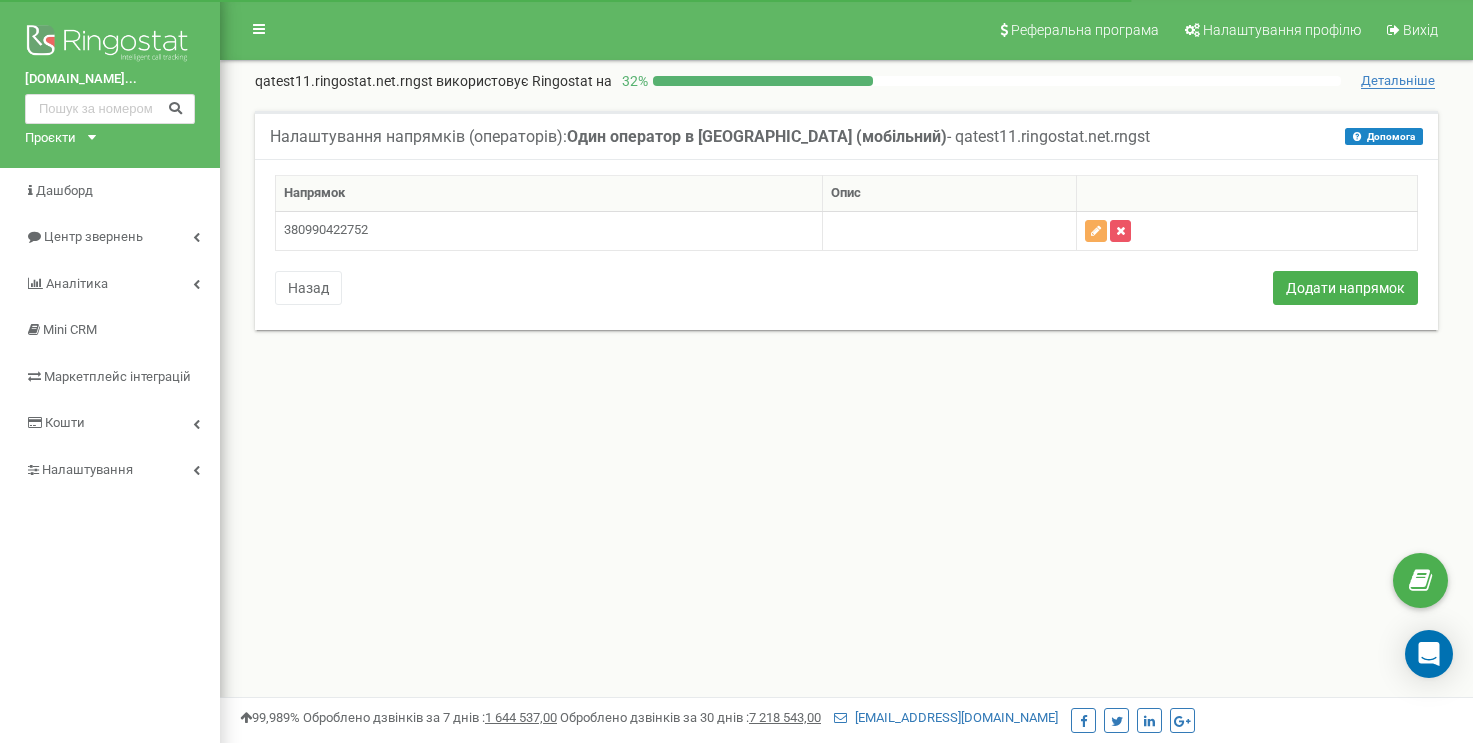 scroll, scrollTop: 0, scrollLeft: 0, axis: both 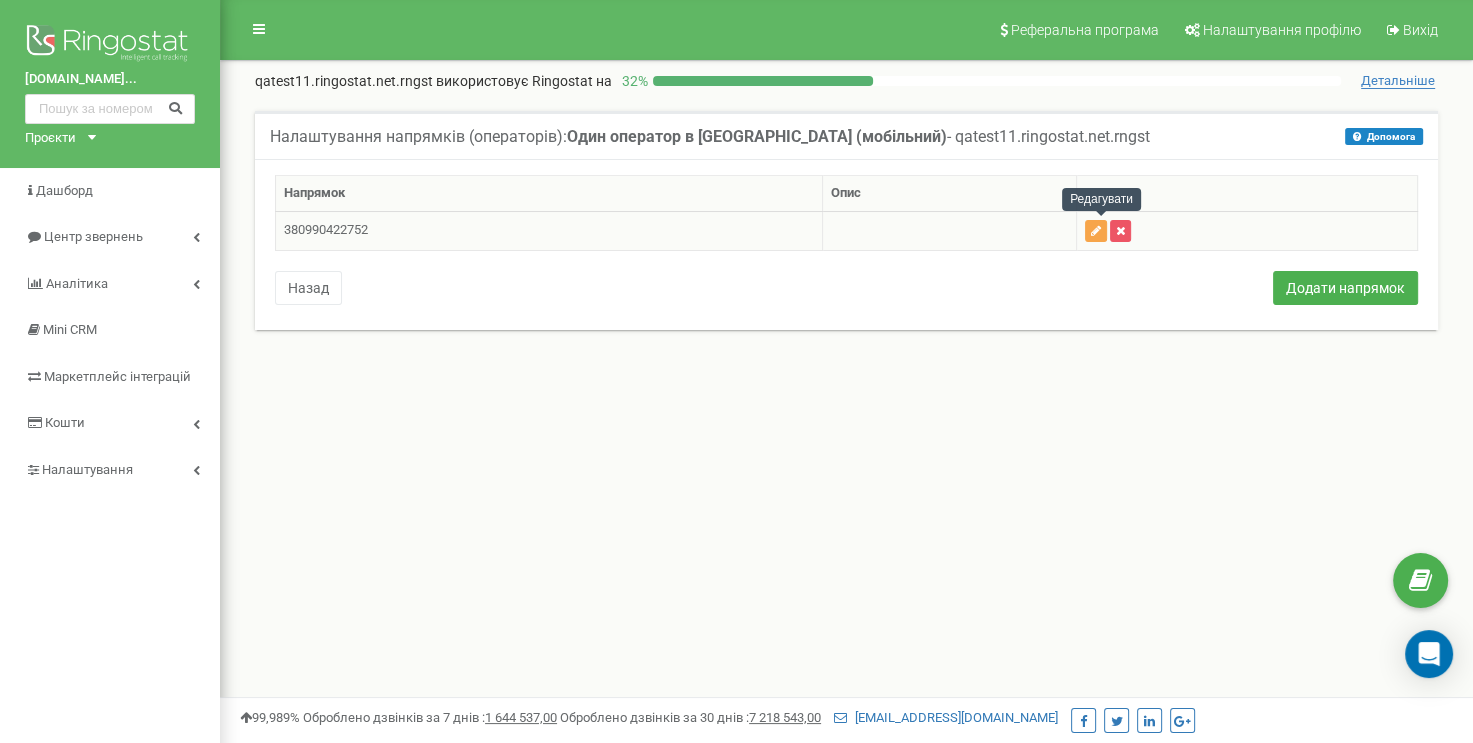 click at bounding box center [1096, 231] 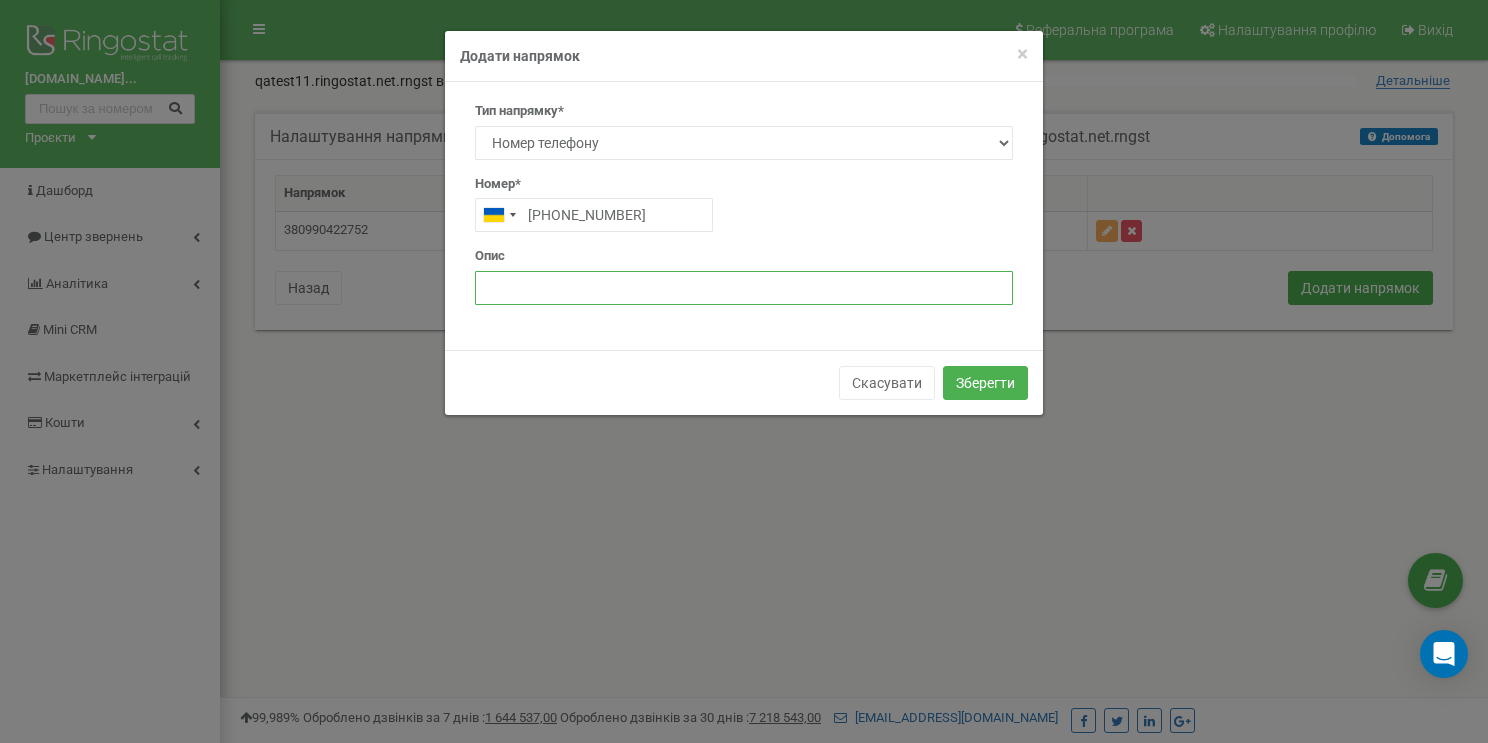 click at bounding box center (744, 288) 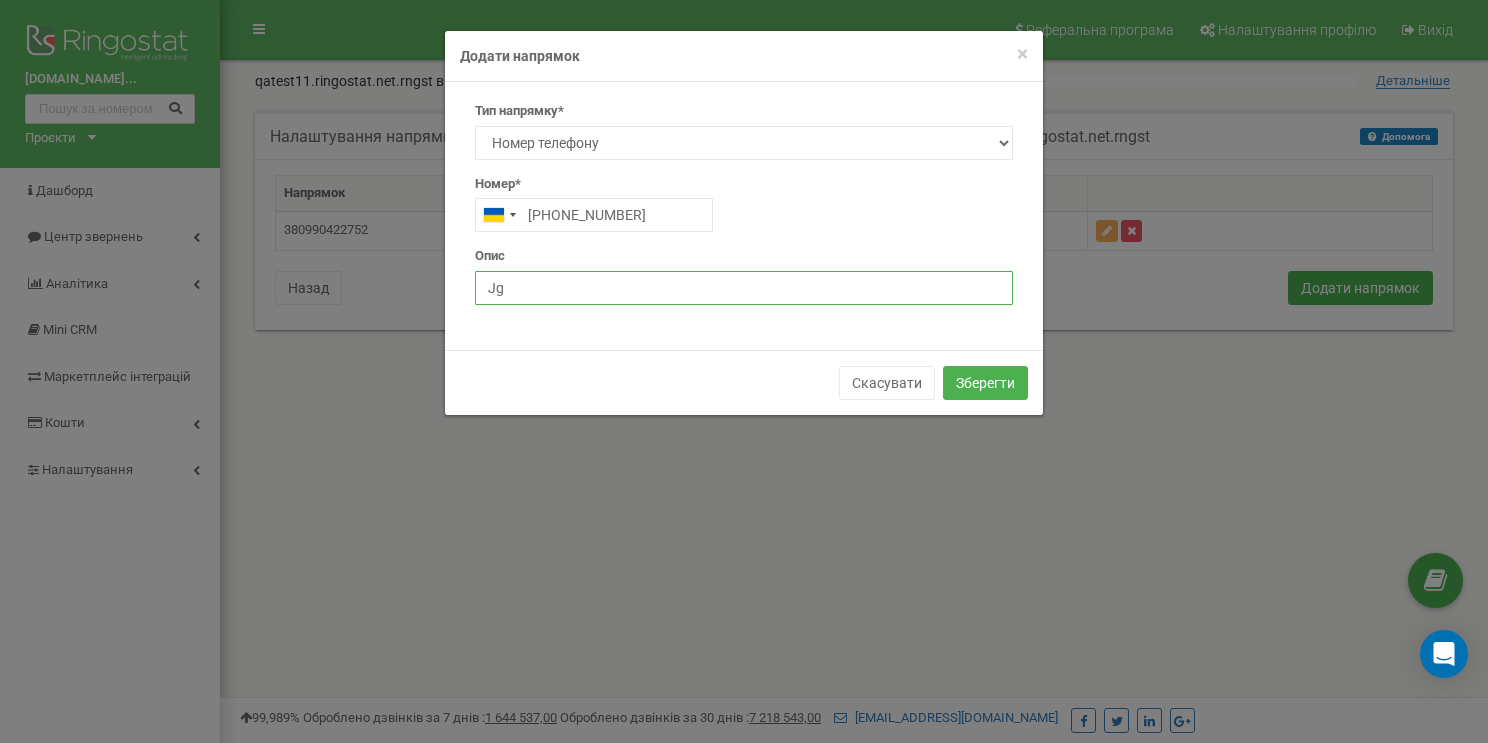 type on "J" 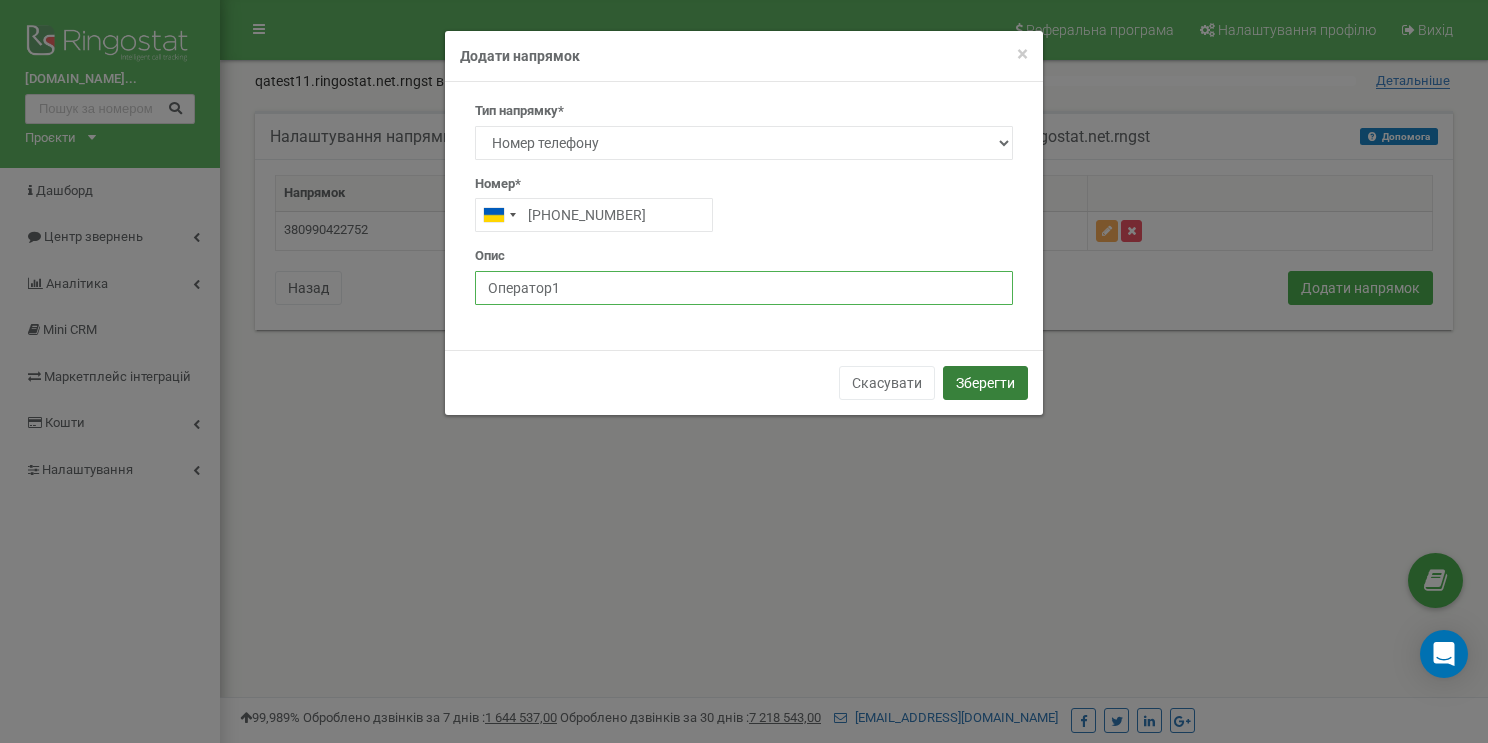 type on "Оператор1" 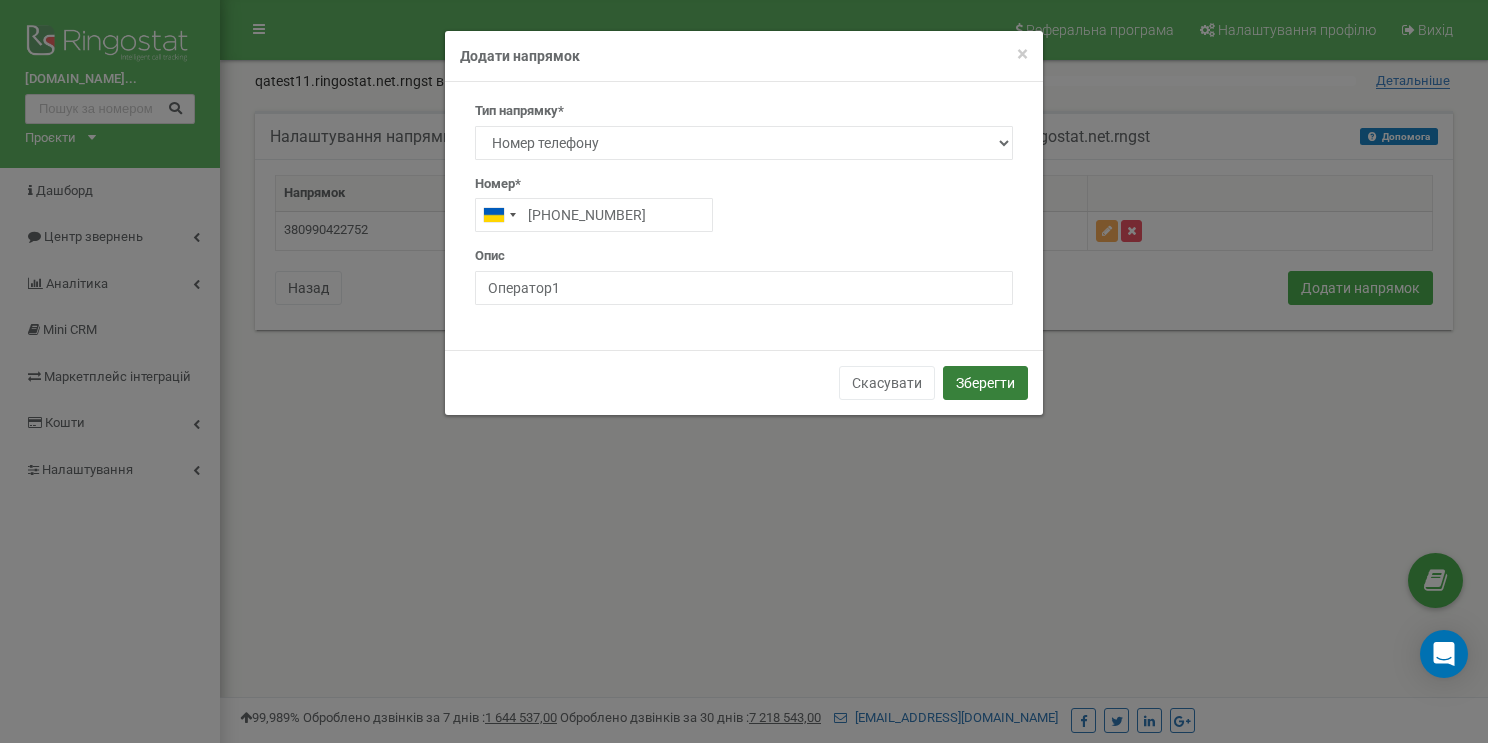 click on "Зберегти" at bounding box center (985, 383) 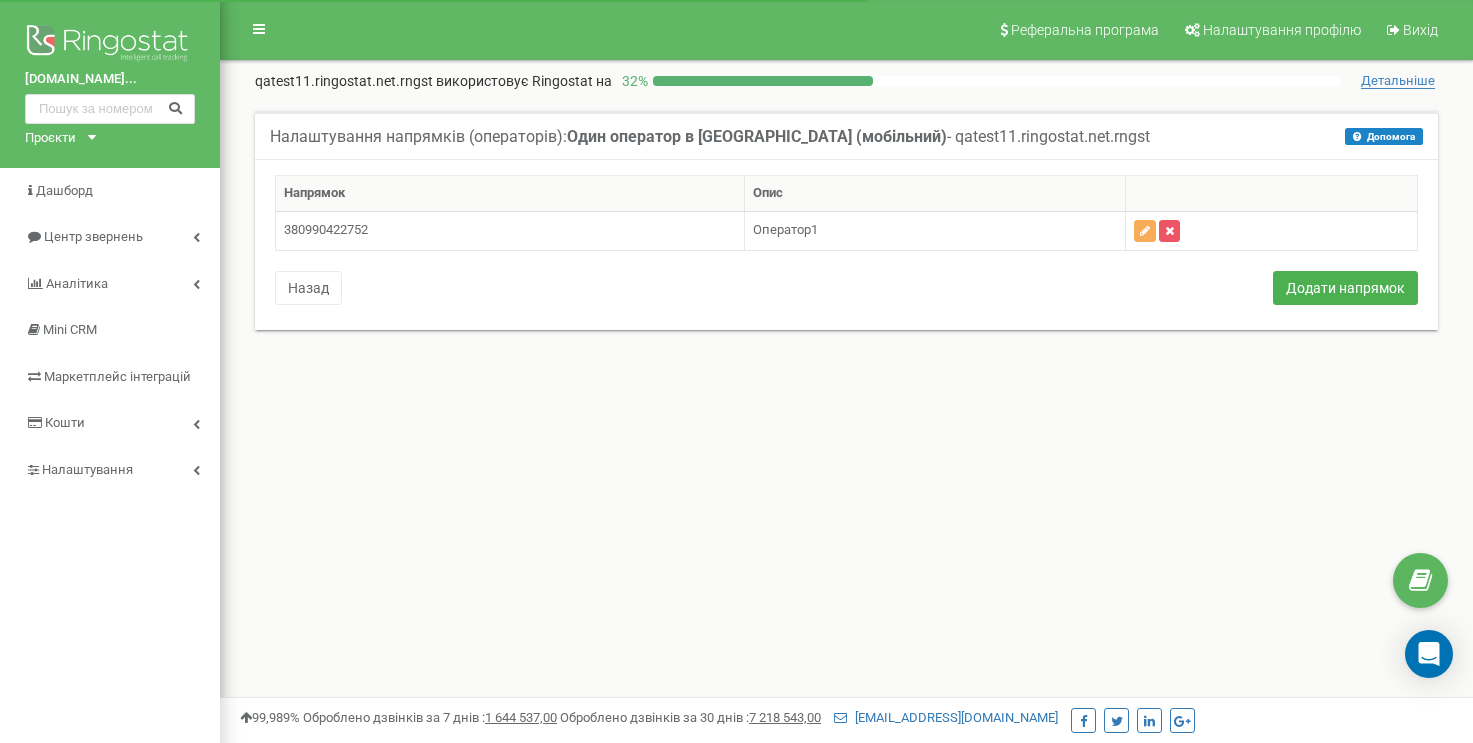 scroll, scrollTop: 0, scrollLeft: 0, axis: both 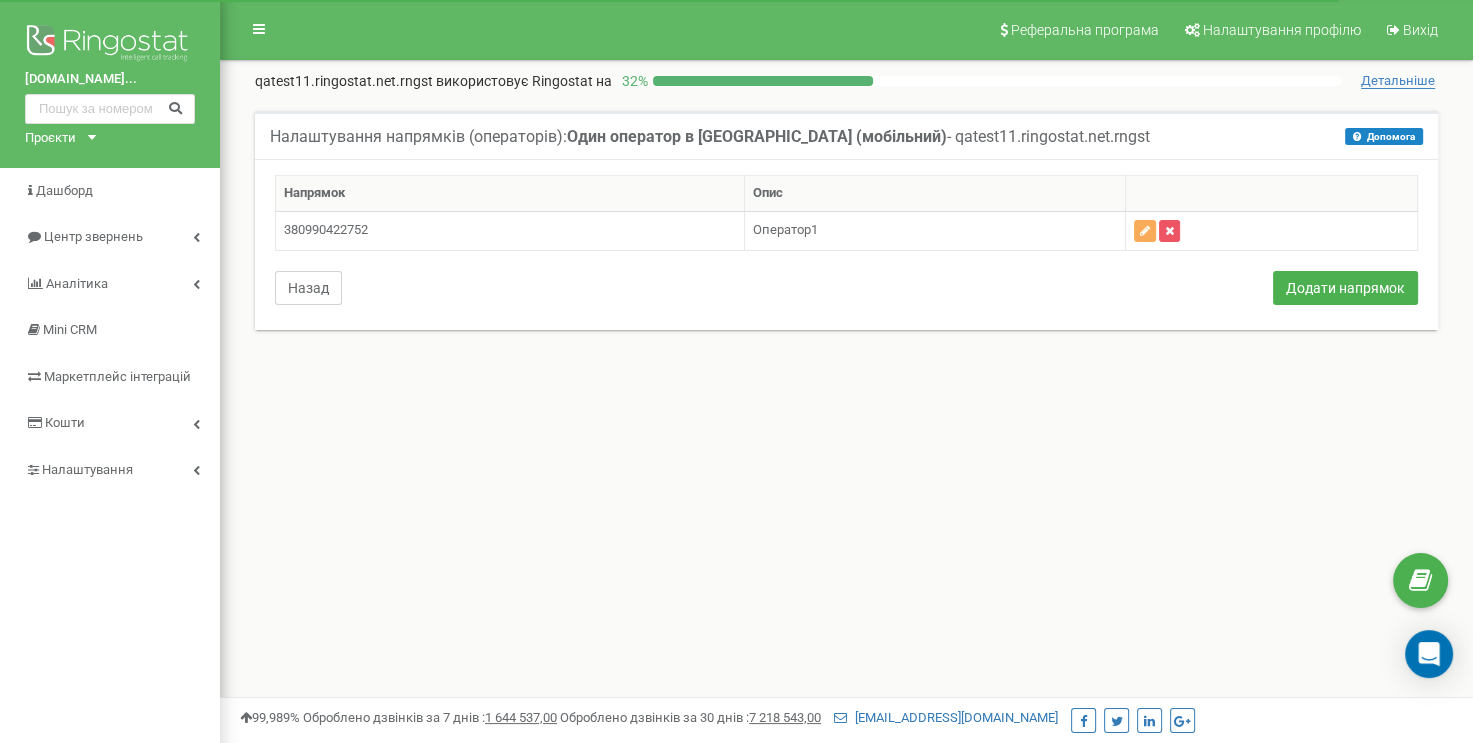 click on "Назад" at bounding box center (308, 288) 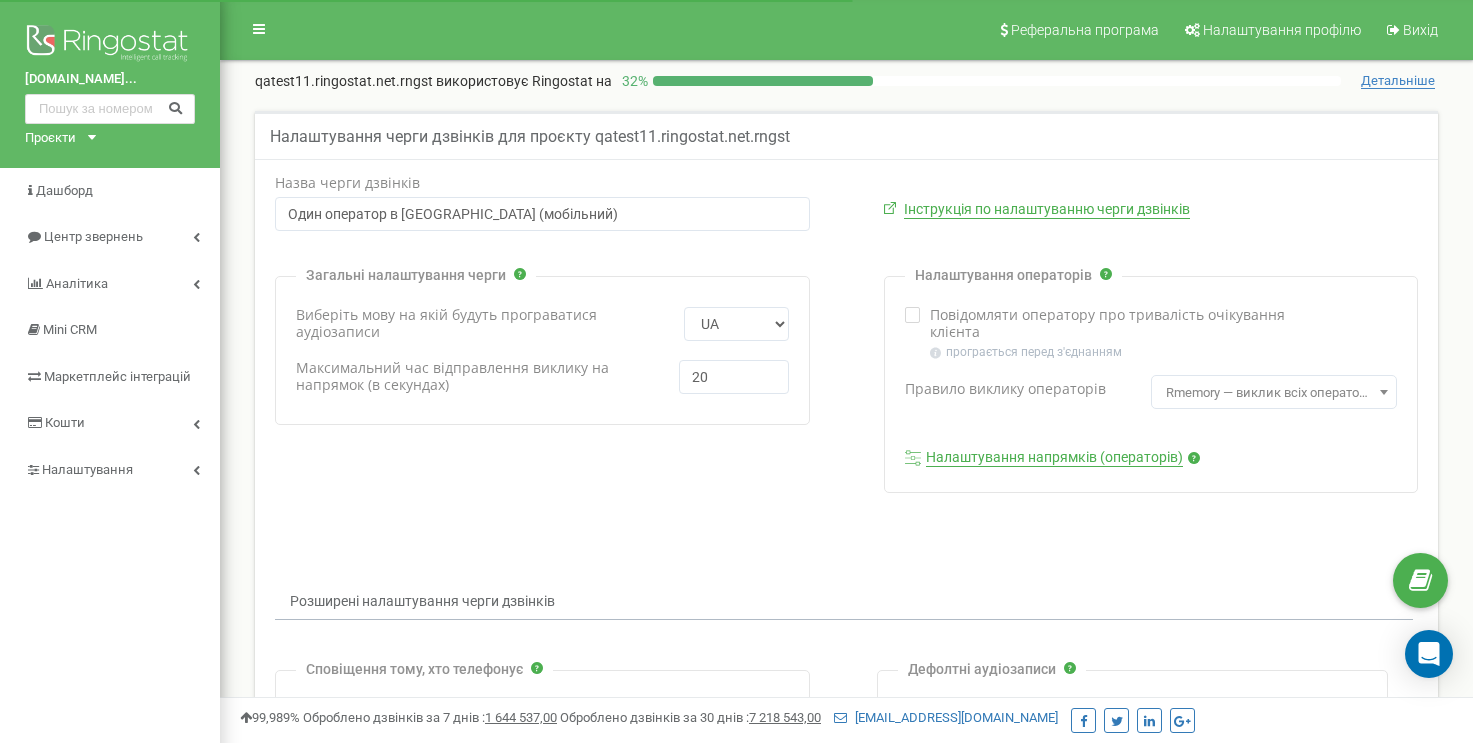 scroll, scrollTop: 0, scrollLeft: 0, axis: both 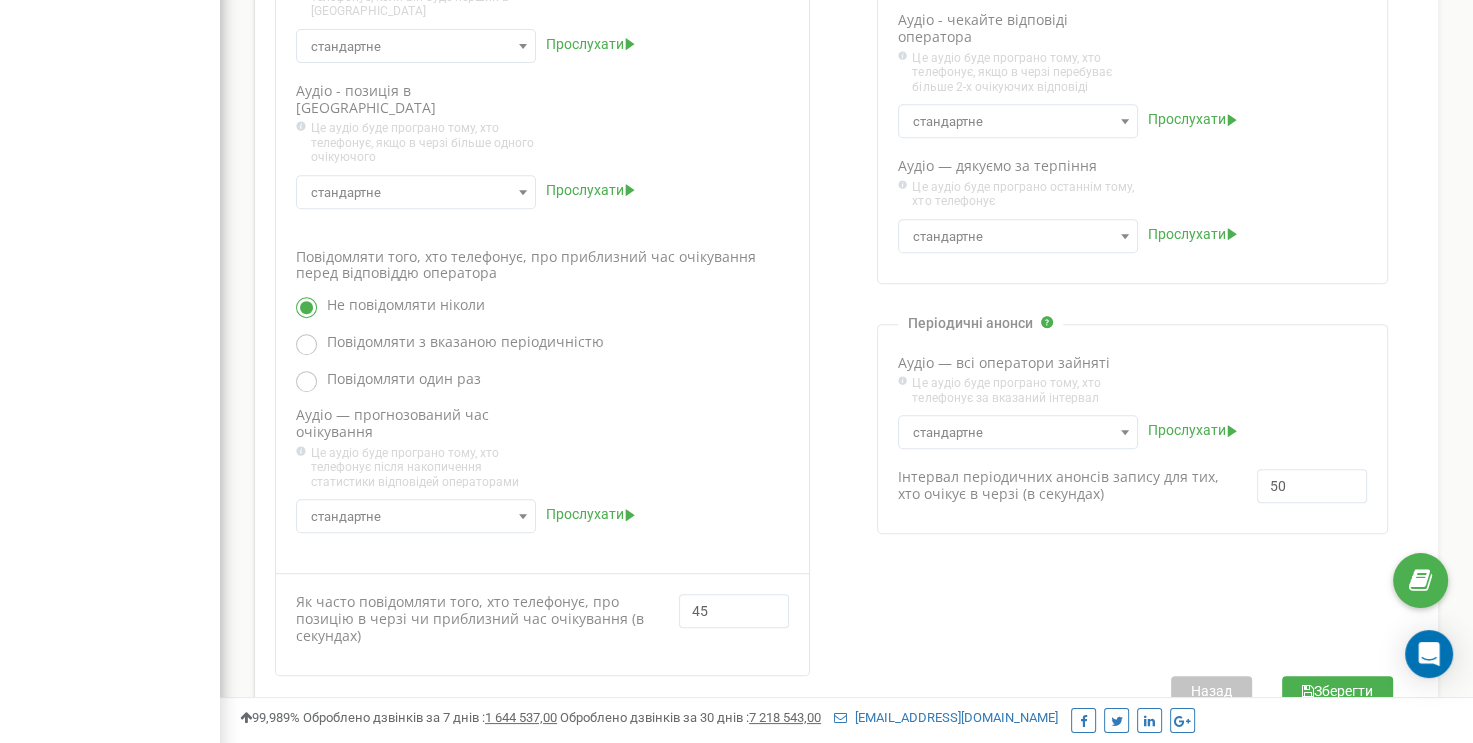 click on "Зберегти" at bounding box center (1337, 691) 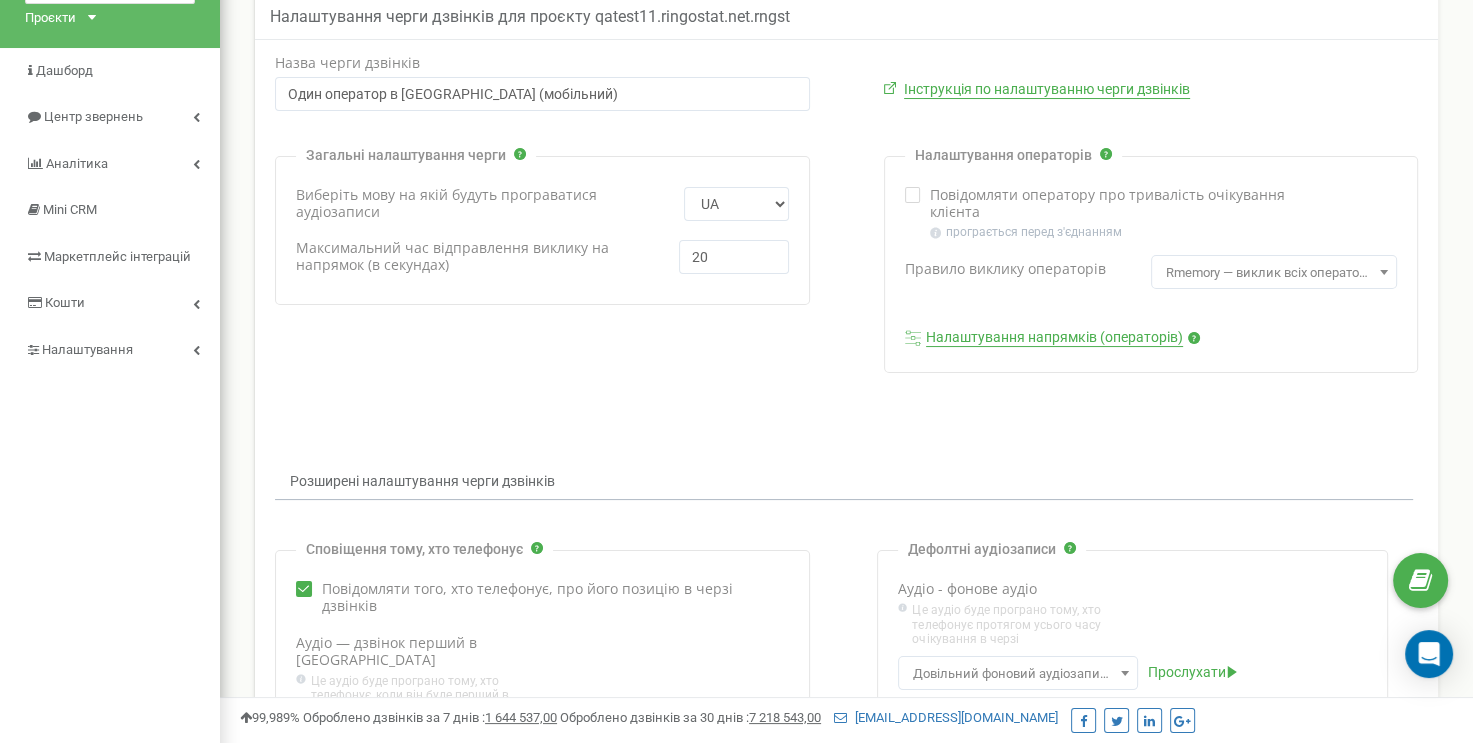 scroll, scrollTop: 118, scrollLeft: 0, axis: vertical 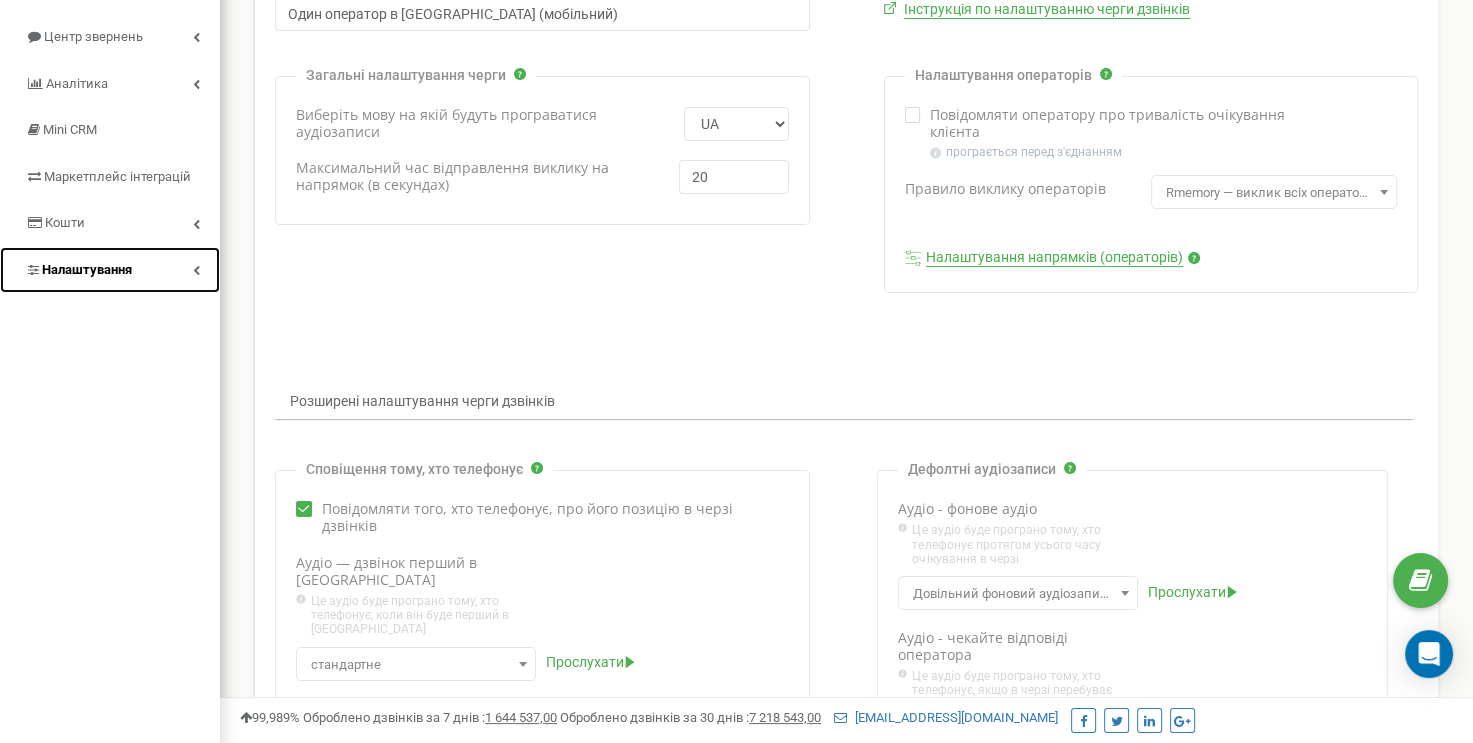 click on "Налаштування" at bounding box center [110, 270] 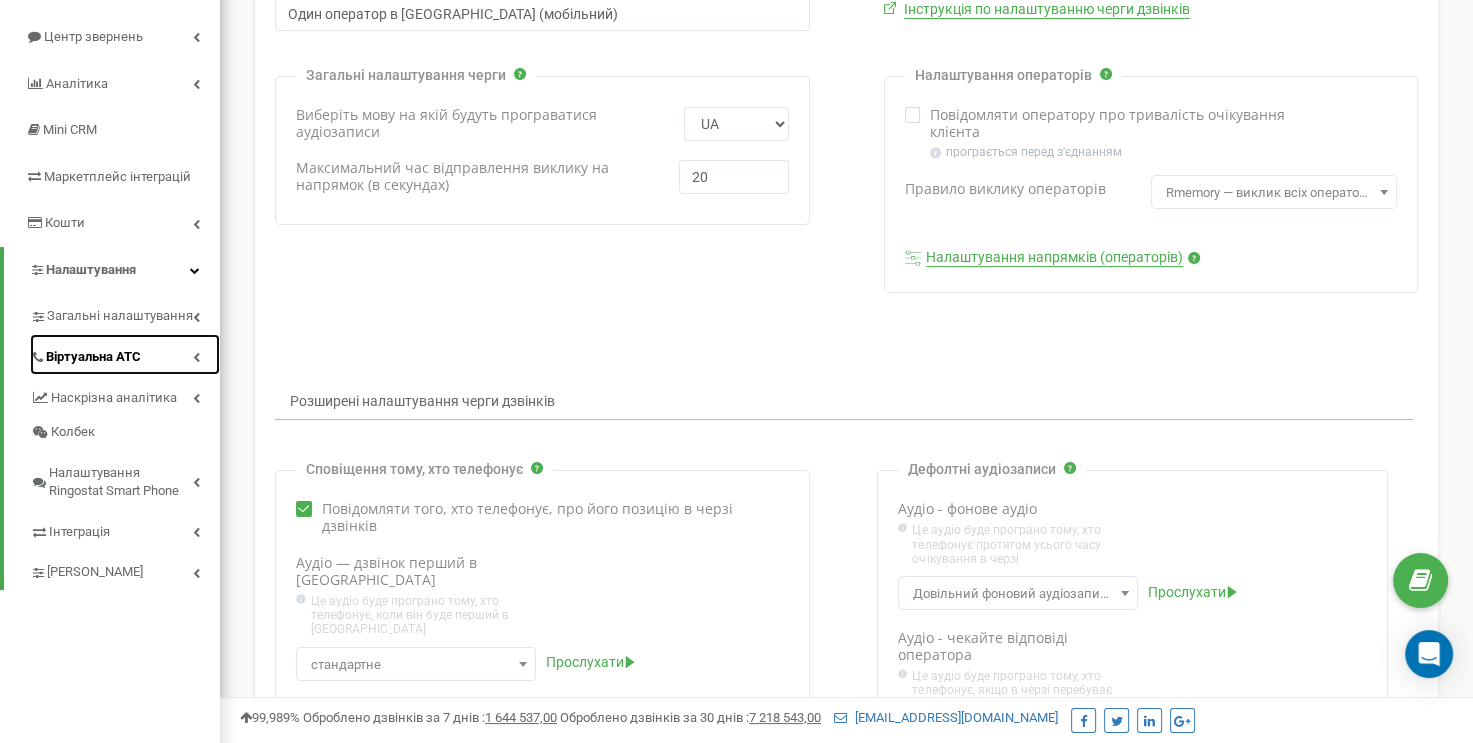 click on "Віртуальна АТС" at bounding box center [125, 354] 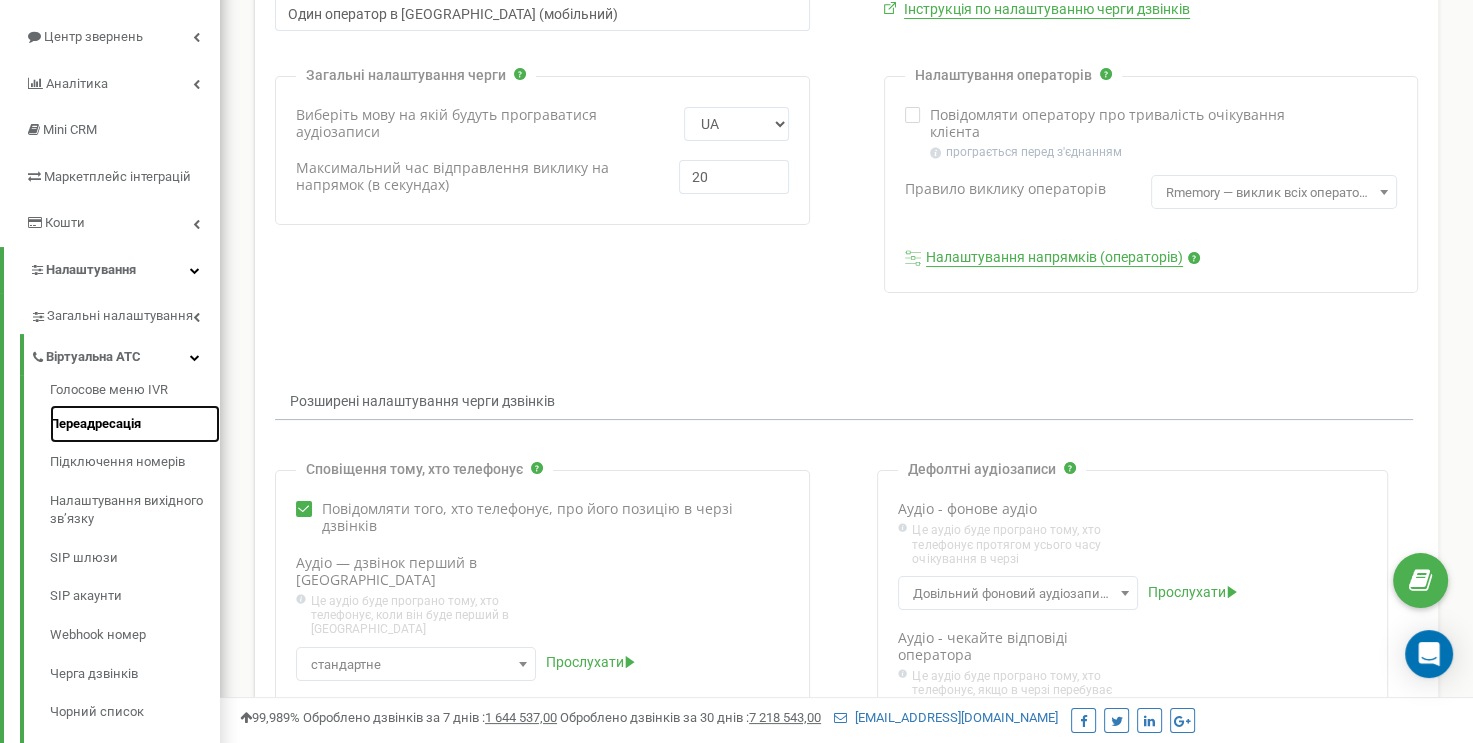 click on "Переадресація" at bounding box center [135, 424] 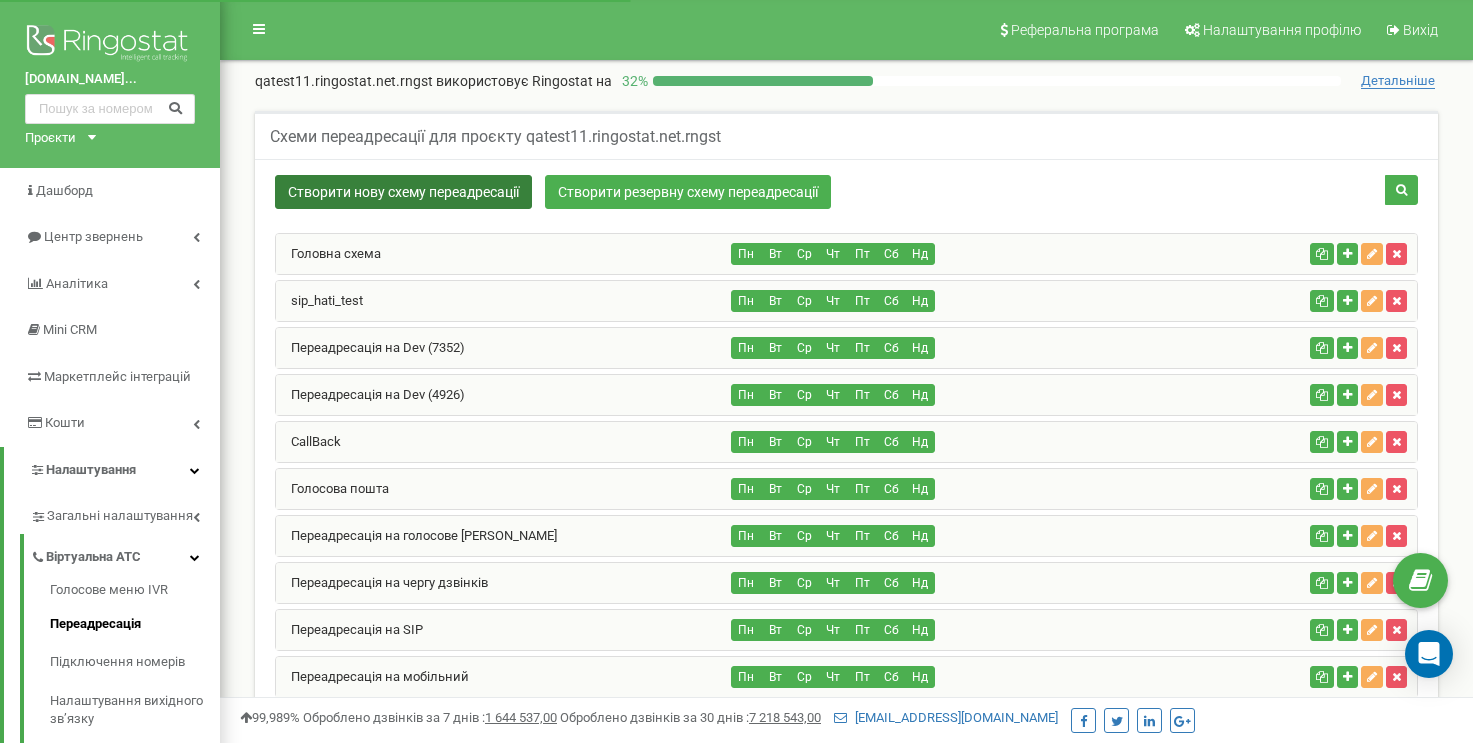 scroll, scrollTop: 0, scrollLeft: 0, axis: both 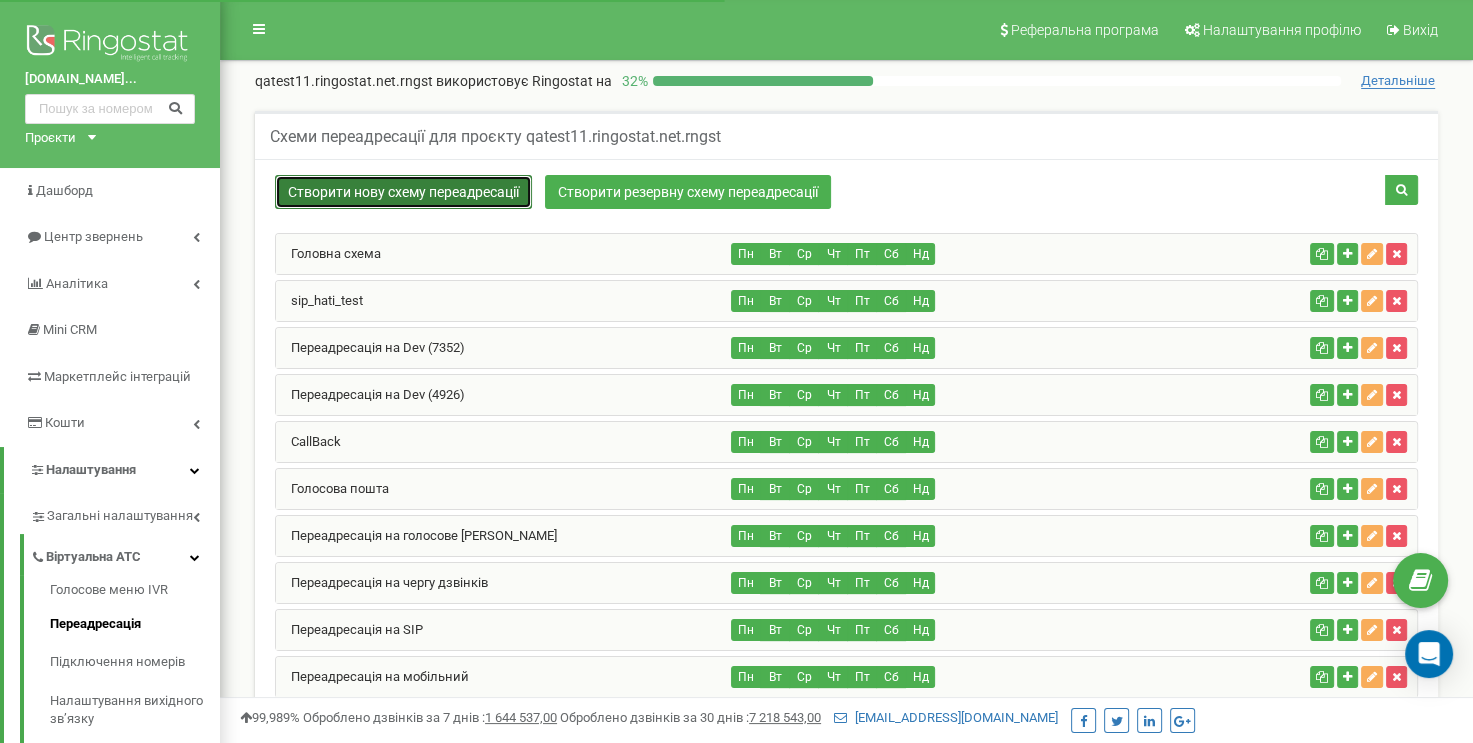 click on "Створити нову схему переадресації" at bounding box center [403, 192] 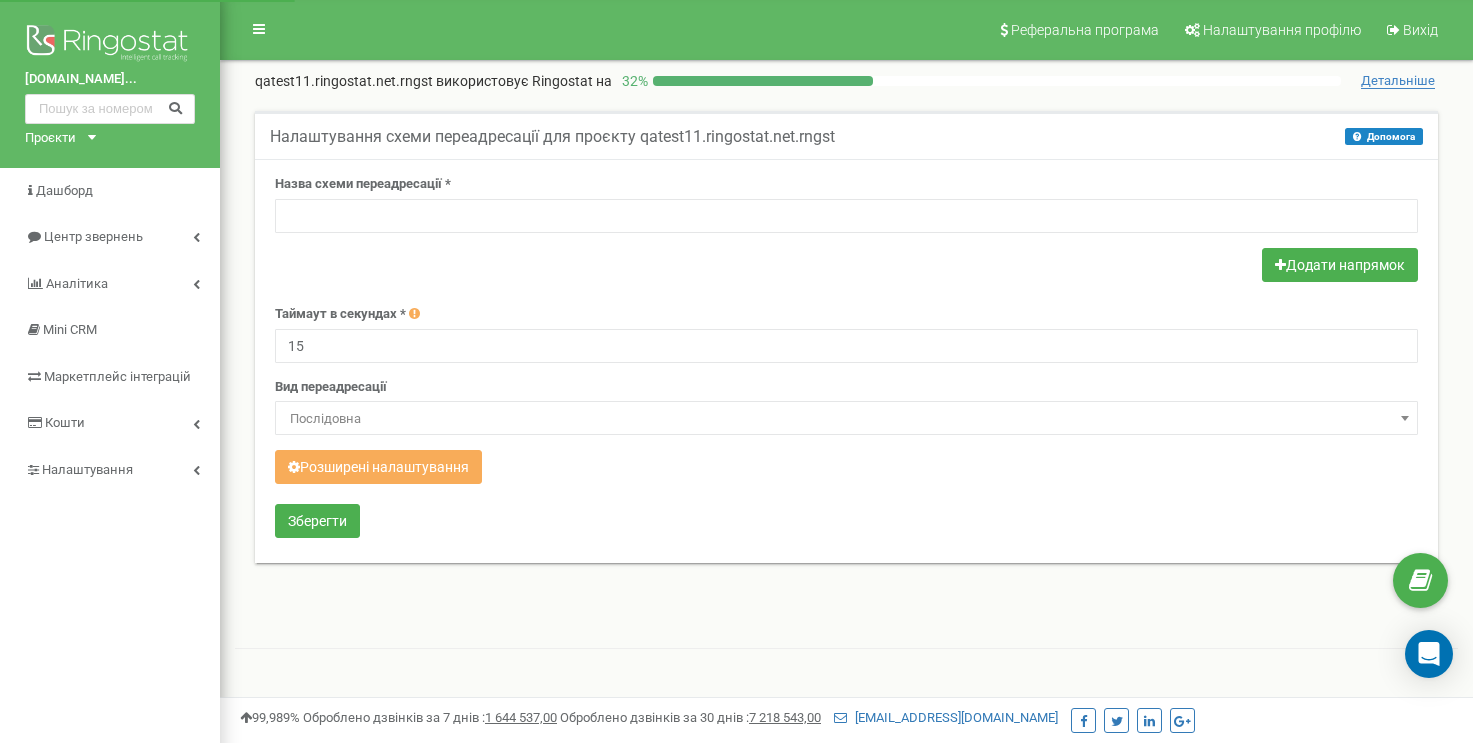 scroll, scrollTop: 0, scrollLeft: 0, axis: both 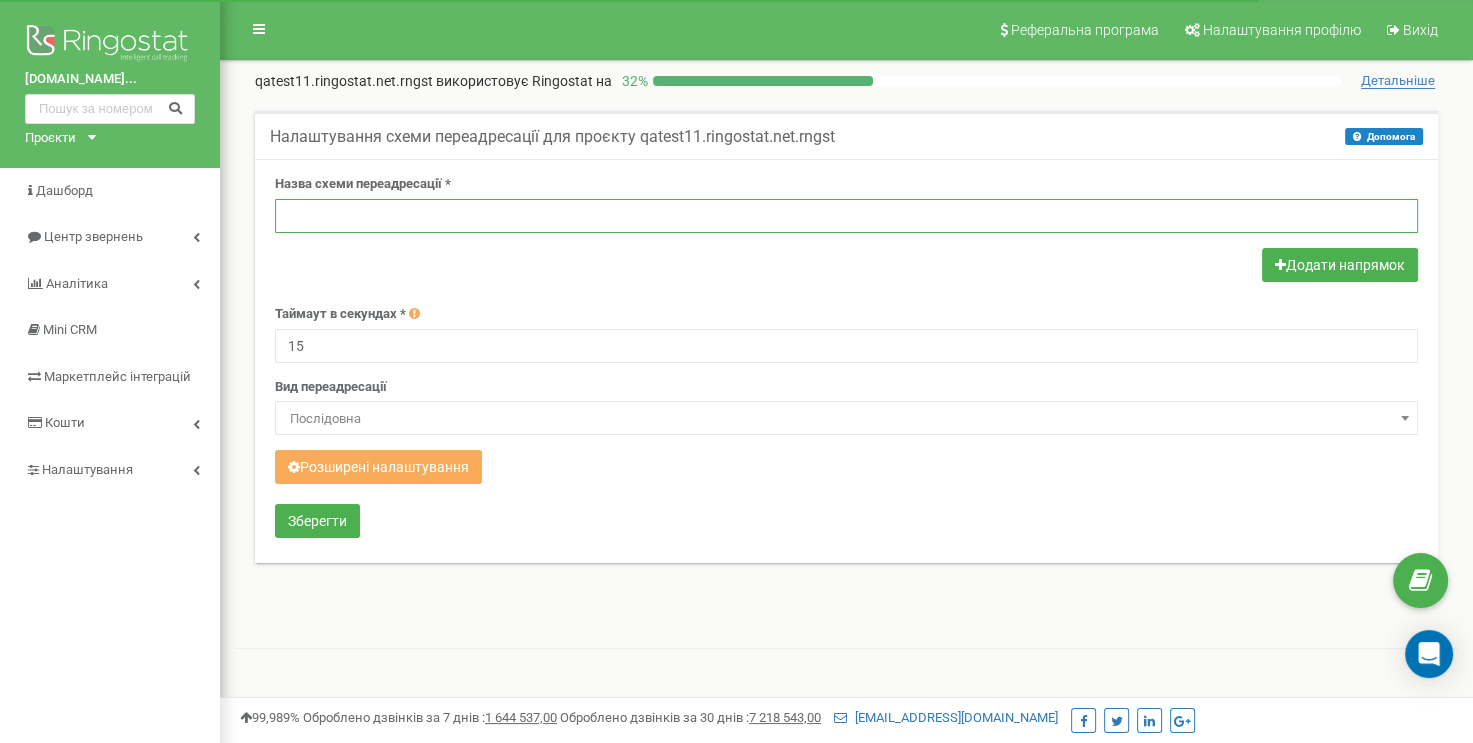 click at bounding box center [846, 216] 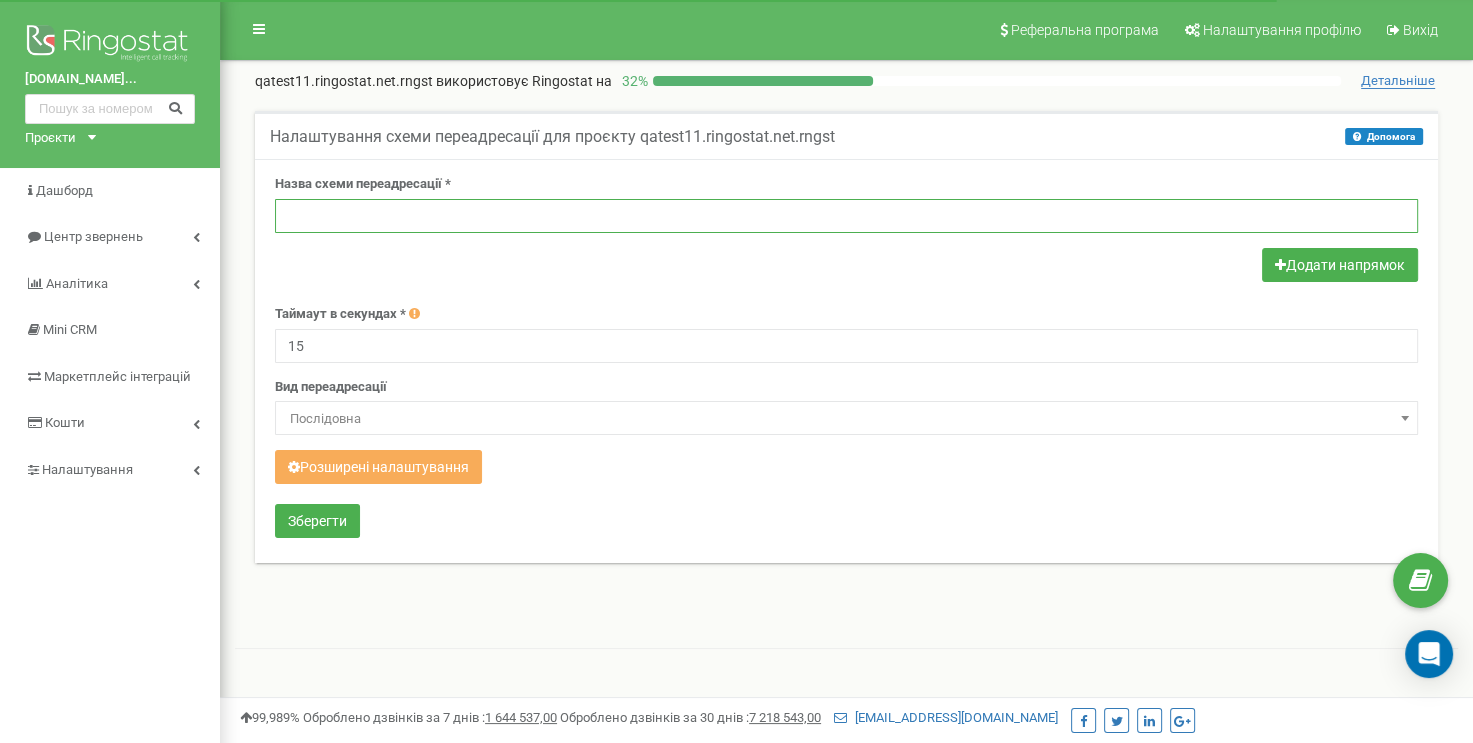 paste on "Один оператор в [GEOGRAPHIC_DATA] (мобільний)" 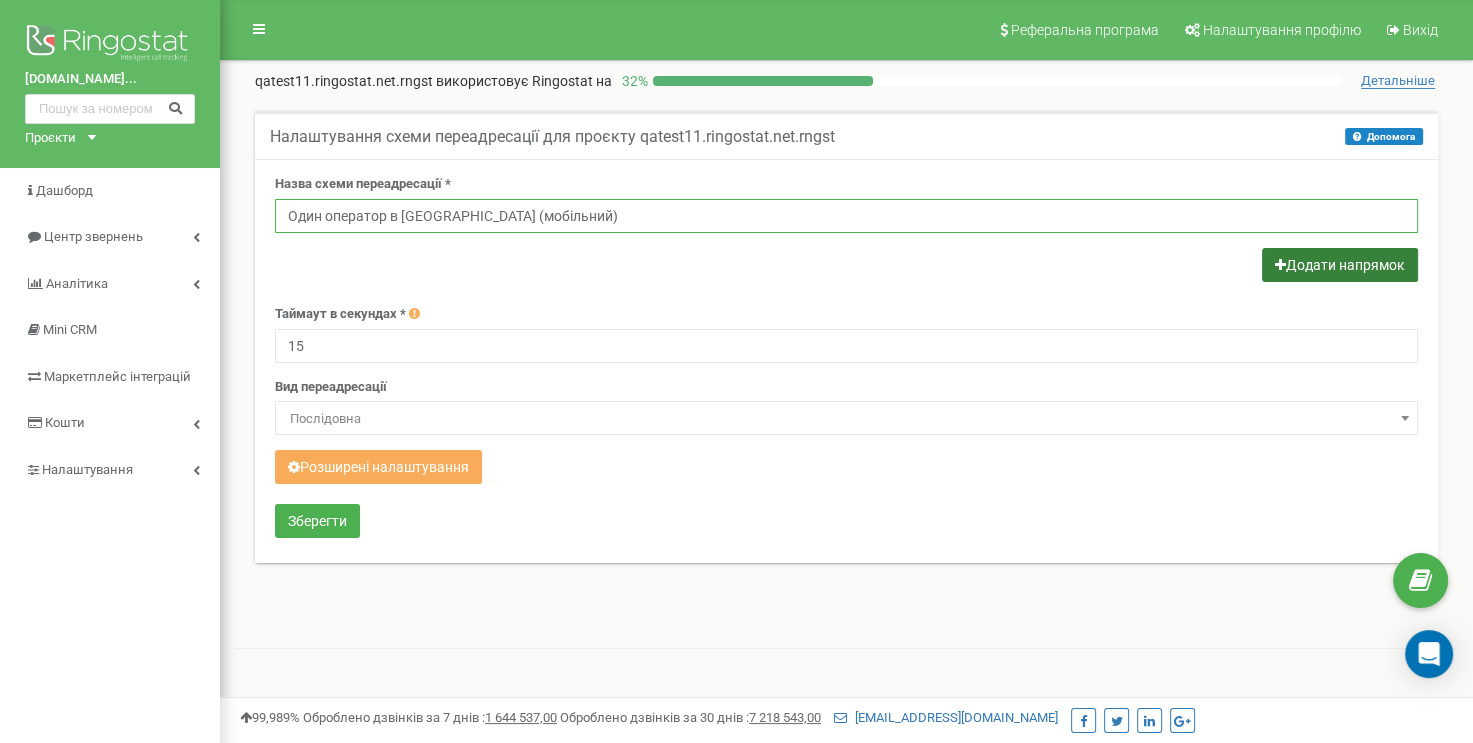 type on "Один оператор в [GEOGRAPHIC_DATA] (мобільний)" 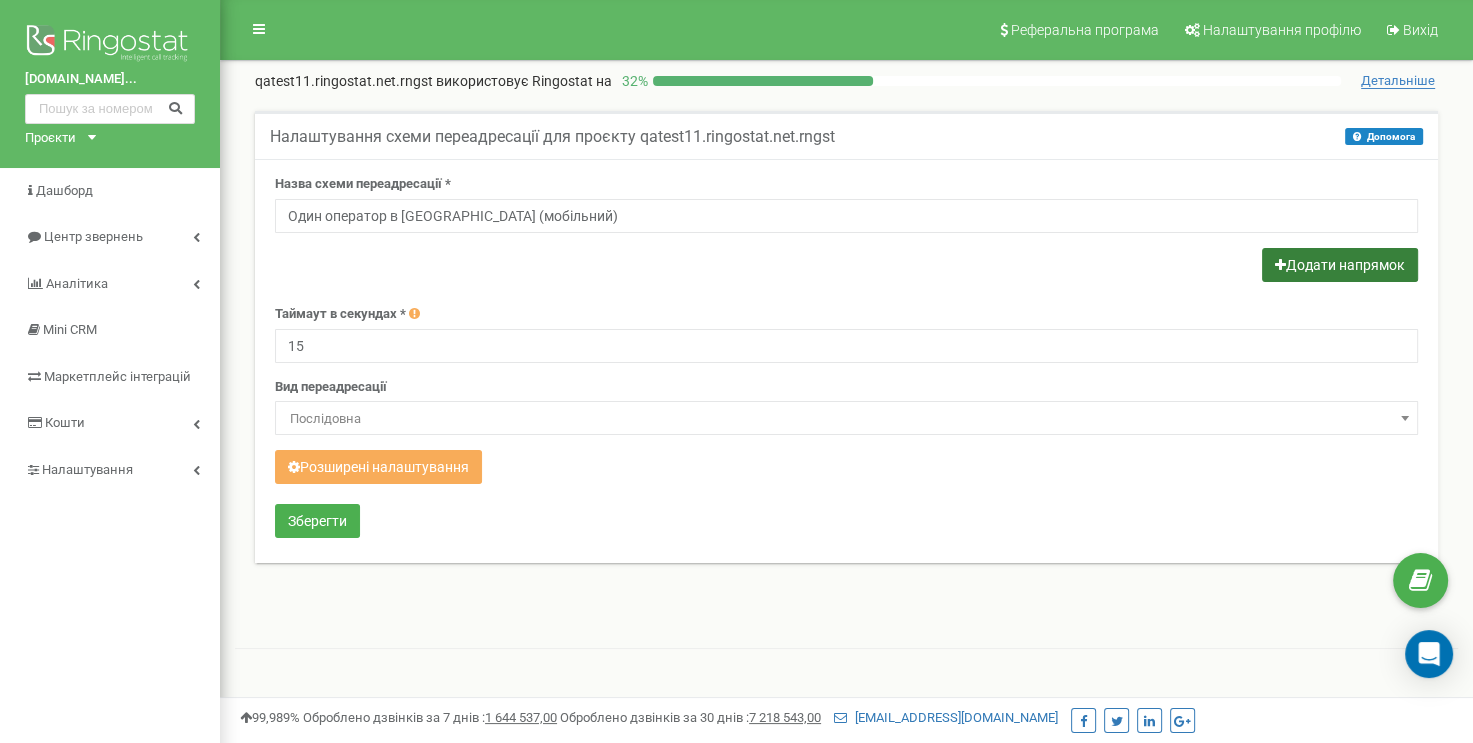 click at bounding box center (1280, 265) 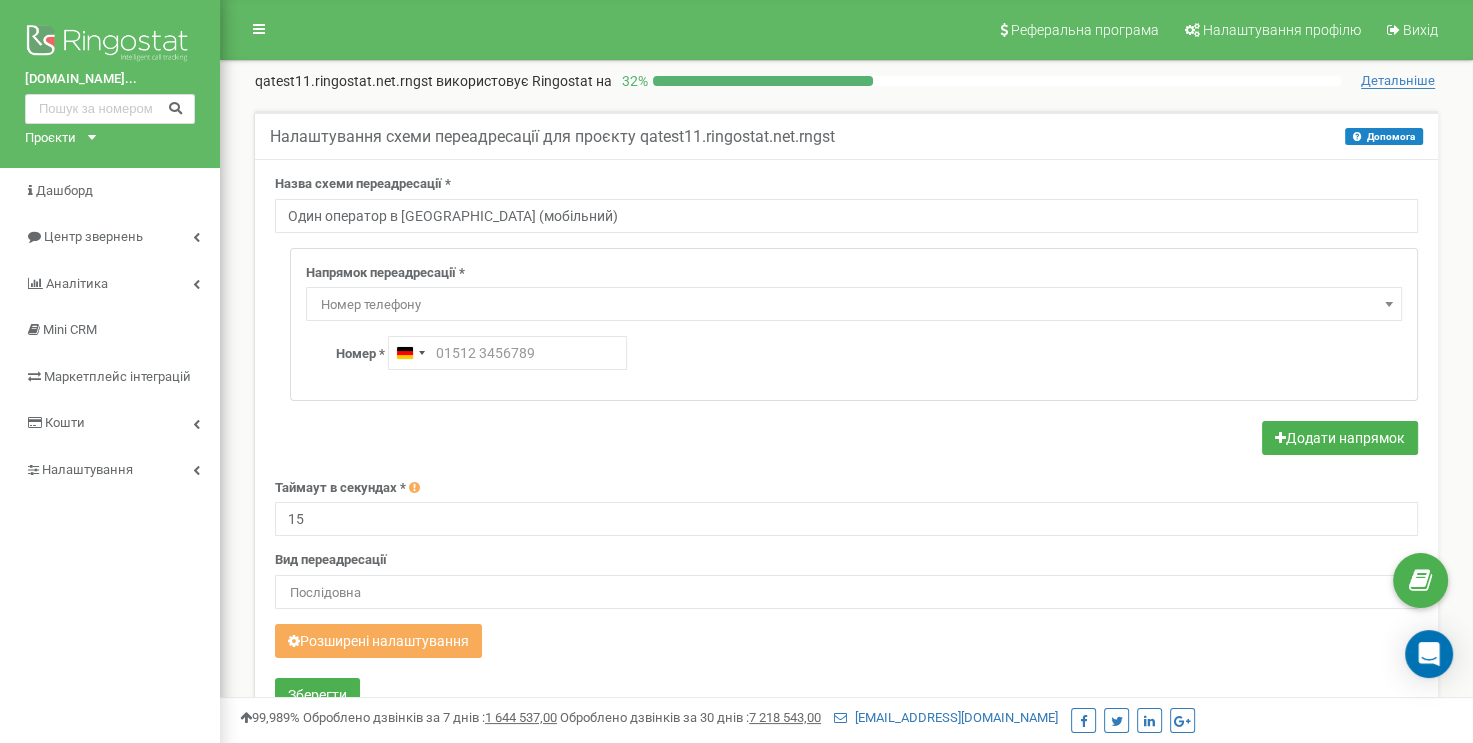 click on "Номер телефону" at bounding box center [854, 305] 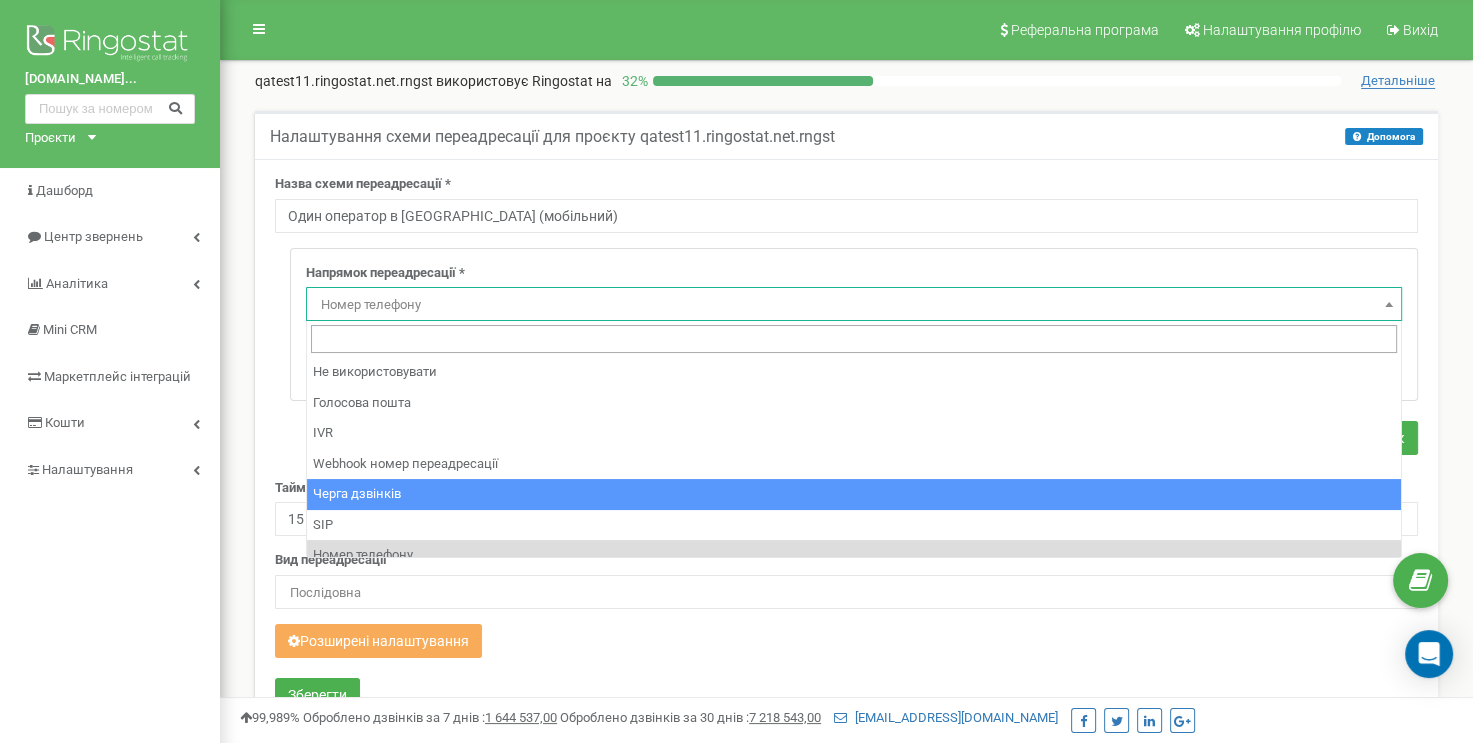 select on "CallCenter" 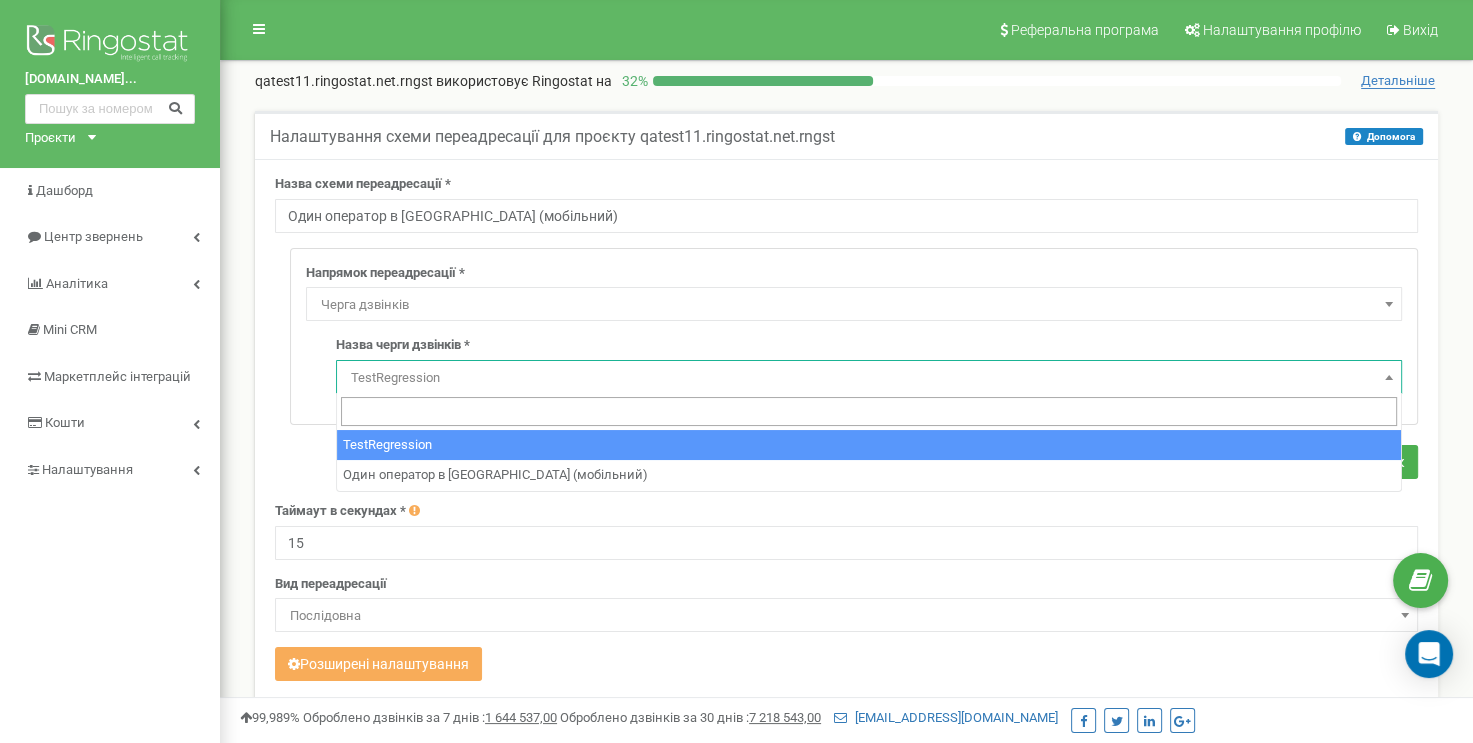 click on "TestRegression" at bounding box center (869, 378) 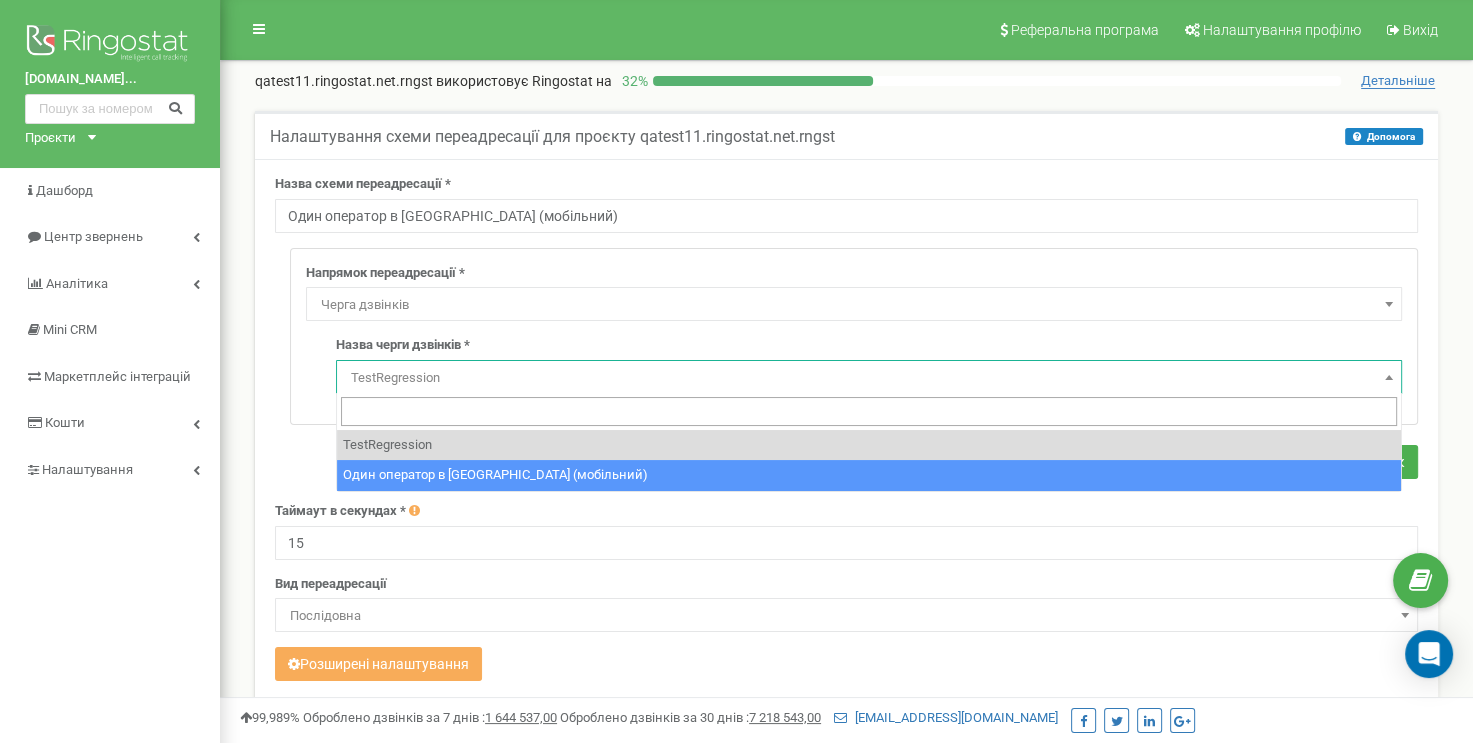 select on "18901" 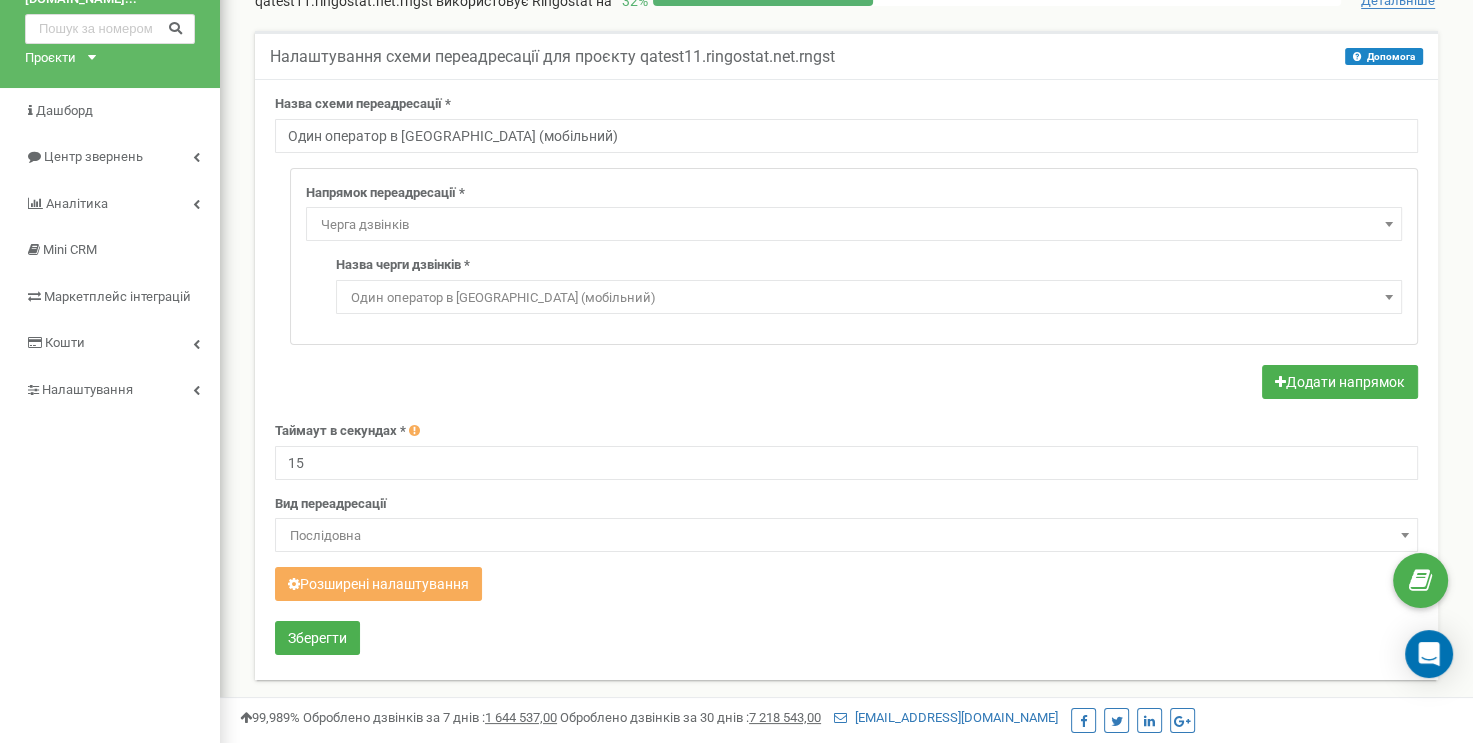 scroll, scrollTop: 200, scrollLeft: 0, axis: vertical 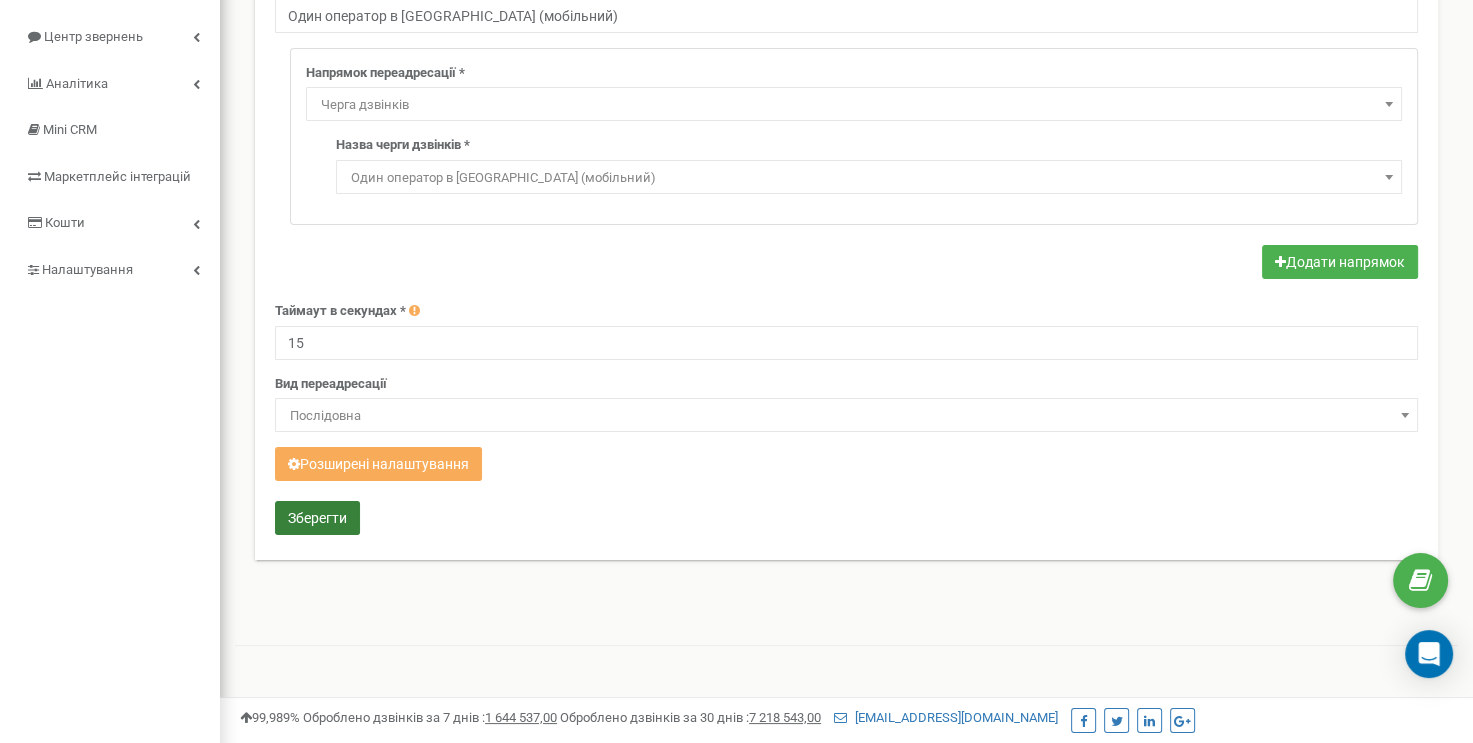 click on "Зберегти" at bounding box center [317, 518] 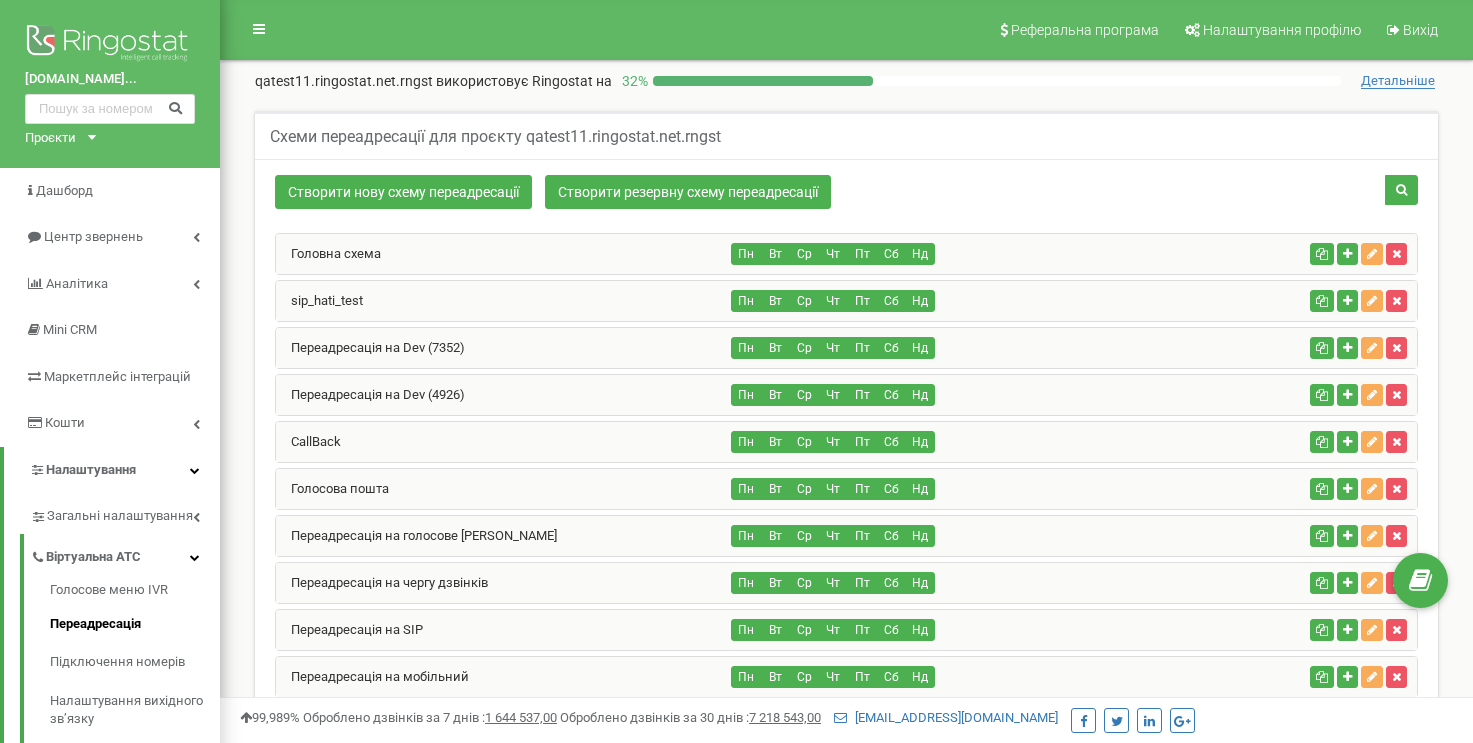 scroll, scrollTop: 1123, scrollLeft: 0, axis: vertical 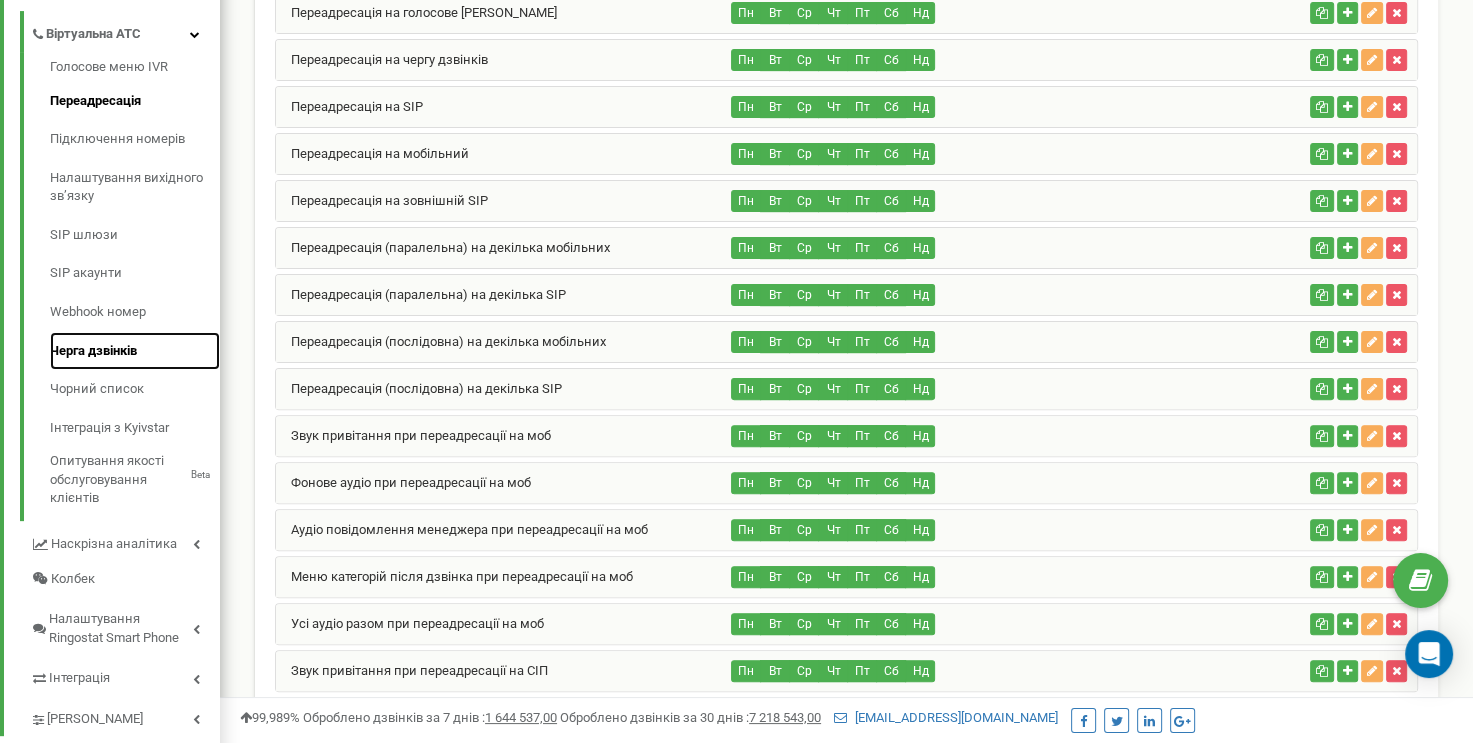 click on "Черга дзвінків" at bounding box center [135, 351] 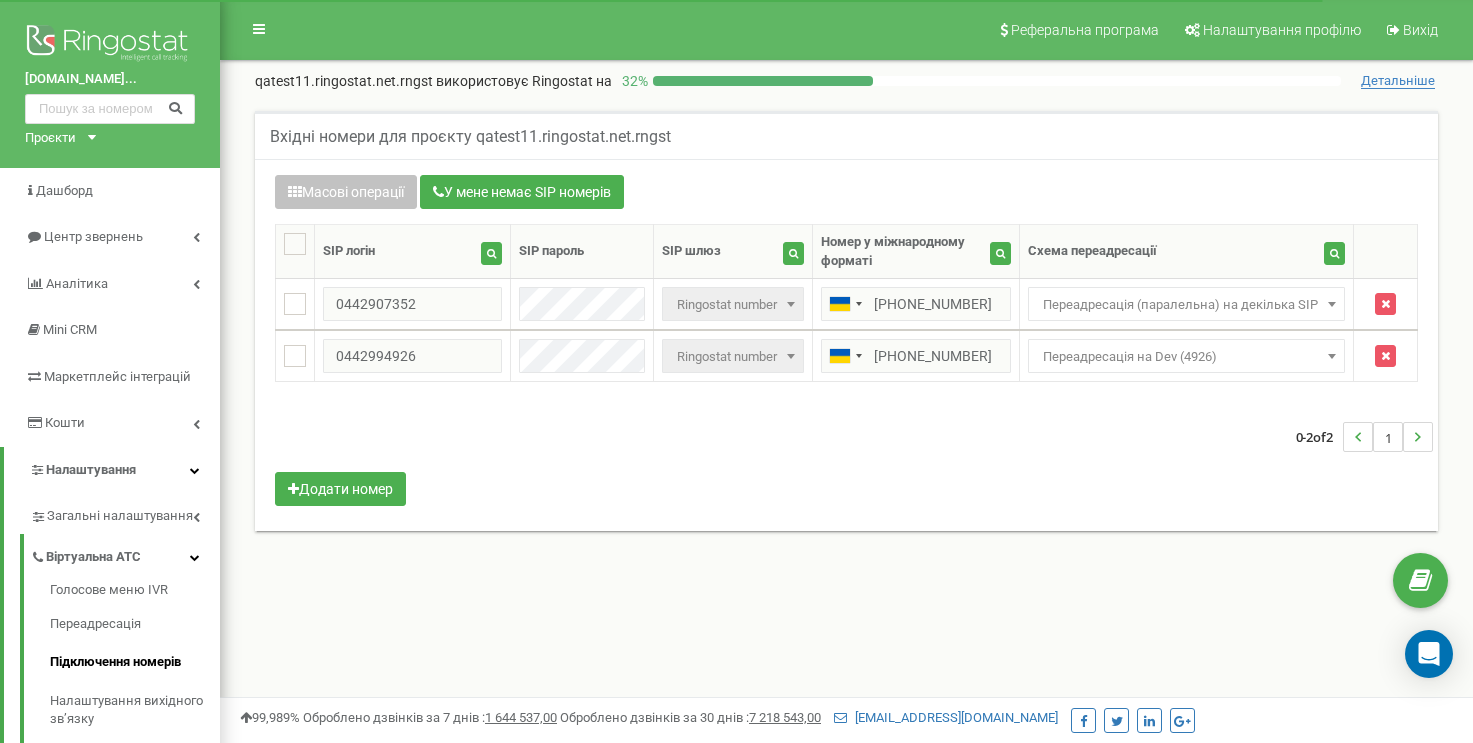 scroll, scrollTop: 0, scrollLeft: 0, axis: both 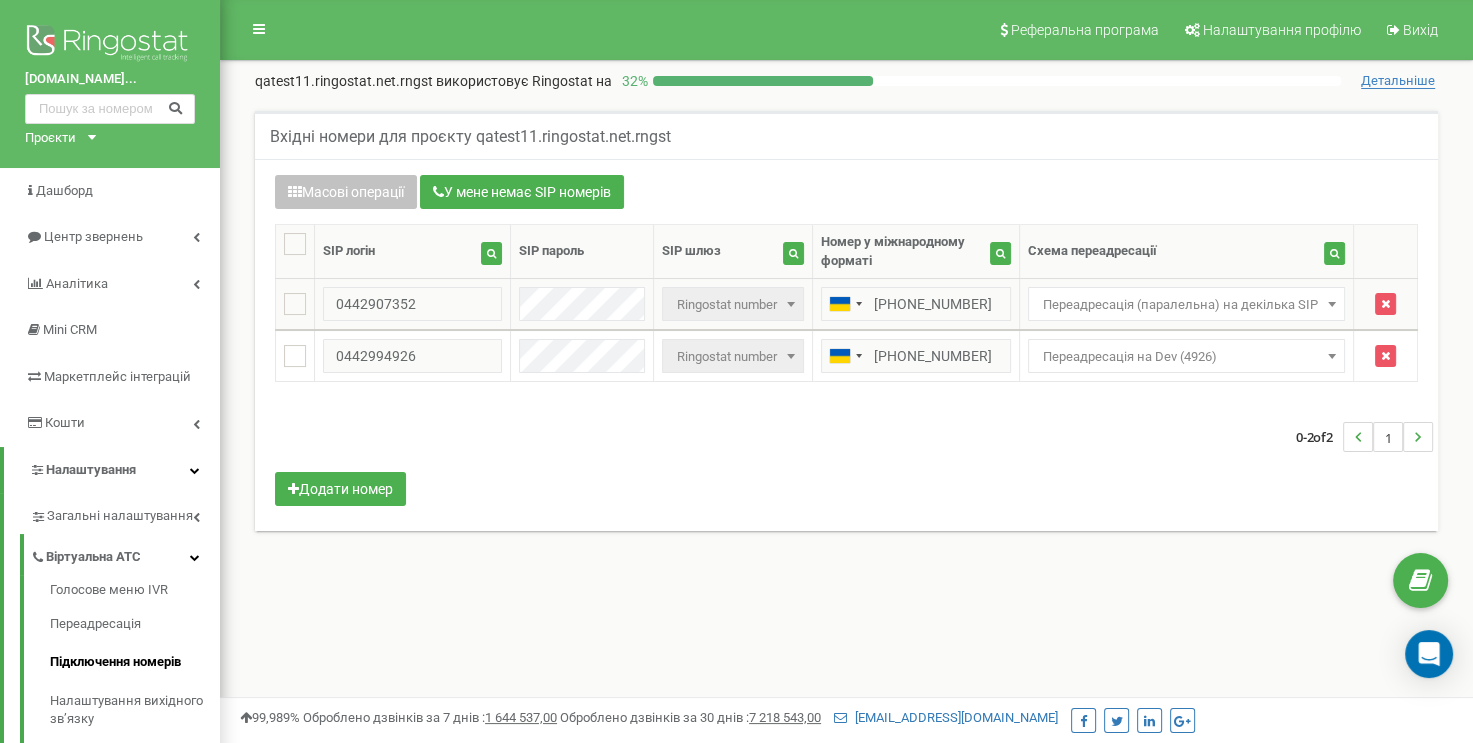 click on "Переадресація (паралельна) на декілька SIP" at bounding box center [1186, 305] 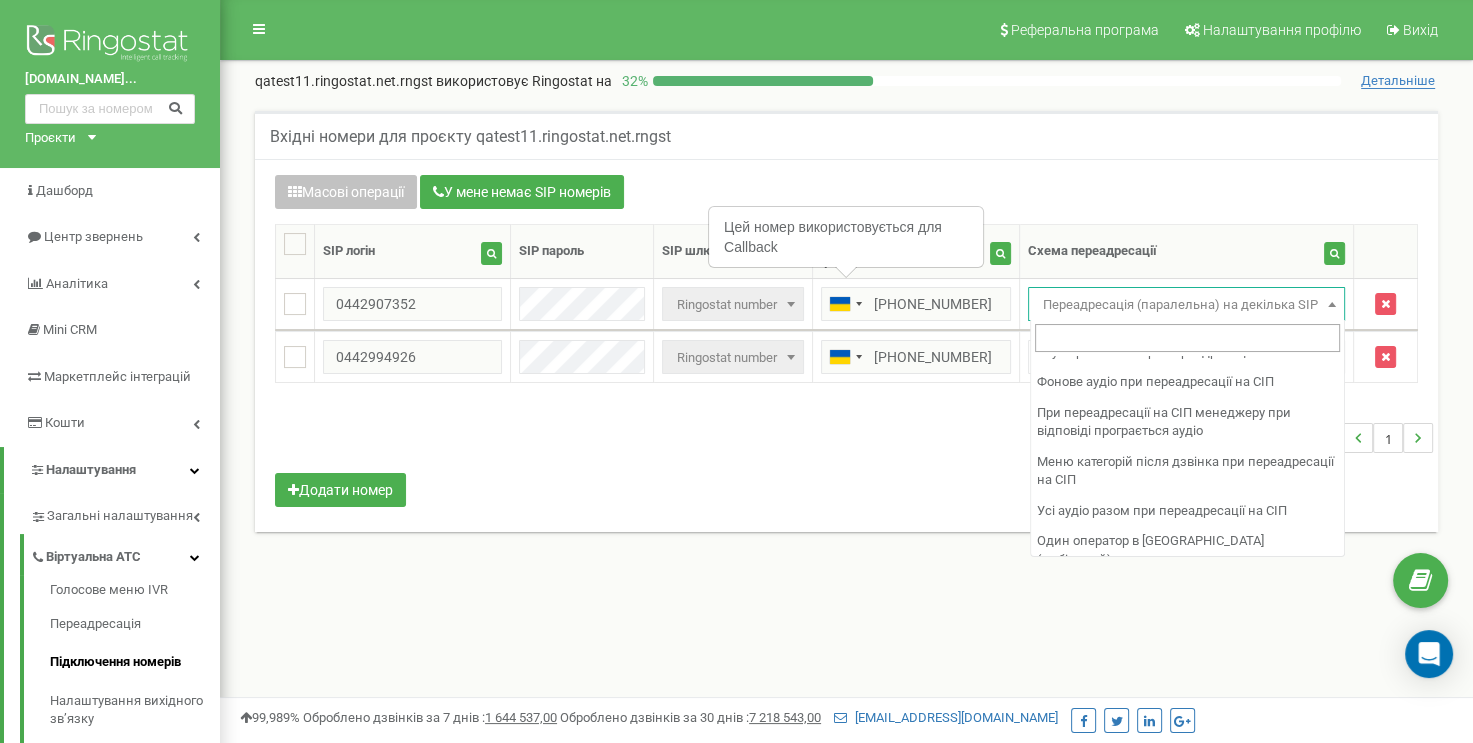 scroll, scrollTop: 736, scrollLeft: 0, axis: vertical 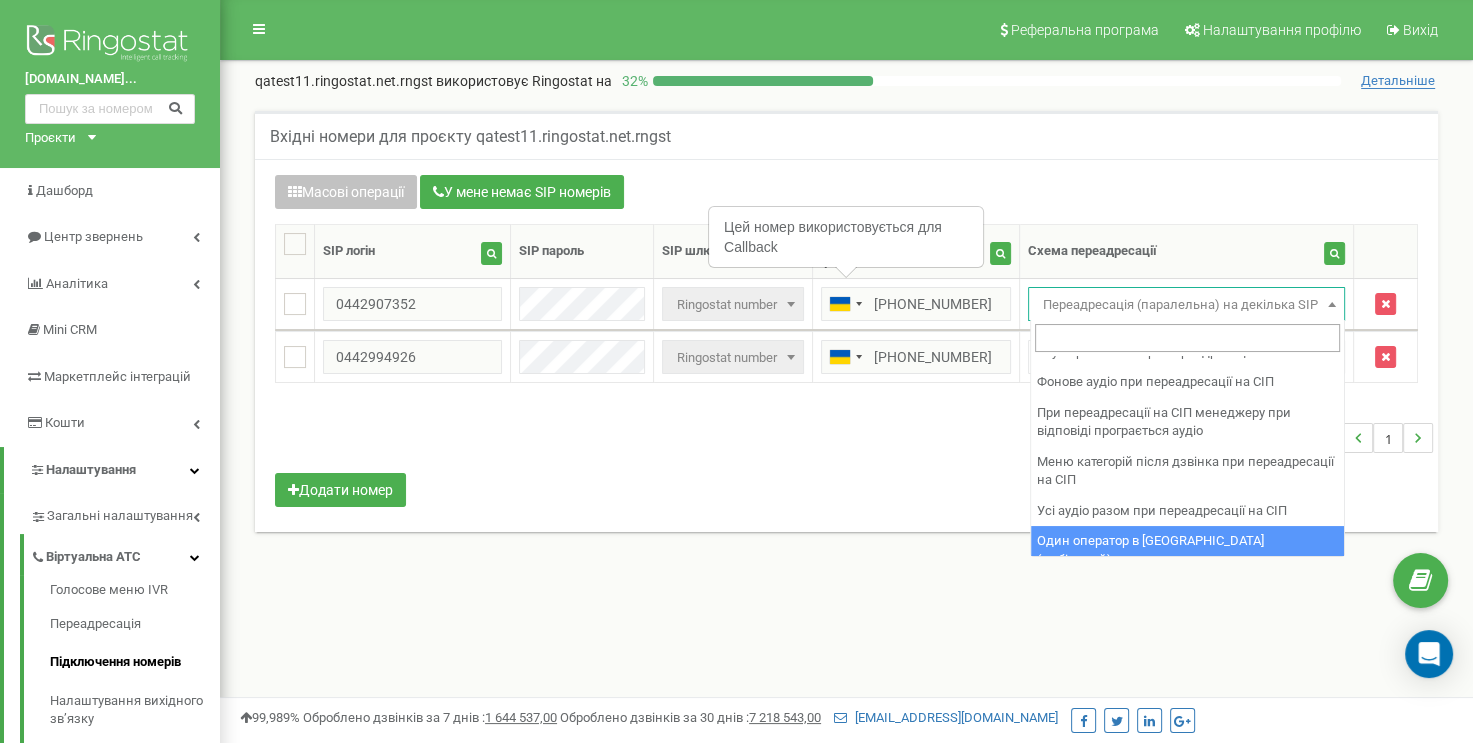 select on "252501" 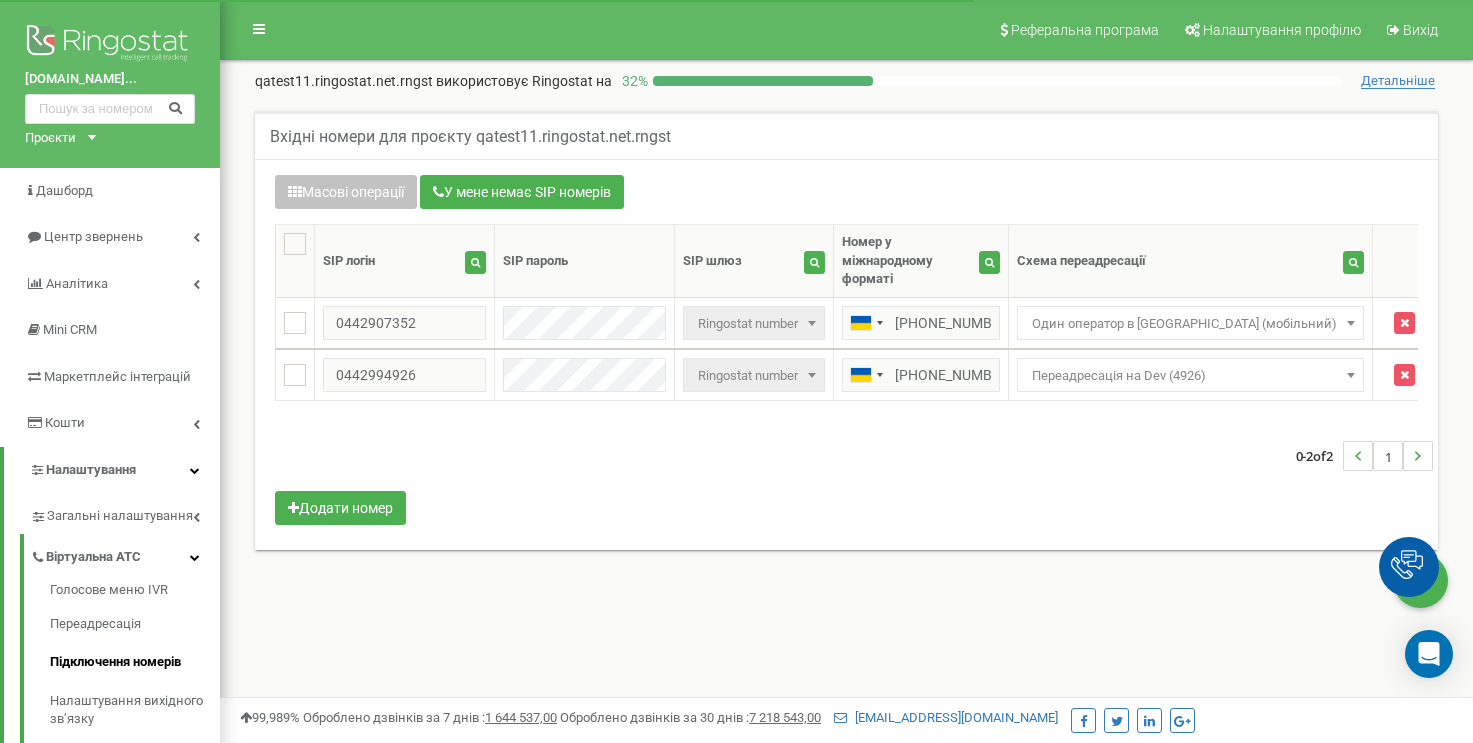 scroll, scrollTop: 0, scrollLeft: 0, axis: both 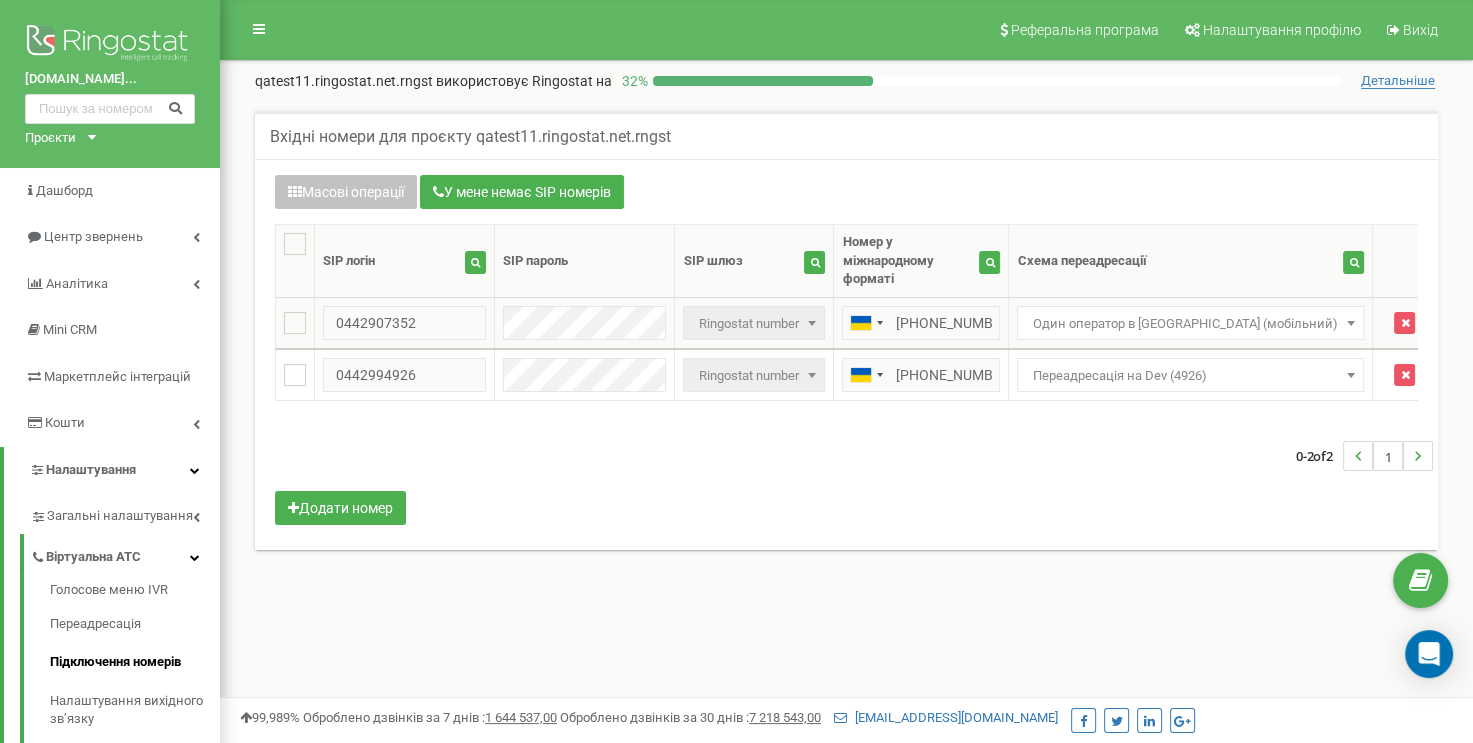 click on "Один оператор в [GEOGRAPHIC_DATA] (мобільний)" at bounding box center (1190, 324) 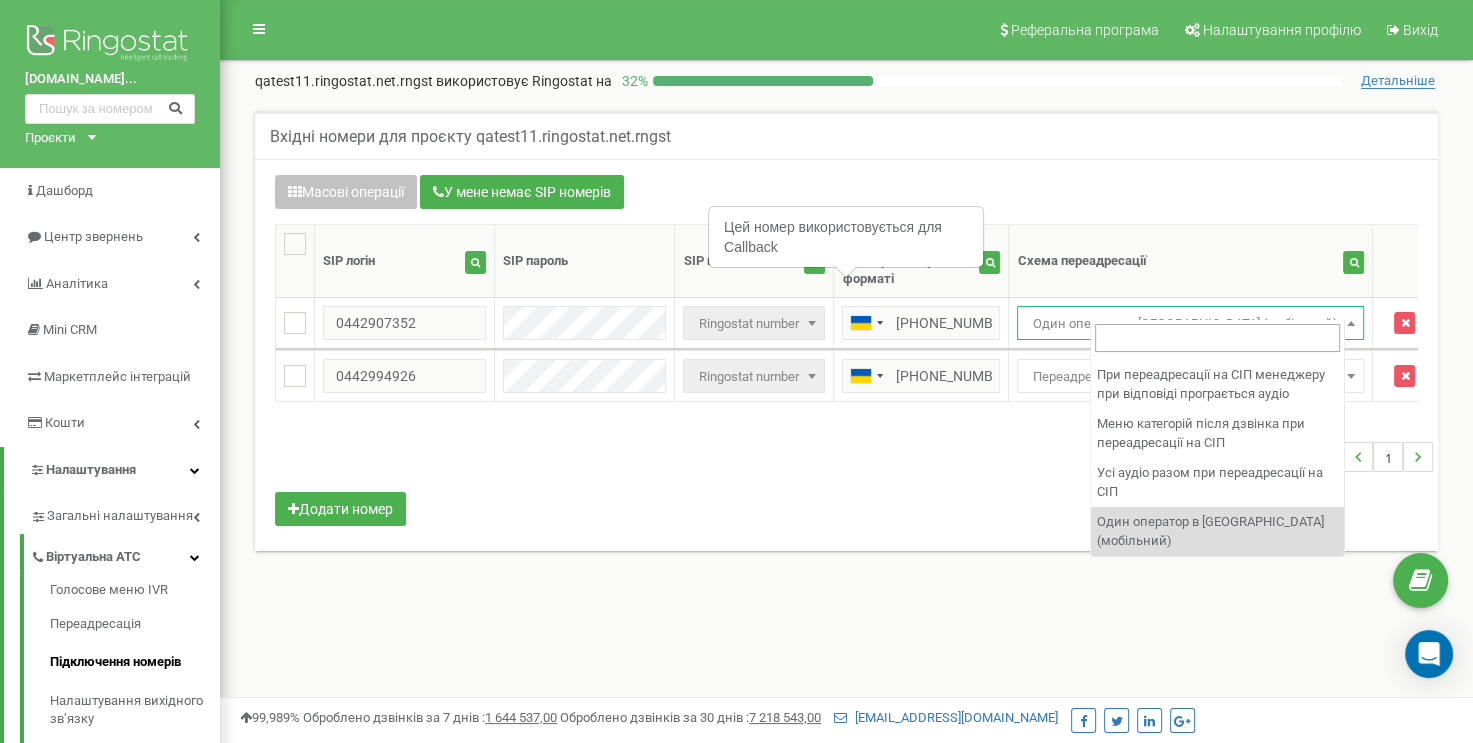 scroll, scrollTop: 922, scrollLeft: 0, axis: vertical 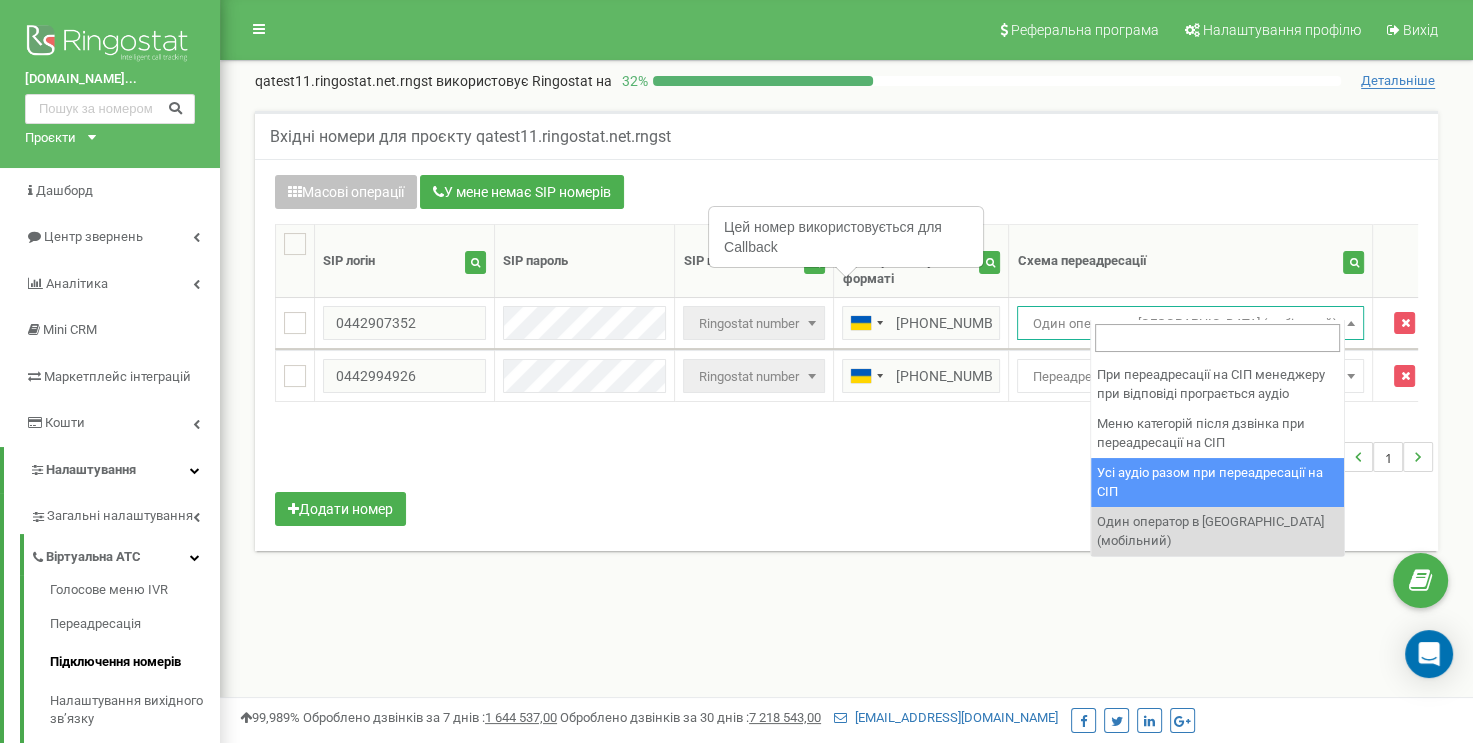 click on "Масові операції
У мене немає SIP номерів
Налаштування
Виберіть налаштування для редагування
Схема переадресації
SIP шлюз
Виберіть налаштування для редагування
Нове значення
Не призначено
Головна схема
sip_hati_test
Переадресація на Dev (7352)
CallBack
Голосова пошта" at bounding box center (846, 353) 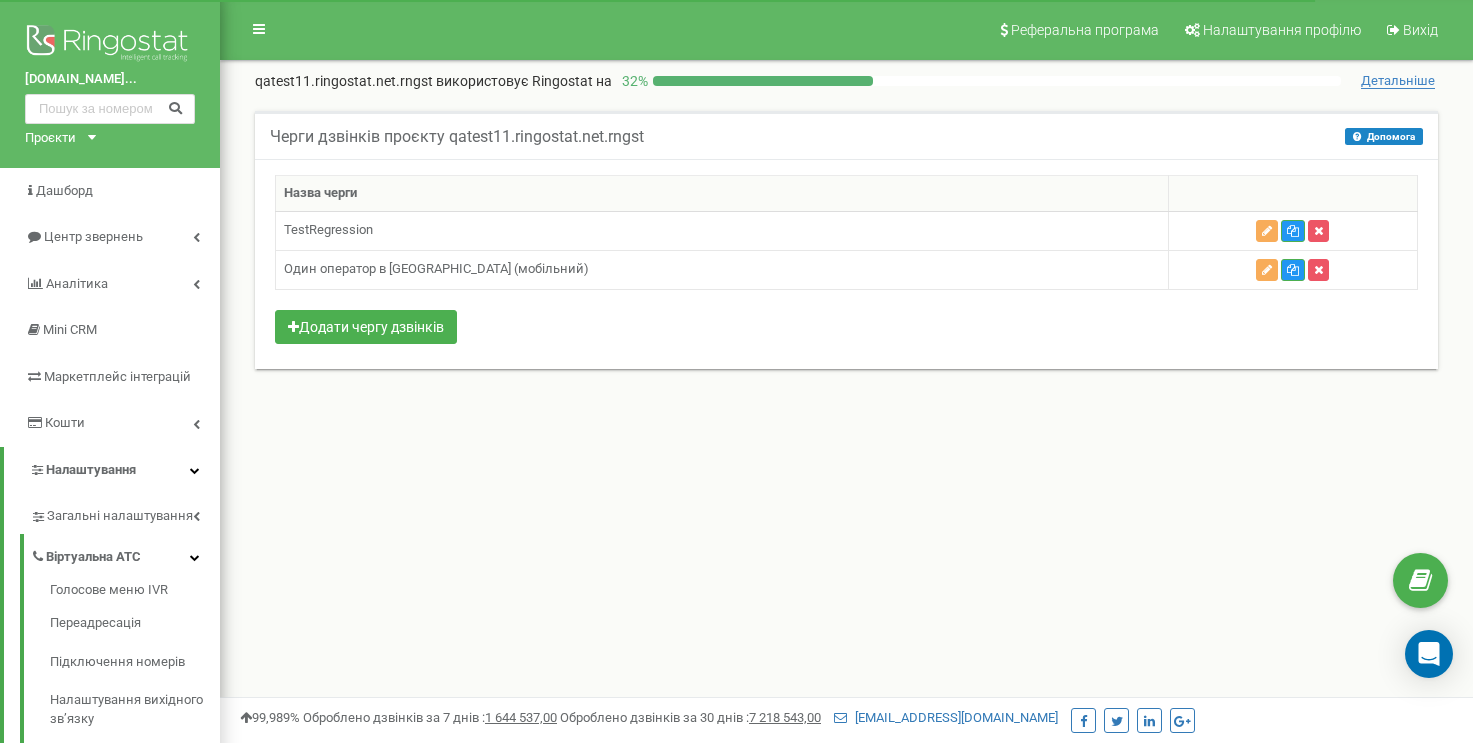 scroll, scrollTop: 0, scrollLeft: 0, axis: both 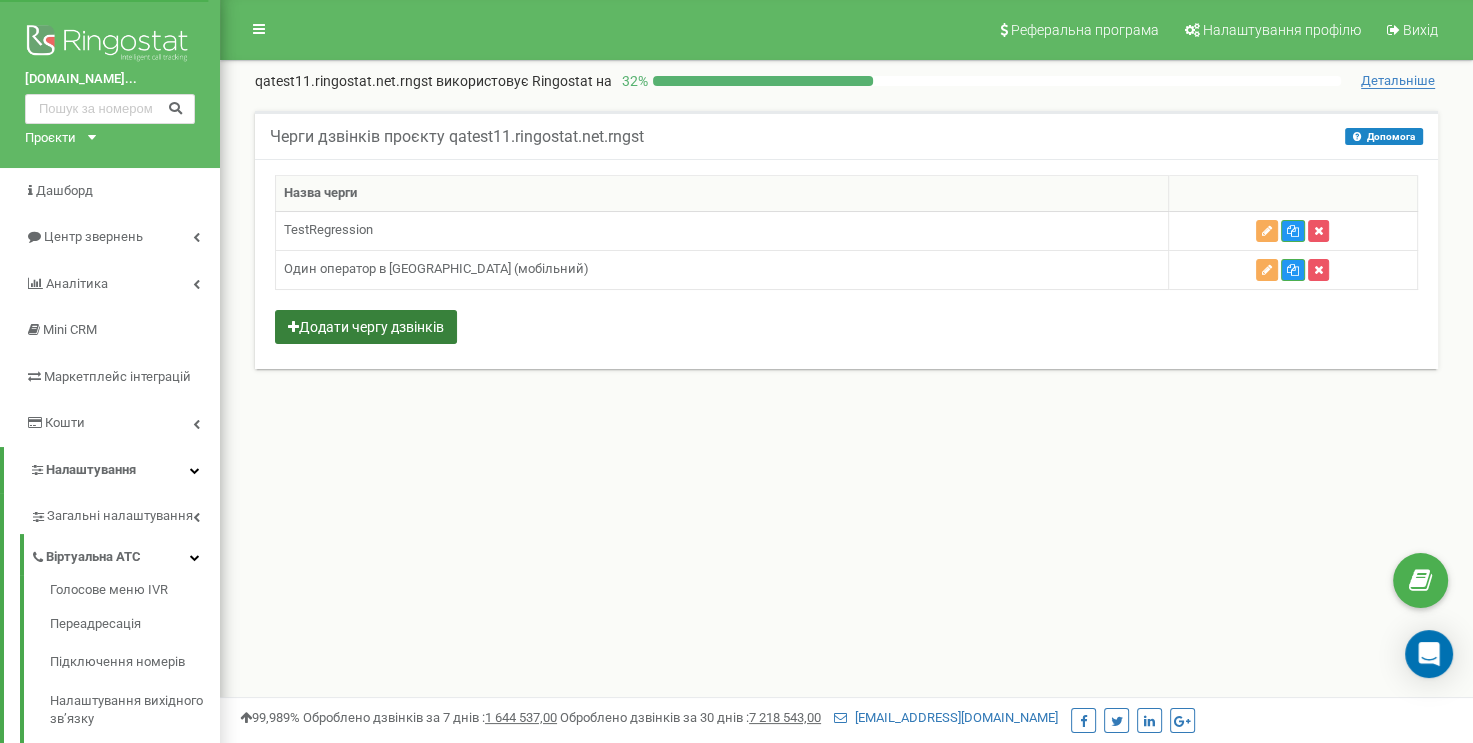 click on "Додати чергу дзвінків" at bounding box center (366, 327) 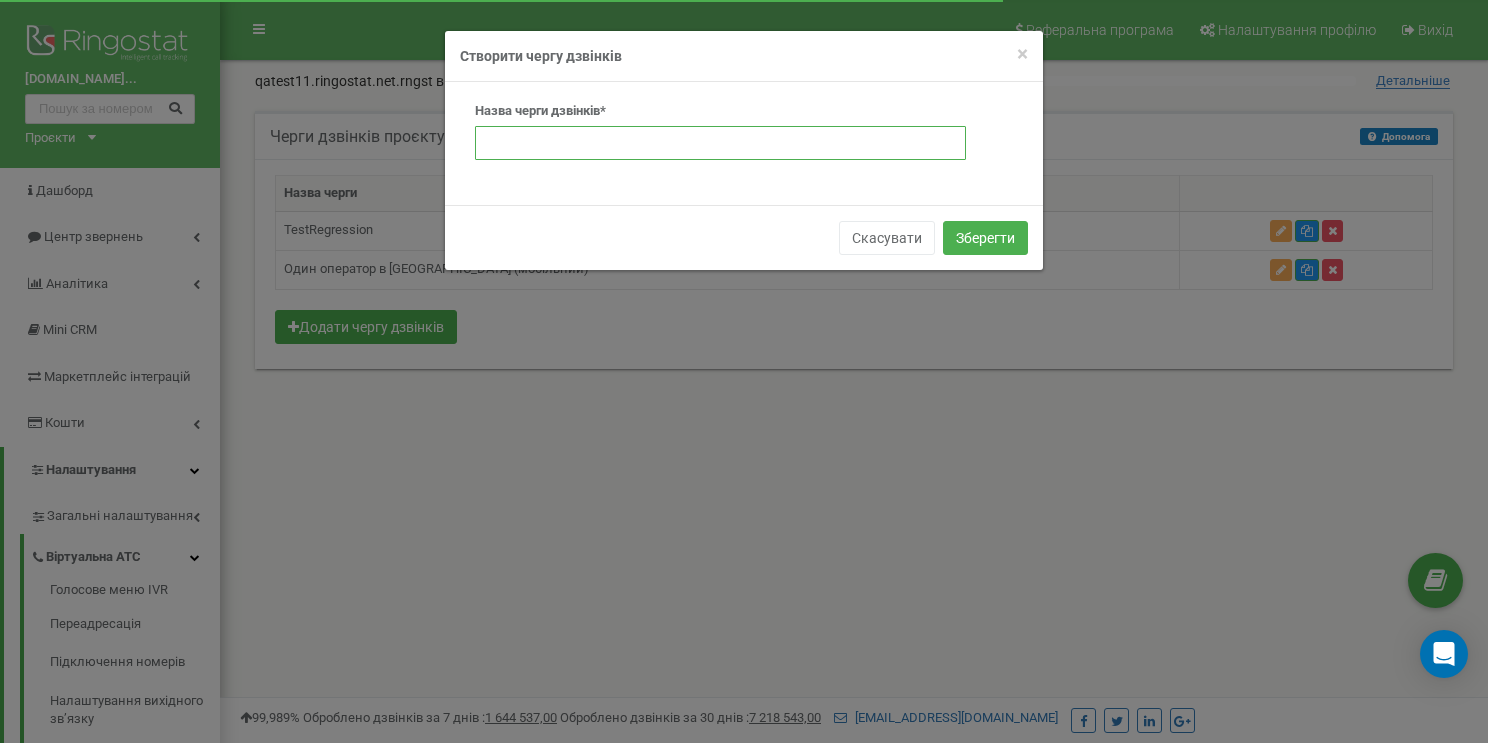 click at bounding box center (720, 143) 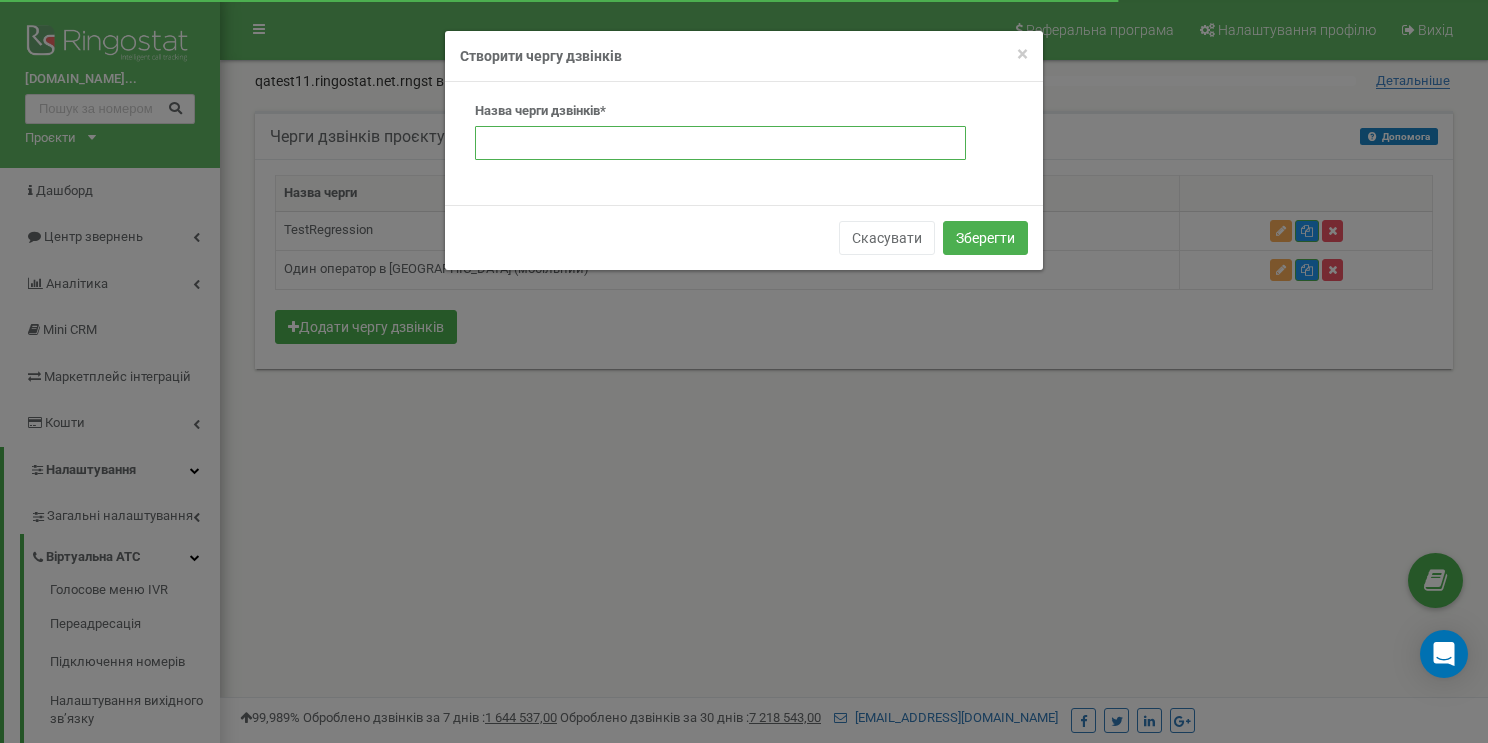 paste on "Один оператор в черзі (СІП)" 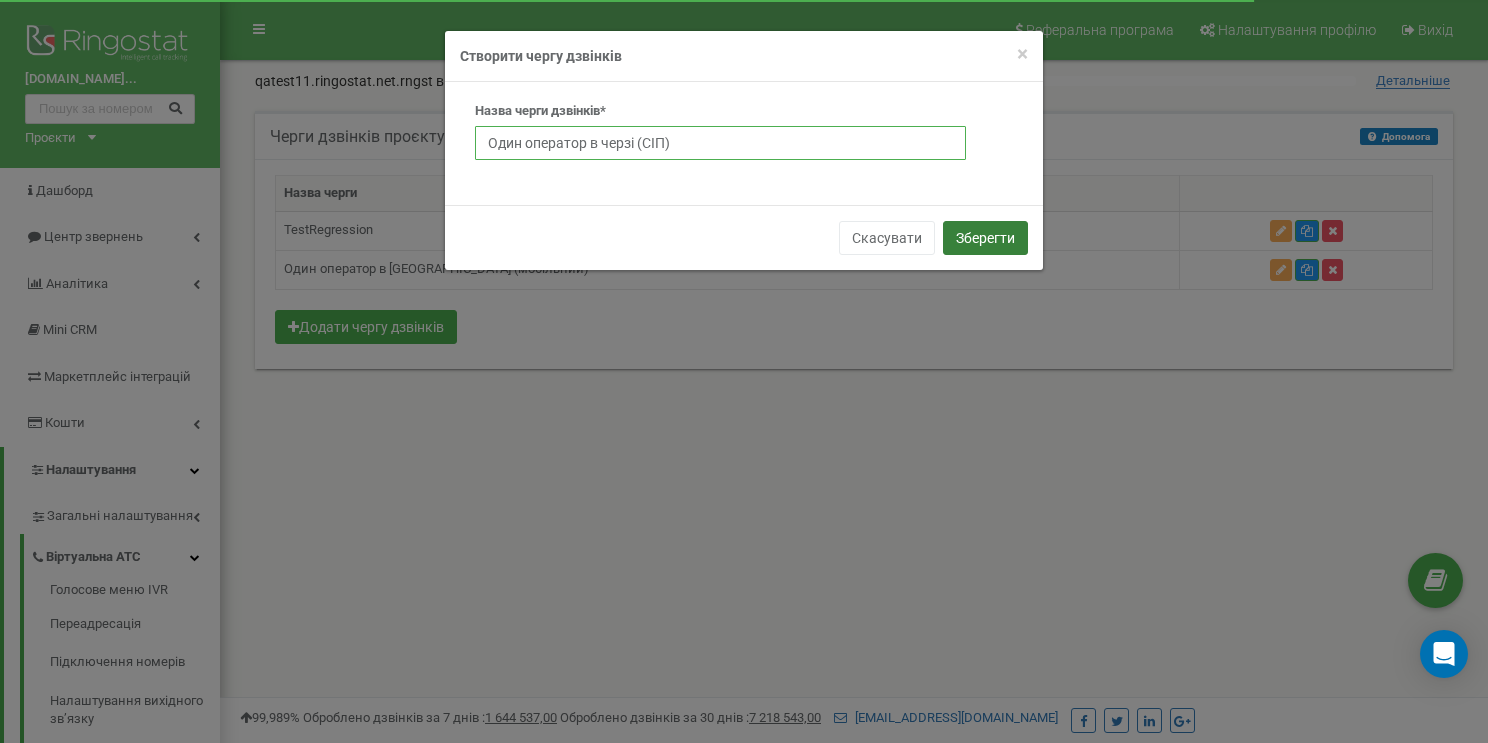 type on "Один оператор в черзі (СІП)" 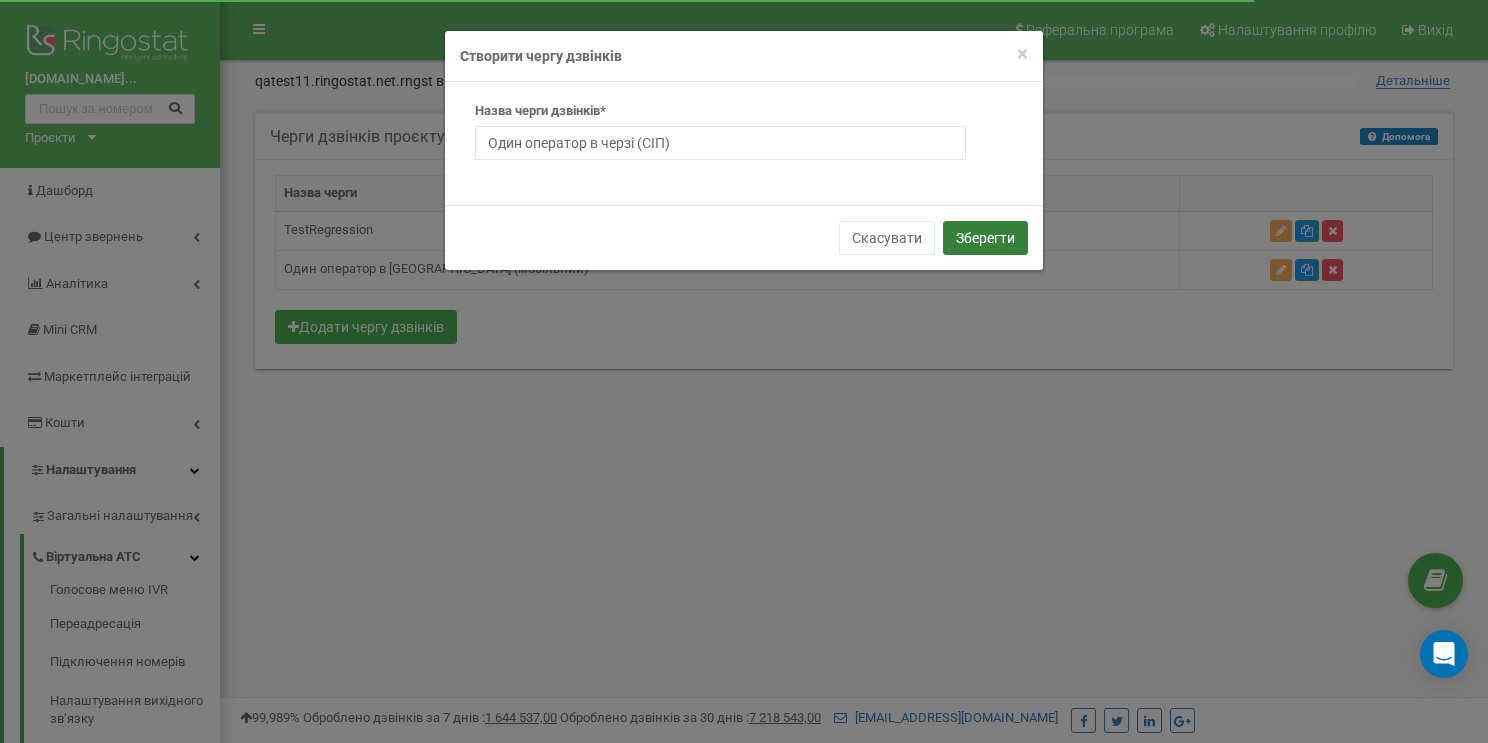 click on "Зберегти" at bounding box center (985, 238) 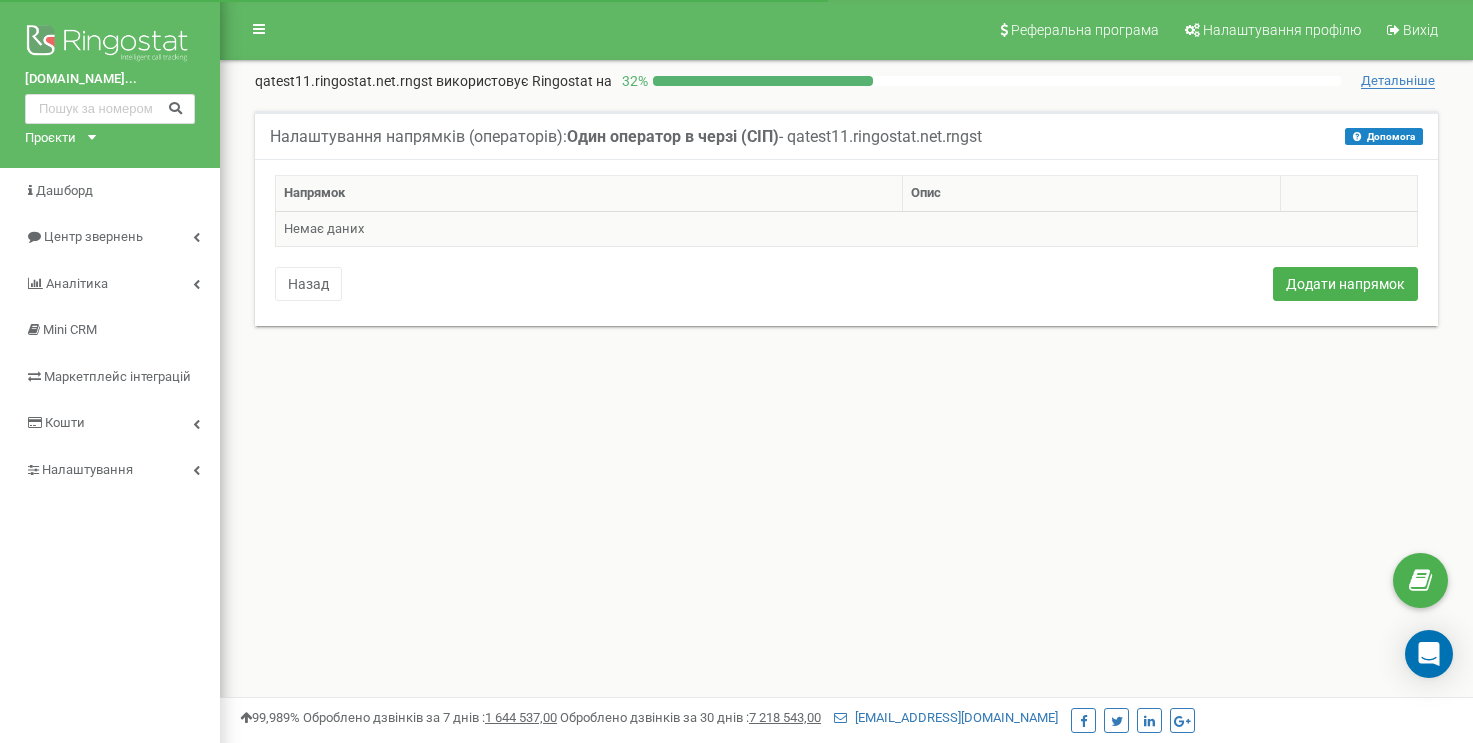 scroll, scrollTop: 0, scrollLeft: 0, axis: both 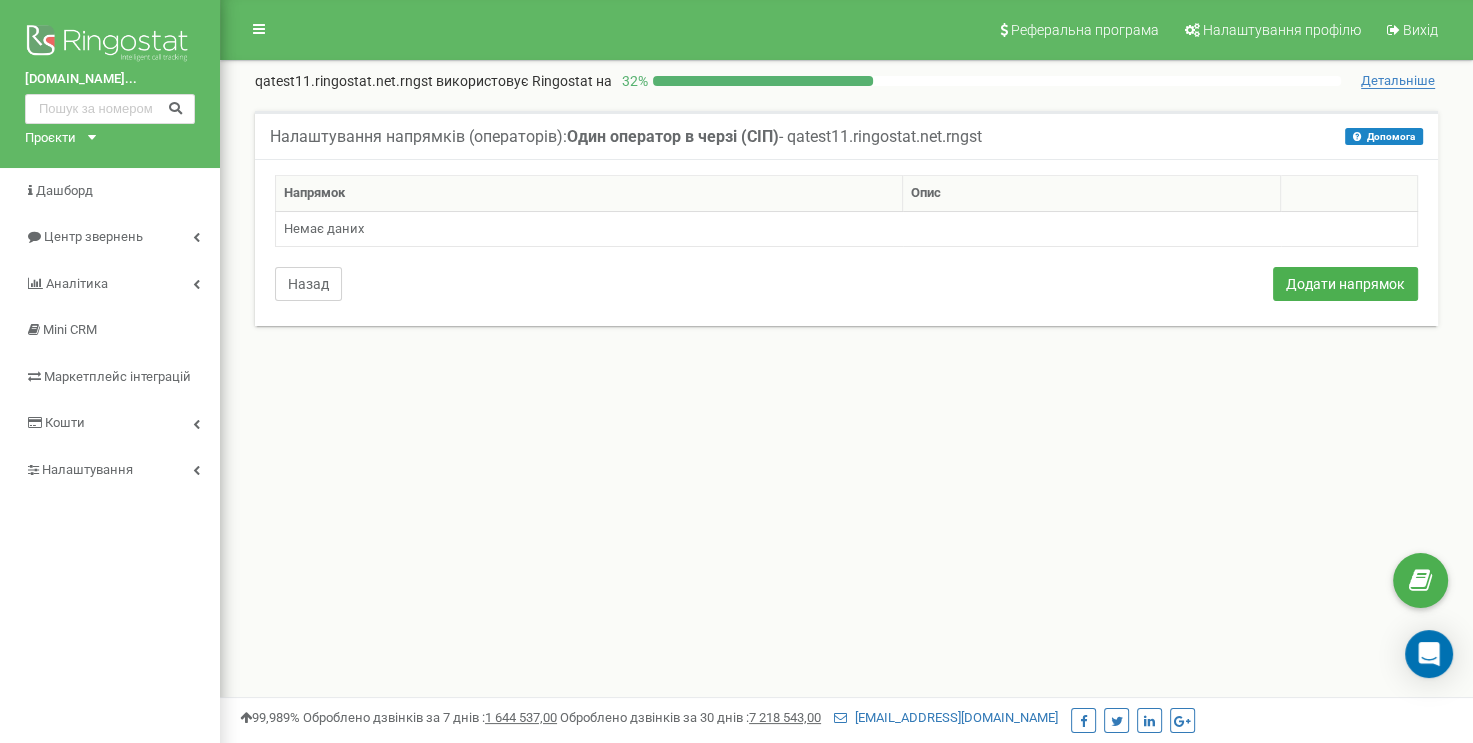 click on "Назад" at bounding box center (308, 284) 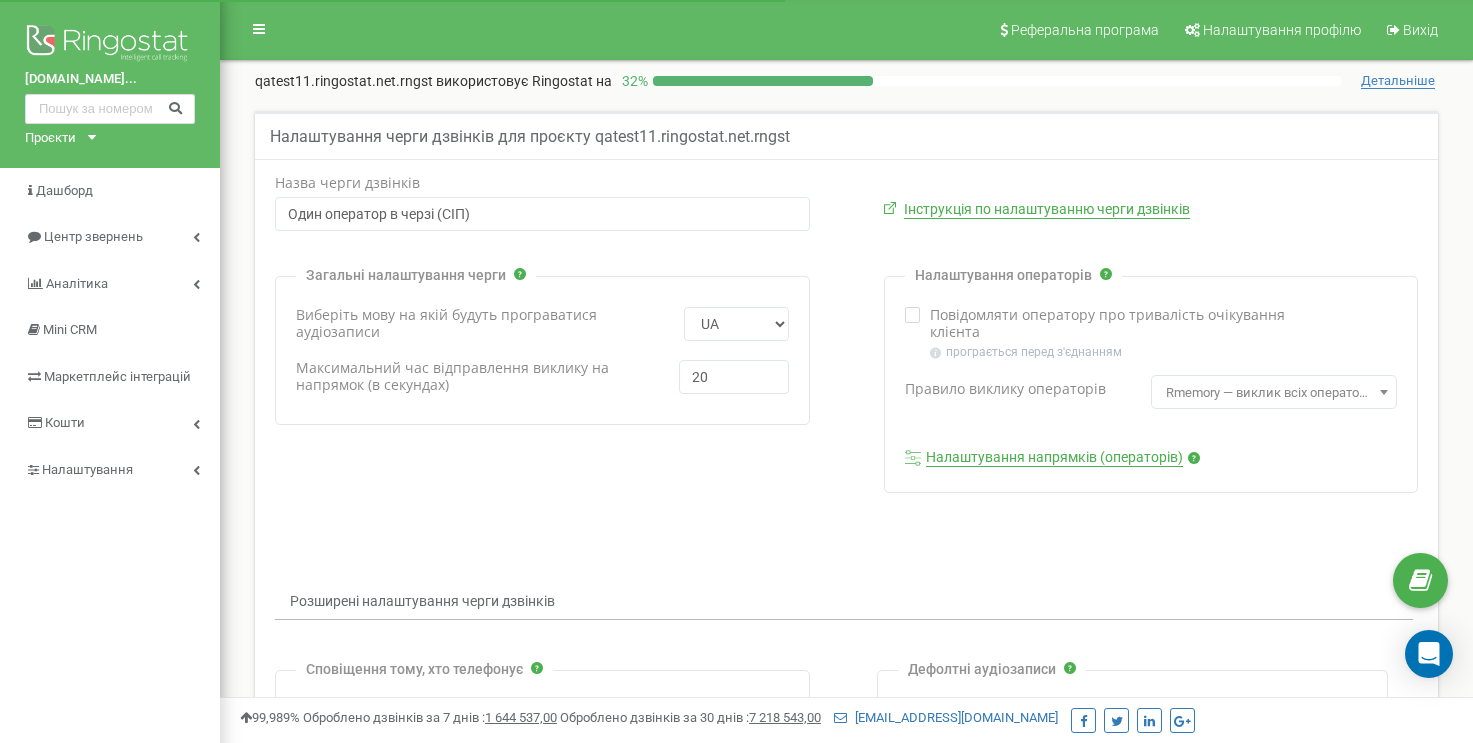 scroll, scrollTop: 0, scrollLeft: 0, axis: both 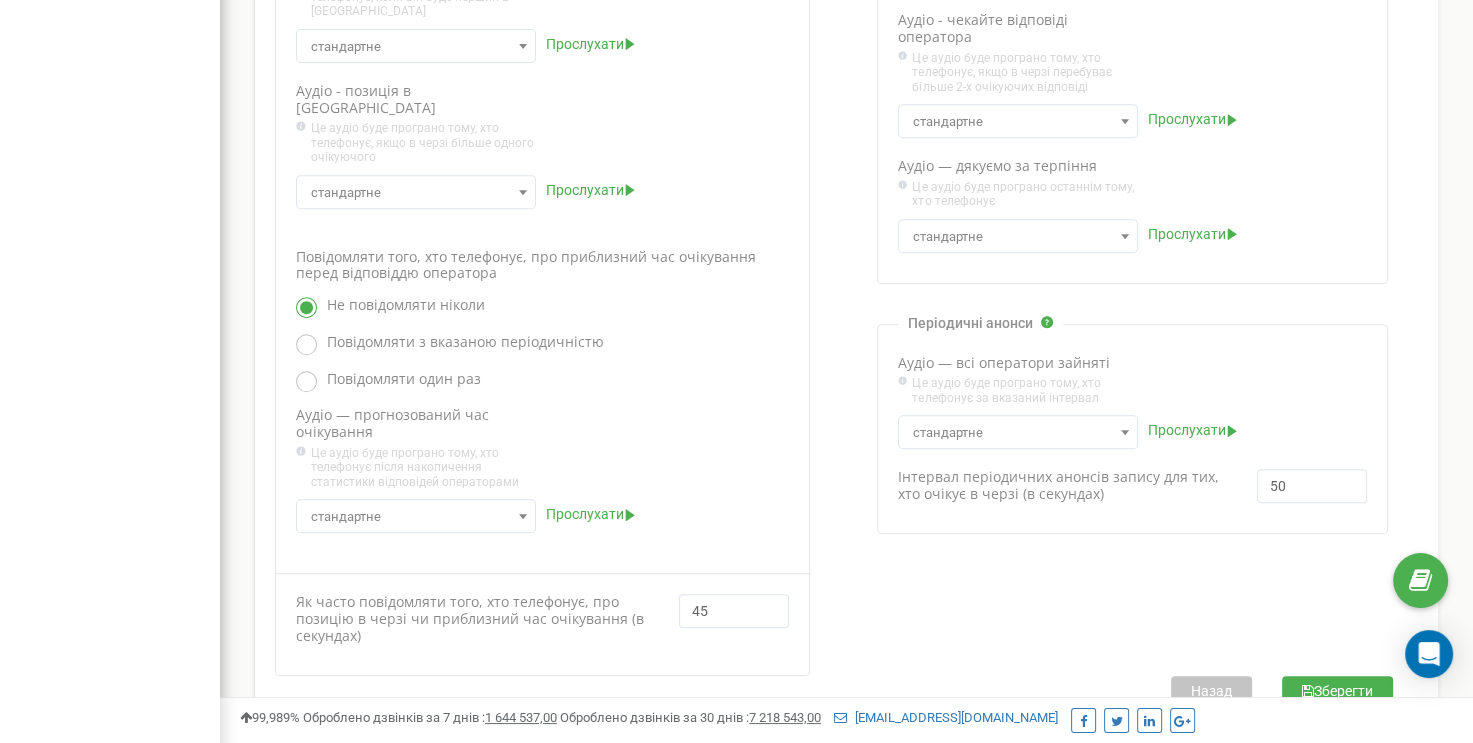 click on "Зберегти" at bounding box center [1337, 691] 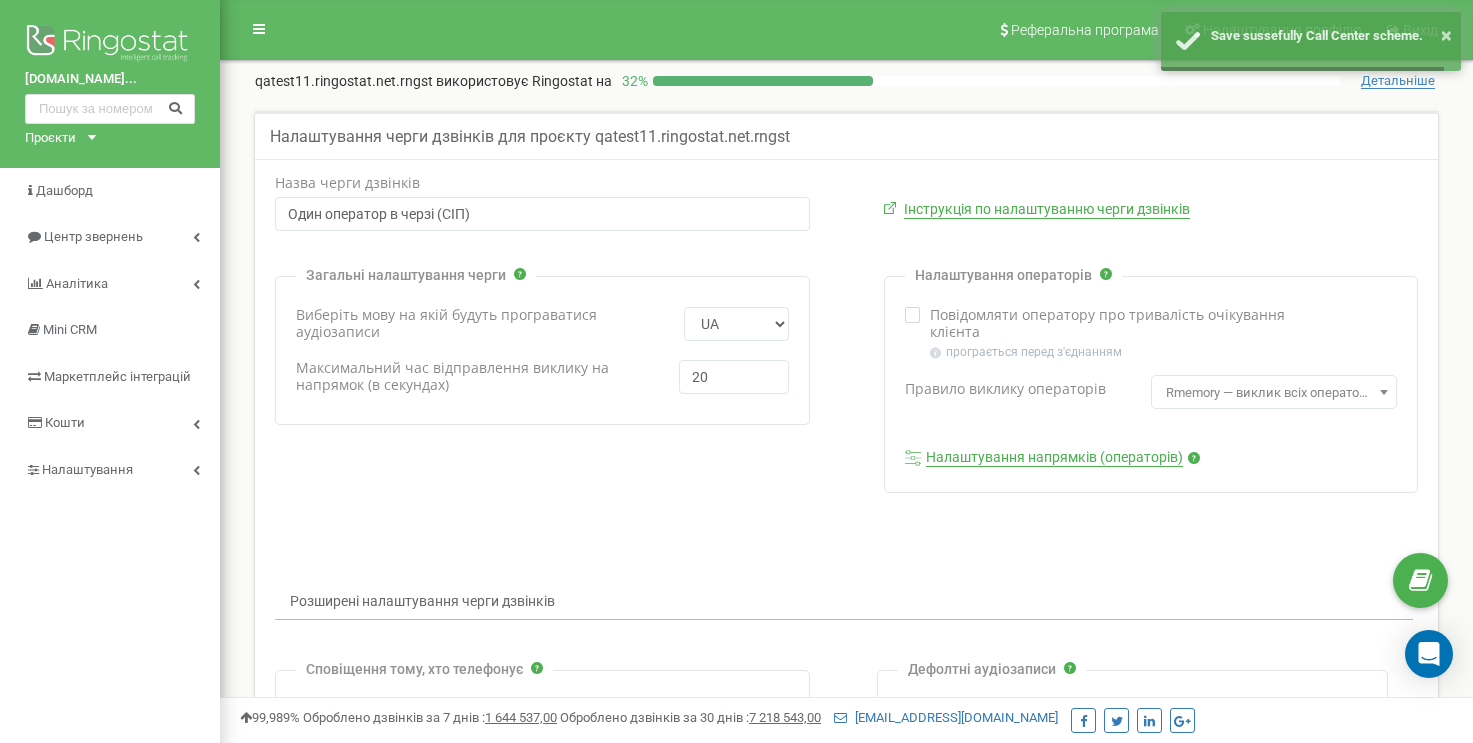 scroll, scrollTop: 0, scrollLeft: 0, axis: both 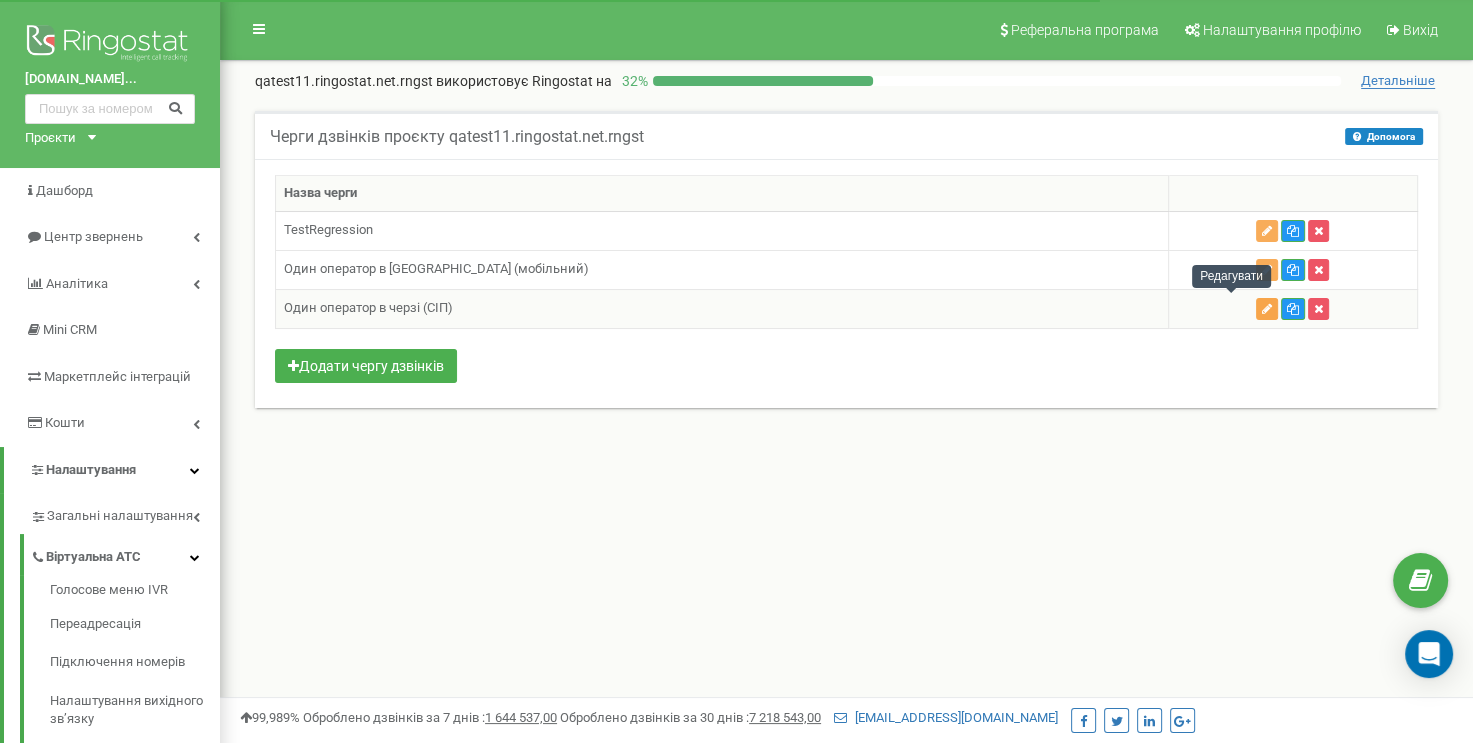 click at bounding box center [1267, 309] 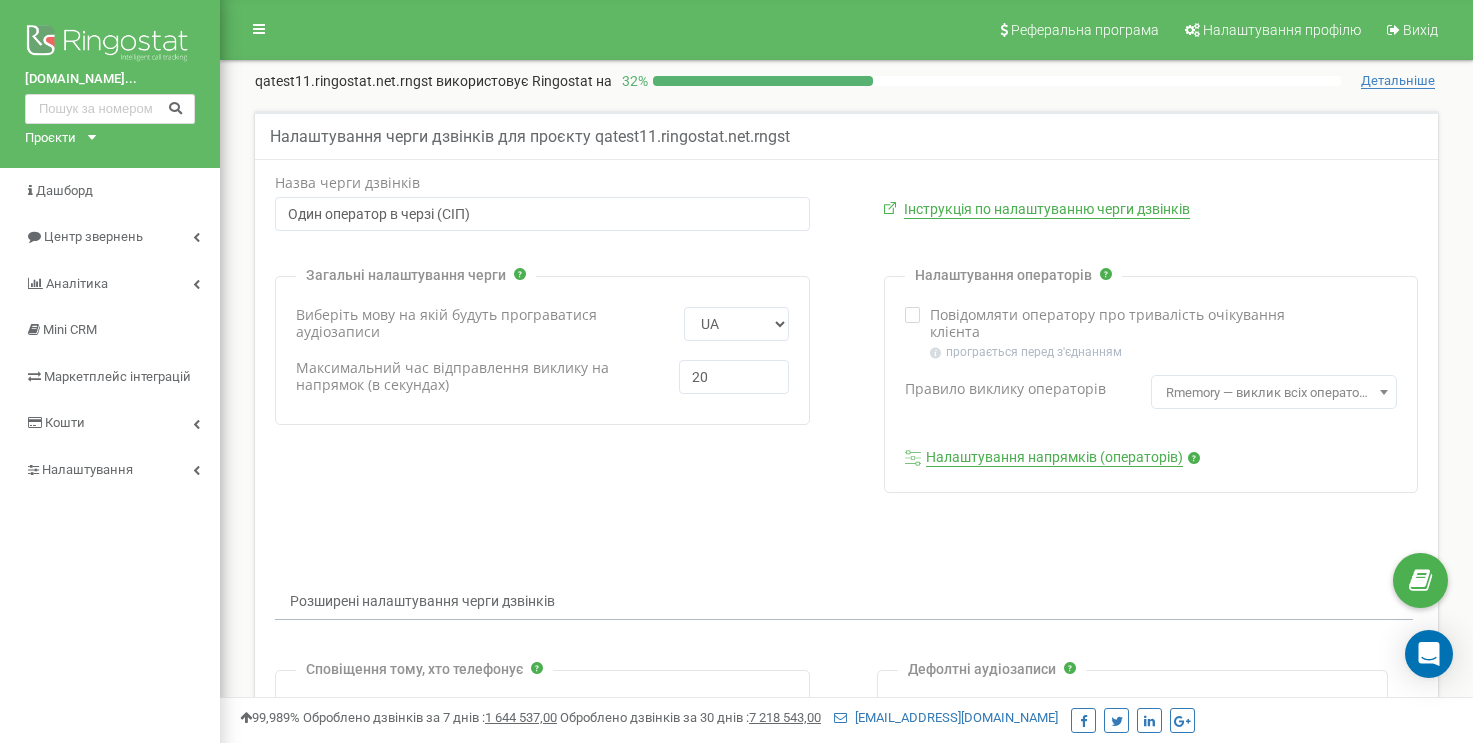 scroll, scrollTop: 0, scrollLeft: 0, axis: both 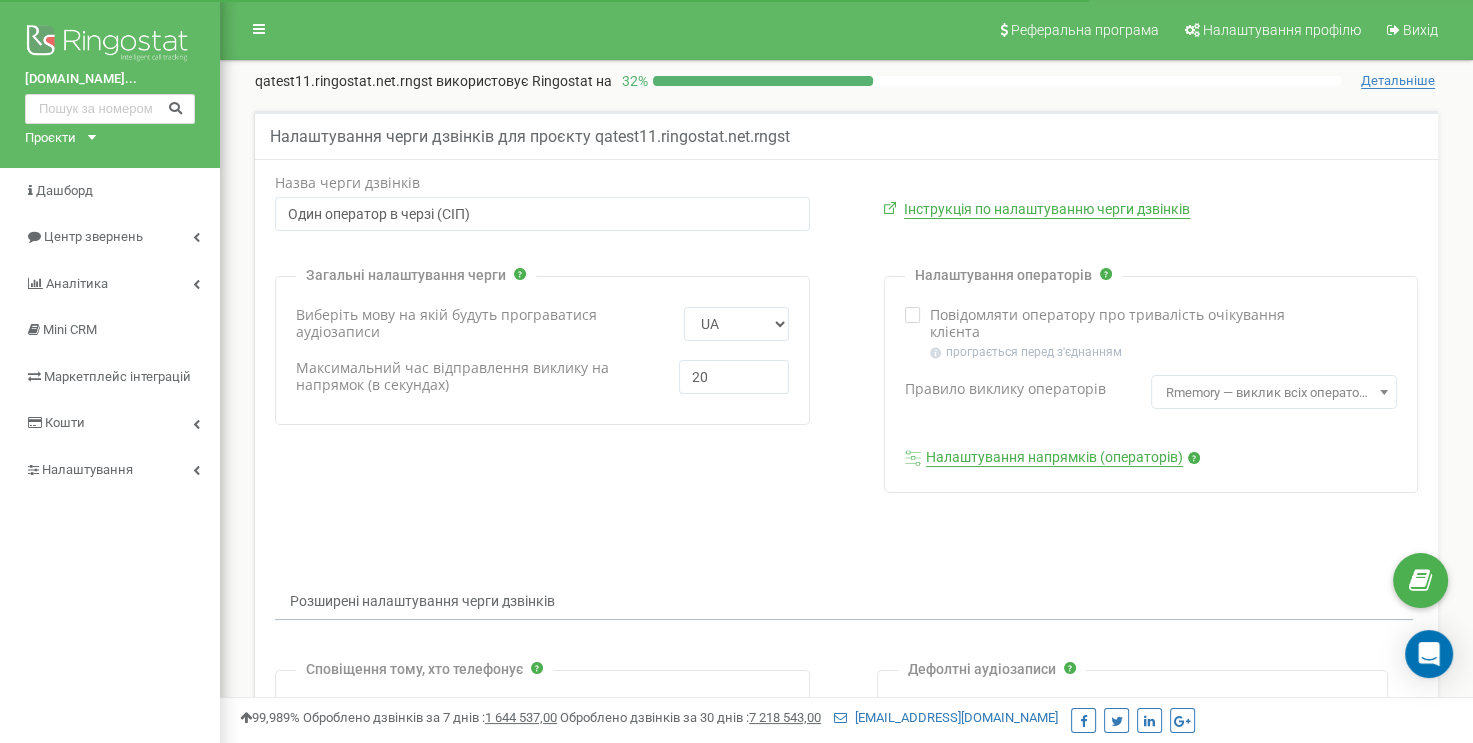 click on "Rmemory — виклик всіх операторів по колу. Дзвінок надходить після оператора, що відповів останнім" at bounding box center [1274, 393] 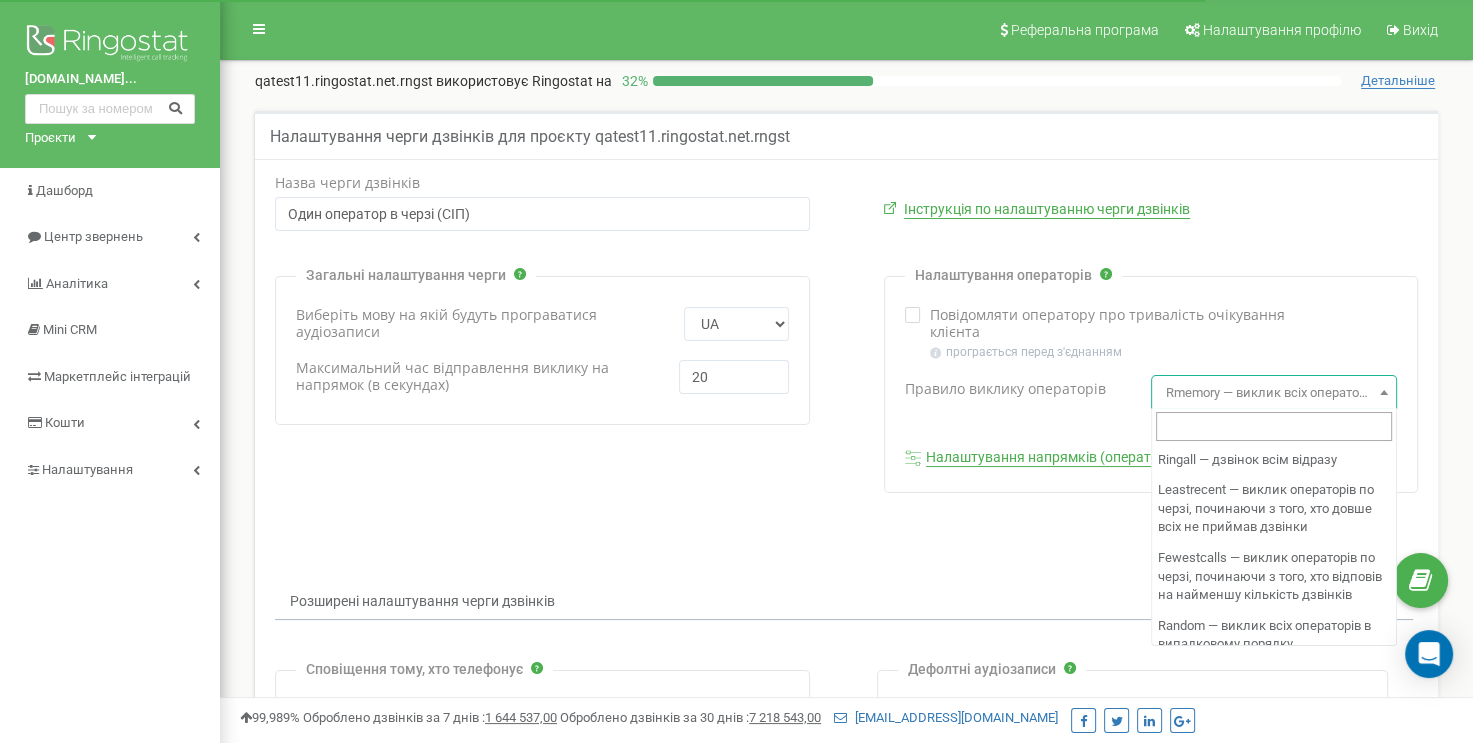 click on "Rmemory — виклик всіх операторів по колу. Дзвінок надходить після оператора, що відповів останнім" at bounding box center (1274, 393) 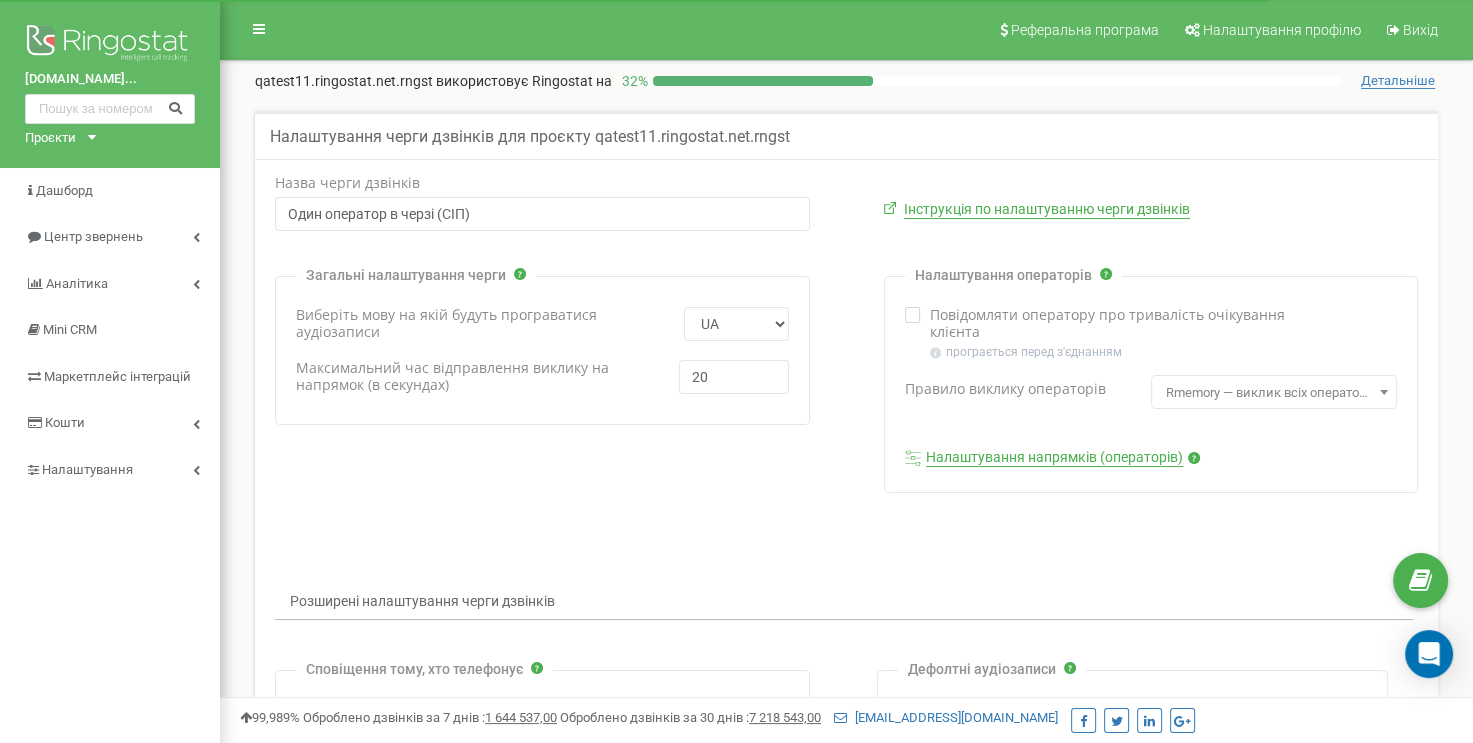 click on "Налаштування напрямків (операторів)" at bounding box center (1054, 458) 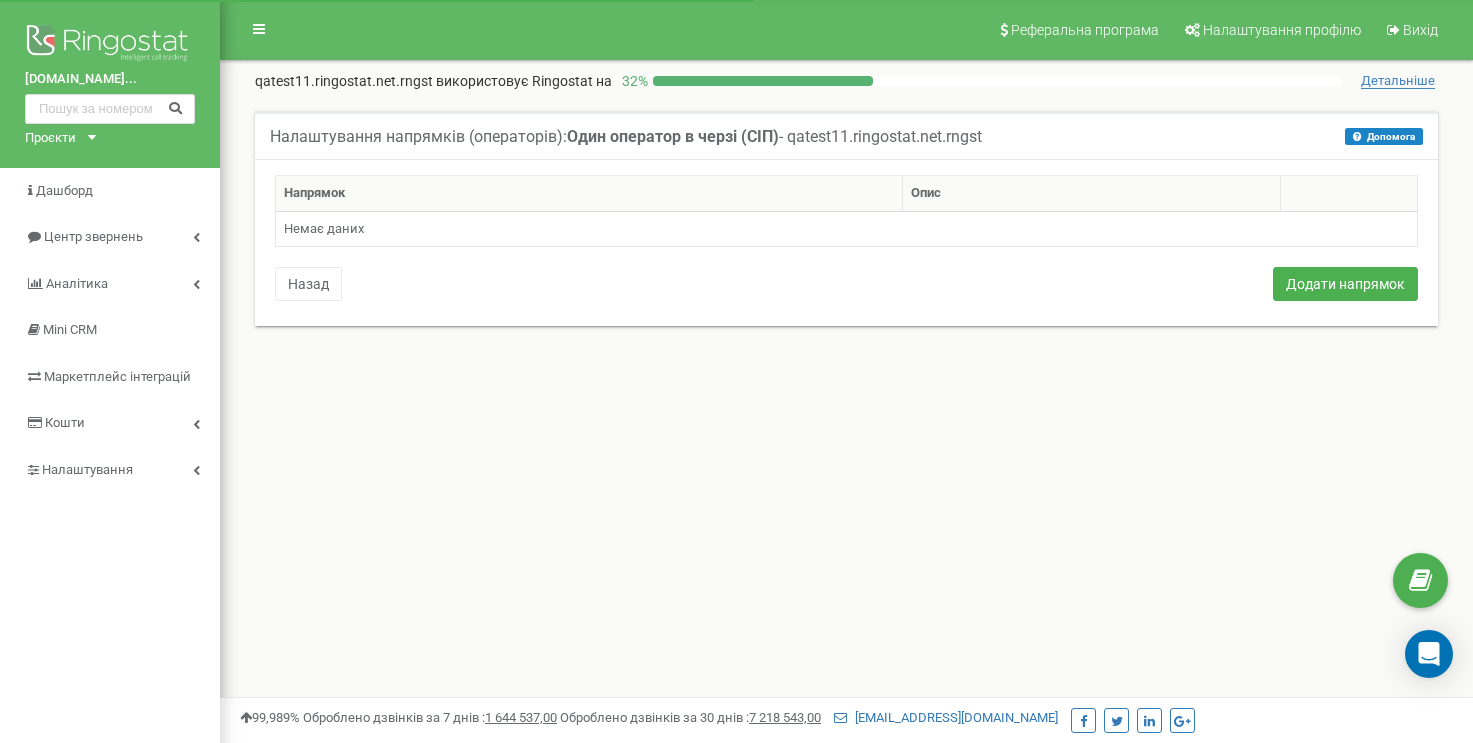 scroll, scrollTop: 0, scrollLeft: 0, axis: both 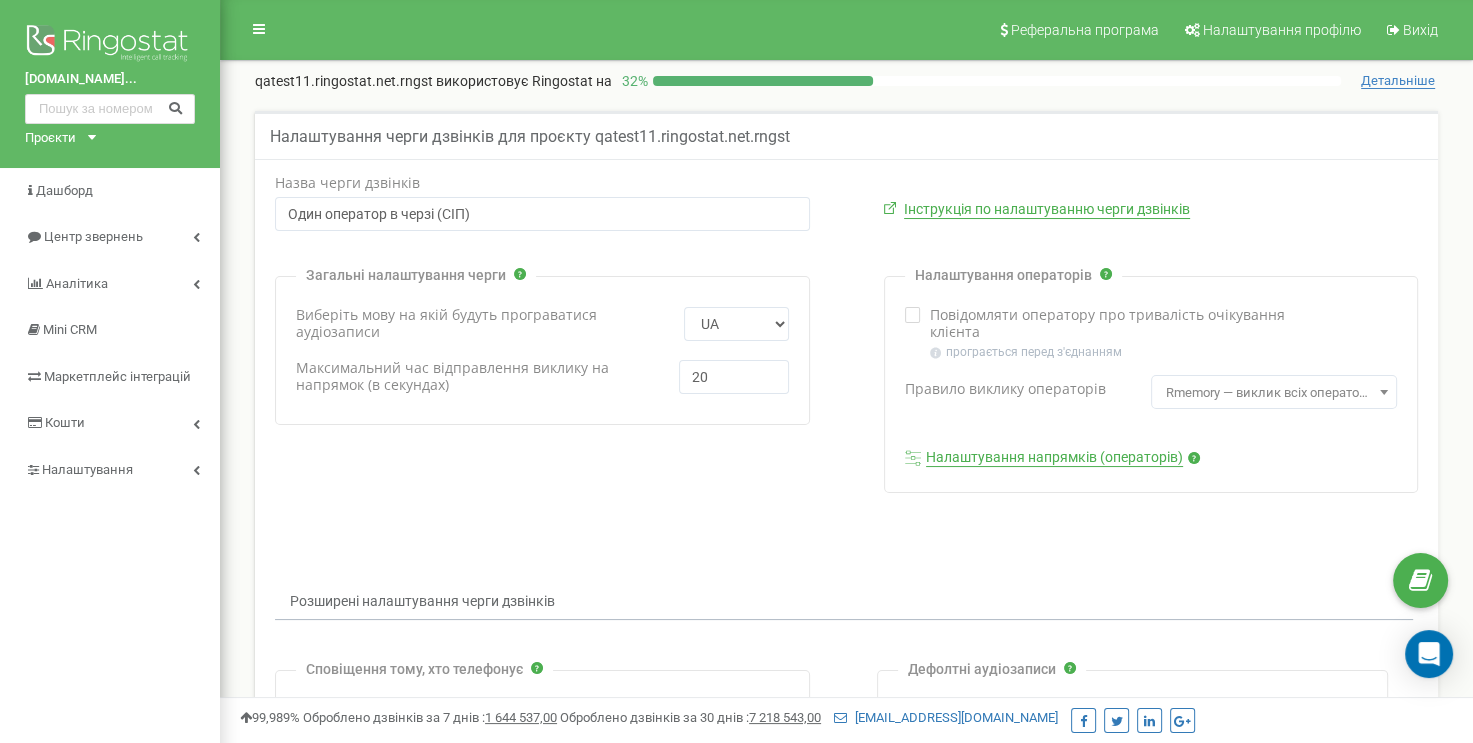 click on "Налаштування напрямків (операторів)" at bounding box center [1054, 458] 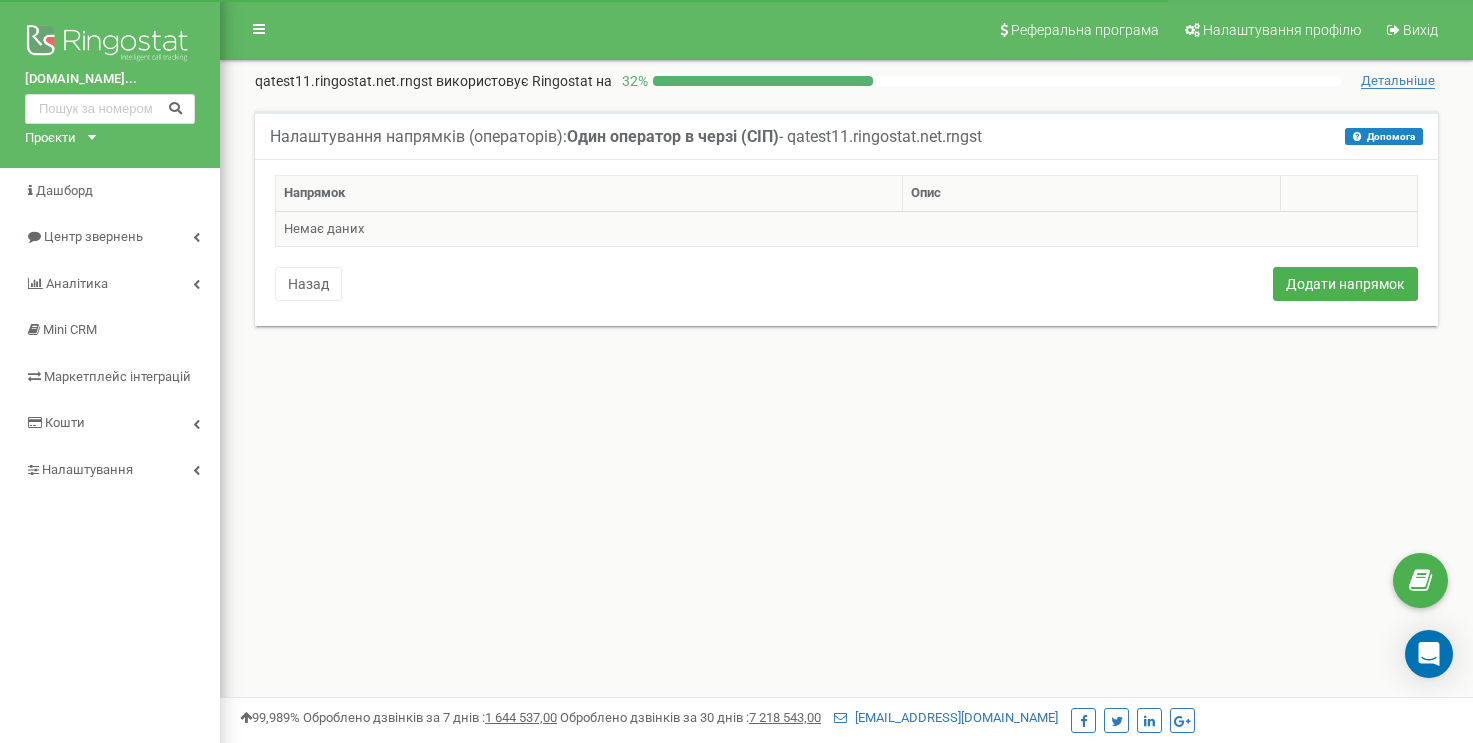 scroll, scrollTop: 0, scrollLeft: 0, axis: both 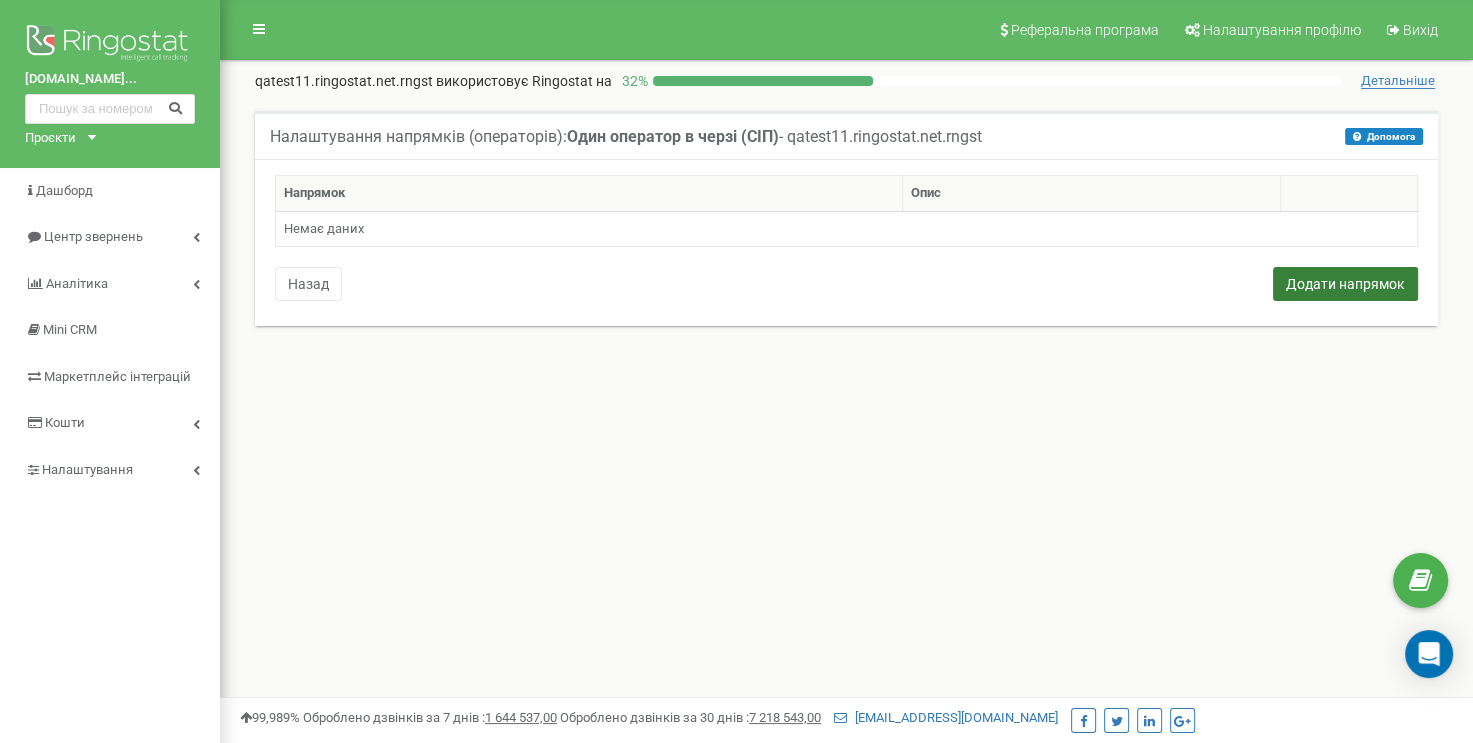 click on "Додати напрямок" at bounding box center (1345, 284) 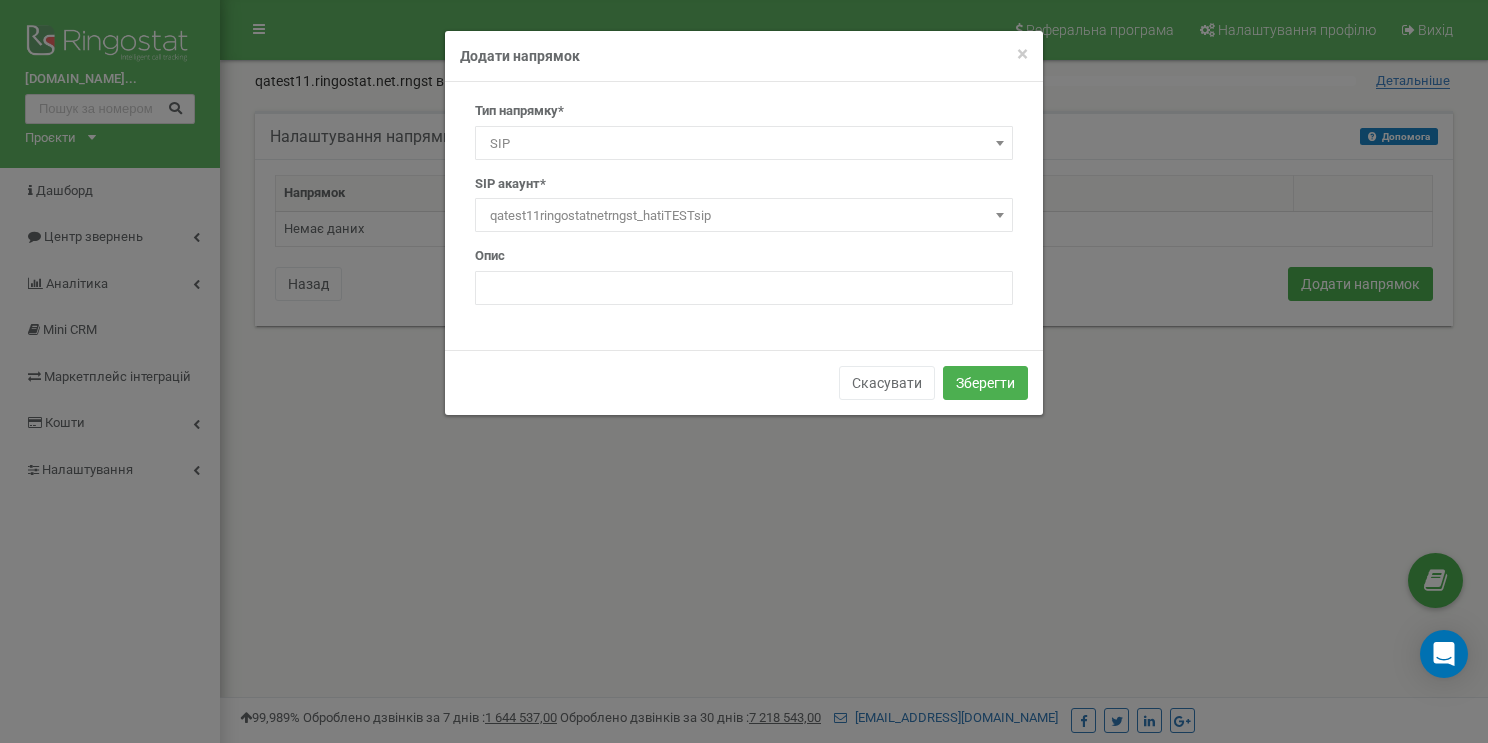 click on "qatest11ringostatnetrngst_hatiTESTsip" at bounding box center [744, 216] 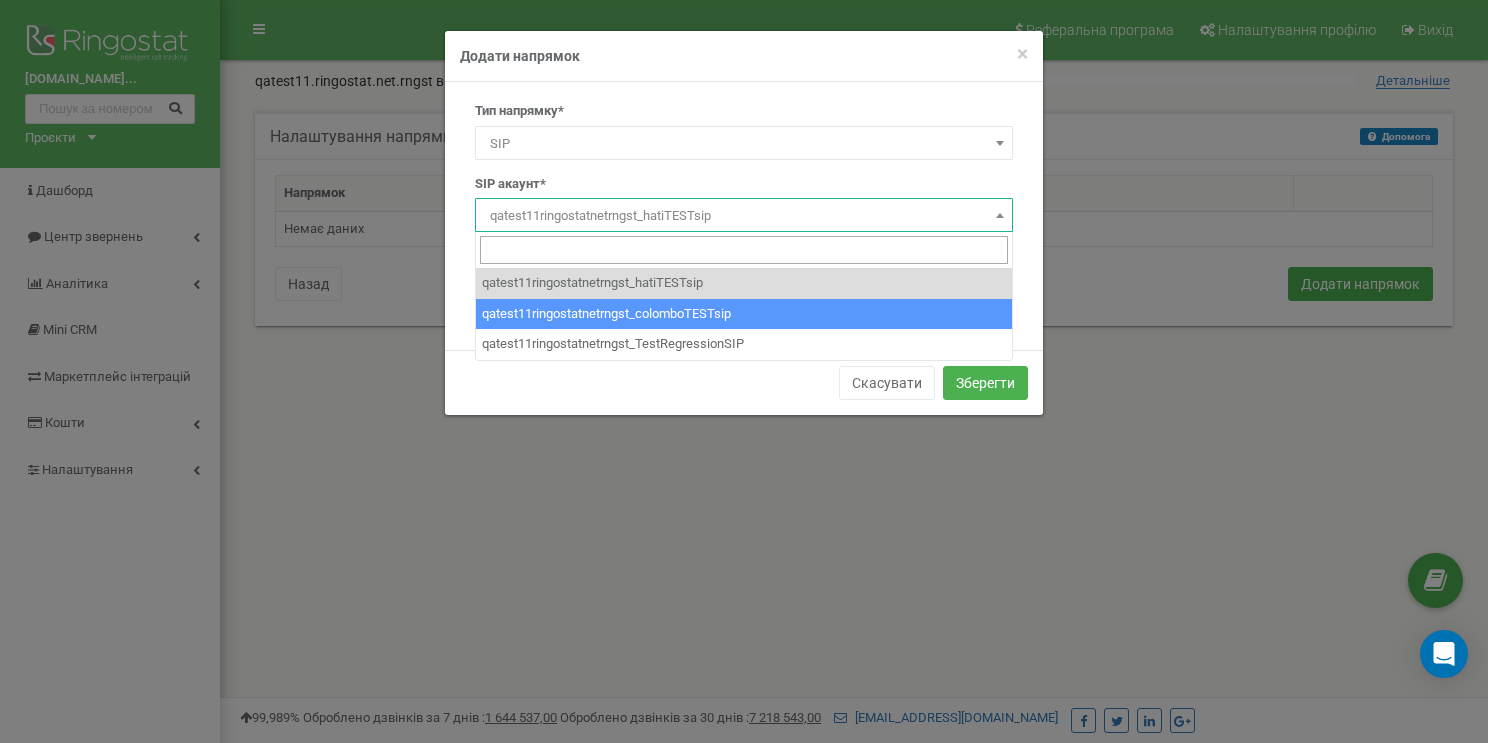 select on "qatest11ringostatnetrngst_colomboTESTsip" 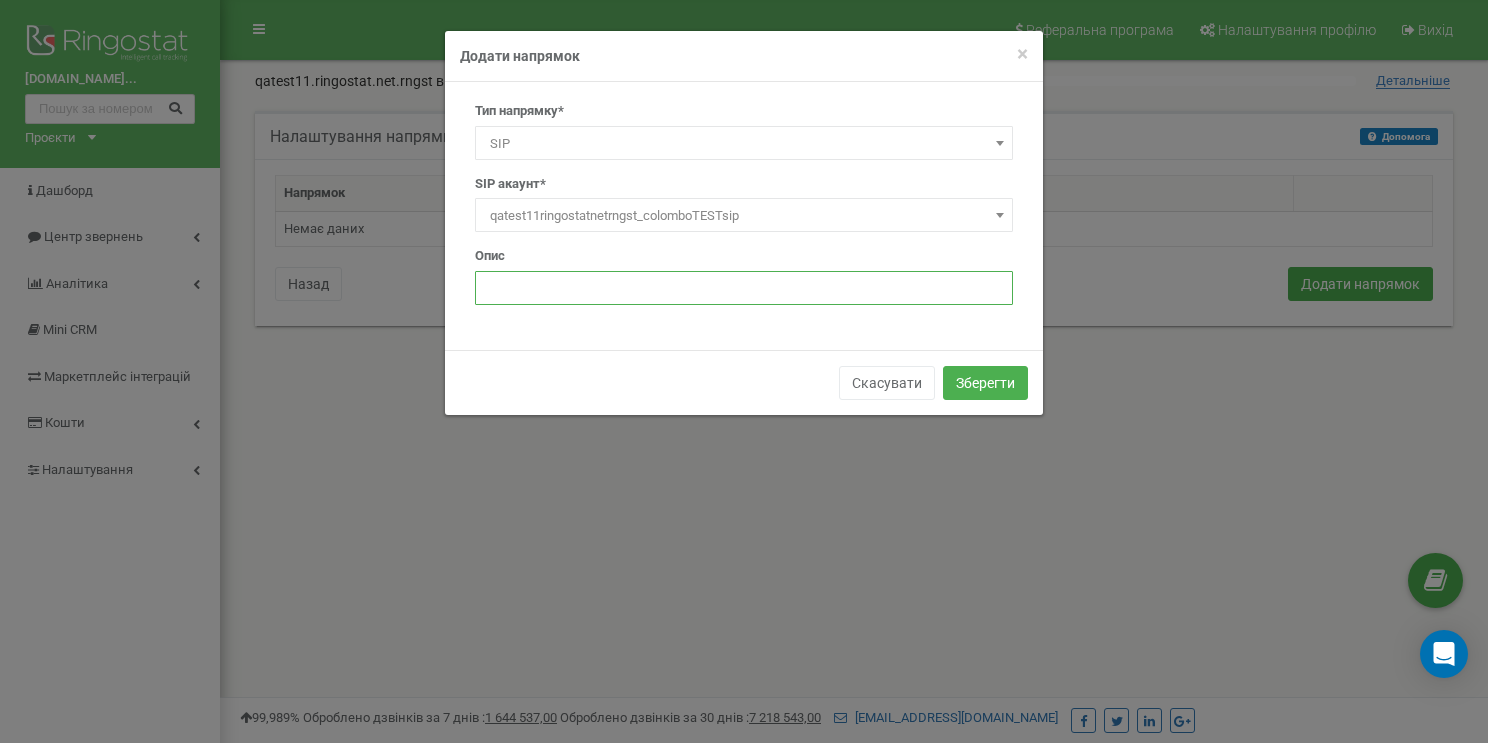 click at bounding box center [744, 288] 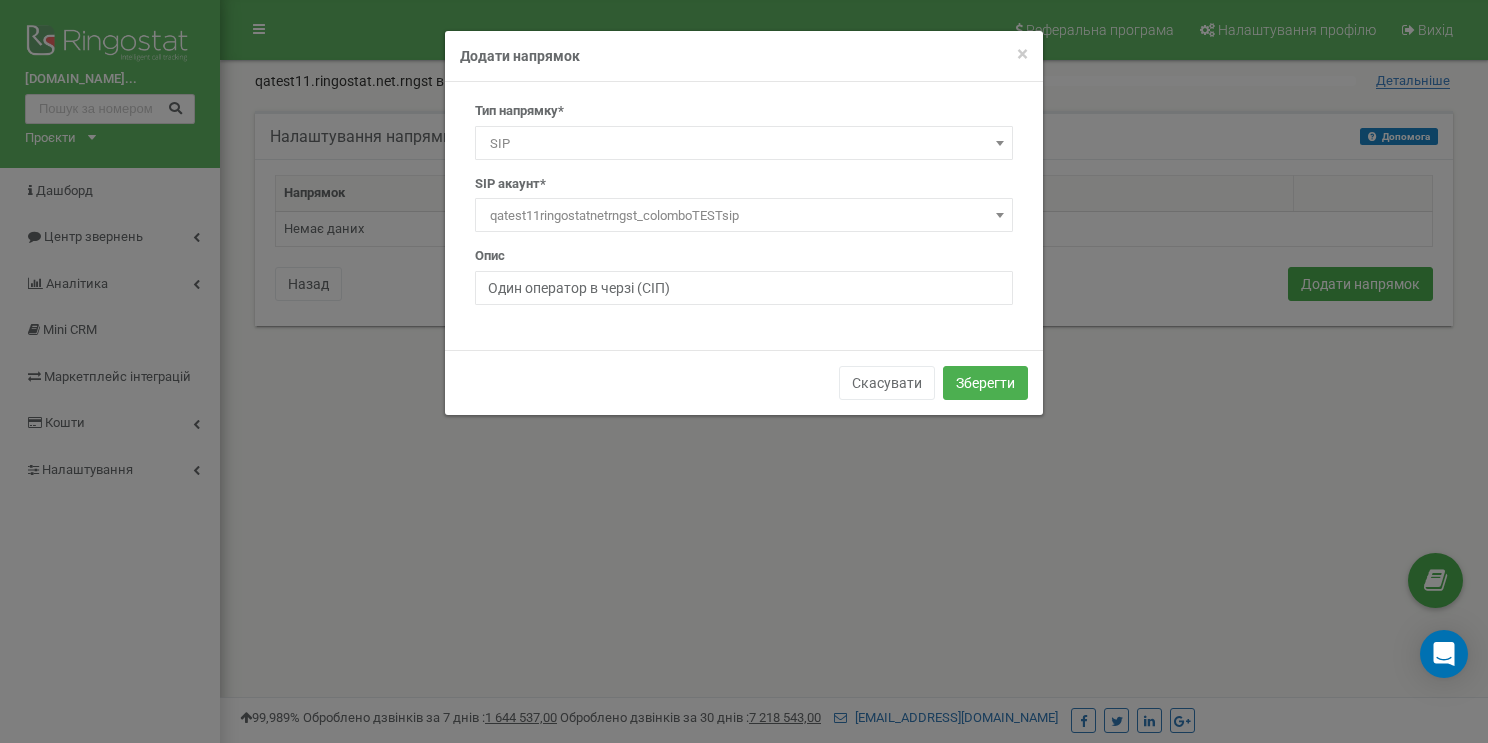 click on "Тип напрямку*
SIP
Номер телефону
Зовнішній SIP
Співробітник
Відділ
SIP
Номер*
Адреса зовнішнього SIP акаунта*
Співробітник*
“Співробітники“ .
Відділ* ." at bounding box center [744, 216] 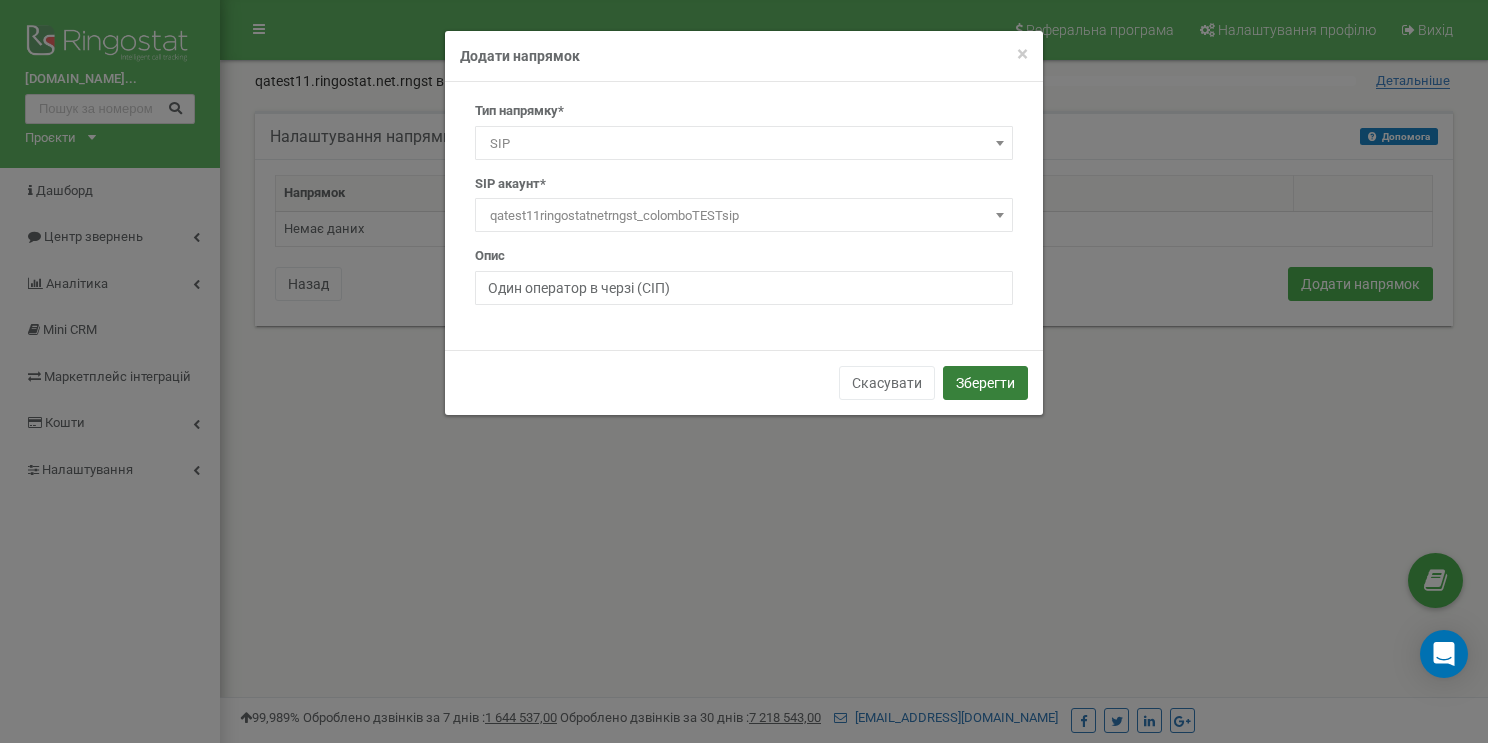 click on "Зберегти" at bounding box center (985, 383) 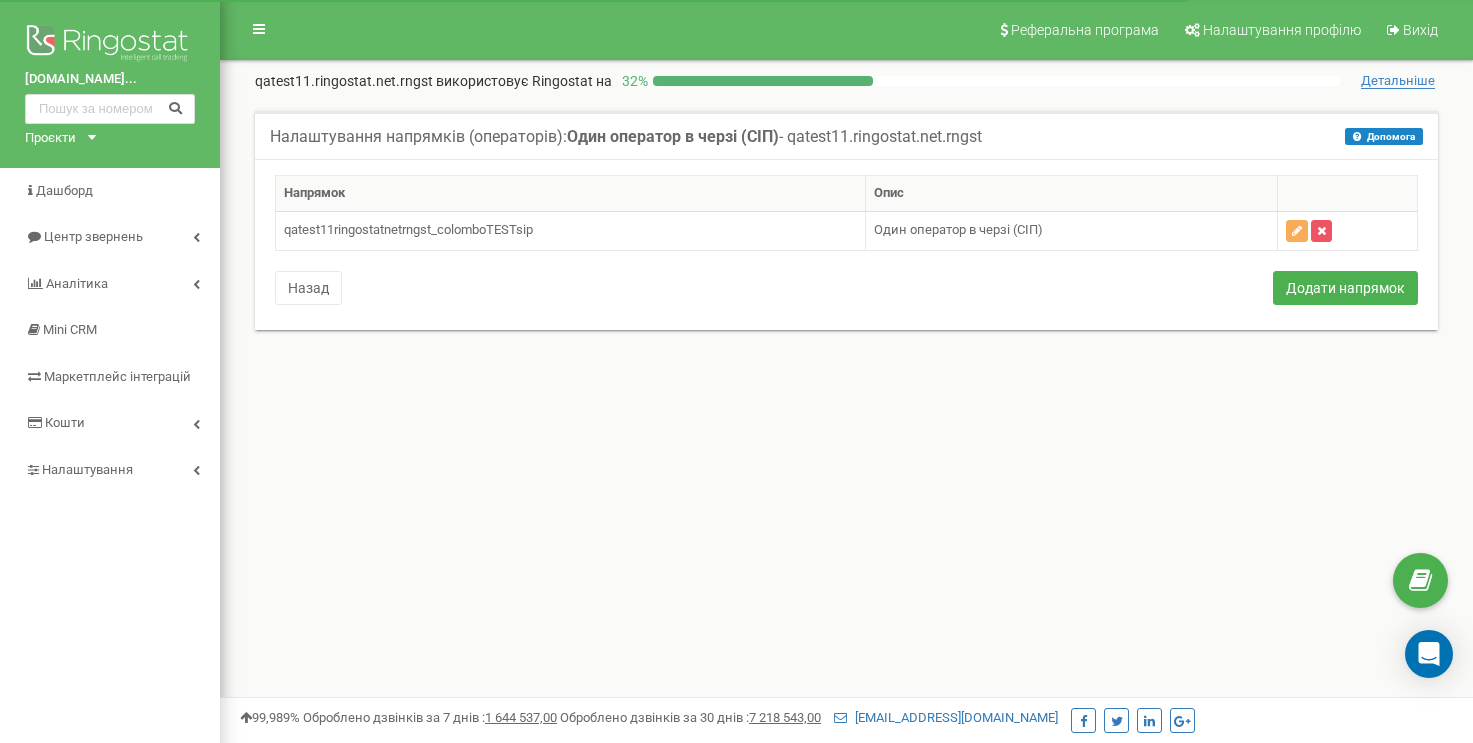 scroll, scrollTop: 0, scrollLeft: 0, axis: both 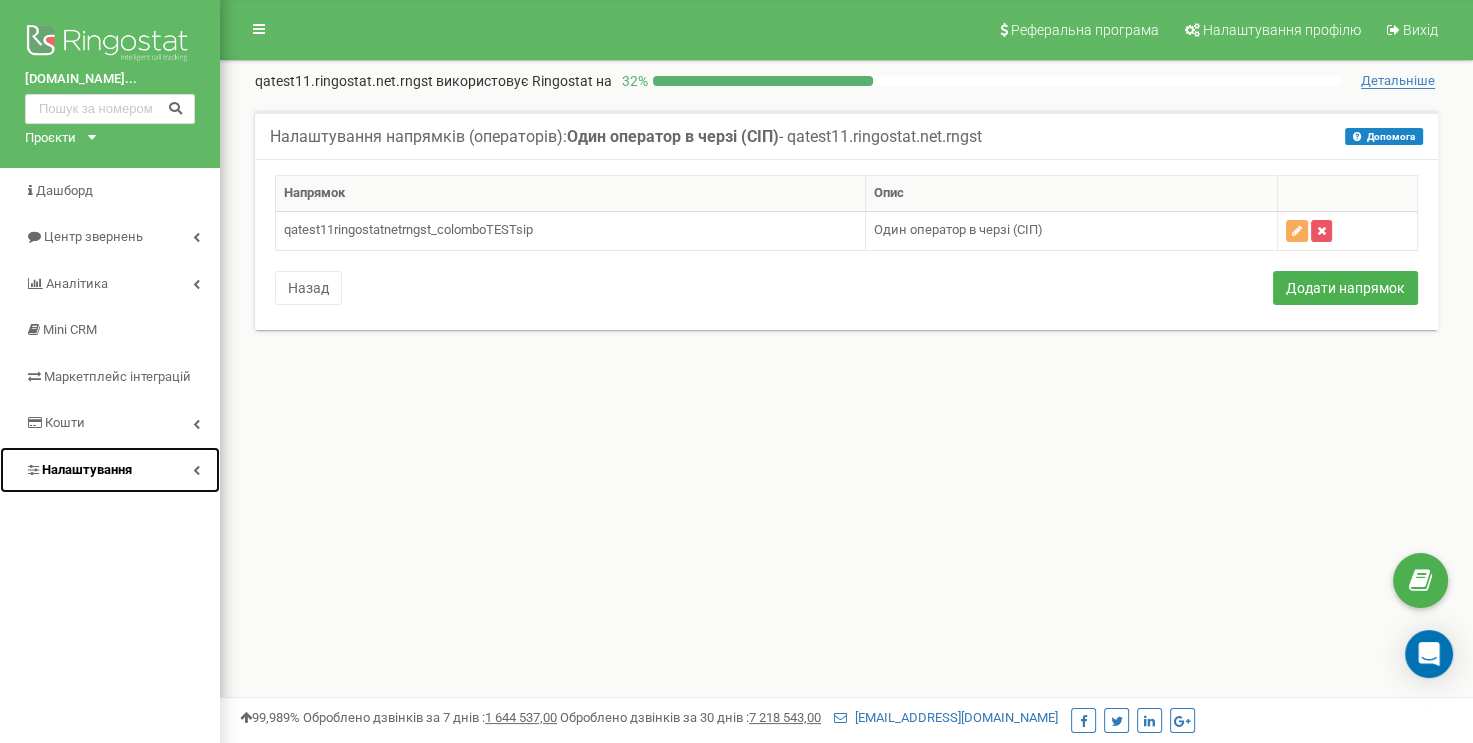 click on "Налаштування" at bounding box center (110, 470) 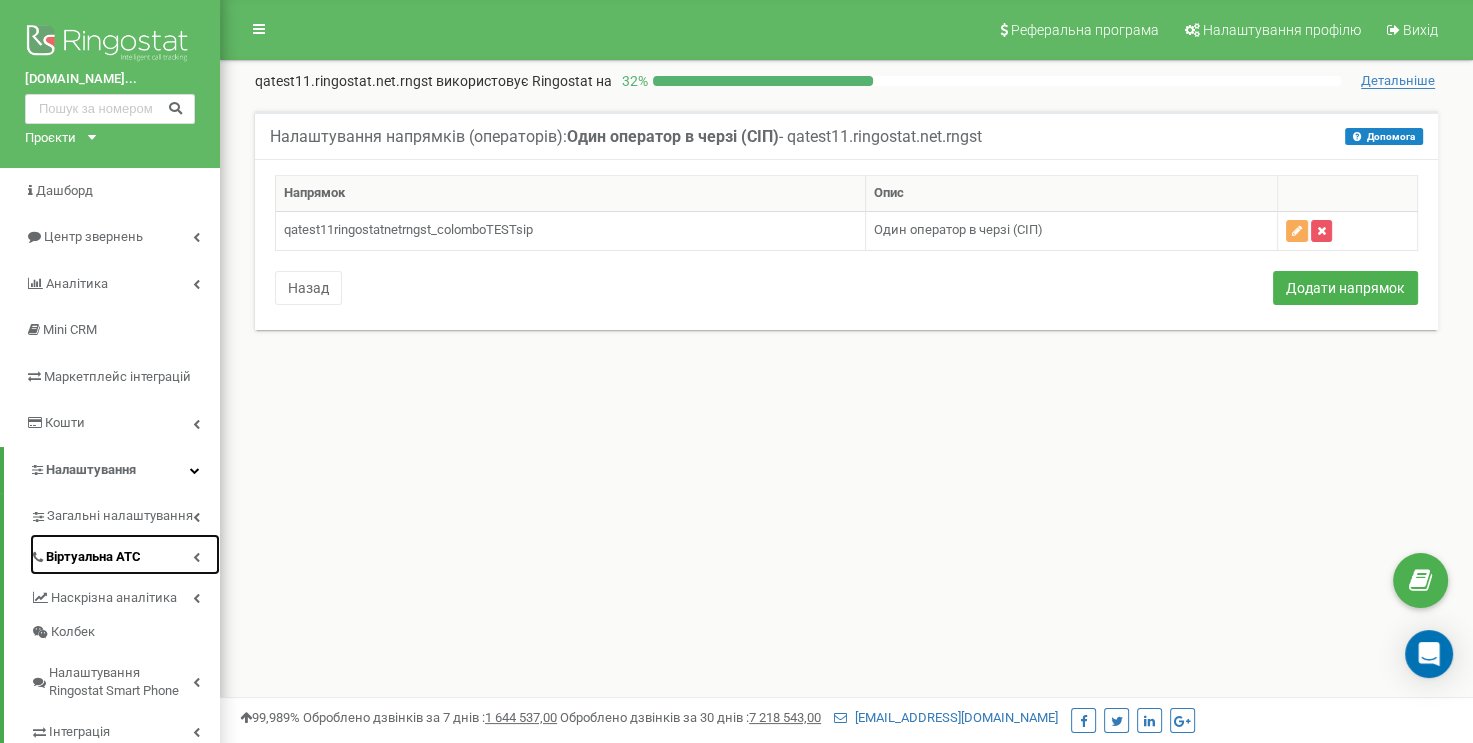 click on "Віртуальна АТС" at bounding box center [125, 554] 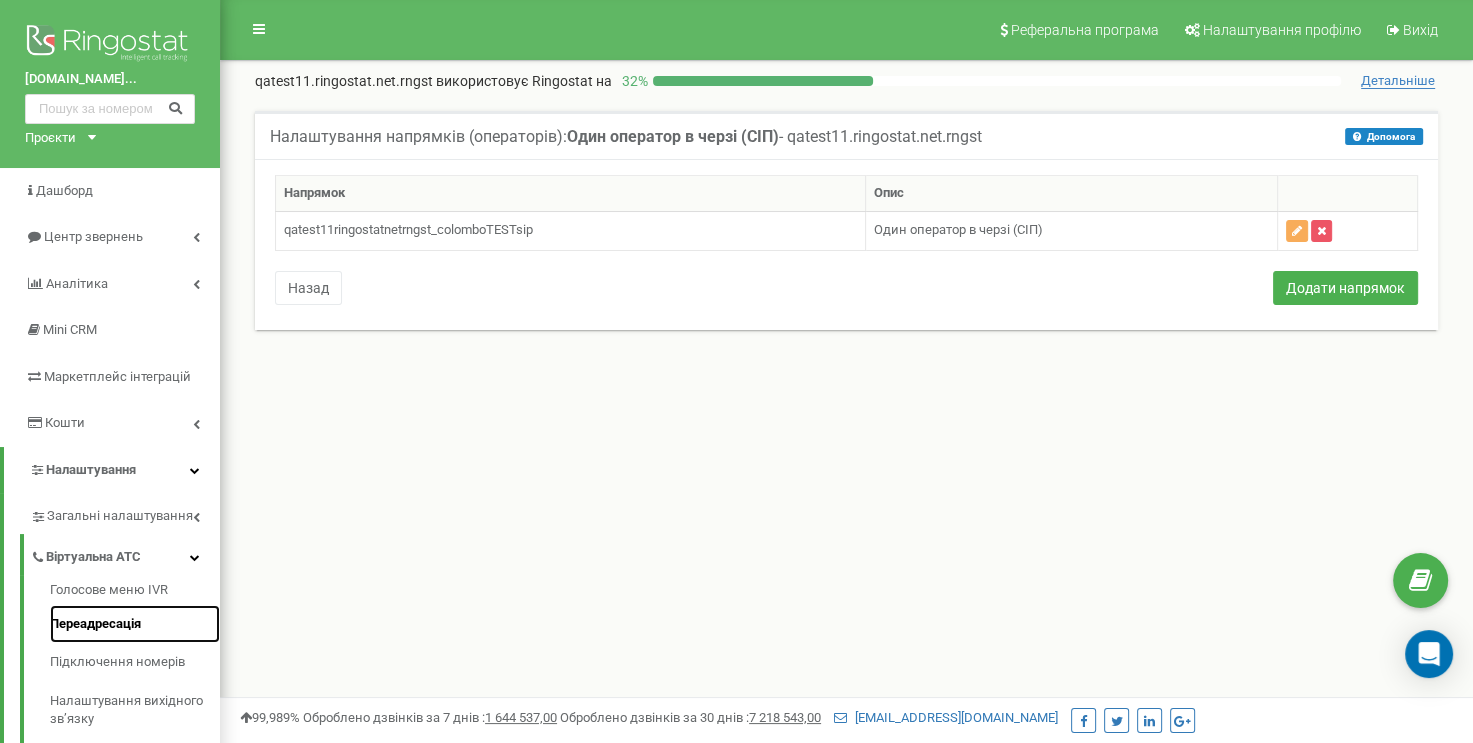 click on "Переадресація" at bounding box center (135, 624) 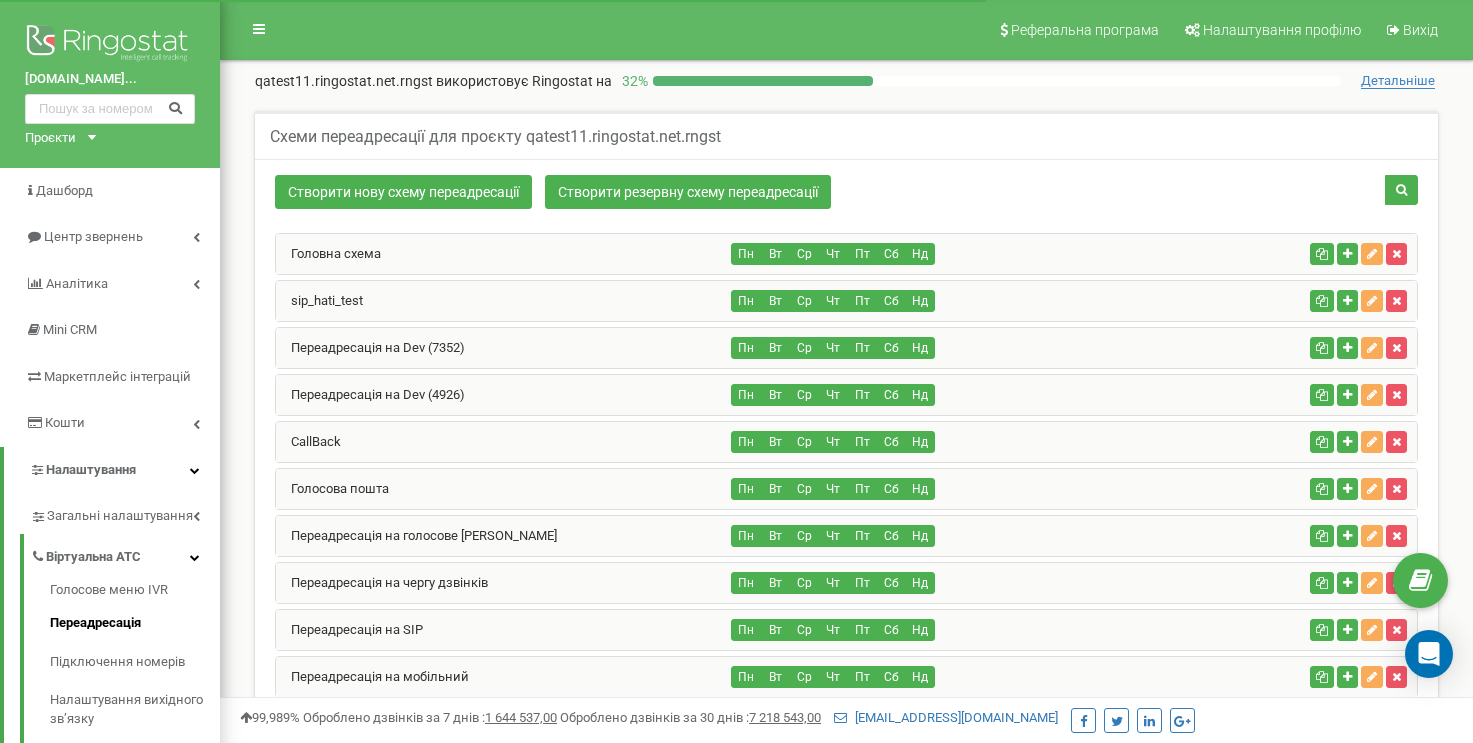 scroll, scrollTop: 0, scrollLeft: 0, axis: both 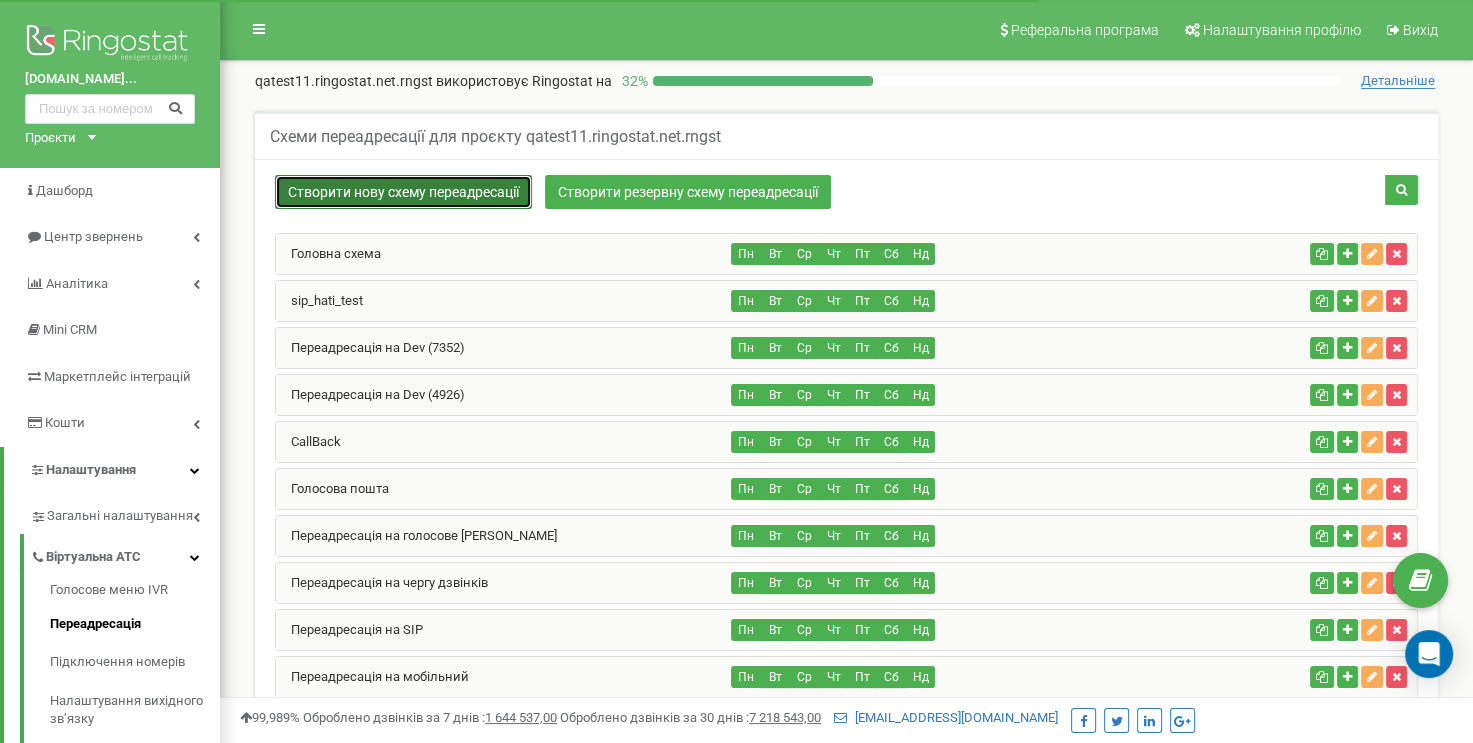 click on "Створити нову схему переадресації" at bounding box center (403, 192) 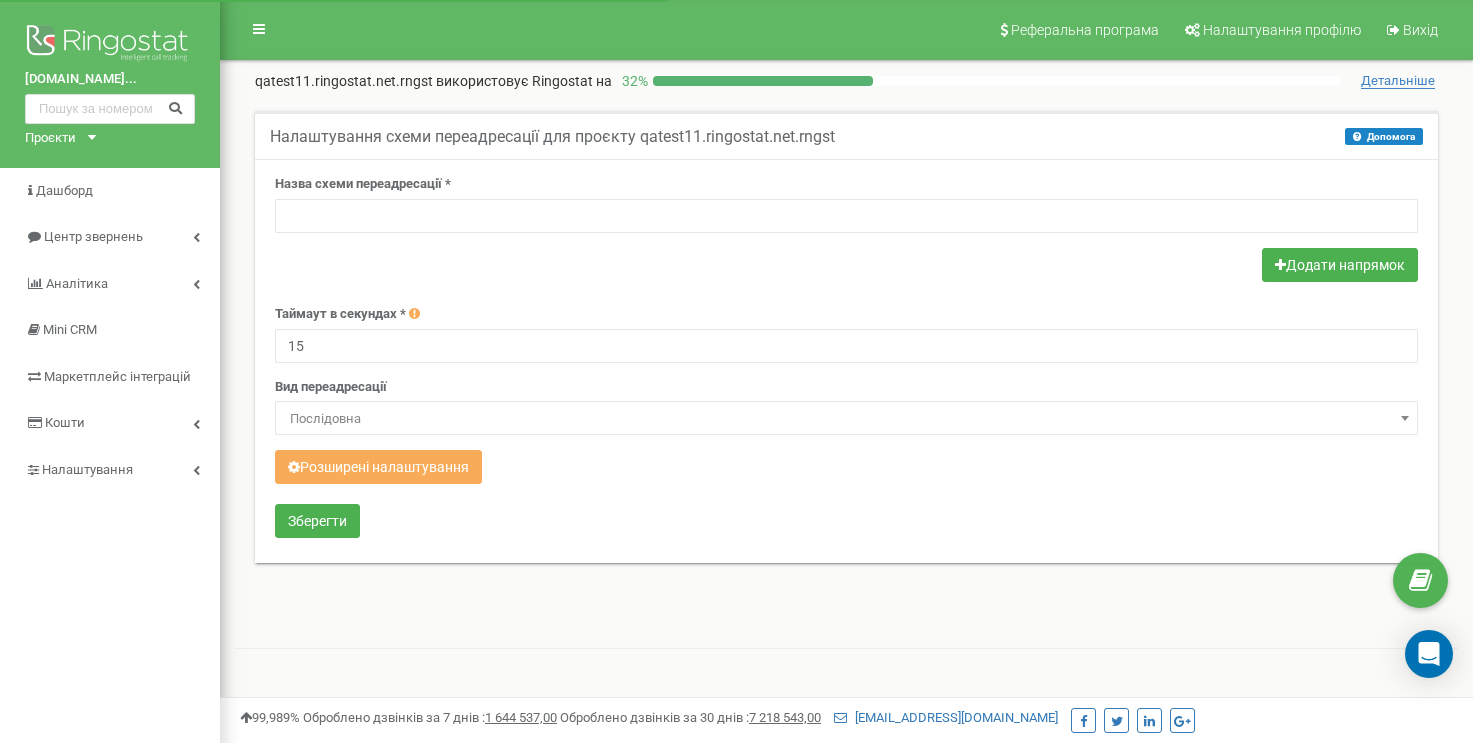 scroll, scrollTop: 0, scrollLeft: 0, axis: both 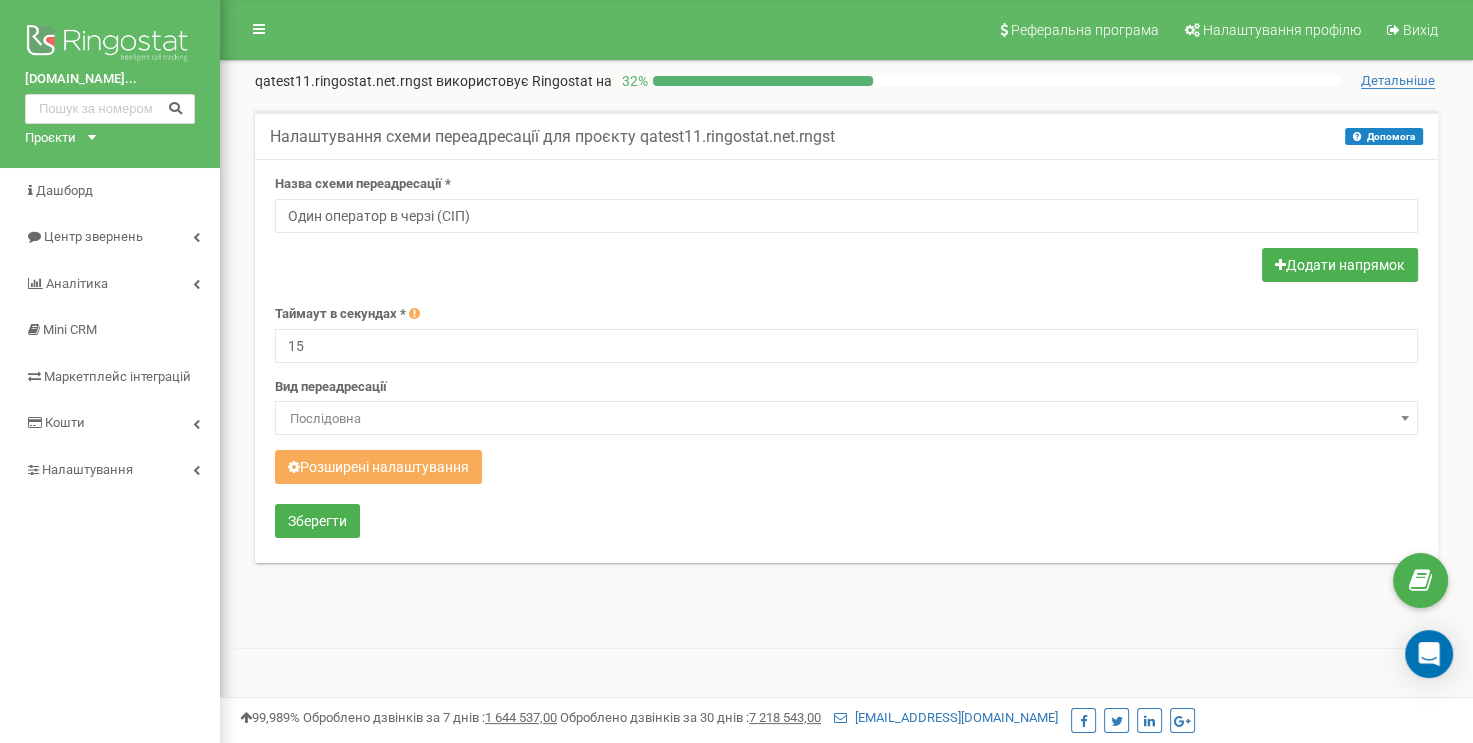 type on "Один оператор в черзі (СІП)" 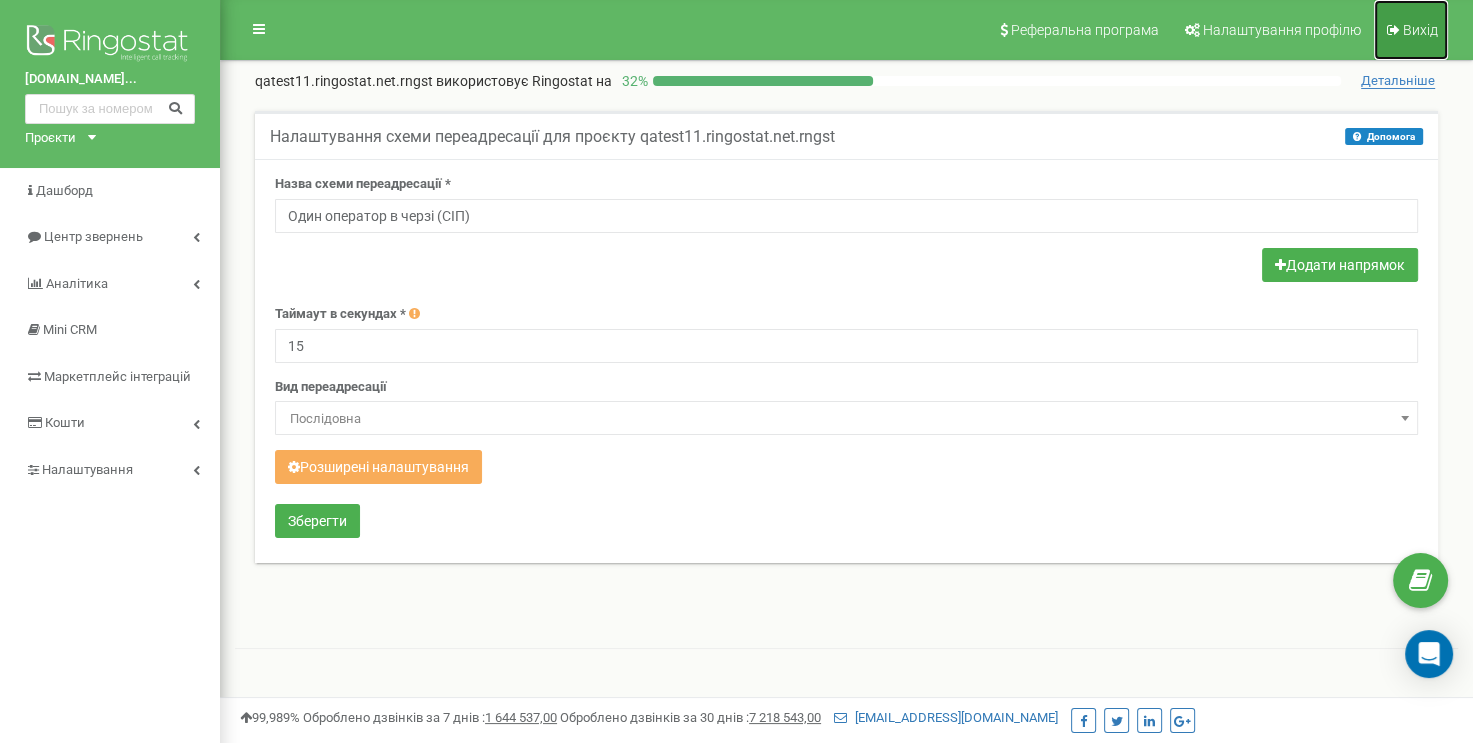 click on "Вихід" at bounding box center (1411, 30) 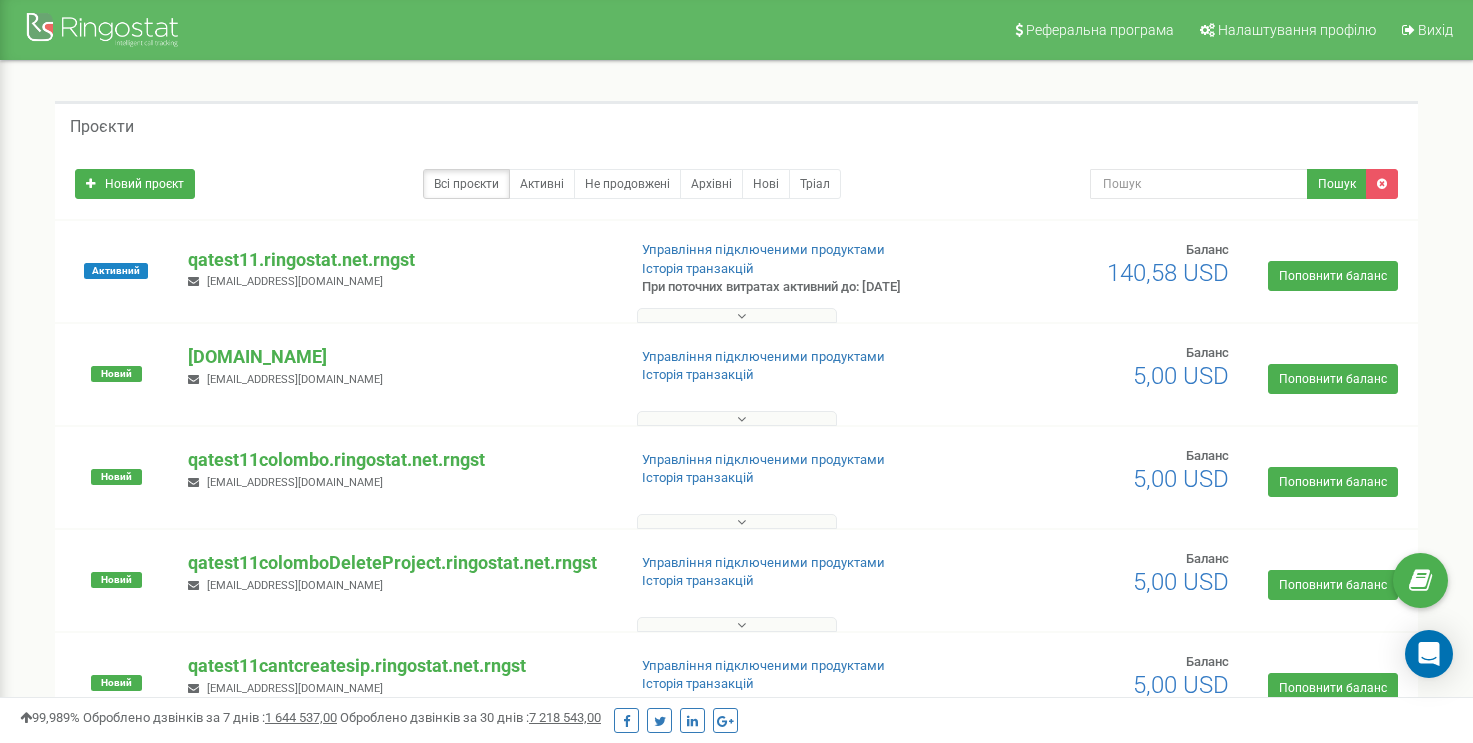 scroll, scrollTop: 0, scrollLeft: 0, axis: both 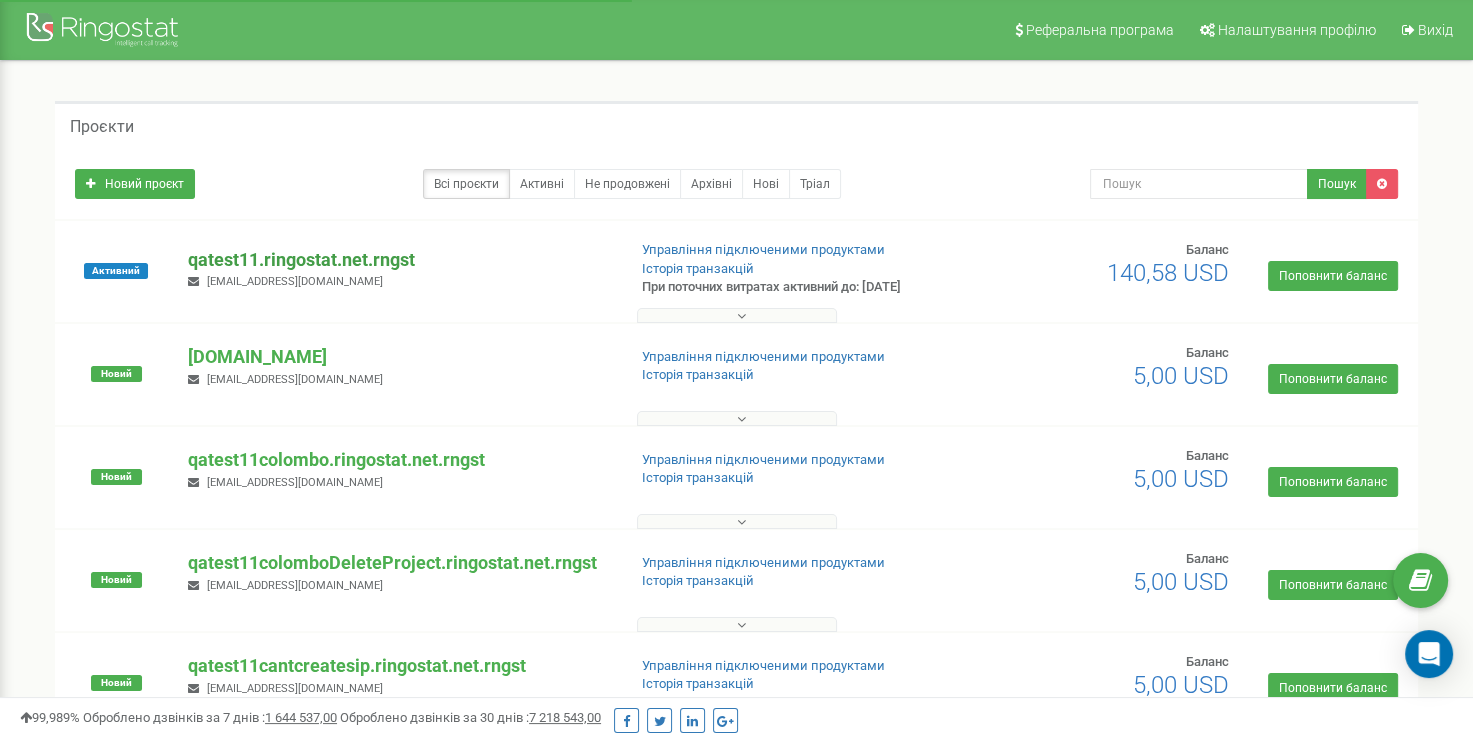 click on "qatest11.ringostat.net.rngst" at bounding box center [398, 260] 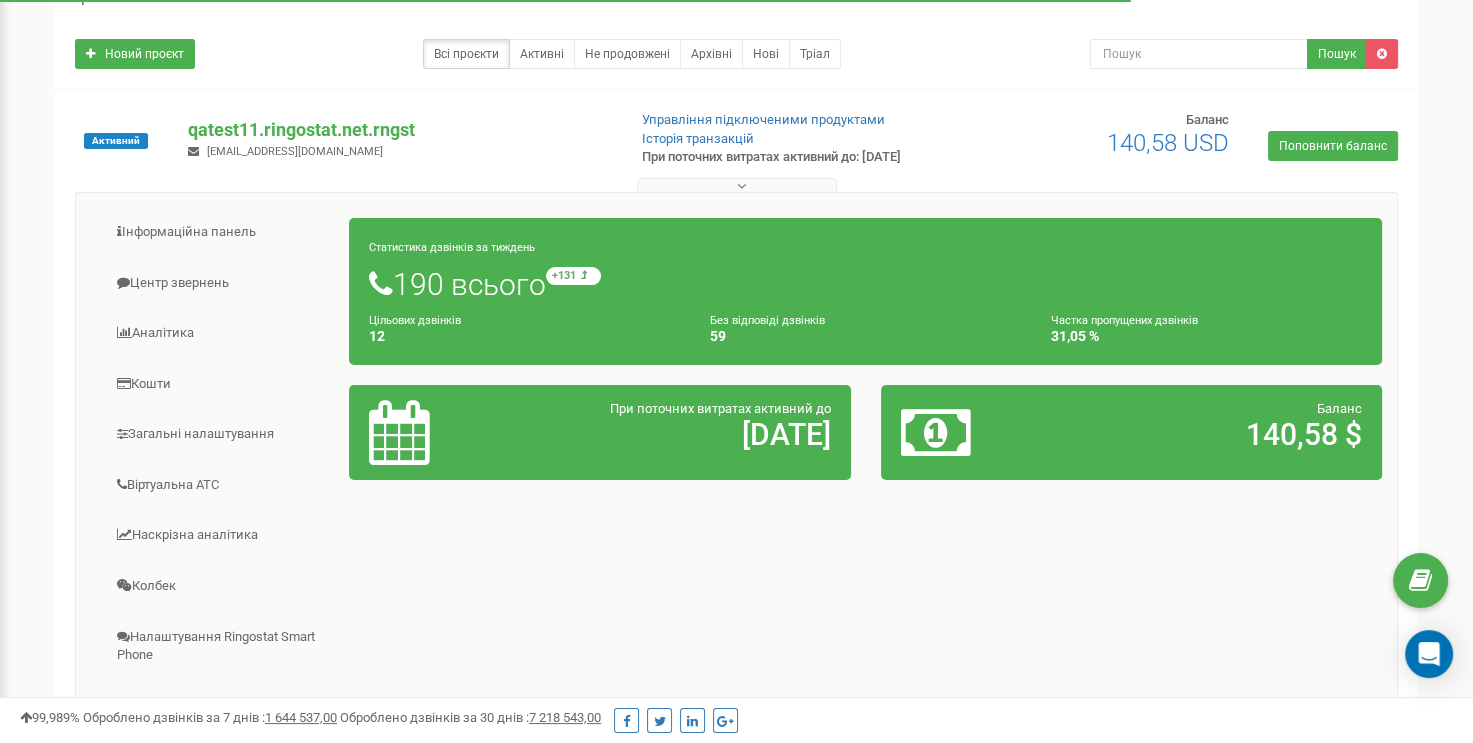 scroll, scrollTop: 400, scrollLeft: 0, axis: vertical 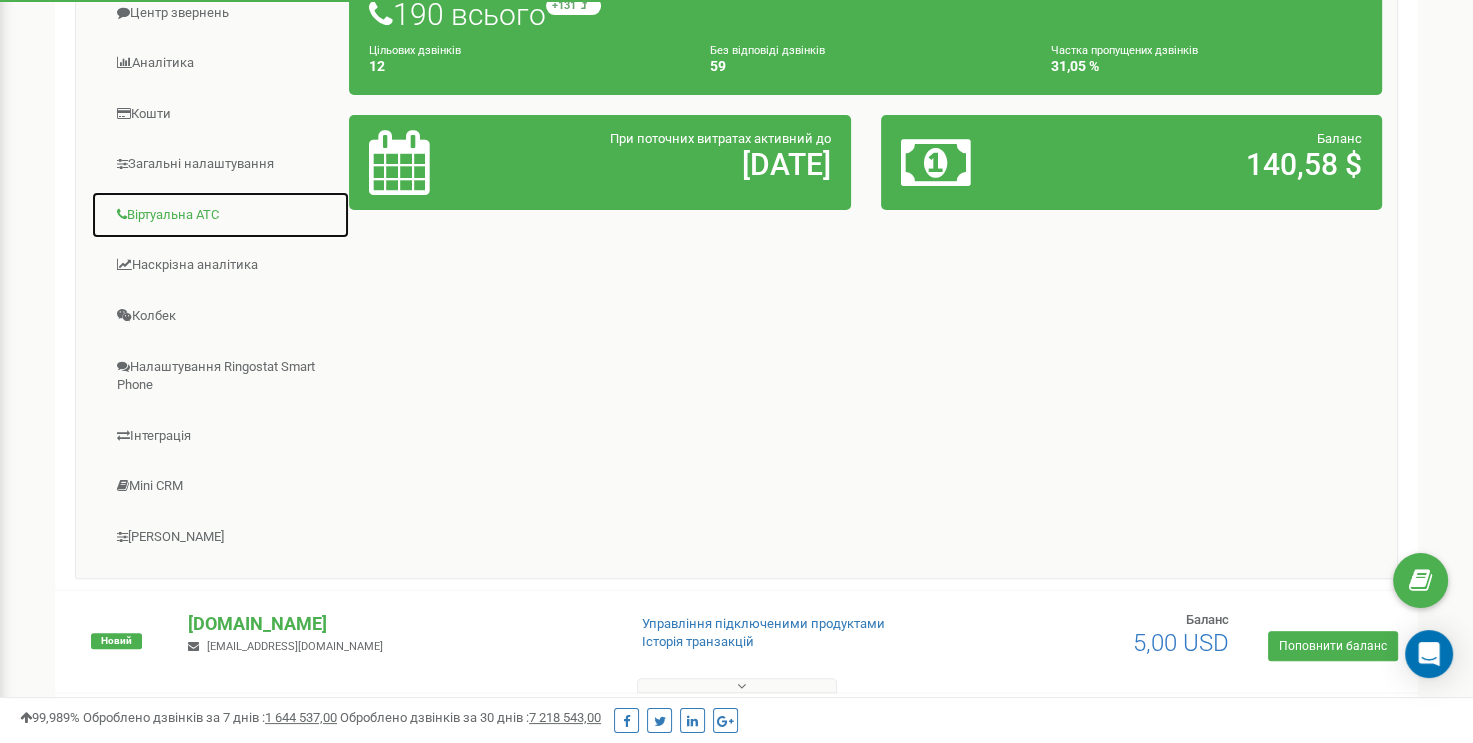 click on "Віртуальна АТС" at bounding box center (220, 215) 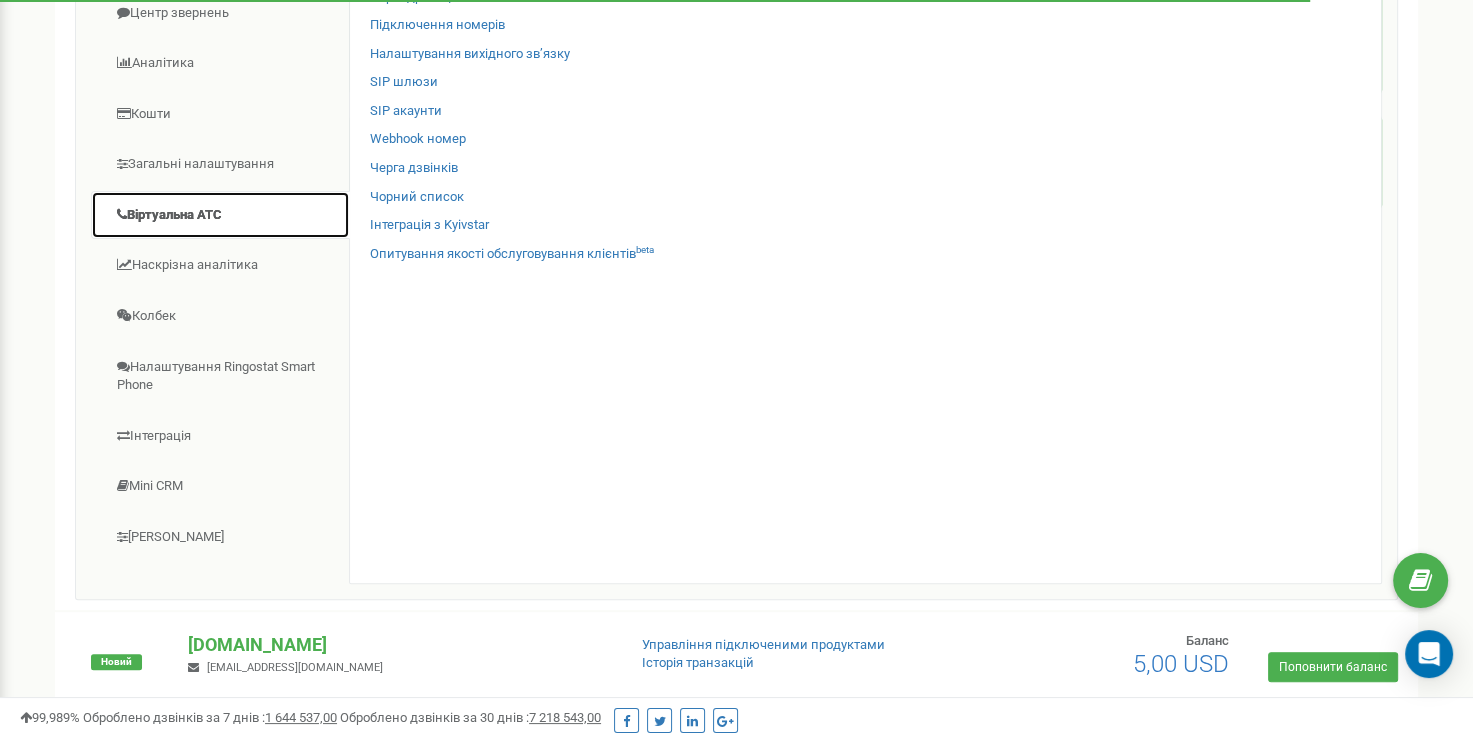 scroll, scrollTop: 300, scrollLeft: 0, axis: vertical 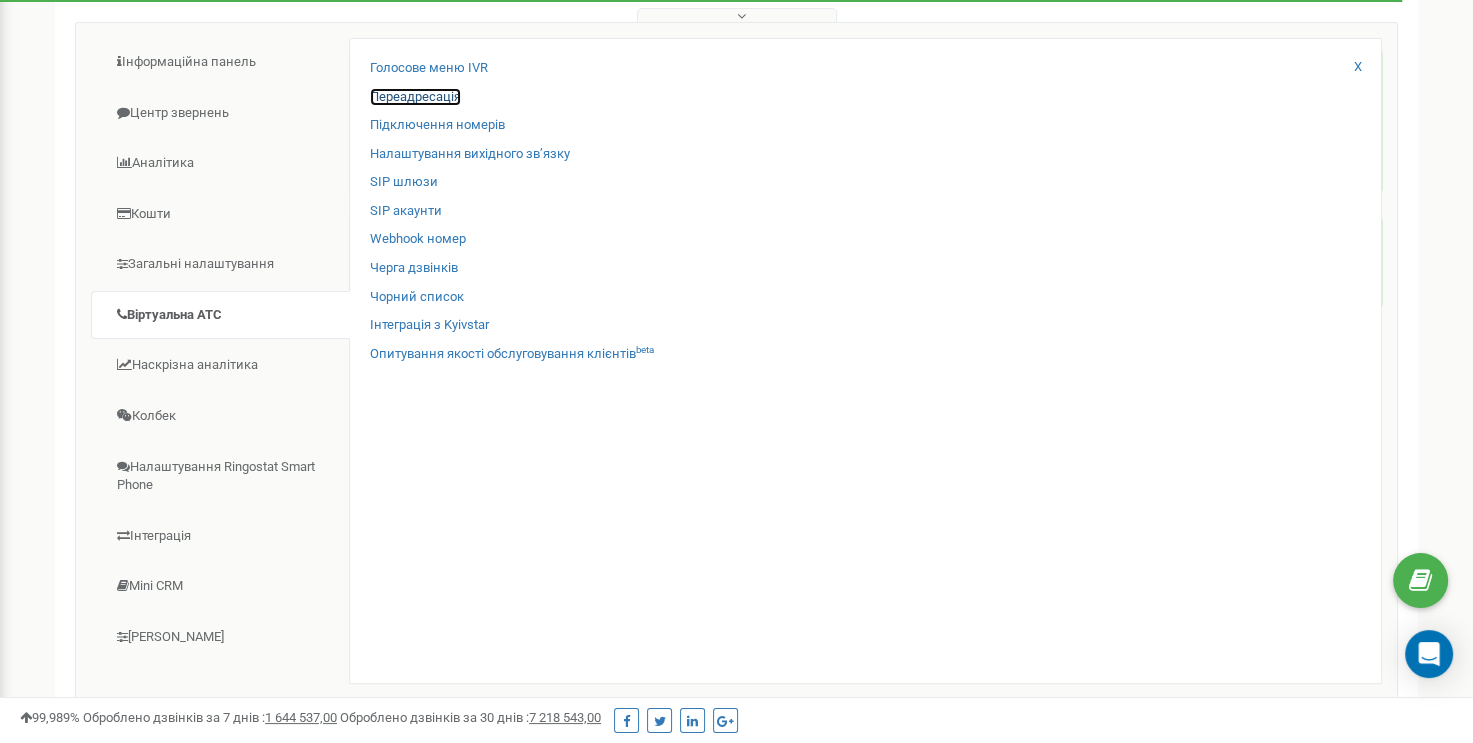 click on "Переадресація" at bounding box center (415, 97) 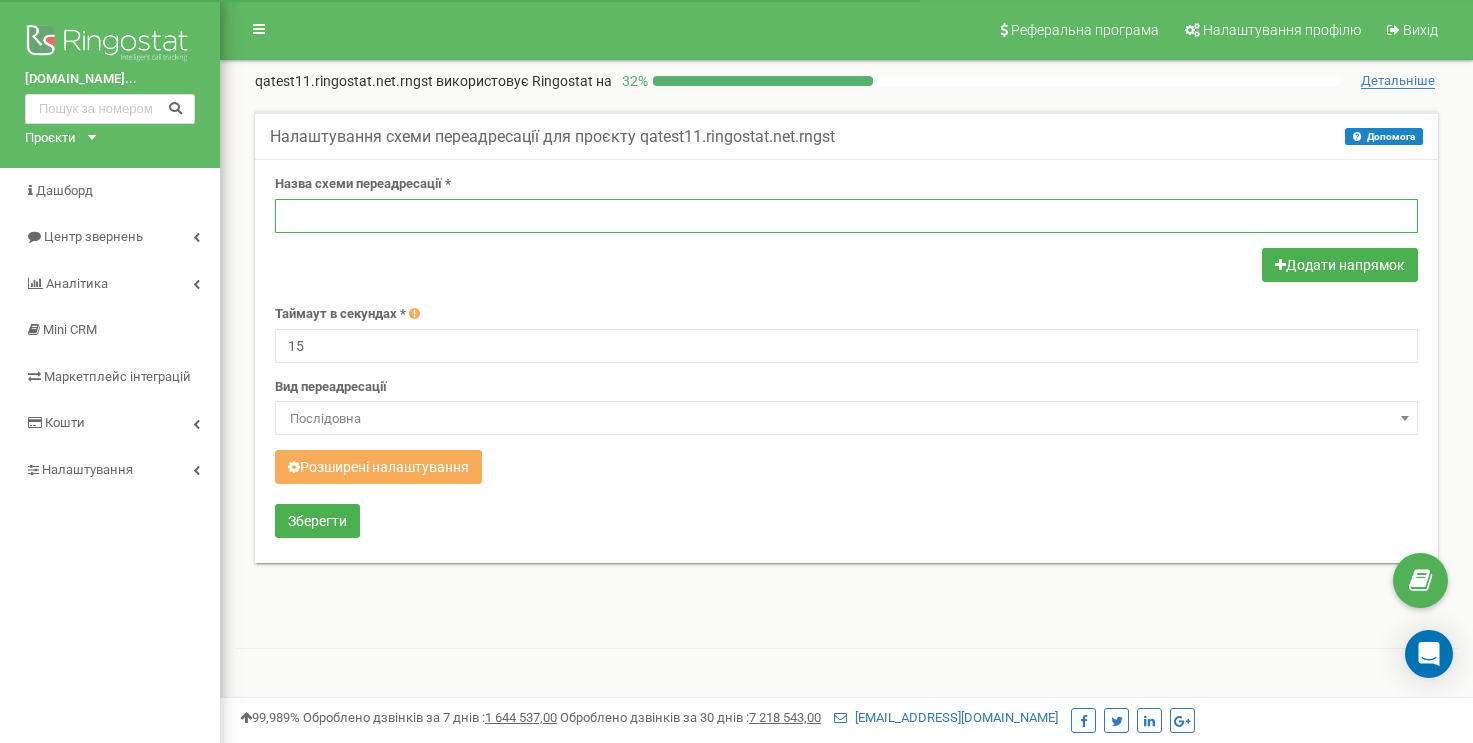 drag, startPoint x: 0, startPoint y: 0, endPoint x: 434, endPoint y: 203, distance: 479.12943 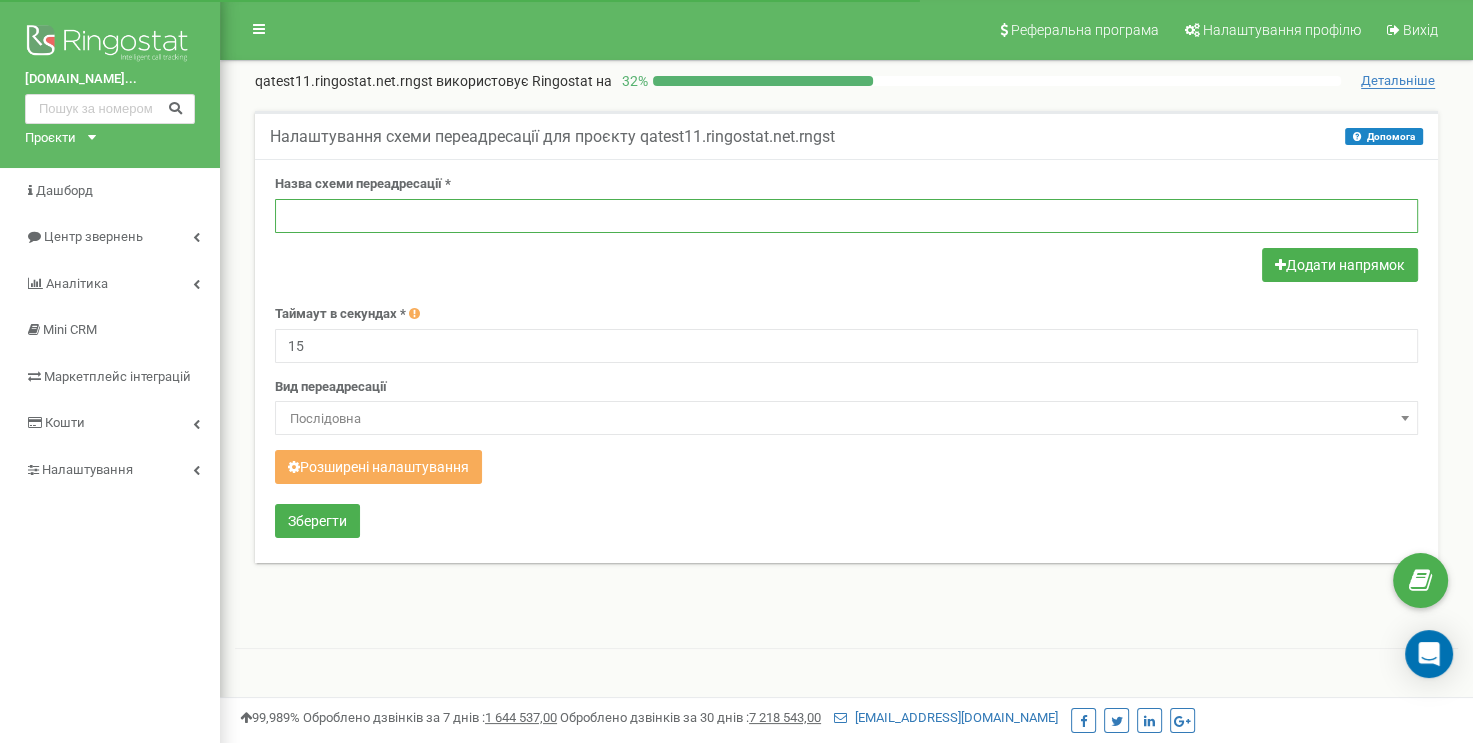 scroll, scrollTop: 0, scrollLeft: 0, axis: both 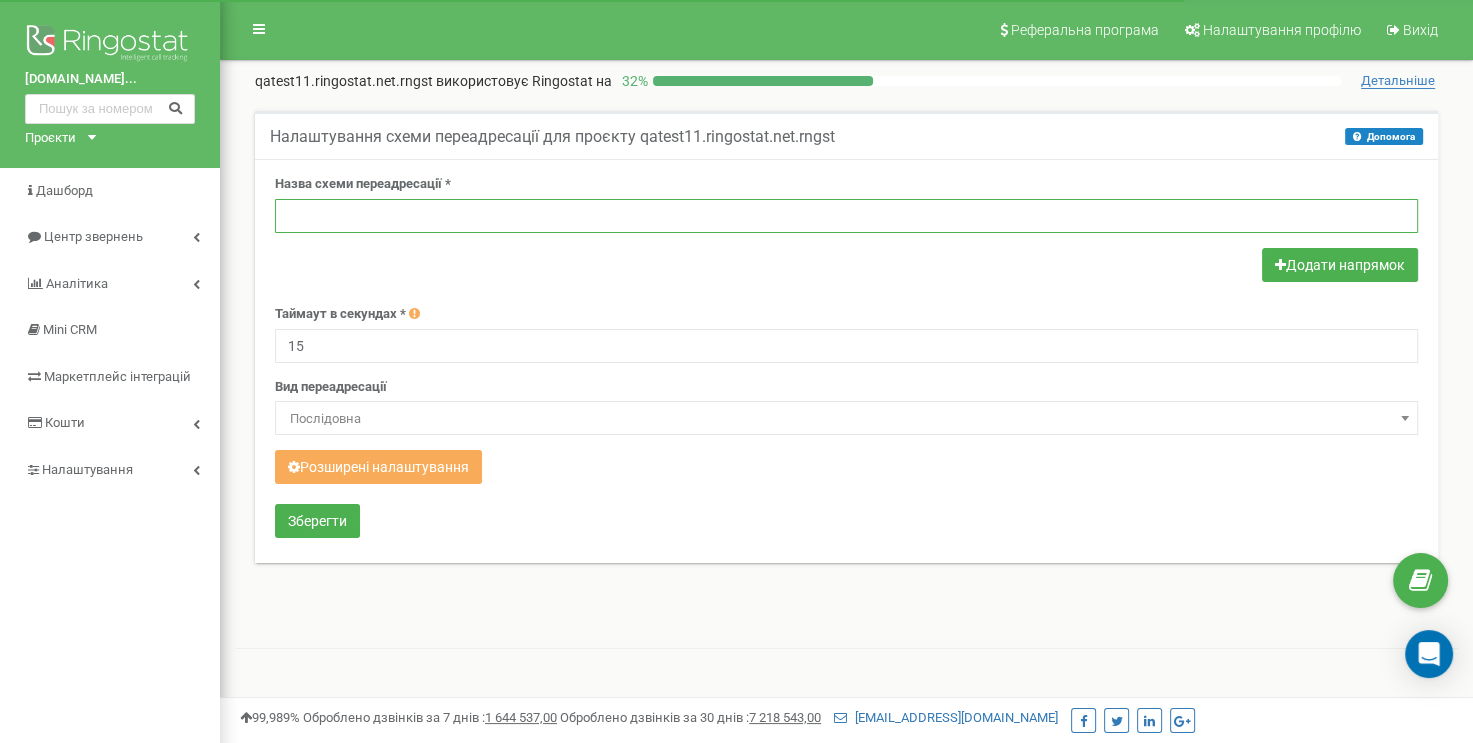 paste on "Один оператор в черзі (СІП)" 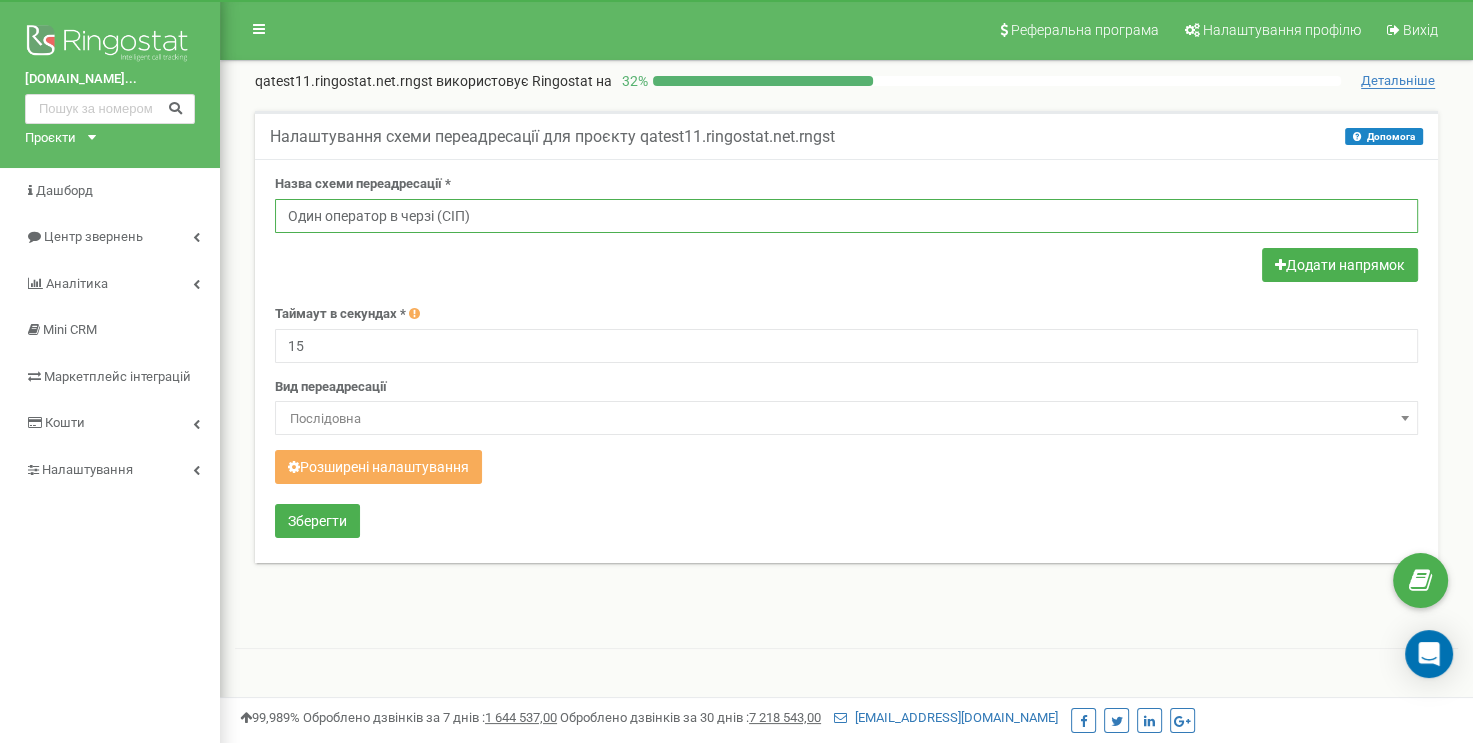 type on "Один оператор в черзі (СІП)" 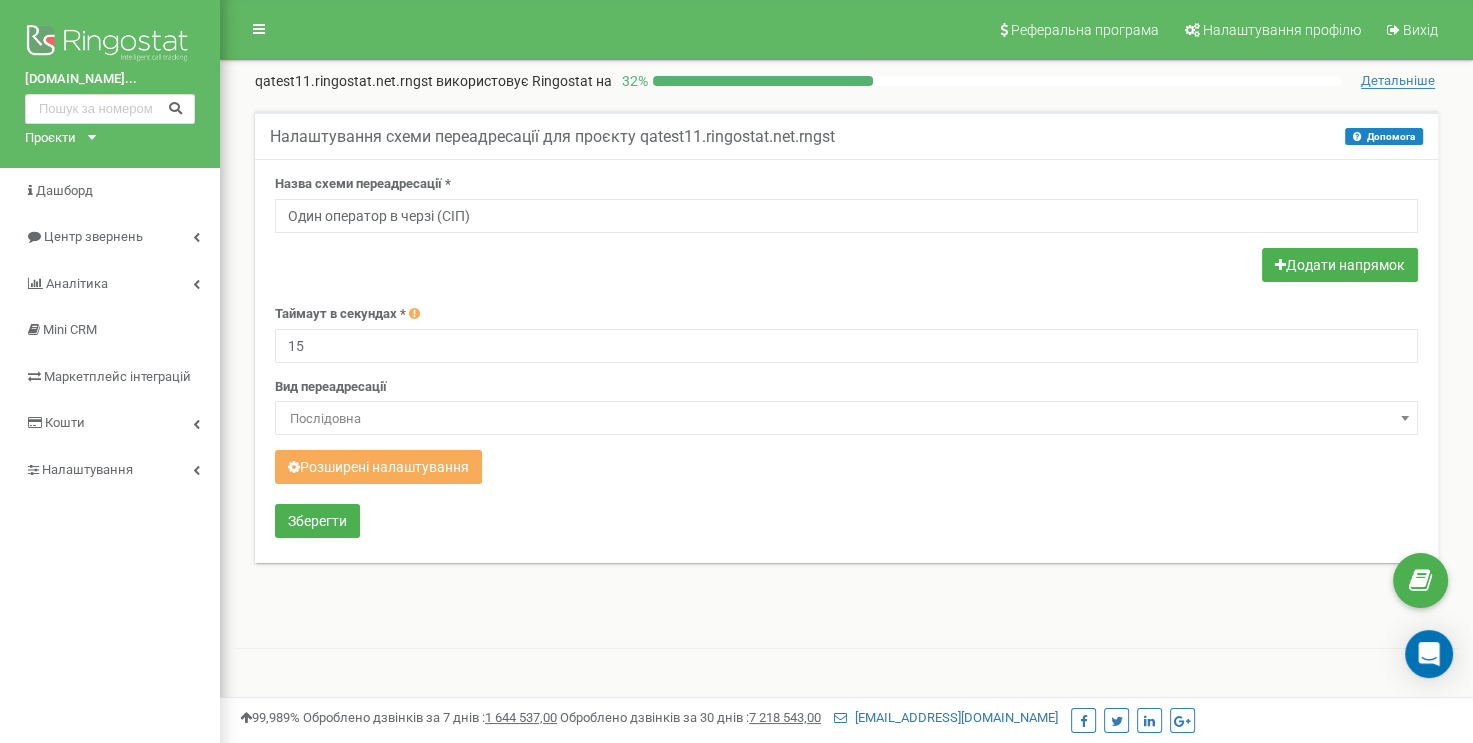 click at bounding box center [846, 267] 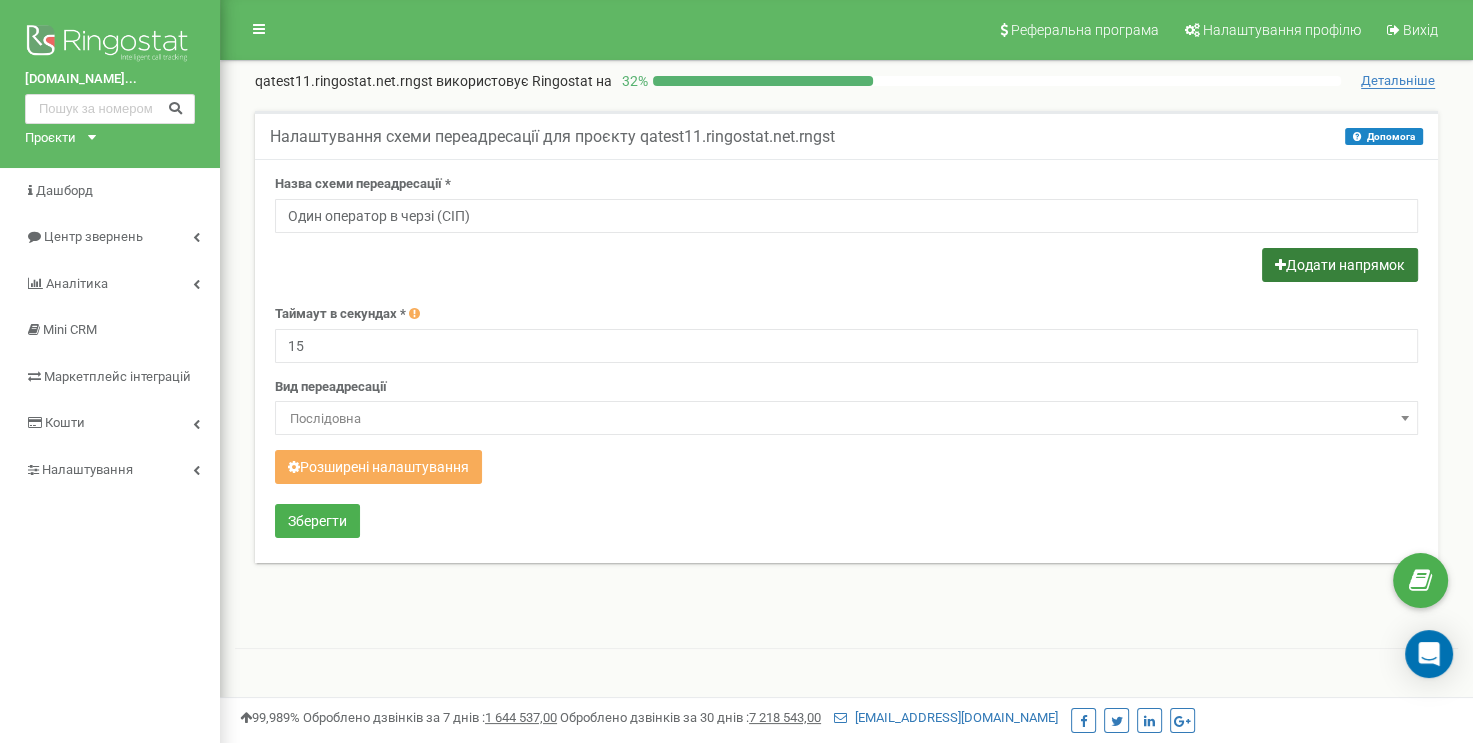 click on "Додати напрямок" at bounding box center (1340, 265) 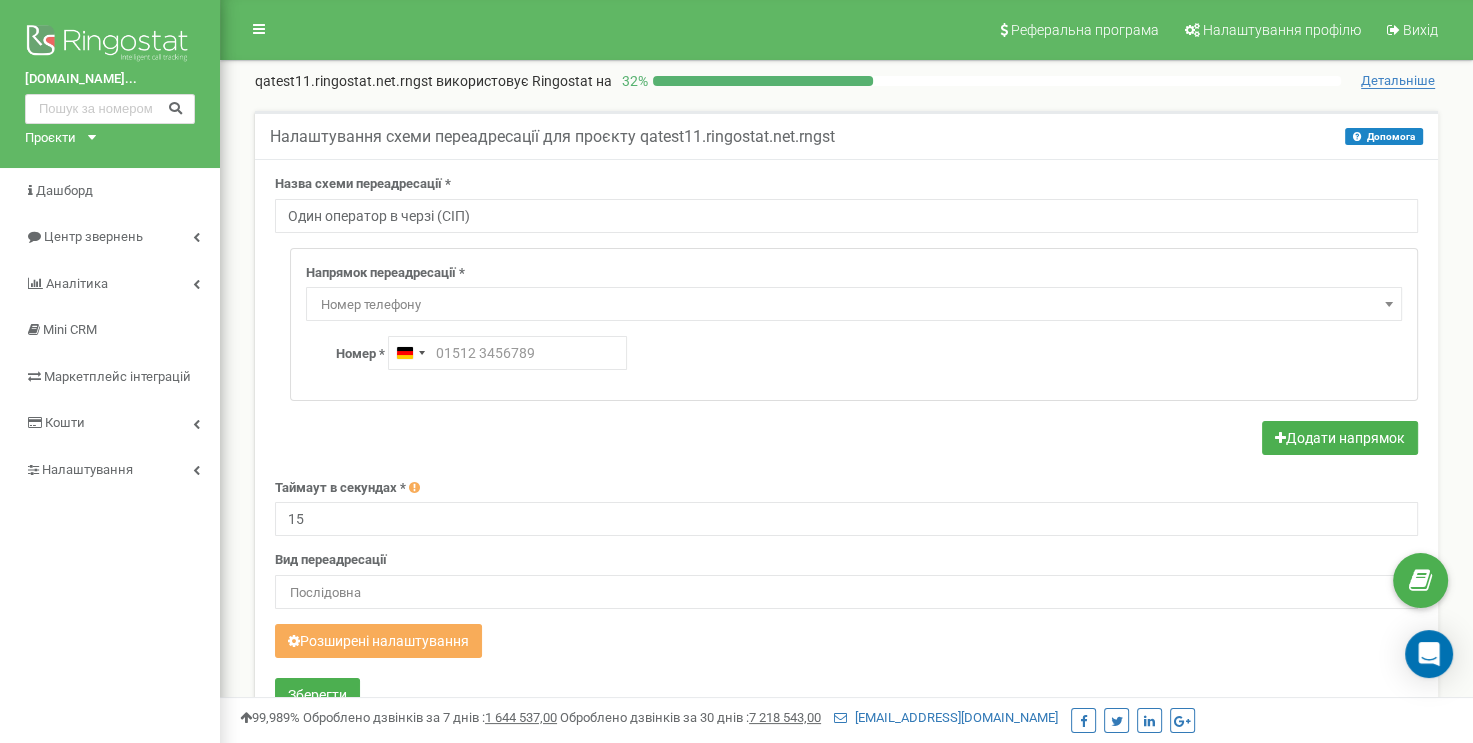 click on "Номер телефону" at bounding box center (854, 305) 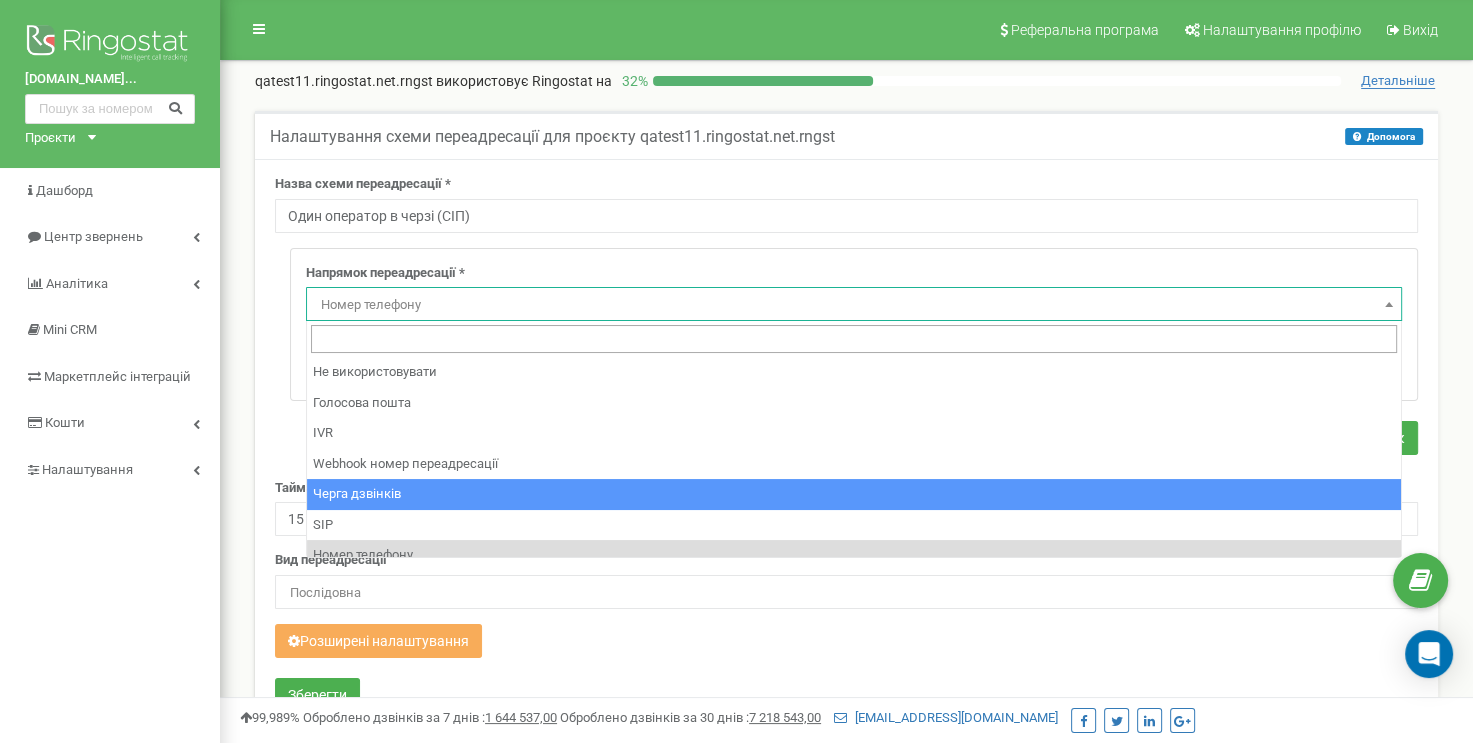 select on "CallCenter" 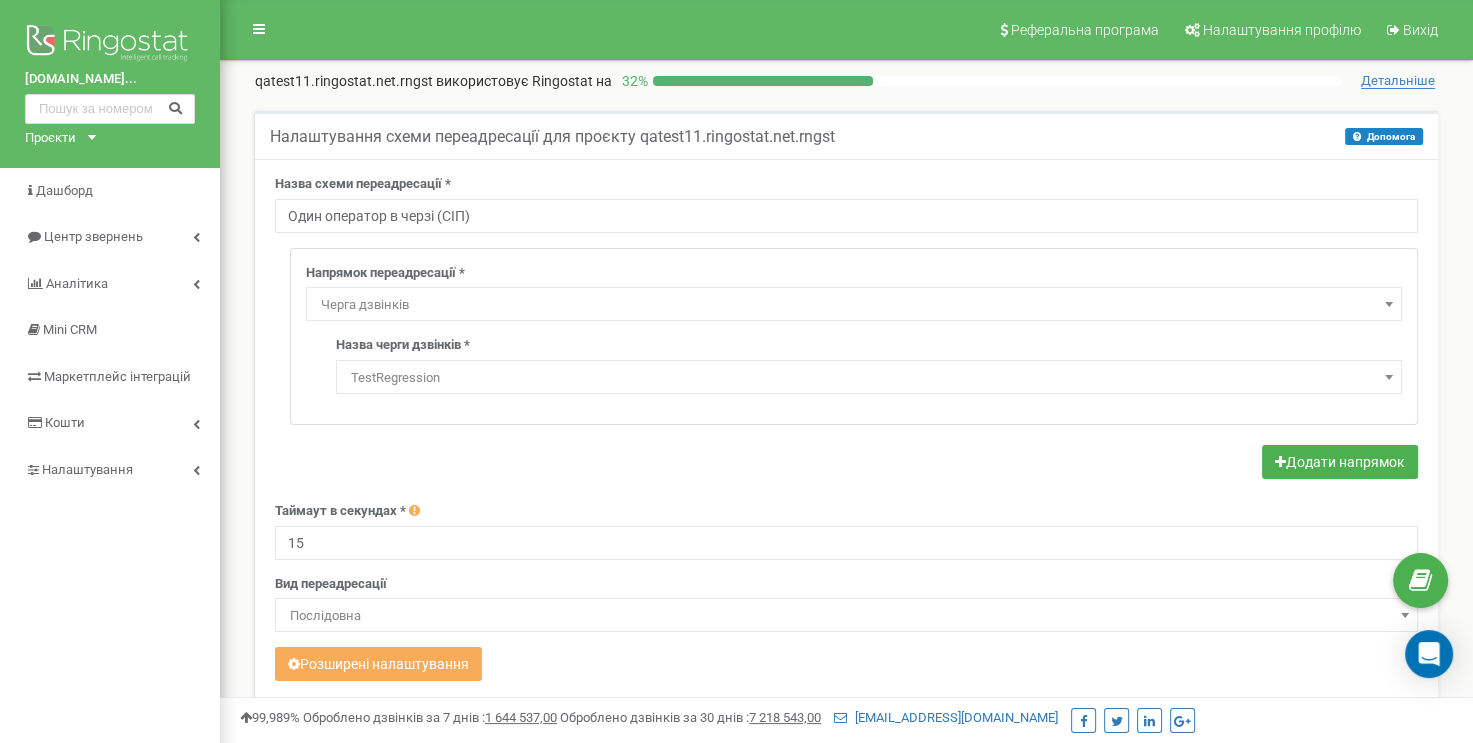 click on "TestRegression" at bounding box center [869, 378] 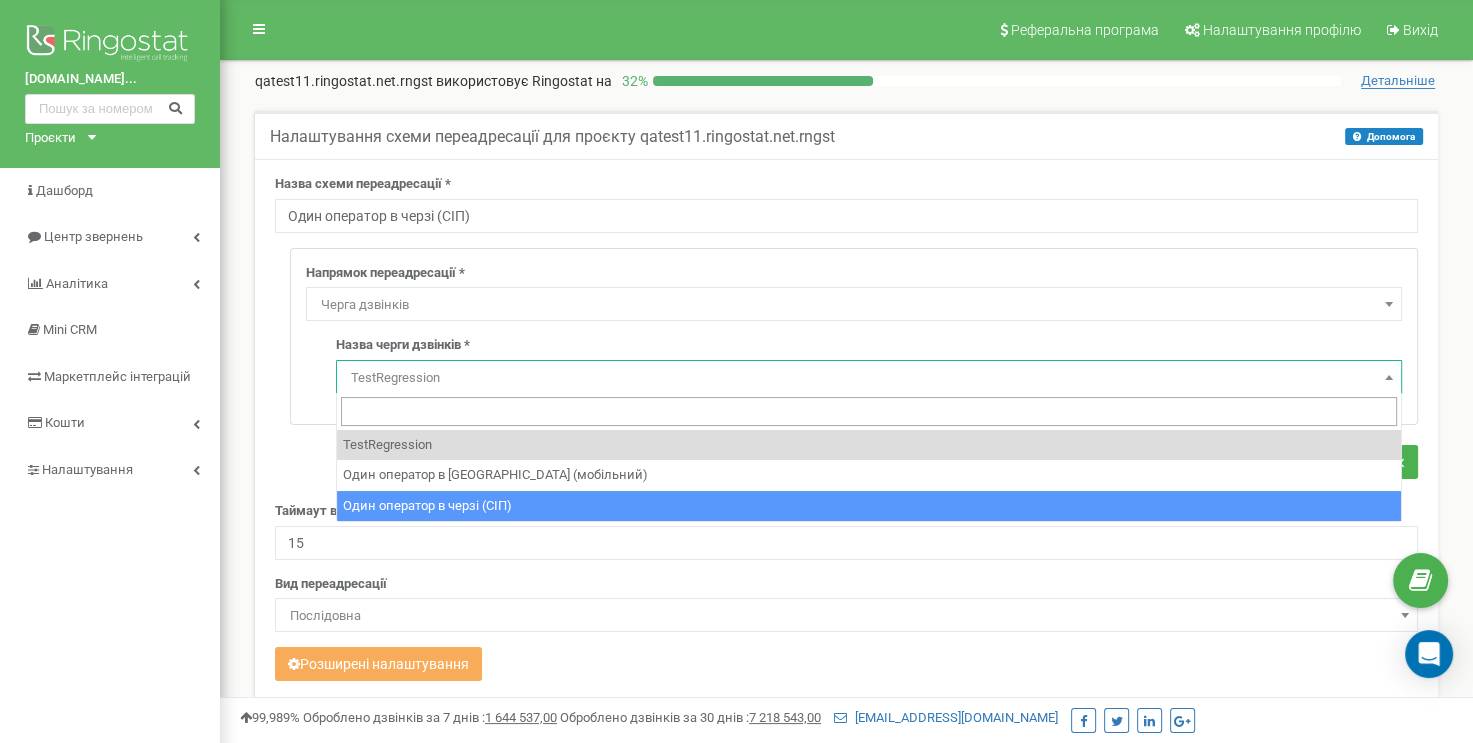 select on "18906" 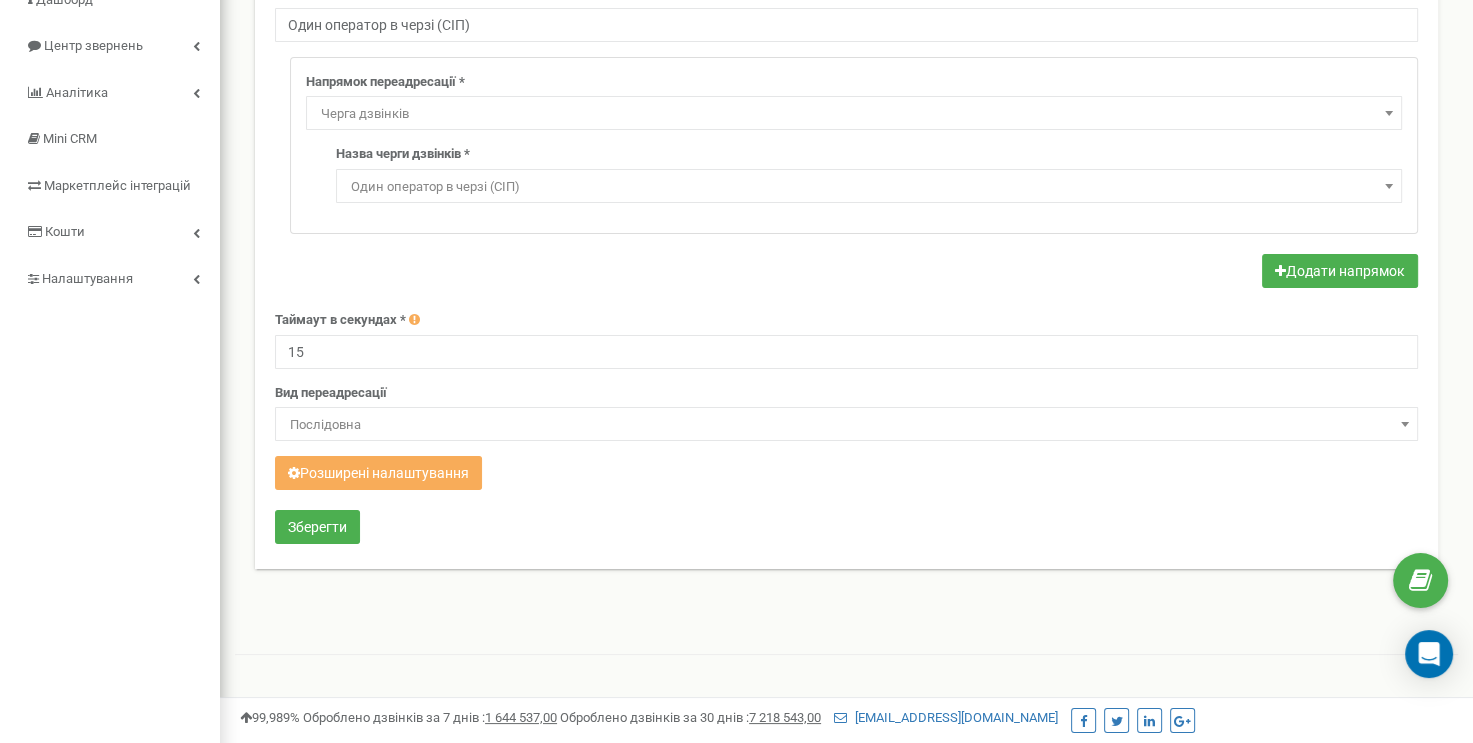 scroll, scrollTop: 100, scrollLeft: 0, axis: vertical 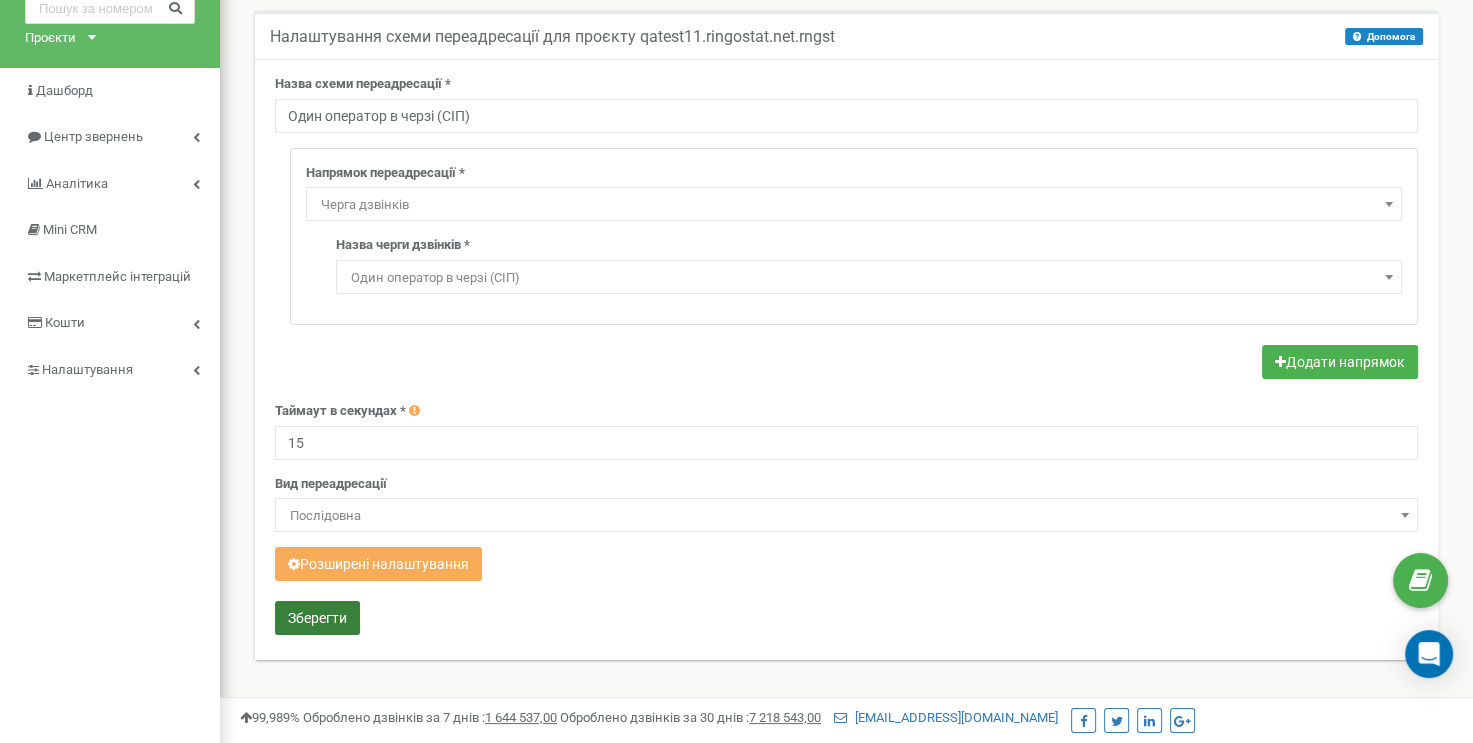 drag, startPoint x: 342, startPoint y: 603, endPoint x: 352, endPoint y: 608, distance: 11.18034 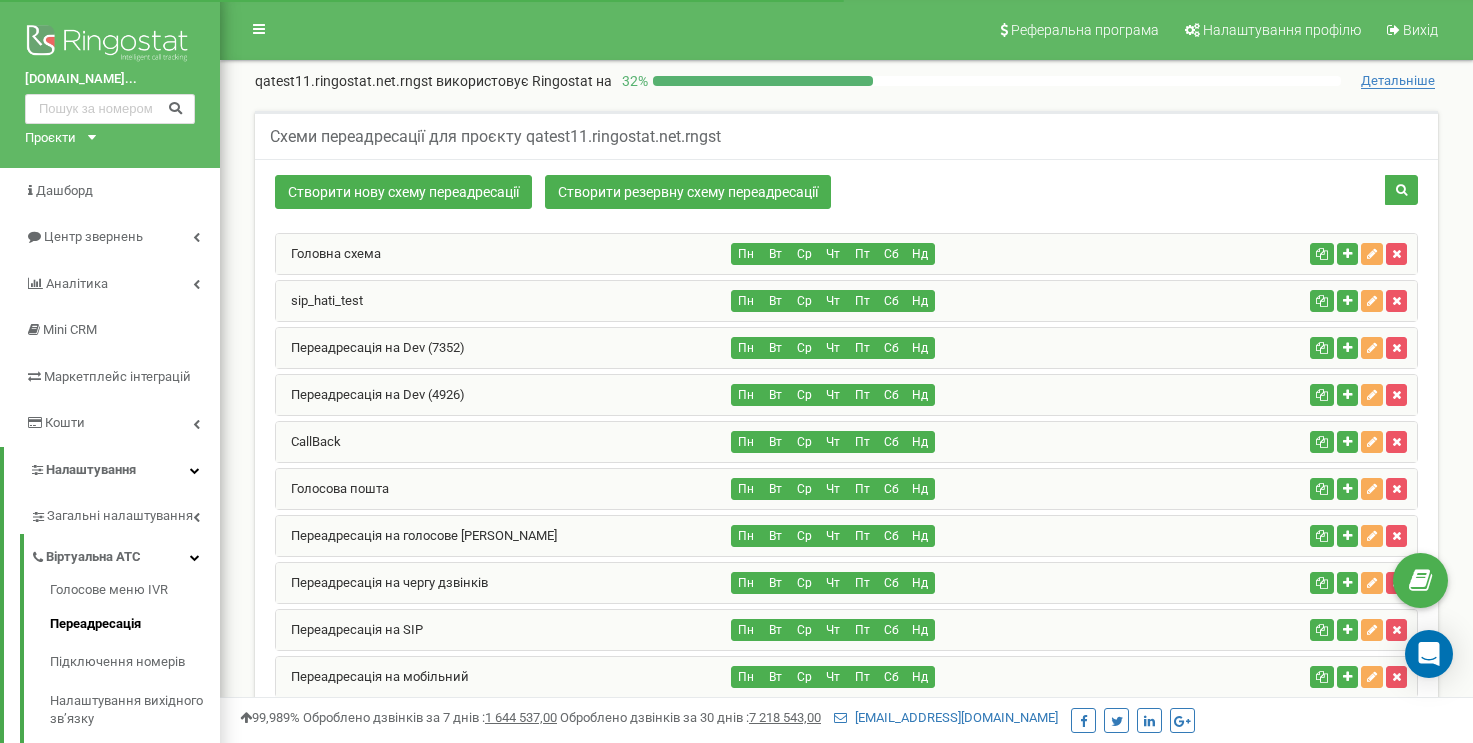 scroll, scrollTop: 1169, scrollLeft: 0, axis: vertical 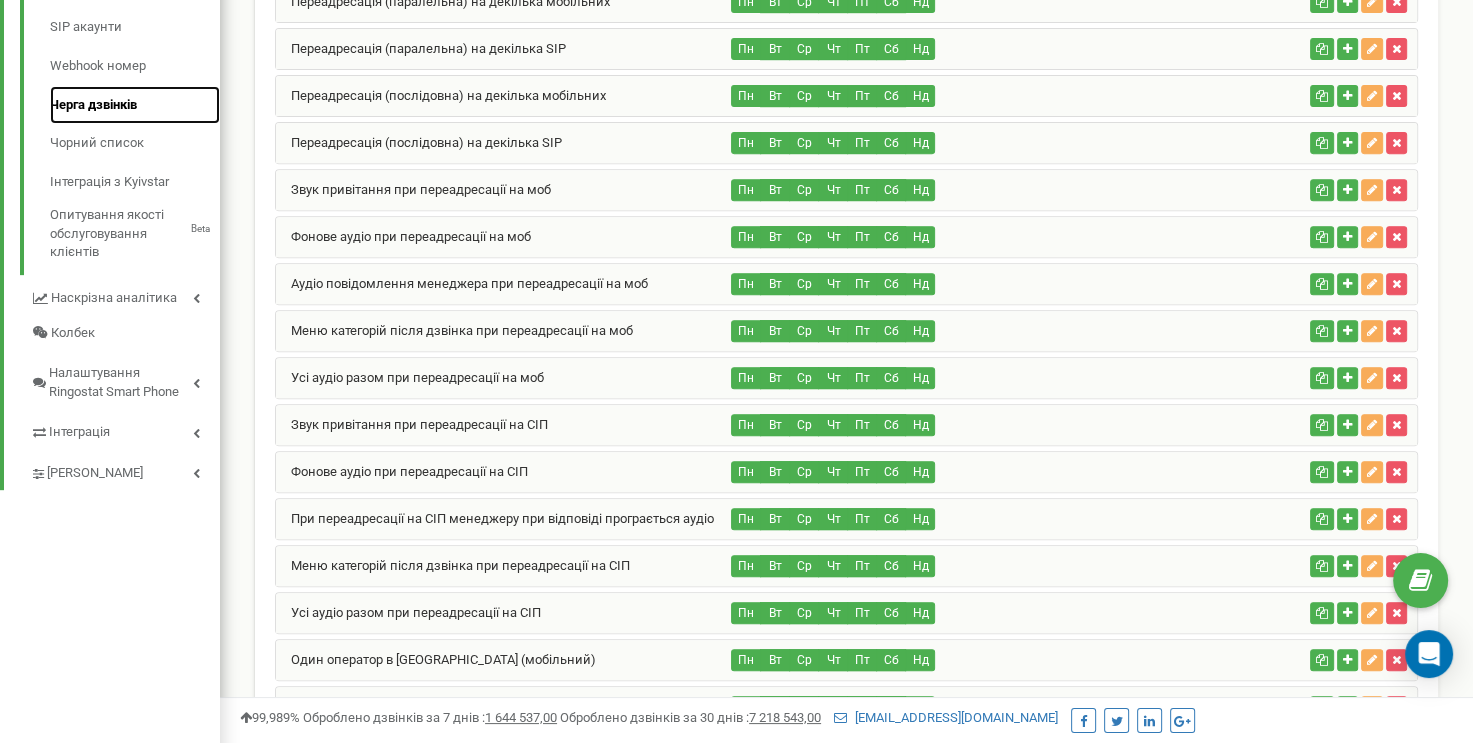 click on "Черга дзвінків" at bounding box center (135, 105) 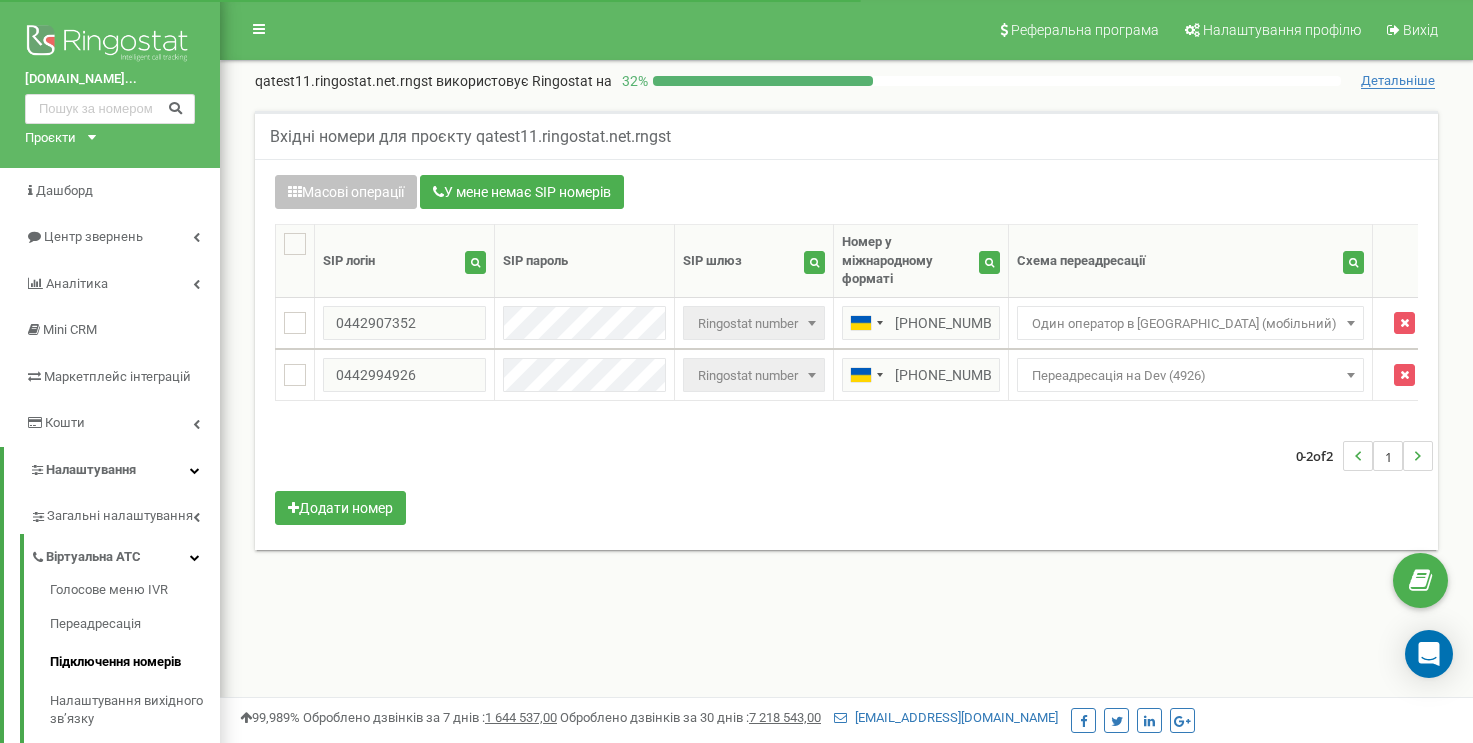 scroll, scrollTop: 0, scrollLeft: 0, axis: both 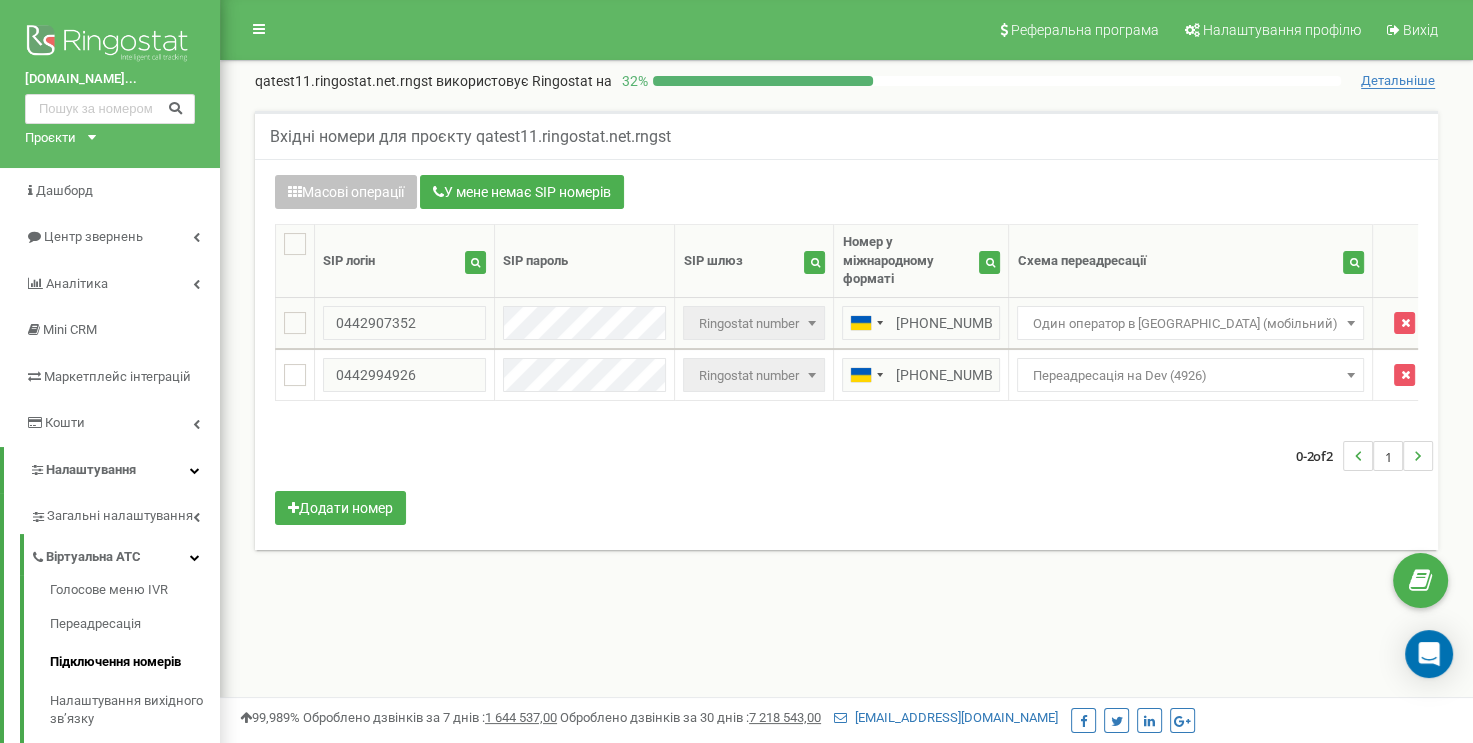 click on "Один оператор в [GEOGRAPHIC_DATA] (мобільний)" at bounding box center [1190, 324] 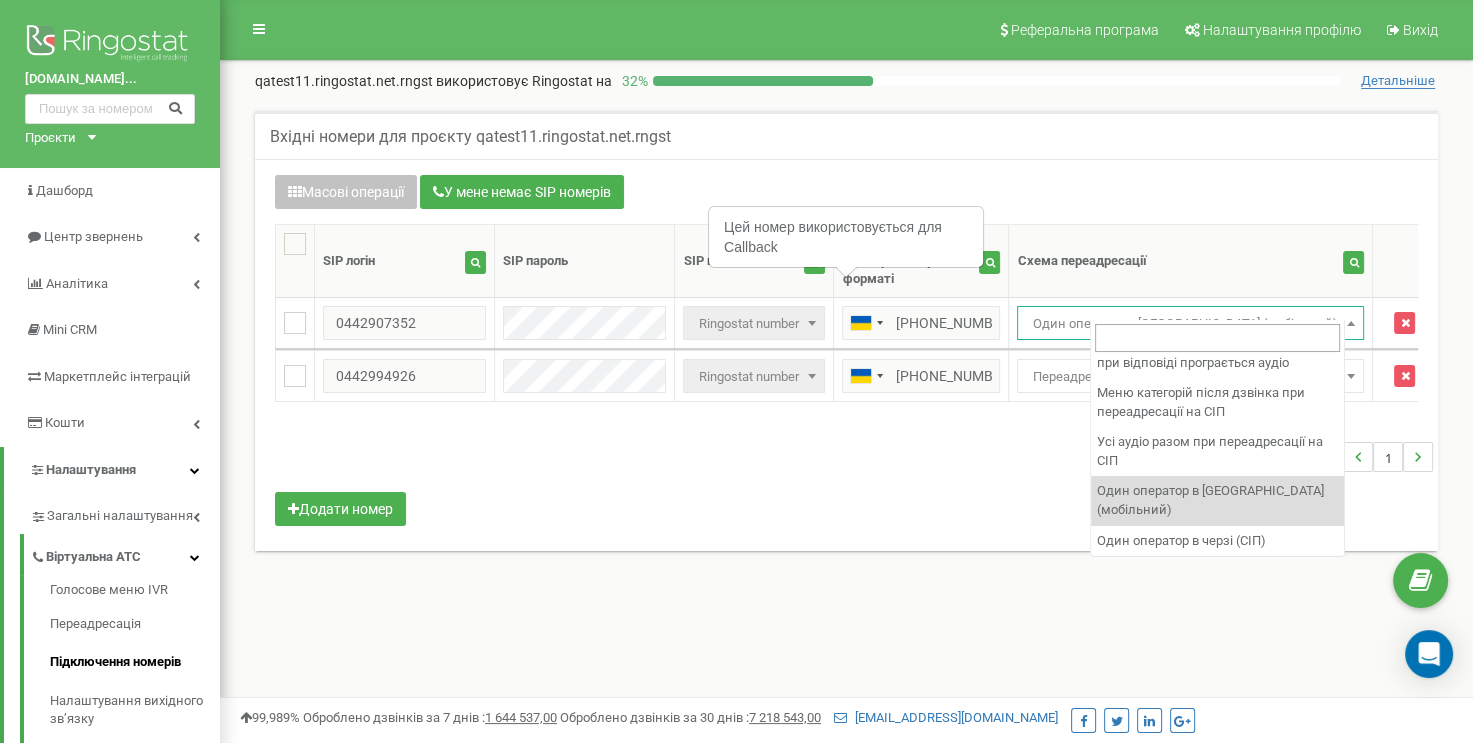 scroll, scrollTop: 952, scrollLeft: 0, axis: vertical 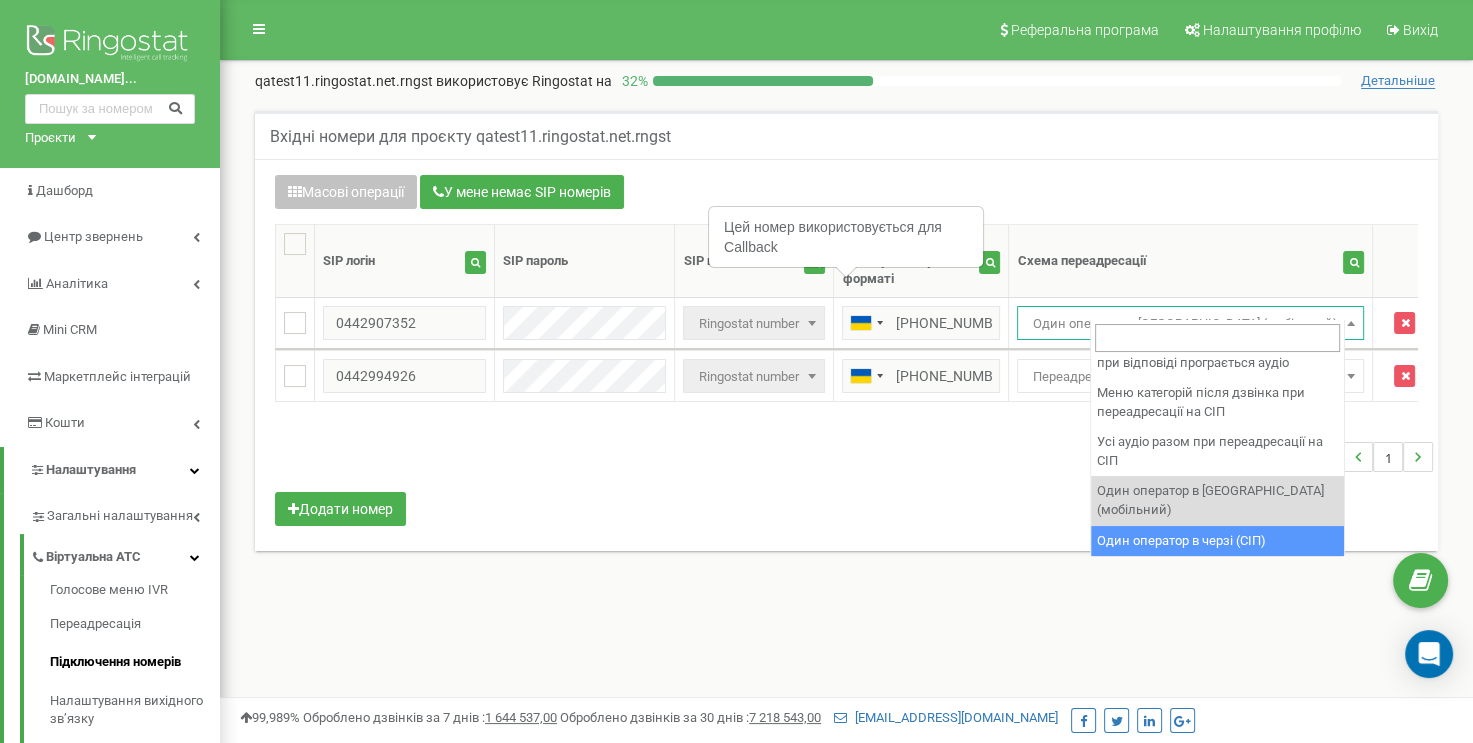 select on "252506" 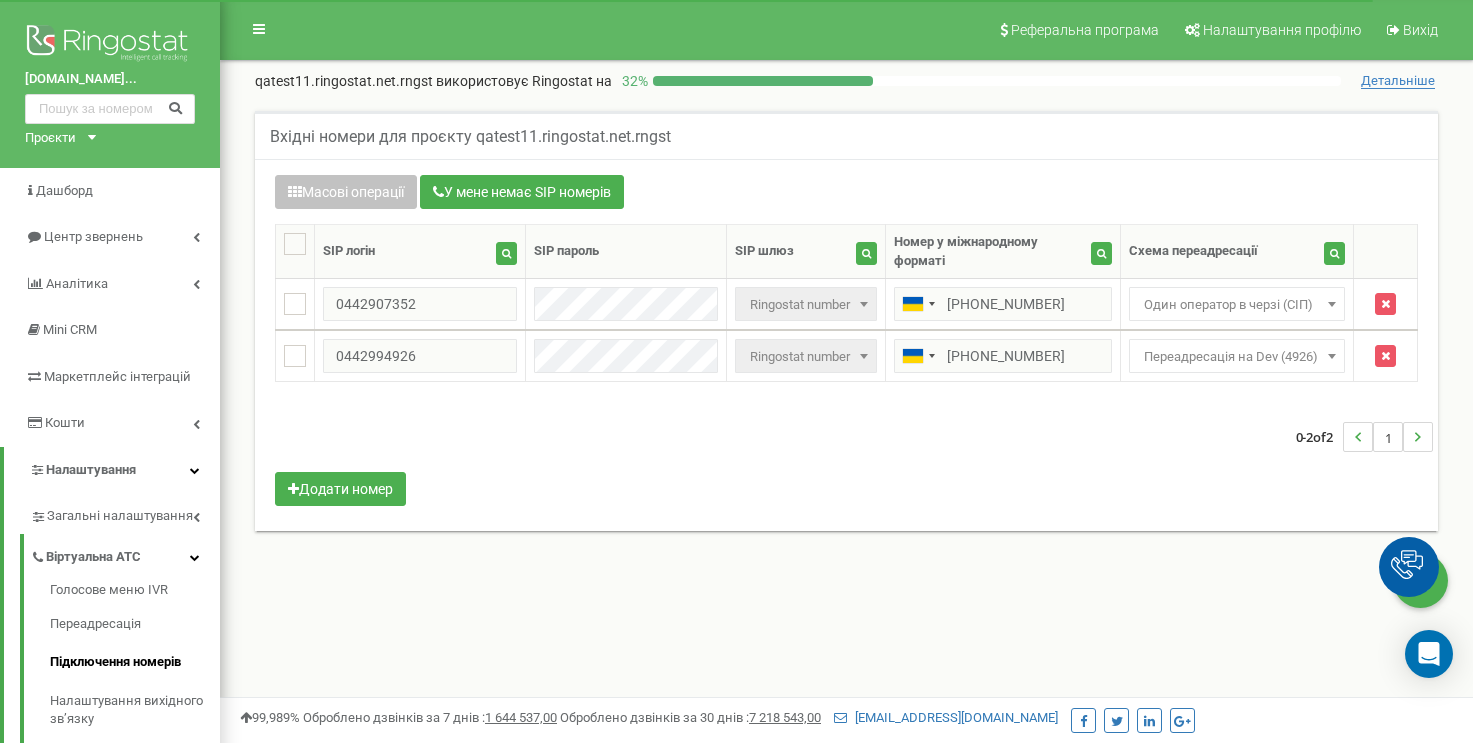 scroll, scrollTop: 0, scrollLeft: 0, axis: both 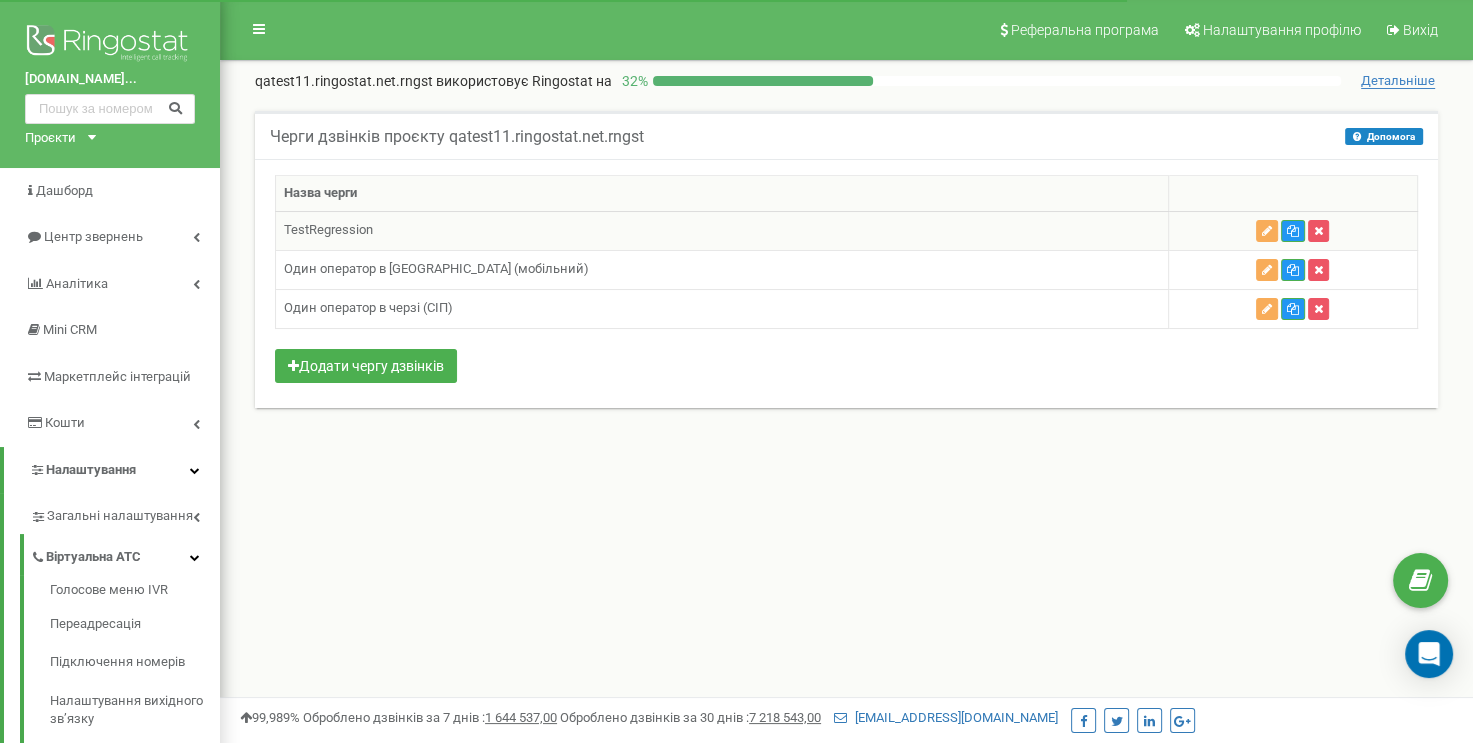 click on "TestRegression" at bounding box center [722, 230] 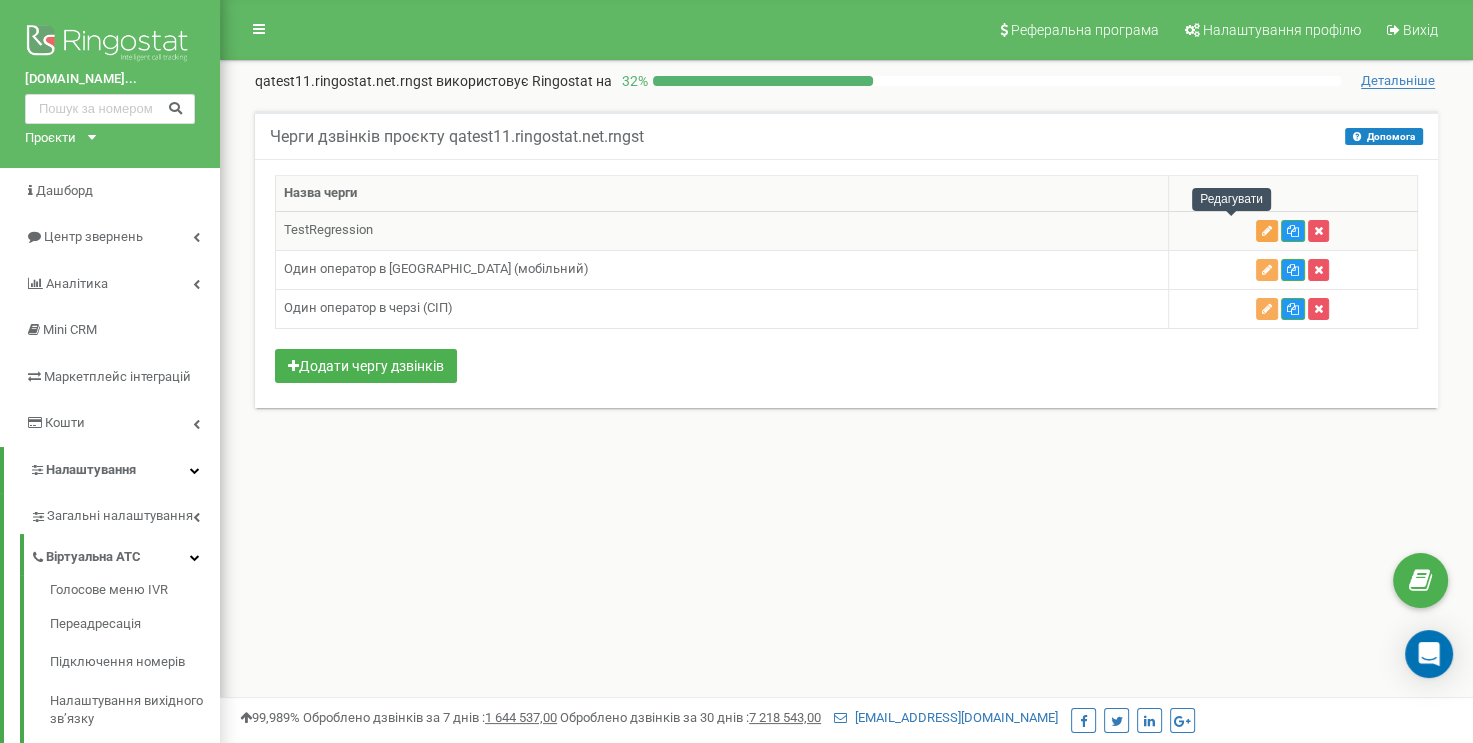click at bounding box center [1267, 231] 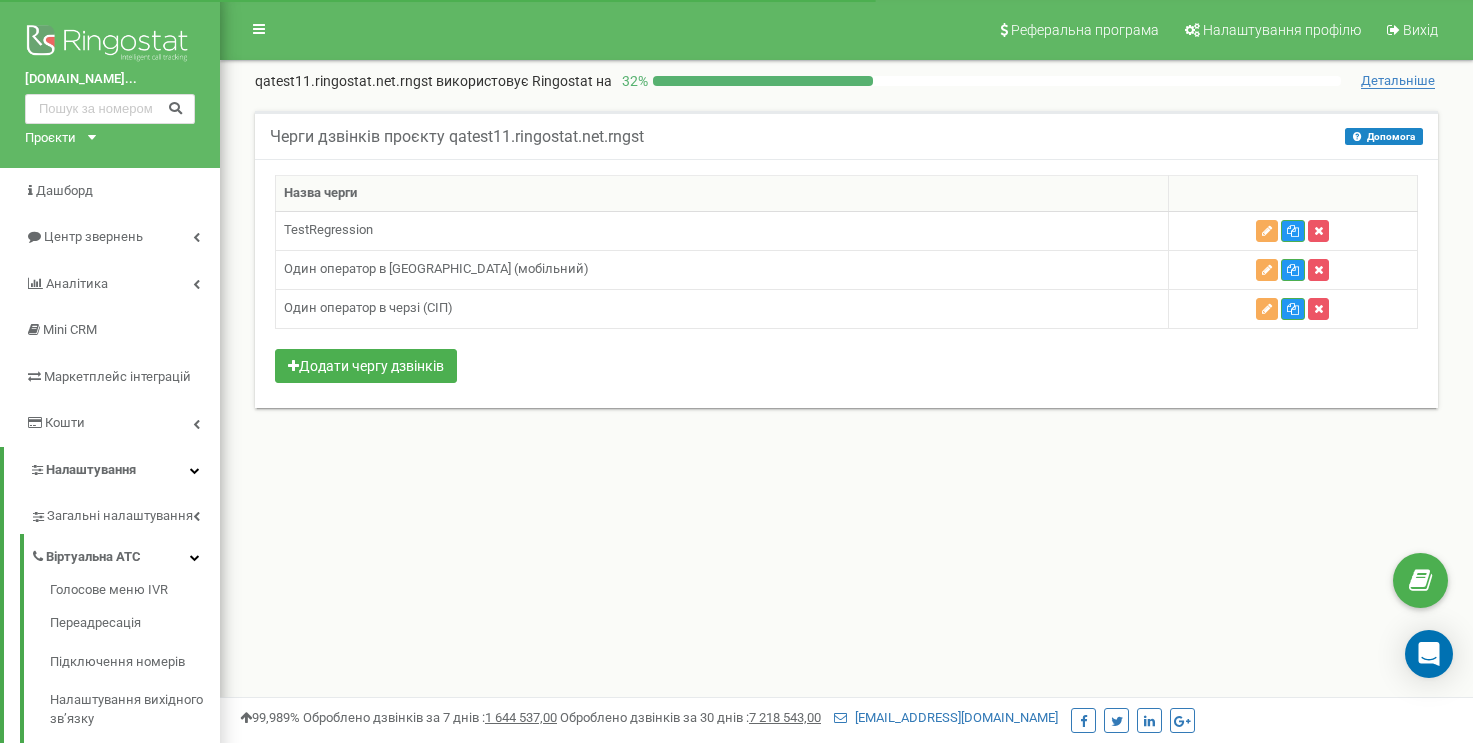 scroll, scrollTop: 0, scrollLeft: 0, axis: both 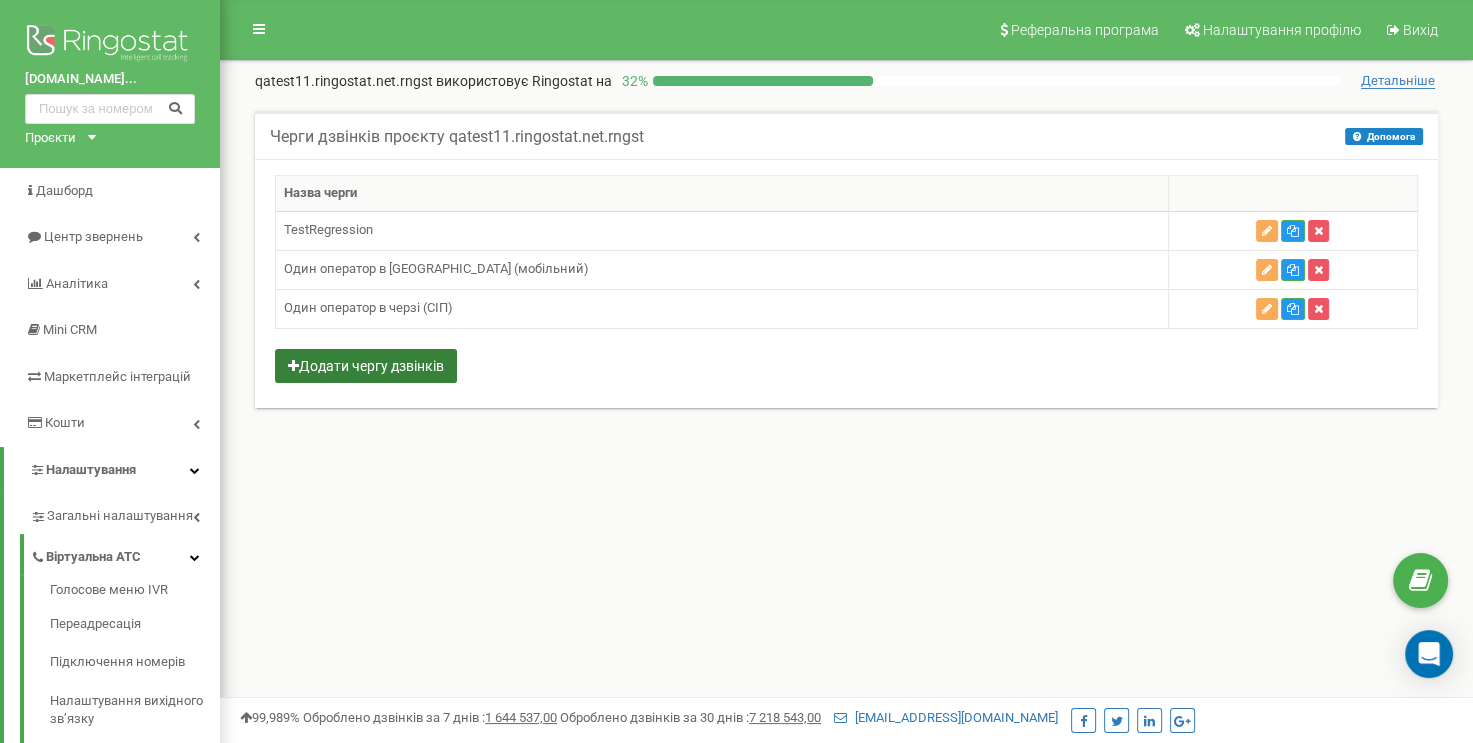 click on "Додати чергу дзвінків" at bounding box center (366, 366) 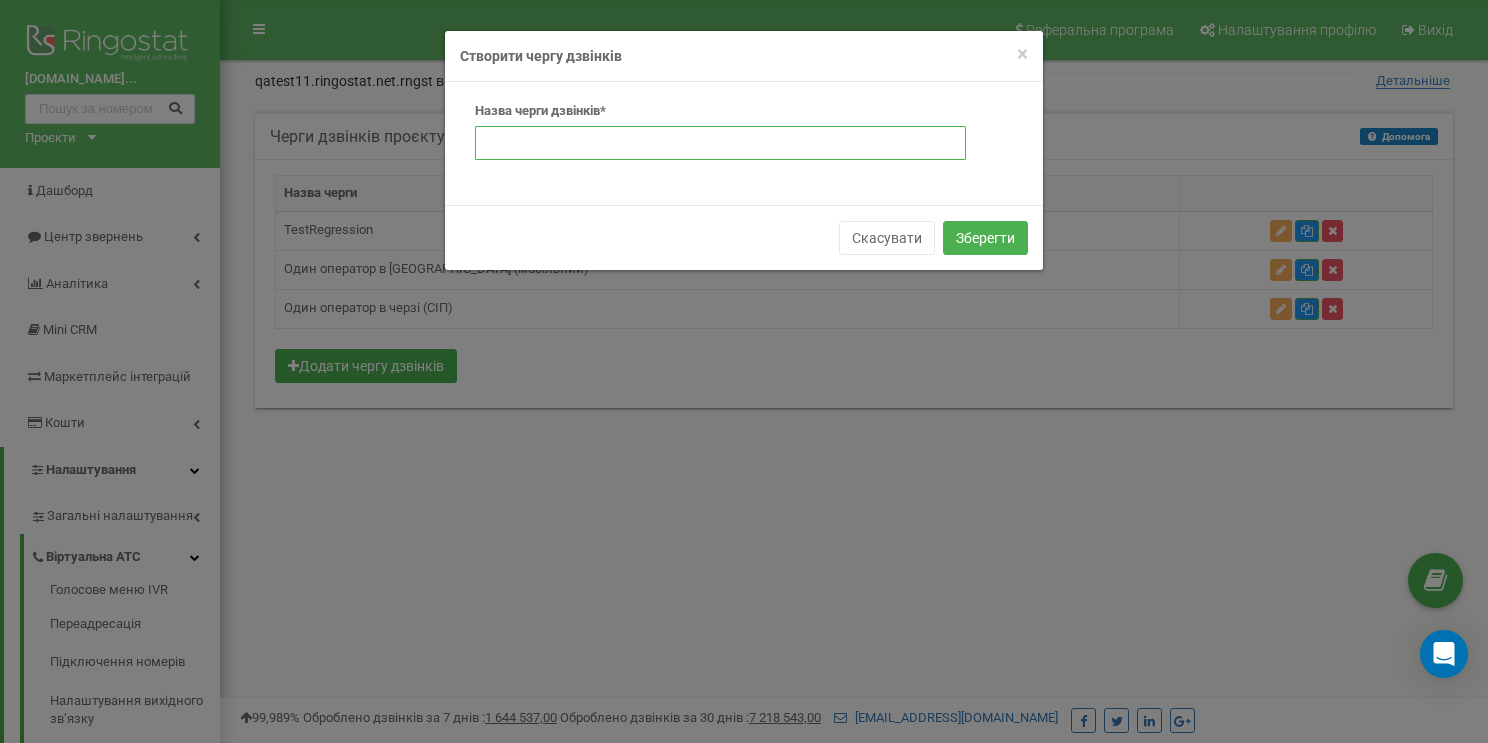 click at bounding box center [720, 143] 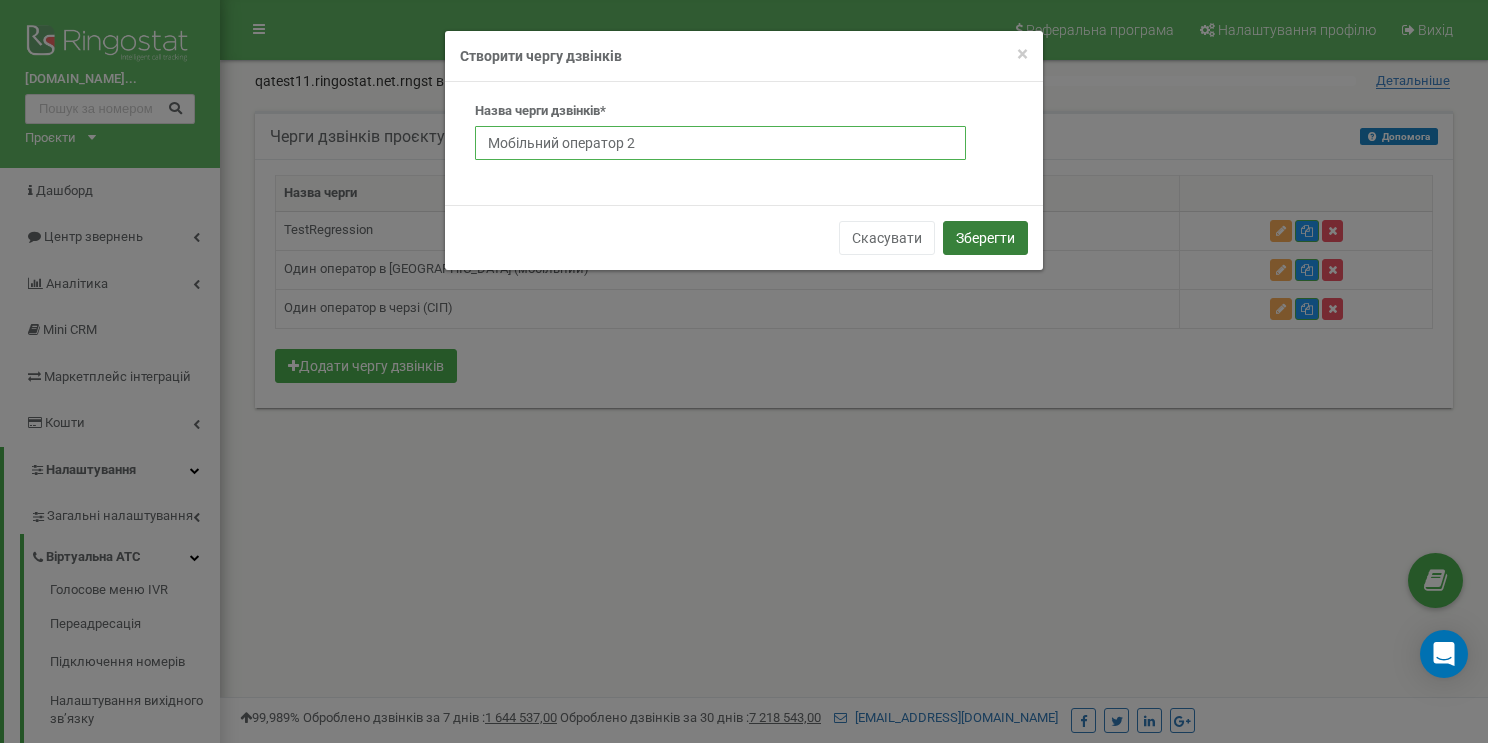 type on "Мобільний оператор 2" 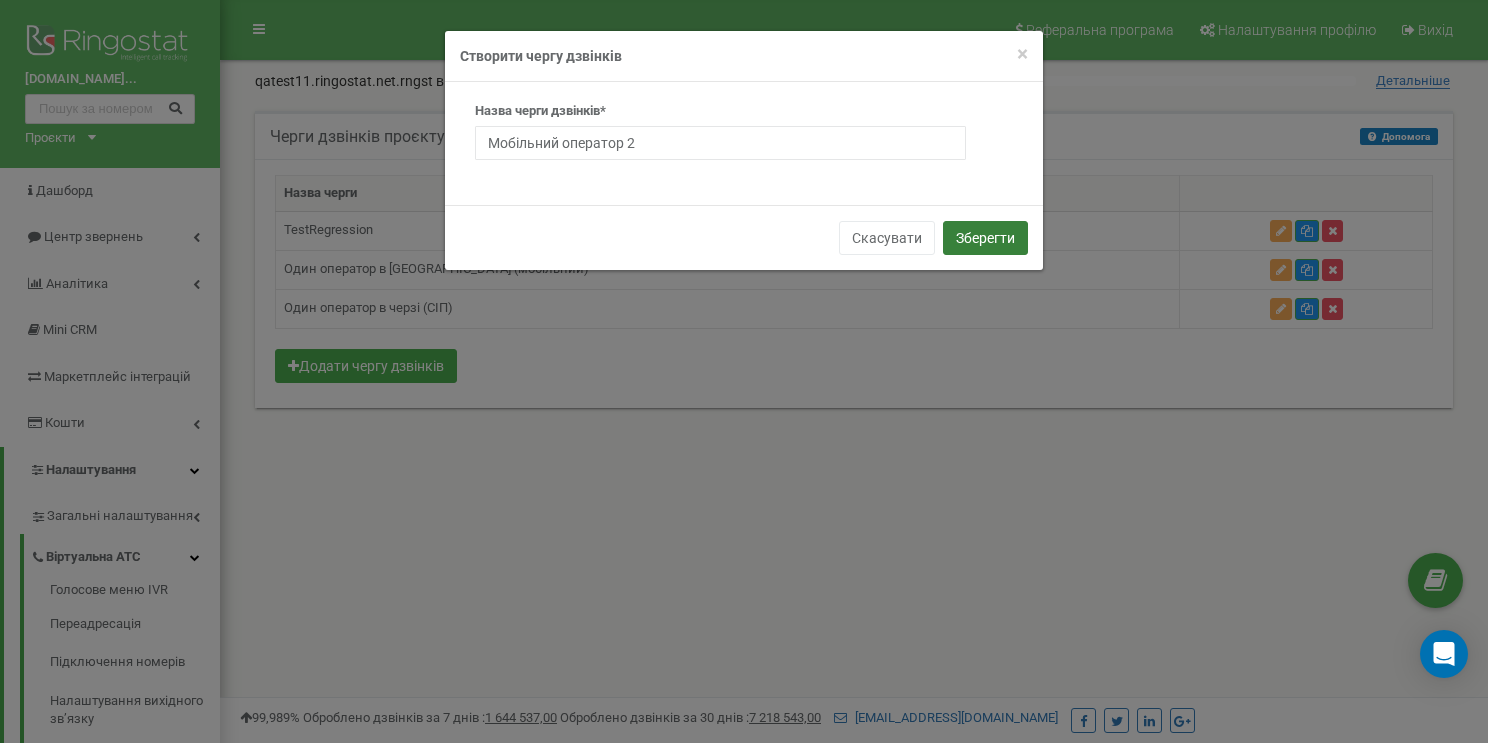 click on "Зберегти" at bounding box center [985, 238] 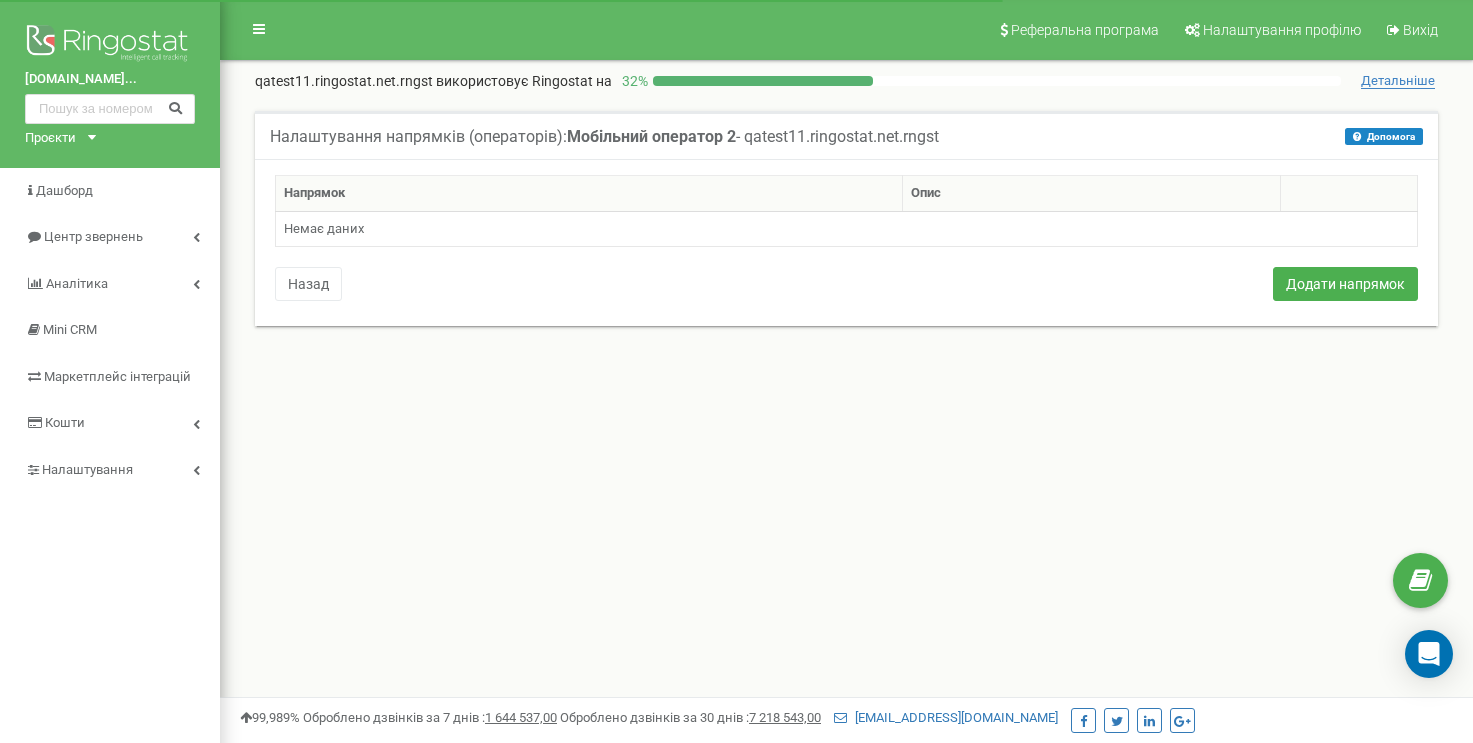 scroll, scrollTop: 0, scrollLeft: 0, axis: both 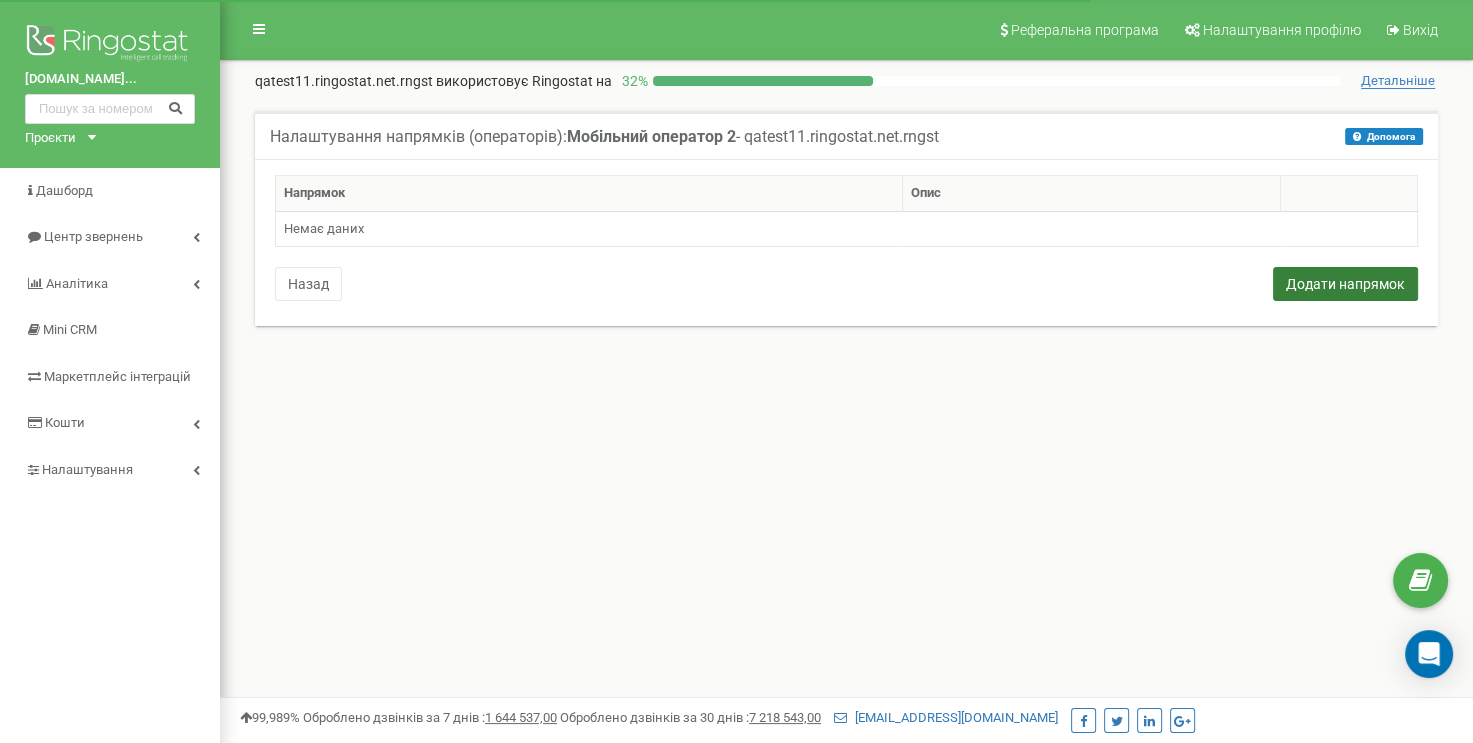 click on "Додати напрямок" at bounding box center [1345, 284] 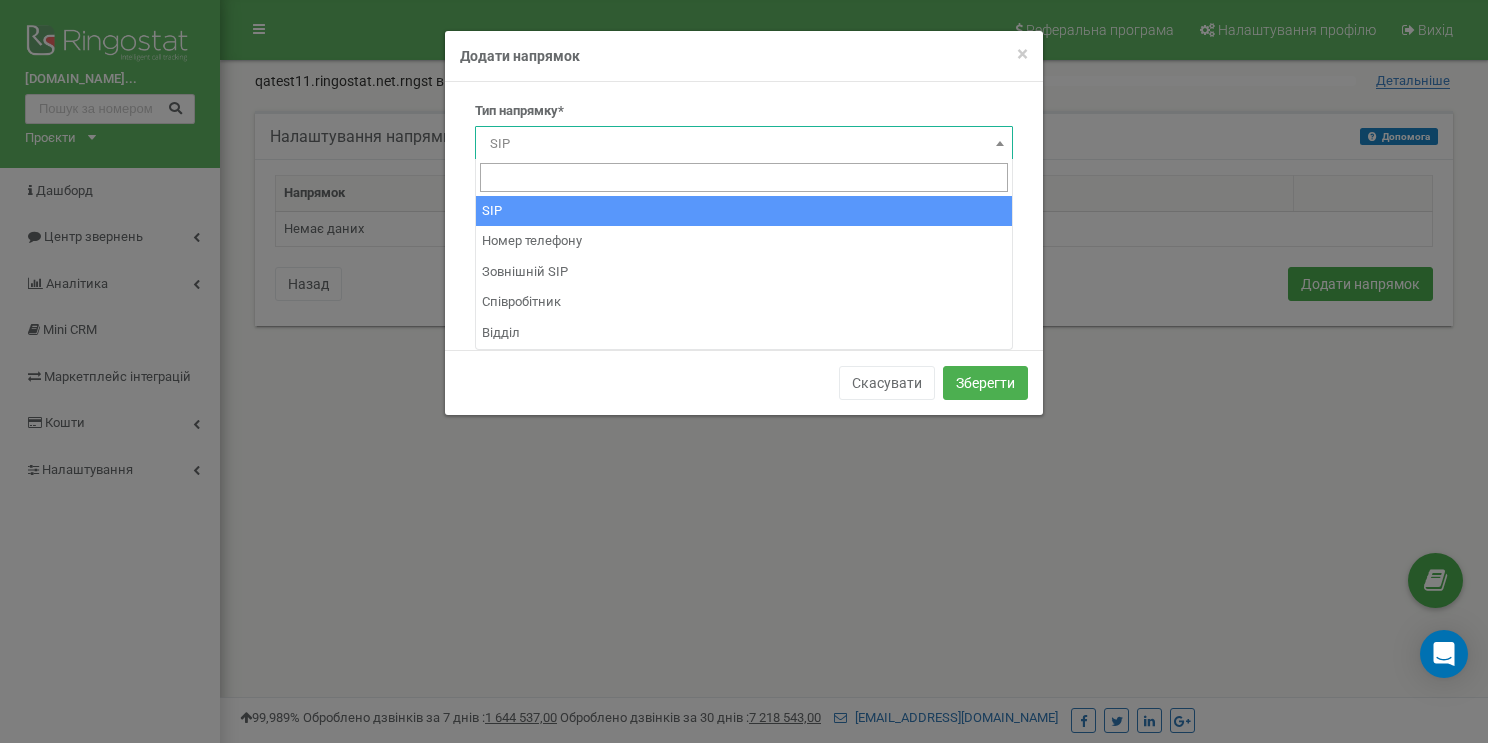 click on "SIP" at bounding box center (744, 144) 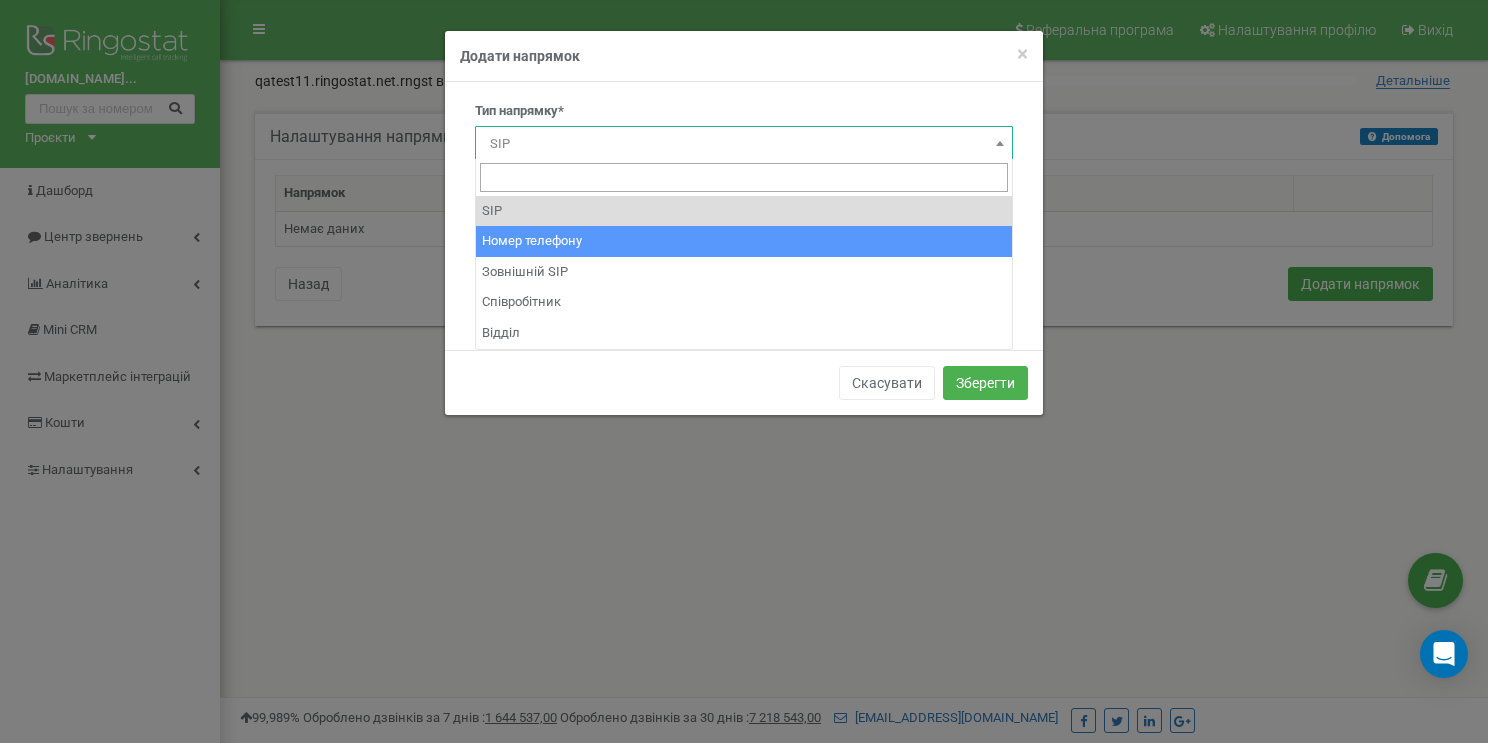 select on "Phone" 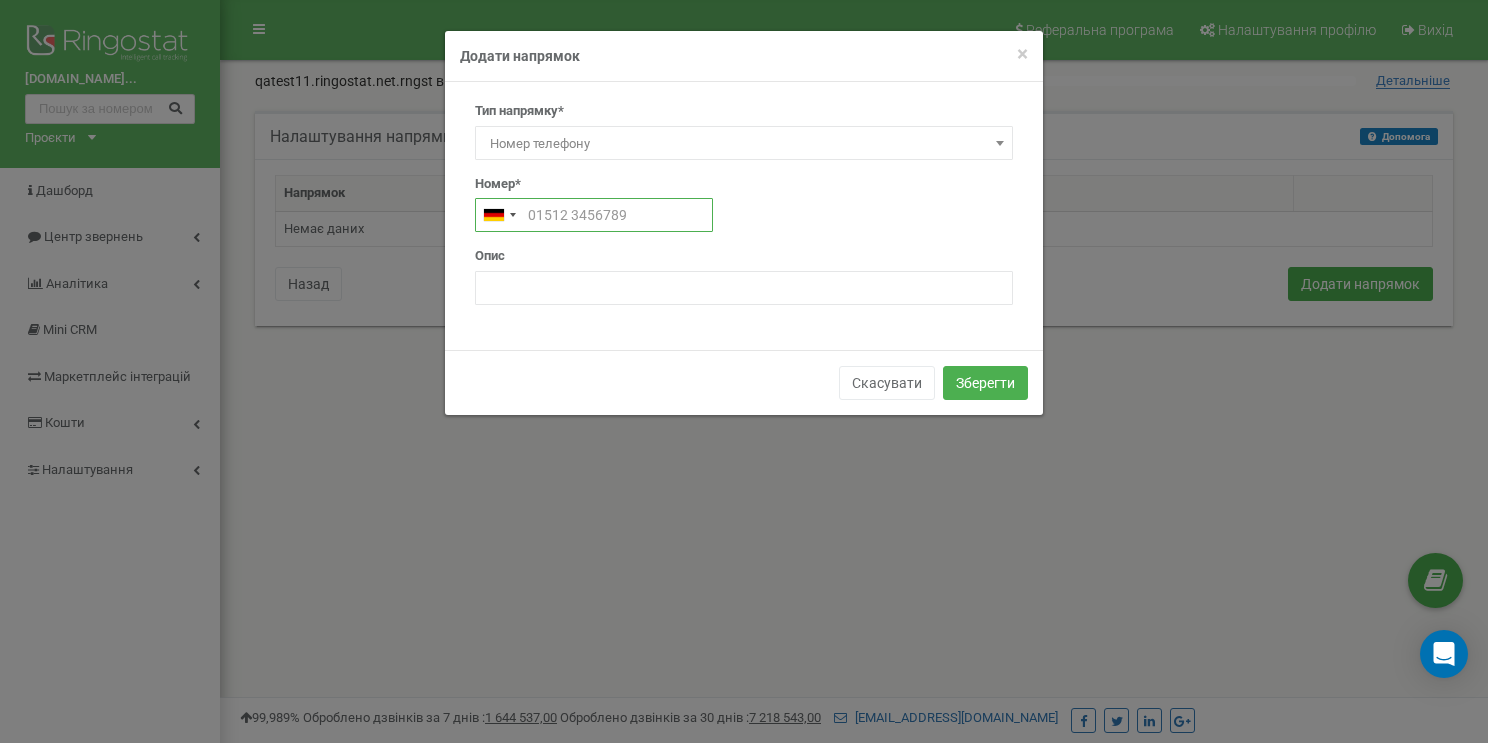 click at bounding box center (594, 215) 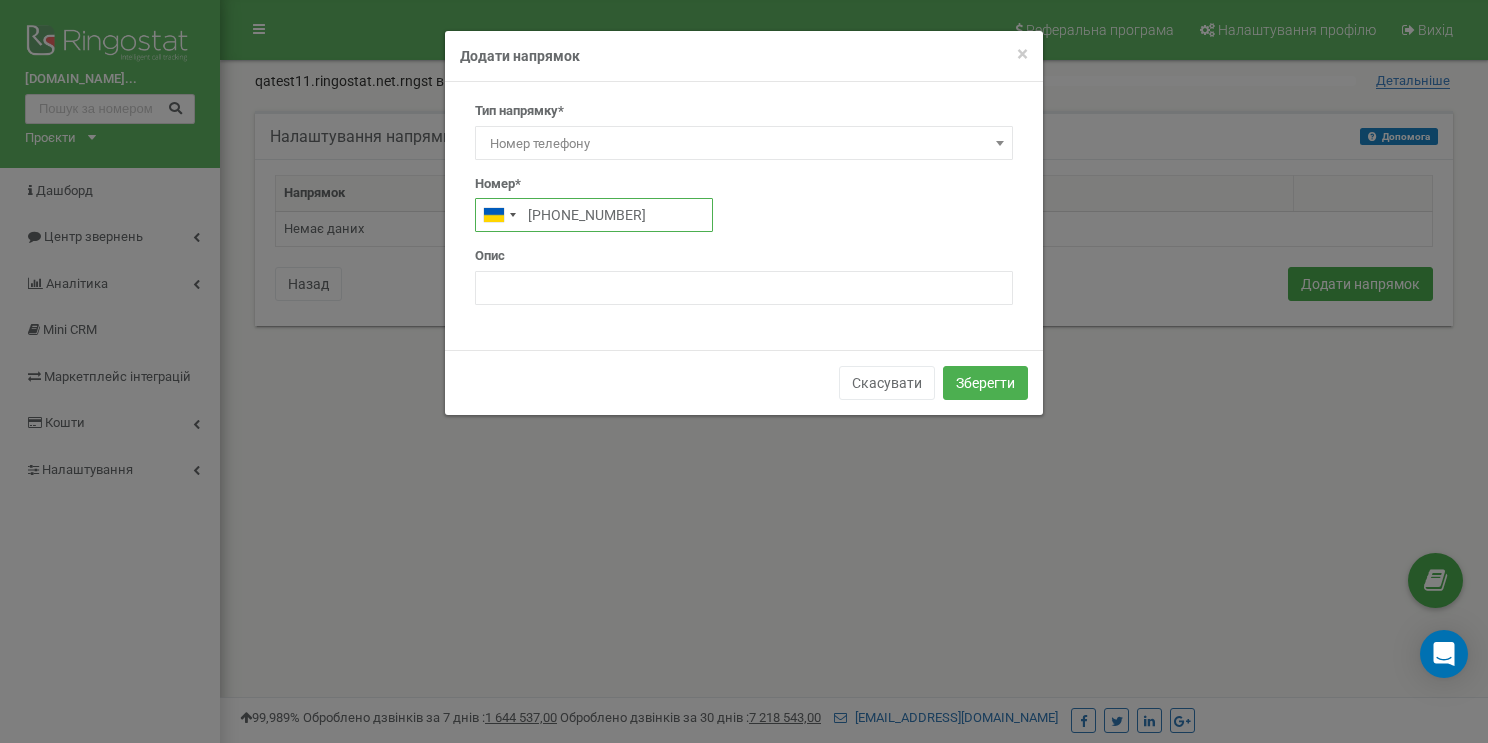 type on "+380634317578" 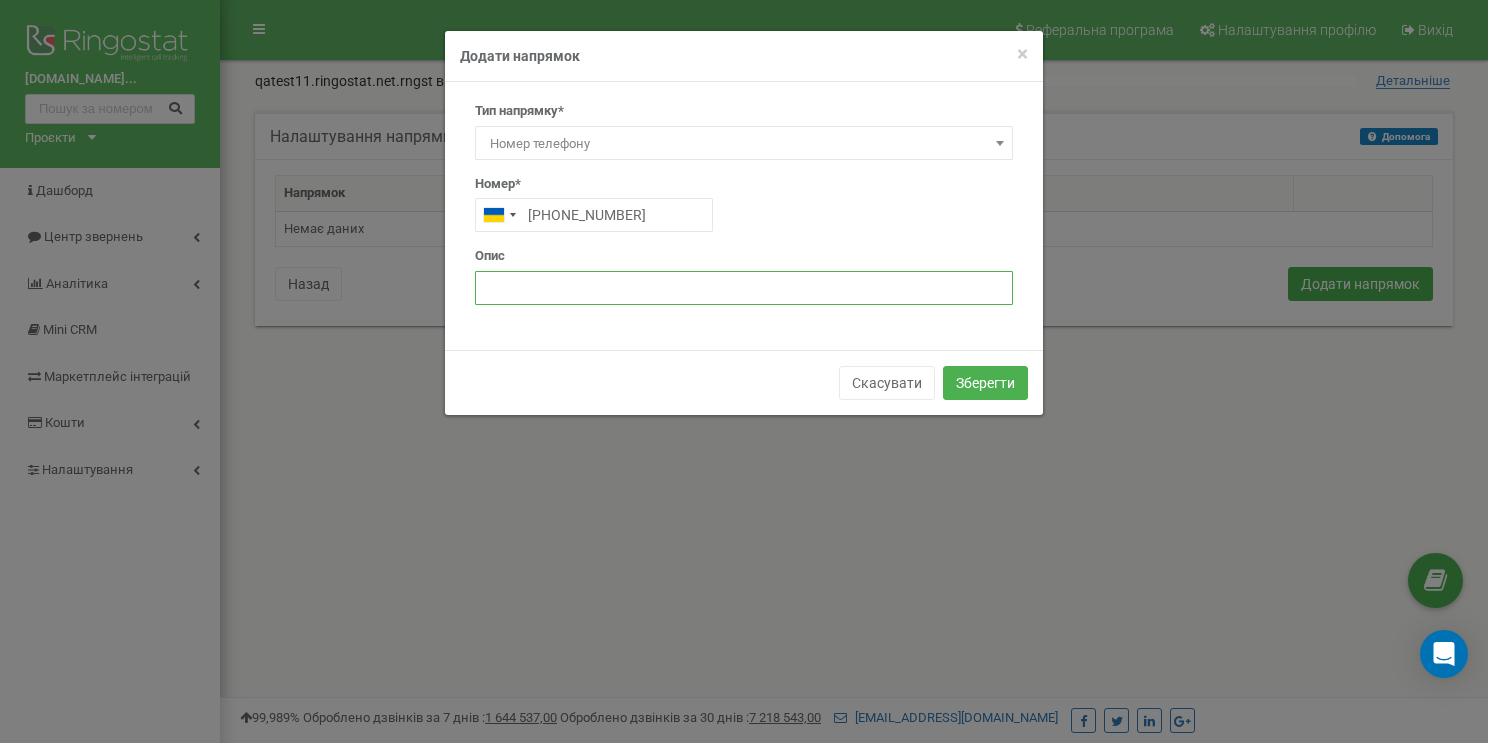 click at bounding box center [744, 288] 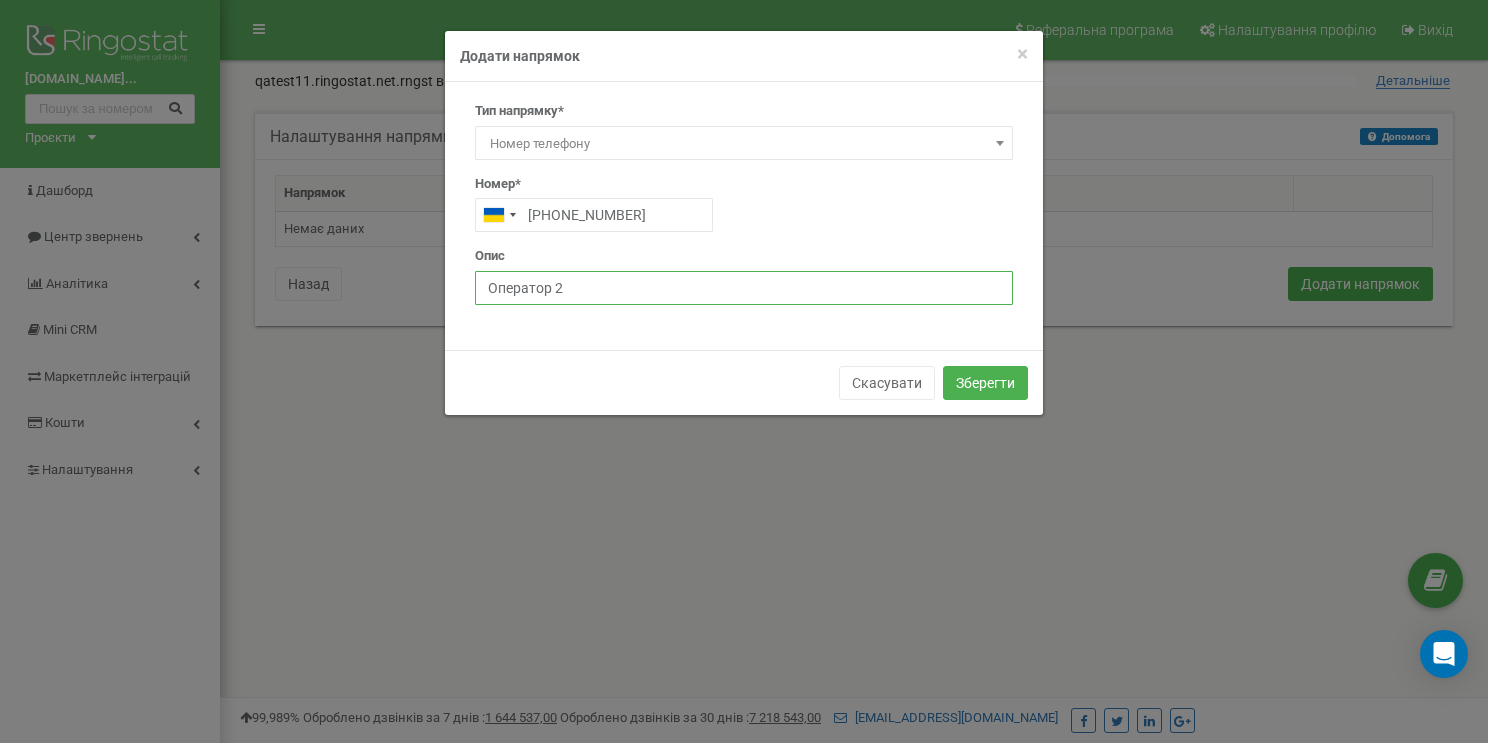 type on "Оператор 2" 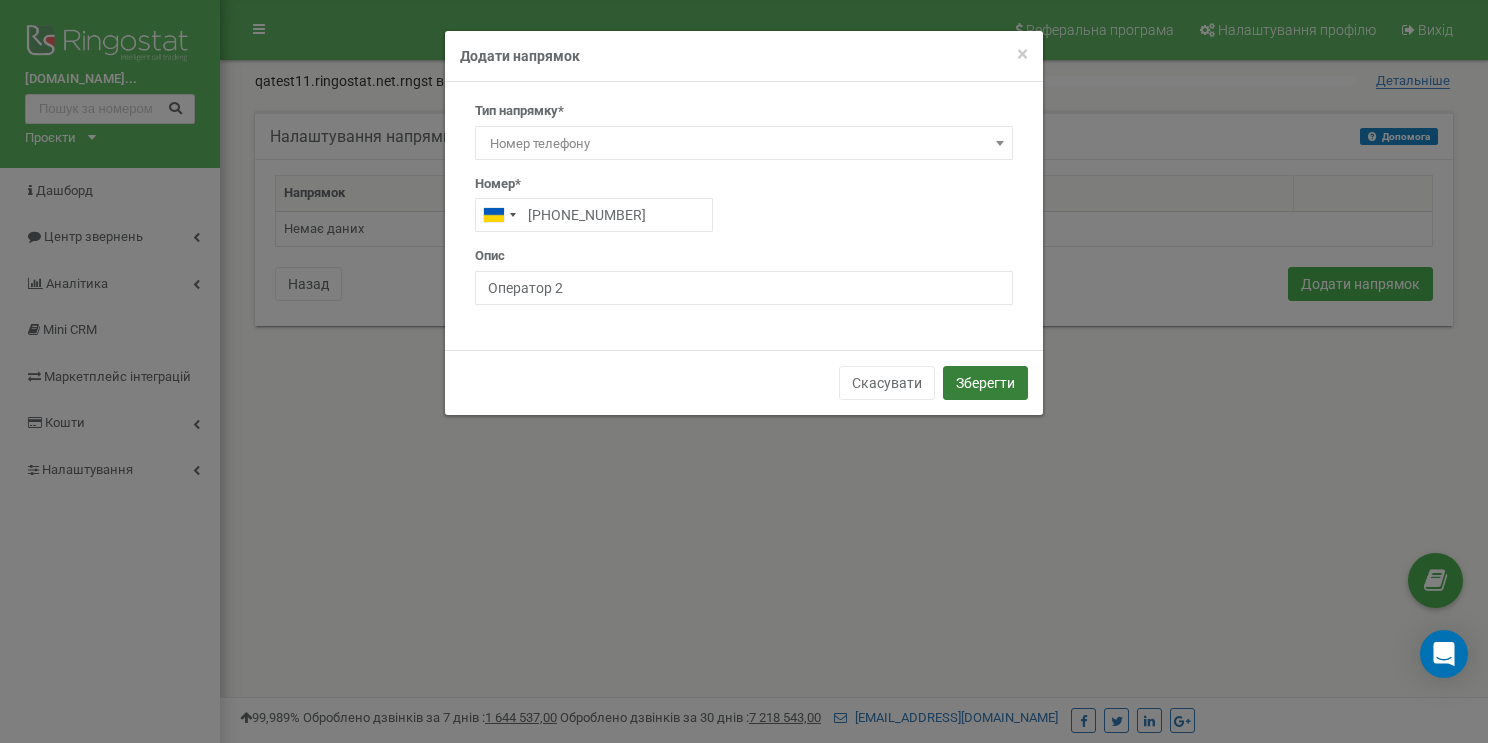 click on "Зберегти" at bounding box center (985, 383) 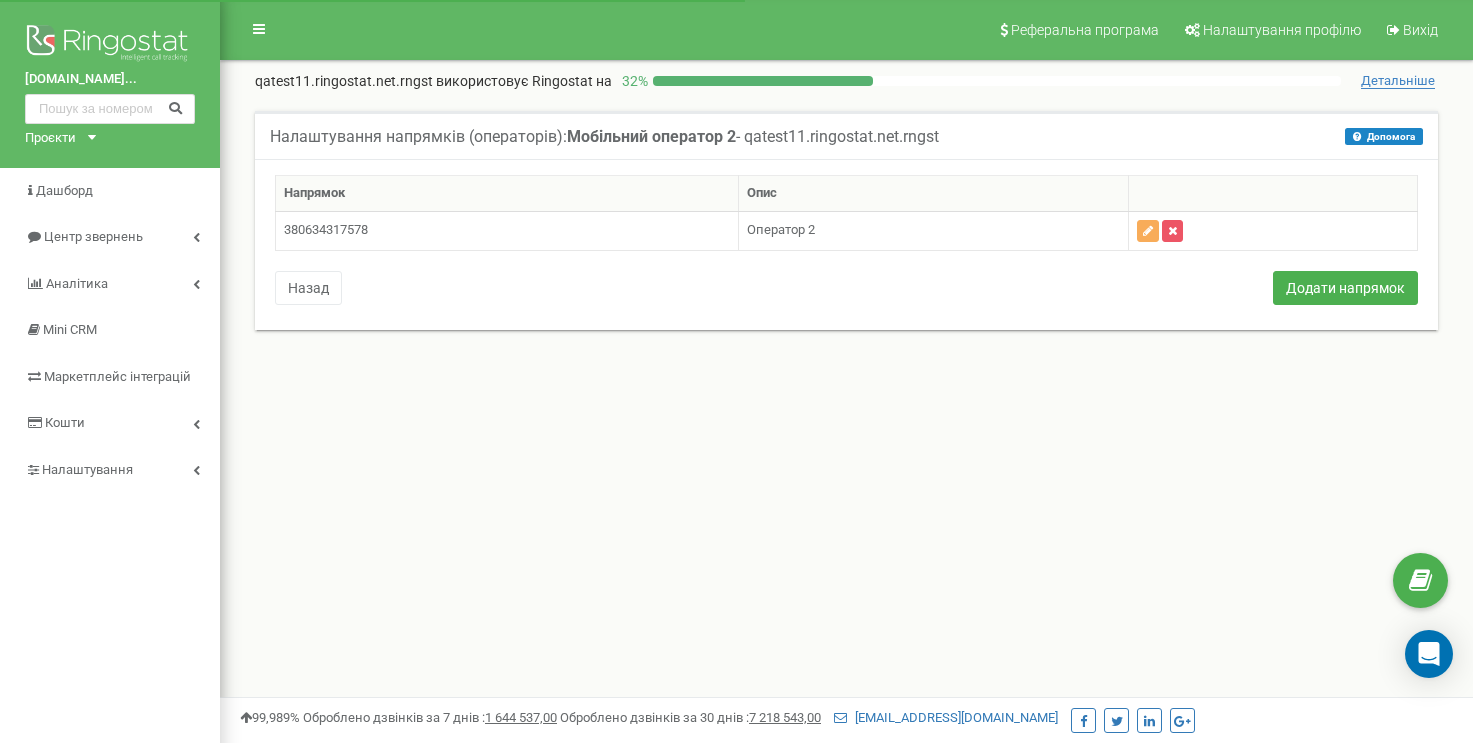 scroll, scrollTop: 0, scrollLeft: 0, axis: both 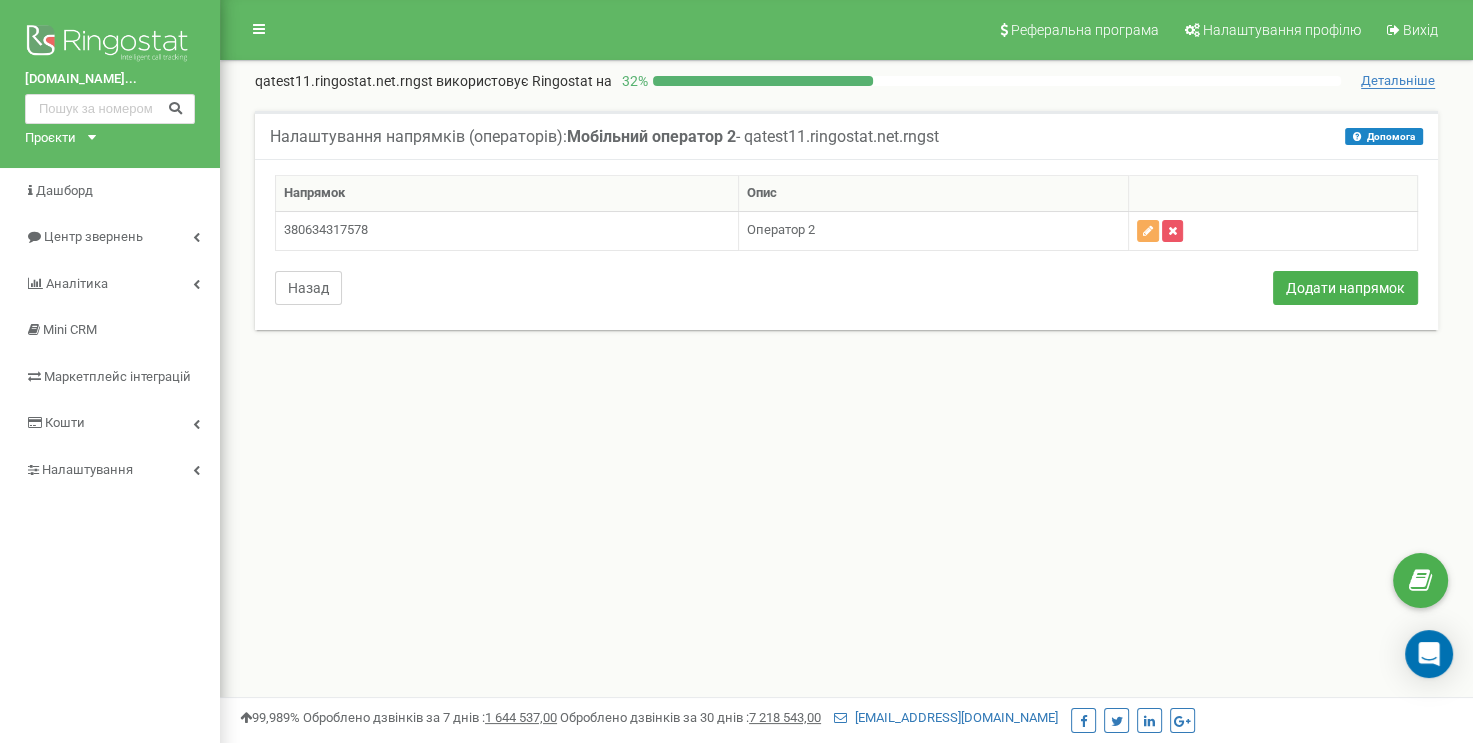 click on "Назад" at bounding box center [308, 288] 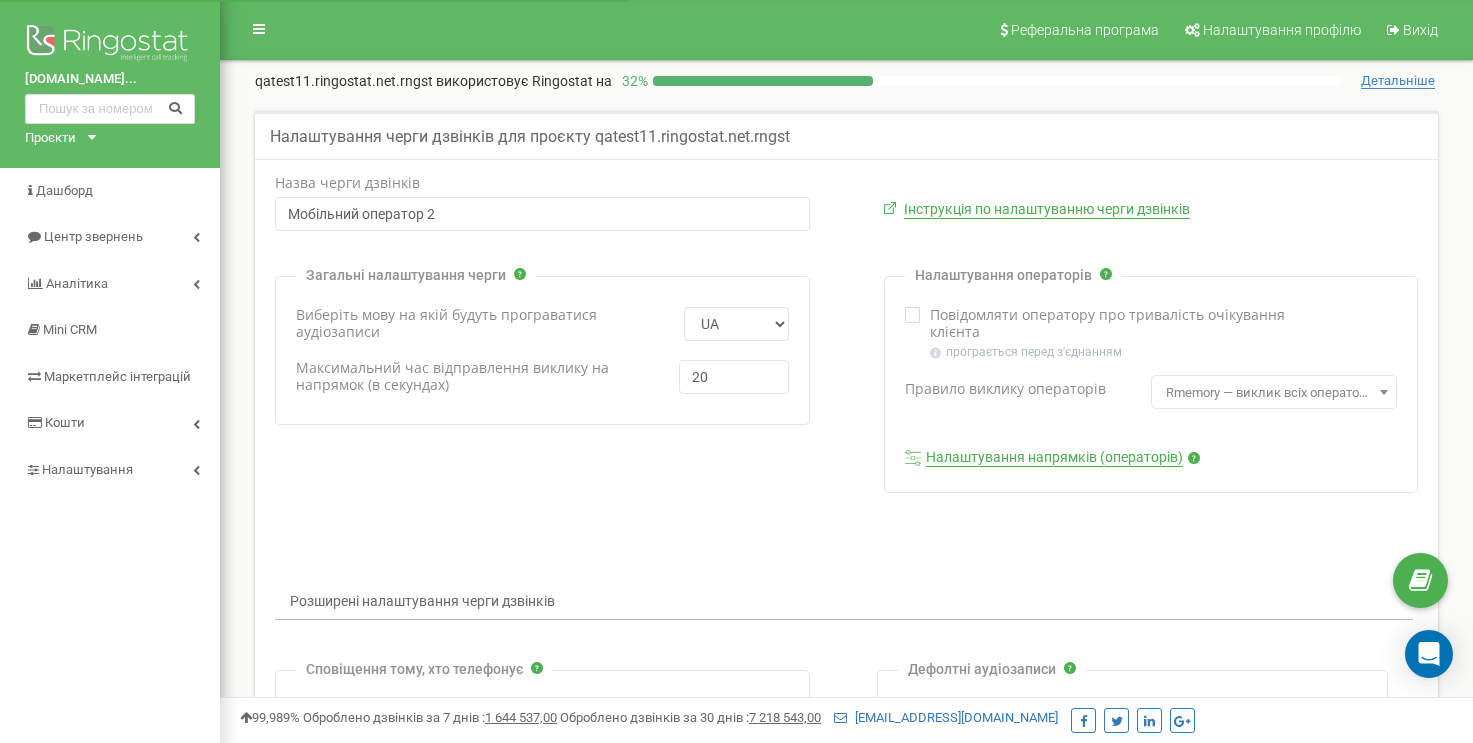 scroll, scrollTop: 0, scrollLeft: 0, axis: both 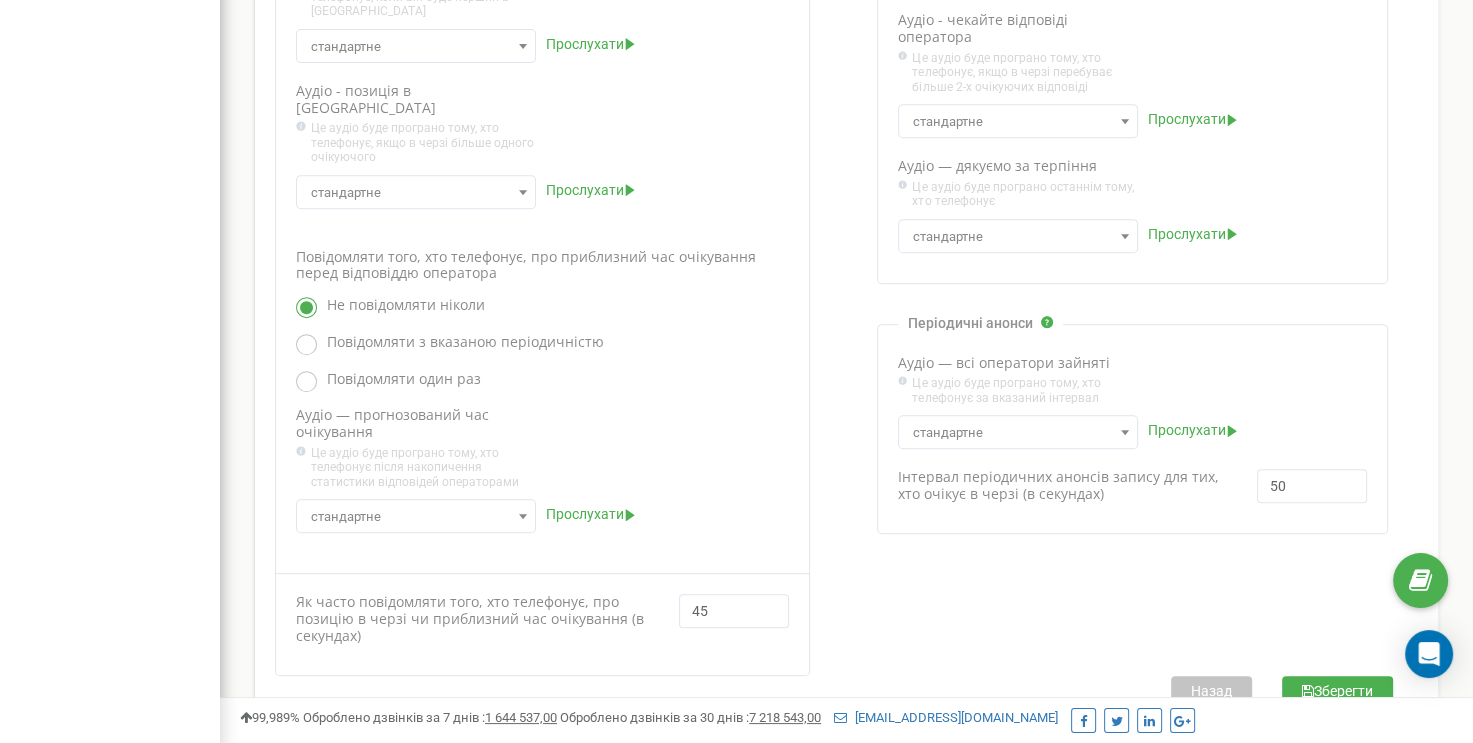 click on "Зберегти" at bounding box center (1337, 691) 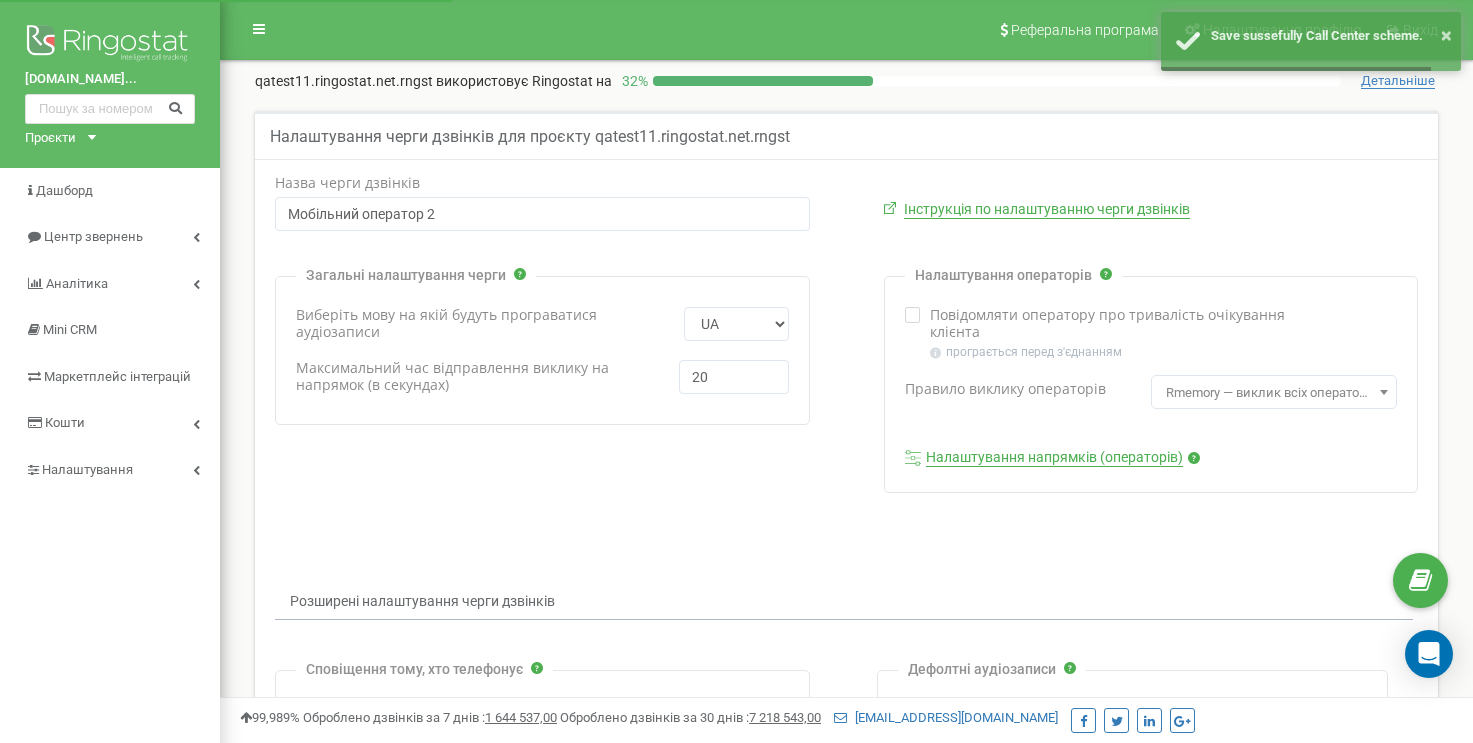 scroll, scrollTop: 0, scrollLeft: 0, axis: both 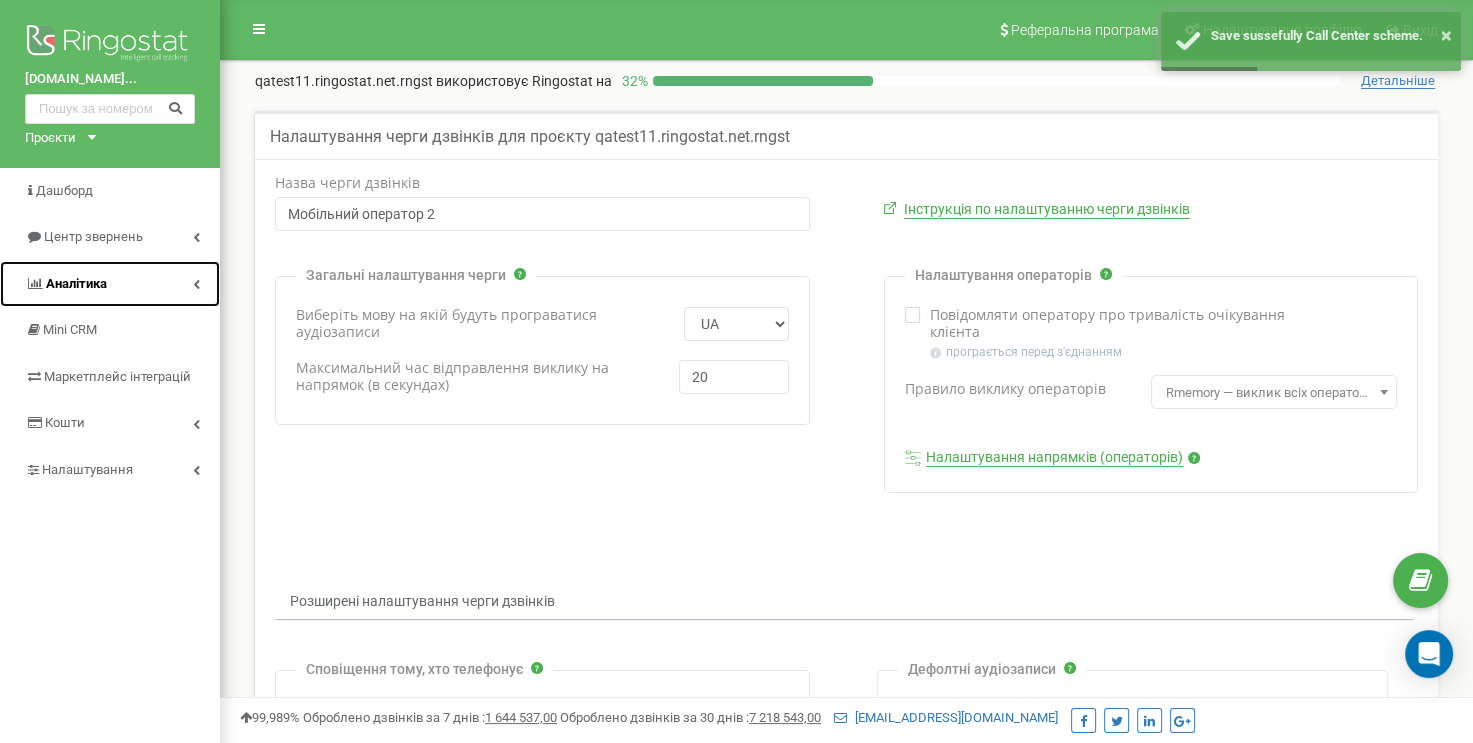click on "Аналiтика" at bounding box center [110, 284] 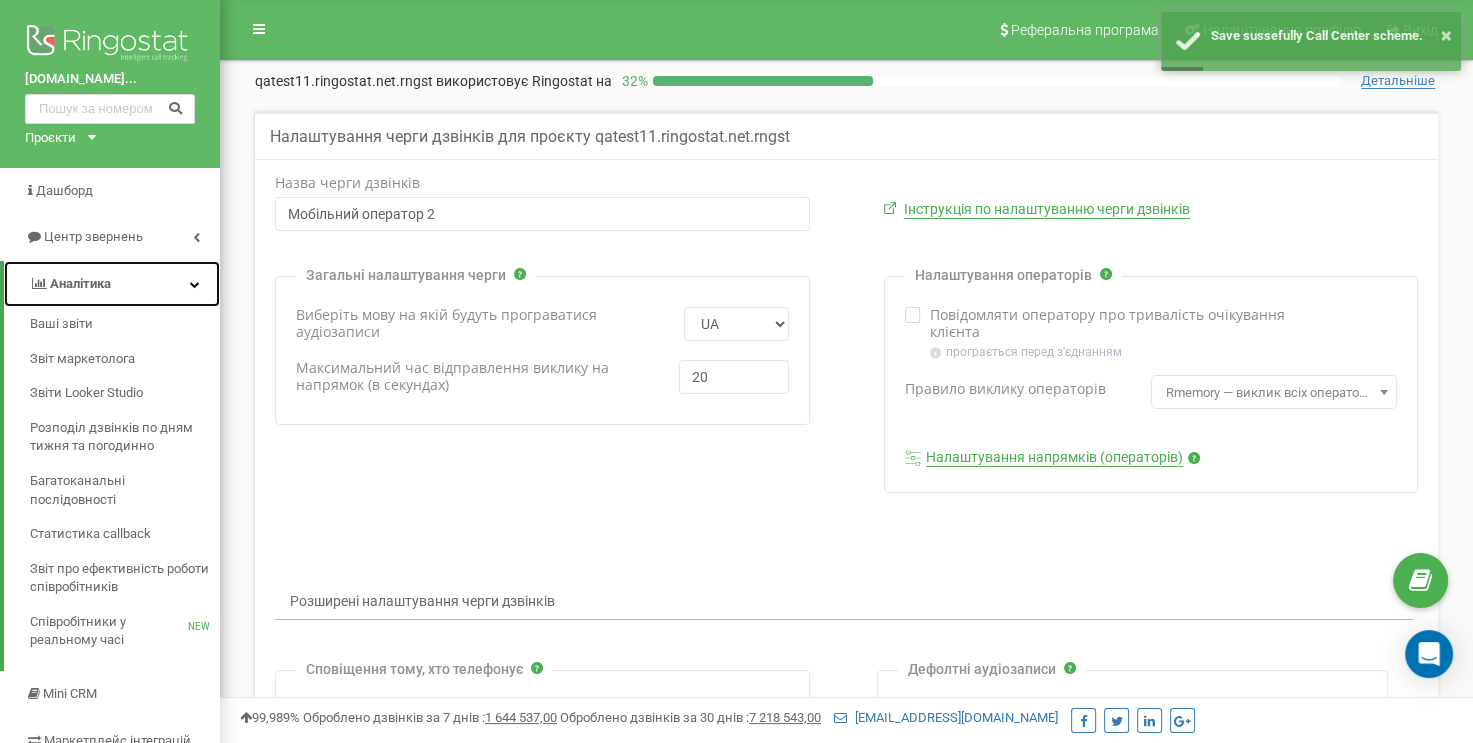 click on "Аналiтика" at bounding box center [112, 284] 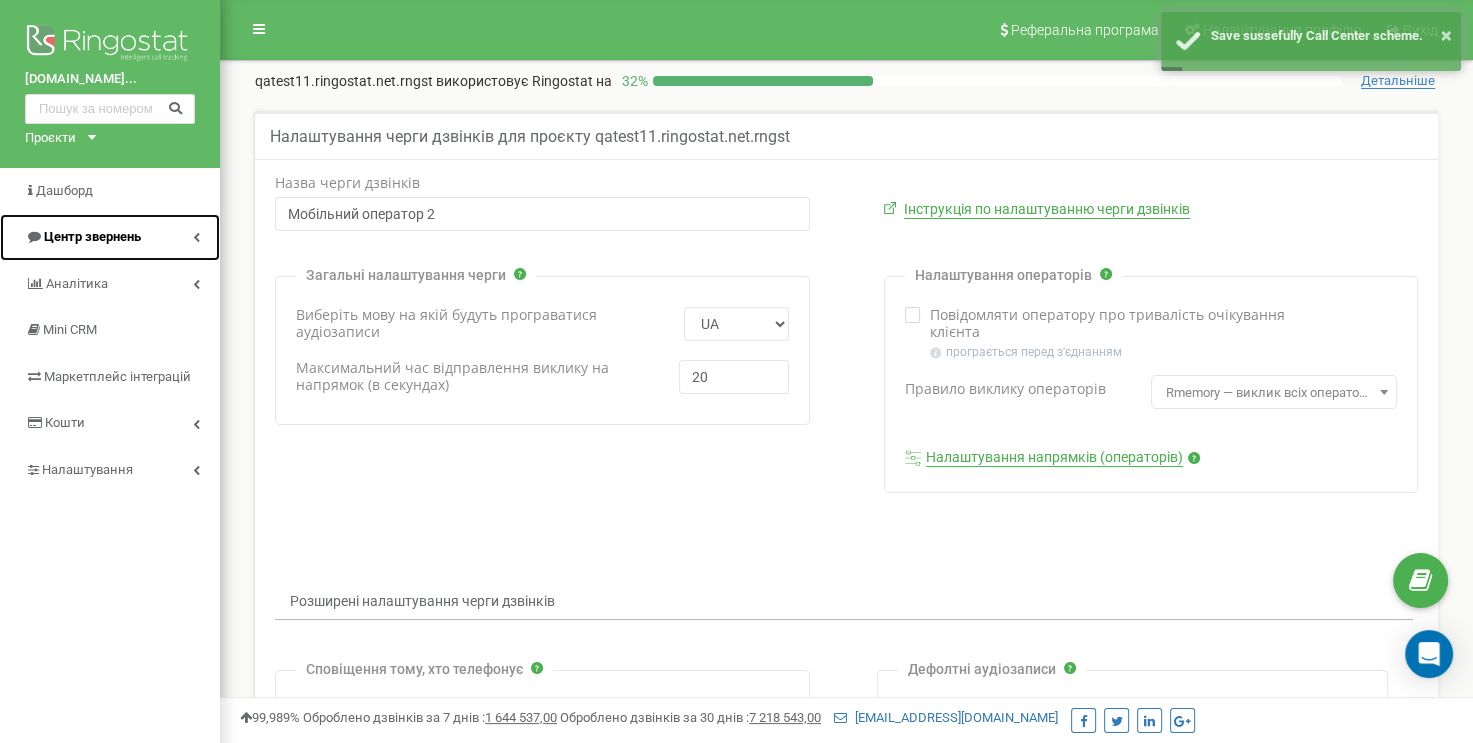 click at bounding box center (196, 237) 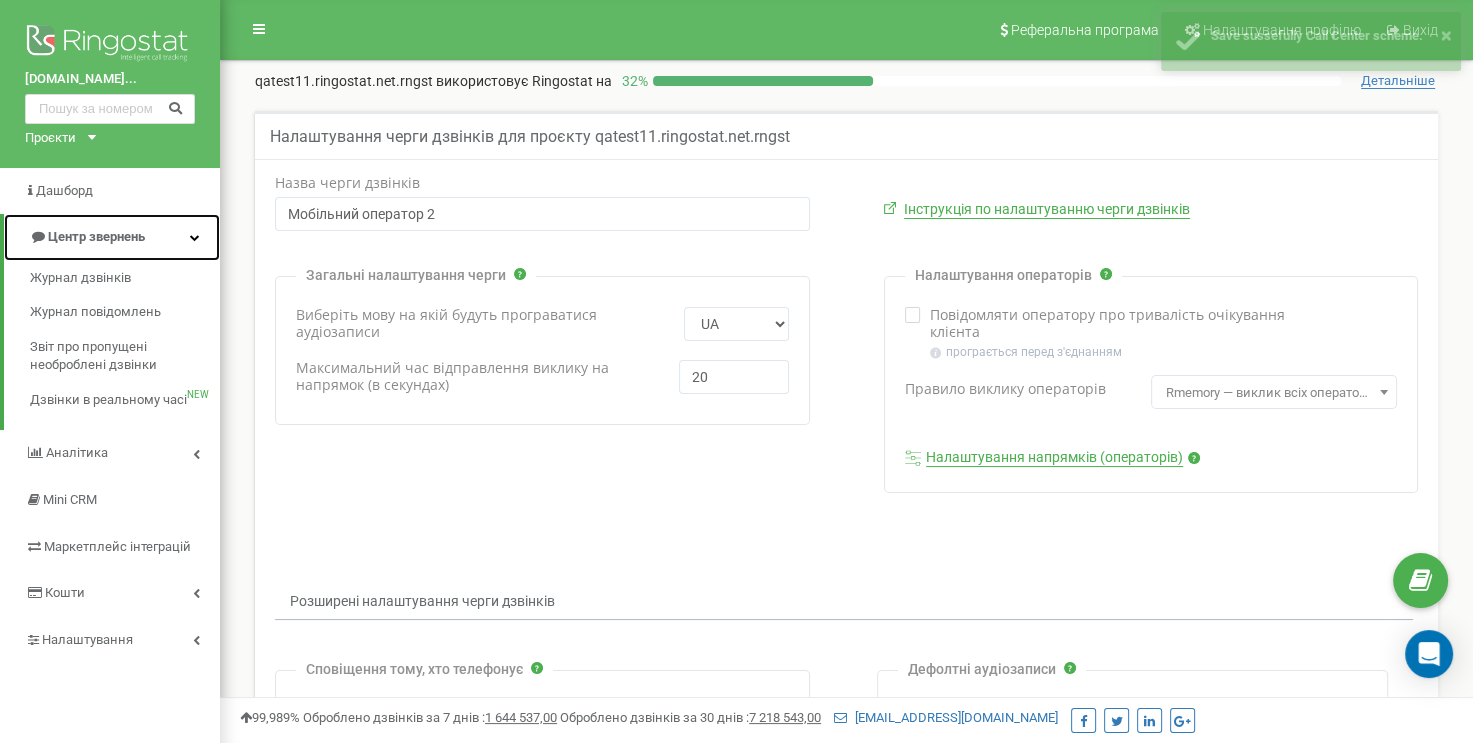 click at bounding box center [195, 237] 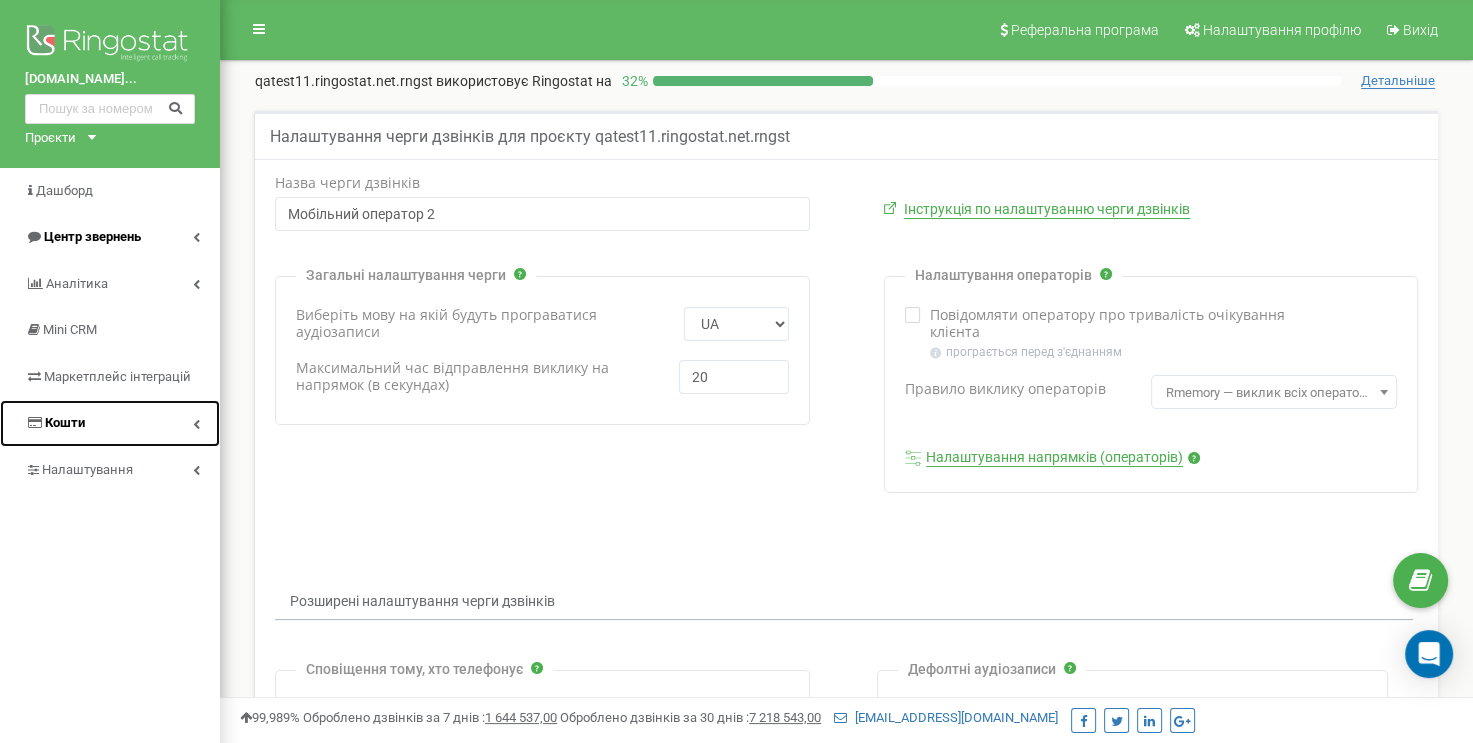 click at bounding box center [196, 424] 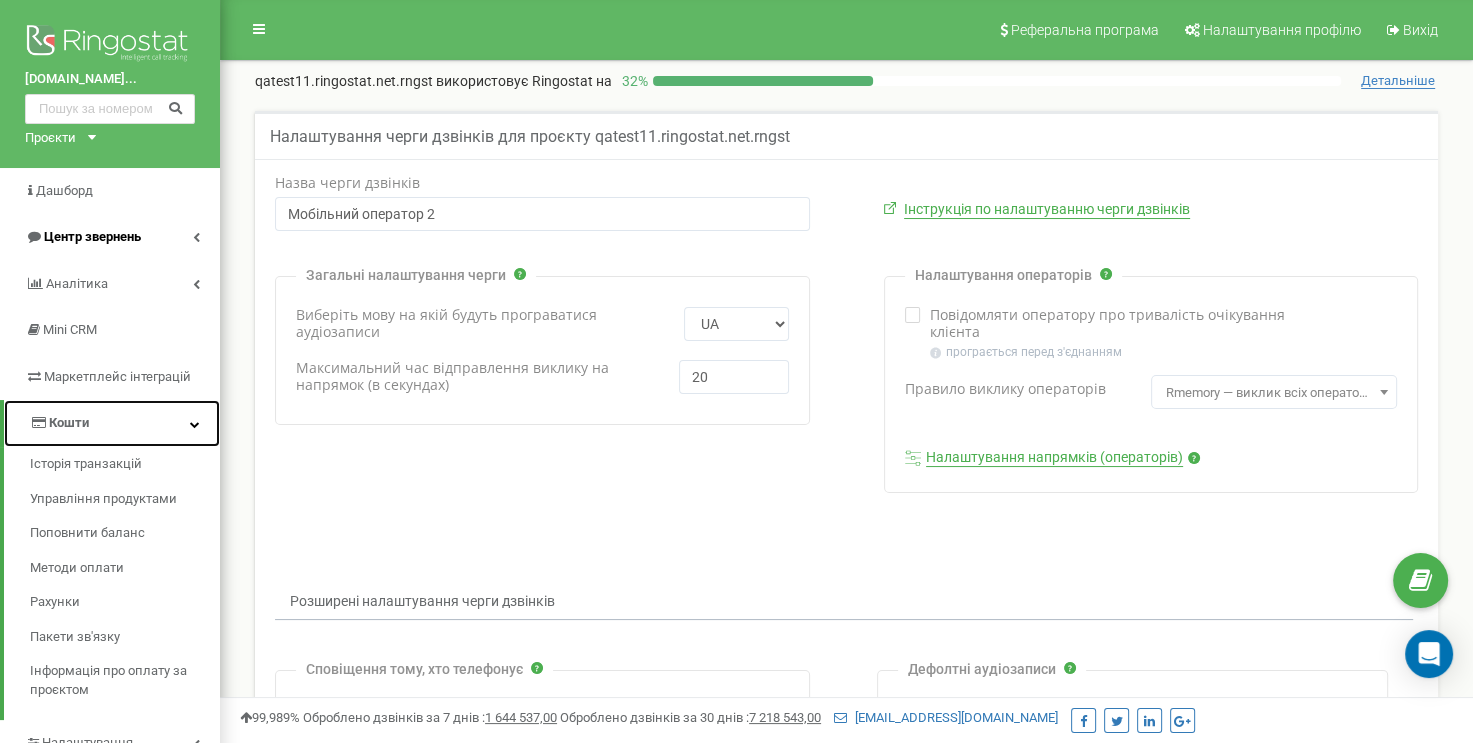 click at bounding box center (195, 424) 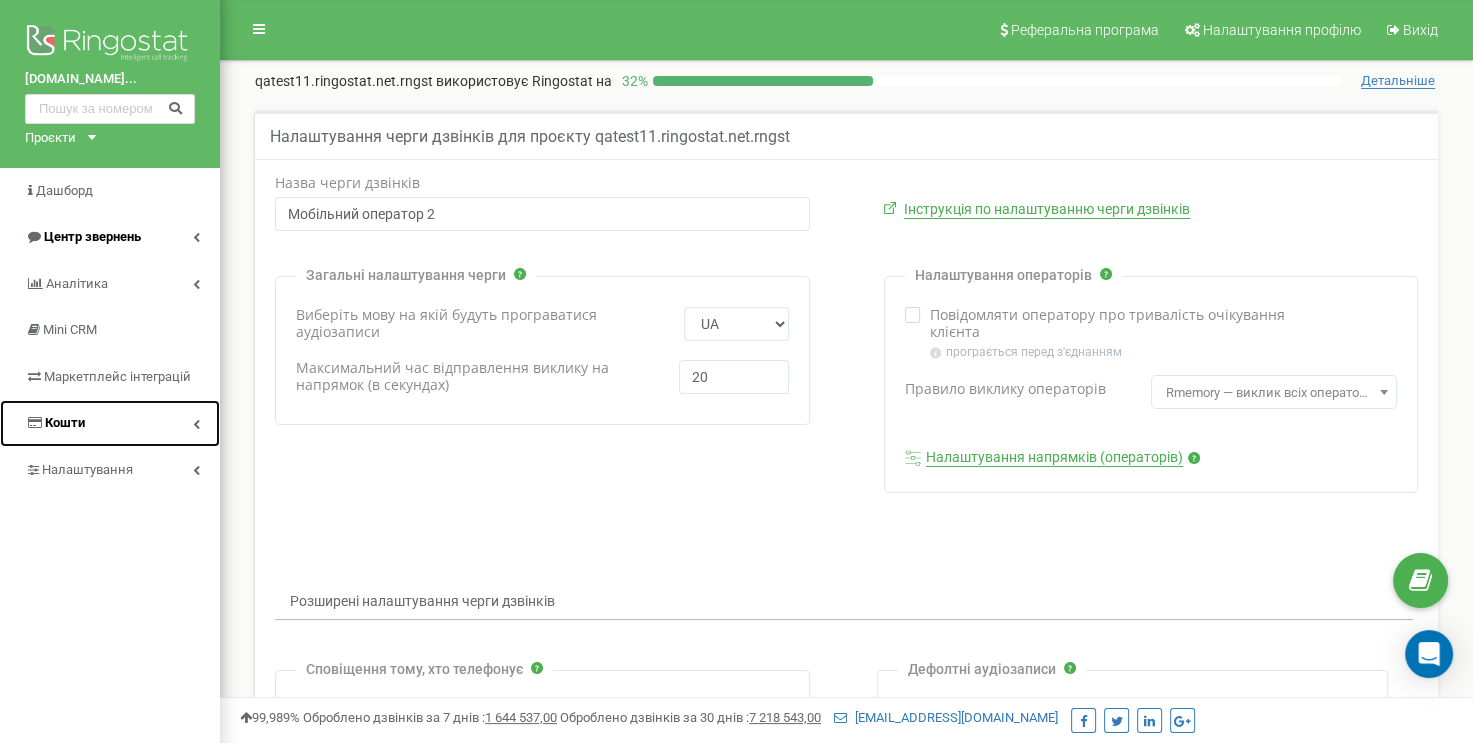 click at bounding box center (196, 424) 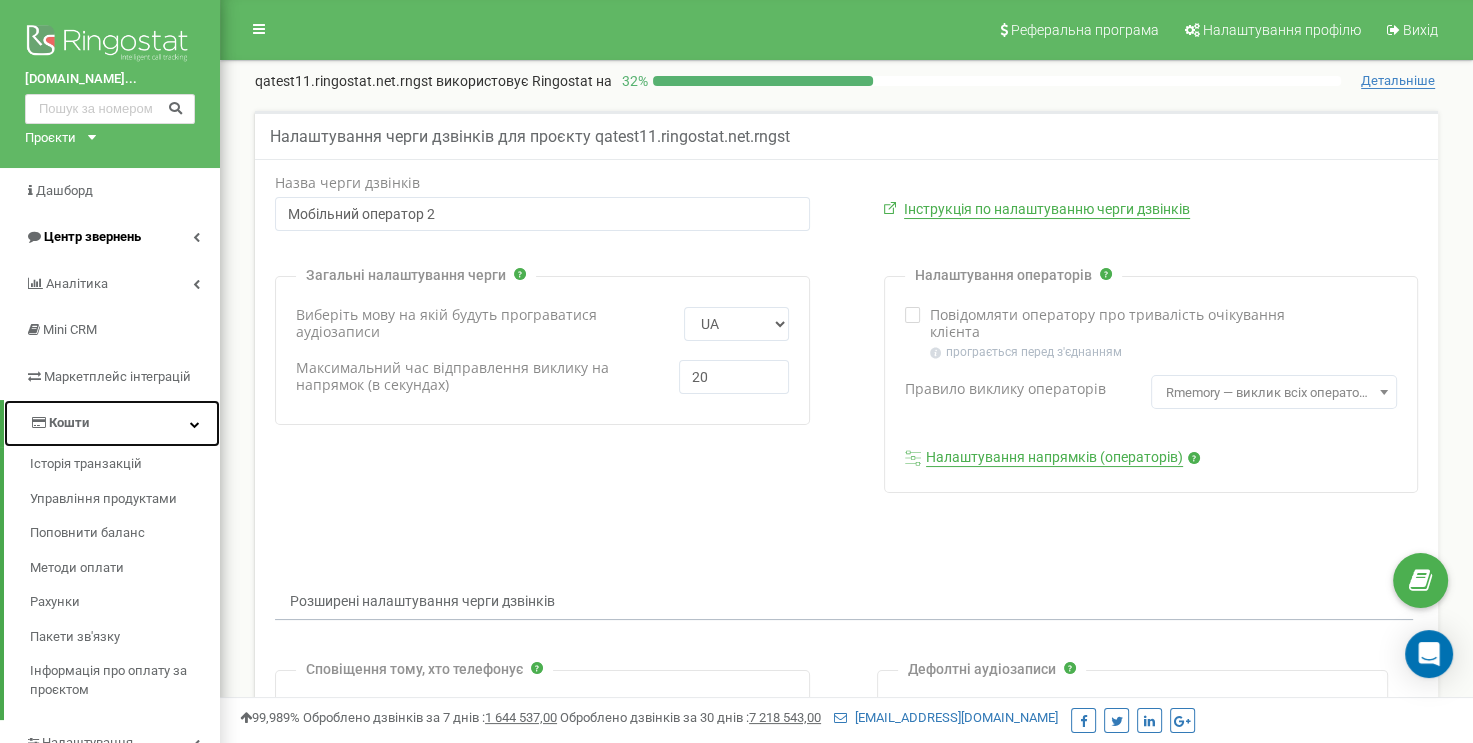 click at bounding box center (195, 424) 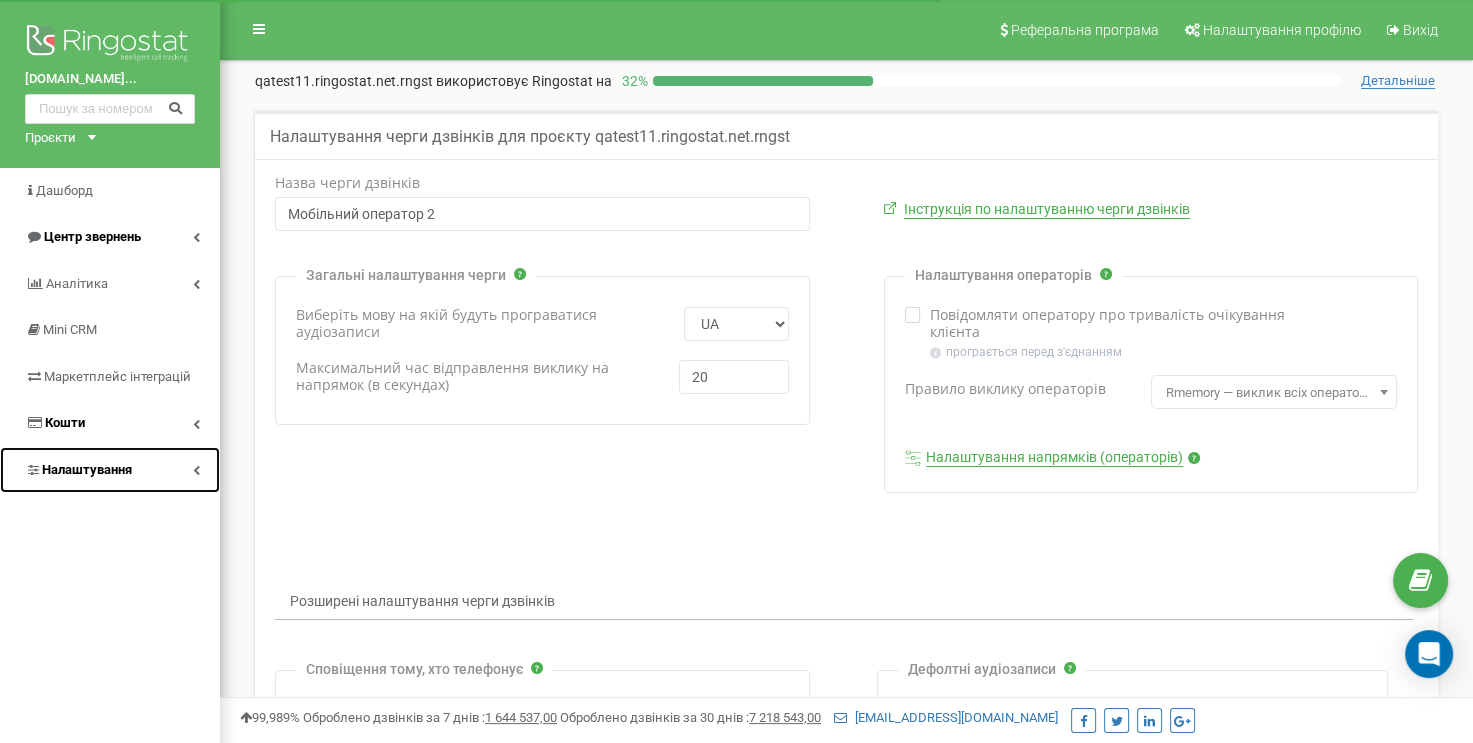 click on "Налаштування" at bounding box center (110, 470) 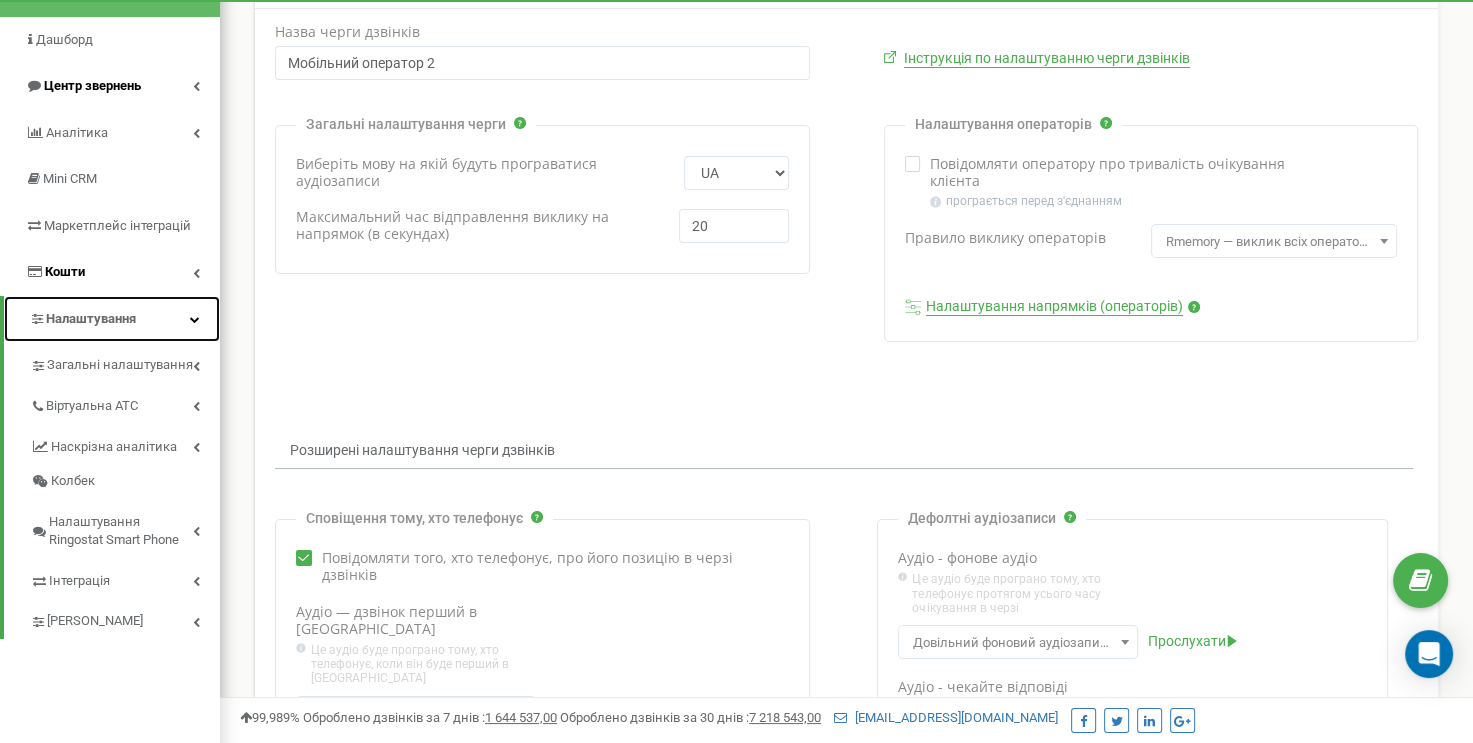 scroll, scrollTop: 300, scrollLeft: 0, axis: vertical 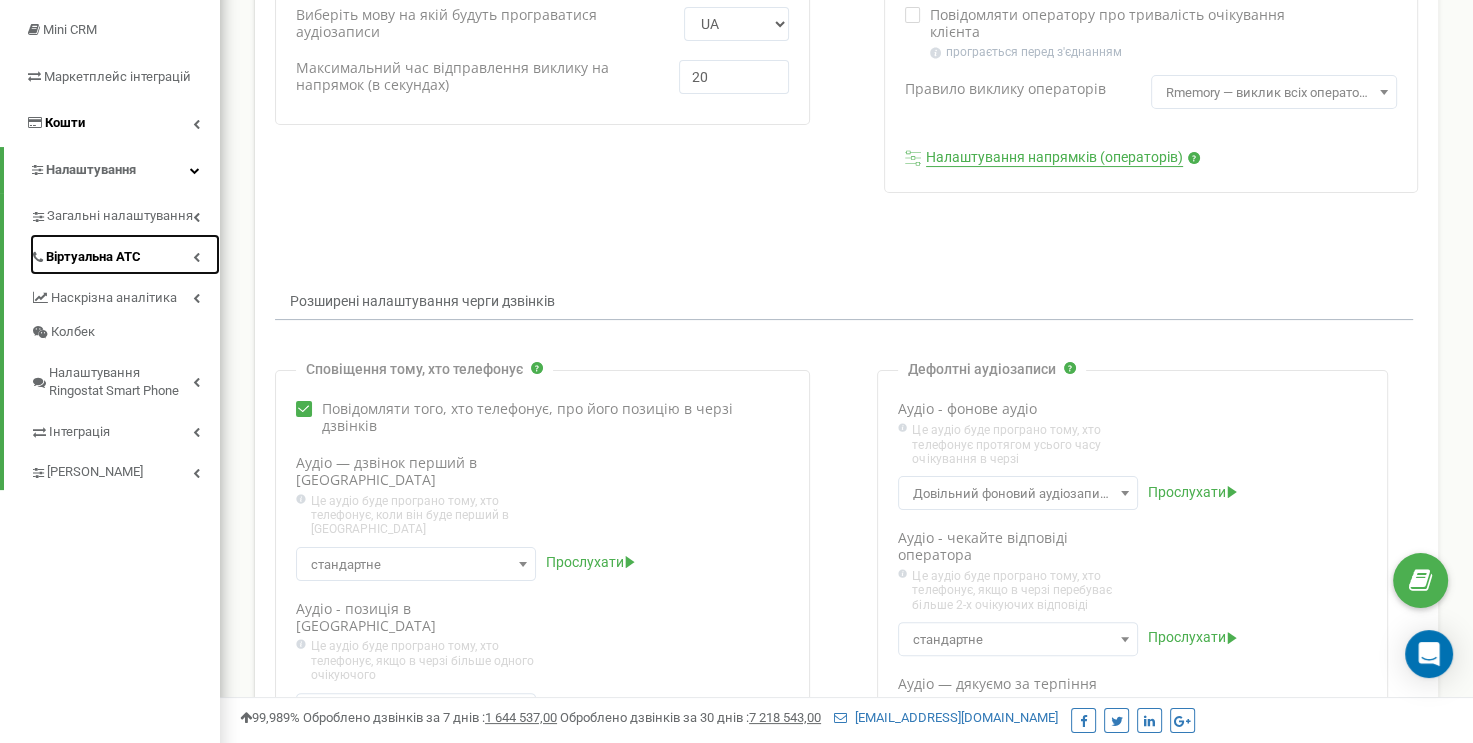 click on "Віртуальна АТС" at bounding box center (125, 254) 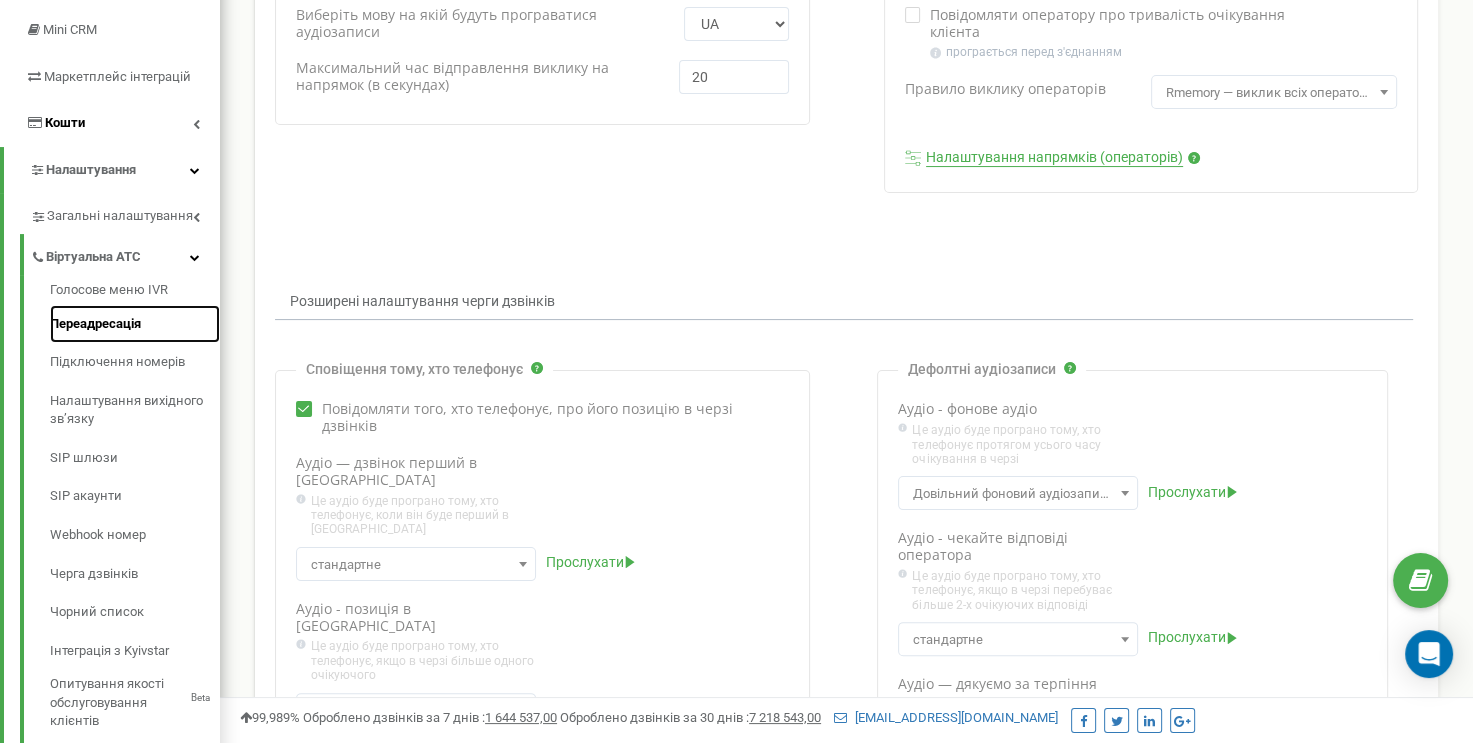 click on "Переадресація" at bounding box center [135, 324] 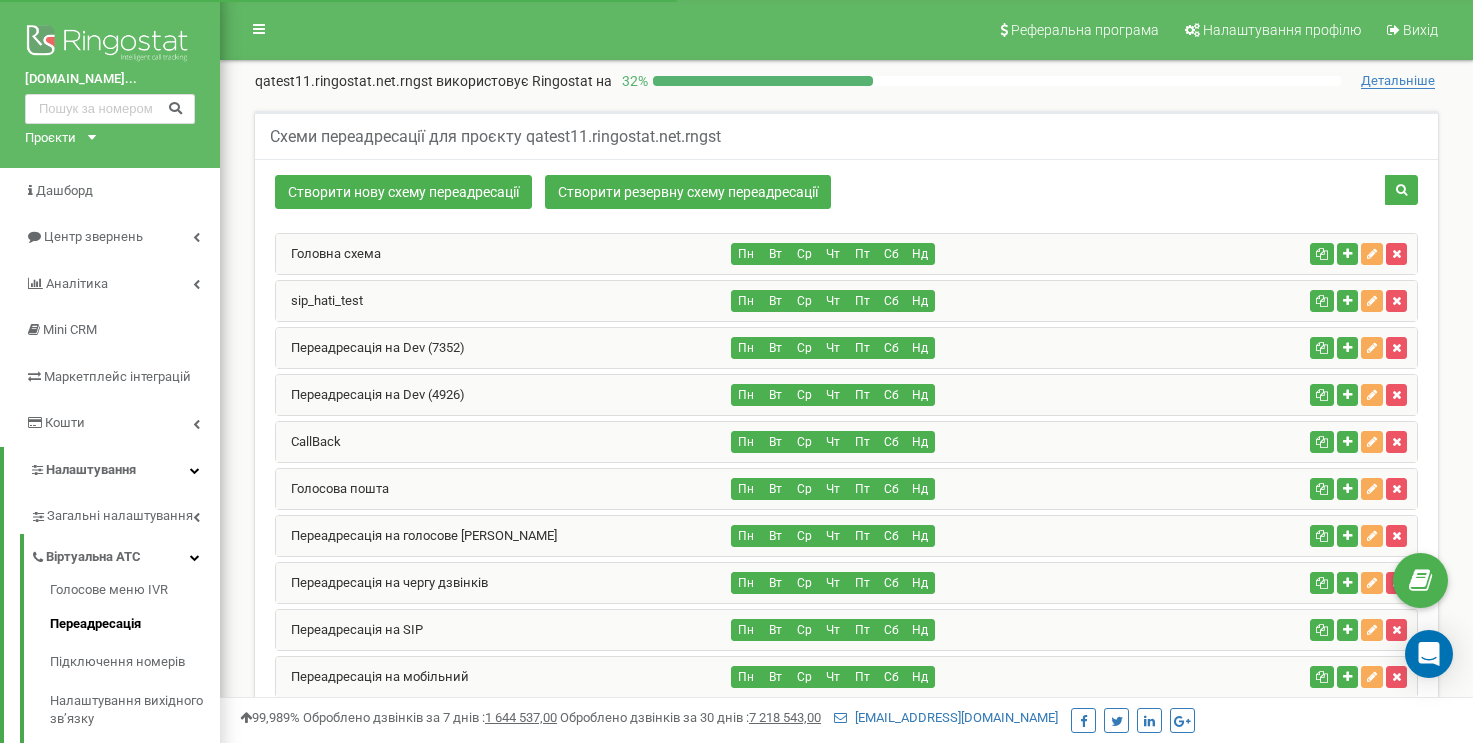 scroll, scrollTop: 1234, scrollLeft: 0, axis: vertical 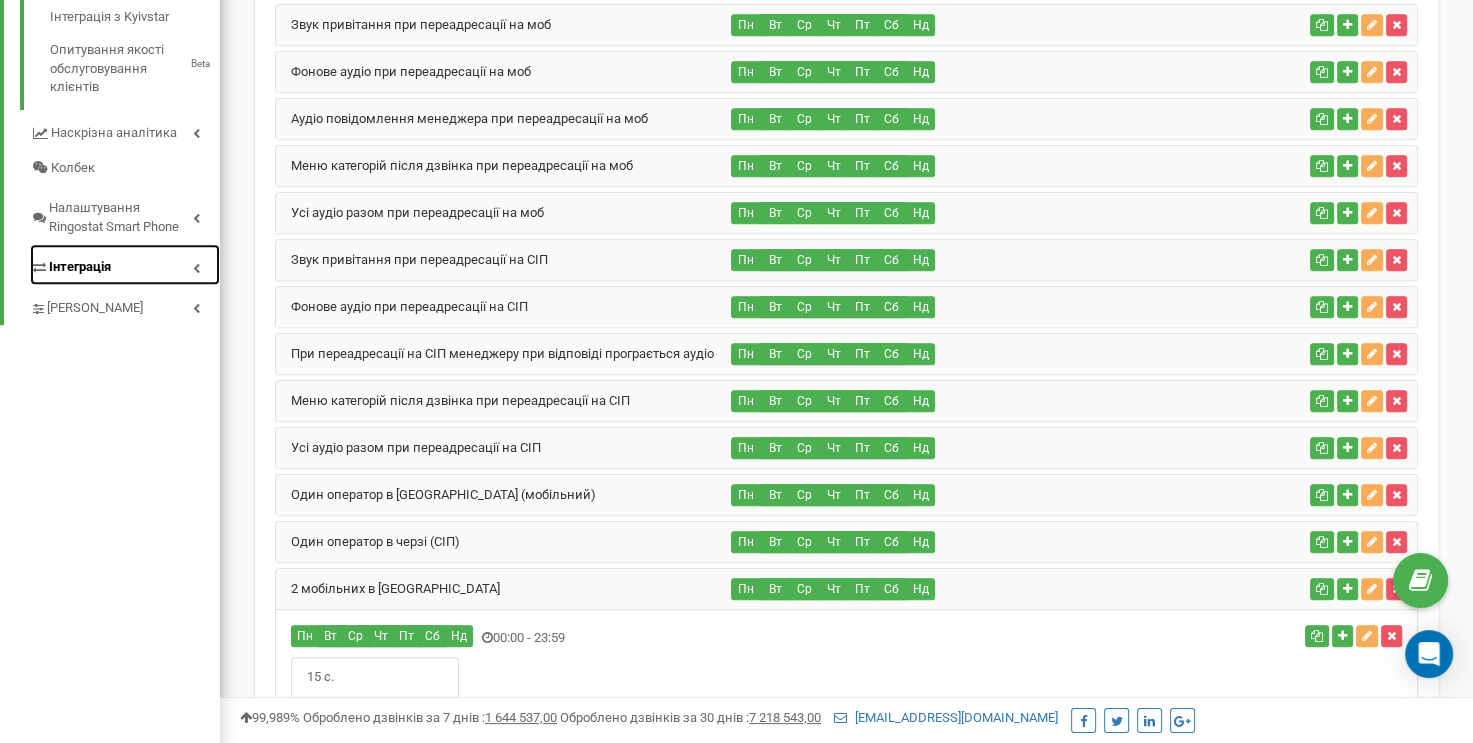 click on "Інтеграція" at bounding box center [125, 264] 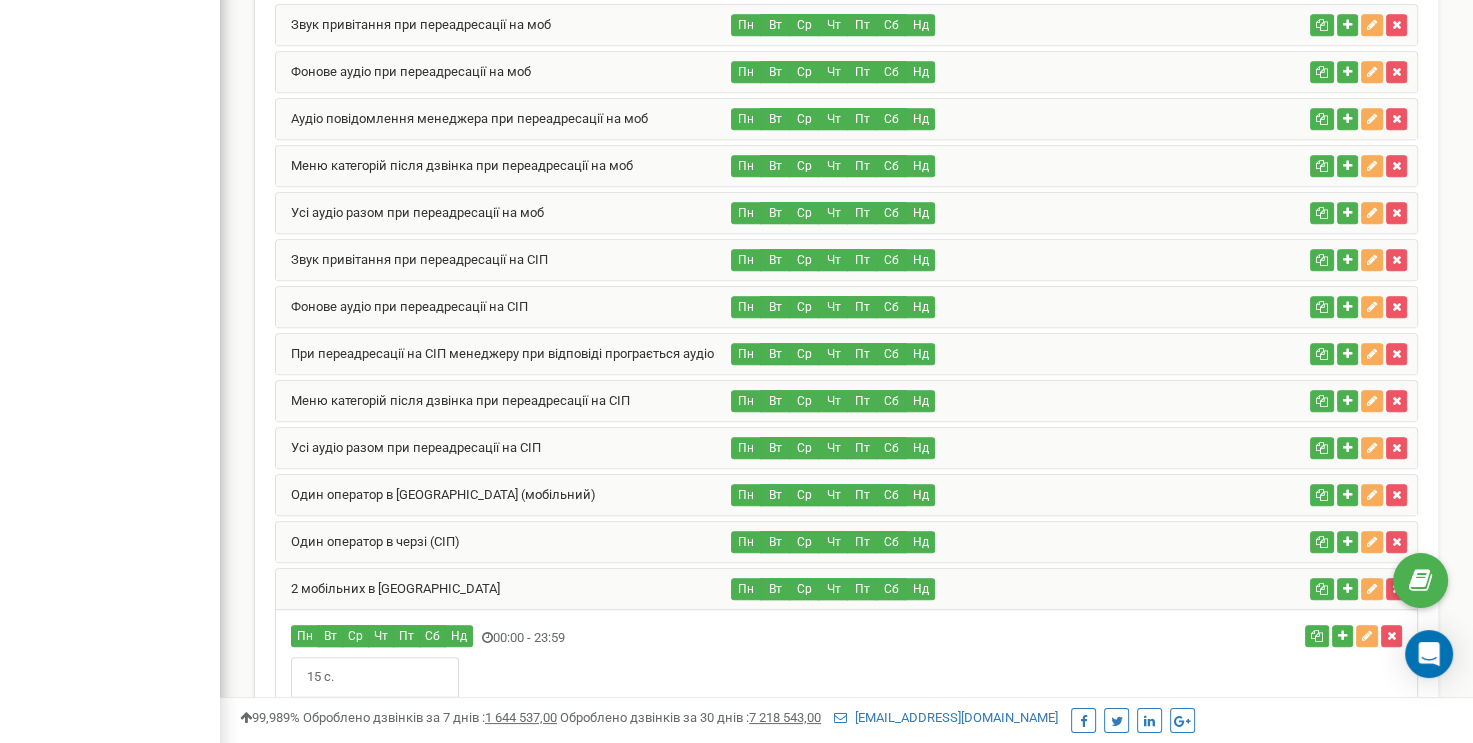 scroll, scrollTop: 464, scrollLeft: 0, axis: vertical 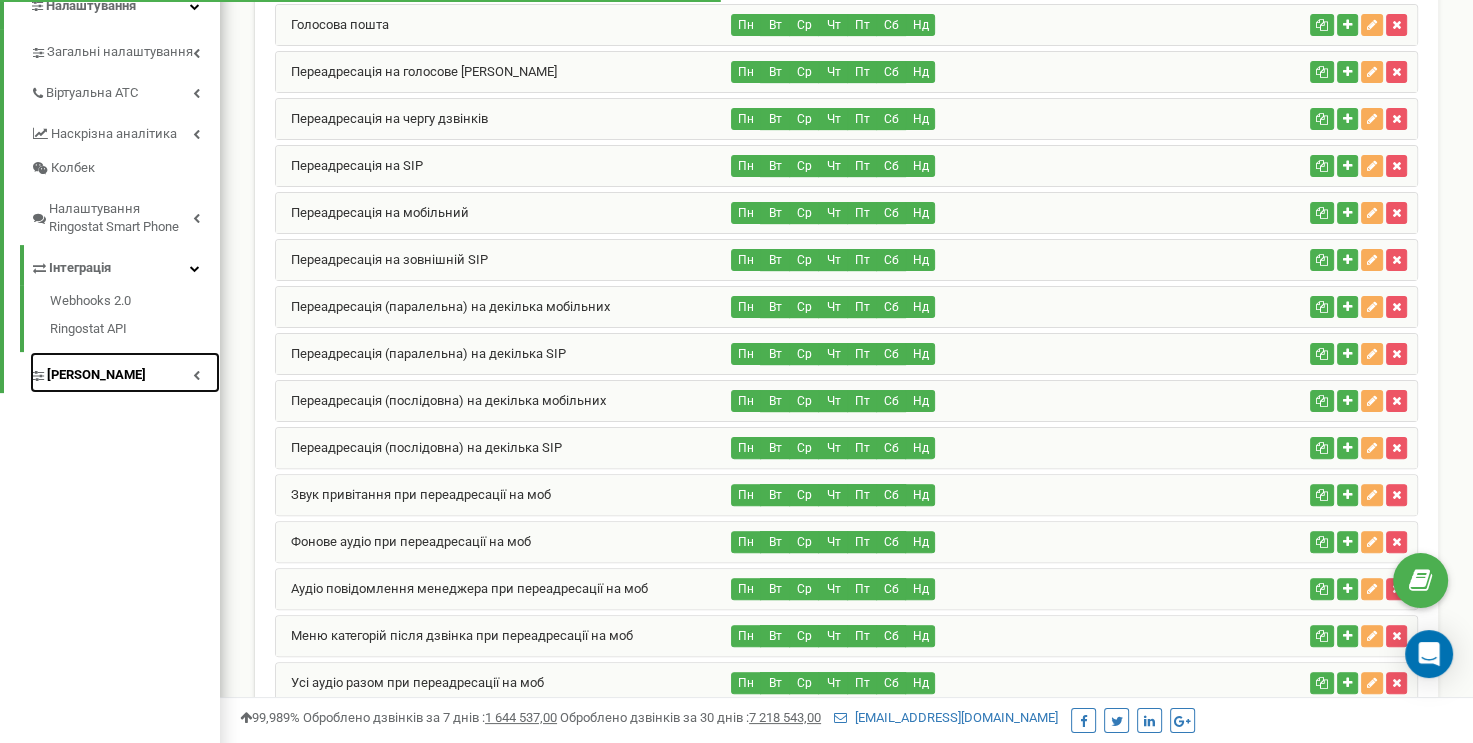 click on "[PERSON_NAME]" at bounding box center (125, 372) 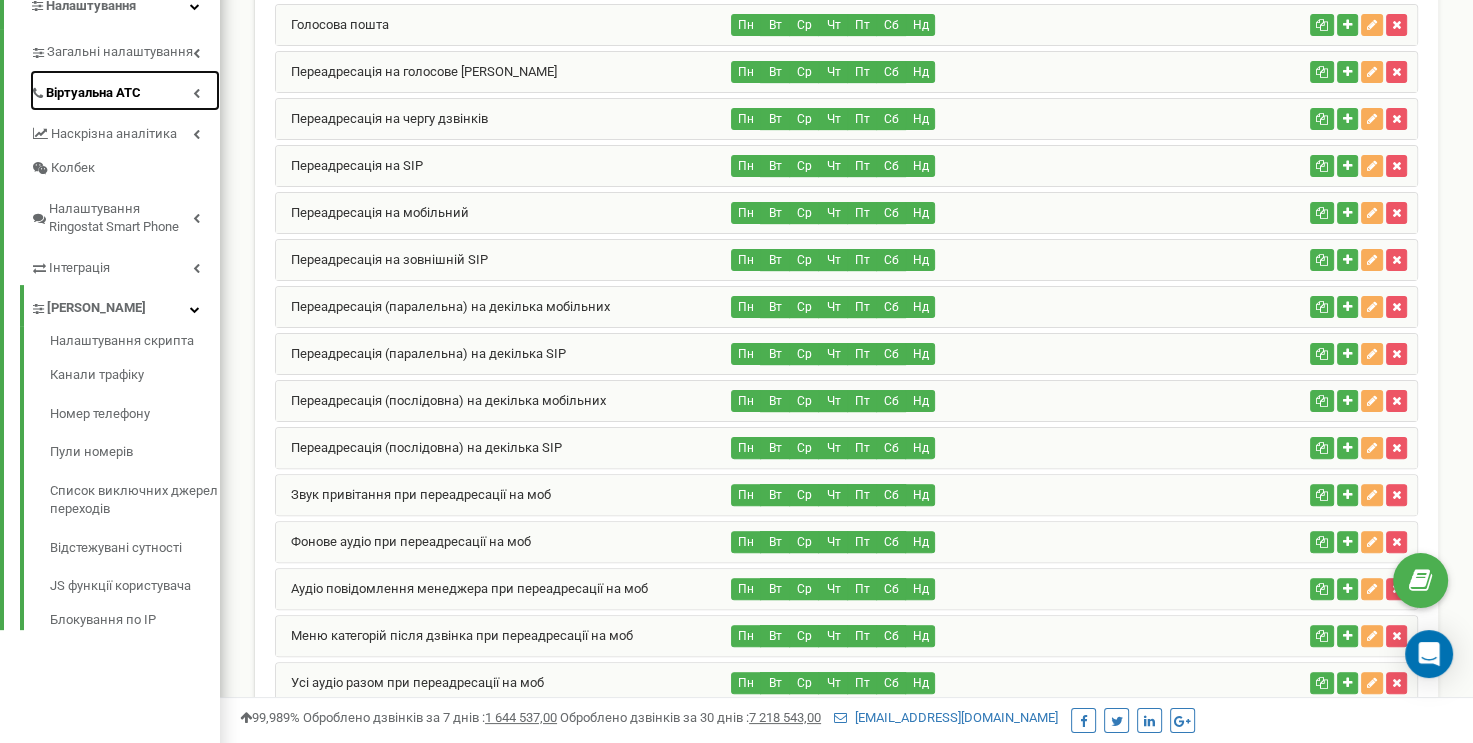 click on "Віртуальна АТС" at bounding box center [125, 90] 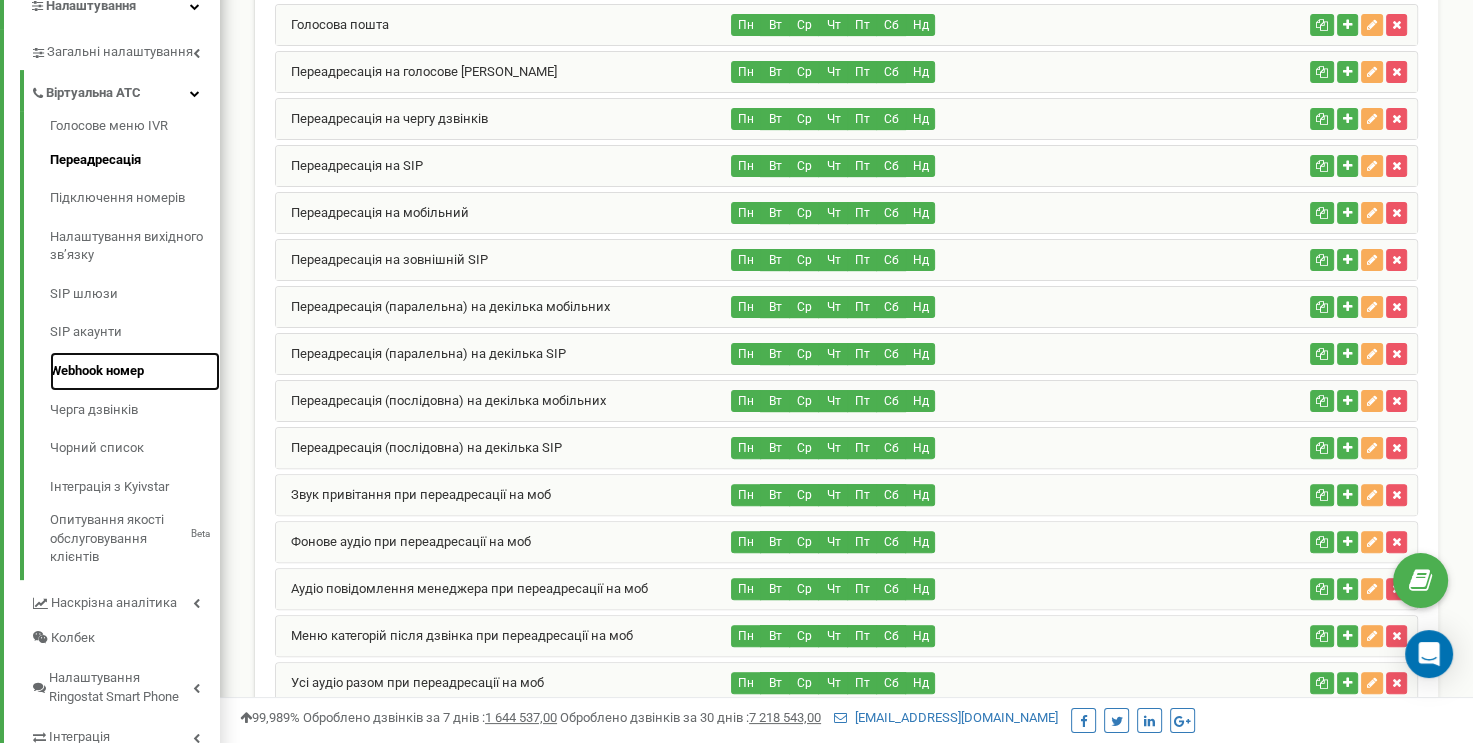 click on "Webhook номер" at bounding box center (135, 371) 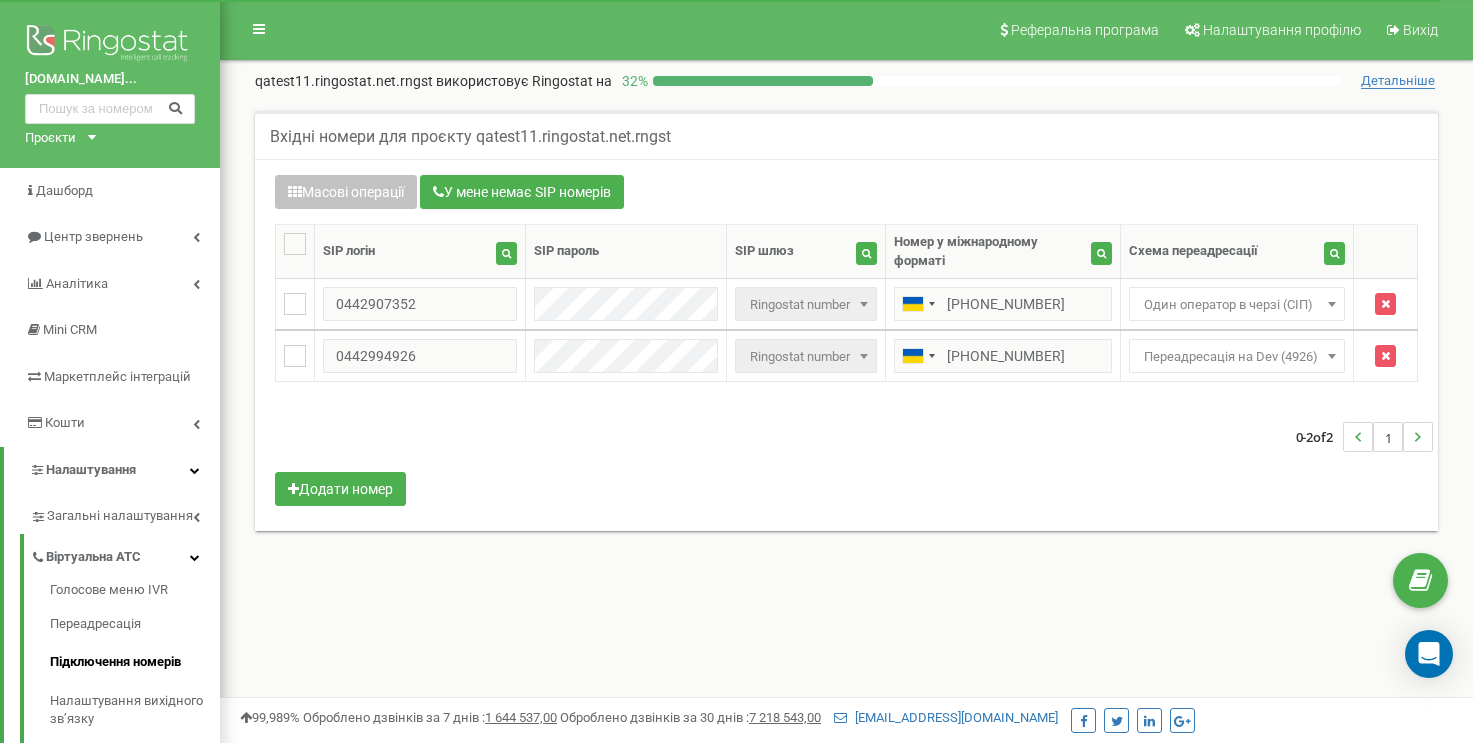 scroll, scrollTop: 0, scrollLeft: 0, axis: both 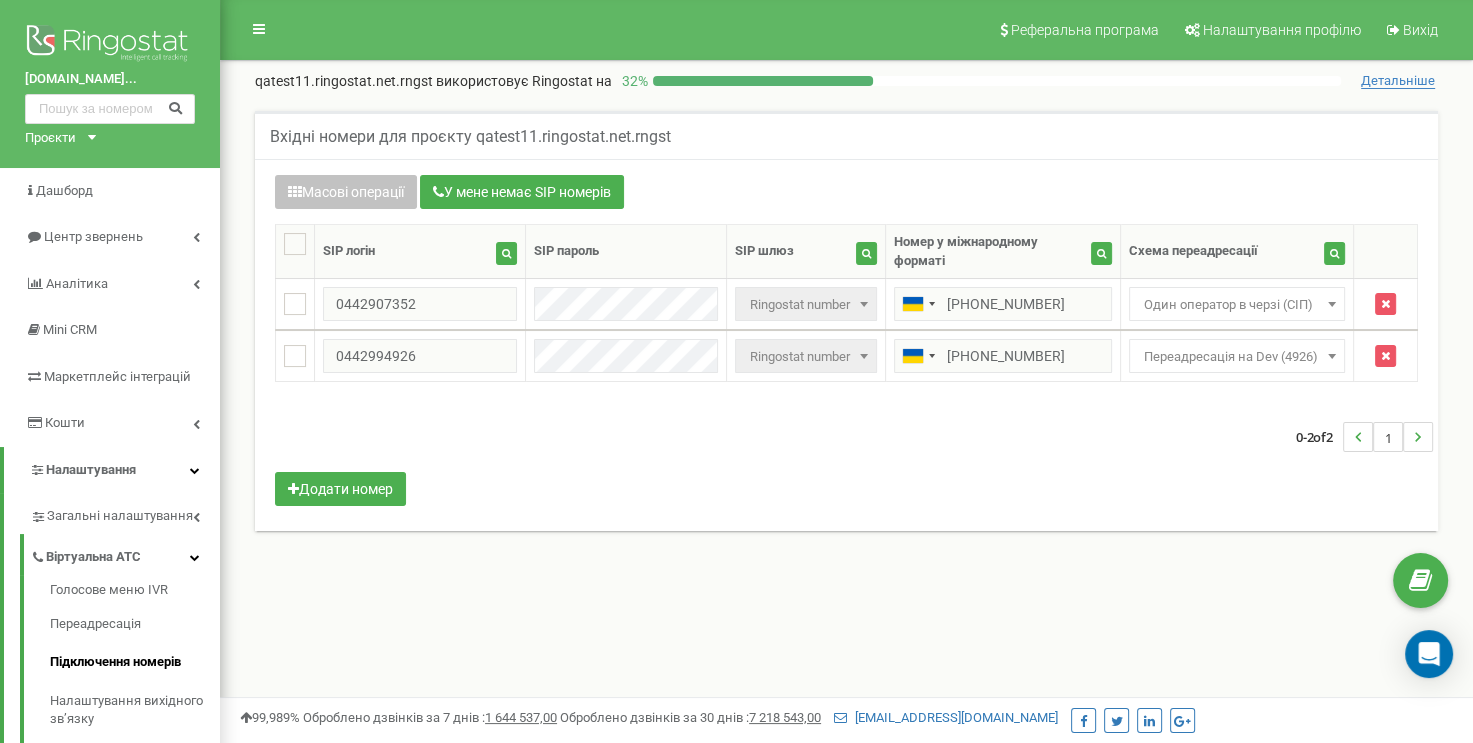 click on "0-2  of  2
1" at bounding box center (846, 437) 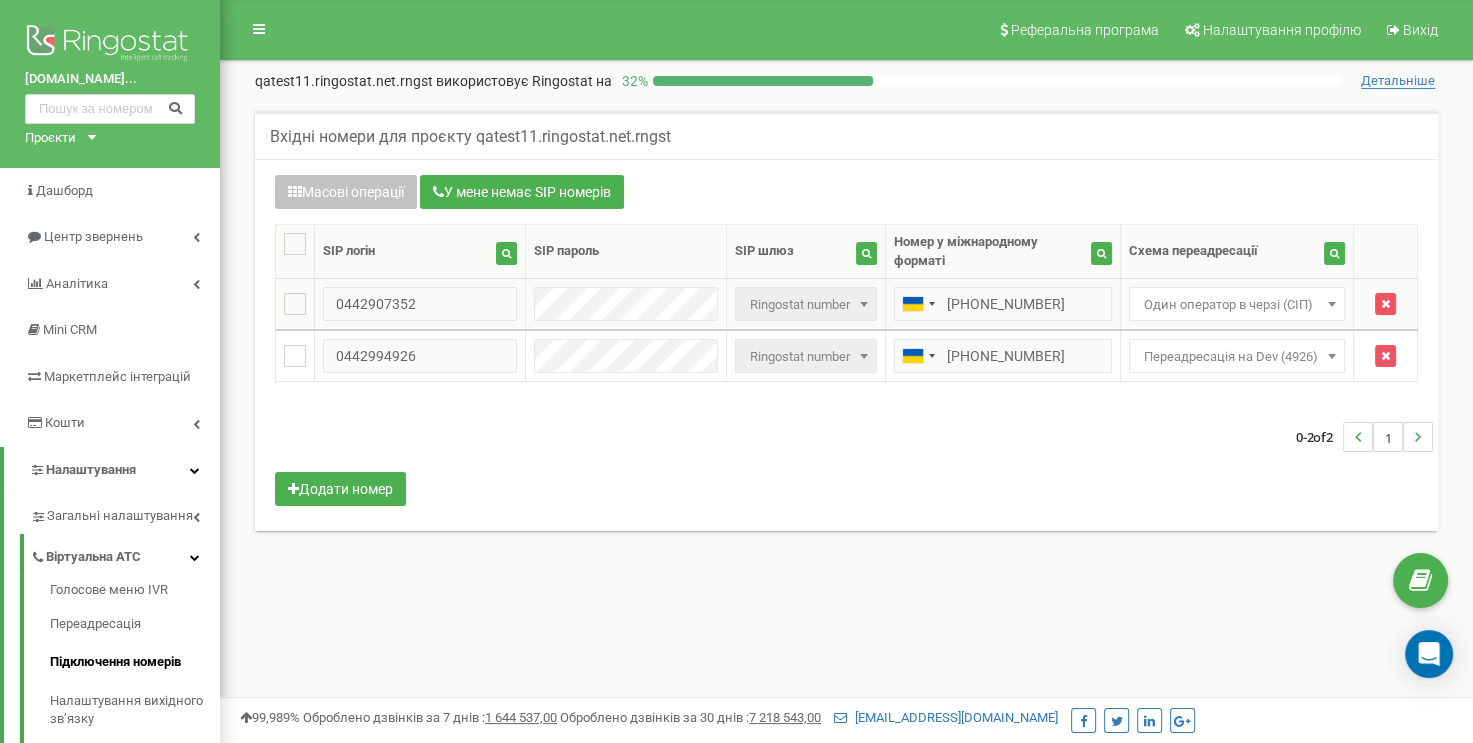click on "Один оператор в черзі (СІП)" at bounding box center [1237, 305] 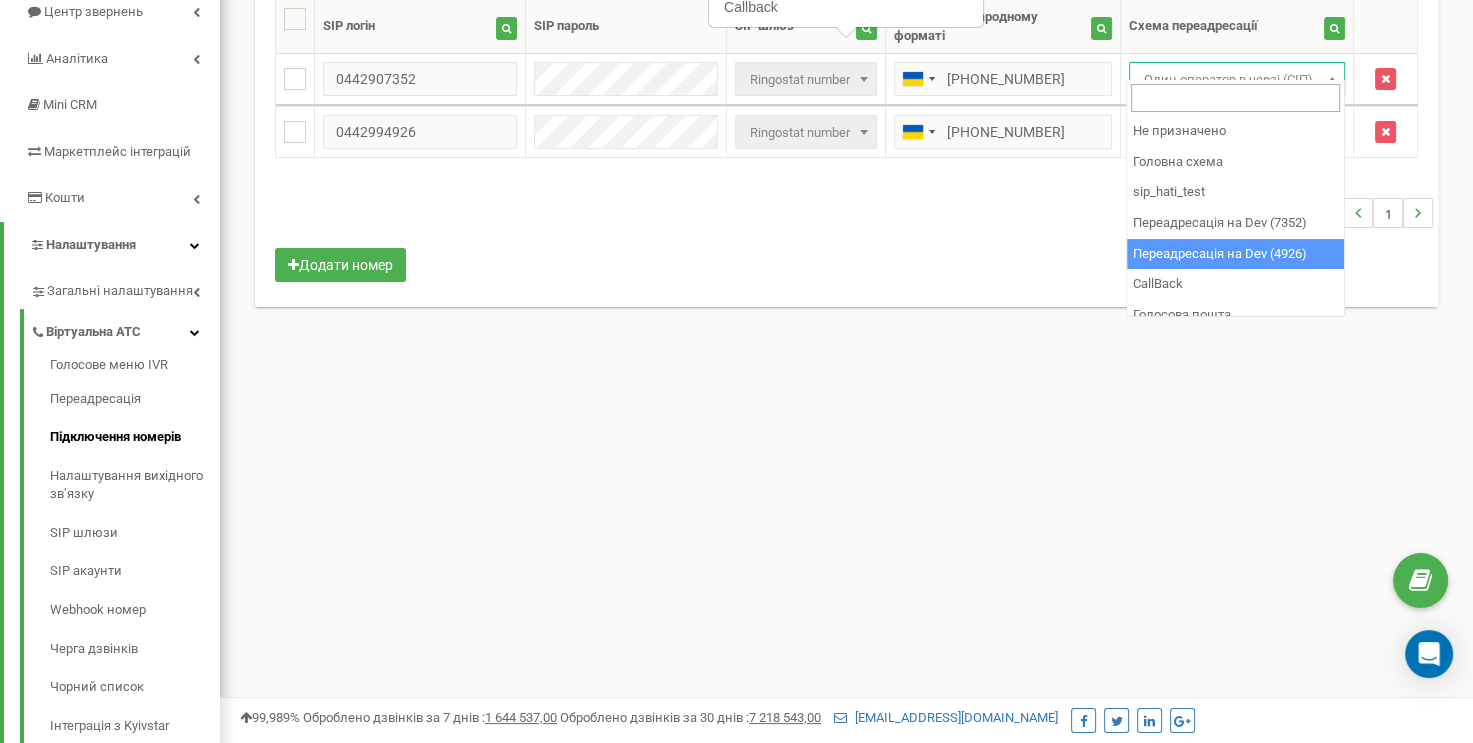 scroll, scrollTop: 66, scrollLeft: 0, axis: vertical 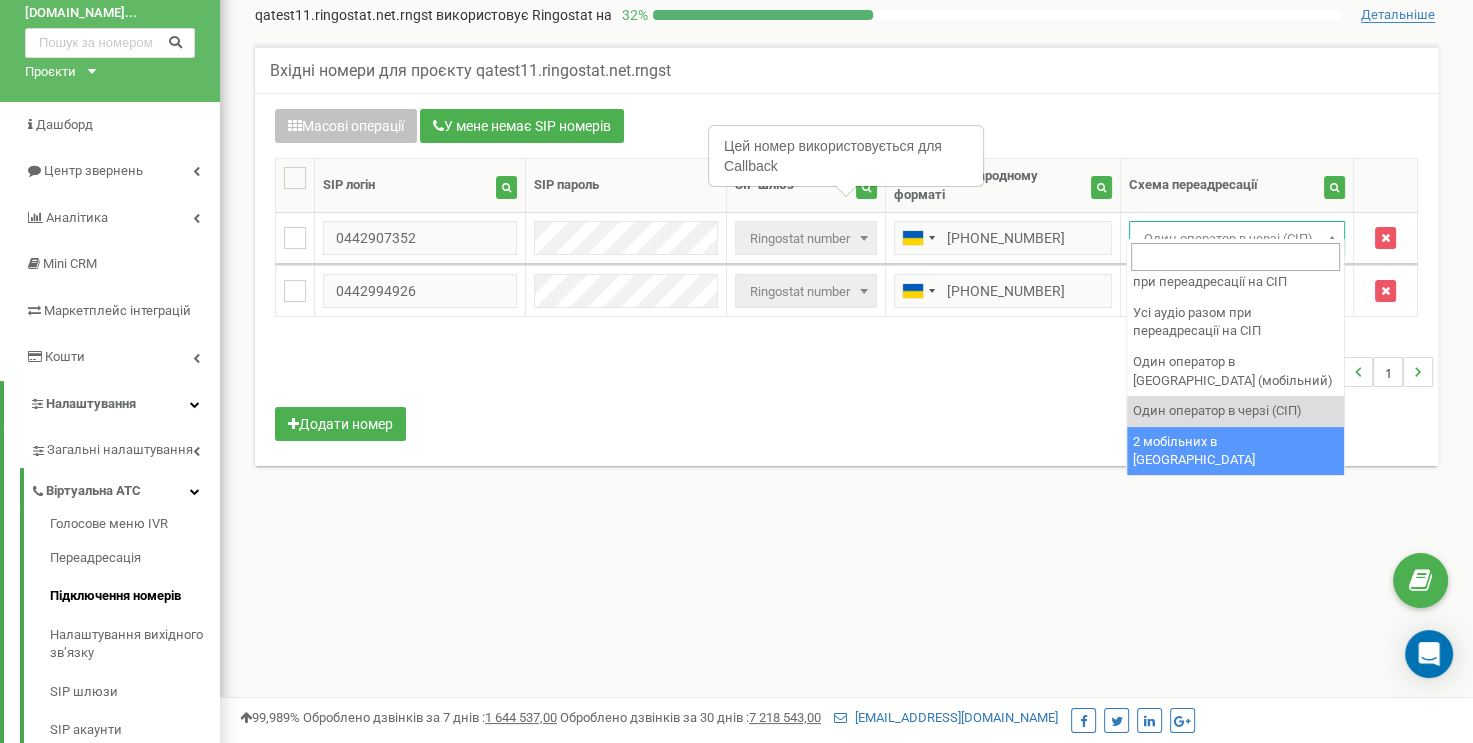 select on "252516" 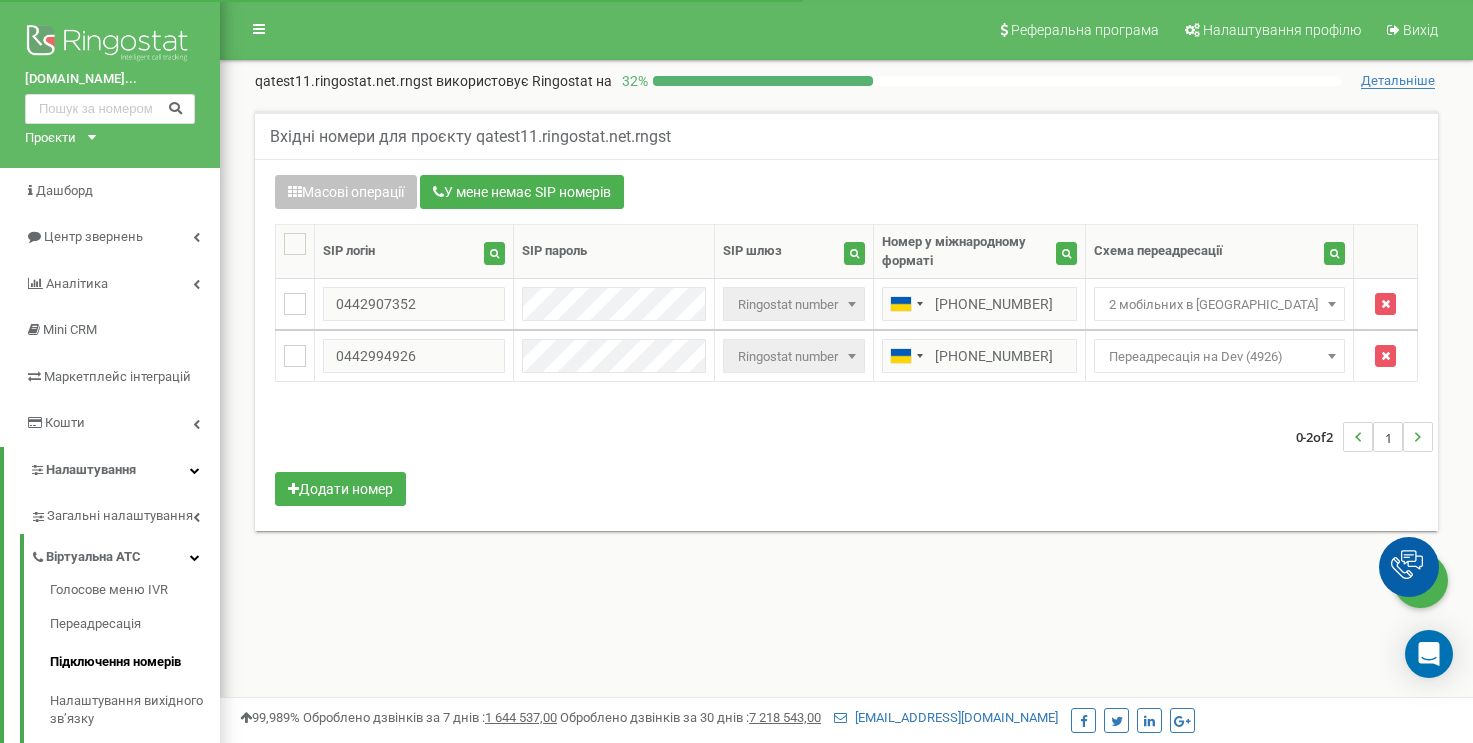 scroll, scrollTop: 66, scrollLeft: 0, axis: vertical 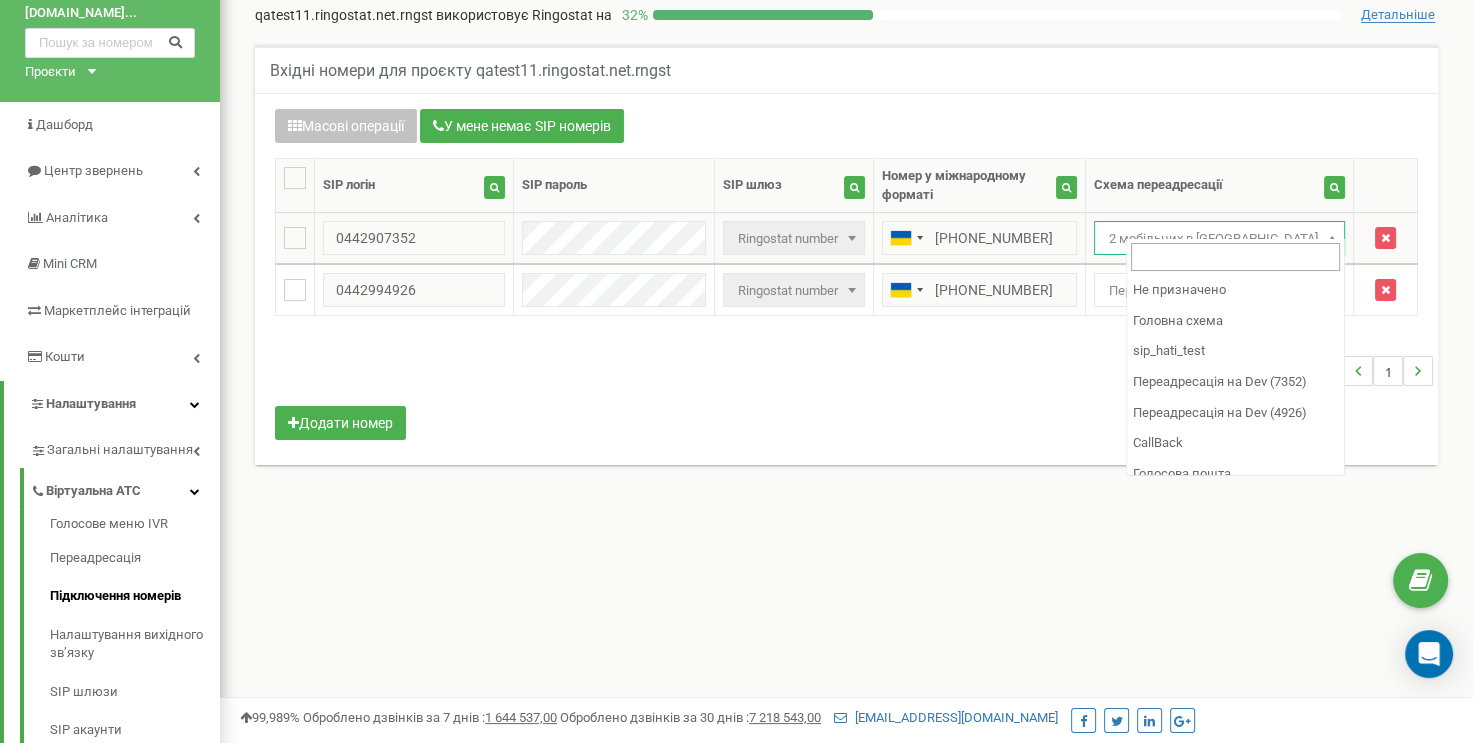 drag, startPoint x: 0, startPoint y: 0, endPoint x: 1296, endPoint y: 222, distance: 1314.8765 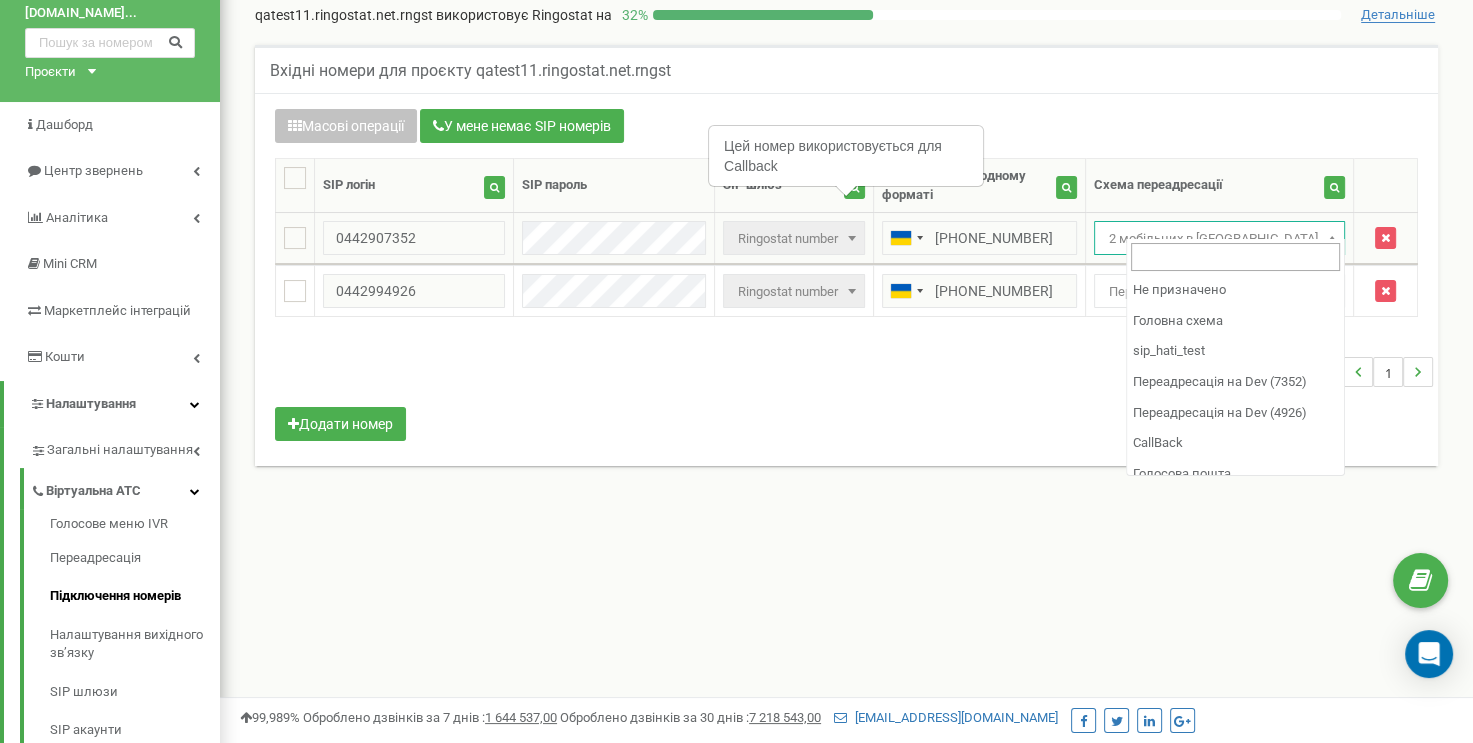 click on "2 мобільних в черзі" at bounding box center (1219, 239) 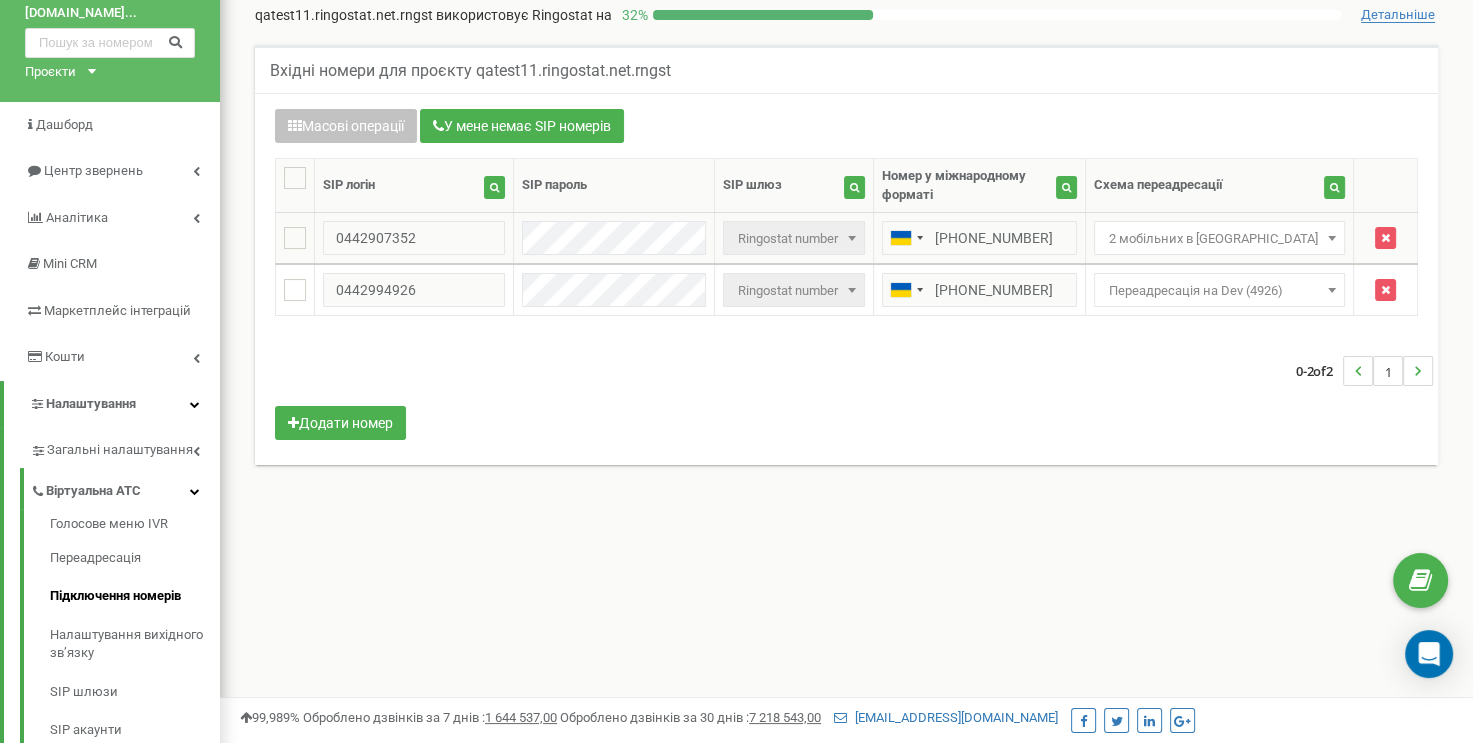 click on "2 мобільних в черзі" at bounding box center (1219, 239) 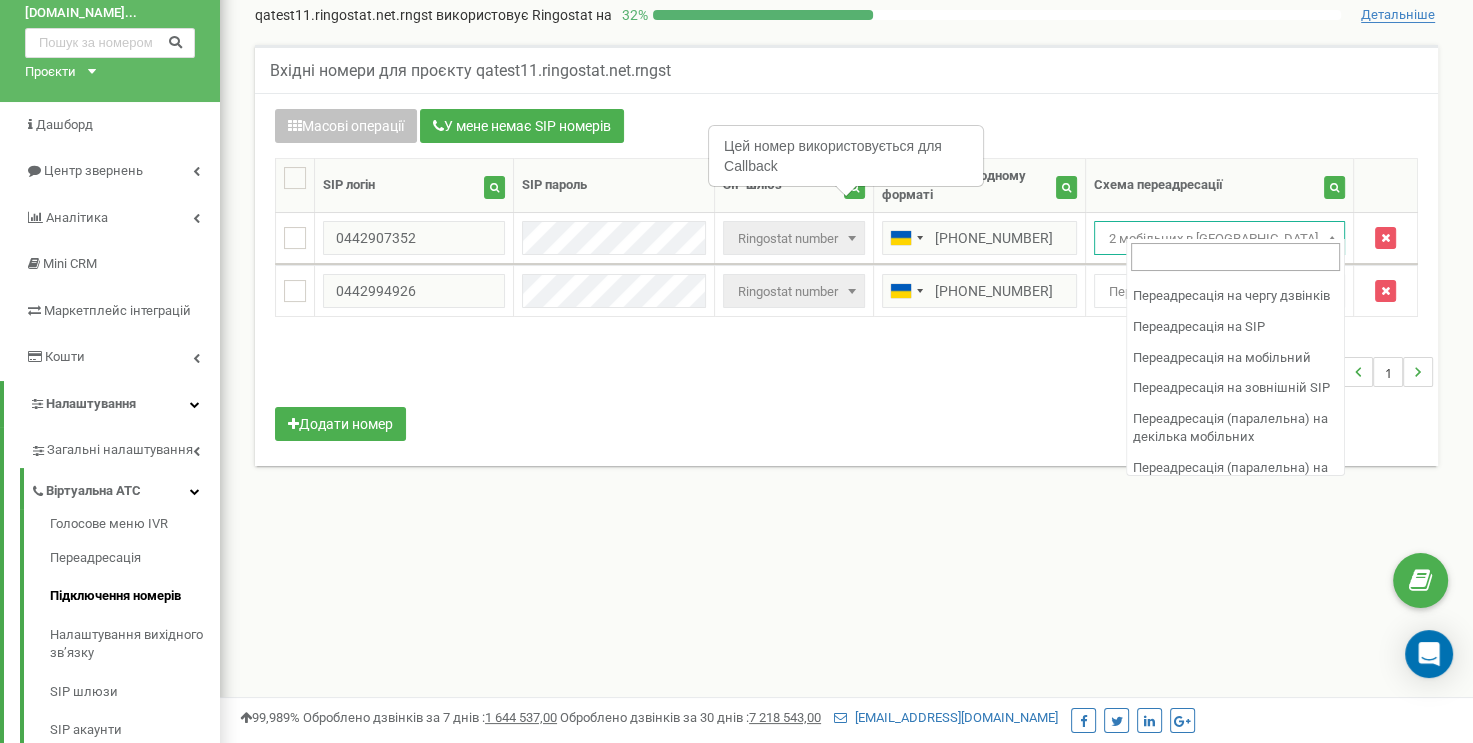 scroll, scrollTop: 0, scrollLeft: 0, axis: both 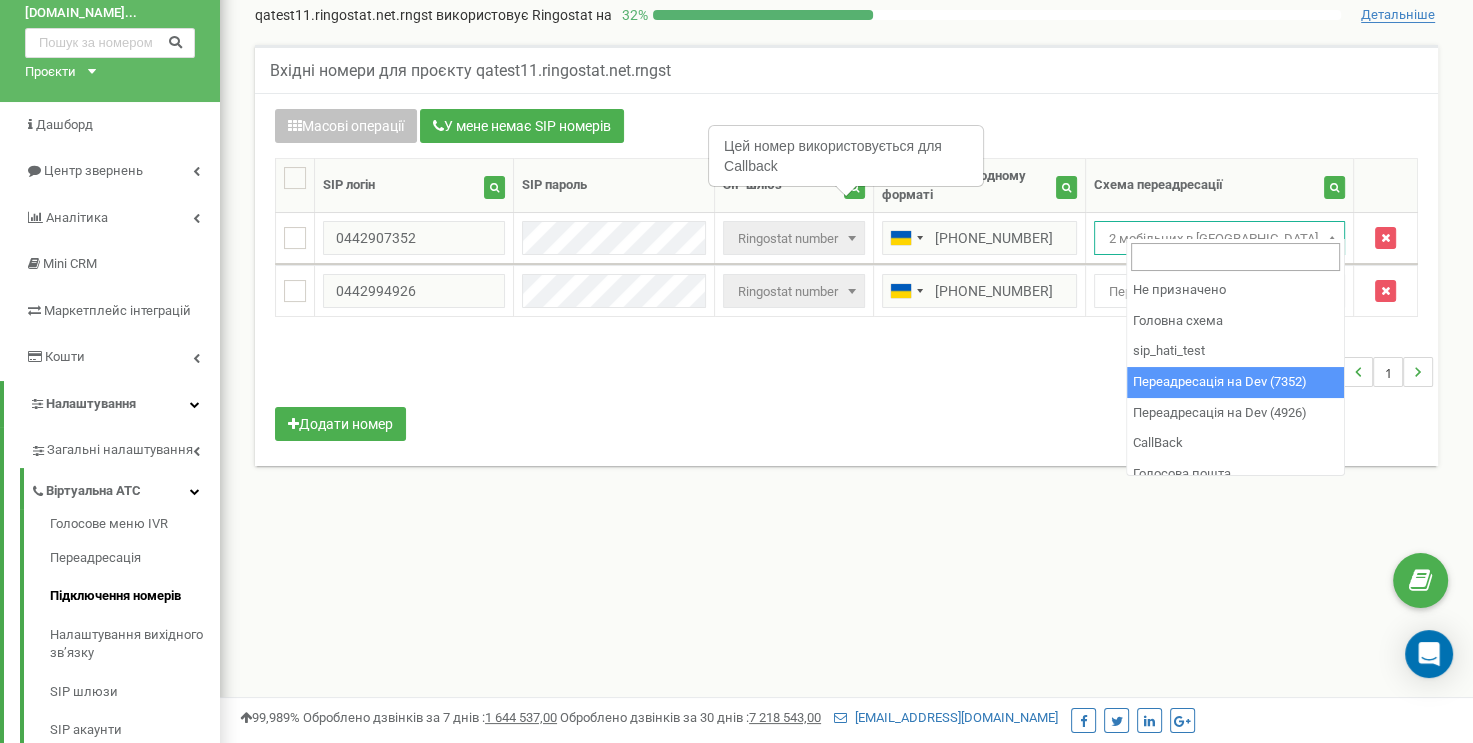 select on "250016" 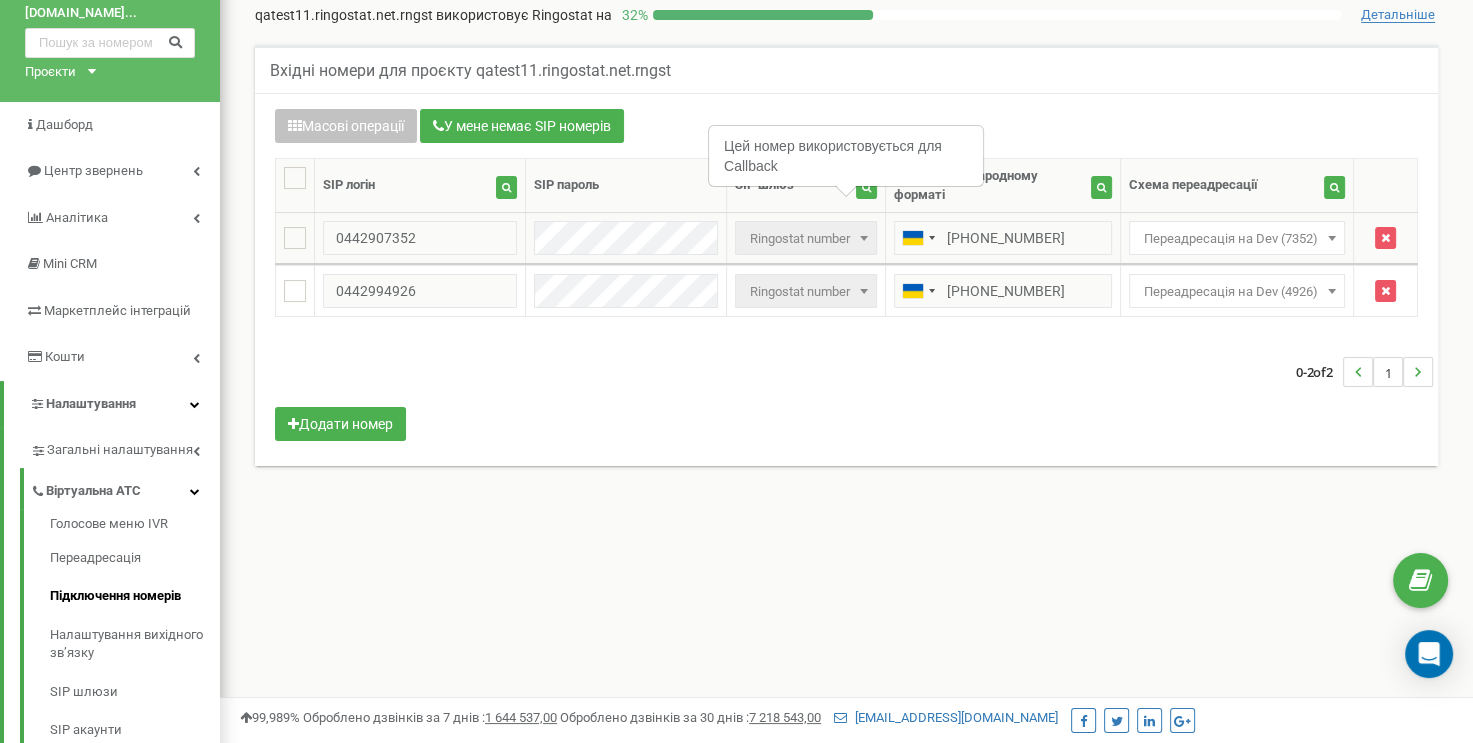 click on "Переадресація на Dev (7352)" at bounding box center (1237, 239) 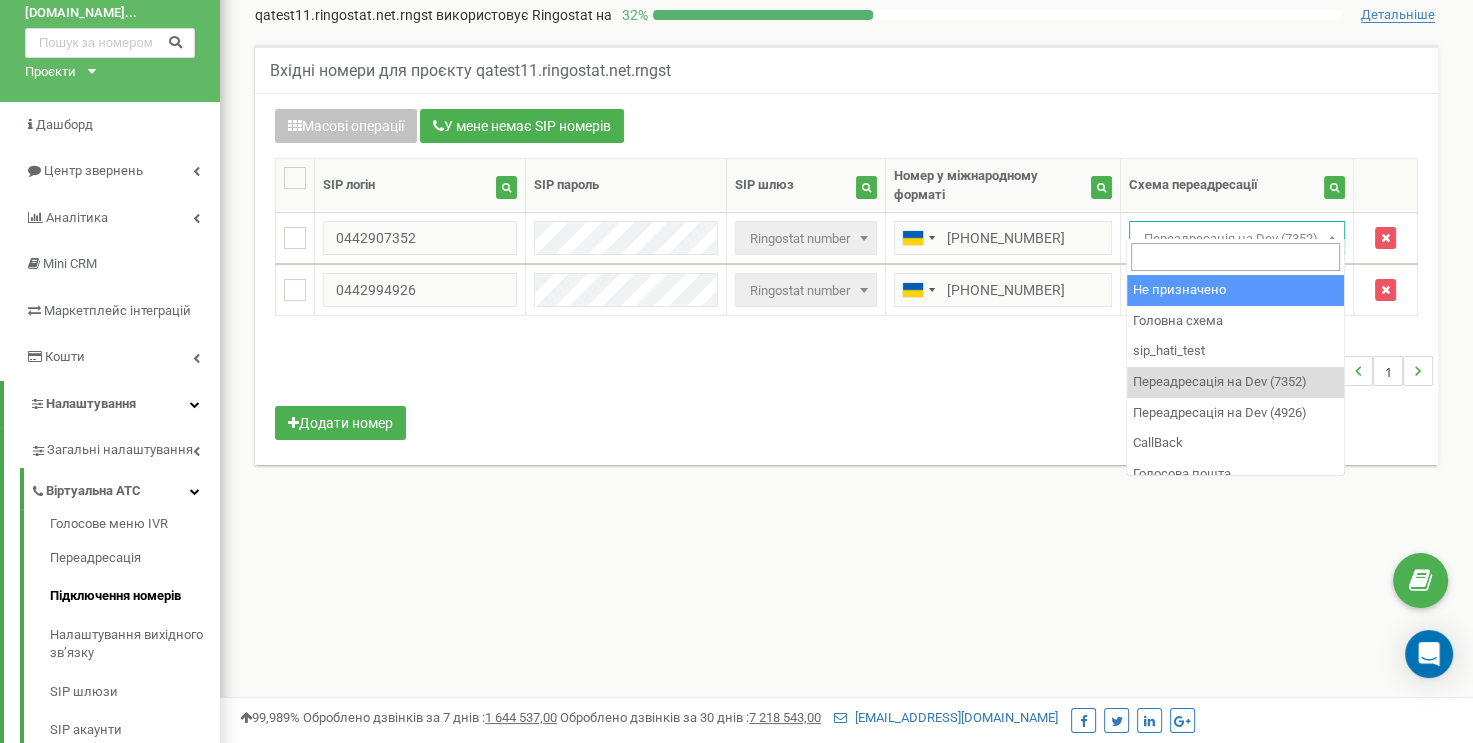click on "Масові операції
У мене немає SIP номерів
Налаштування
Виберіть налаштування для редагування
Схема переадресації
SIP шлюз
Виберіть налаштування для редагування
Нове значення
Не призначено
Головна схема
sip_hati_test
Переадресація на Dev (7352)
CallBack
Голосова пошта" at bounding box center (846, 277) 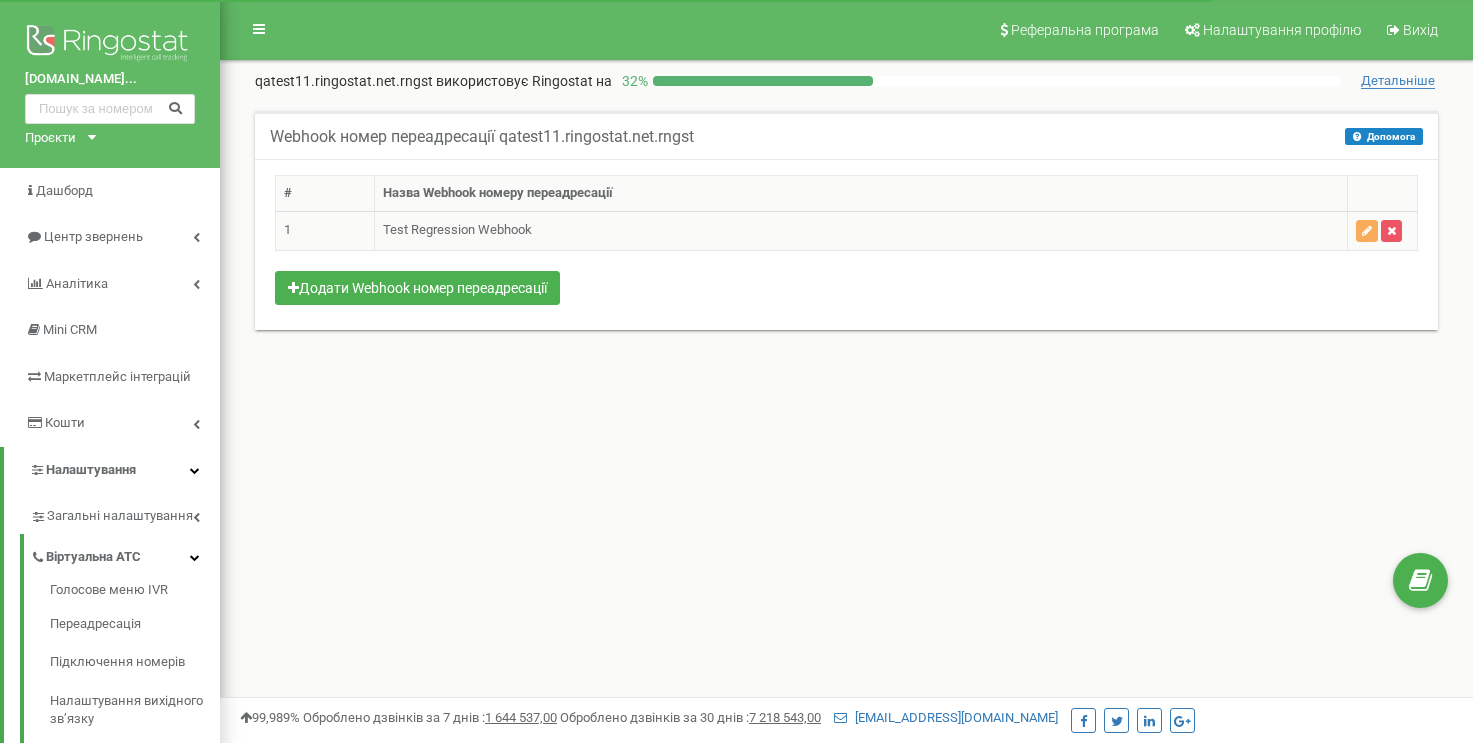 scroll, scrollTop: 0, scrollLeft: 0, axis: both 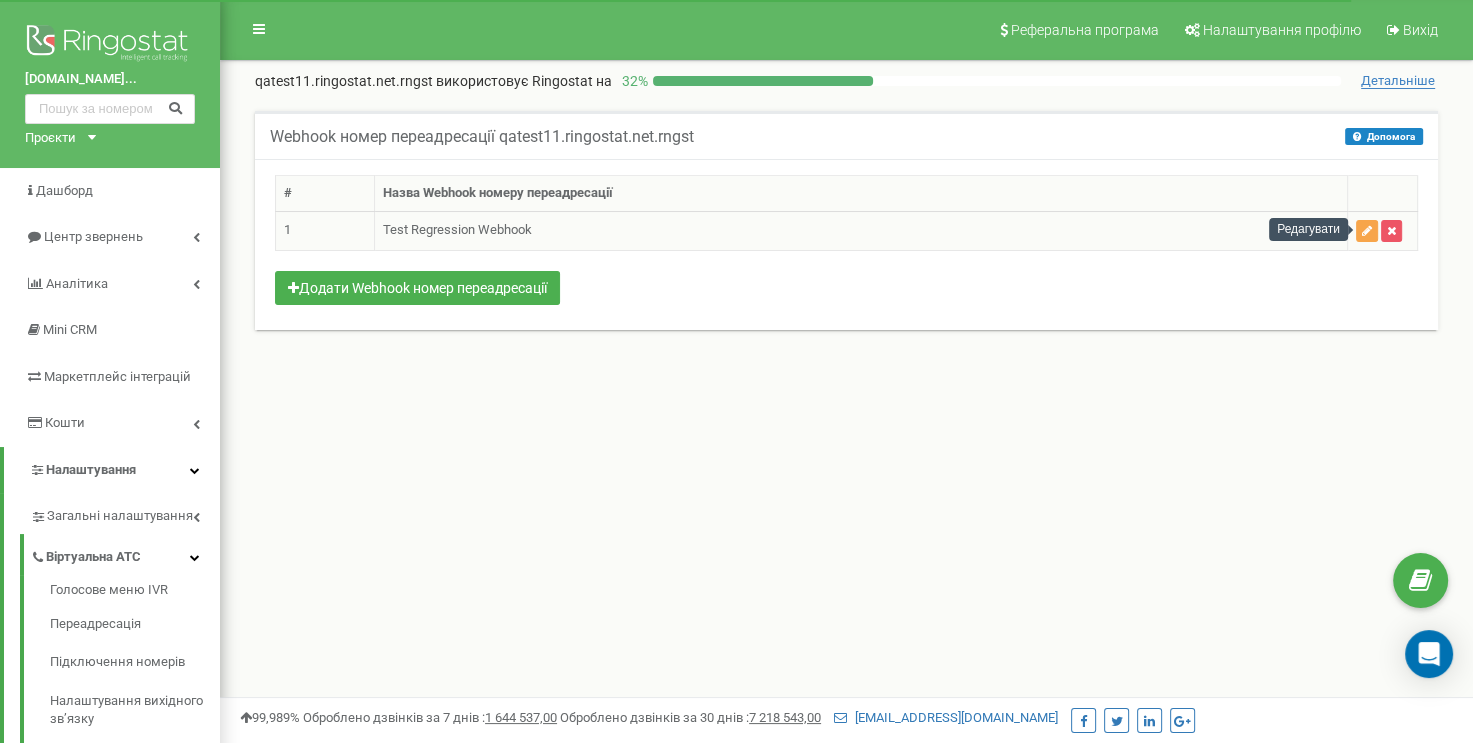click at bounding box center (1367, 231) 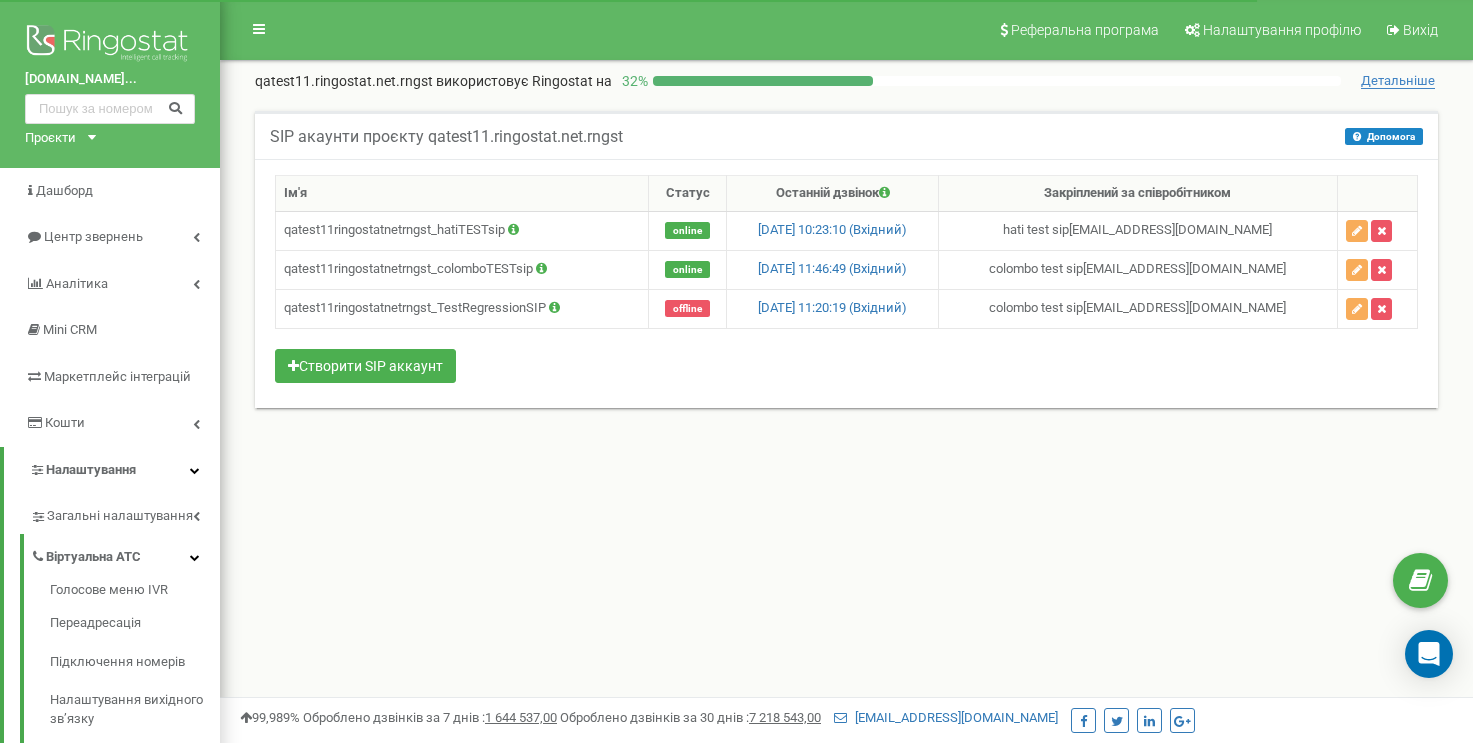 scroll, scrollTop: 0, scrollLeft: 0, axis: both 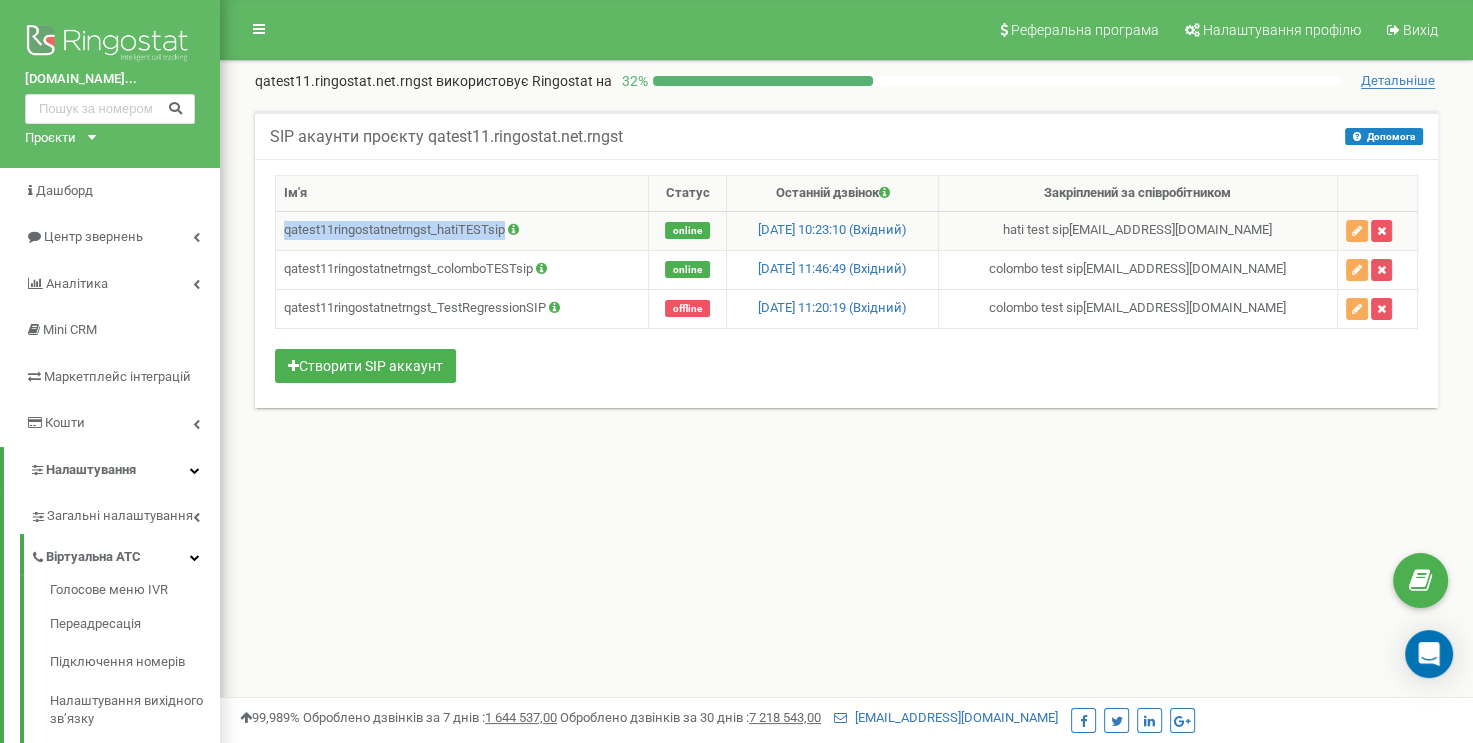 drag, startPoint x: 0, startPoint y: 0, endPoint x: 284, endPoint y: 233, distance: 367.3486 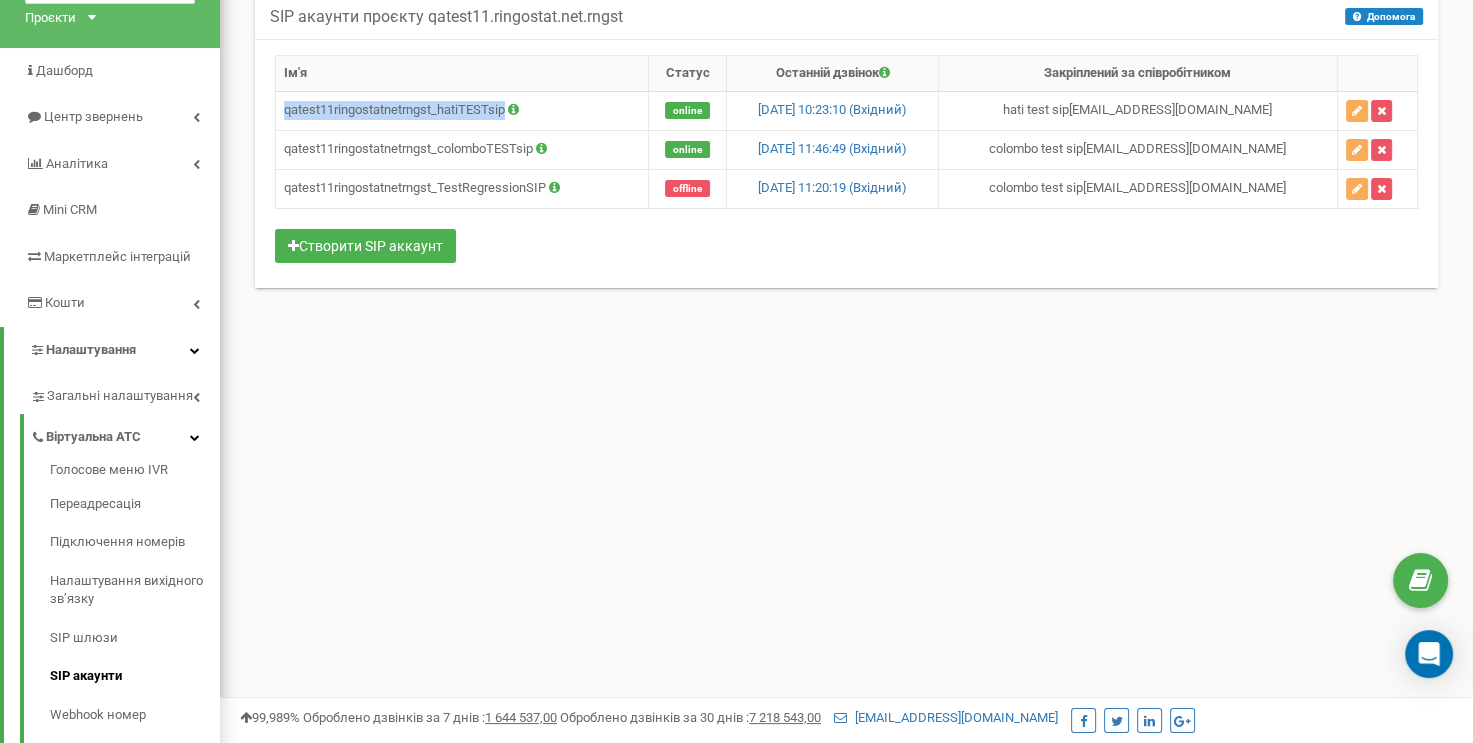 scroll, scrollTop: 200, scrollLeft: 0, axis: vertical 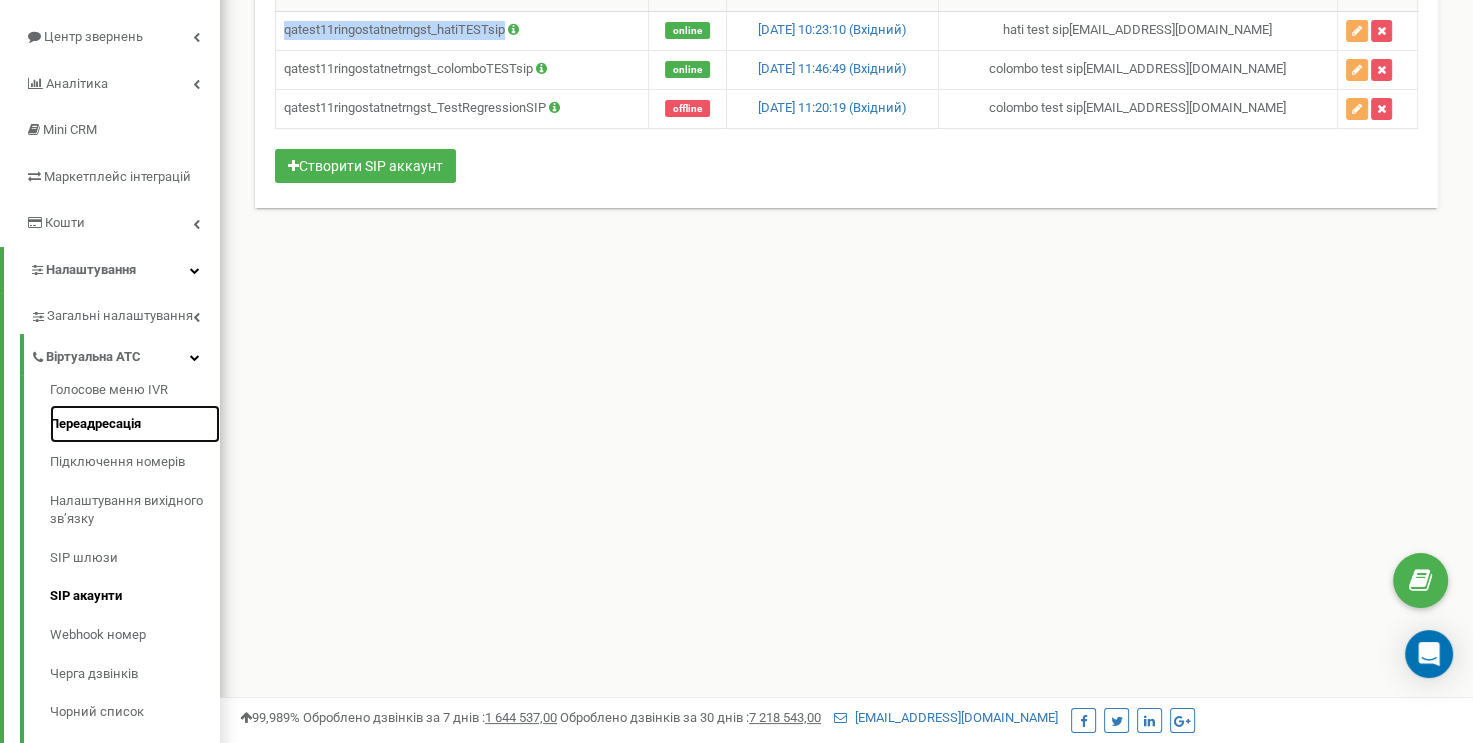 click on "Переадресація" at bounding box center [135, 424] 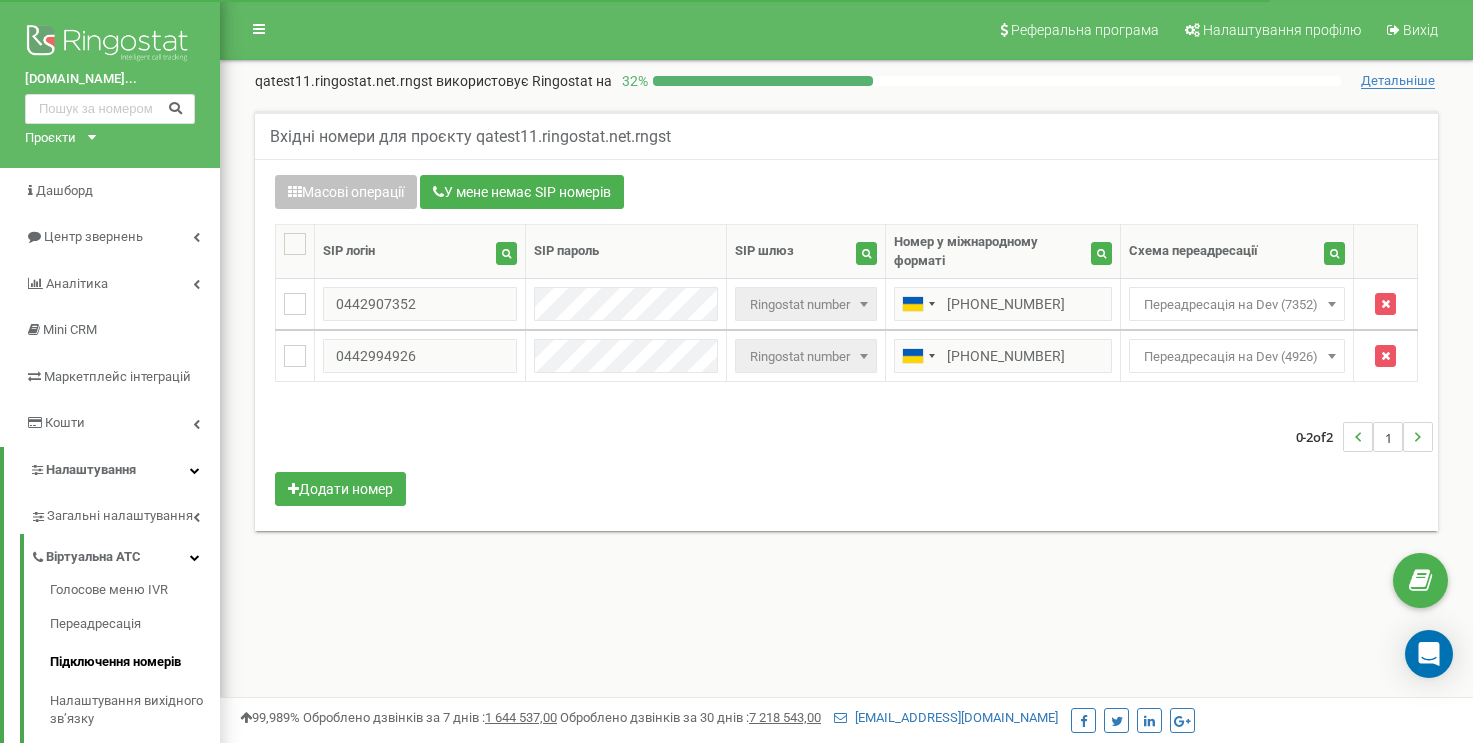 scroll, scrollTop: 66, scrollLeft: 0, axis: vertical 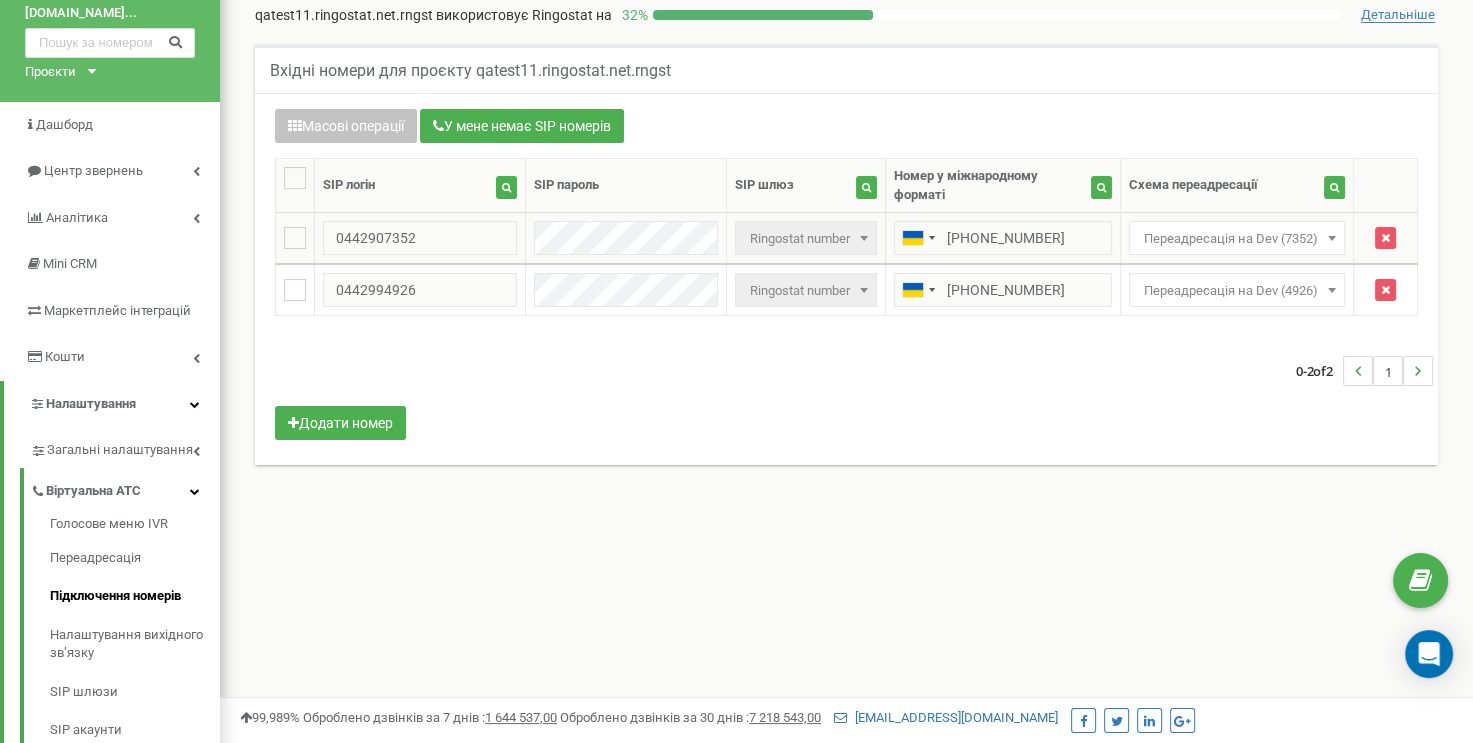 click on "Переадресація на Dev (7352)" at bounding box center [1237, 239] 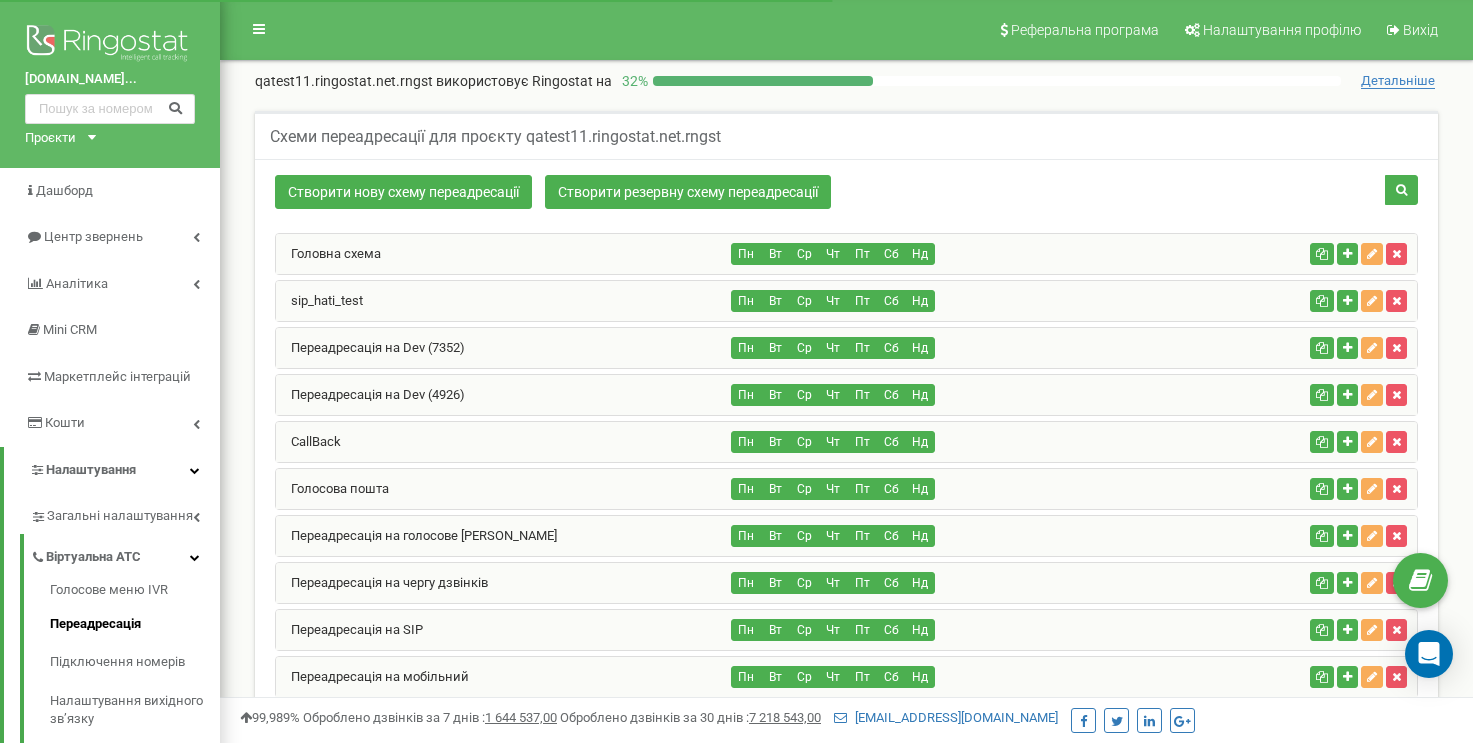 scroll, scrollTop: 300, scrollLeft: 0, axis: vertical 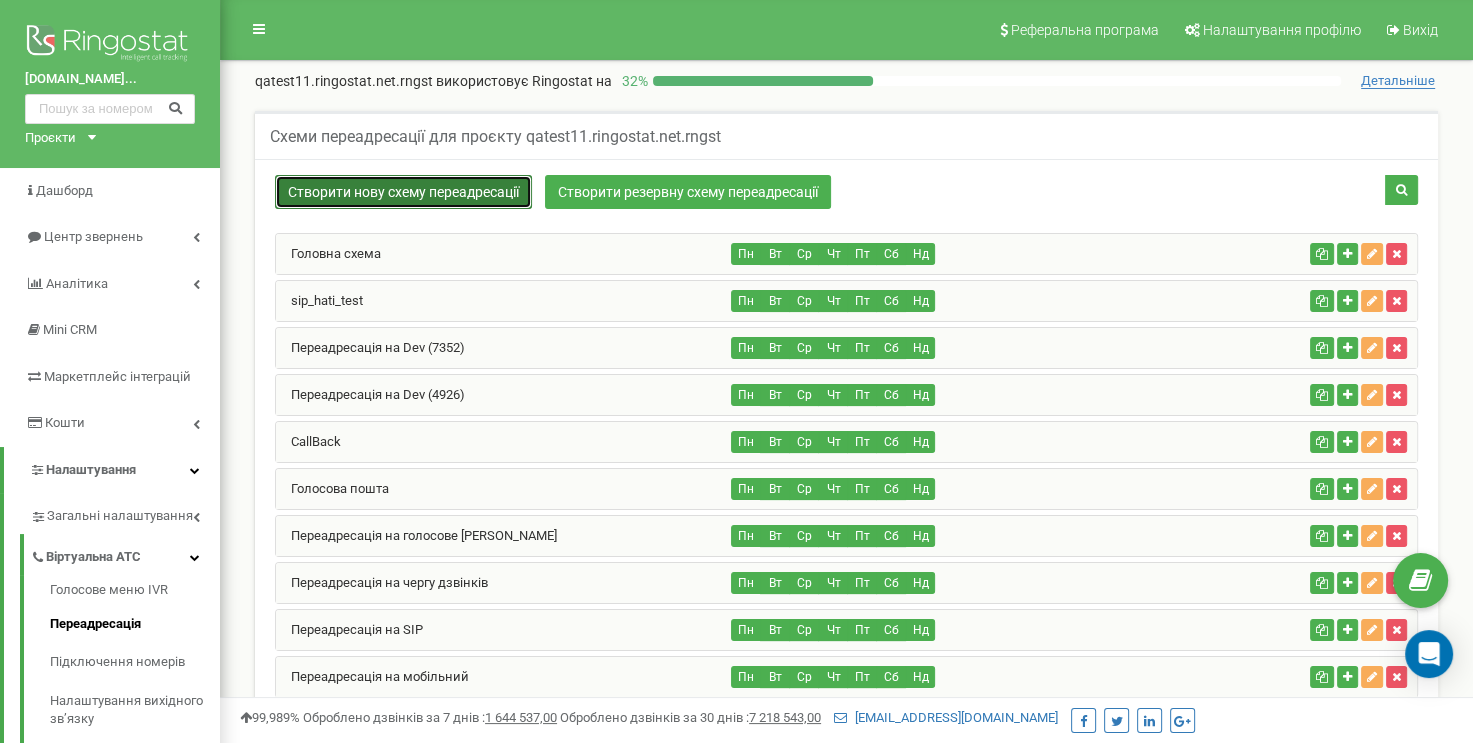 click on "Створити нову схему переадресації" at bounding box center (403, 192) 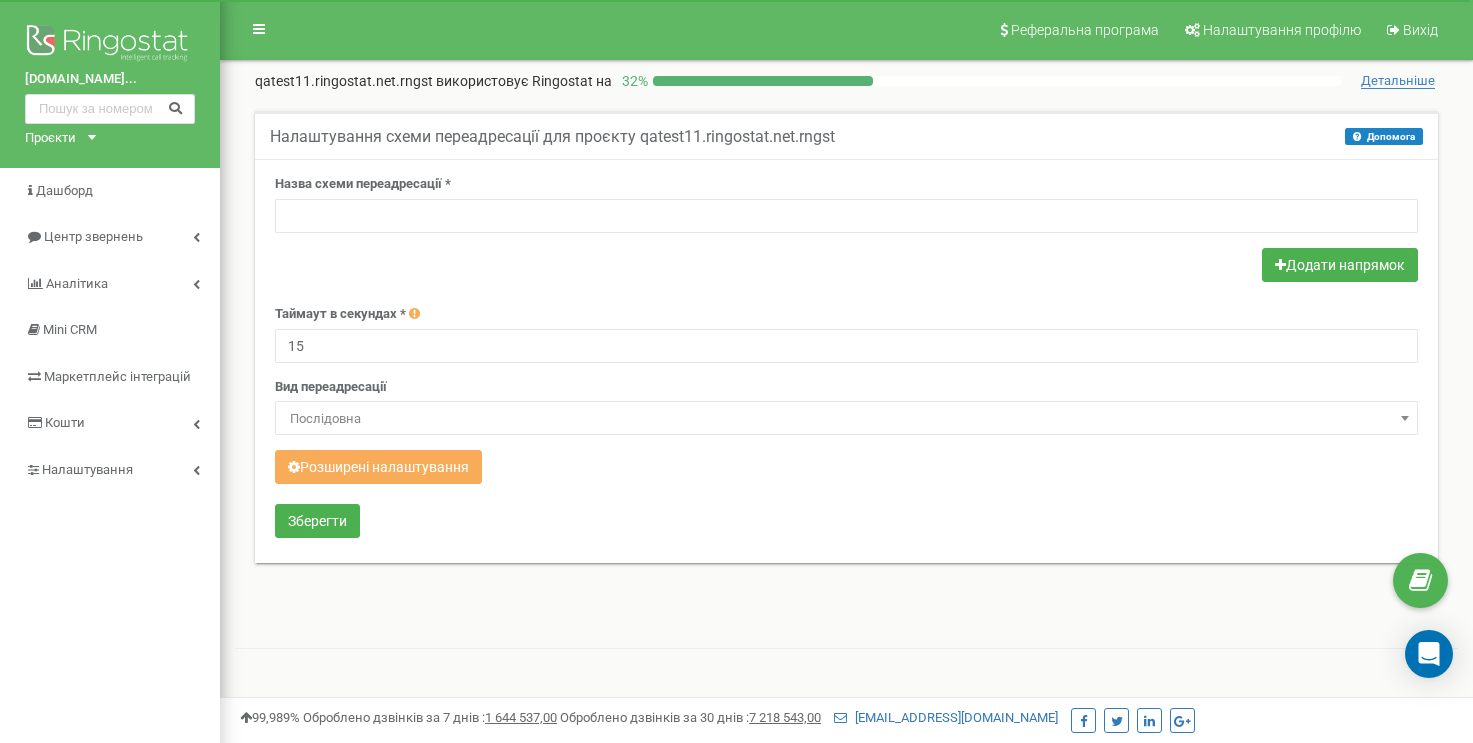 scroll, scrollTop: 0, scrollLeft: 0, axis: both 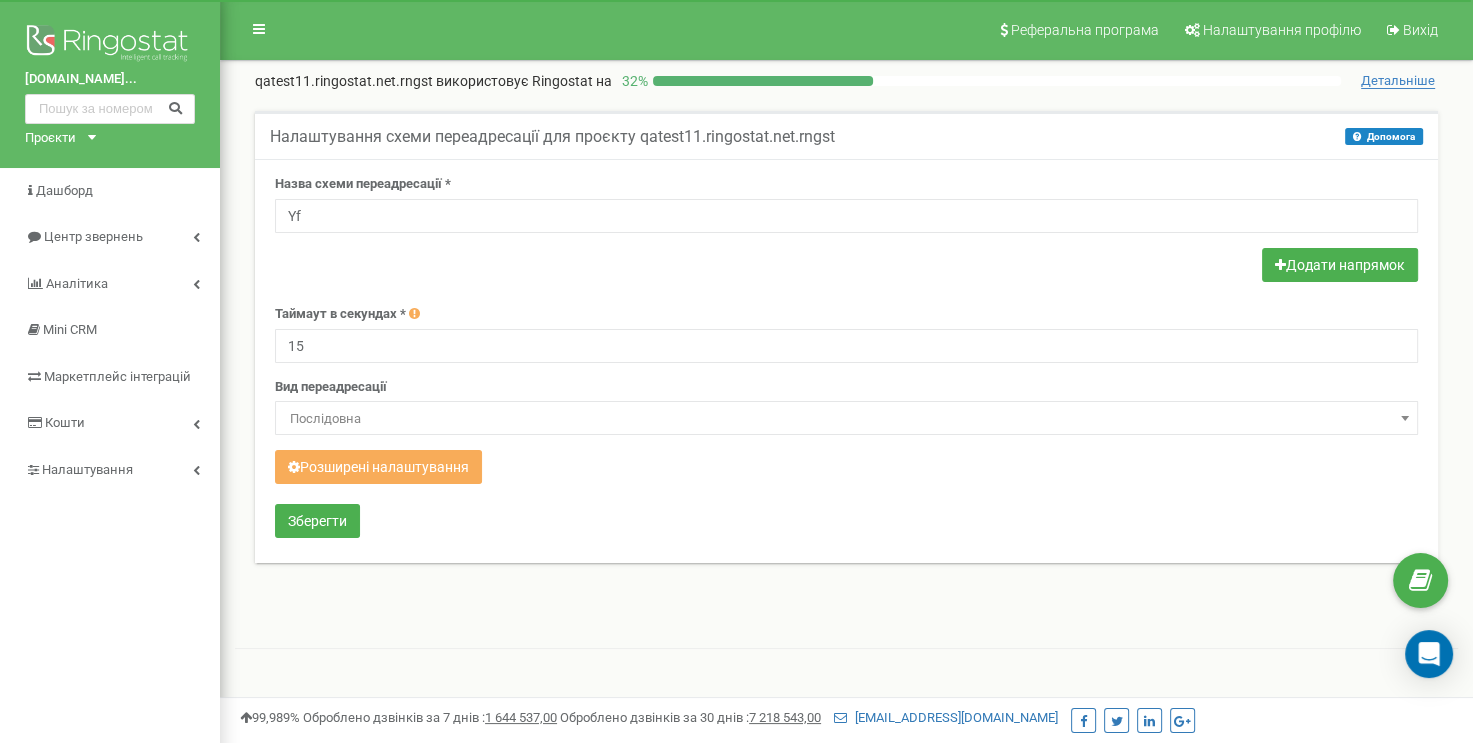 type on "Y" 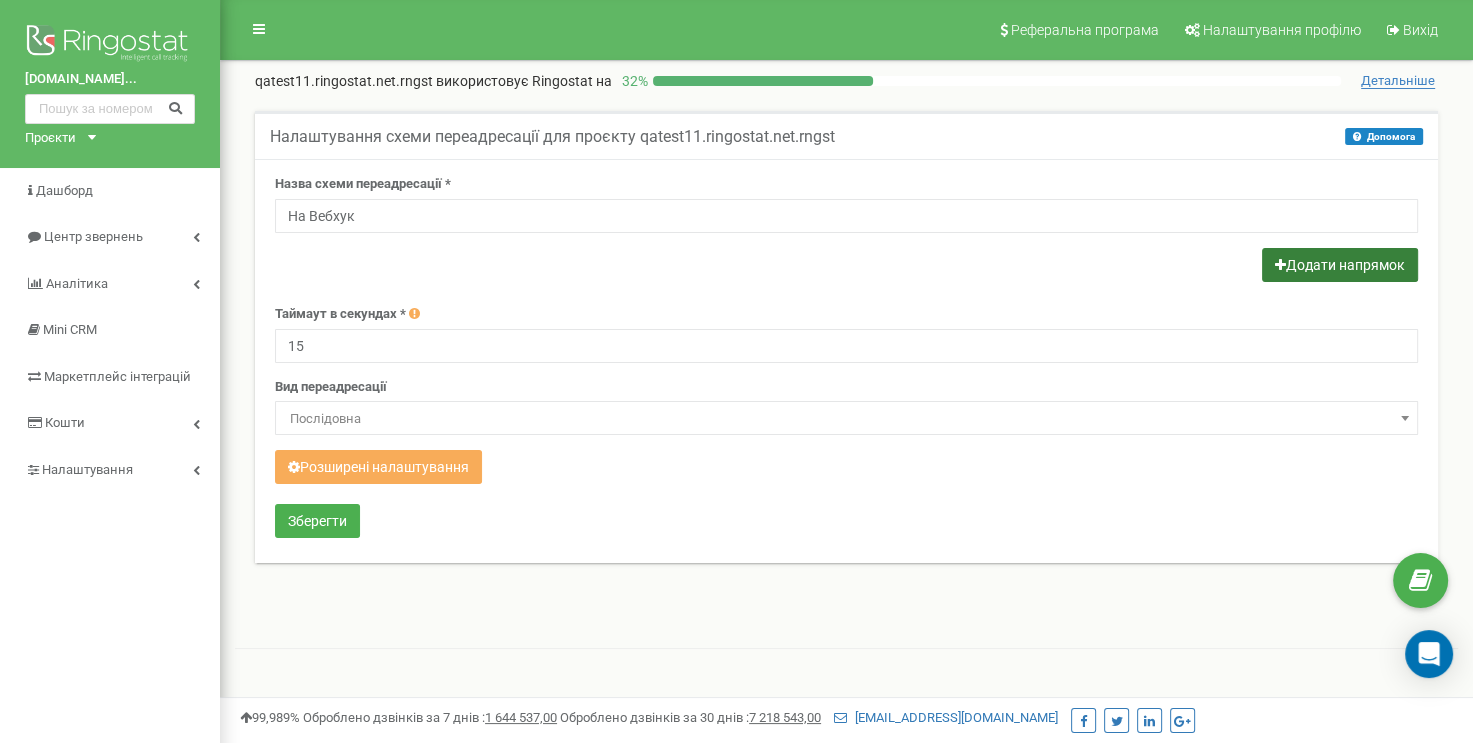 type on "На Вебхук" 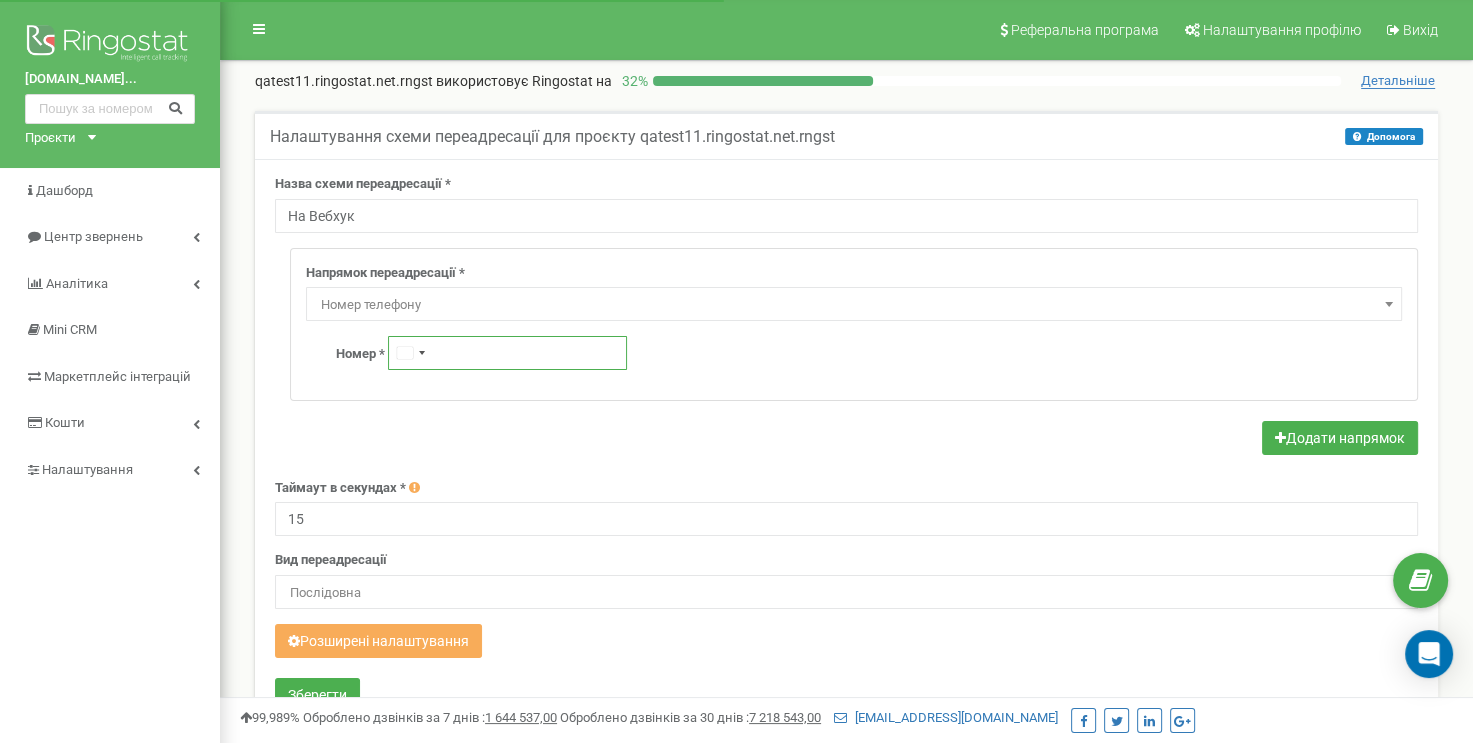click at bounding box center [507, 353] 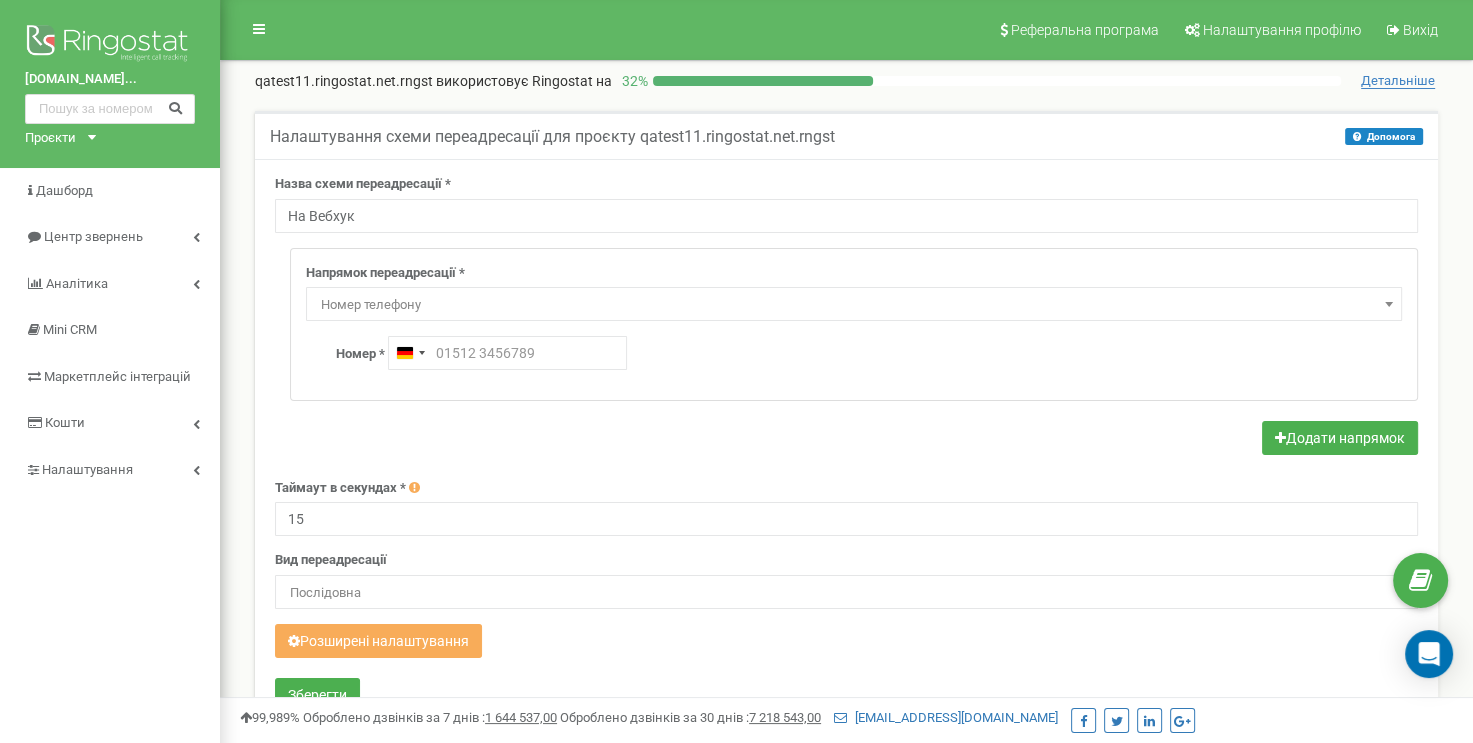 click on "Номер телефону" at bounding box center (854, 305) 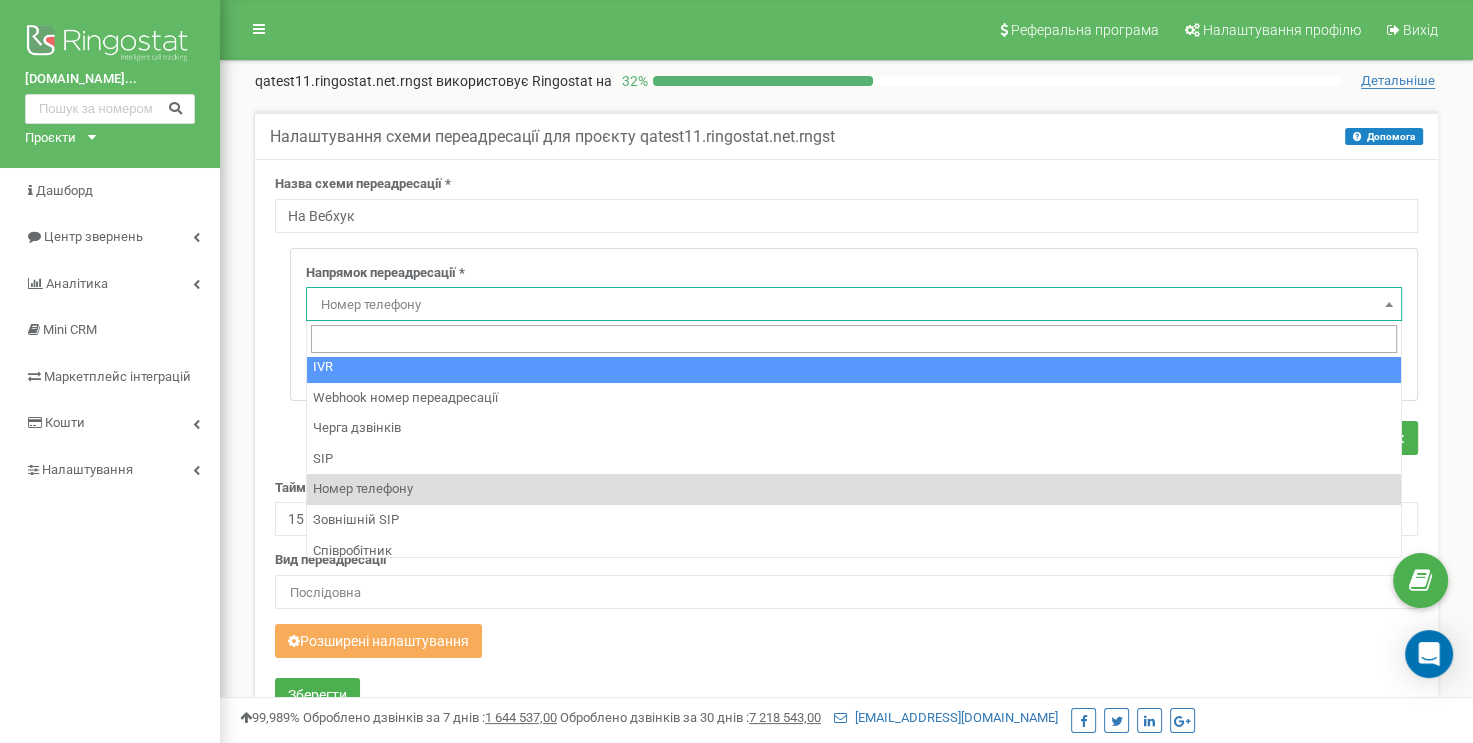 scroll, scrollTop: 100, scrollLeft: 0, axis: vertical 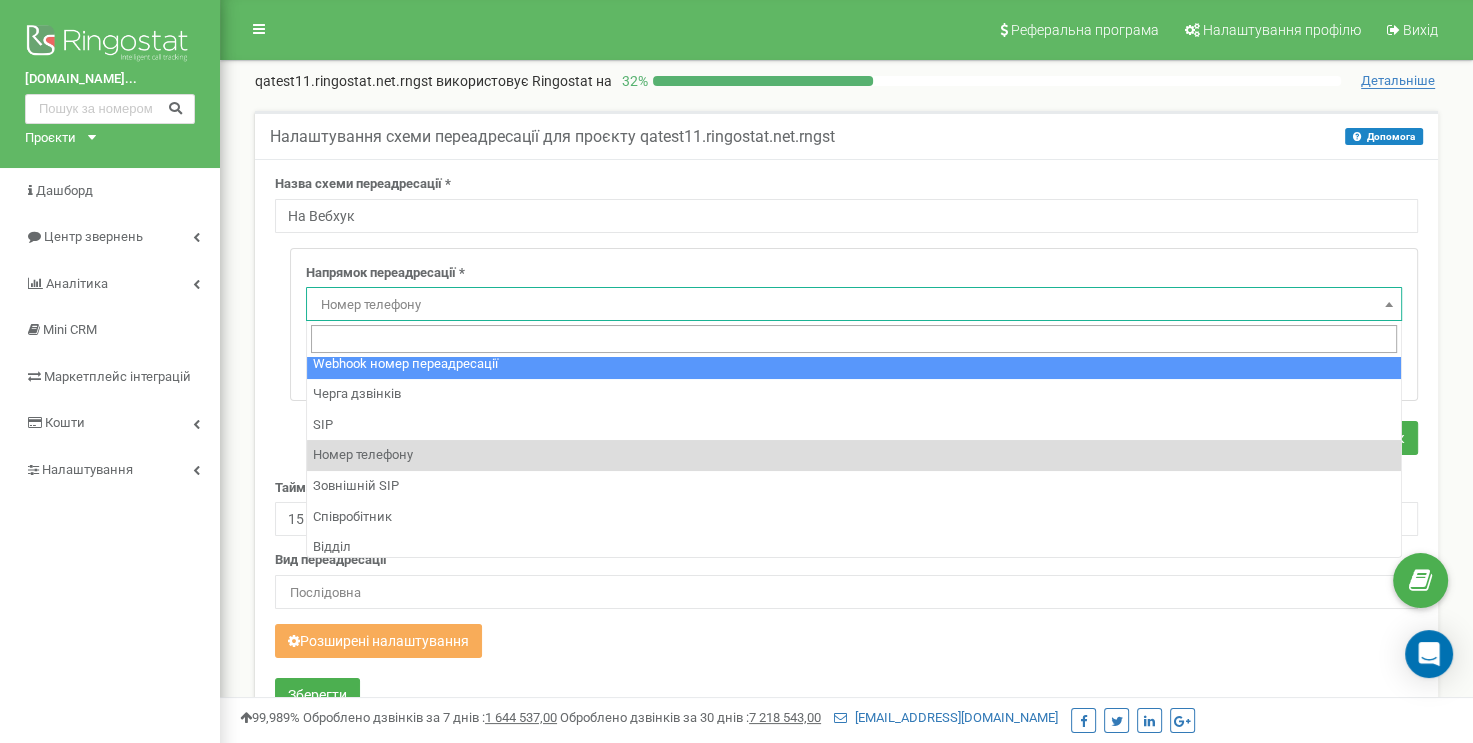 select on "webhookNumber" 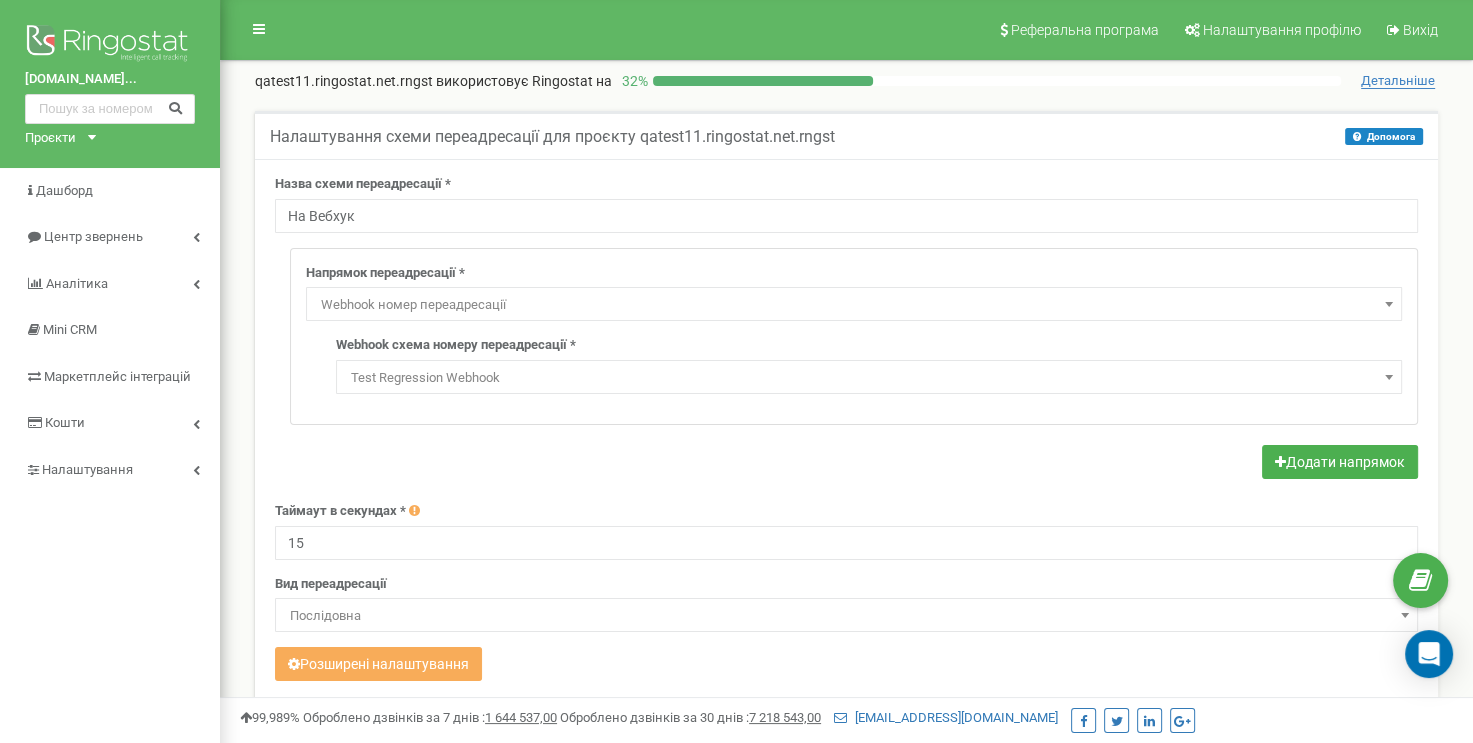 click on "Test Regression Webhook" at bounding box center (869, 378) 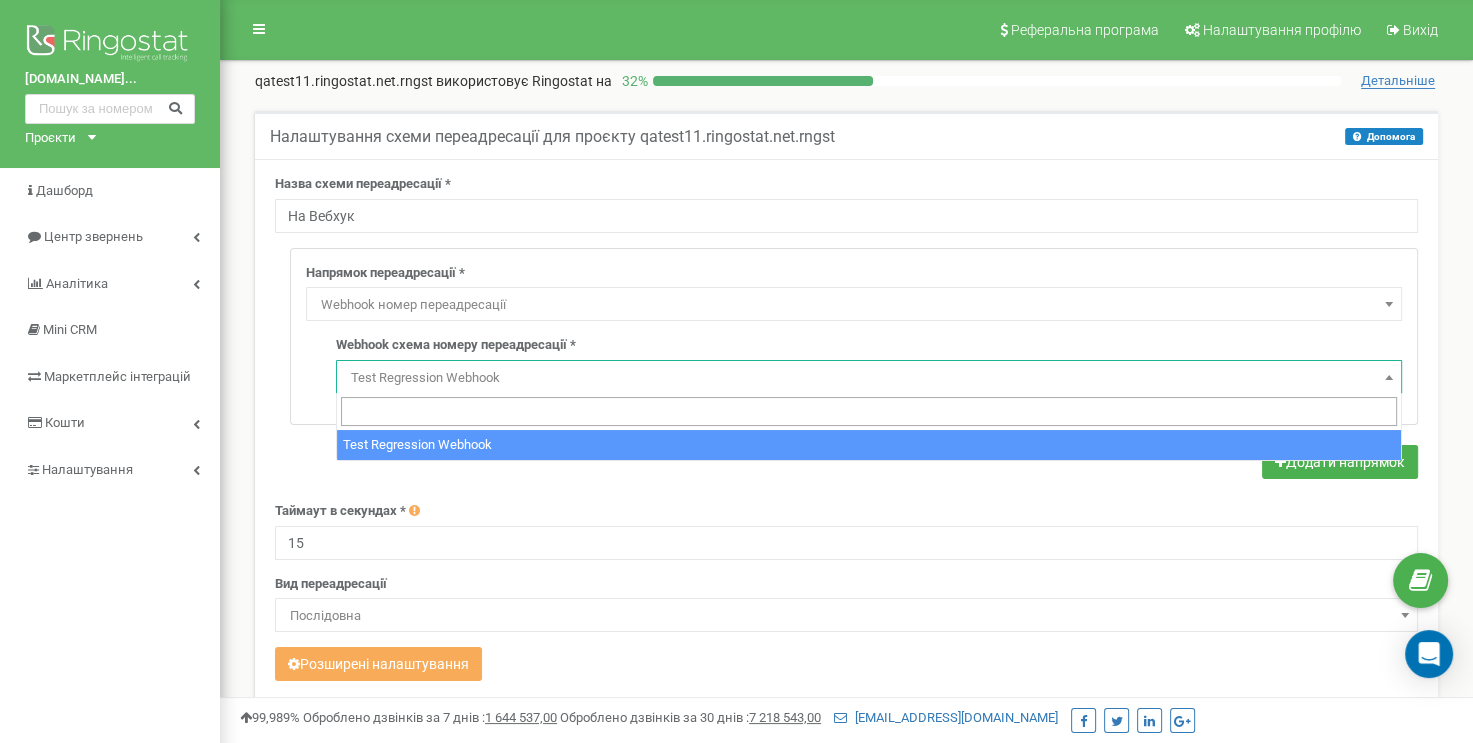 click on "Test Regression Webhook" at bounding box center [869, 378] 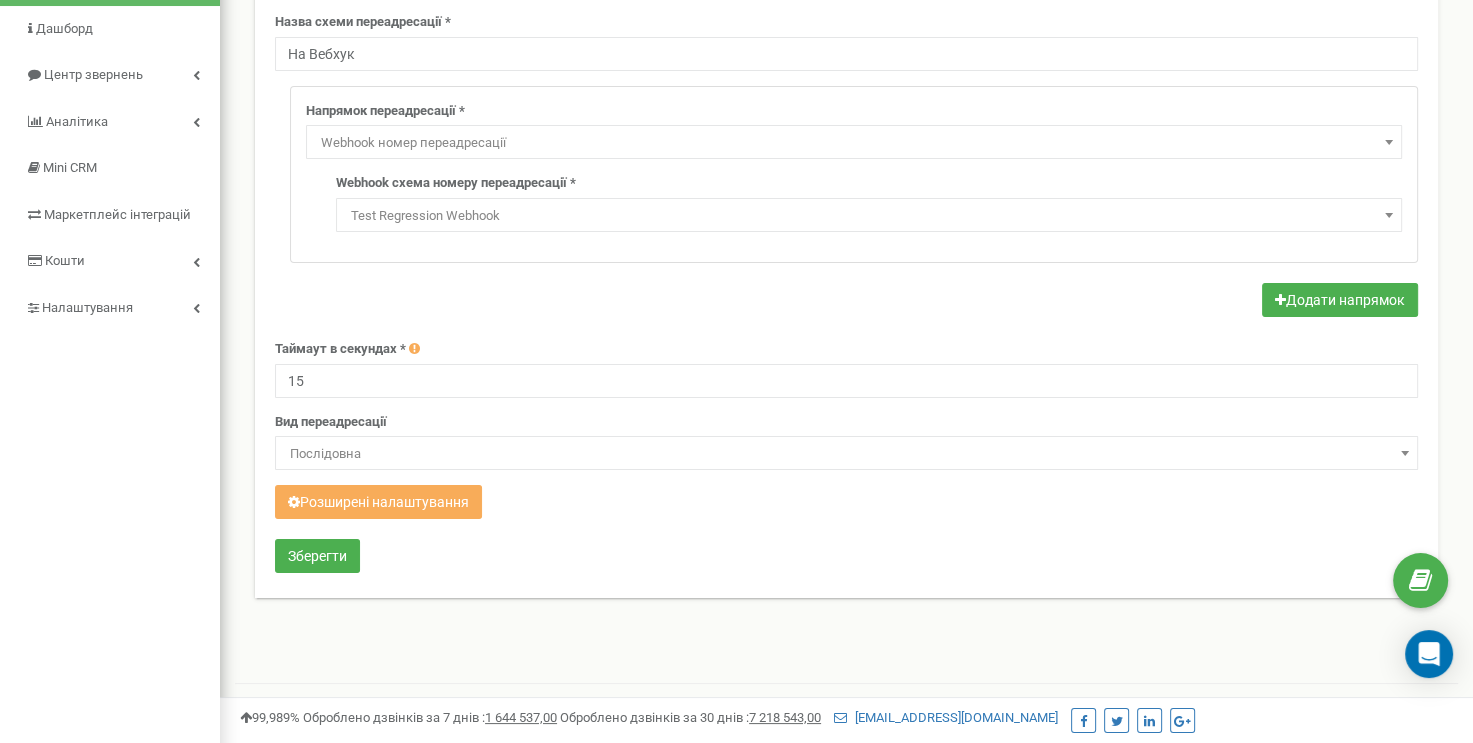 scroll, scrollTop: 200, scrollLeft: 0, axis: vertical 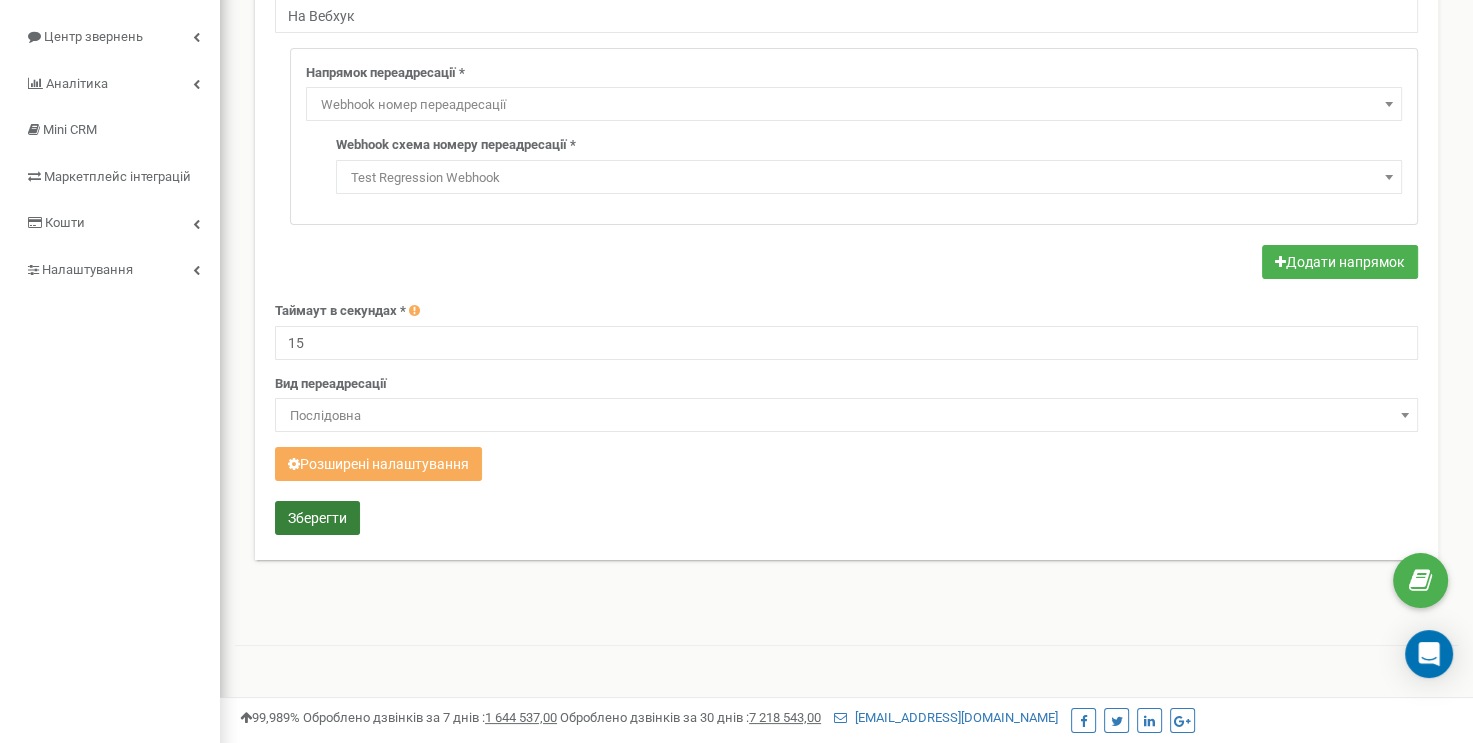 click on "Зберегти" at bounding box center [317, 518] 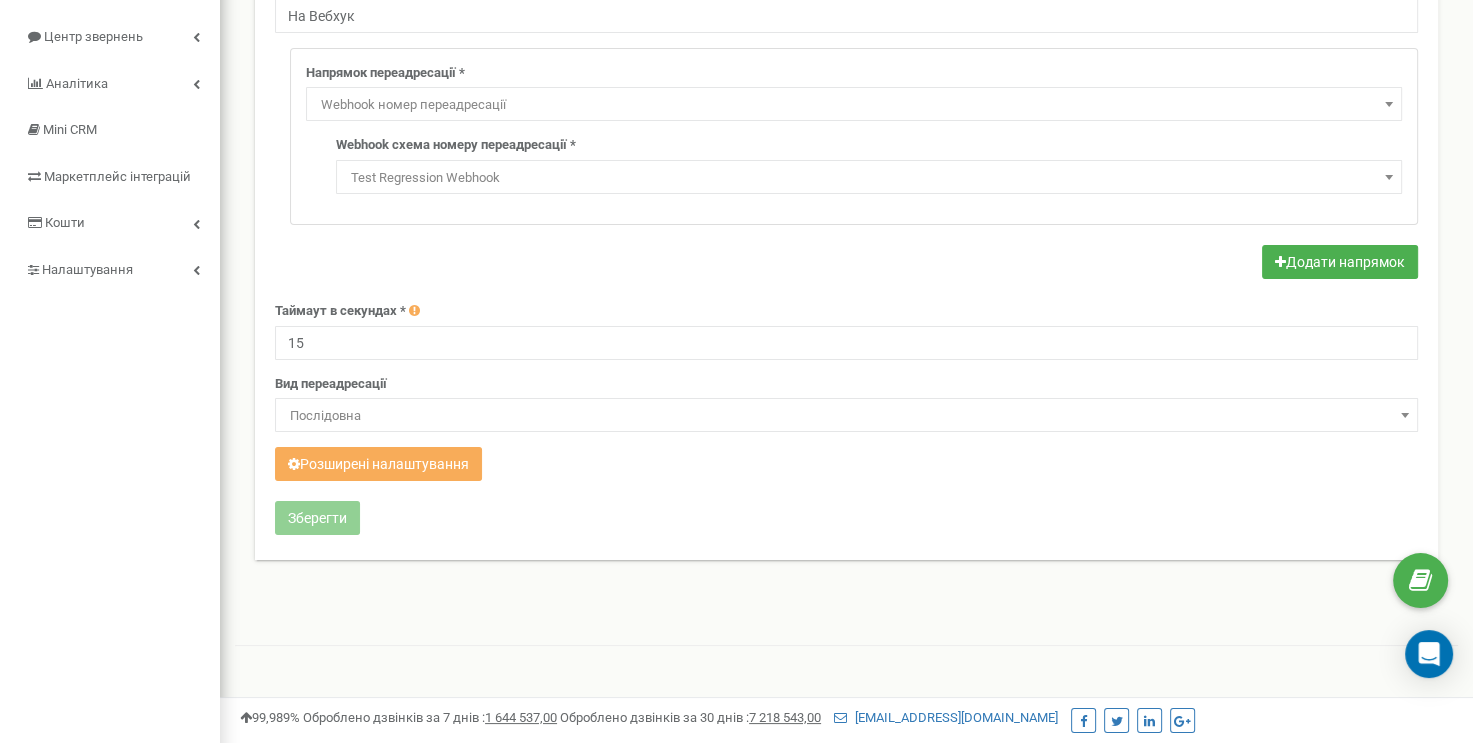 scroll, scrollTop: 0, scrollLeft: 0, axis: both 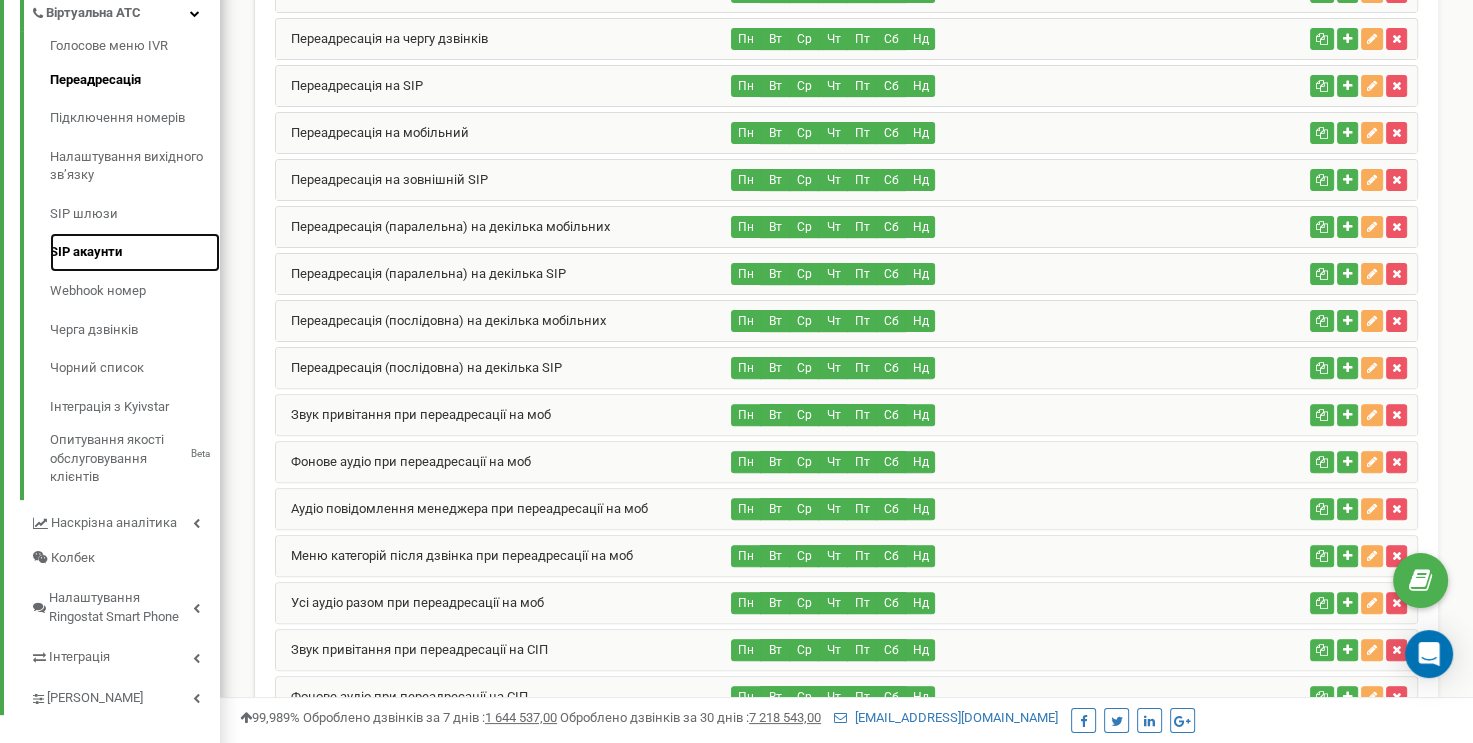 click on "SIP акаунти" at bounding box center [135, 252] 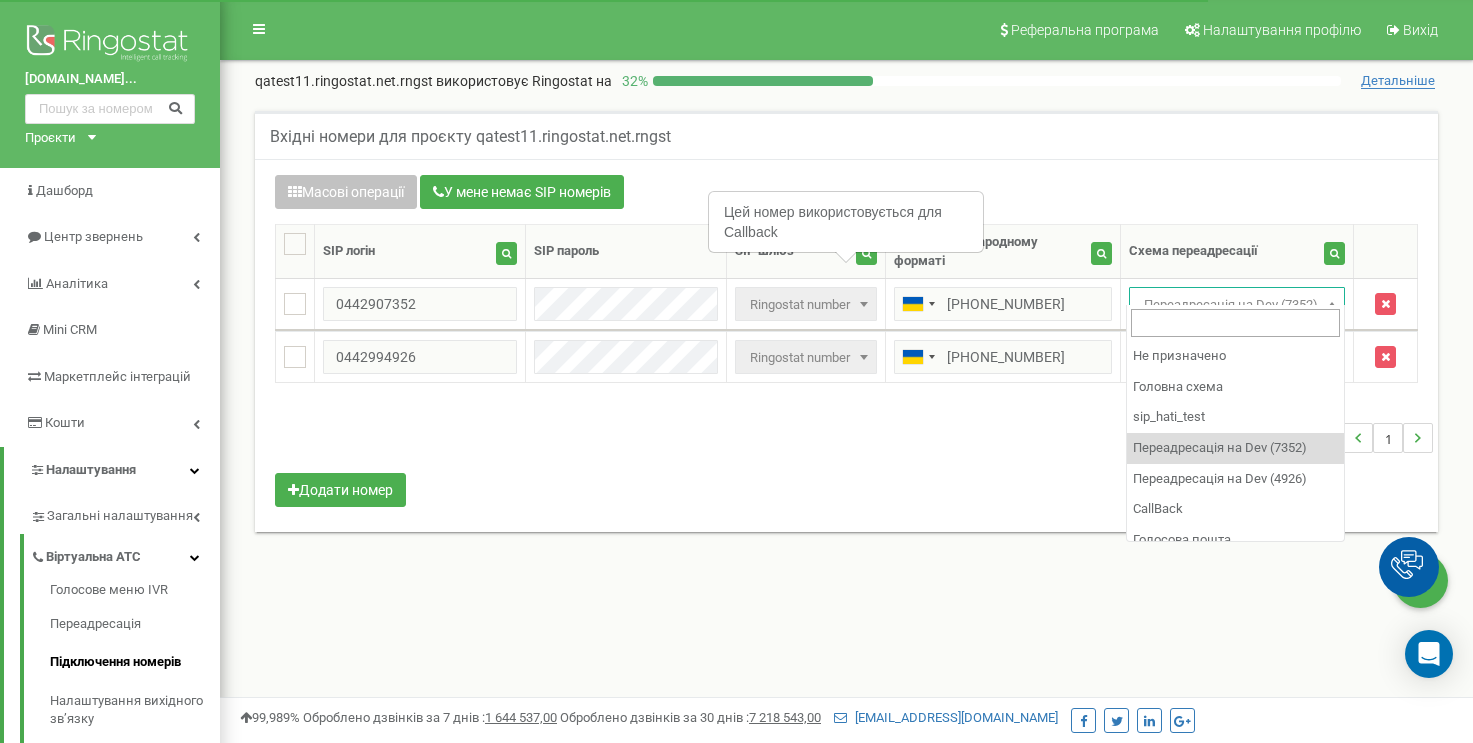 scroll, scrollTop: 66, scrollLeft: 0, axis: vertical 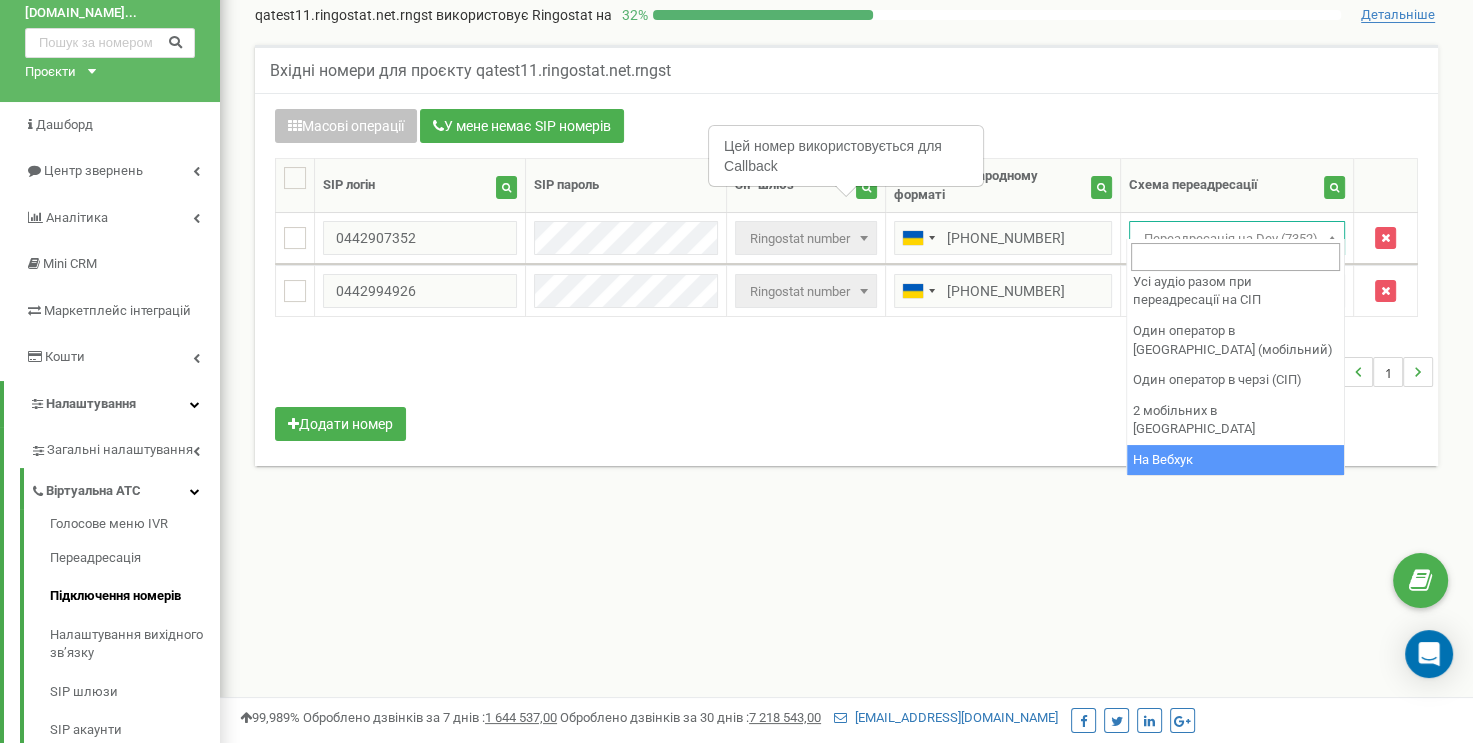 select on "252541" 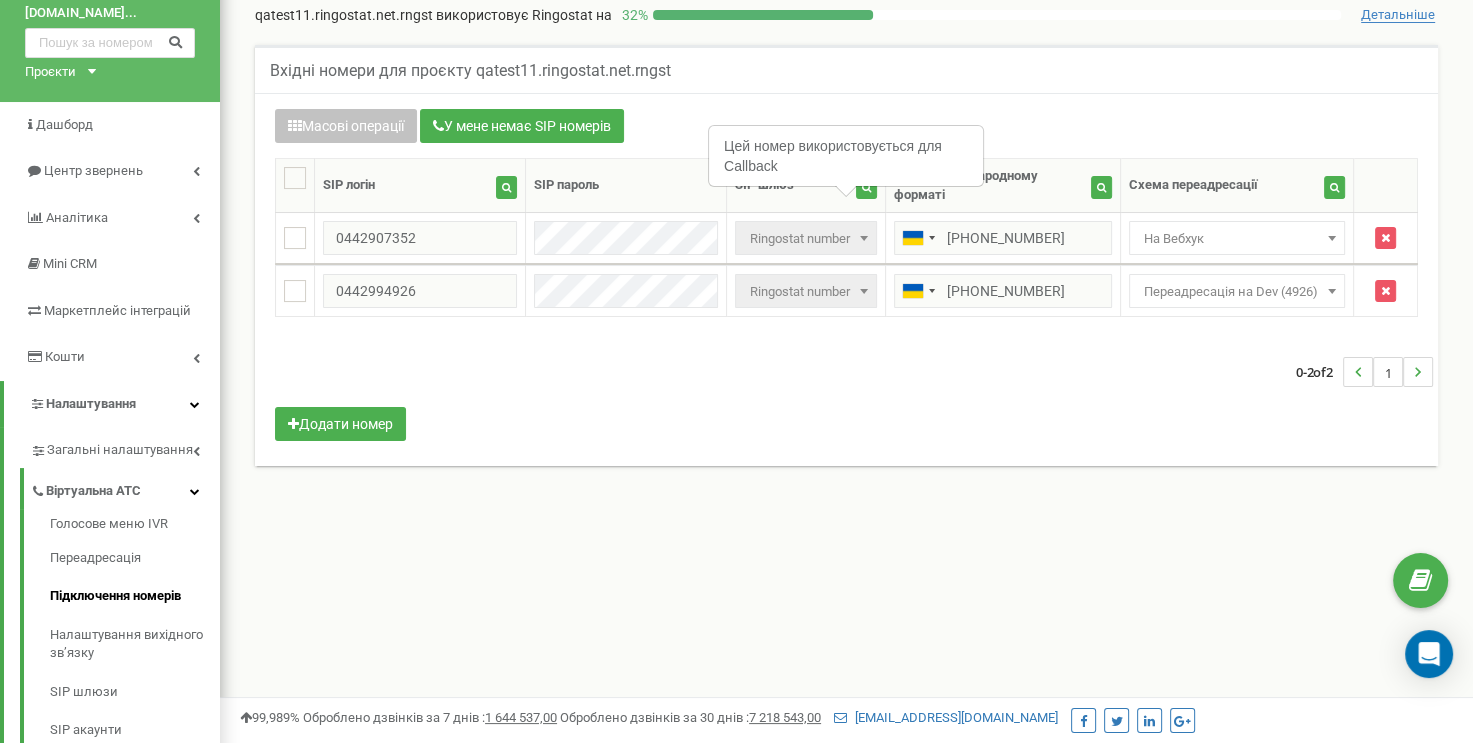 click on "Вхідні номери для проєкту qatest11.ringostat.net.rngst
Масові операції
У мене немає SIP номерів
Налаштування
Виберіть налаштування для редагування
Схема переадресації
SIP шлюз
Виберіть налаштування для редагування                                      Нове значення" at bounding box center [846, 278] 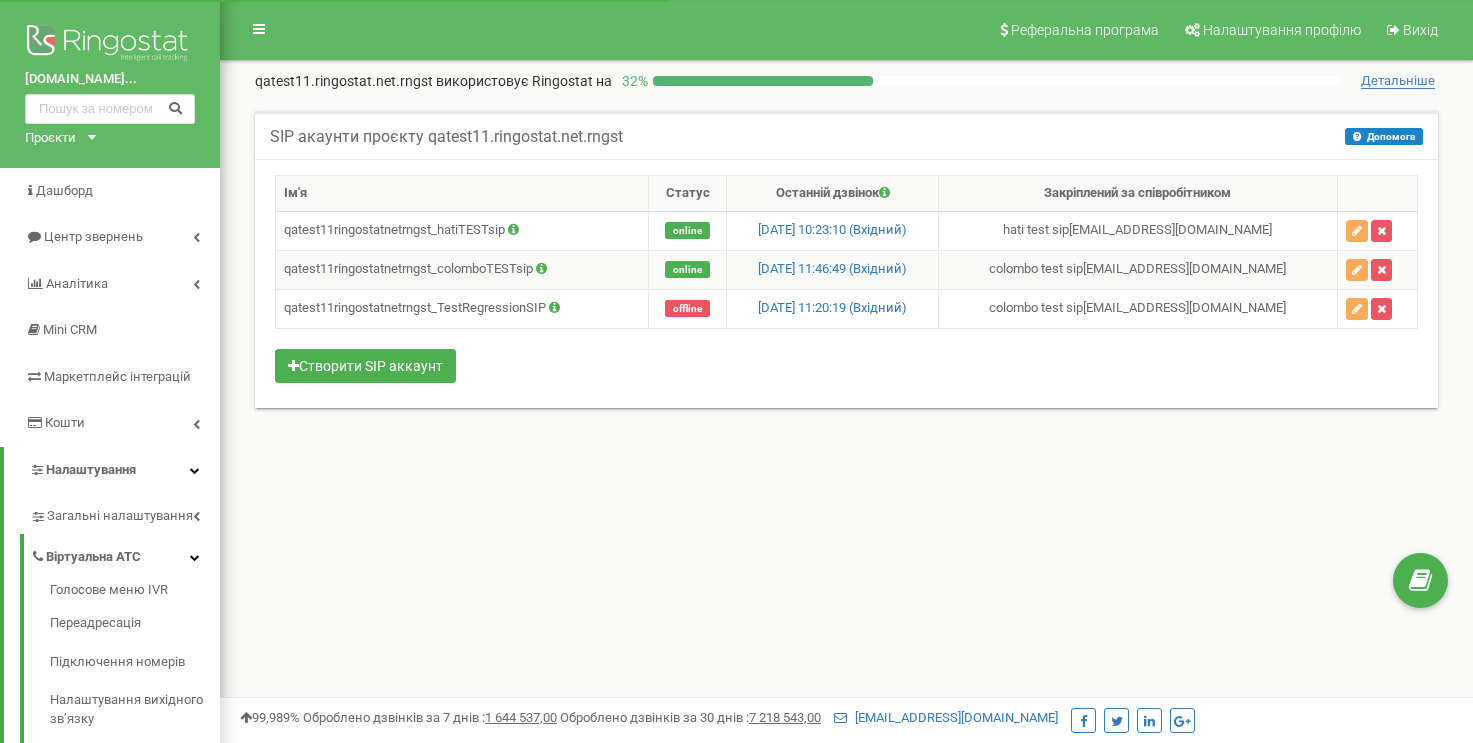 scroll, scrollTop: 0, scrollLeft: 0, axis: both 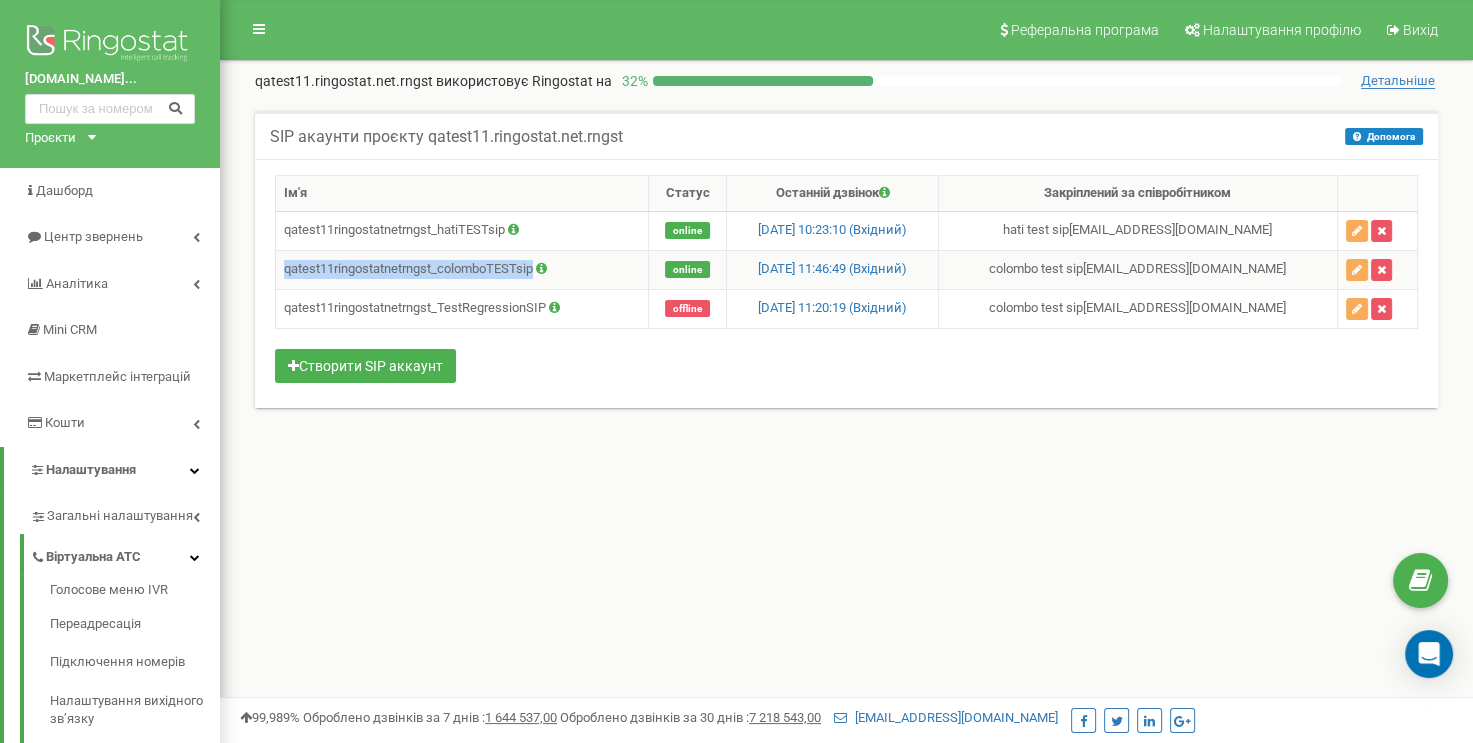 drag, startPoint x: 536, startPoint y: 267, endPoint x: 278, endPoint y: 263, distance: 258.031 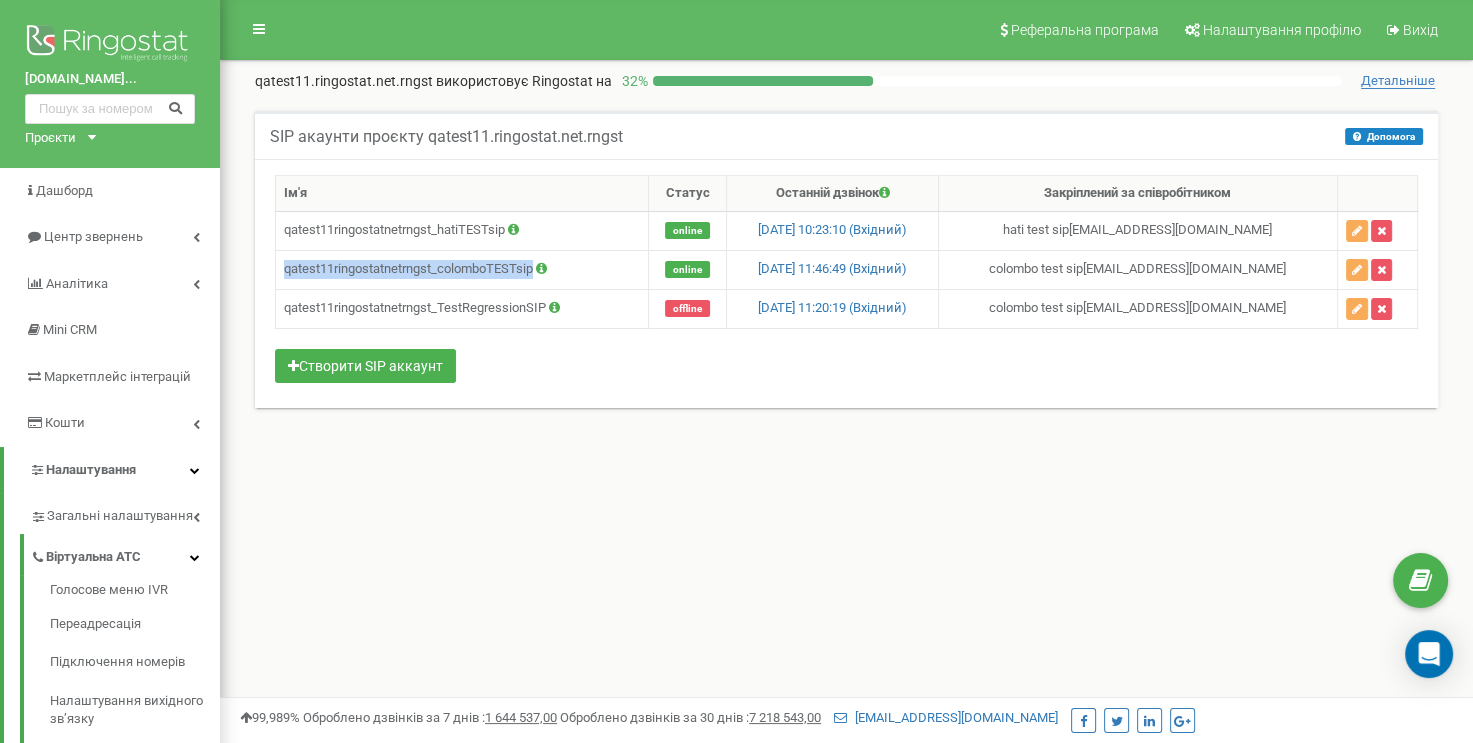 copy on "qatest11ringostatnetrngst_colomboTESTsip" 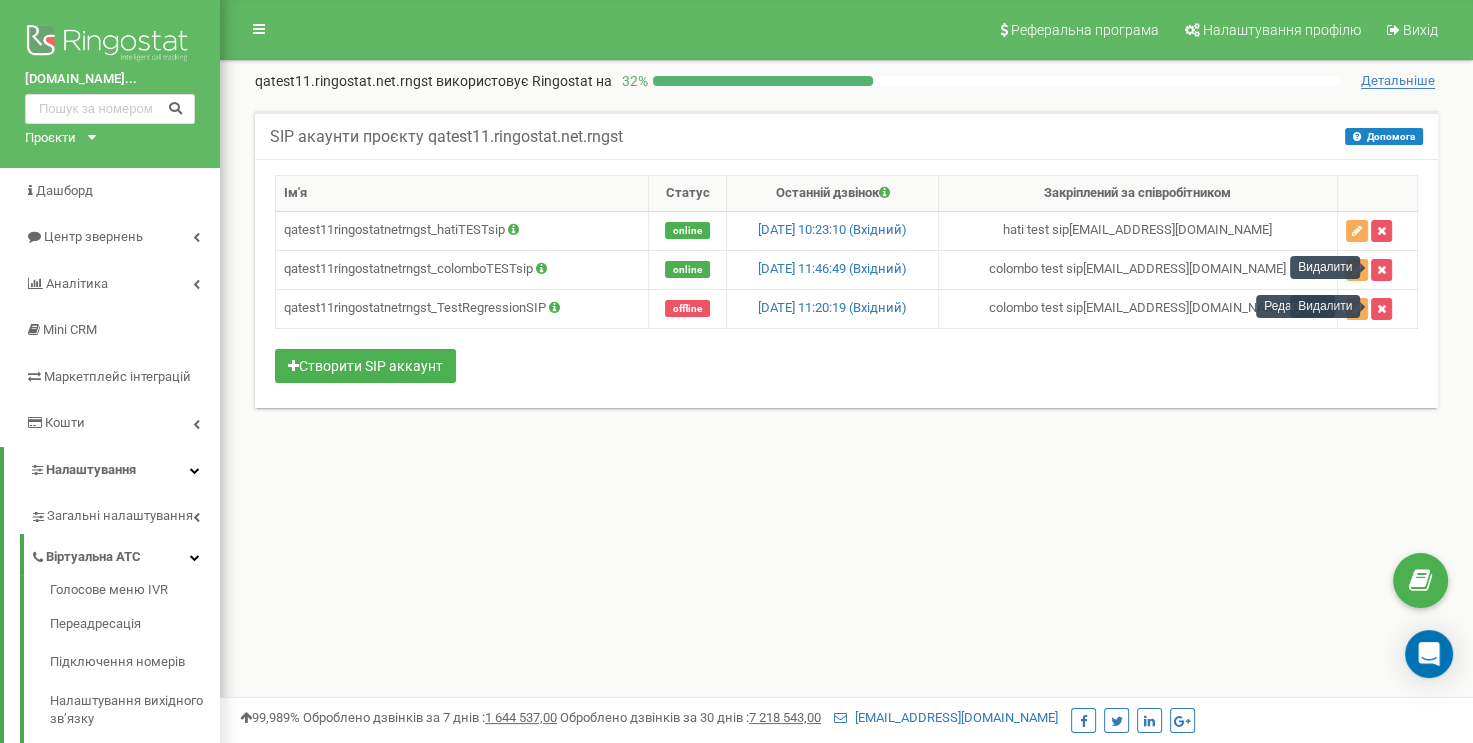 click on "Видалити" at bounding box center (1325, 267) 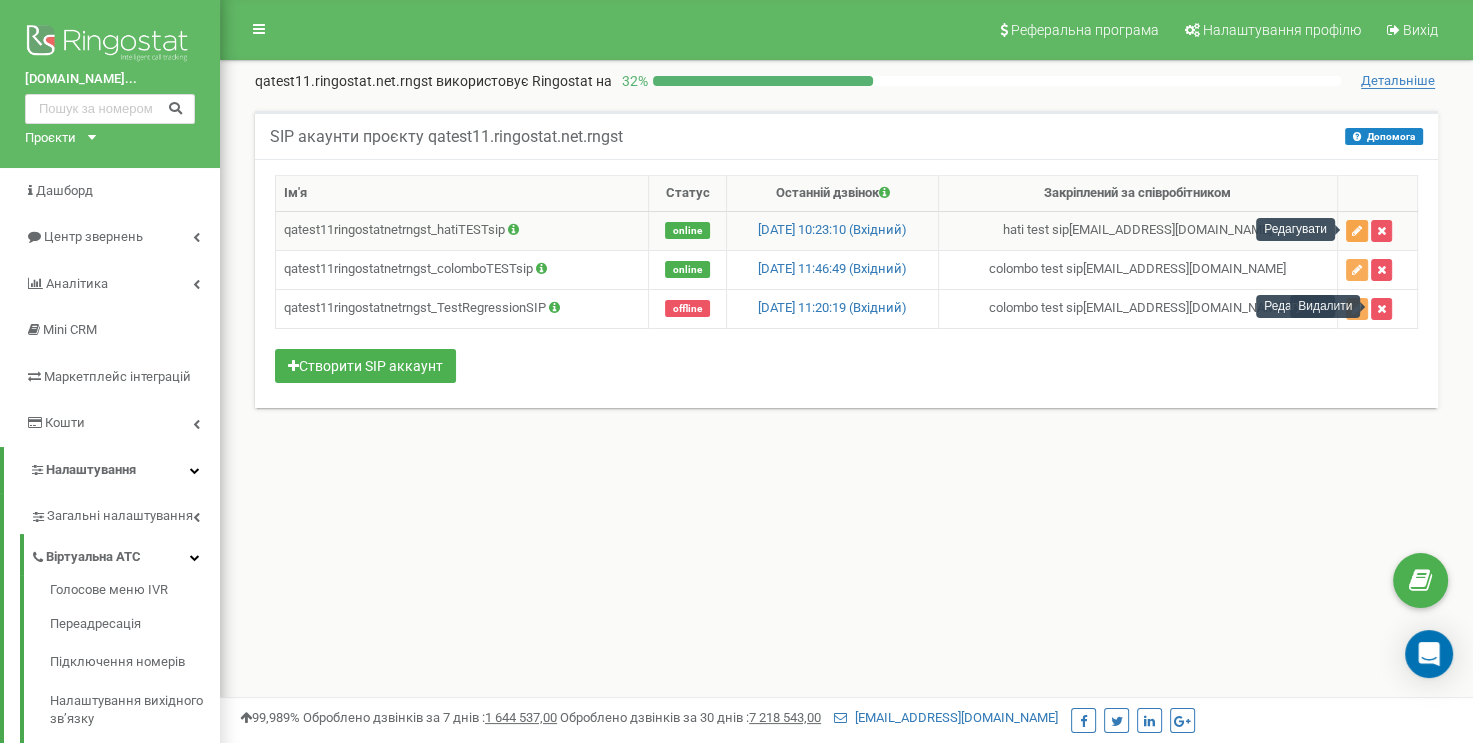 click at bounding box center (1357, 231) 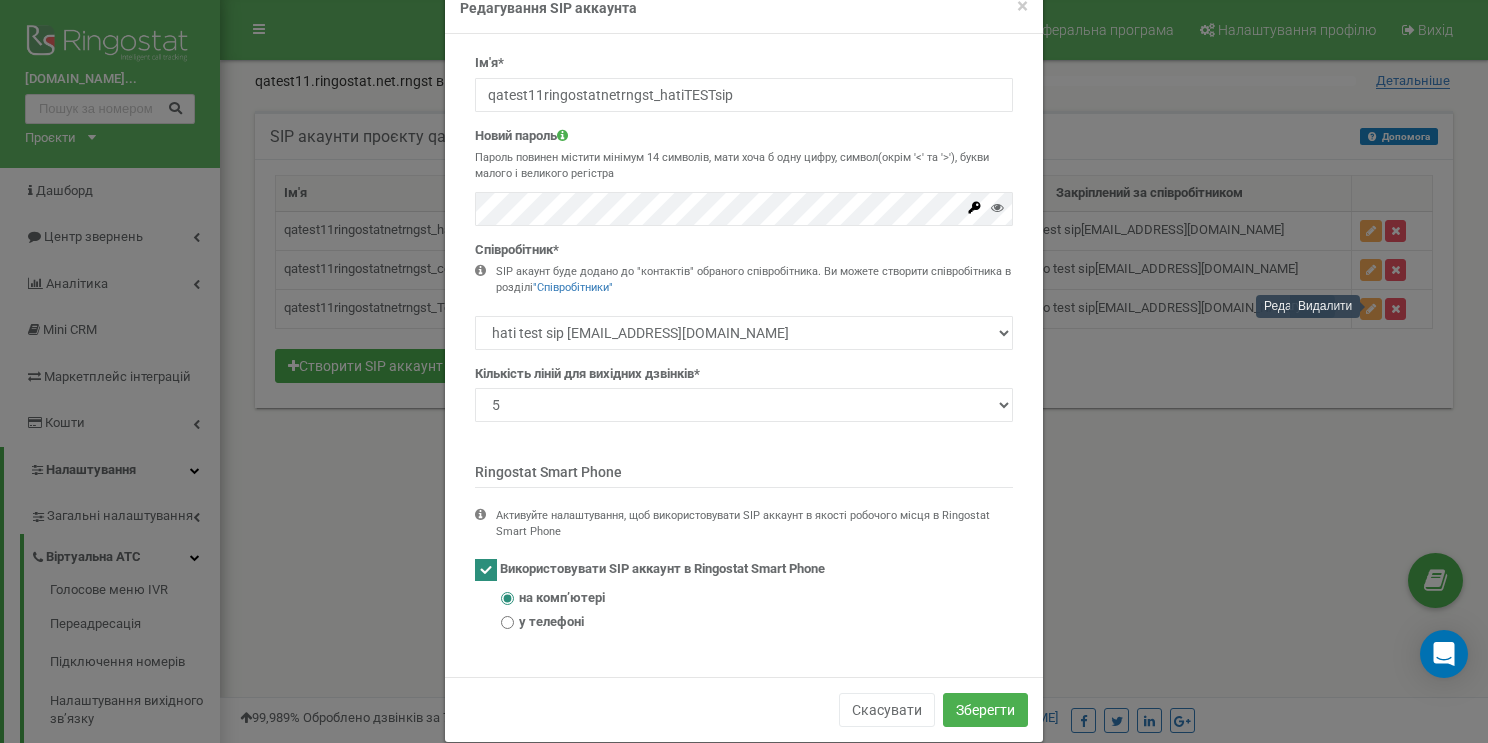 scroll, scrollTop: 76, scrollLeft: 0, axis: vertical 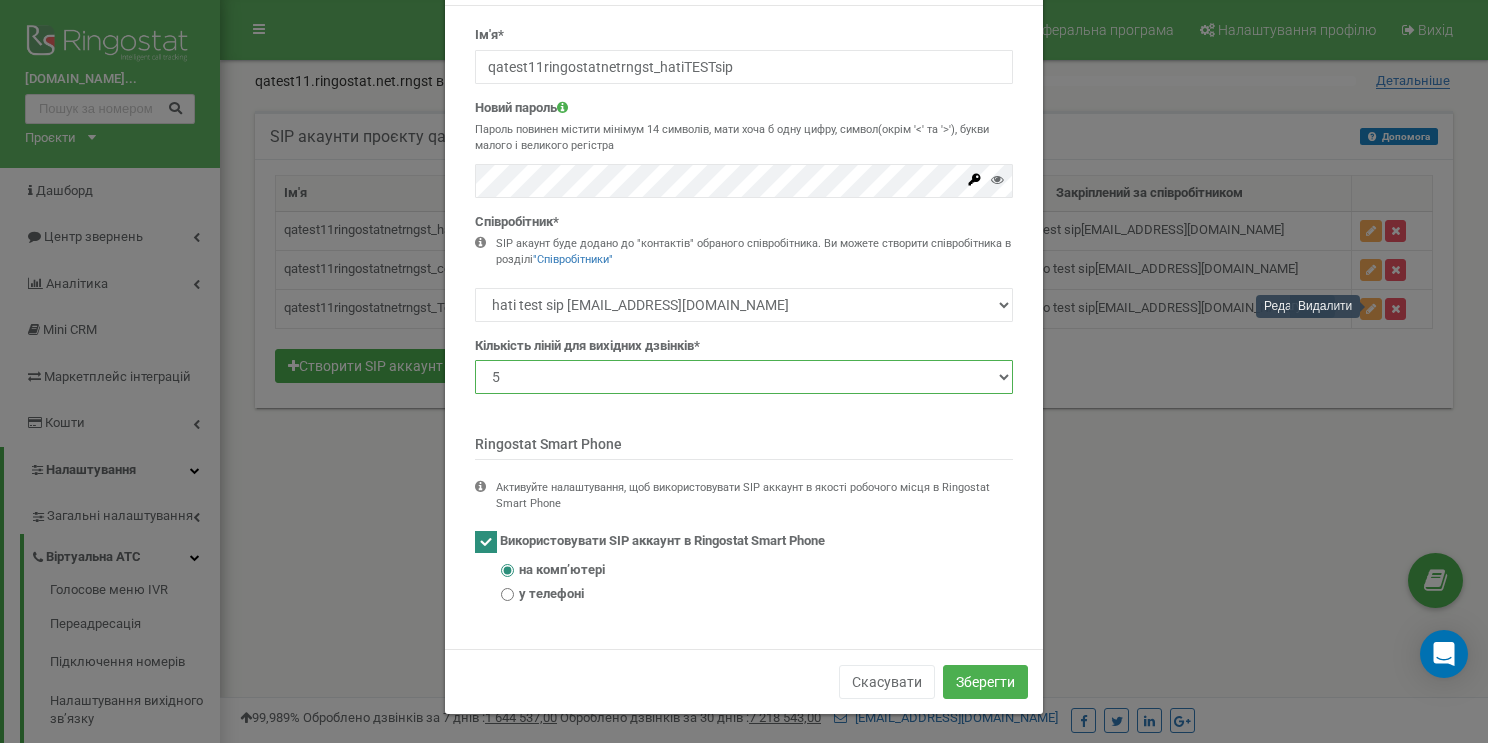 click on "1
2
3
4
5
10
20
50
100" at bounding box center (744, 377) 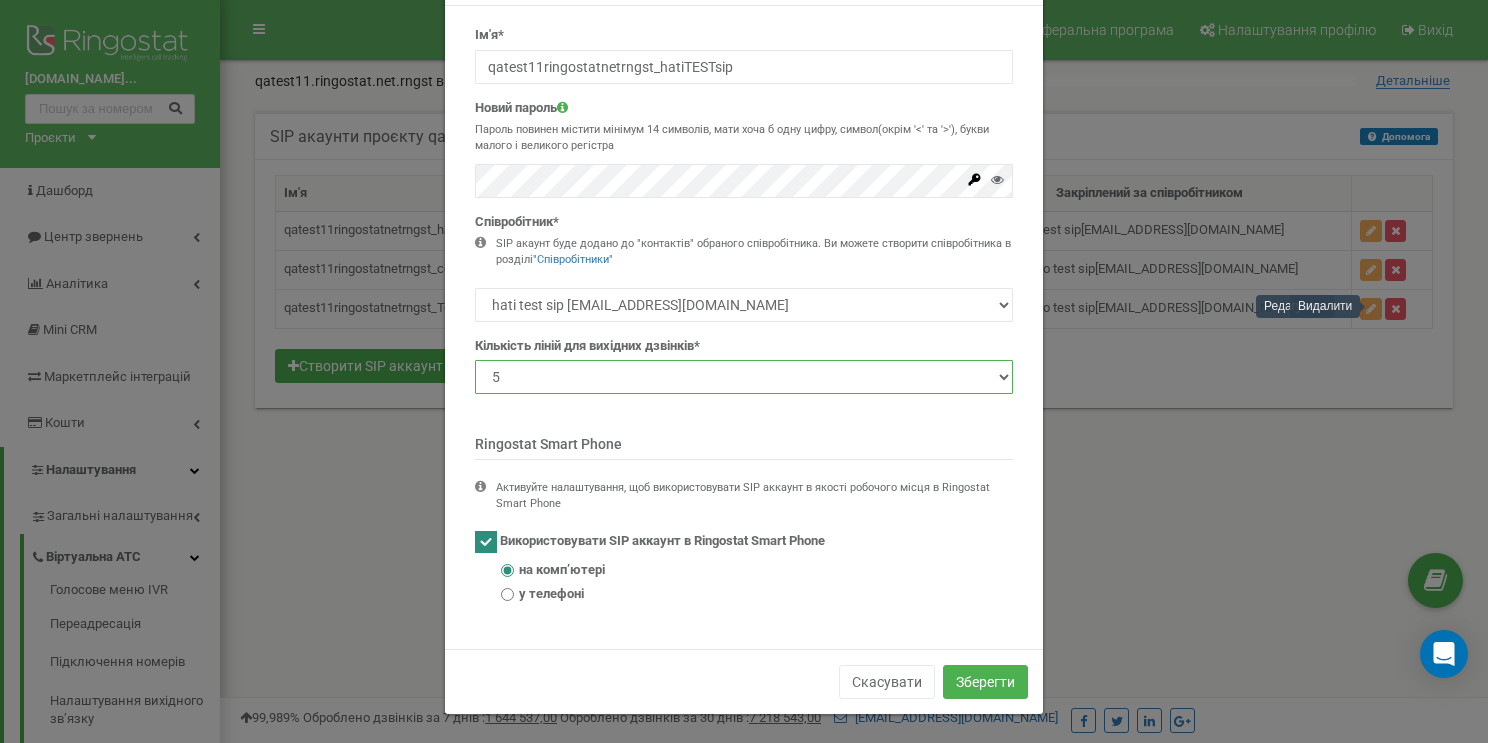 select on "10" 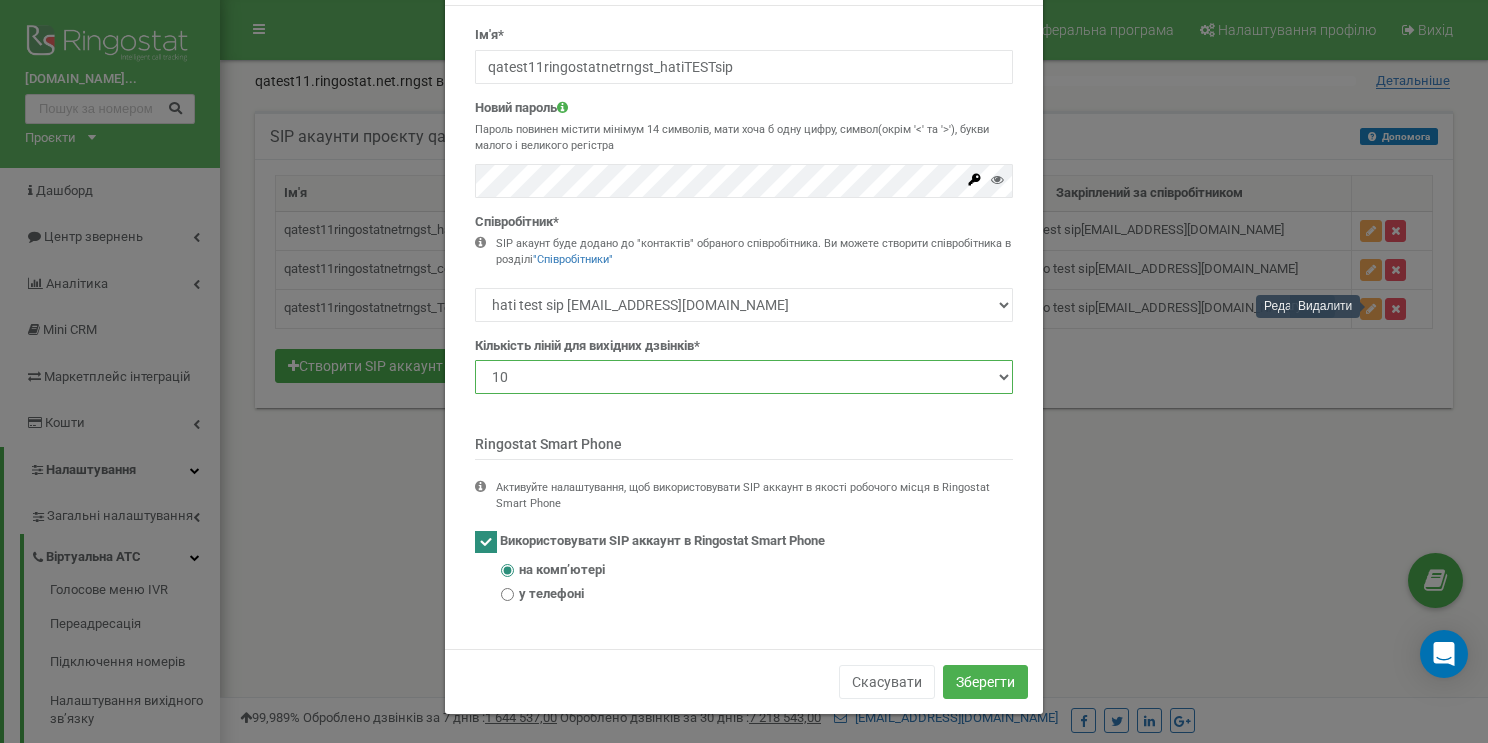 click on "1
2
3
4
5
10
20
50
100" at bounding box center [744, 377] 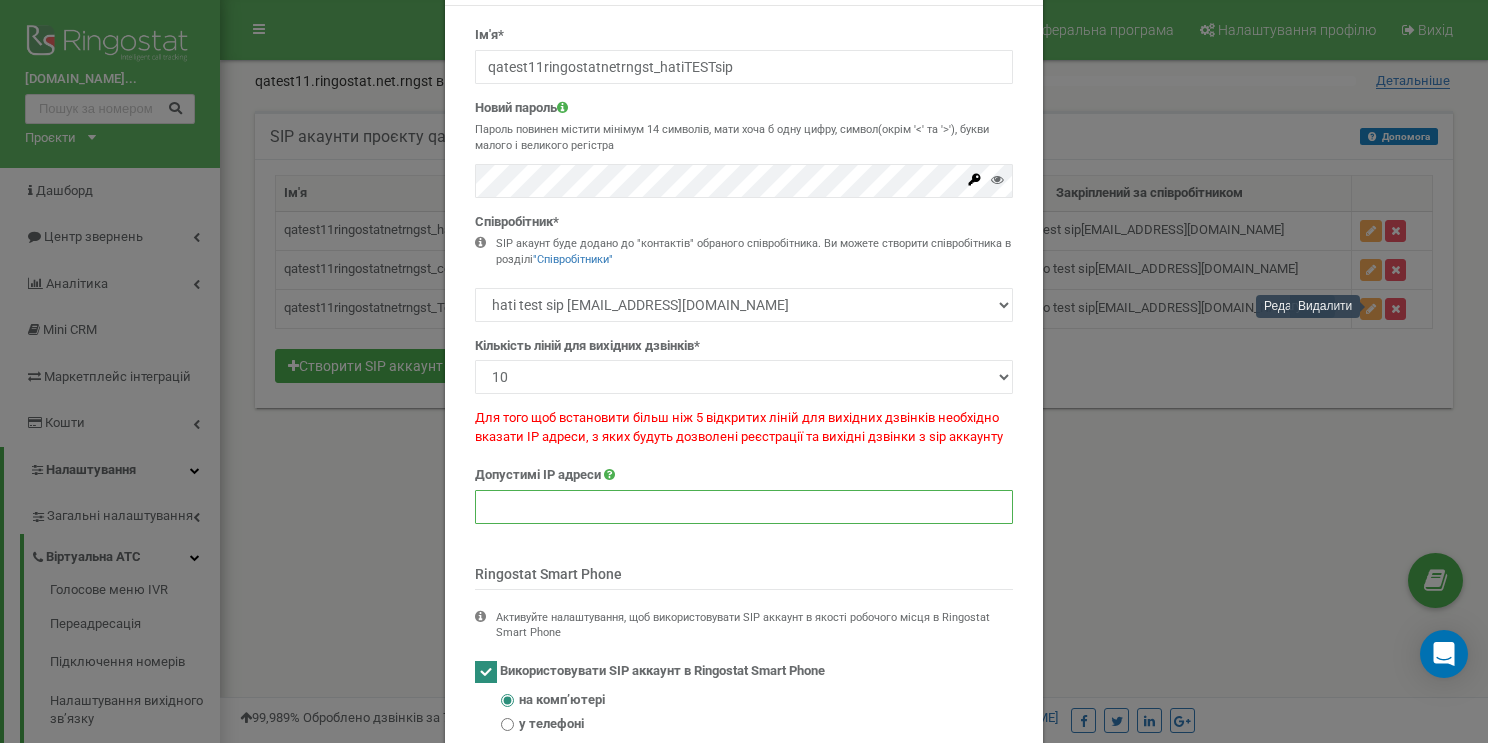 click at bounding box center [744, 507] 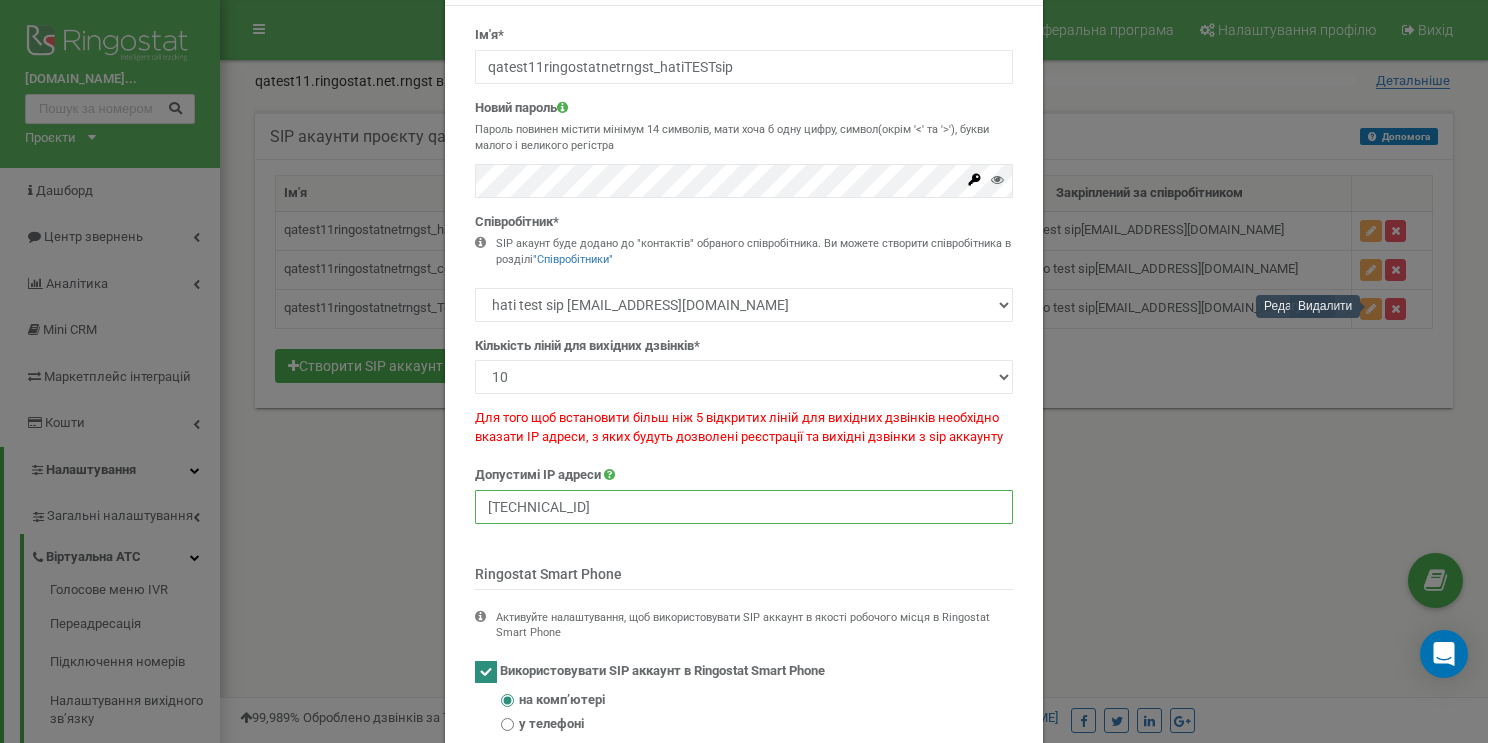 type on "[TECHNICAL_ID]" 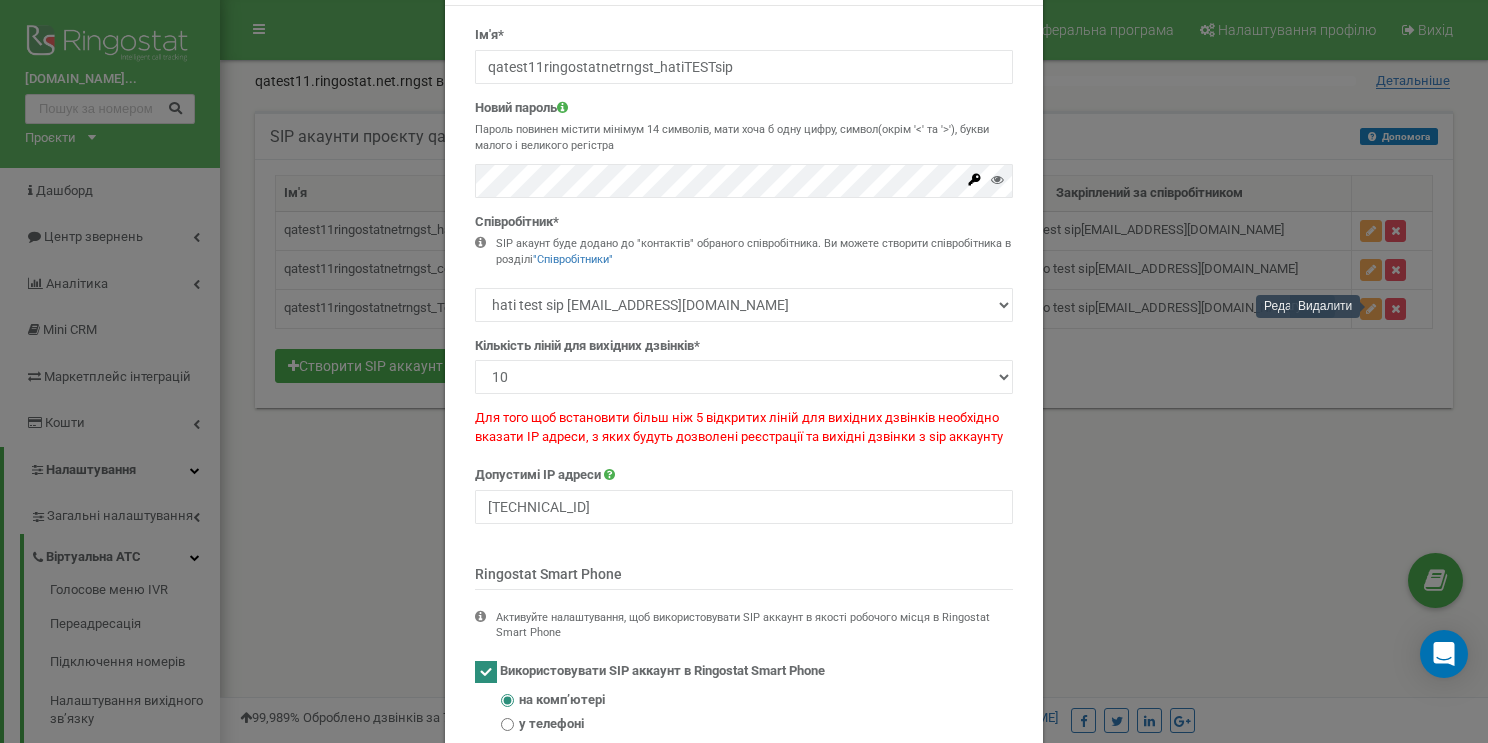 click on "Ім'я*
qatest11ringostatnetrngst_hatiTESTsip
Новий пароль
Пароль повинен містити мінімум 14 символів, мати хоча б одну цифру, символ(окрім '<' та '>'), букви малого і великого регістра
Співробітник* 1 2 3 4" at bounding box center (744, 387) 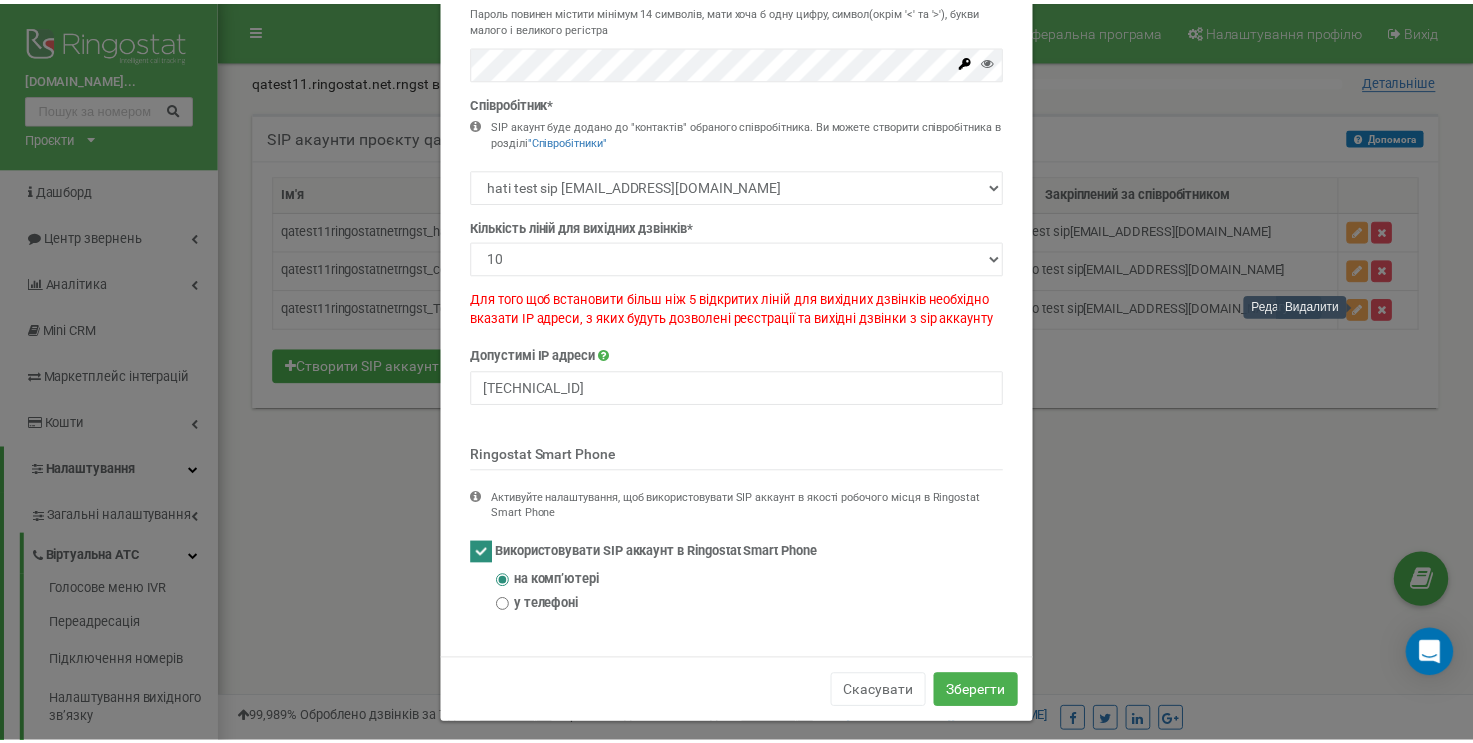 scroll, scrollTop: 205, scrollLeft: 0, axis: vertical 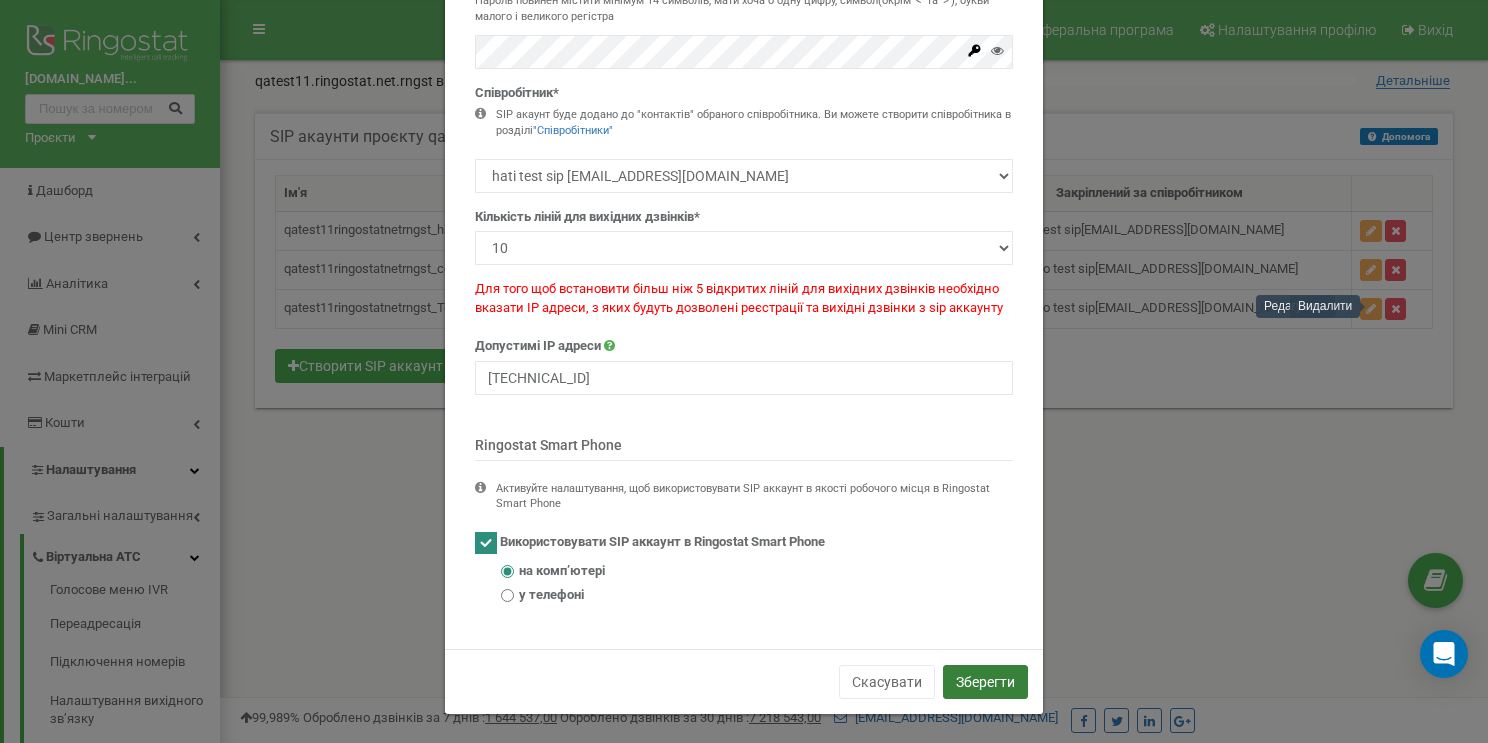click on "Зберегти" at bounding box center (985, 682) 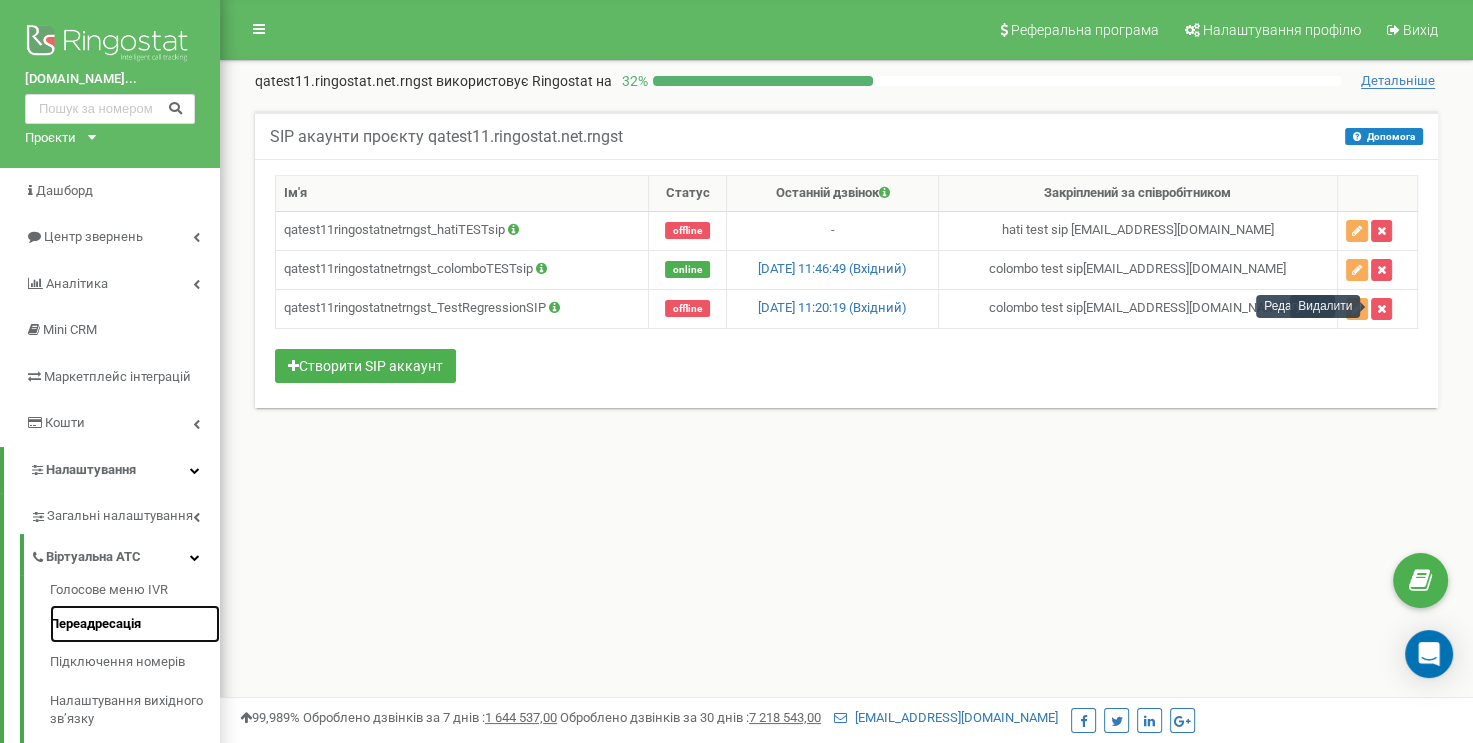 click on "Переадресація" at bounding box center (135, 624) 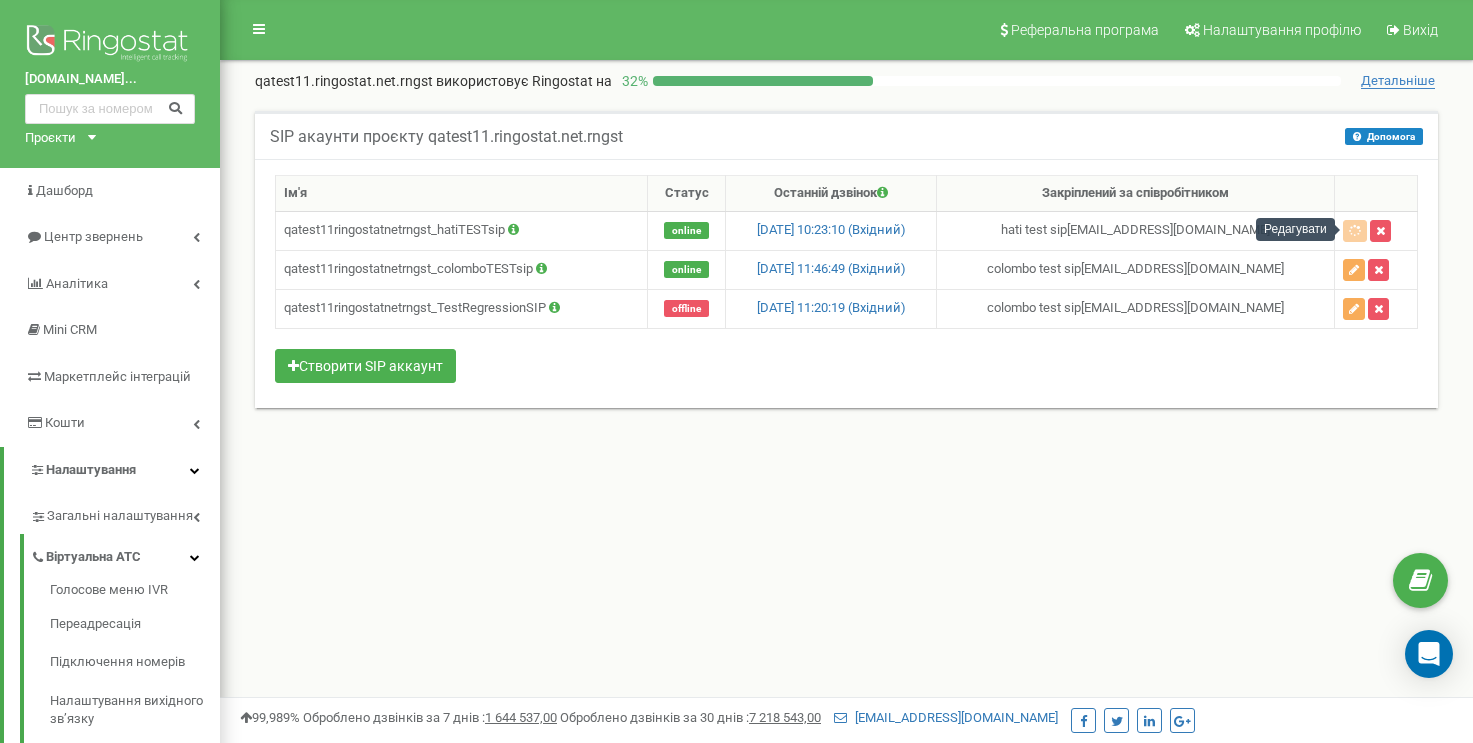 scroll, scrollTop: 0, scrollLeft: 0, axis: both 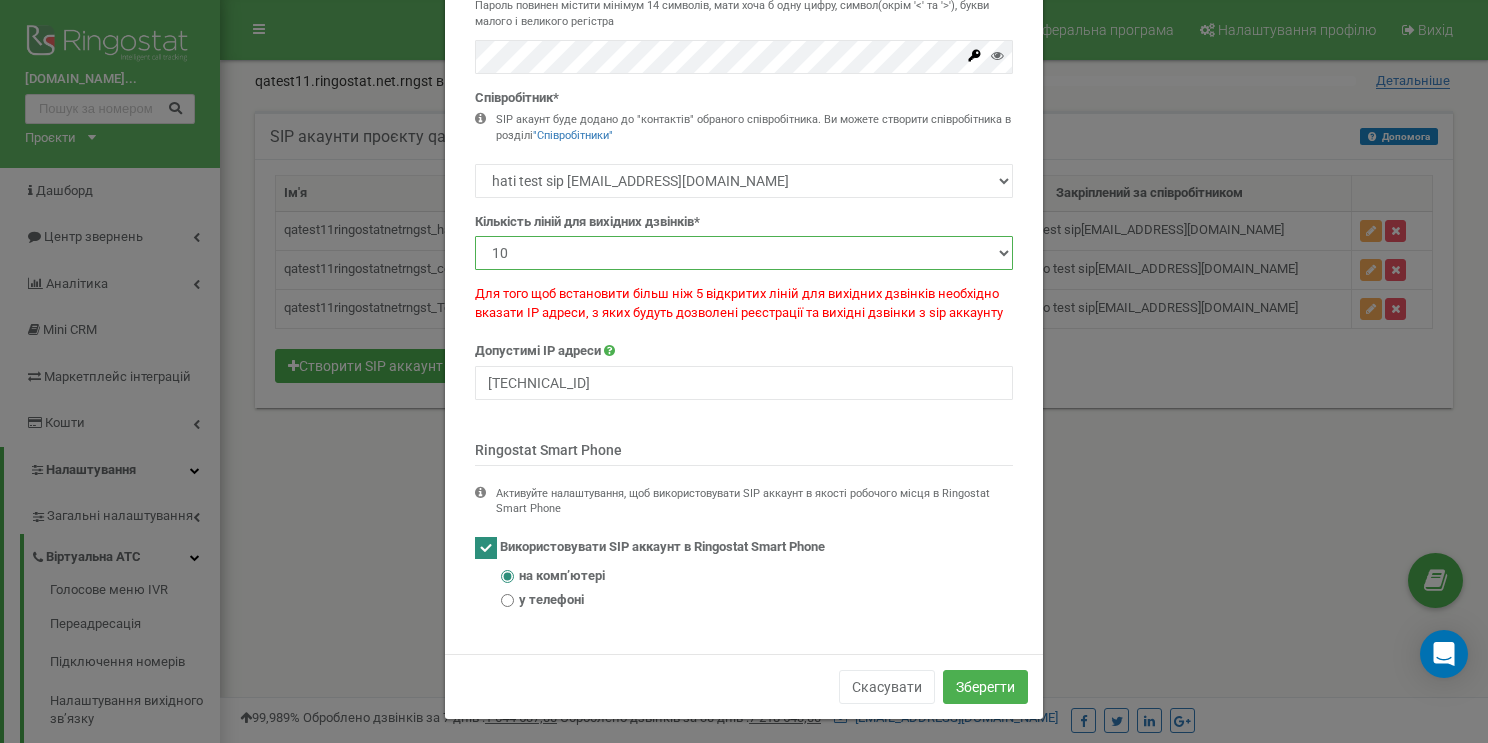 click on "1
2
3
4
5
10
20
50
100" at bounding box center [744, 253] 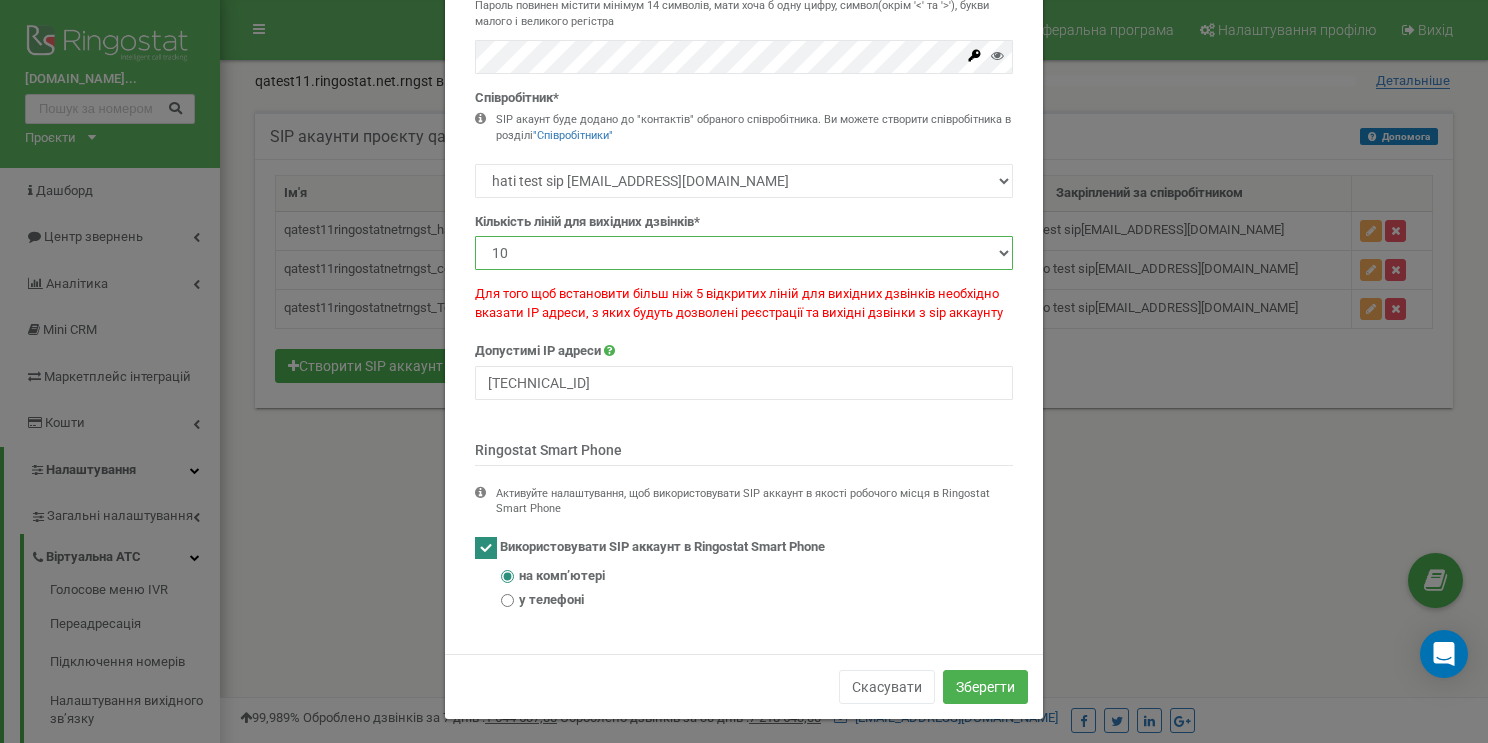 select on "5" 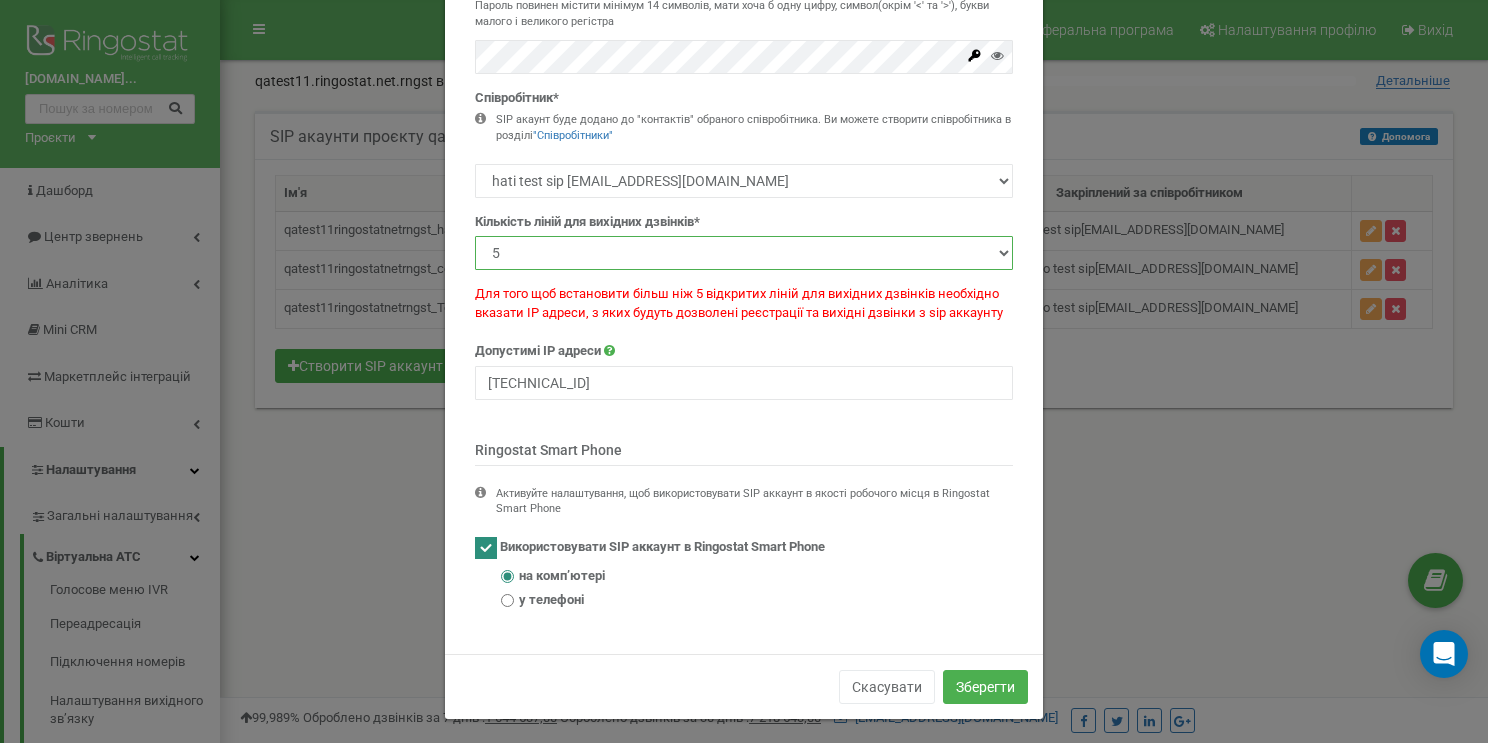 click on "1
2
3
4
5
10
20
50
100" at bounding box center (744, 253) 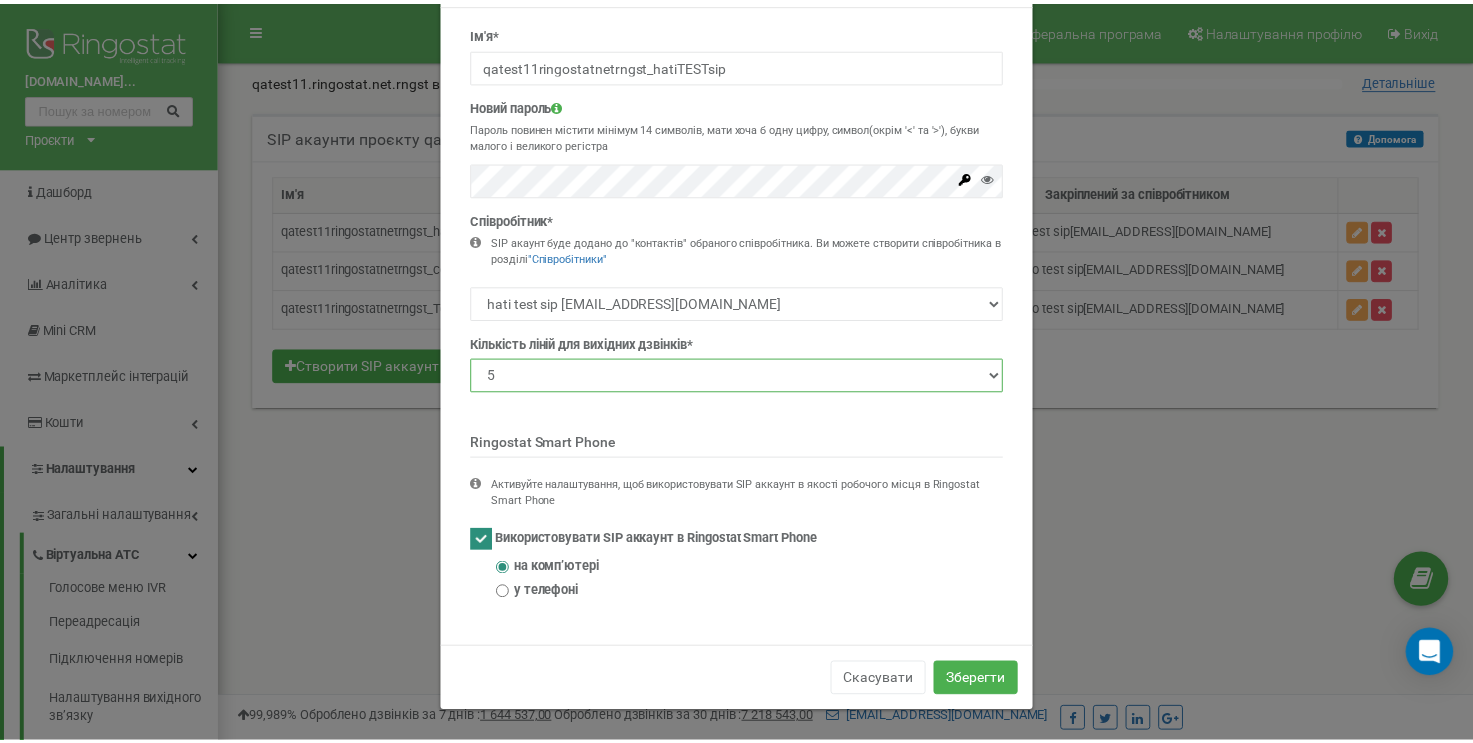 scroll, scrollTop: 76, scrollLeft: 0, axis: vertical 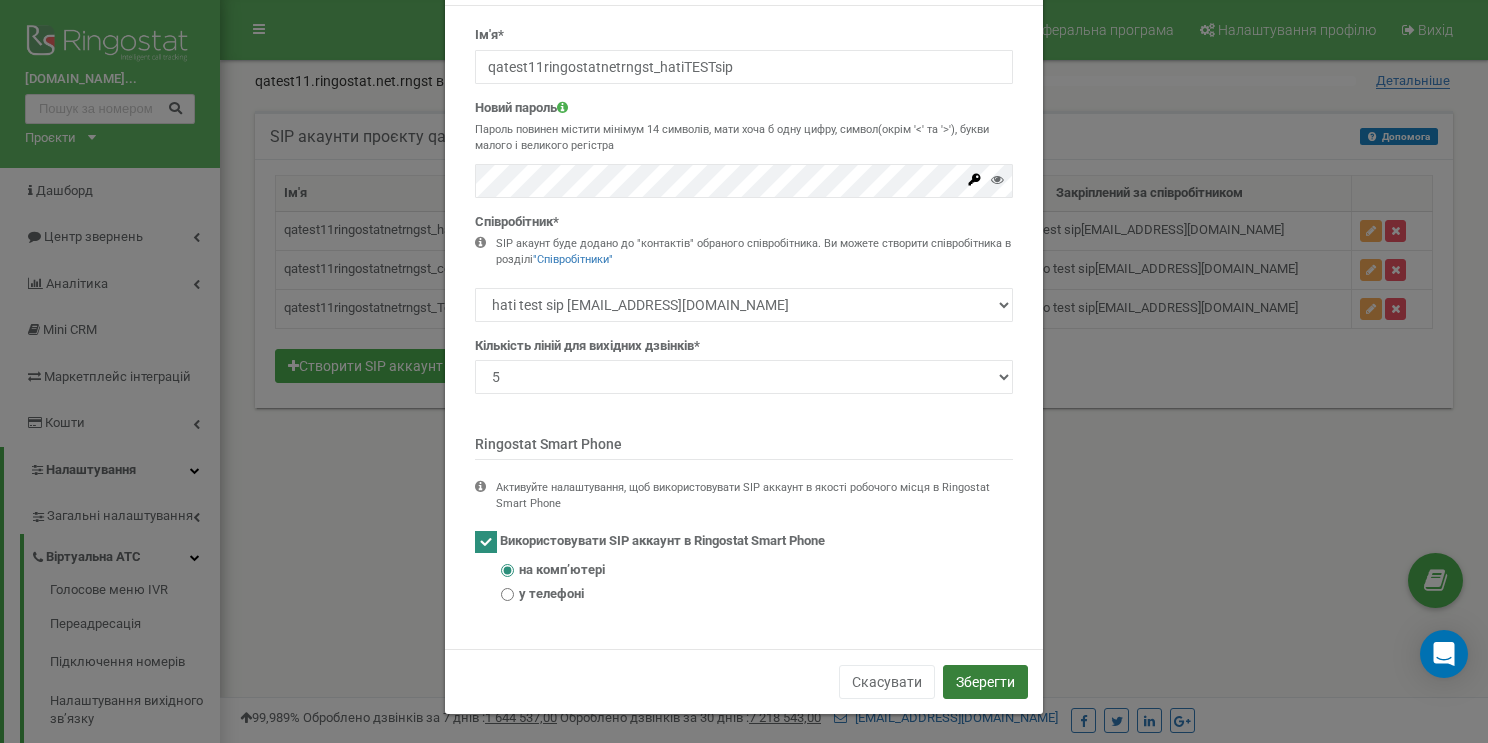click on "Зберегти" at bounding box center (985, 682) 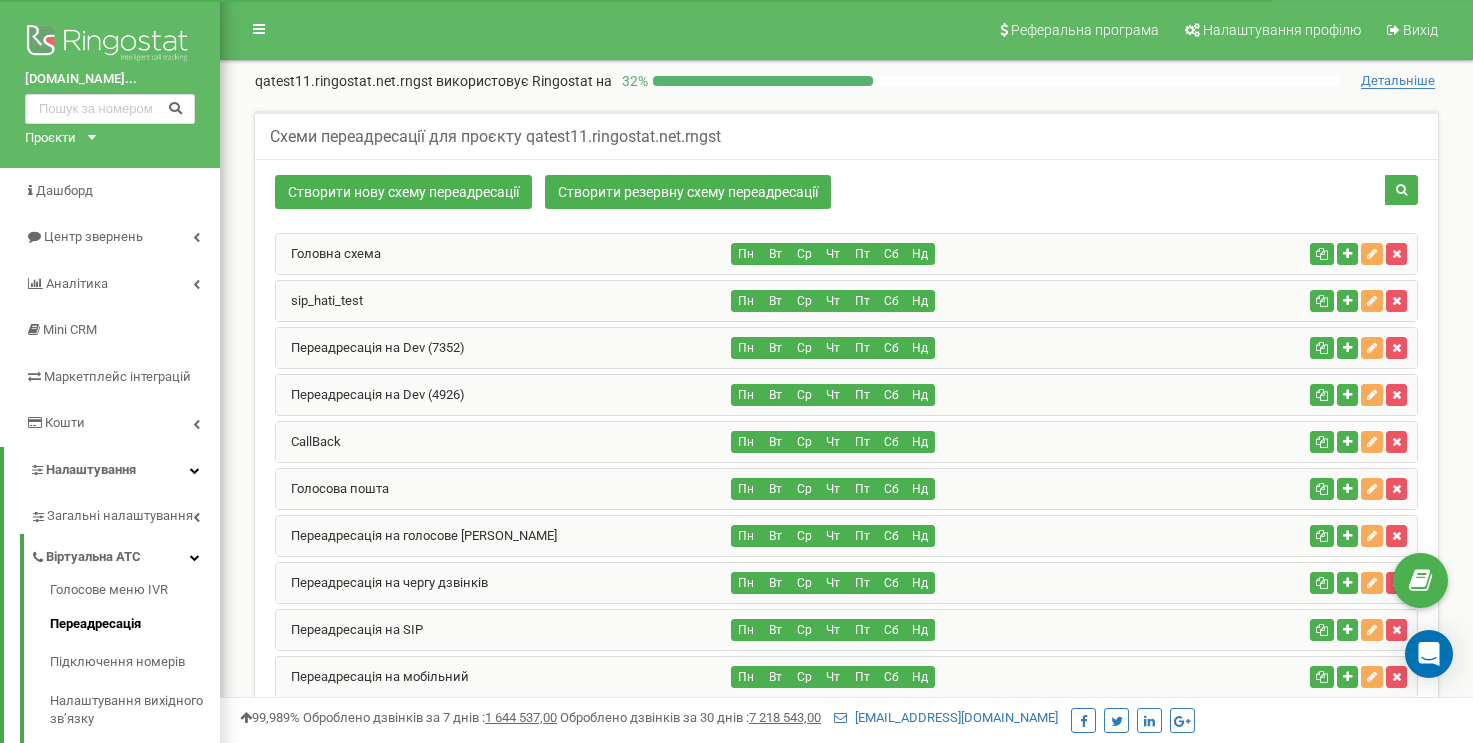 scroll, scrollTop: 0, scrollLeft: 0, axis: both 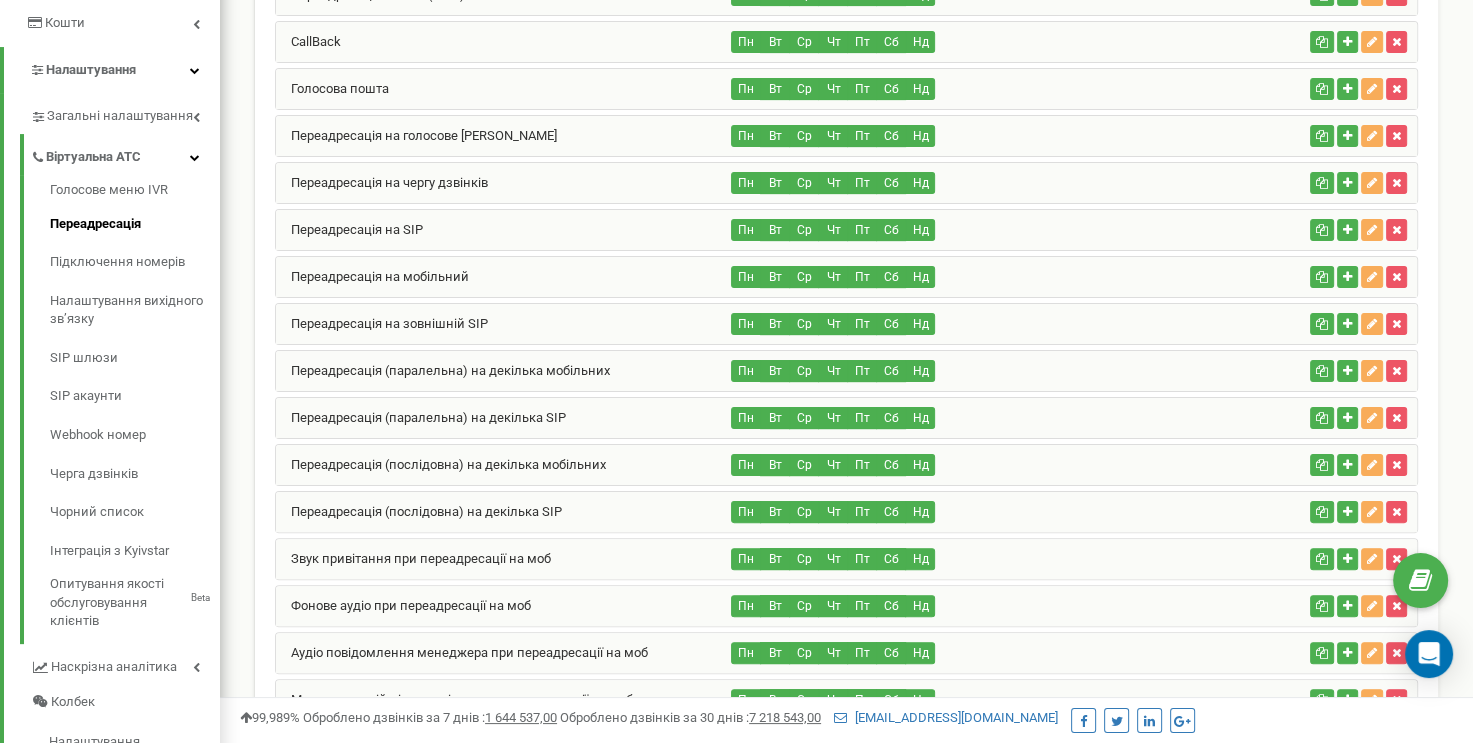 click on "Переадресація (паралельна) на декілька SIP" at bounding box center [504, 418] 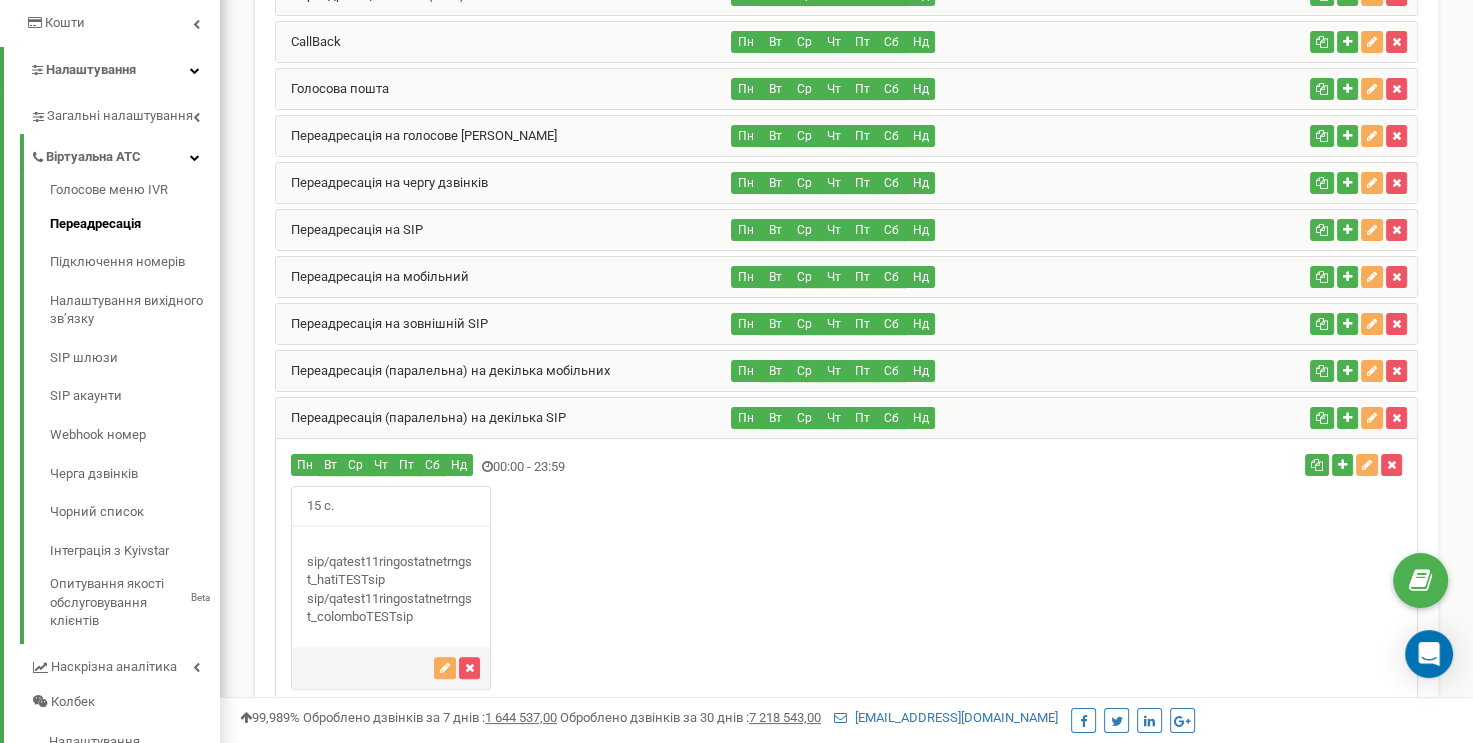 scroll, scrollTop: 500, scrollLeft: 0, axis: vertical 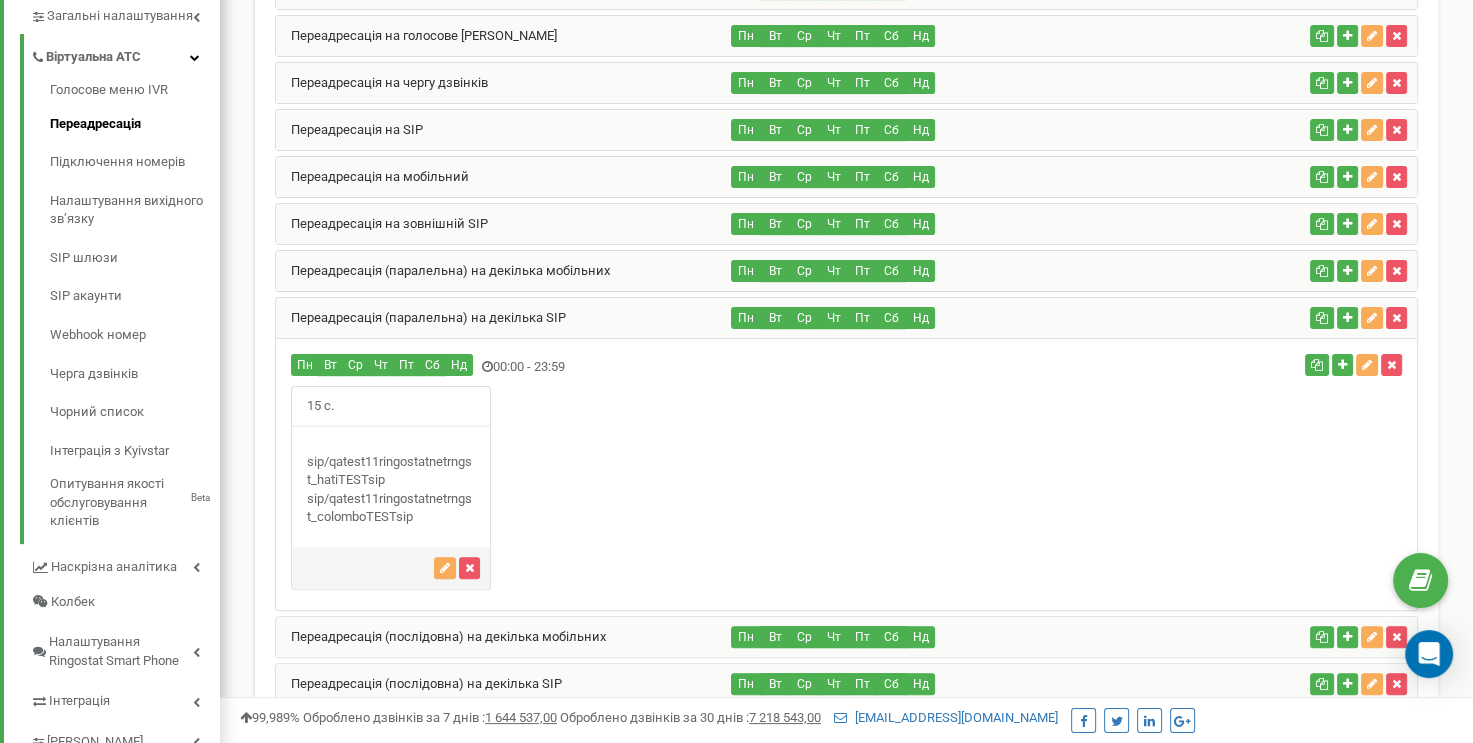 click on "Переадресація (паралельна) на декілька SIP" at bounding box center [504, 318] 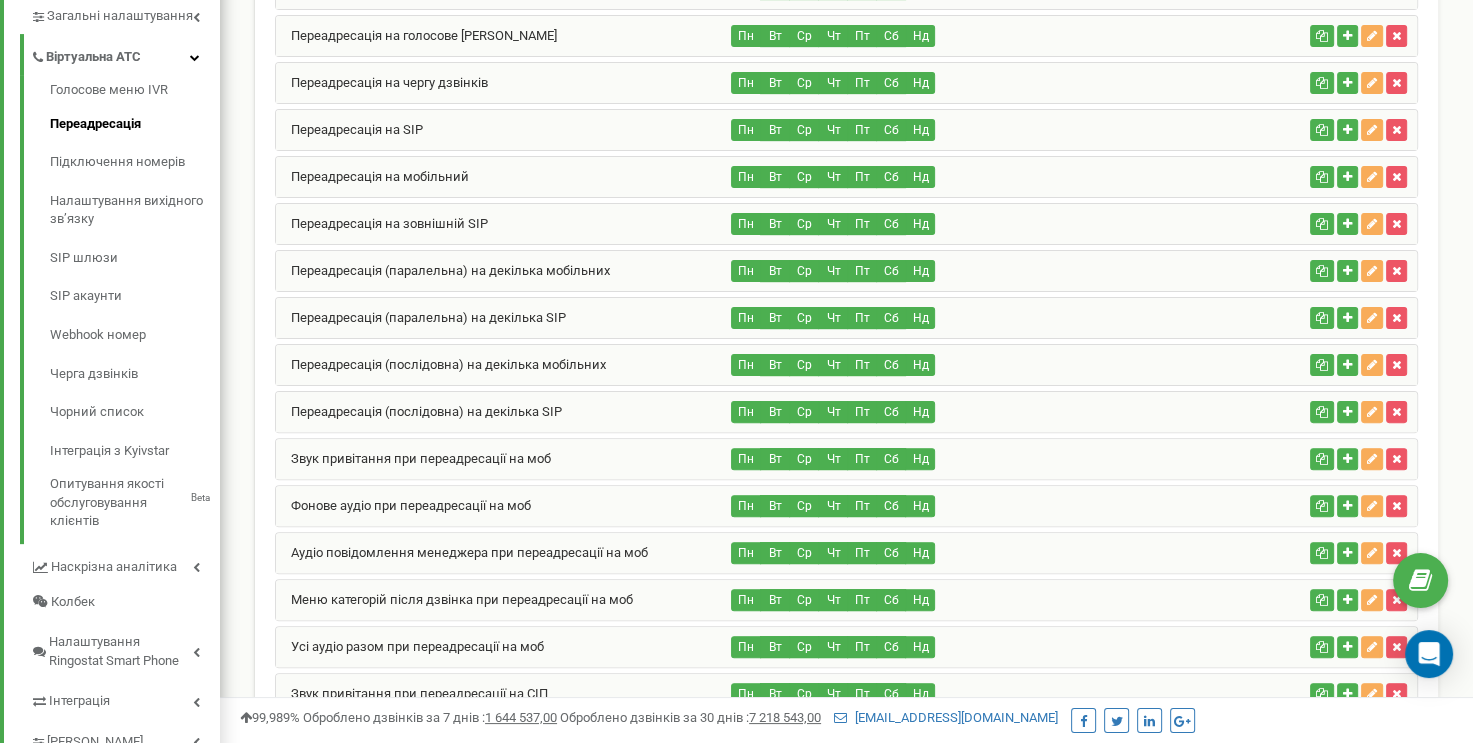 scroll, scrollTop: 600, scrollLeft: 0, axis: vertical 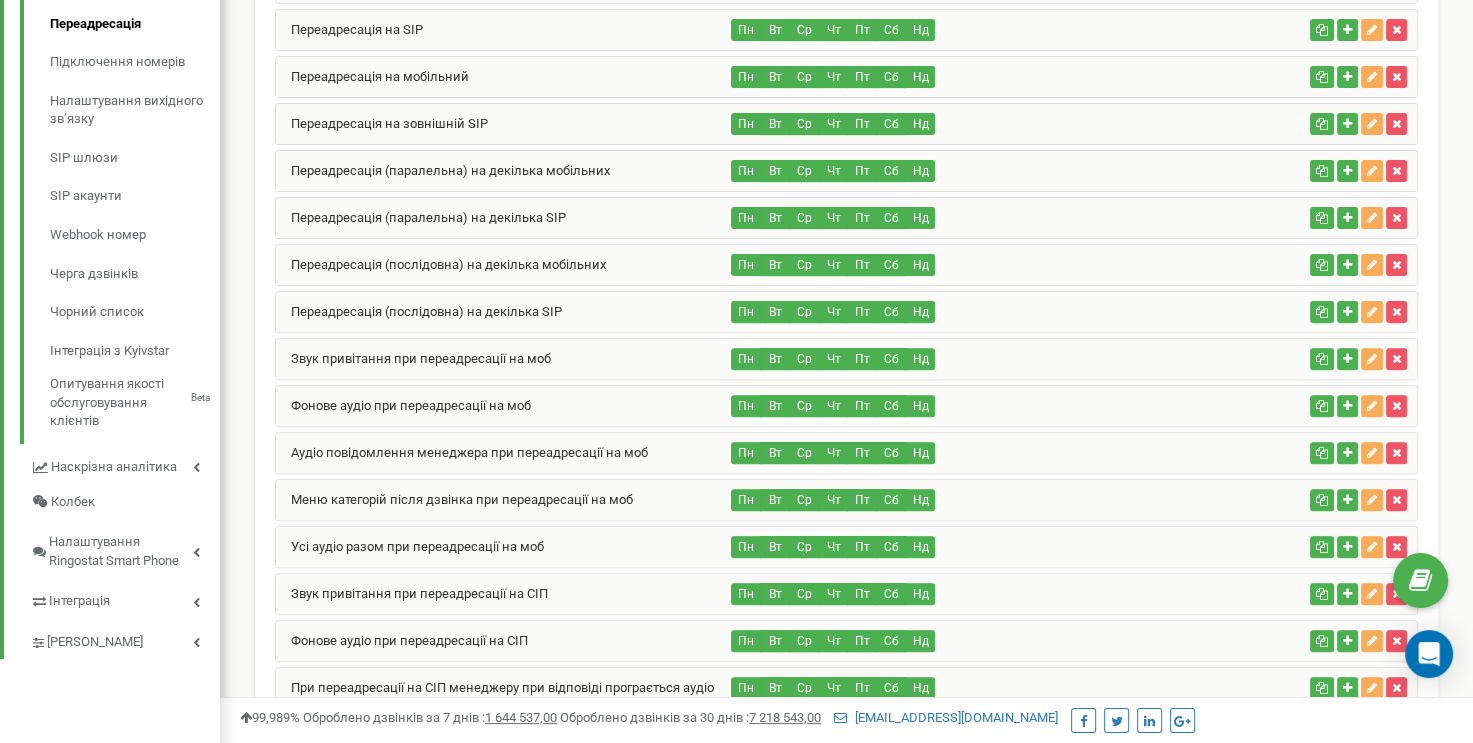 click on "Переадресація (послідовна) на декілька SIP" at bounding box center [504, 312] 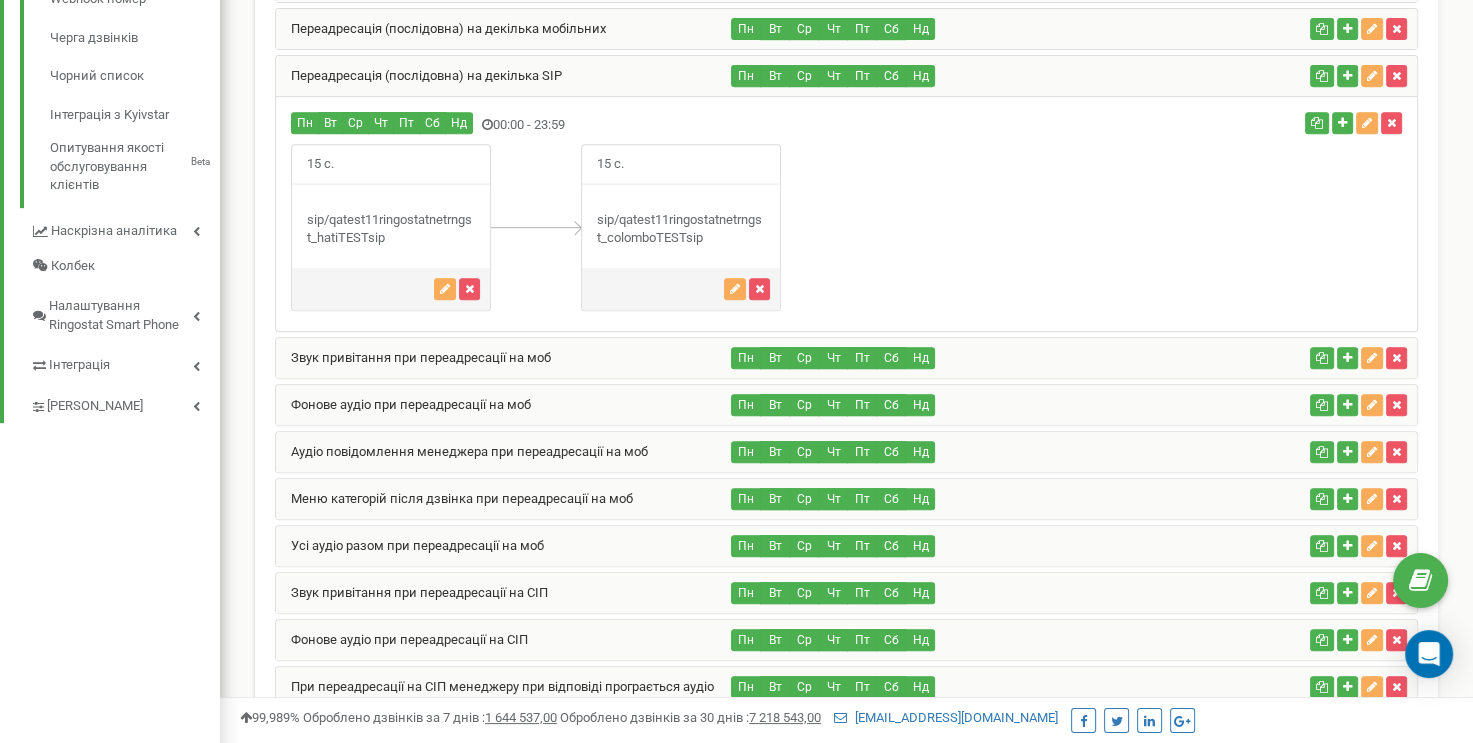 scroll, scrollTop: 900, scrollLeft: 0, axis: vertical 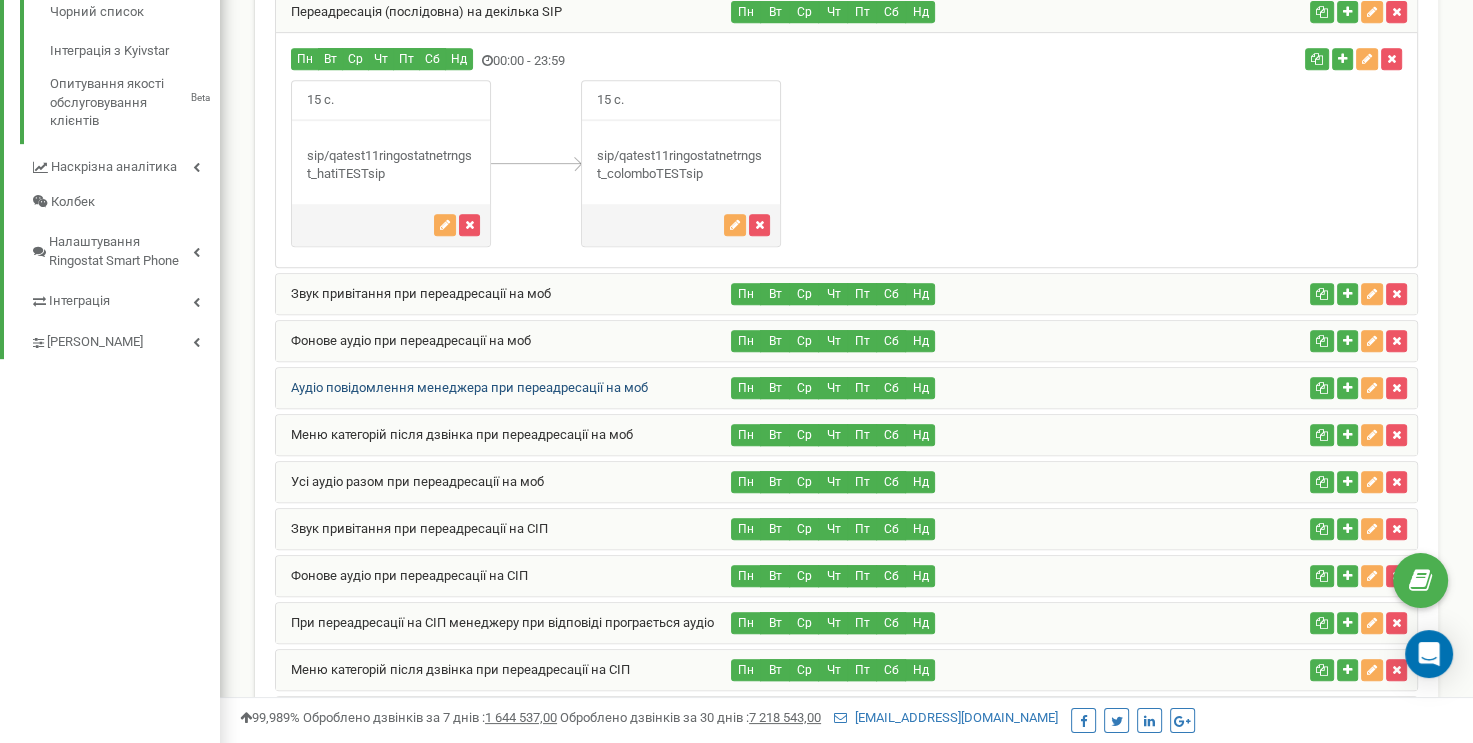 click on "Аудіо повідомлення менеджера при переадресації на моб" at bounding box center (462, 387) 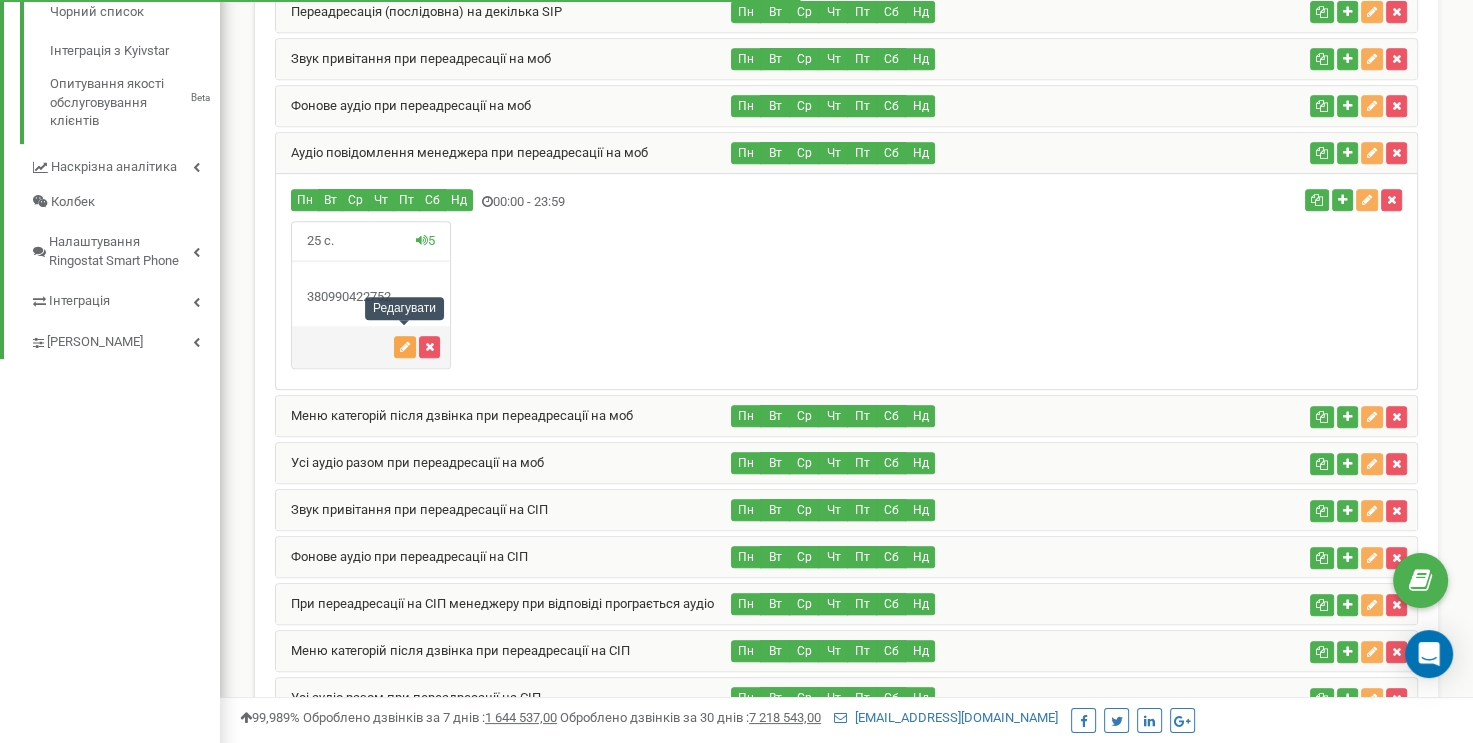 click at bounding box center (405, 347) 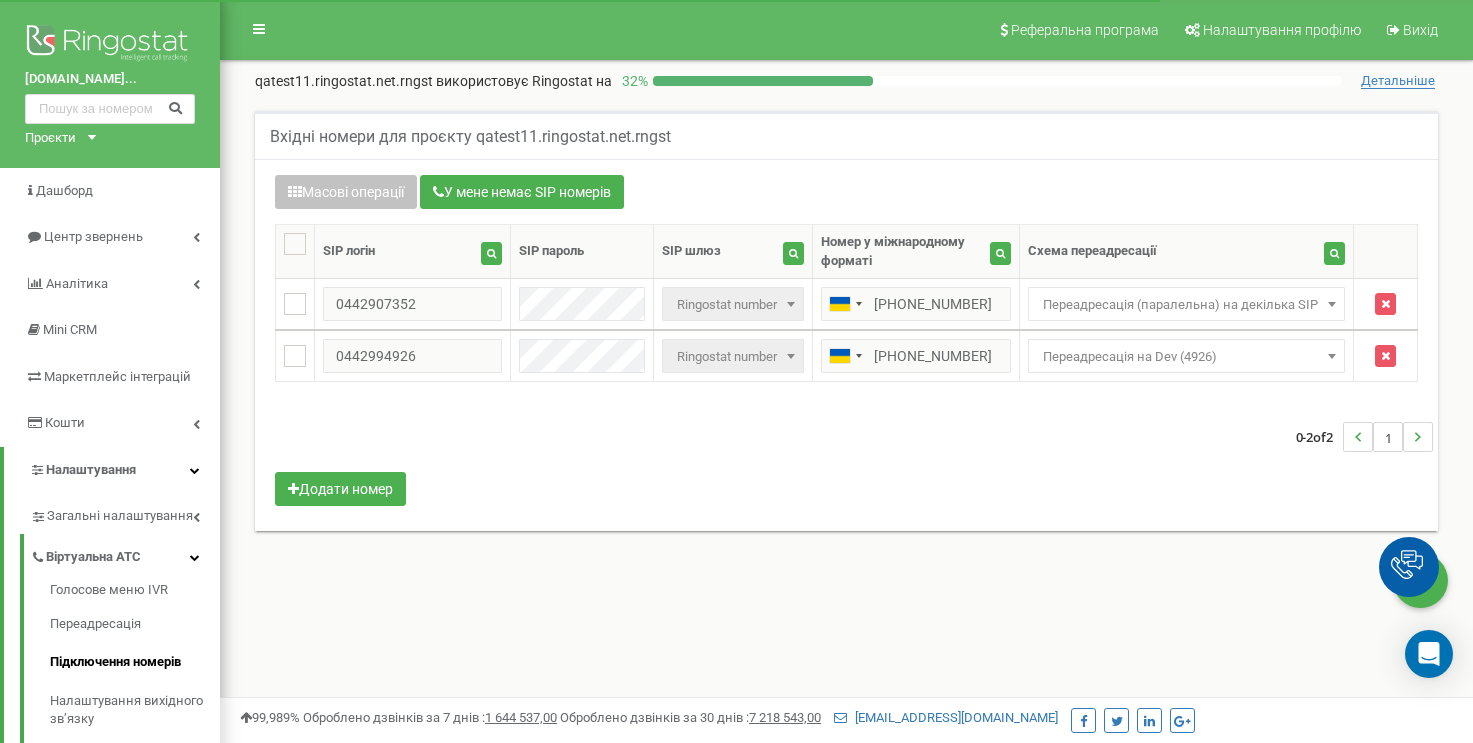 scroll, scrollTop: 66, scrollLeft: 0, axis: vertical 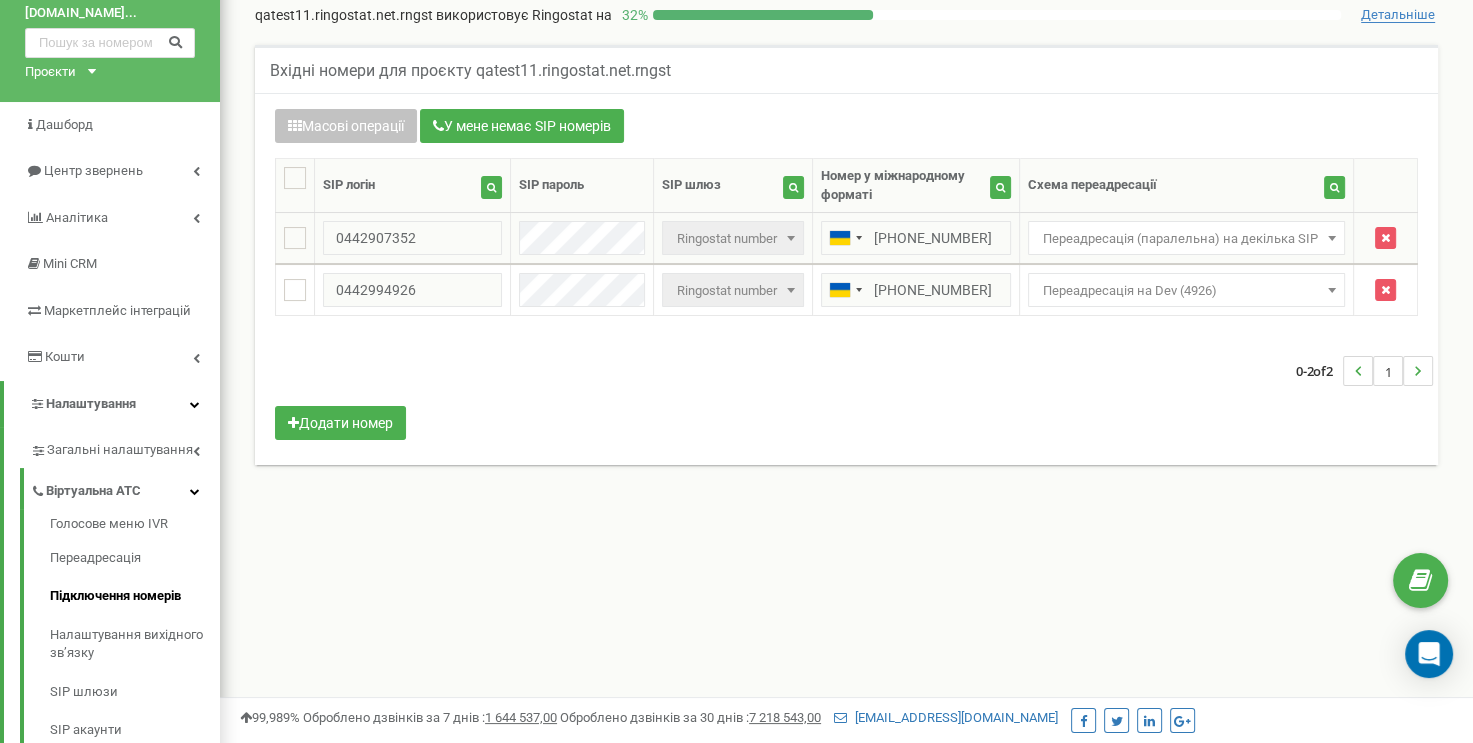 click on "Переадресація (паралельна) на декілька SIP" at bounding box center [1186, 239] 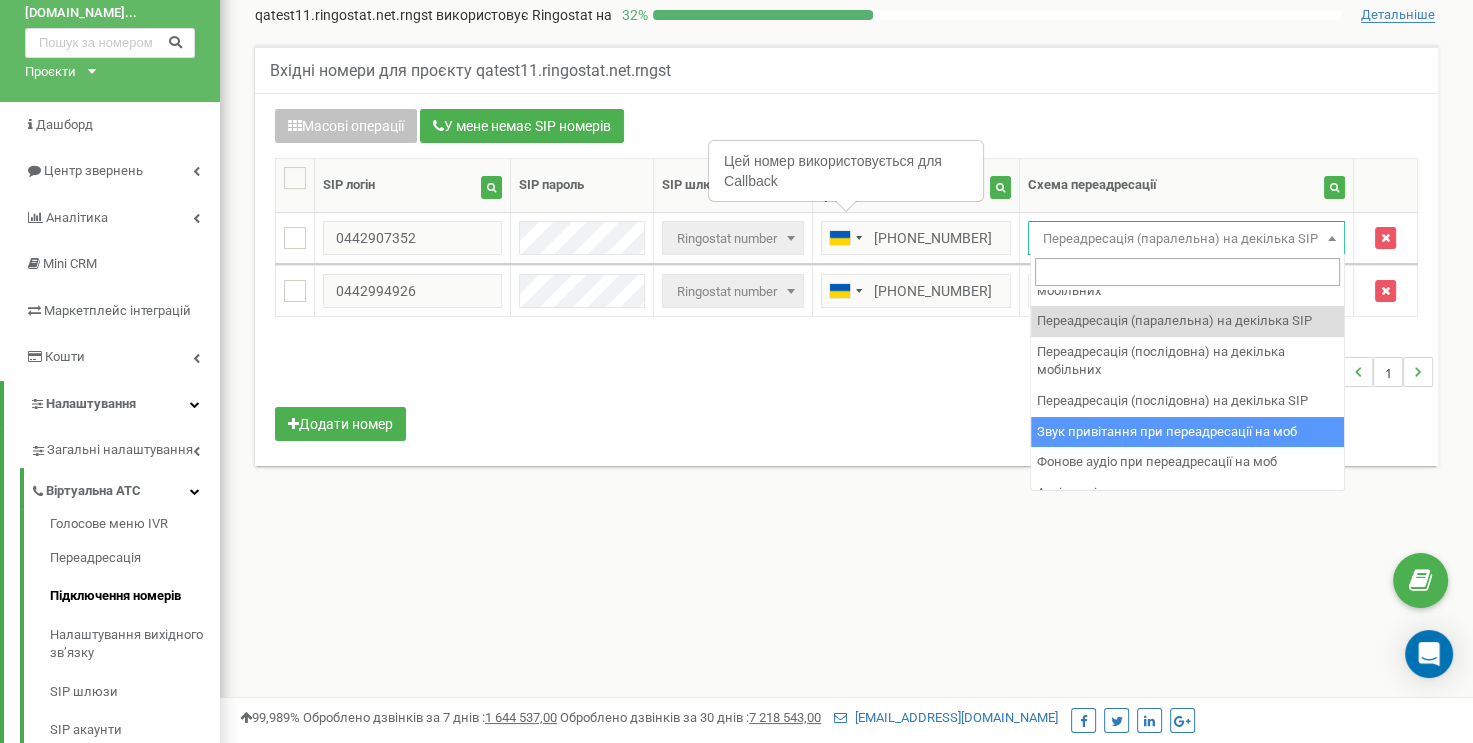 scroll, scrollTop: 500, scrollLeft: 0, axis: vertical 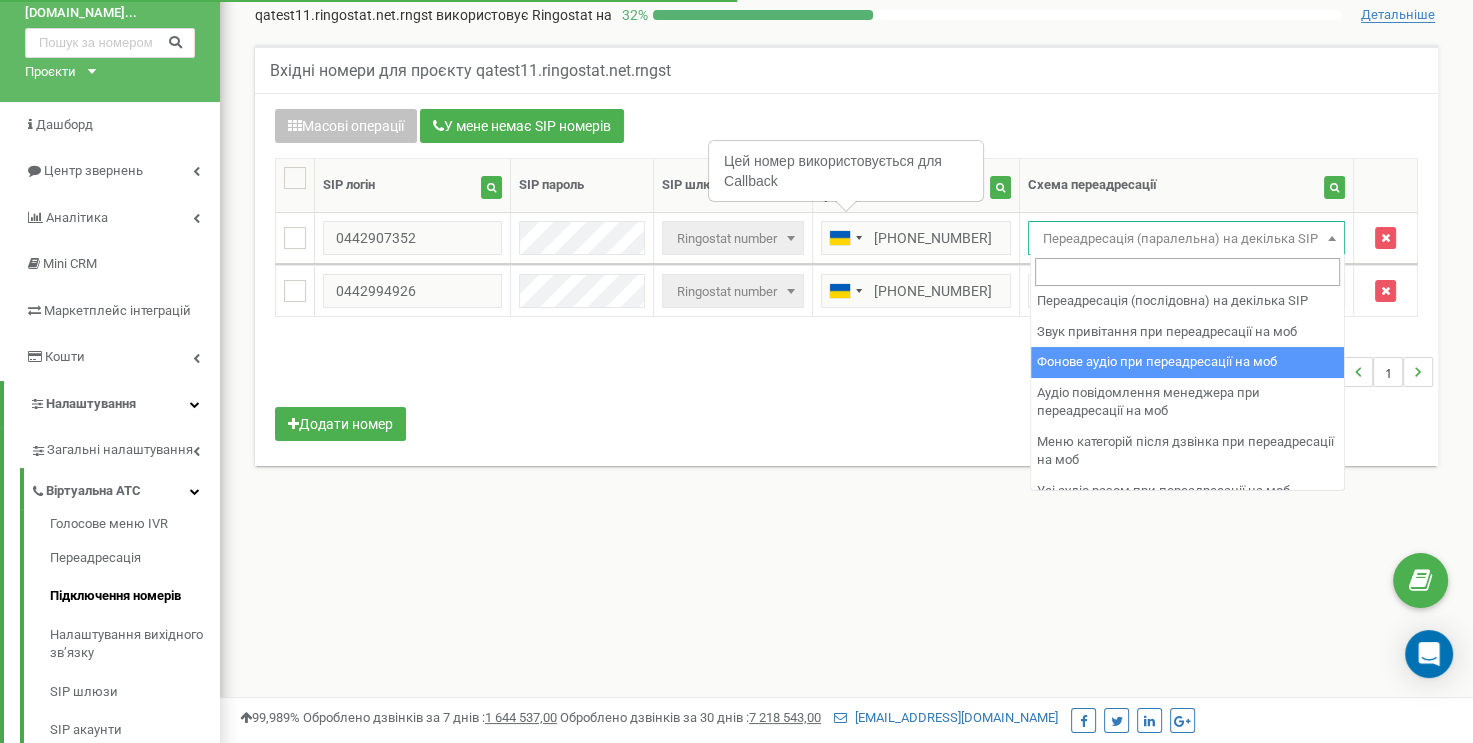 select on "252066" 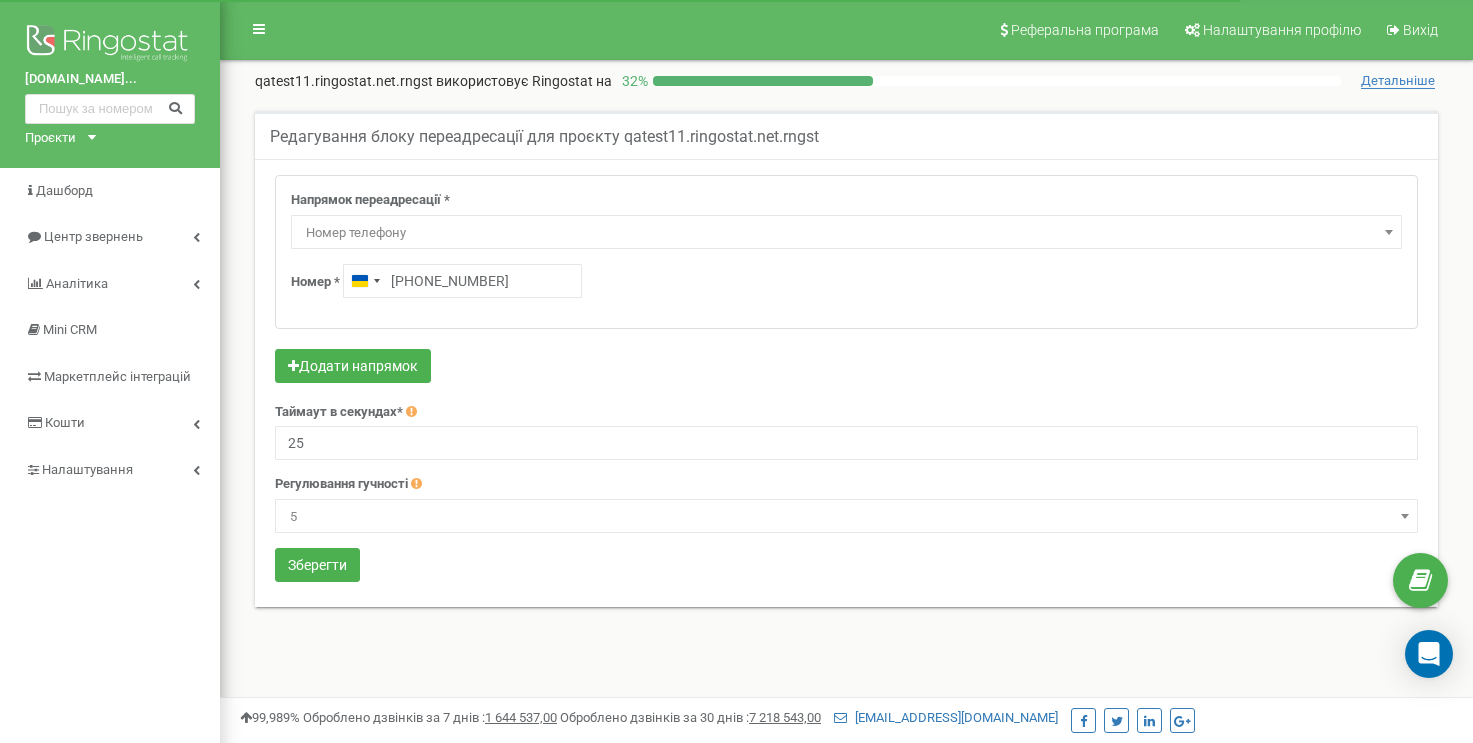 scroll, scrollTop: 0, scrollLeft: 0, axis: both 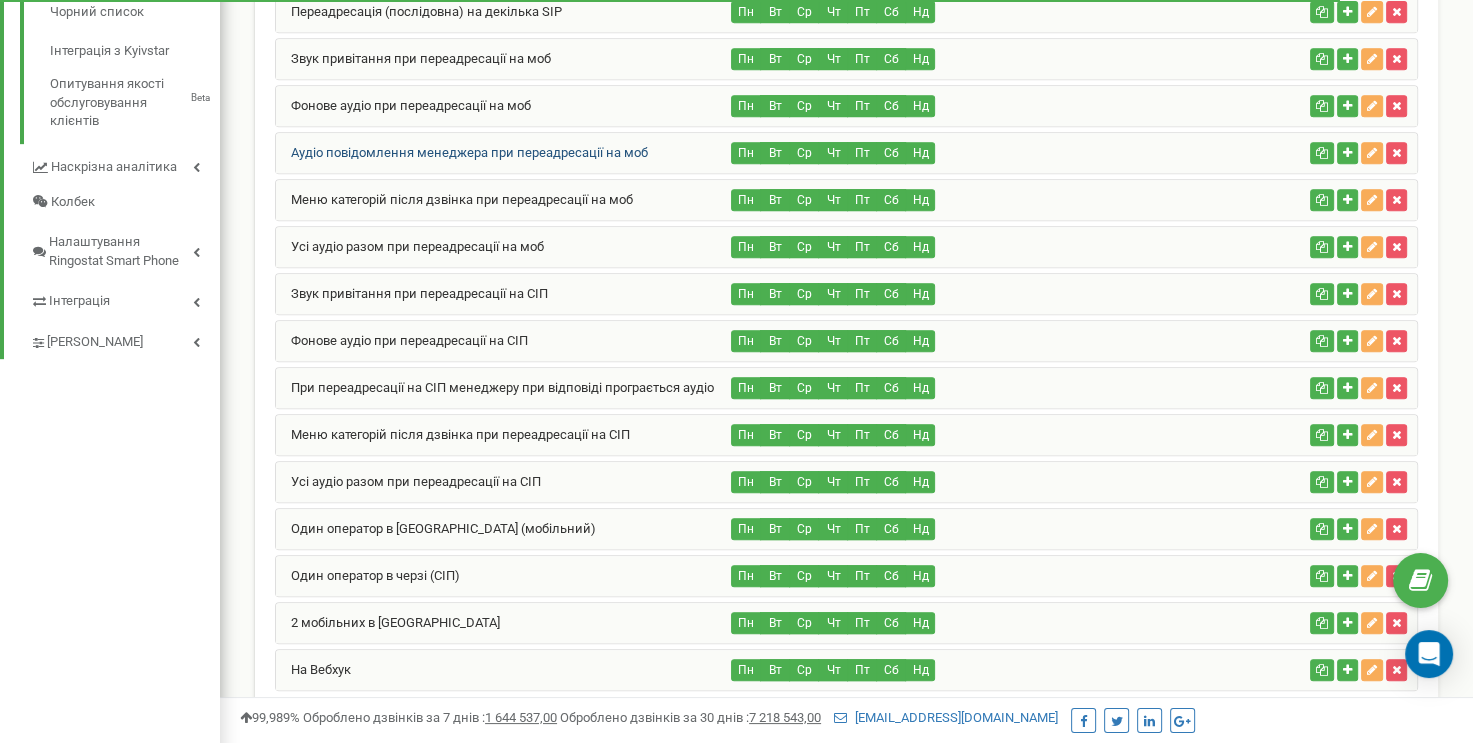 click on "Аудіо повідомлення менеджера при переадресації на моб" at bounding box center (462, 152) 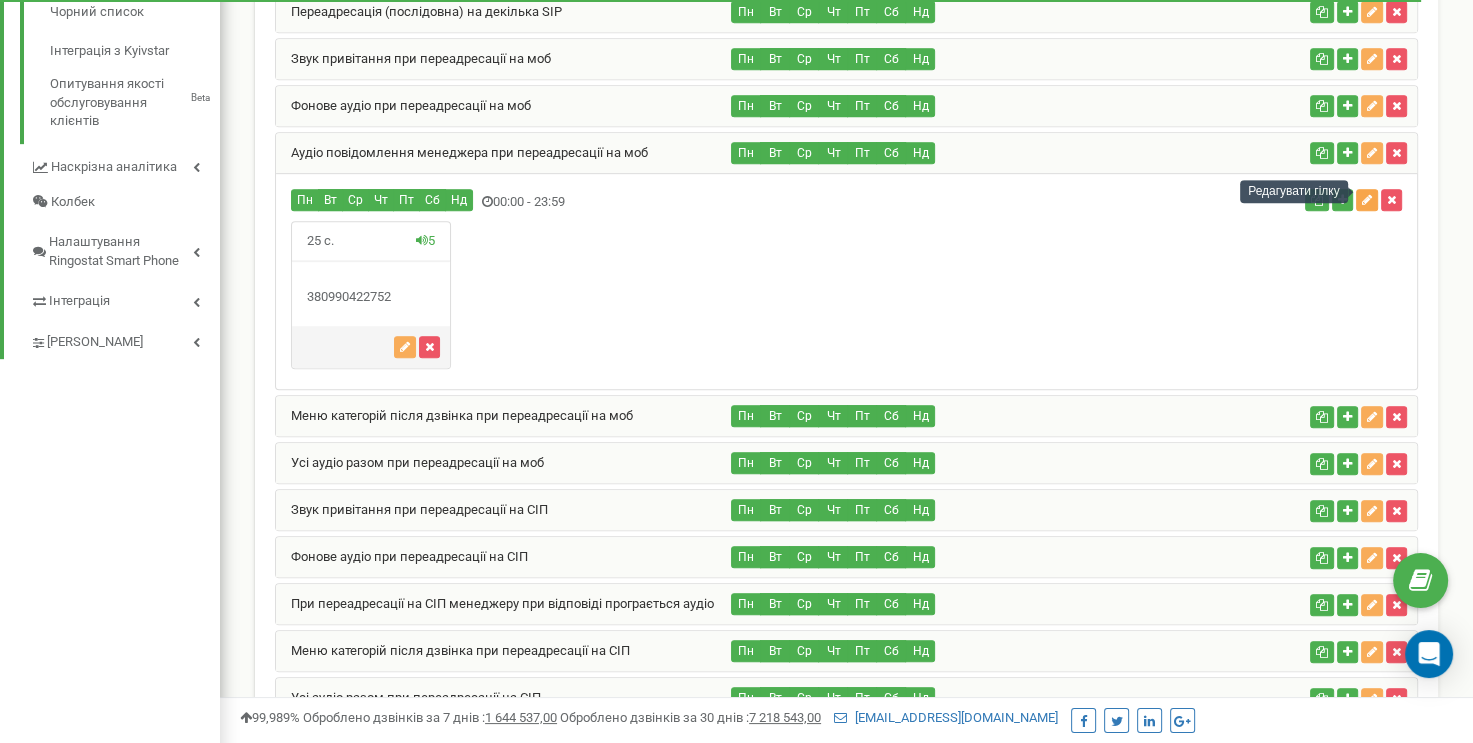 click at bounding box center (1367, 200) 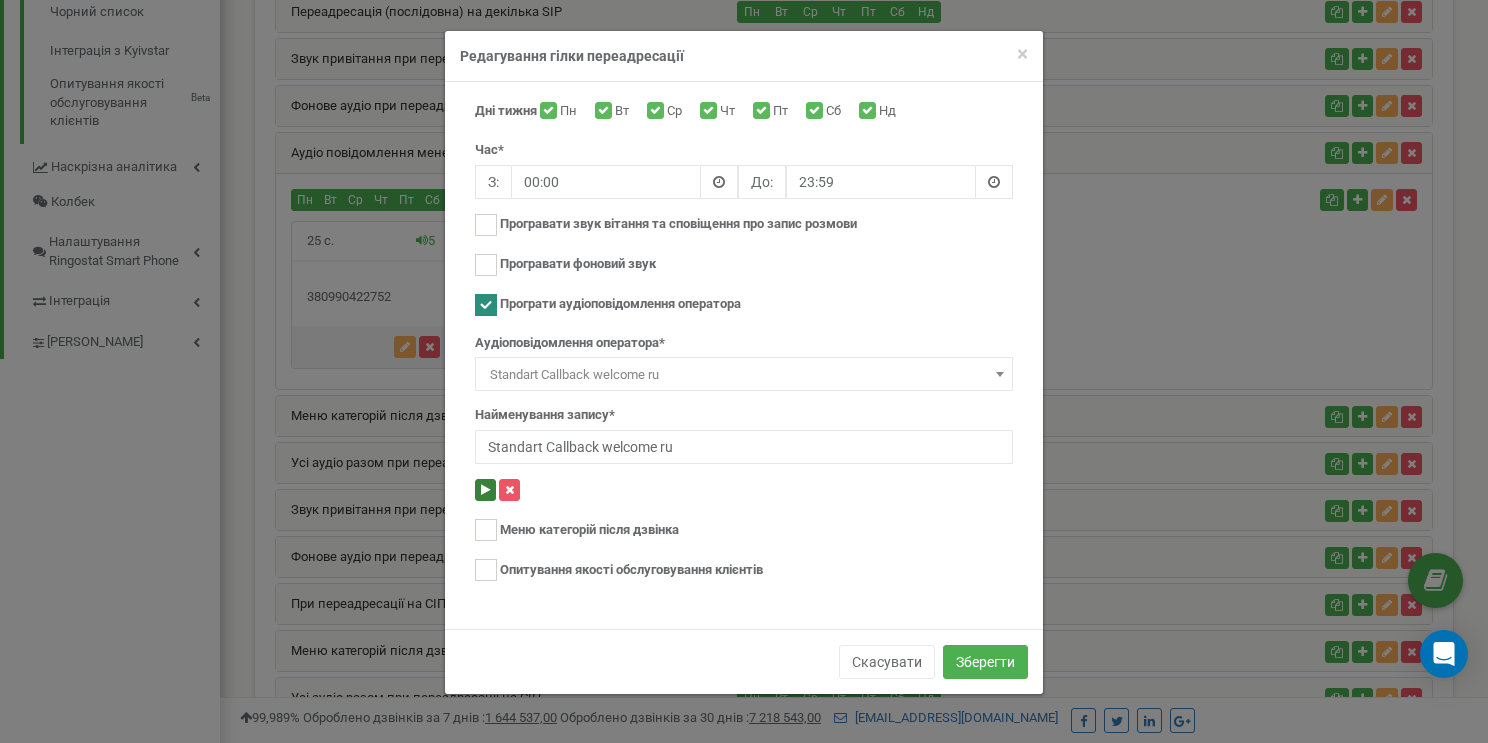 click at bounding box center (485, 490) 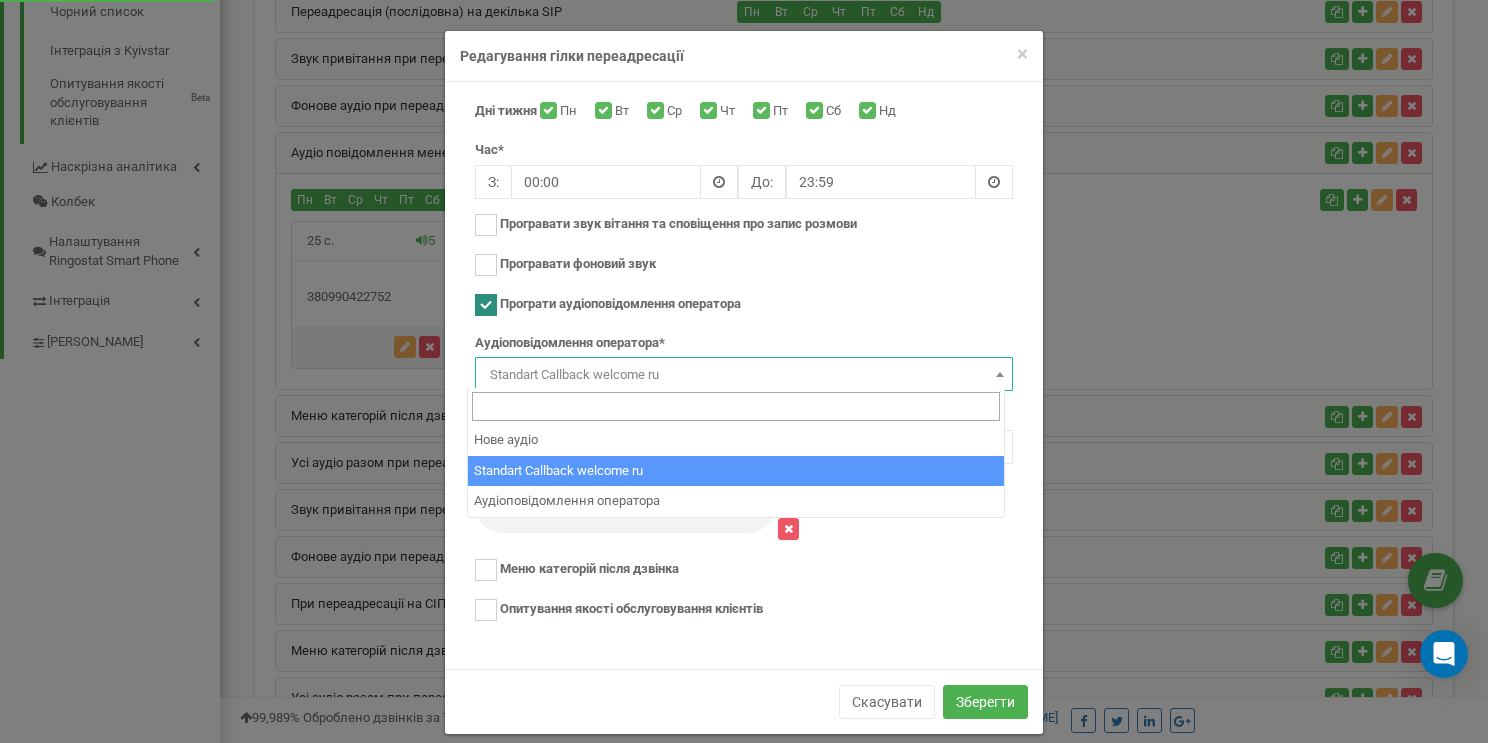 click on "Standart Callback welcome ru" at bounding box center [744, 375] 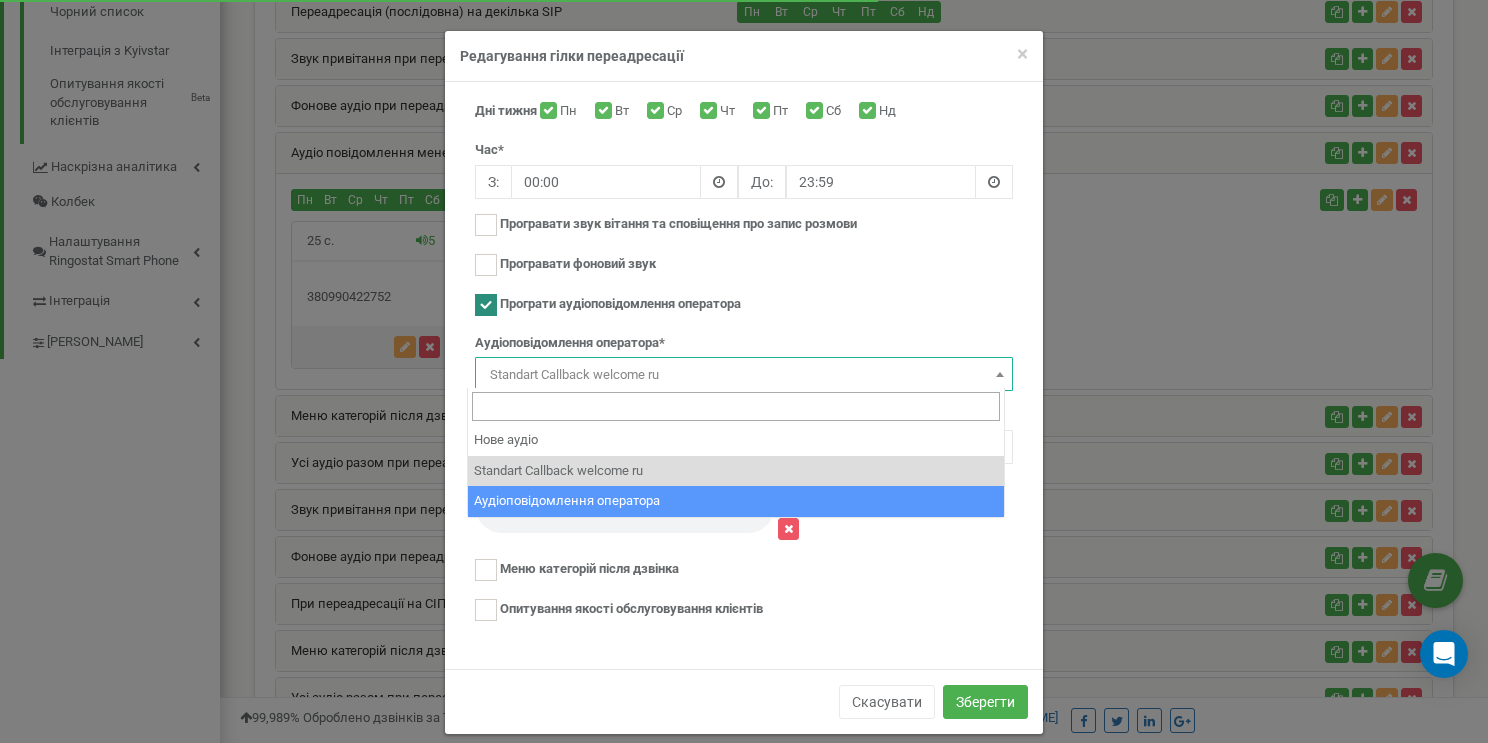 select on "7981" 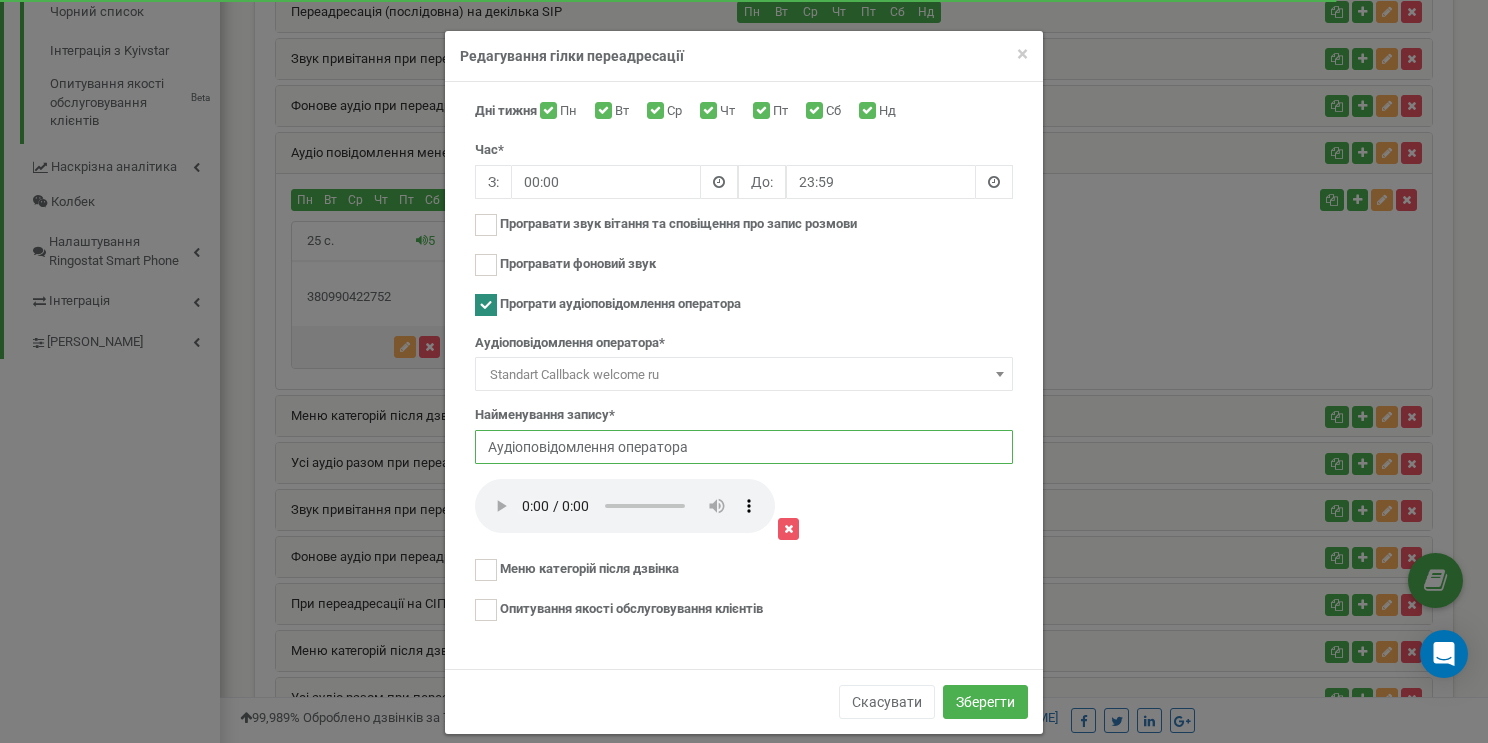 click on "Аудіоповідомлення оператора" at bounding box center (744, 447) 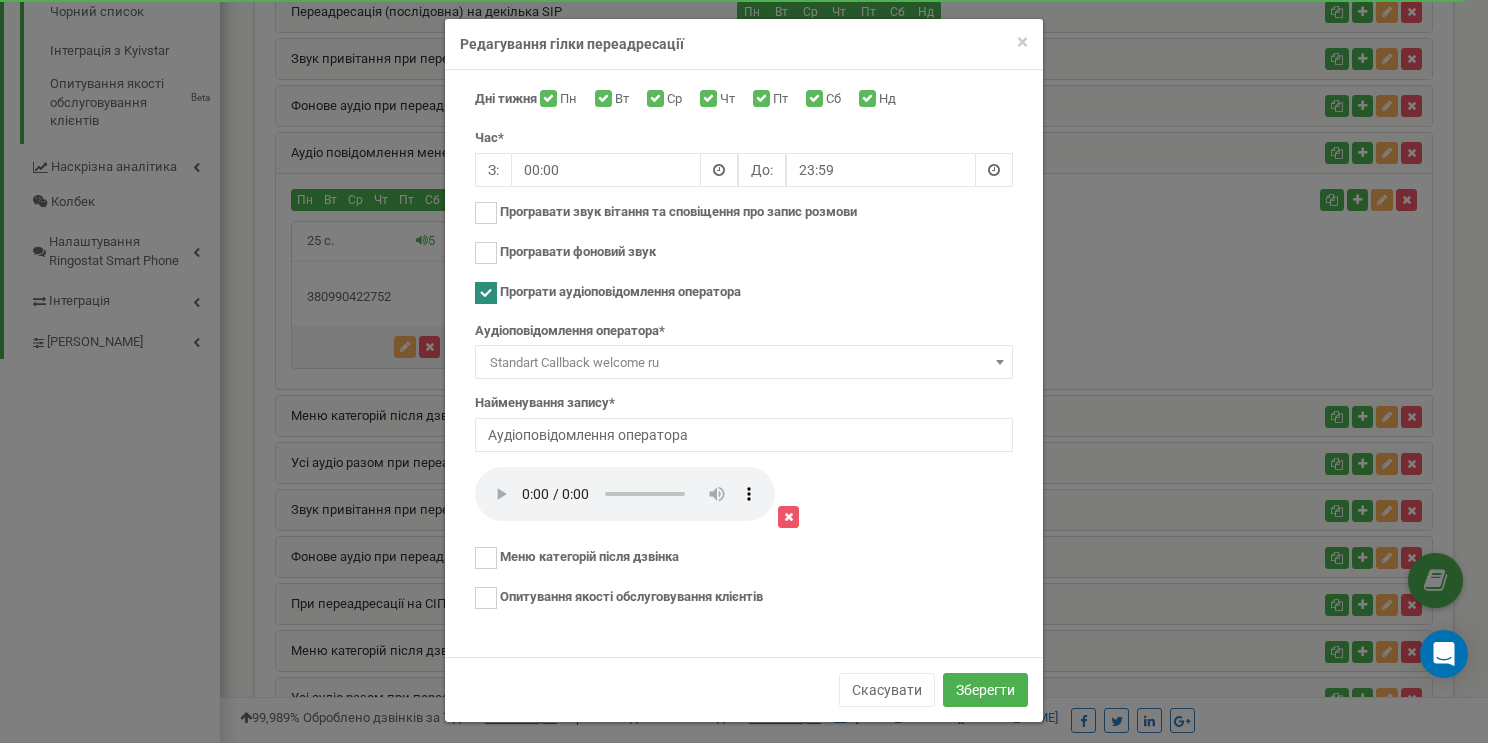 scroll, scrollTop: 16, scrollLeft: 0, axis: vertical 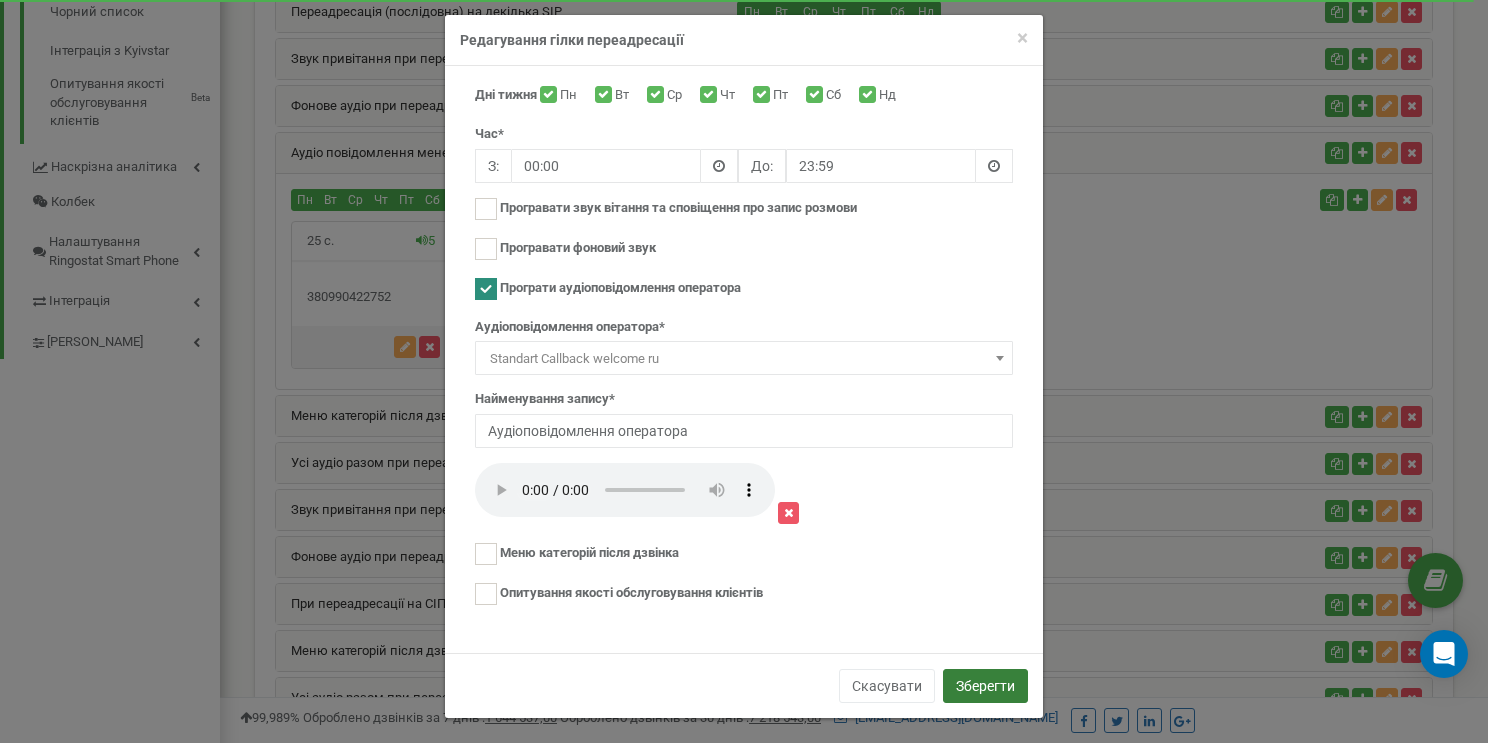 click on "Зберегти" at bounding box center (985, 686) 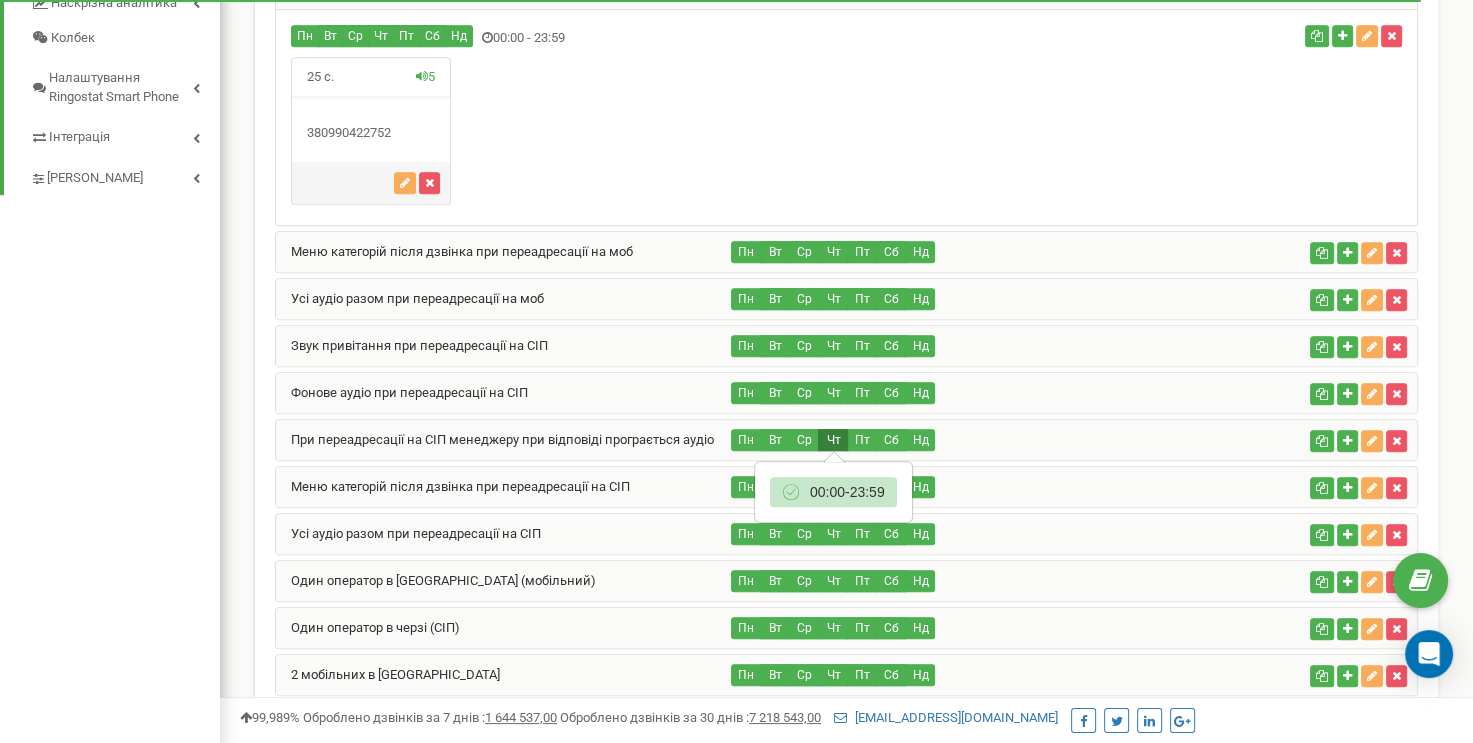 scroll, scrollTop: 0, scrollLeft: 0, axis: both 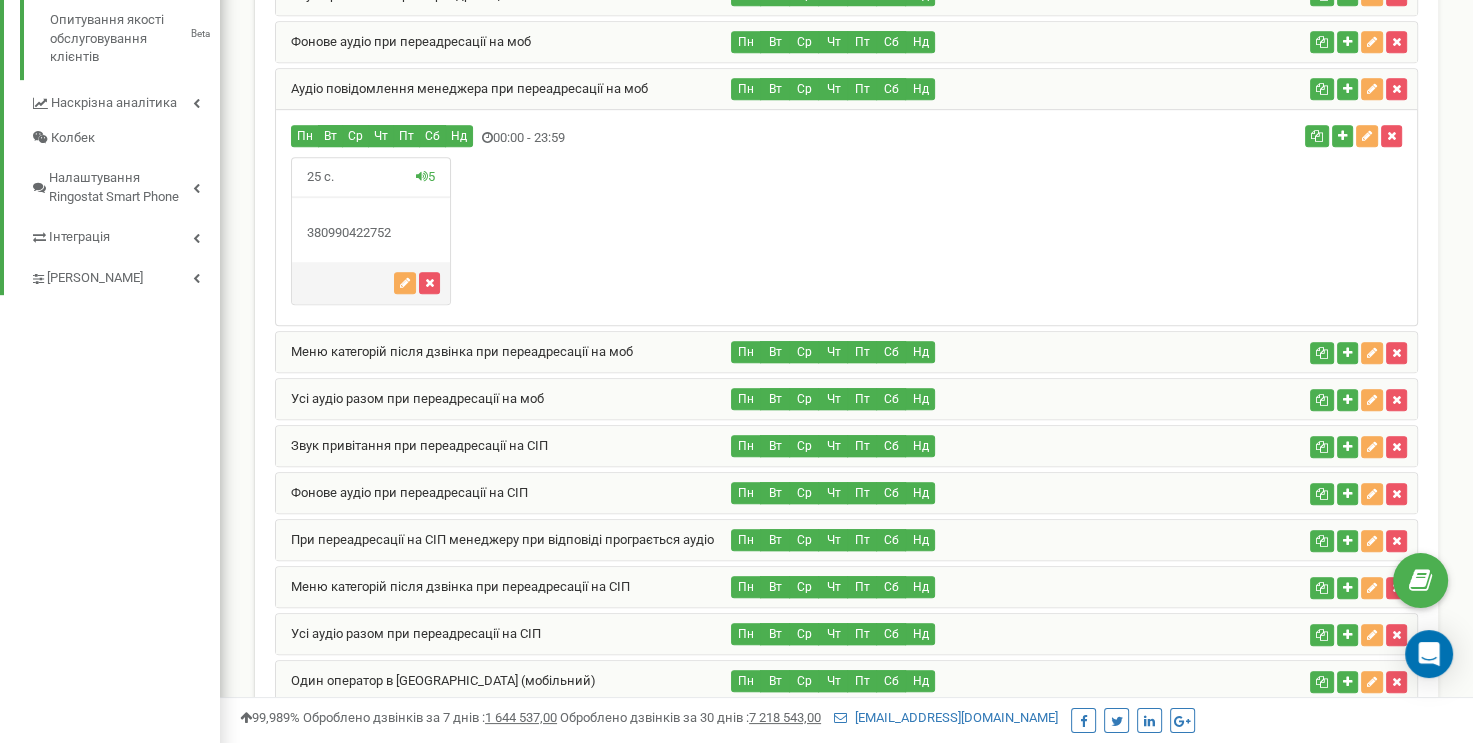 click on "Фонове аудіо при переадресації на моб" at bounding box center (504, 42) 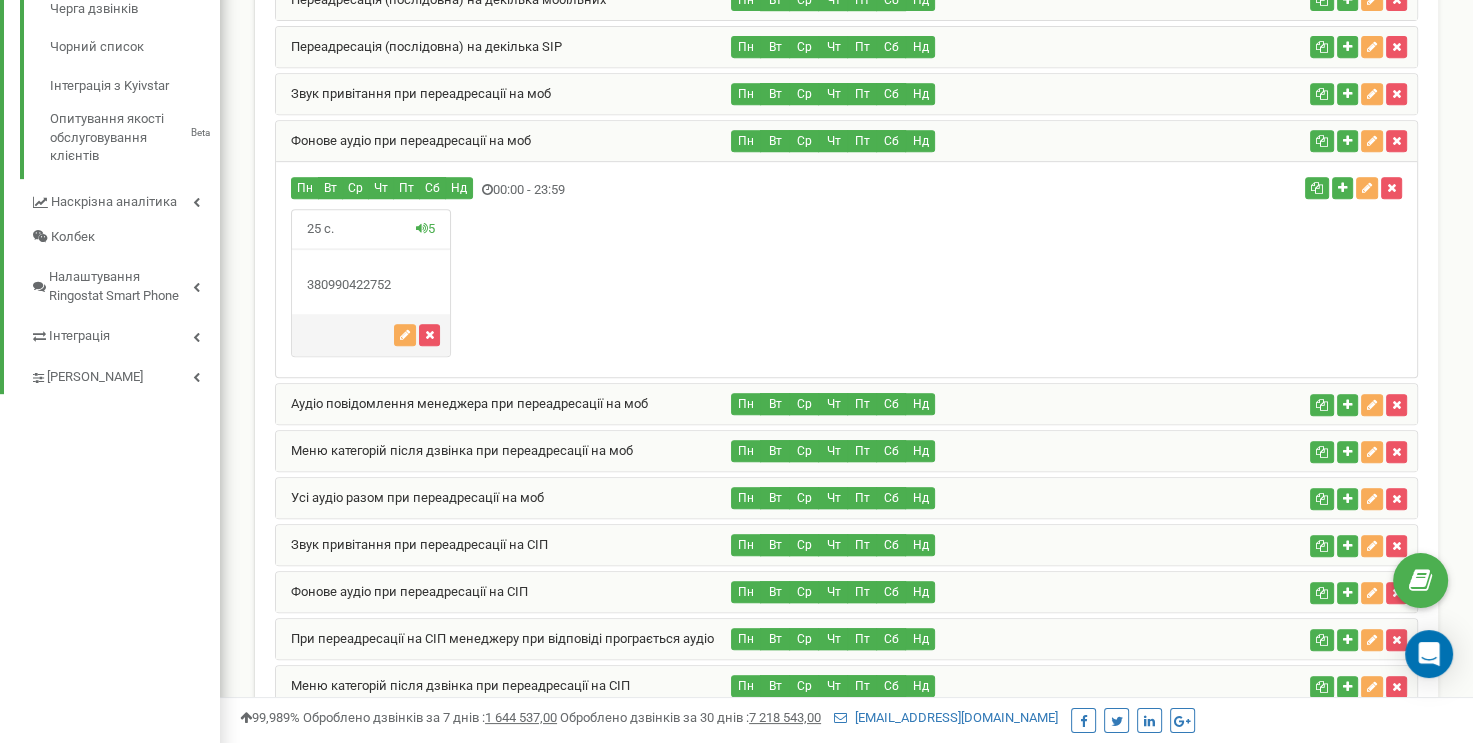 scroll, scrollTop: 864, scrollLeft: 0, axis: vertical 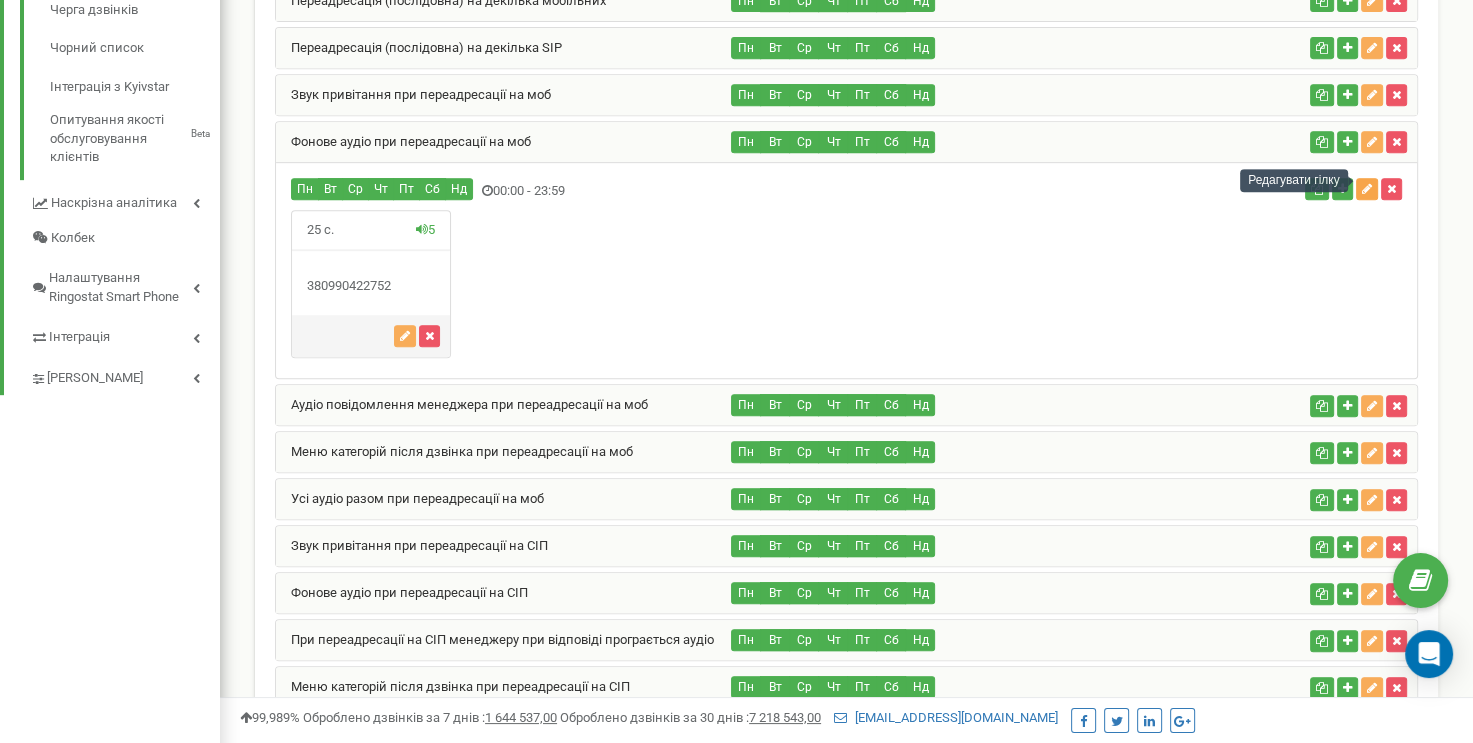 click at bounding box center [1367, 189] 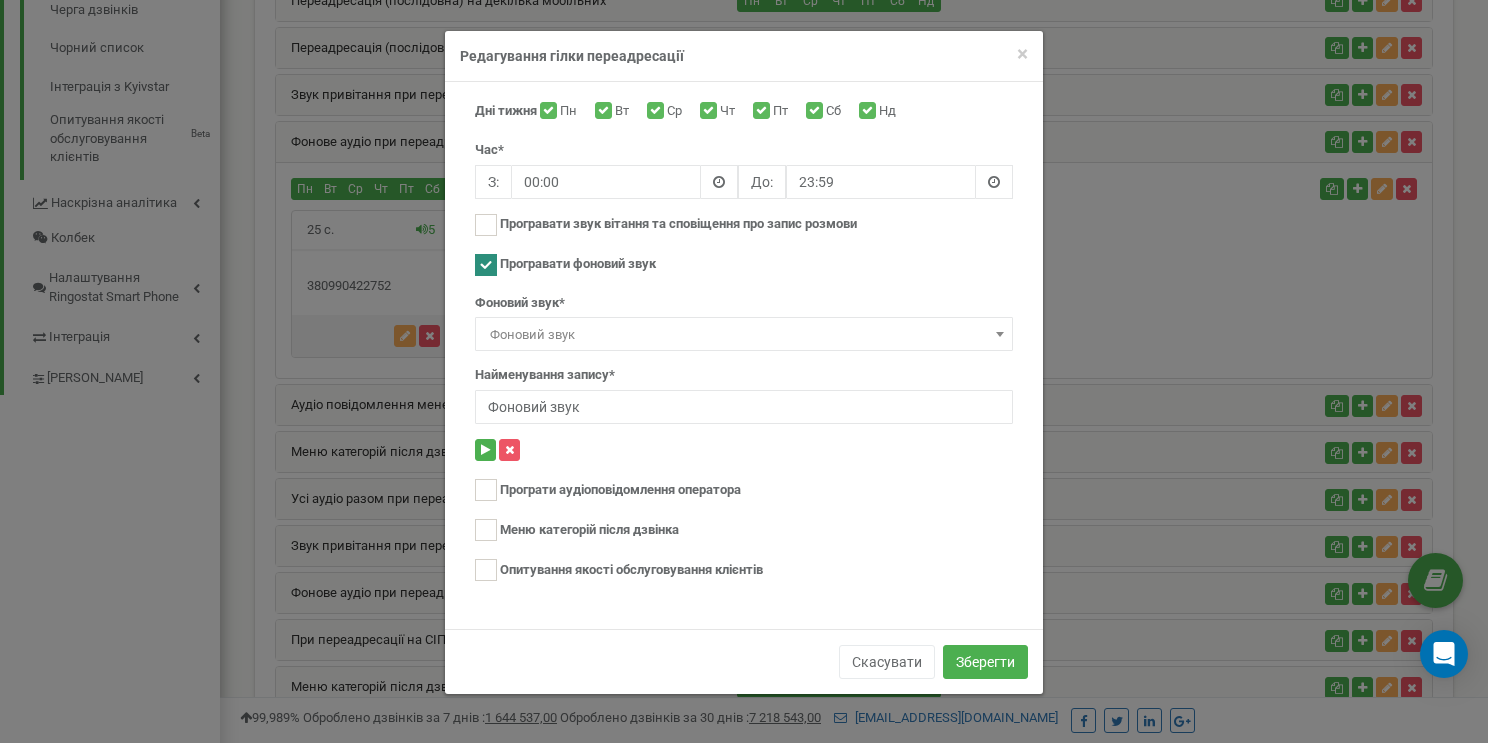 click on "× Close
Редагування гілки переадресації
Дні тижня
Пн
Вт
Ср
Чт
Пт
Сб
Нд
Час*
З:
00:00
До: 23:59" at bounding box center [744, 371] 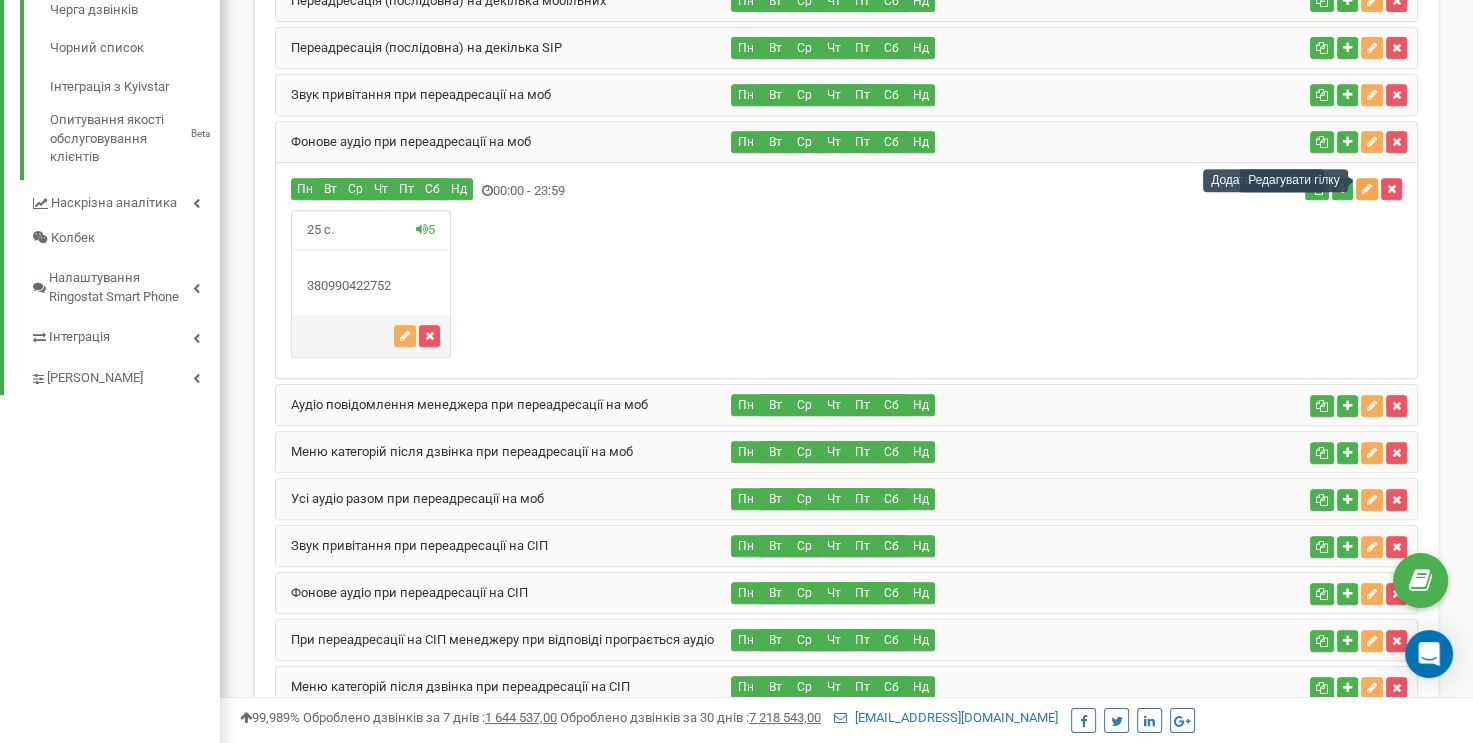 click at bounding box center [1367, 189] 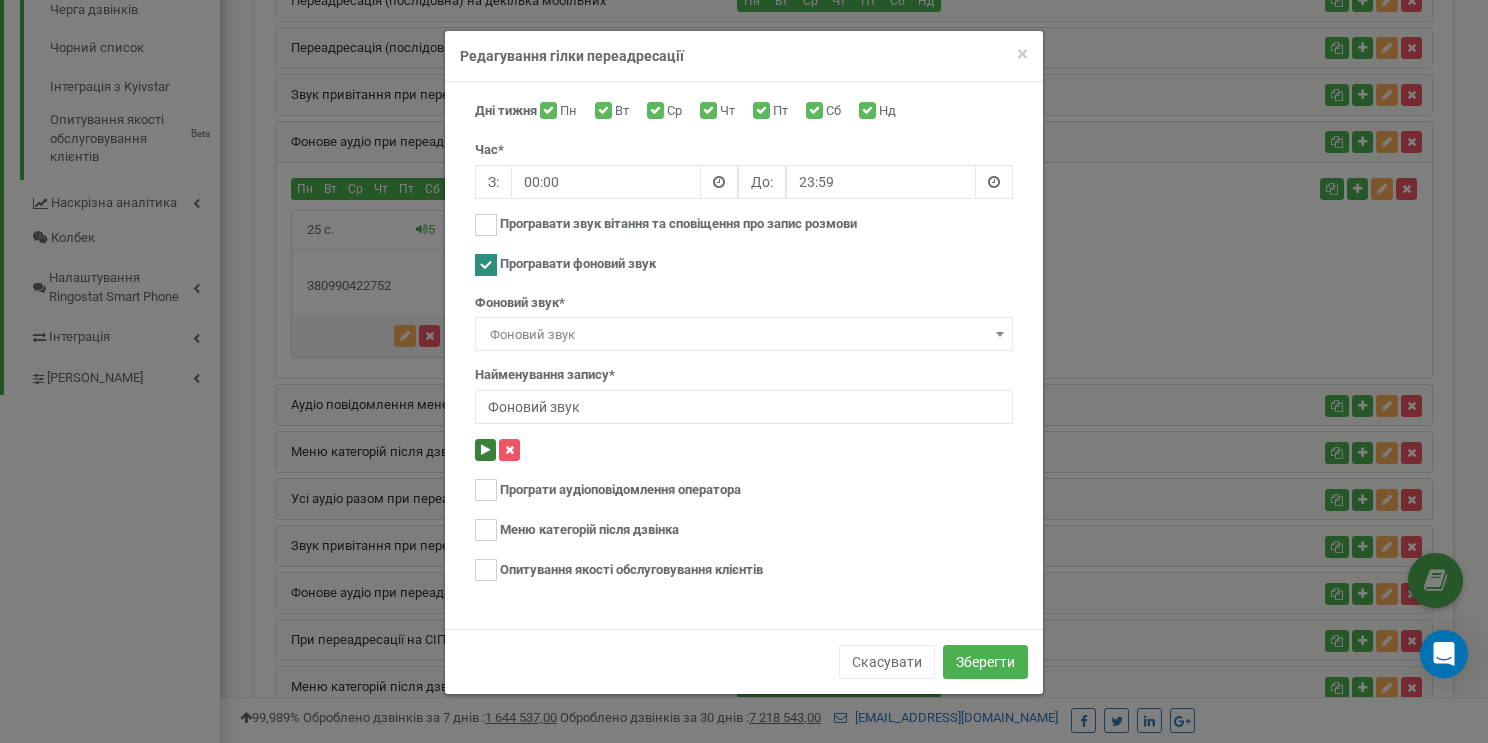 click at bounding box center [485, 450] 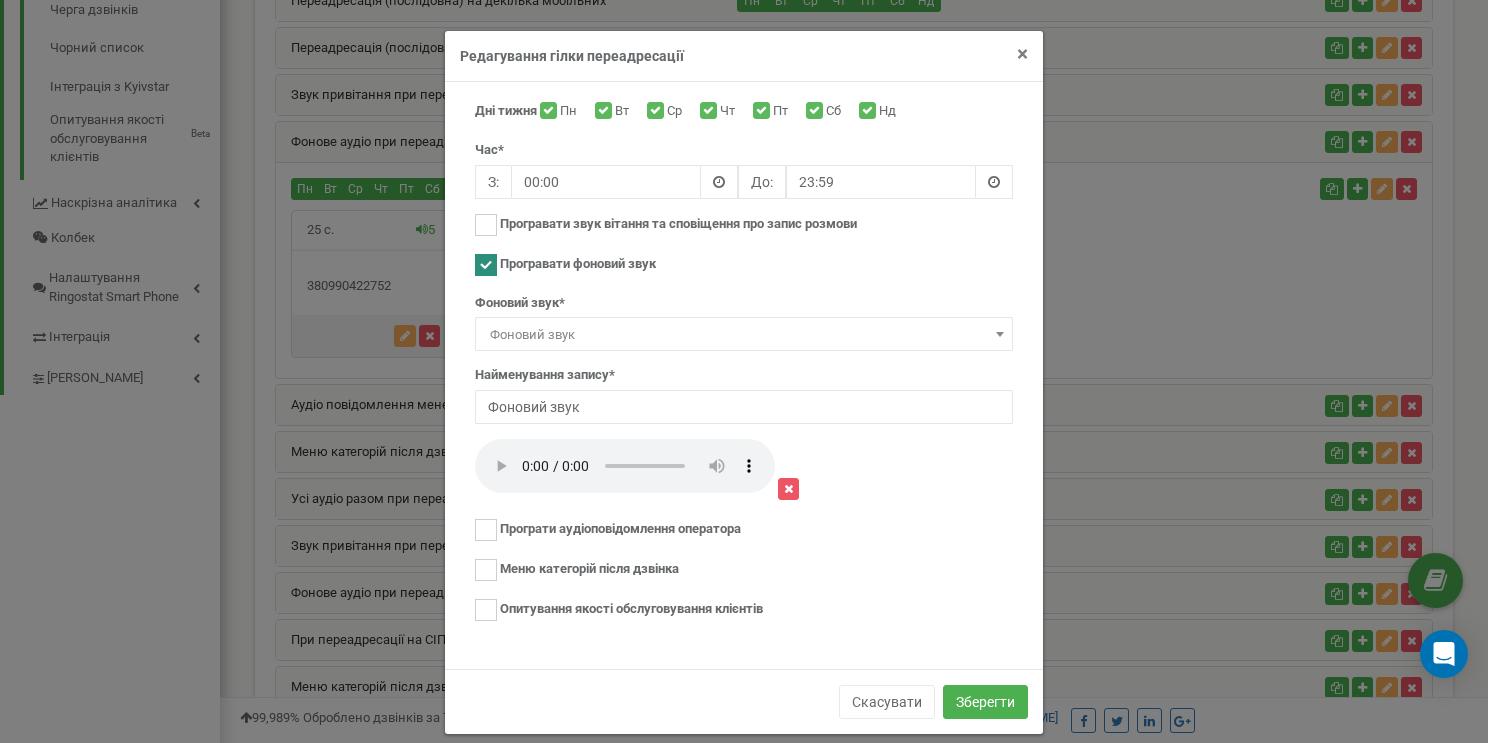 click on "×" at bounding box center (1022, 54) 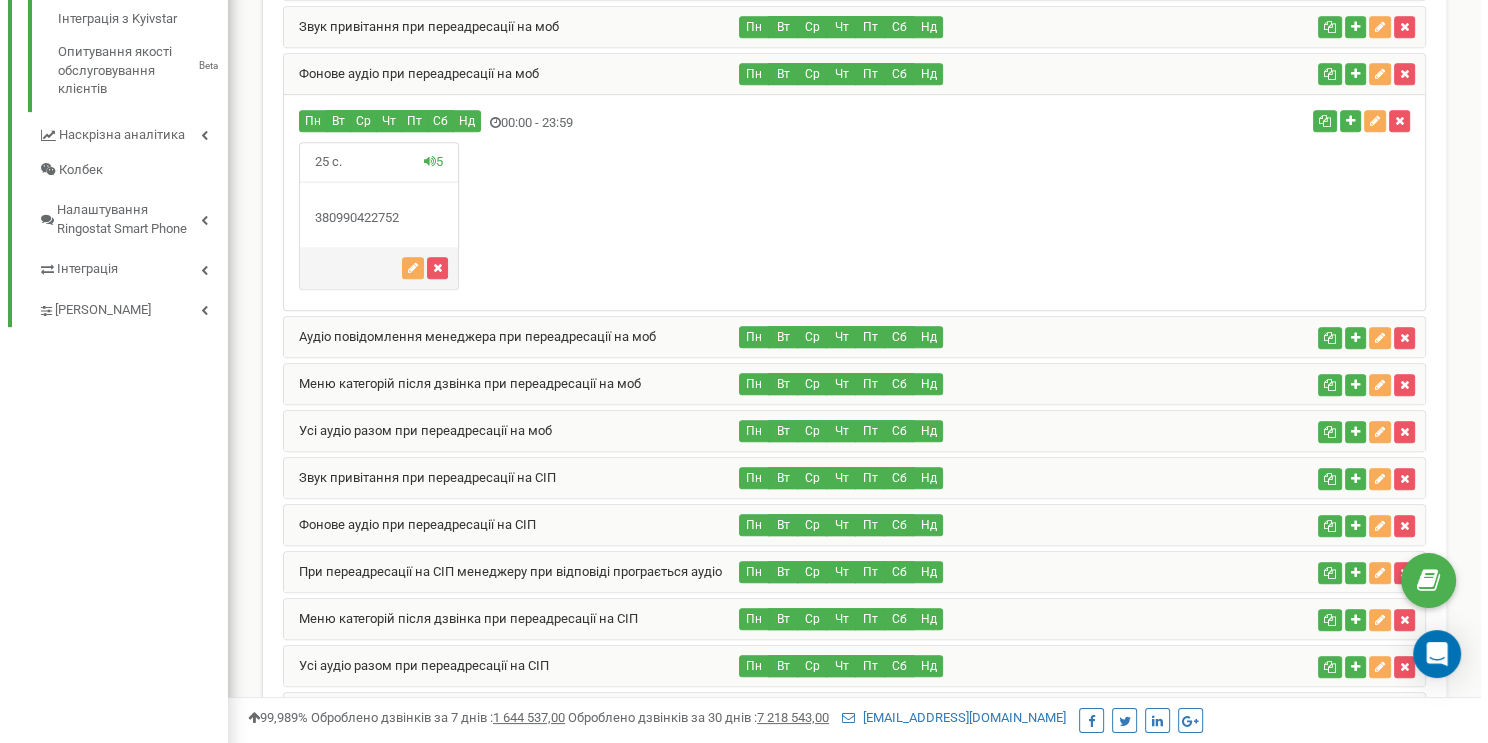 scroll, scrollTop: 964, scrollLeft: 0, axis: vertical 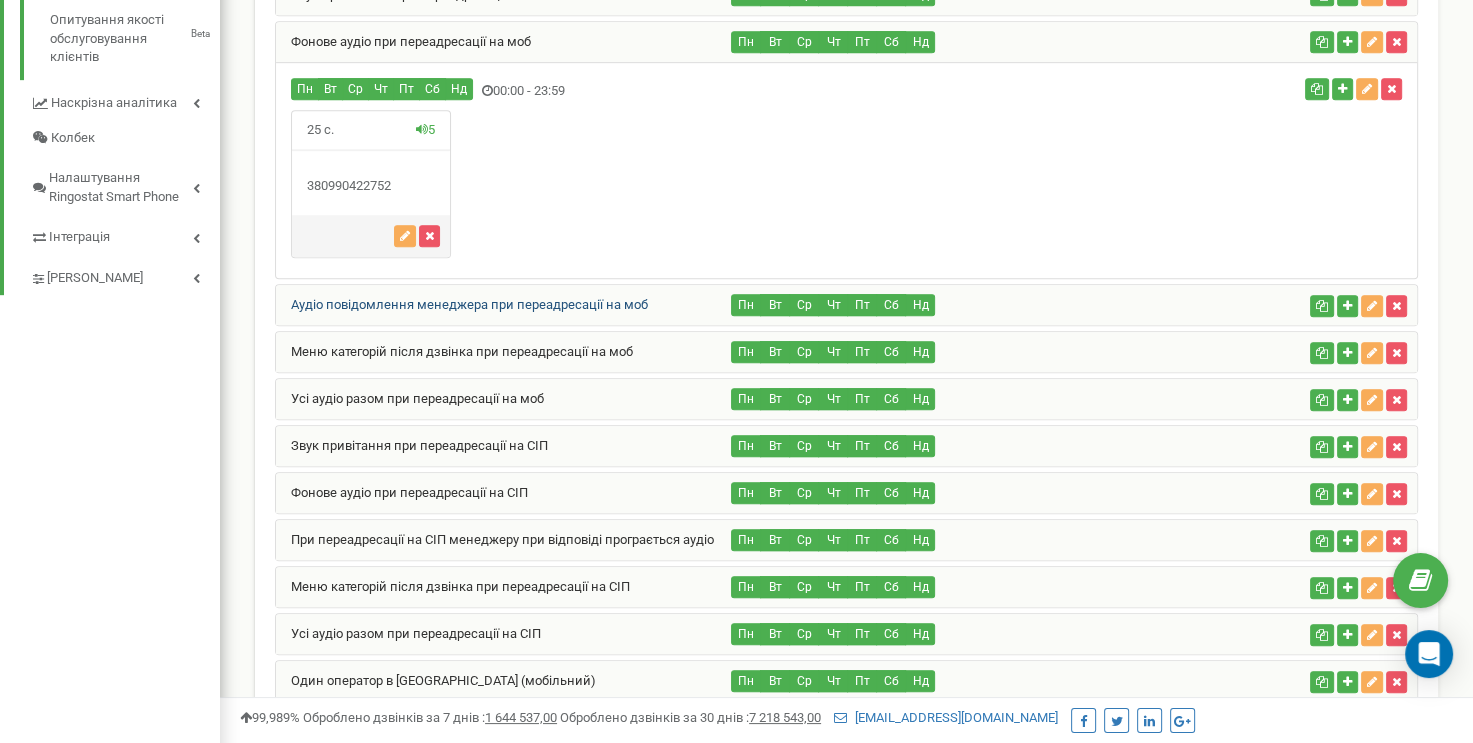 click on "Аудіо повідомлення менеджера при переадресації на моб" at bounding box center (462, 304) 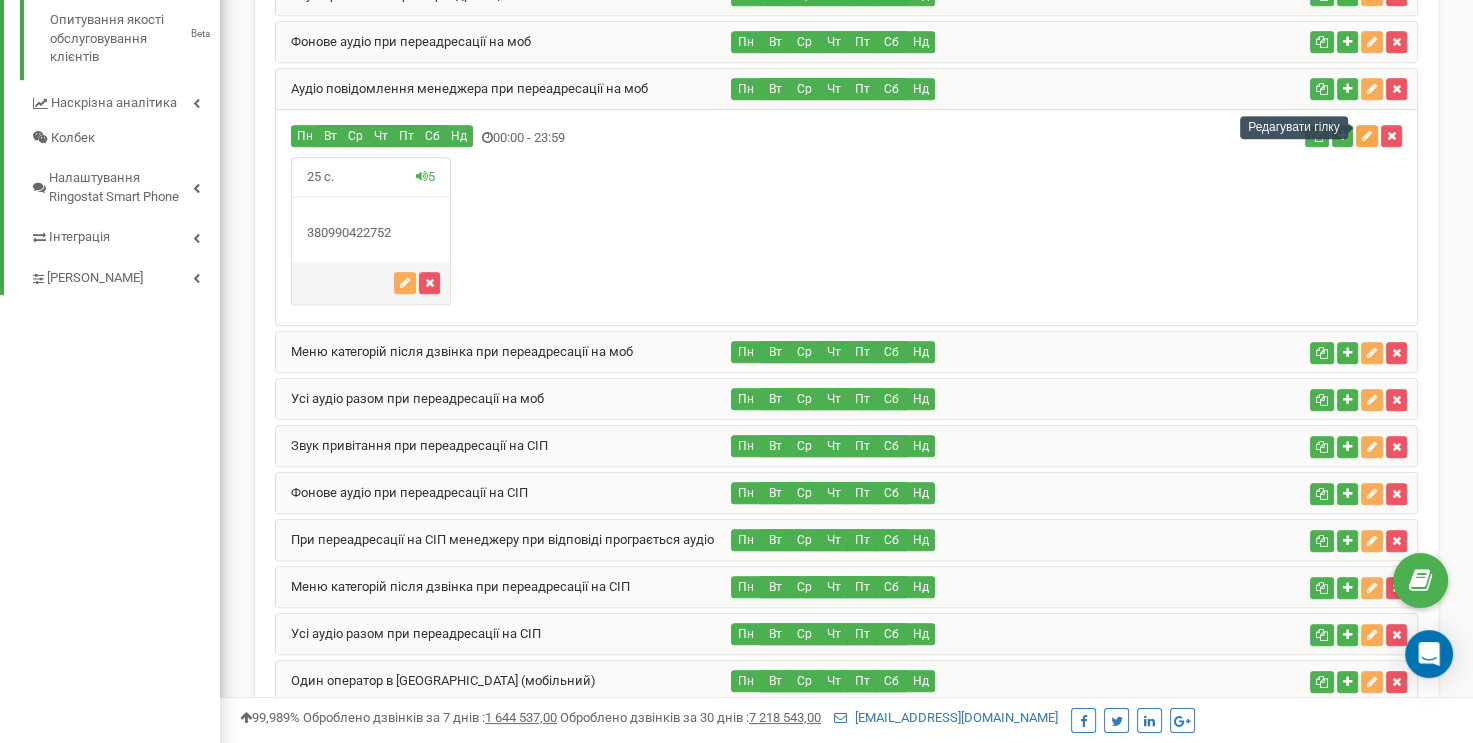 click at bounding box center (1367, 136) 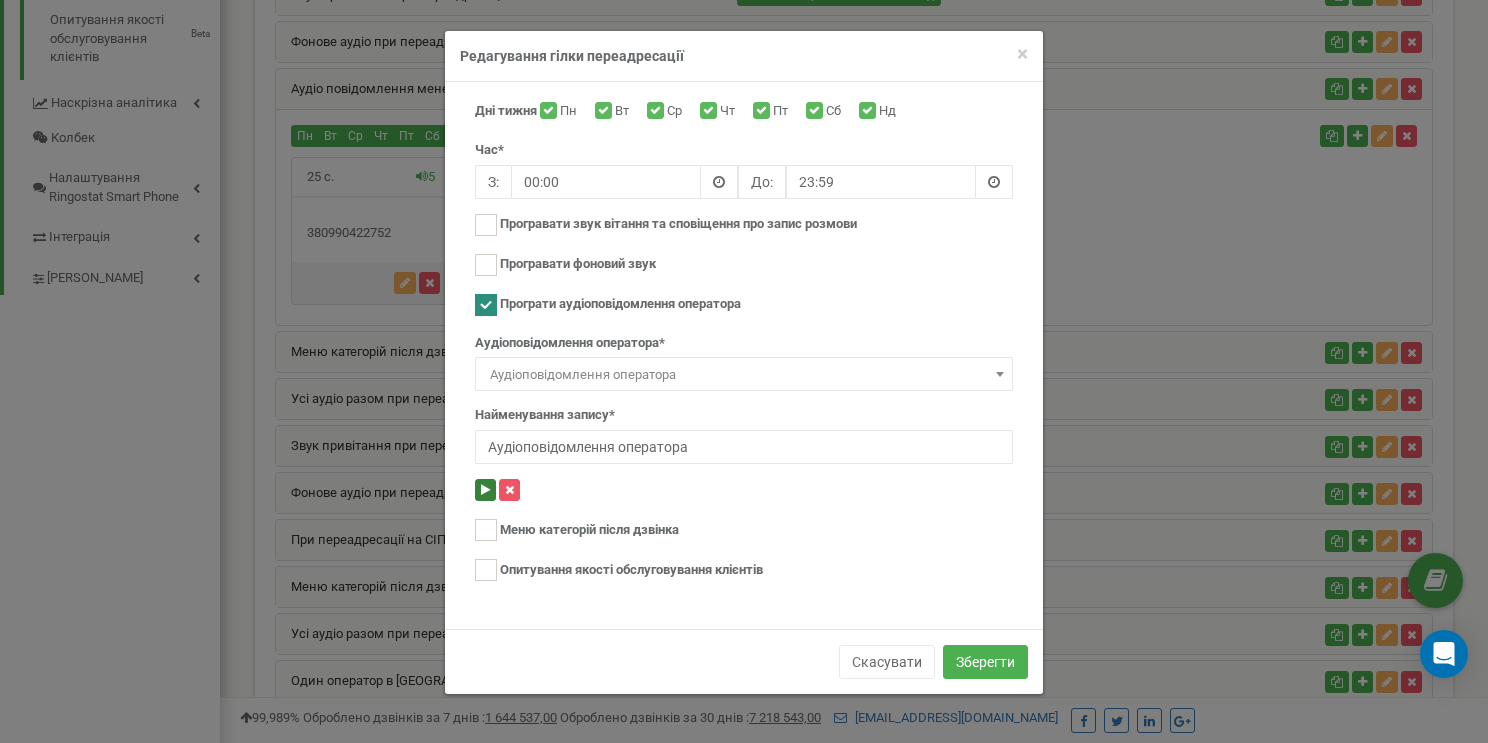 click at bounding box center (485, 490) 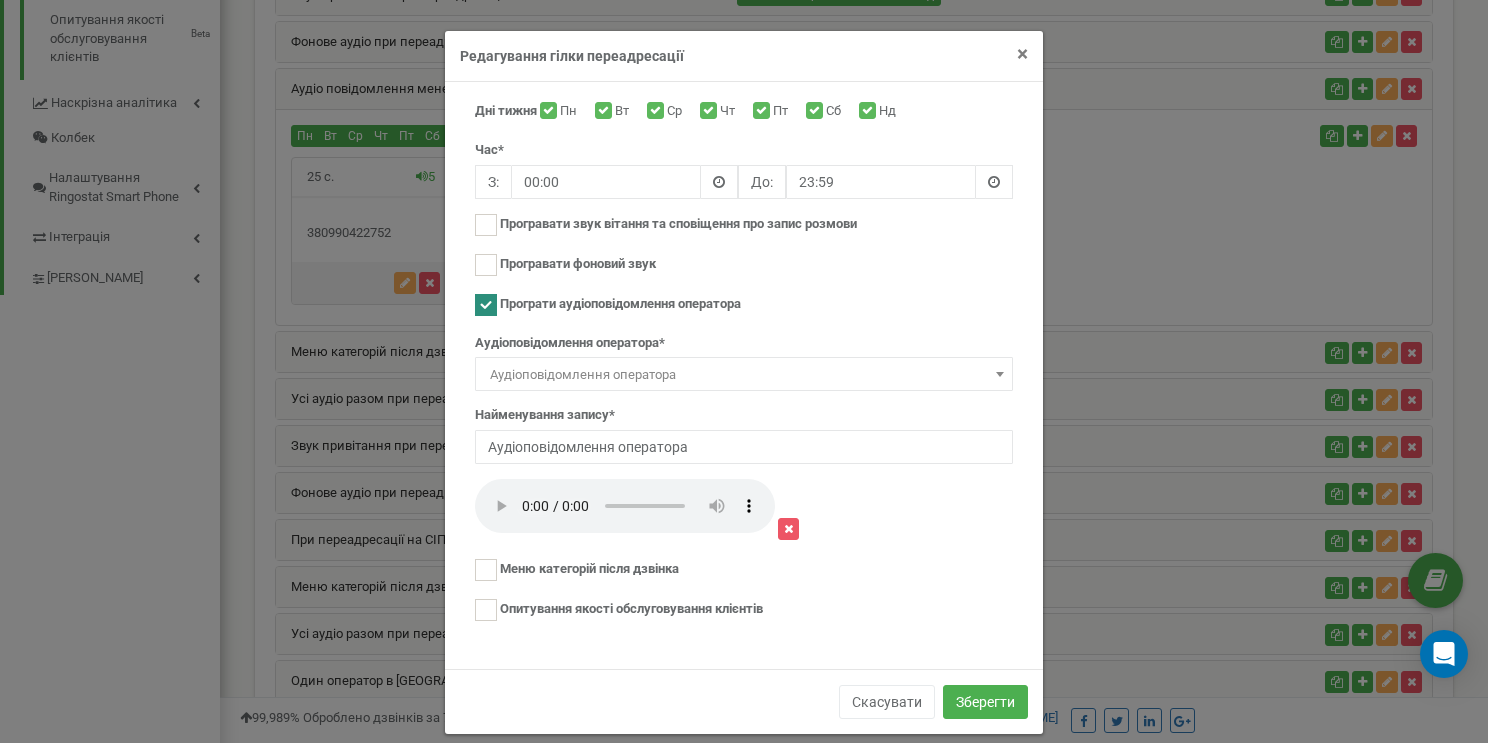 click on "×" at bounding box center [1022, 54] 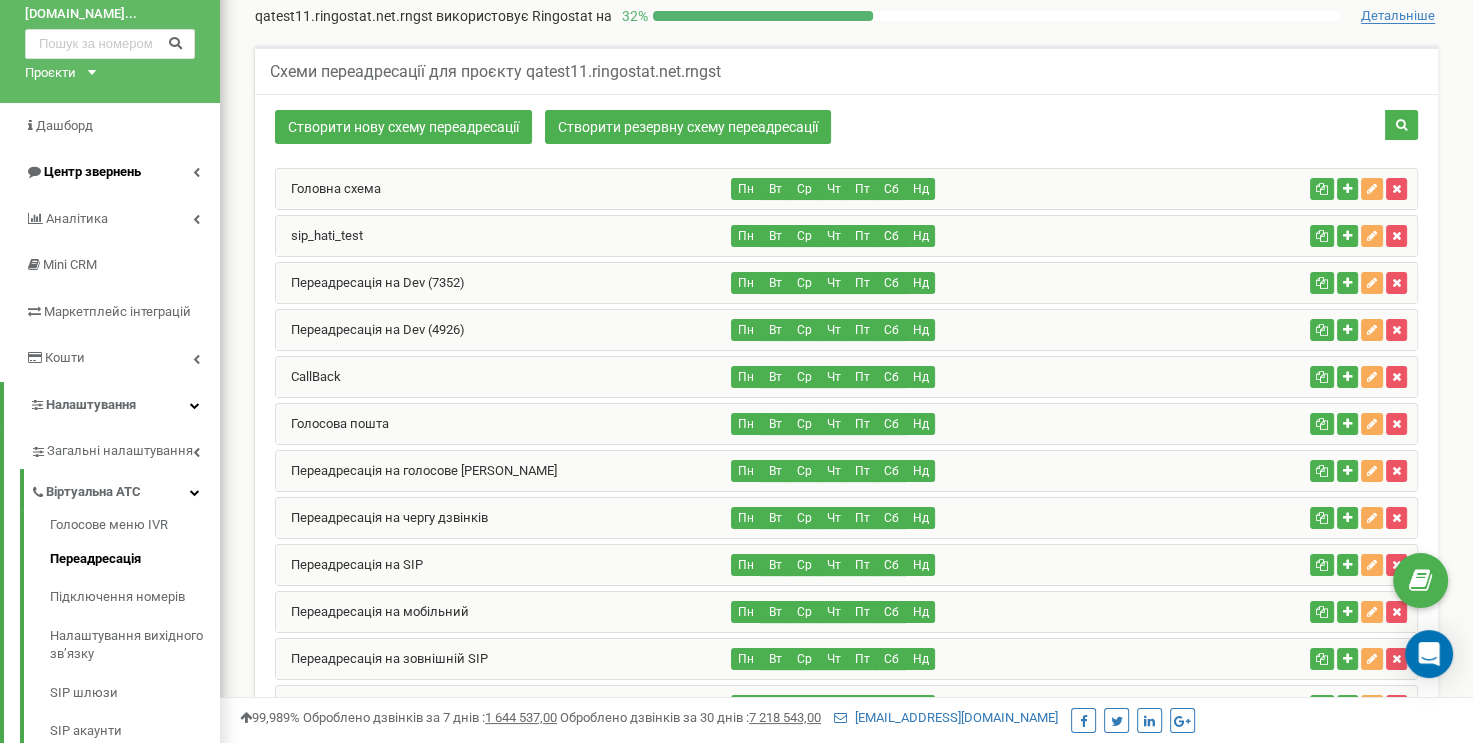 scroll, scrollTop: 64, scrollLeft: 0, axis: vertical 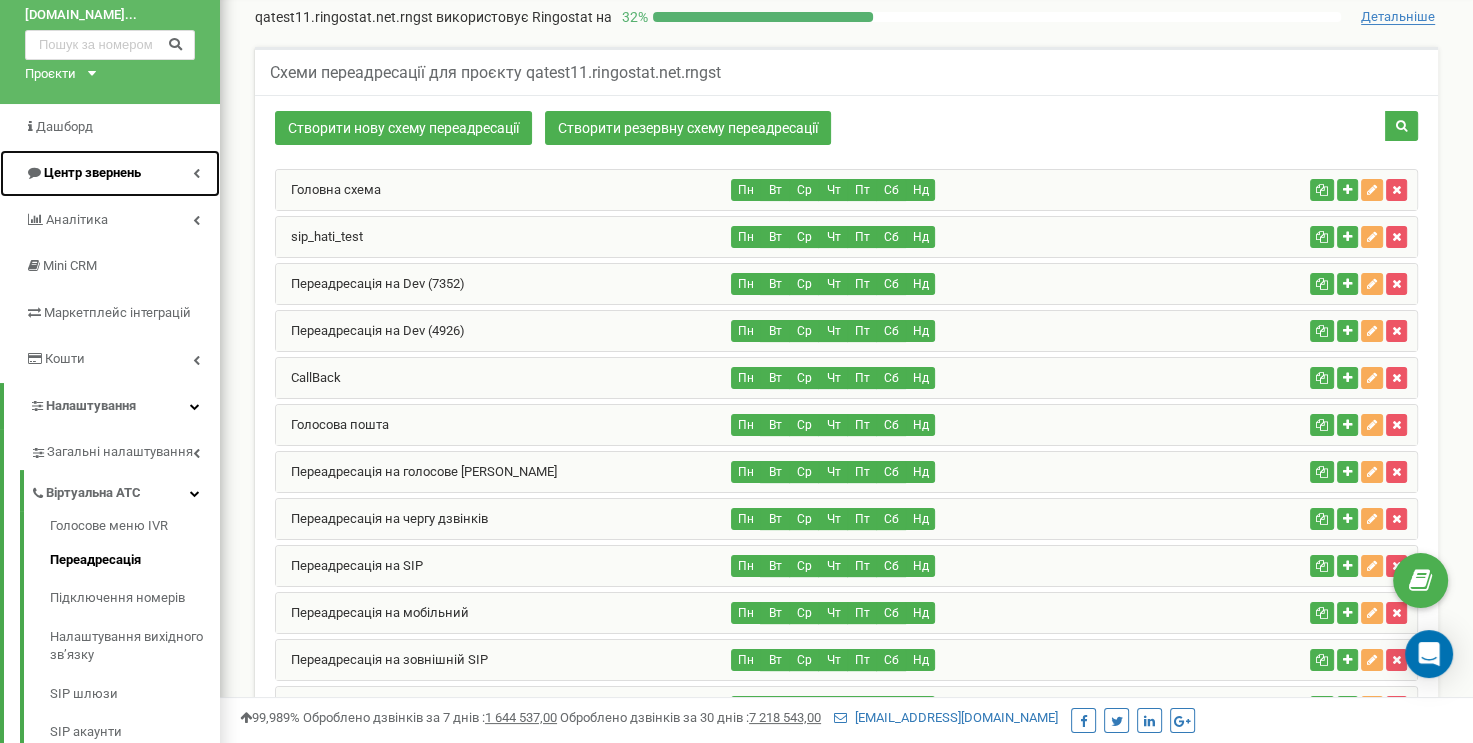 click on "Центр звернень" at bounding box center [110, 173] 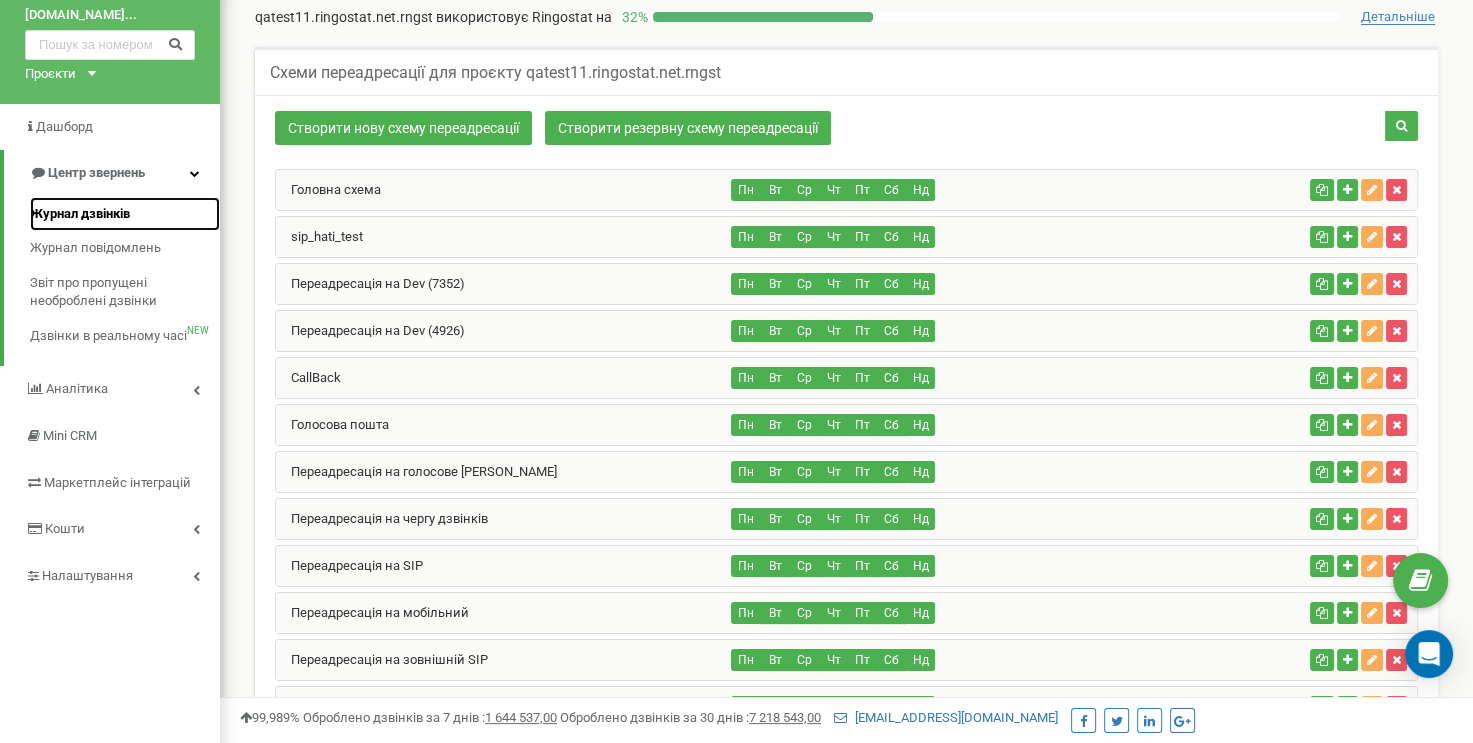 click on "Журнал дзвінків" at bounding box center [125, 214] 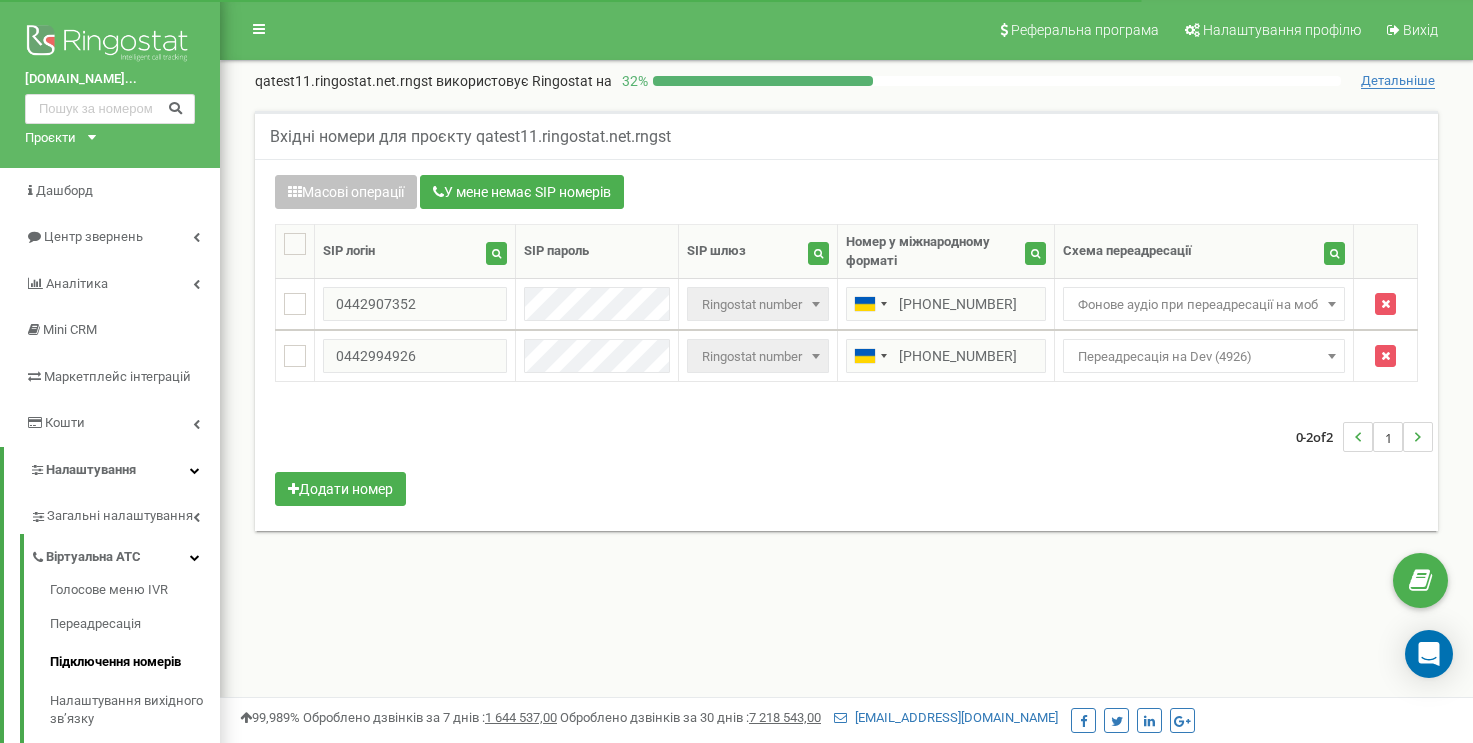 scroll, scrollTop: 66, scrollLeft: 0, axis: vertical 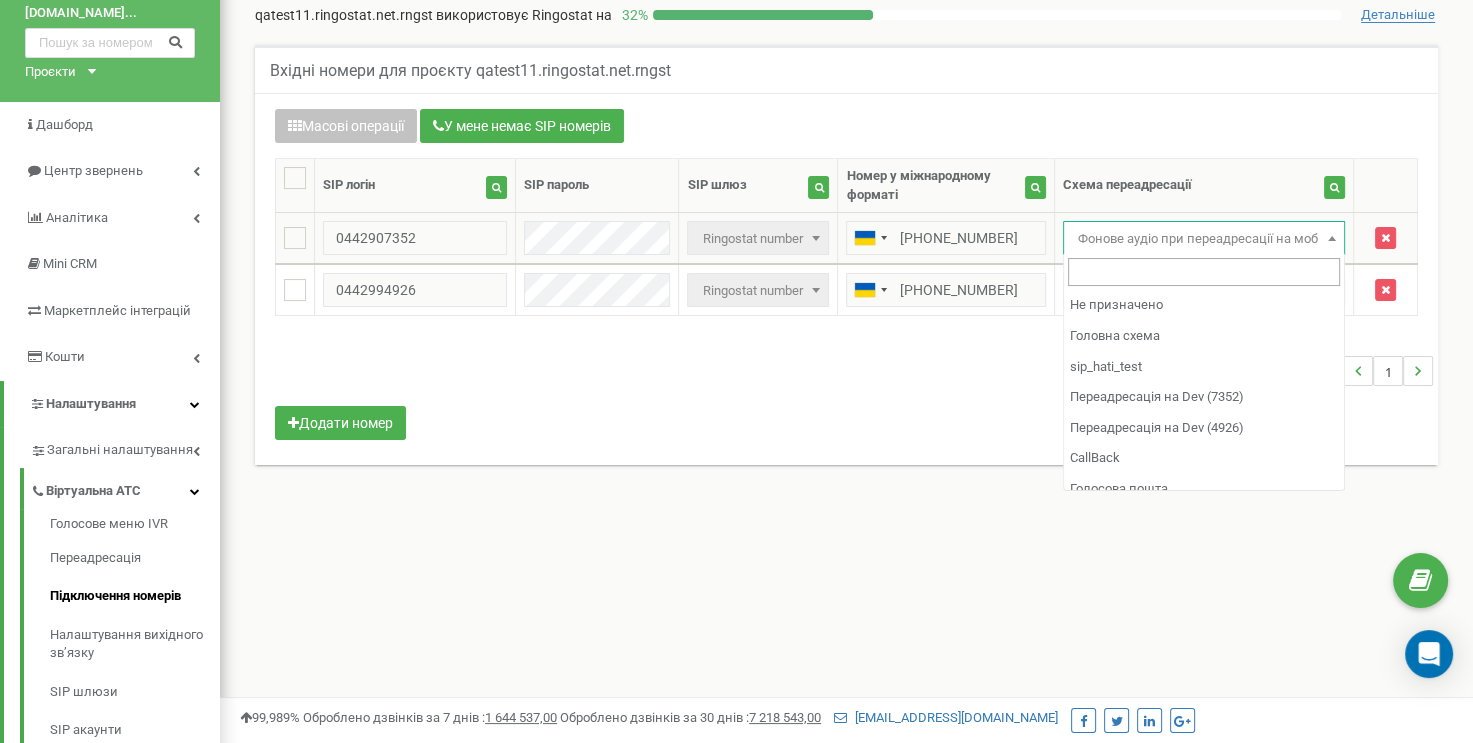 click on "Фонове аудіо при переадресації на моб" at bounding box center [1204, 239] 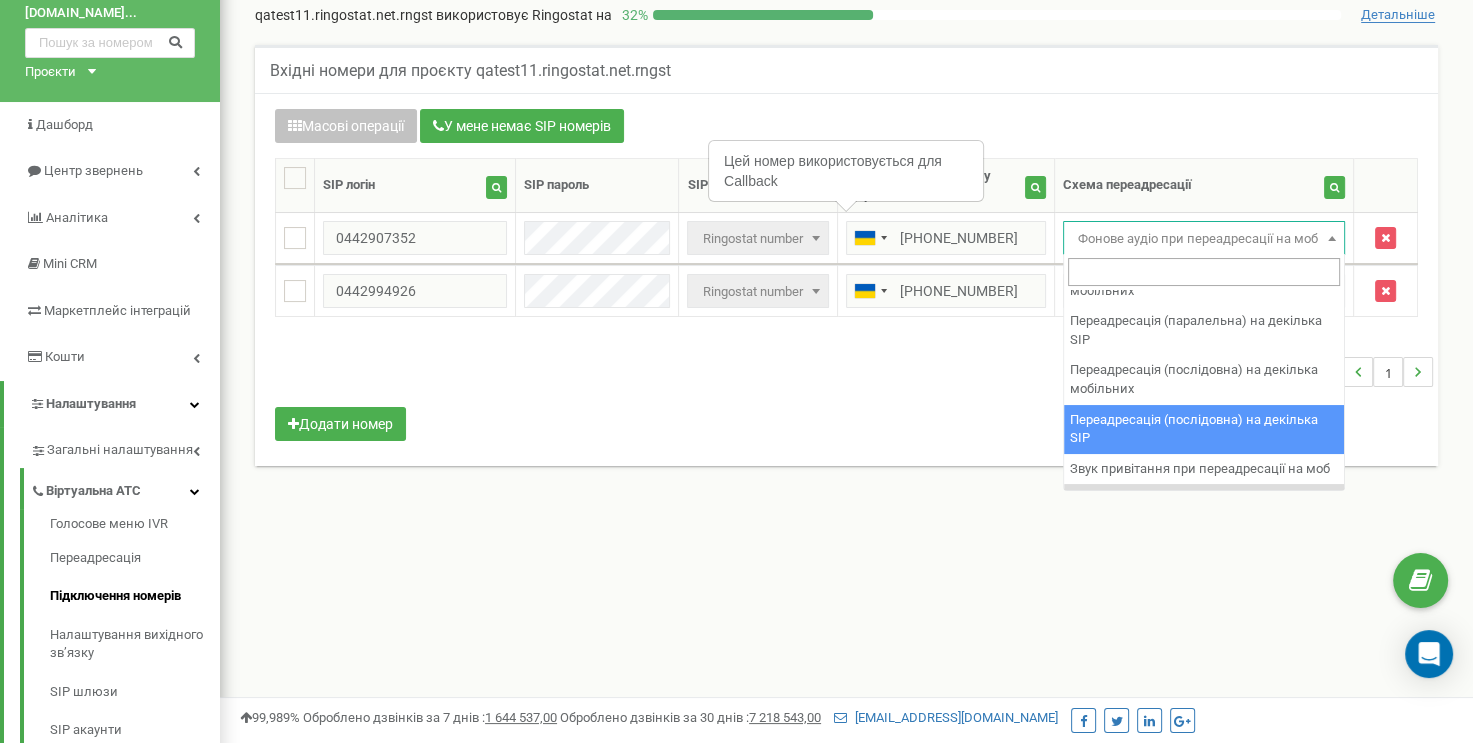 scroll, scrollTop: 500, scrollLeft: 0, axis: vertical 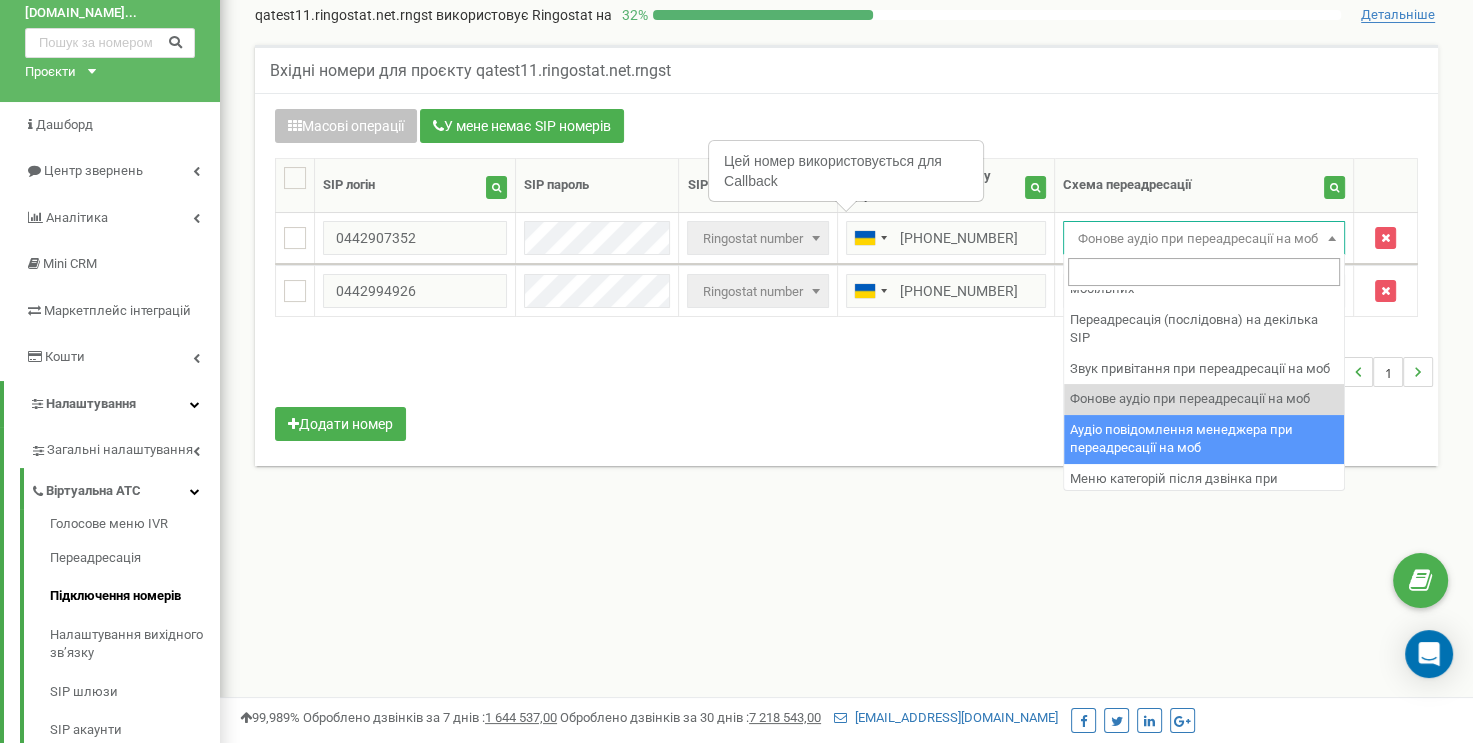select on "252091" 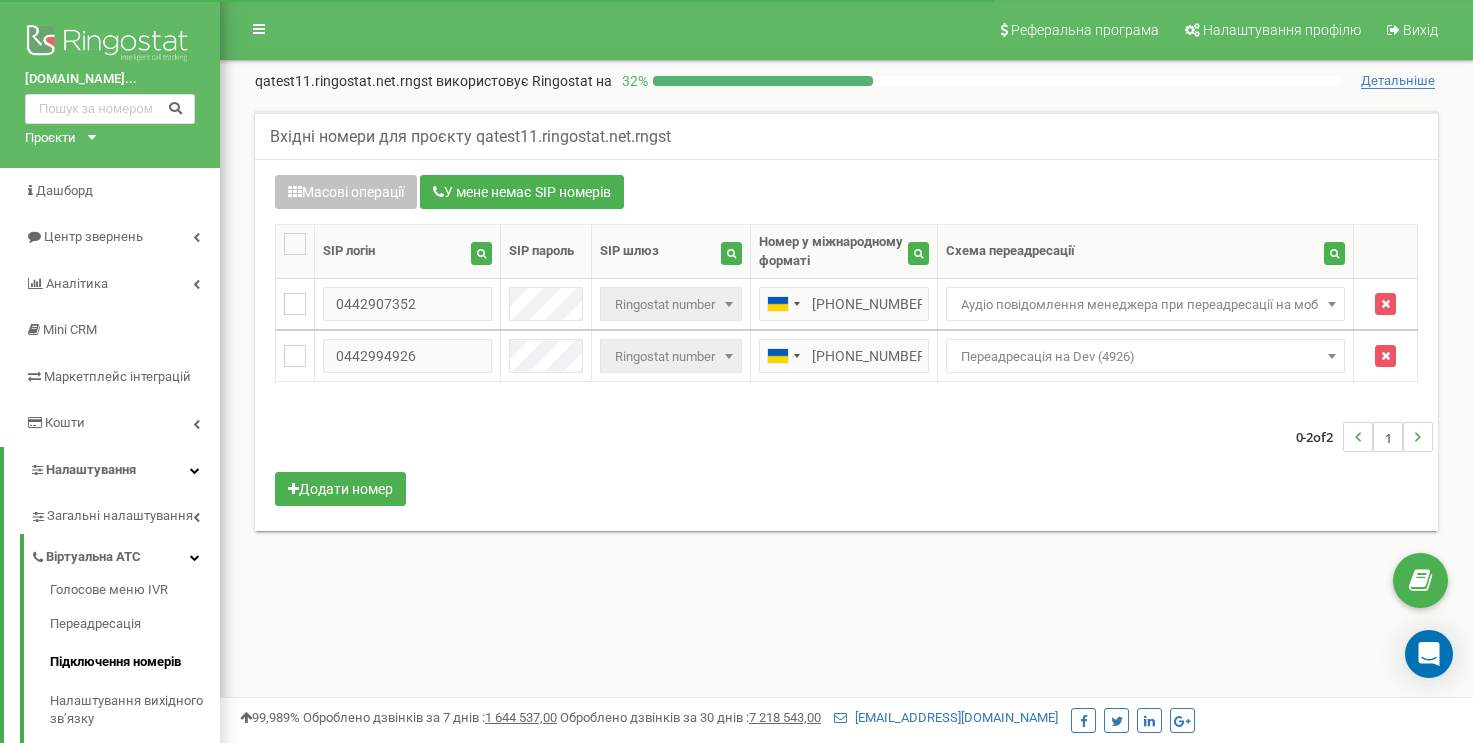 scroll, scrollTop: 66, scrollLeft: 0, axis: vertical 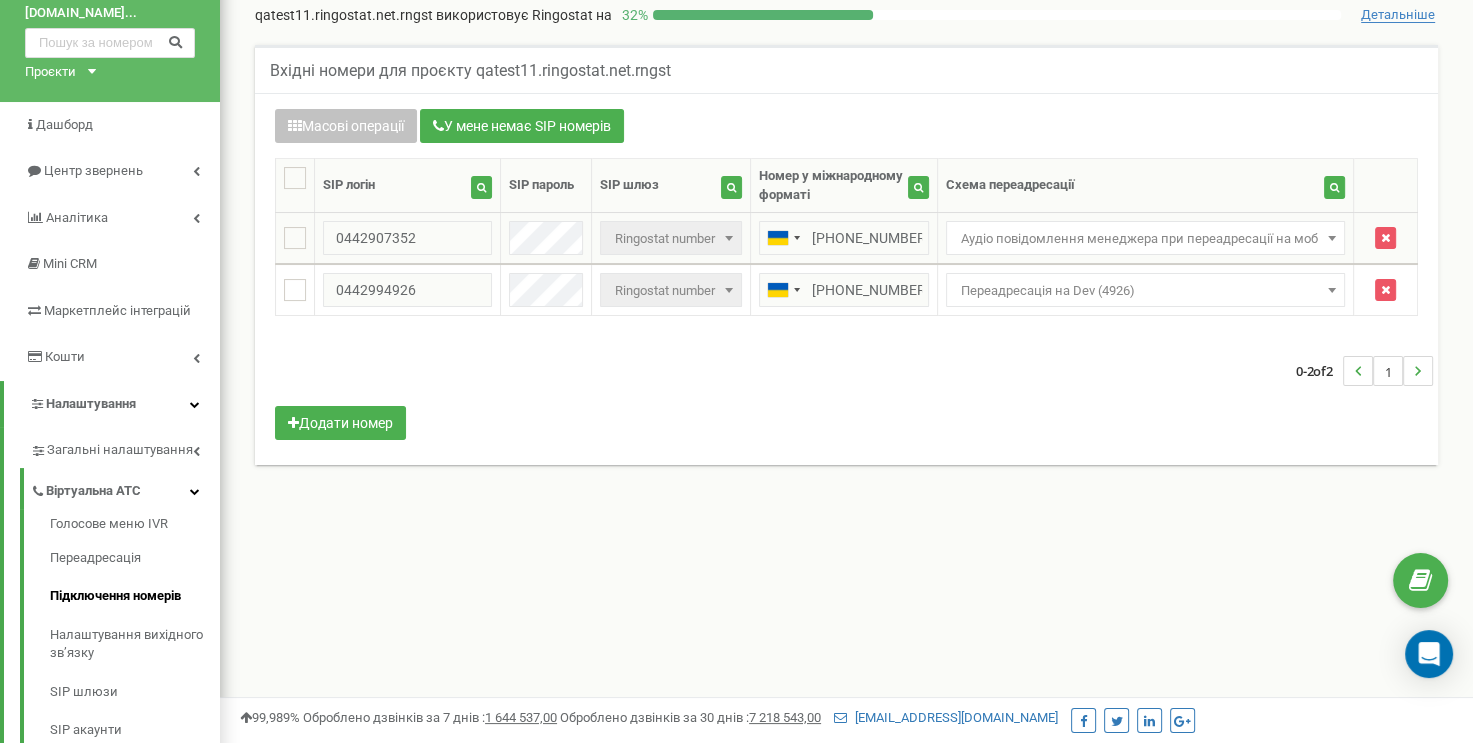 click on "Аудіо повідомлення менеджера при переадресації на моб" at bounding box center (1145, 239) 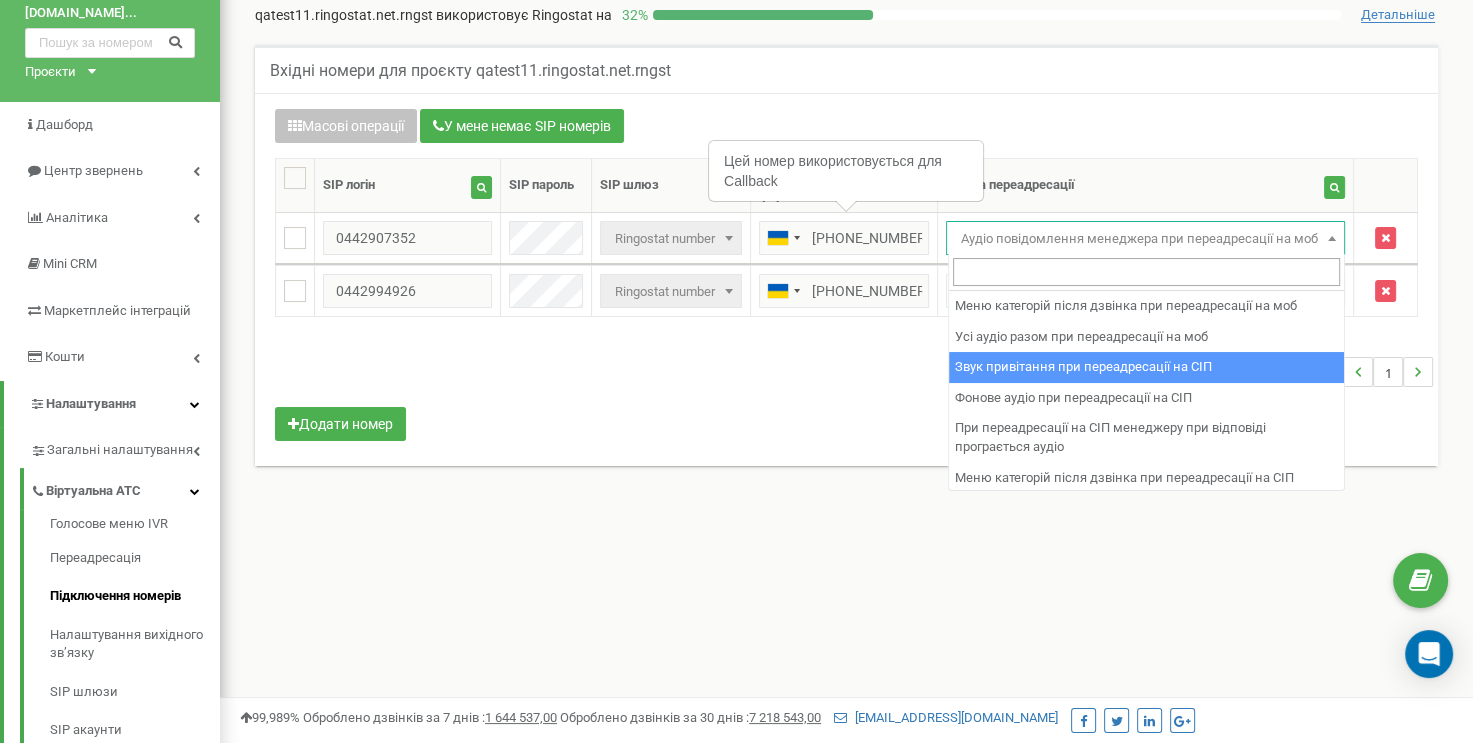 scroll, scrollTop: 600, scrollLeft: 0, axis: vertical 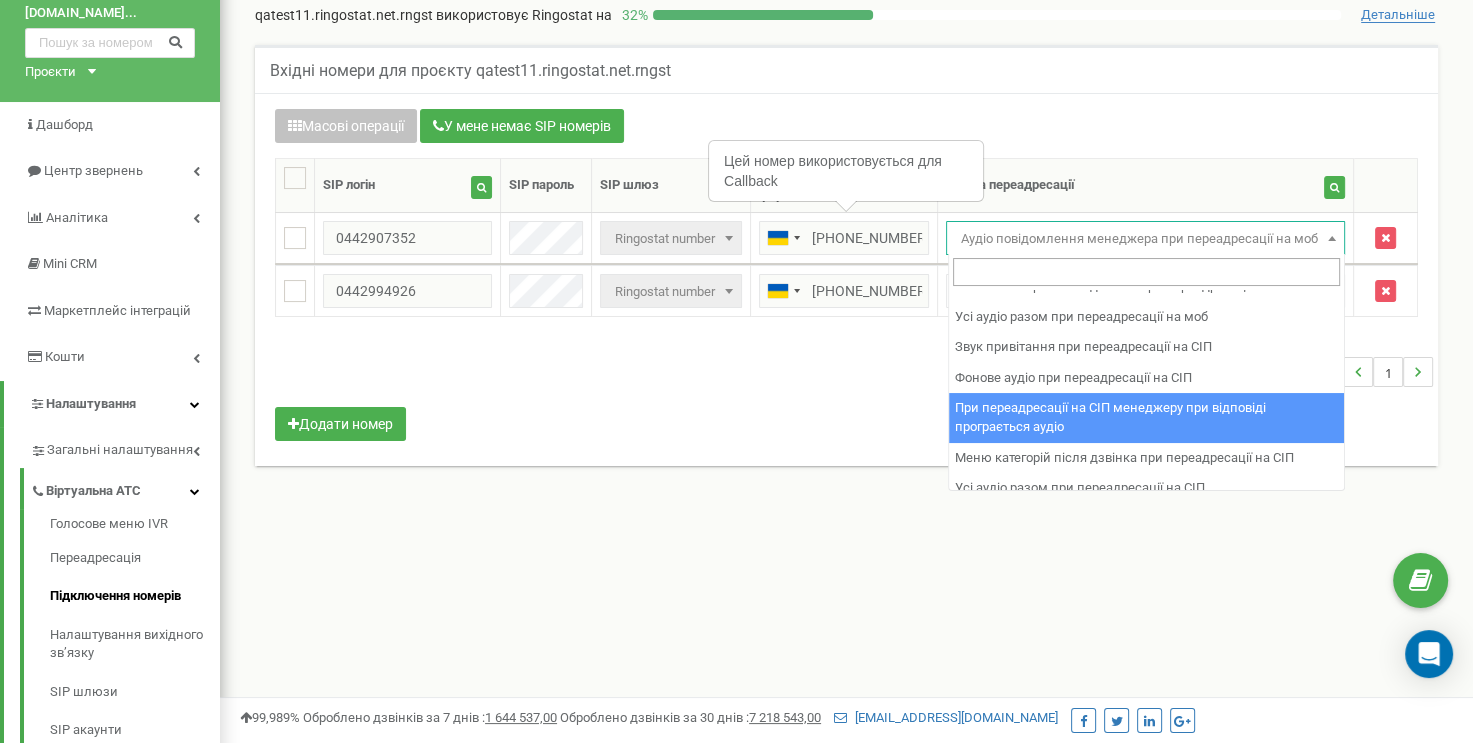 select on "252176" 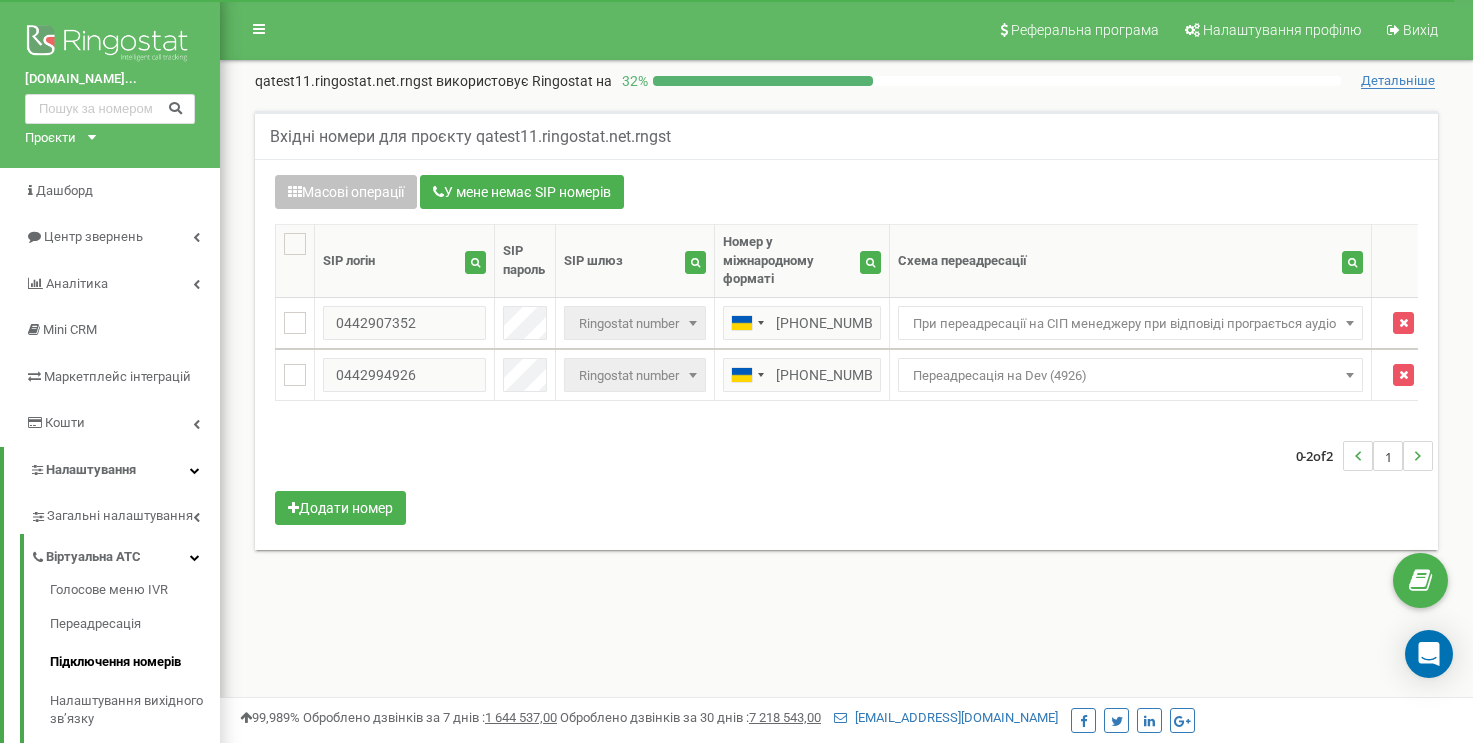 scroll, scrollTop: 66, scrollLeft: 0, axis: vertical 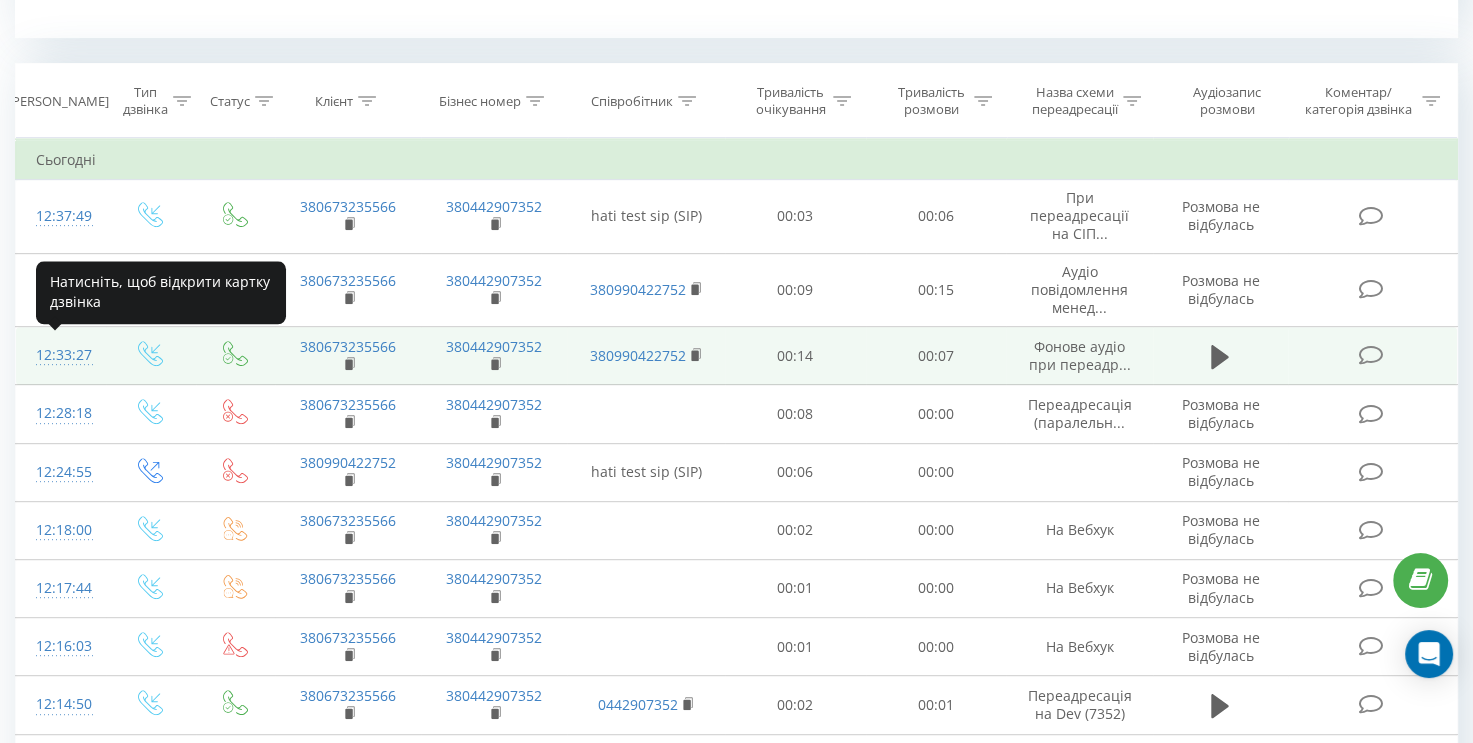 click on "12:33:27" at bounding box center [61, 355] 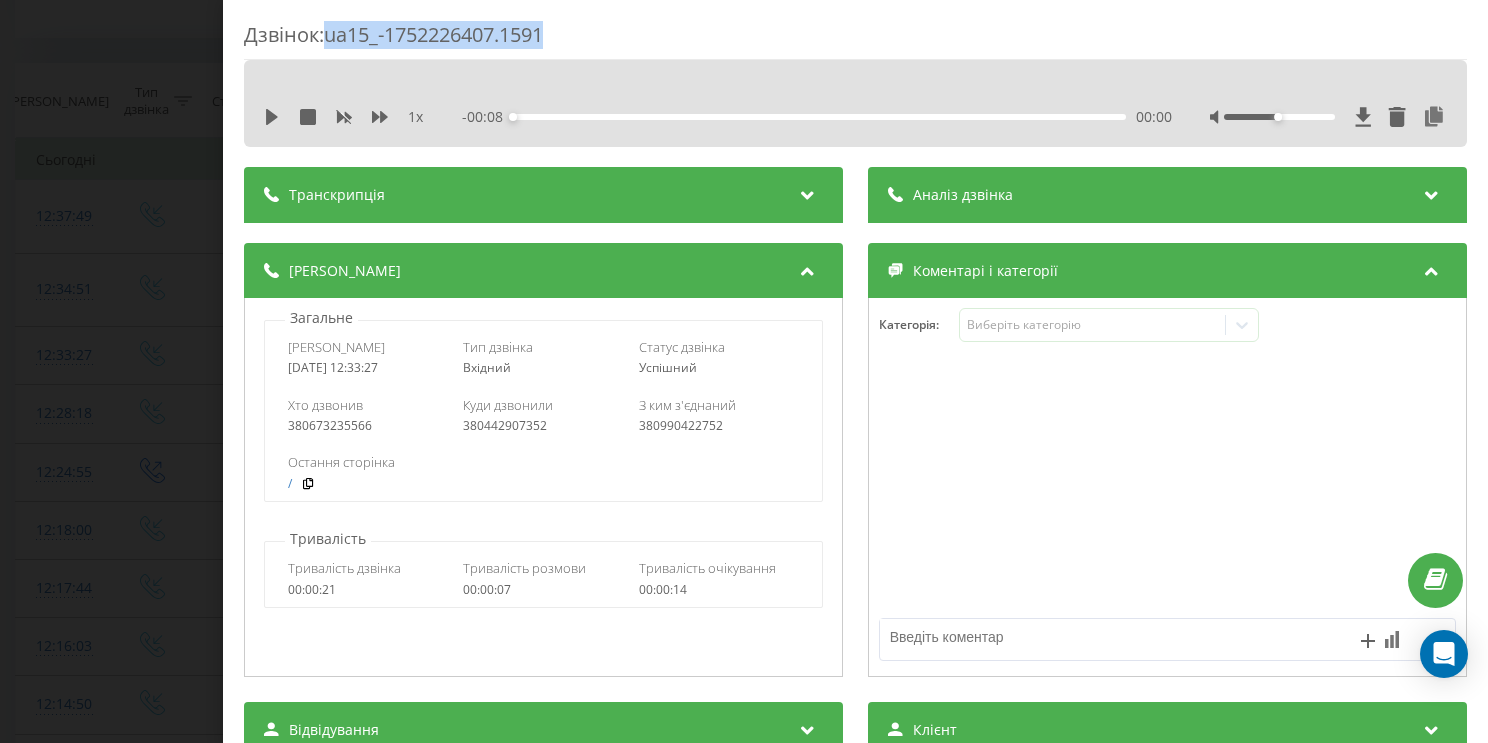 drag, startPoint x: 543, startPoint y: 38, endPoint x: 331, endPoint y: 46, distance: 212.1509 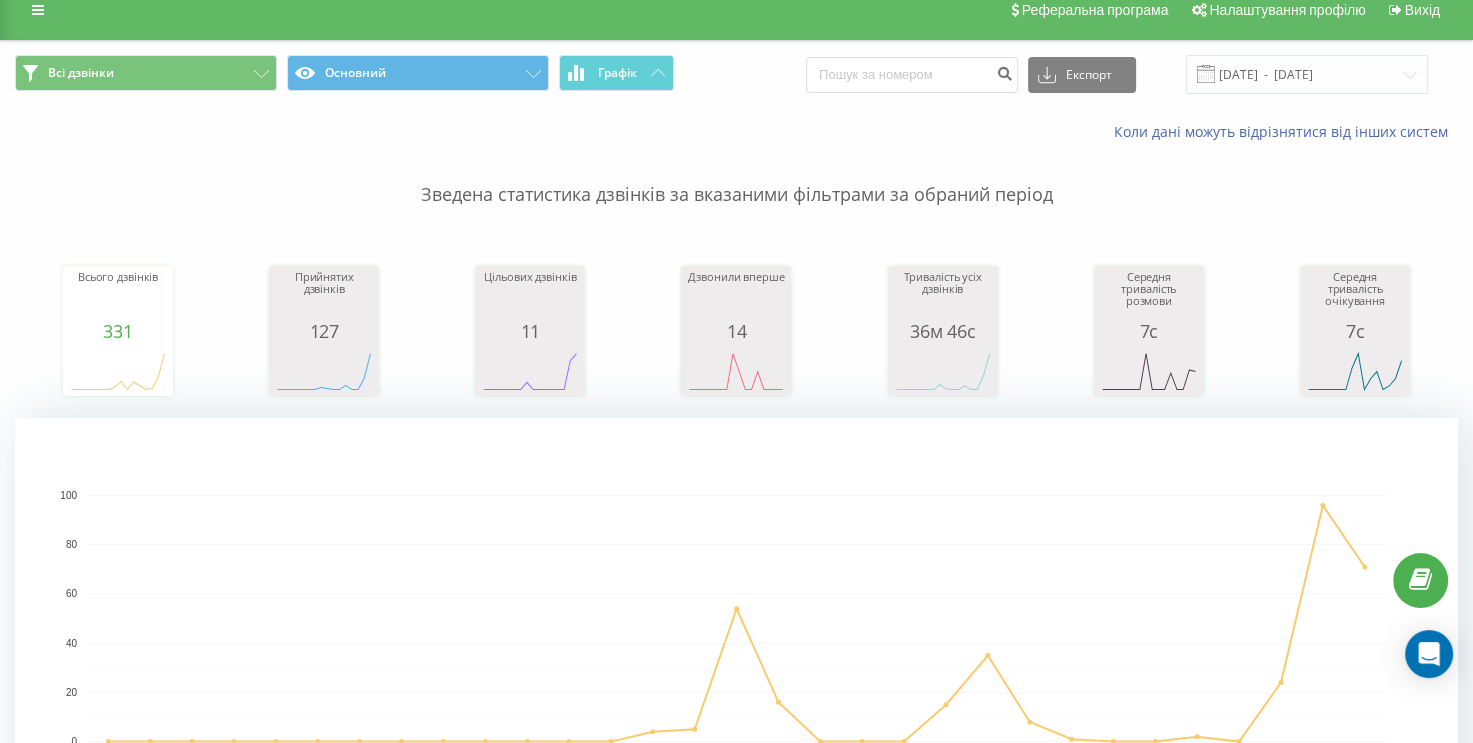 scroll, scrollTop: 0, scrollLeft: 0, axis: both 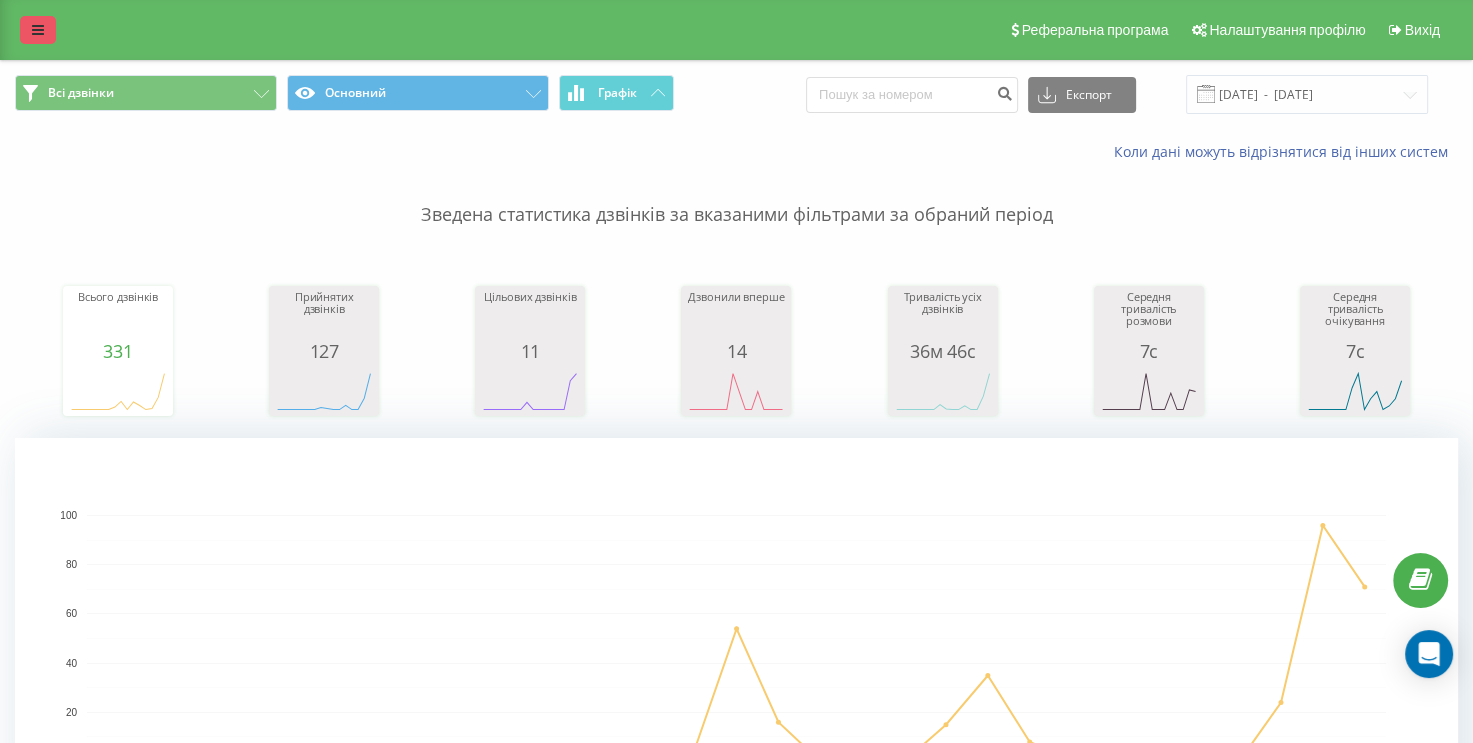 click at bounding box center [38, 30] 